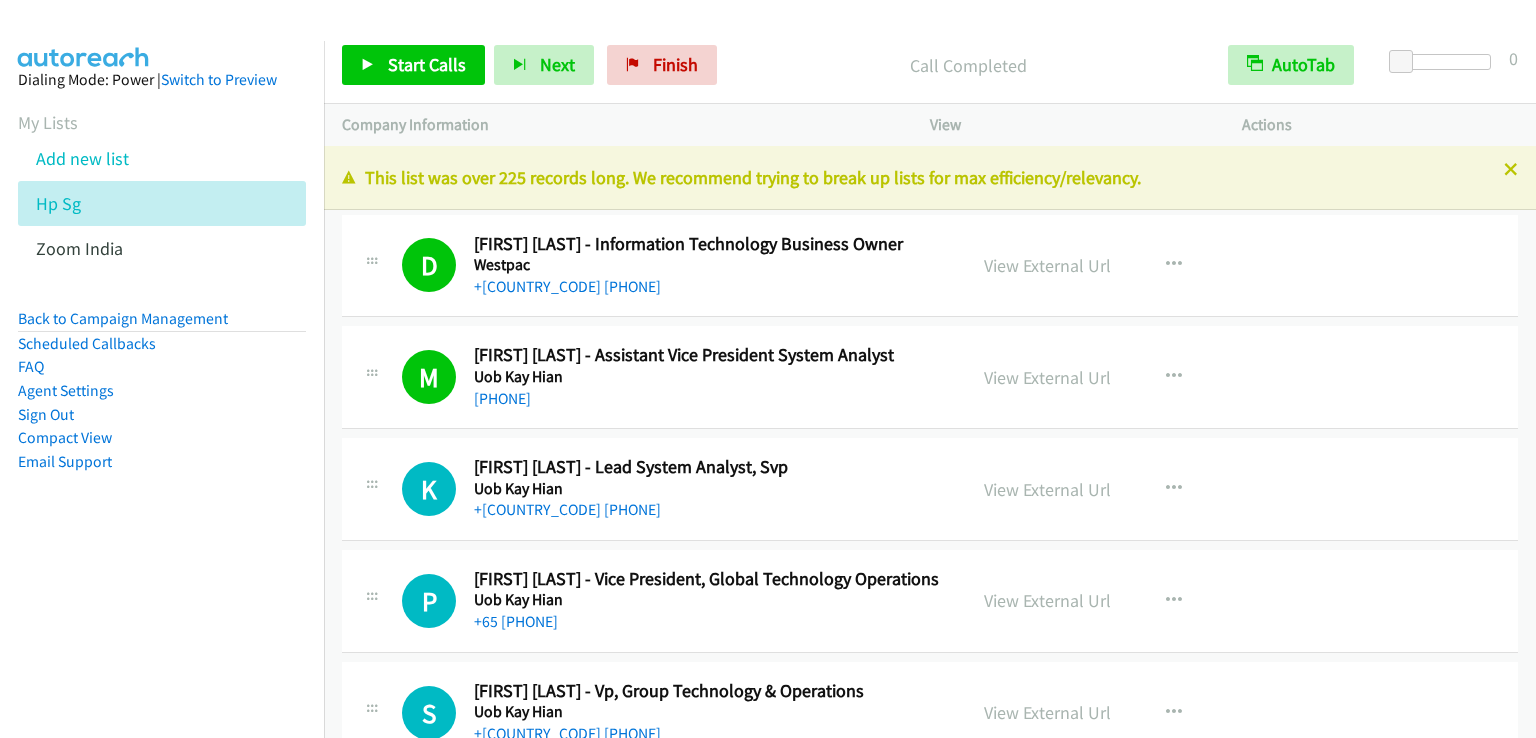 scroll, scrollTop: 0, scrollLeft: 0, axis: both 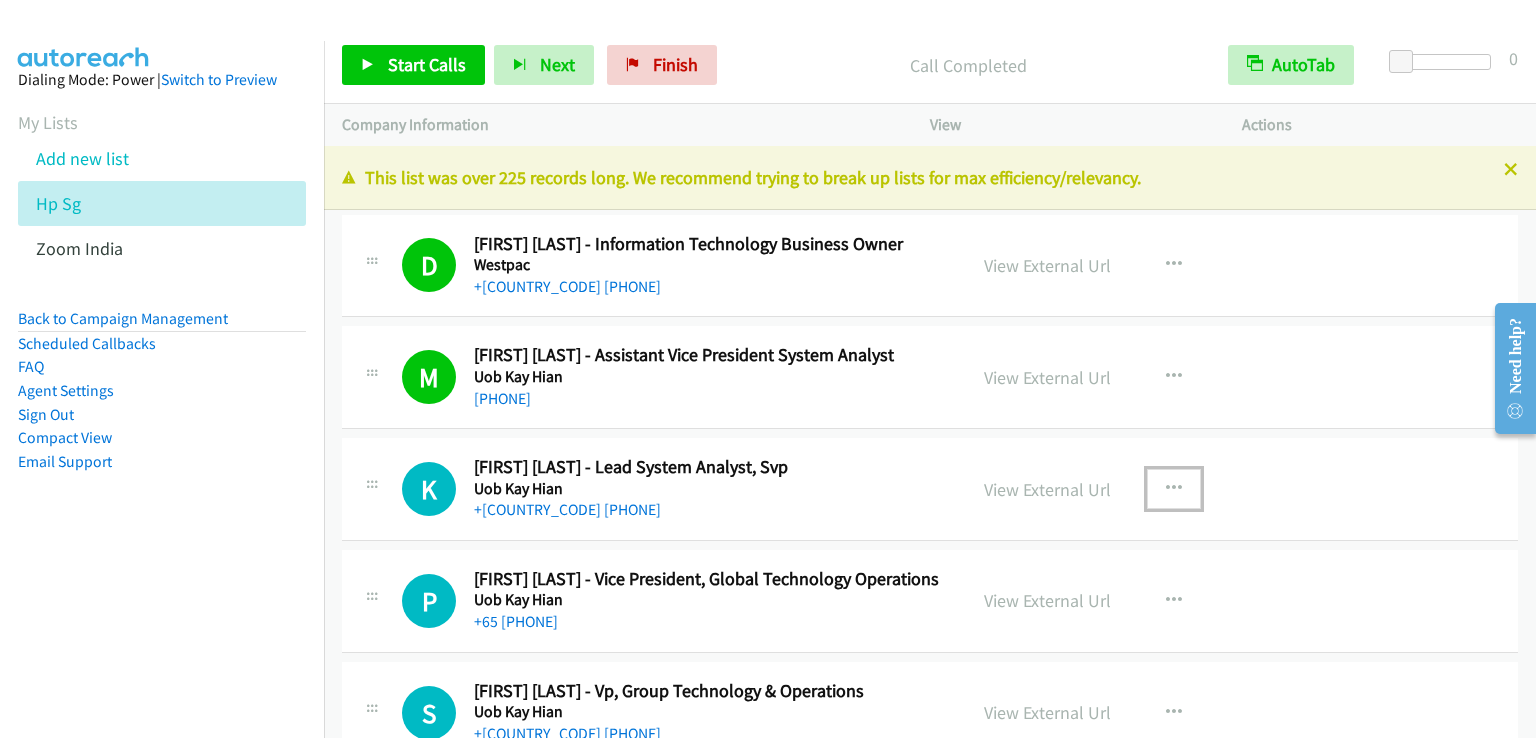 click at bounding box center (1174, 489) 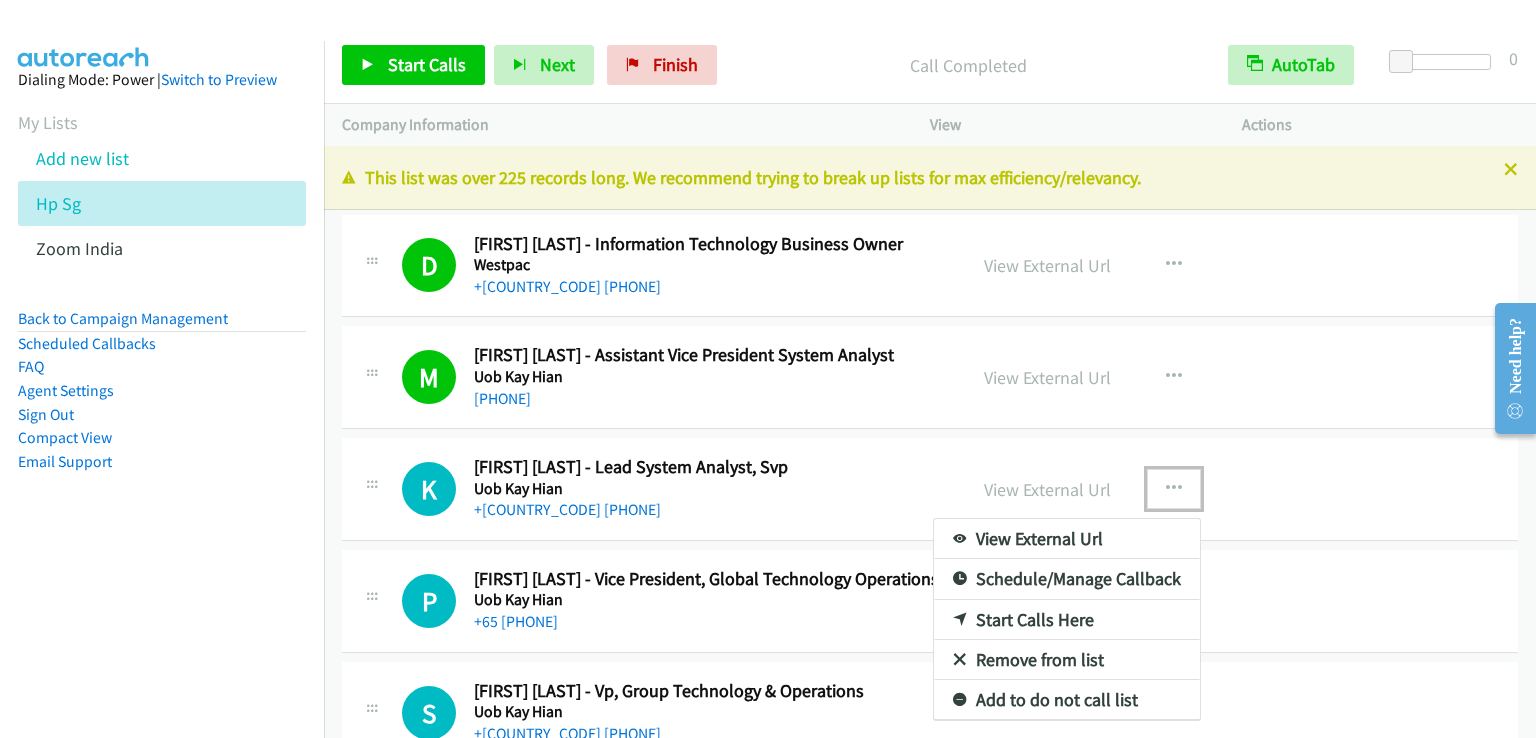 click on "Start Calls Here" at bounding box center [1067, 620] 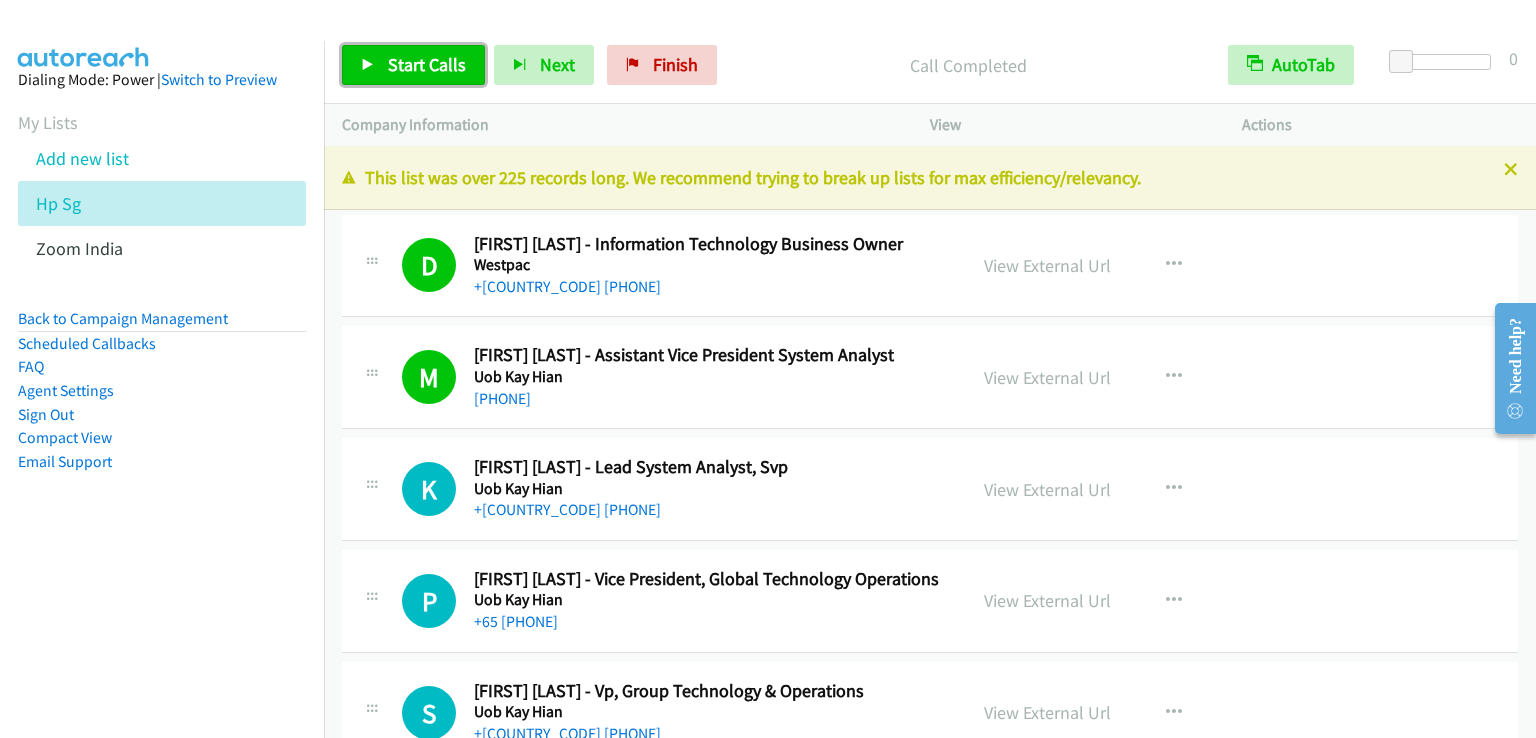 click on "Start Calls" at bounding box center [427, 64] 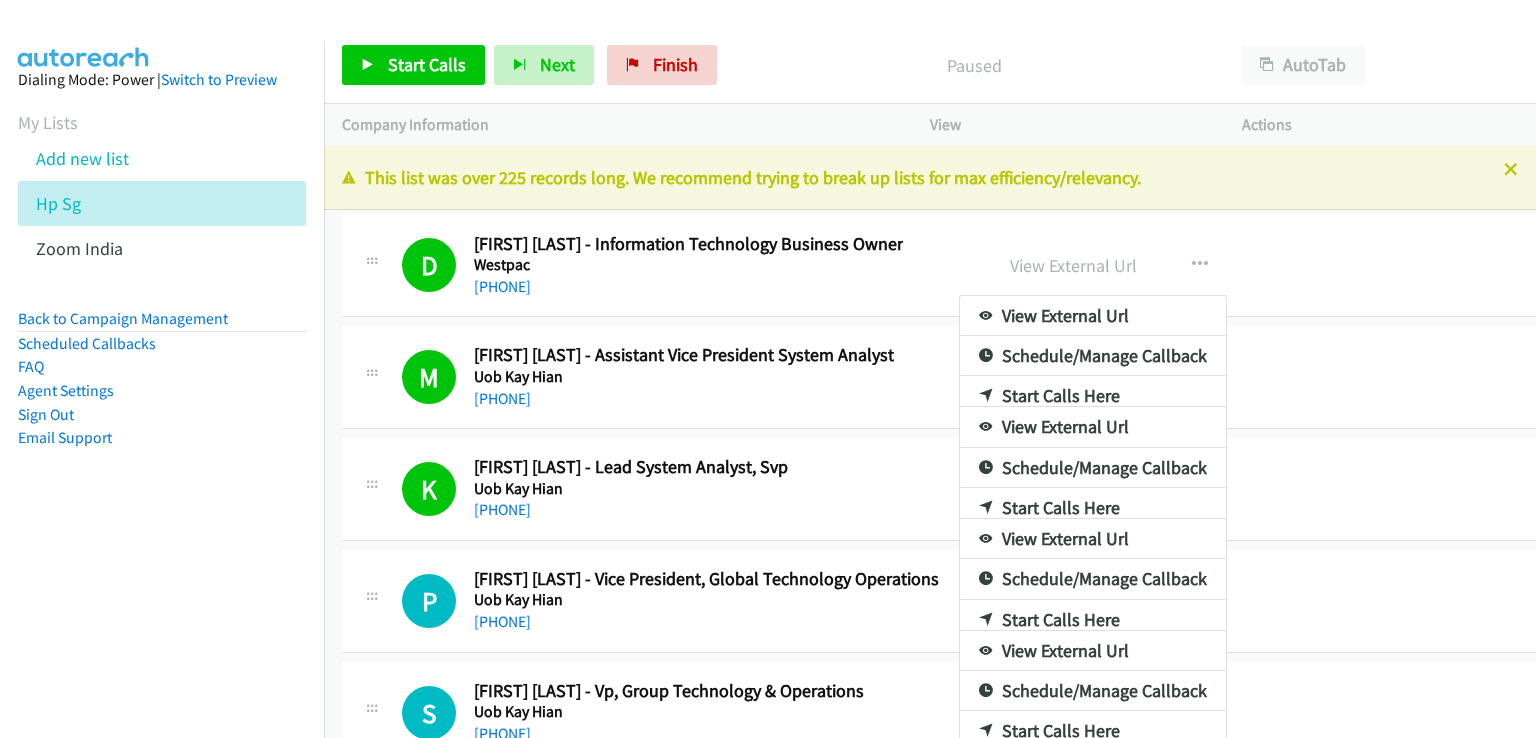 scroll, scrollTop: 0, scrollLeft: 0, axis: both 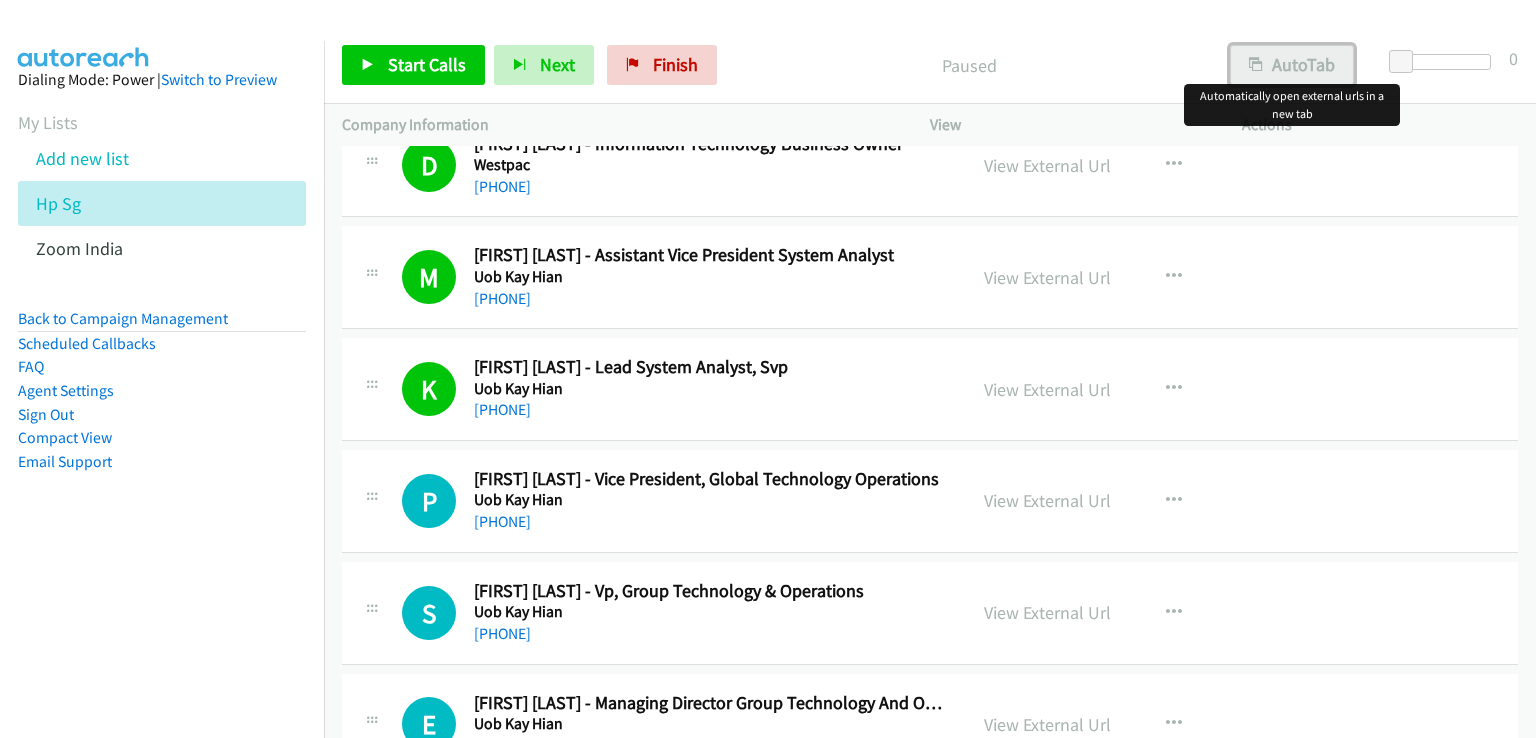 click on "AutoTab" at bounding box center (1292, 65) 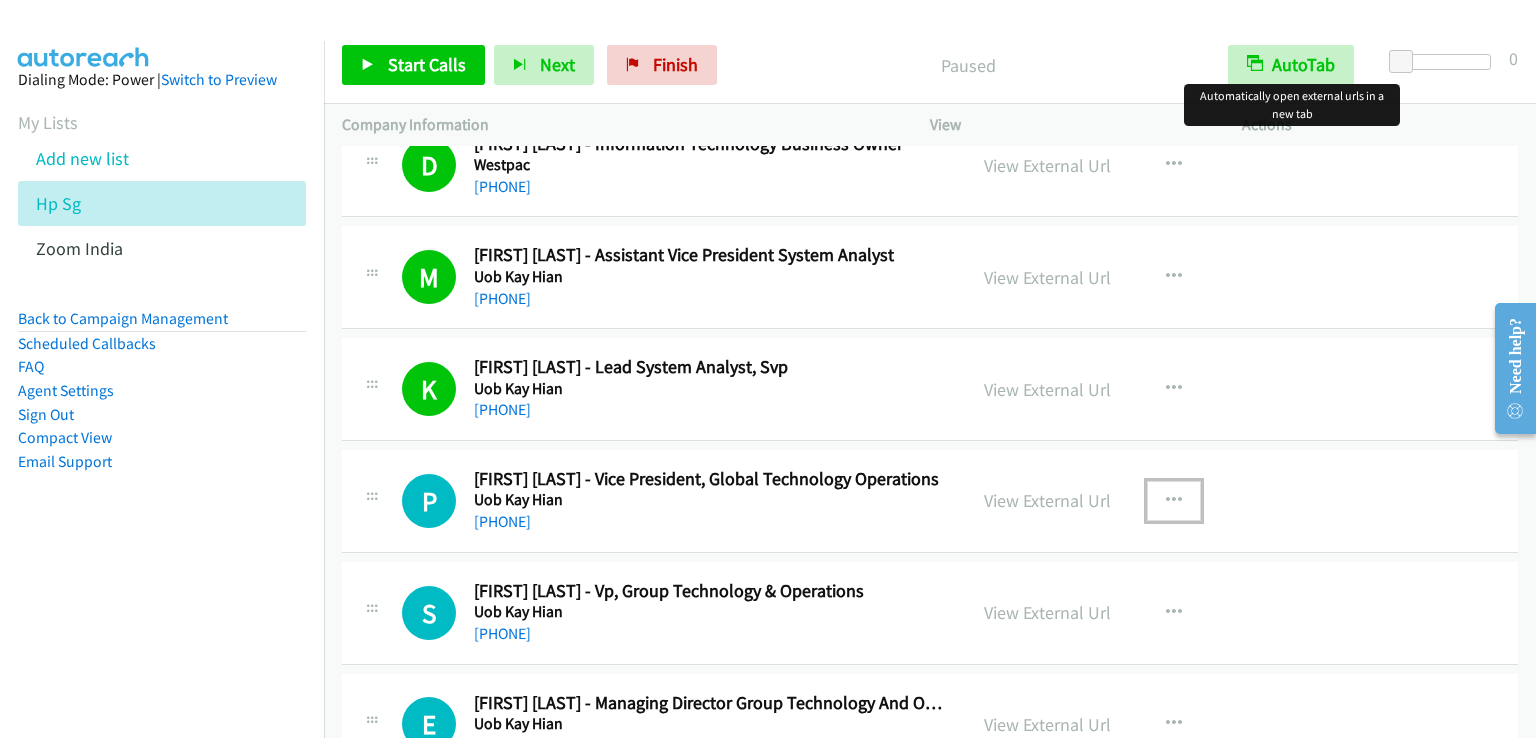 click at bounding box center [1174, 501] 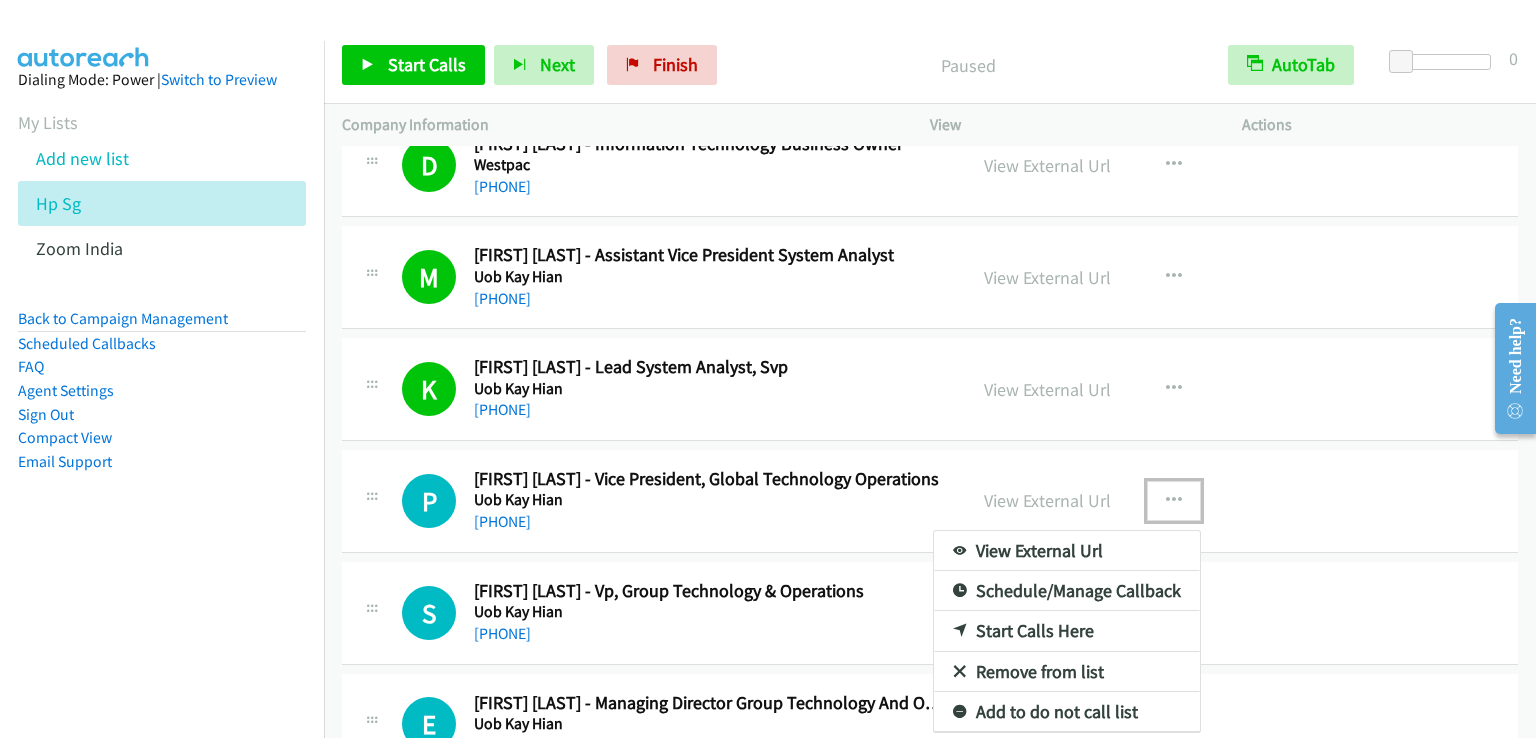 click on "Start Calls Here" at bounding box center [1067, 631] 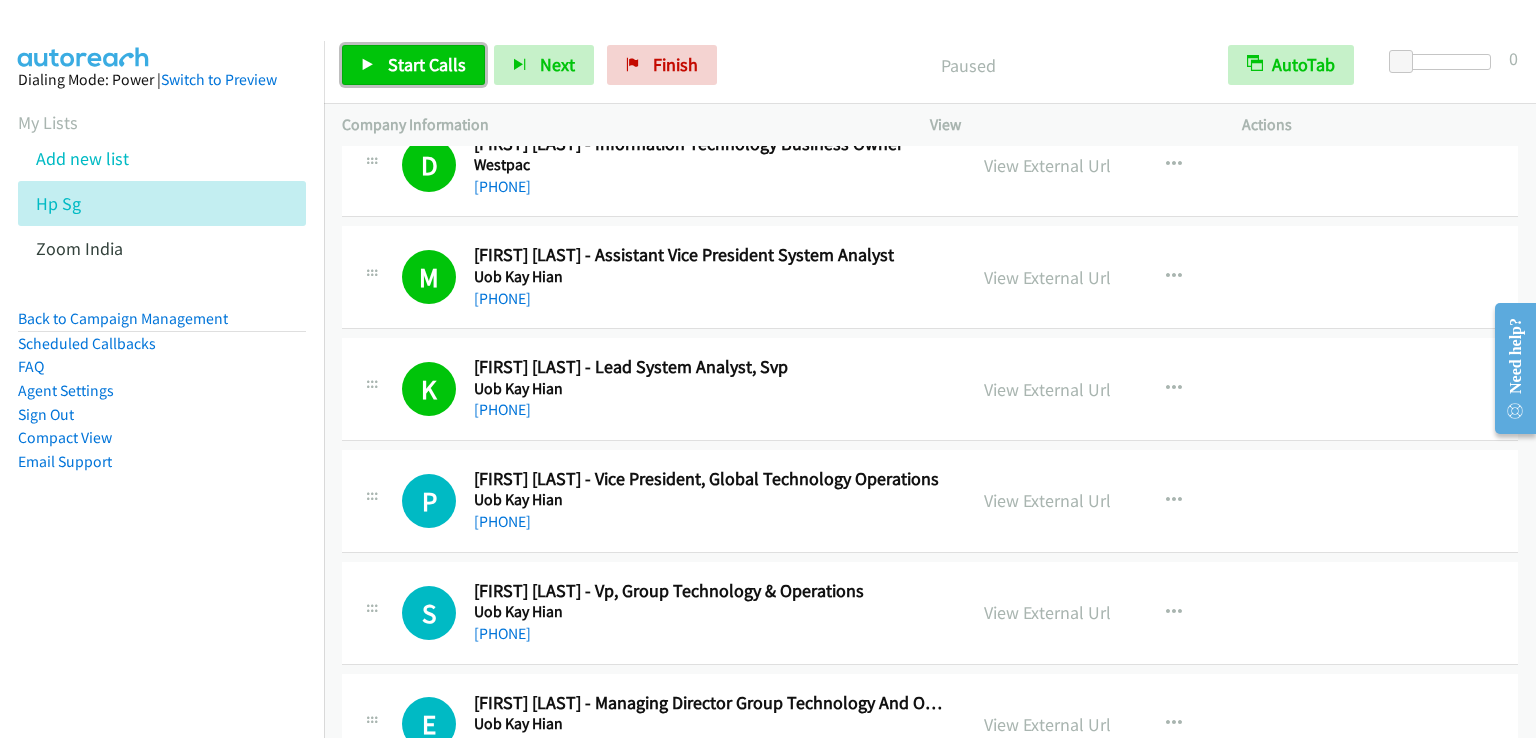 click on "Start Calls" at bounding box center (413, 65) 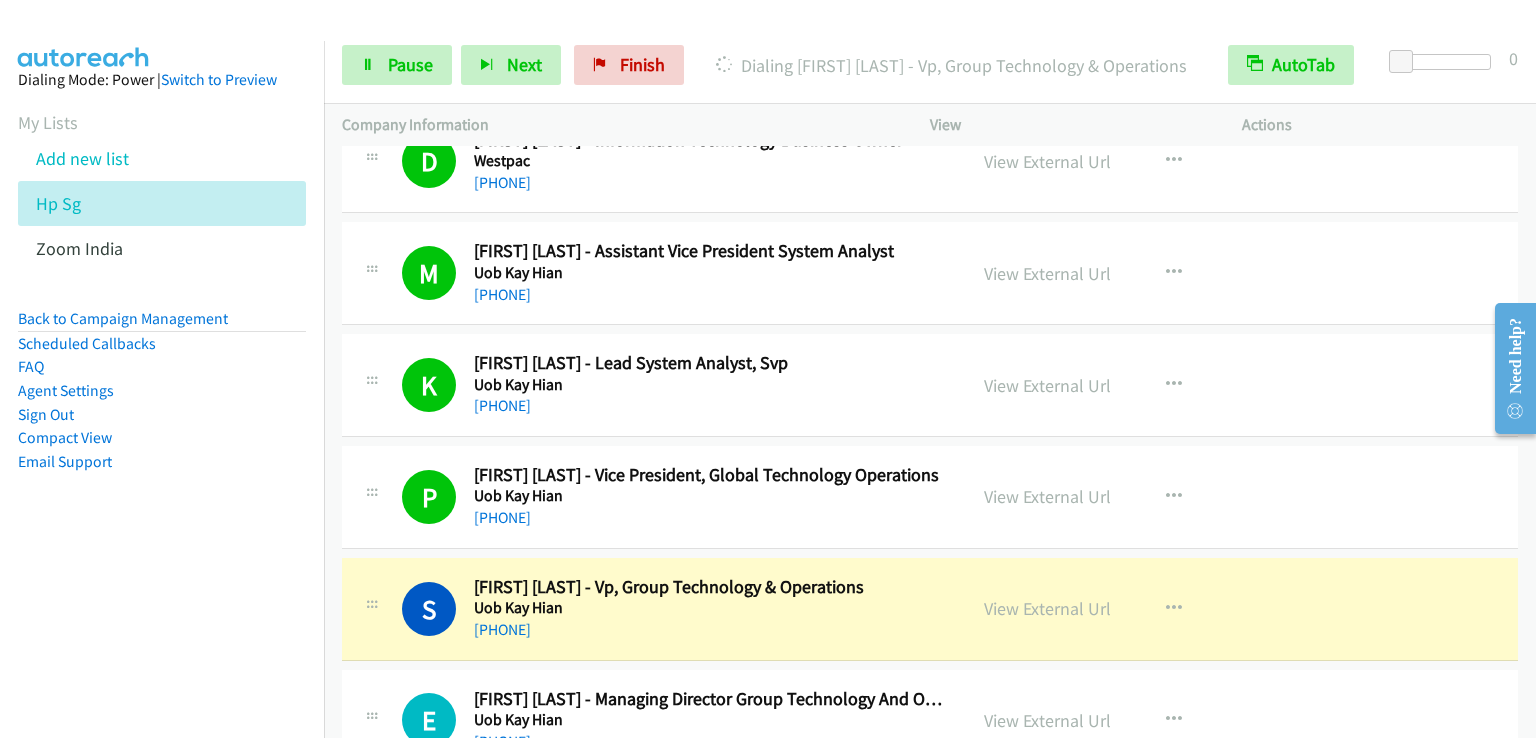 scroll, scrollTop: 100, scrollLeft: 0, axis: vertical 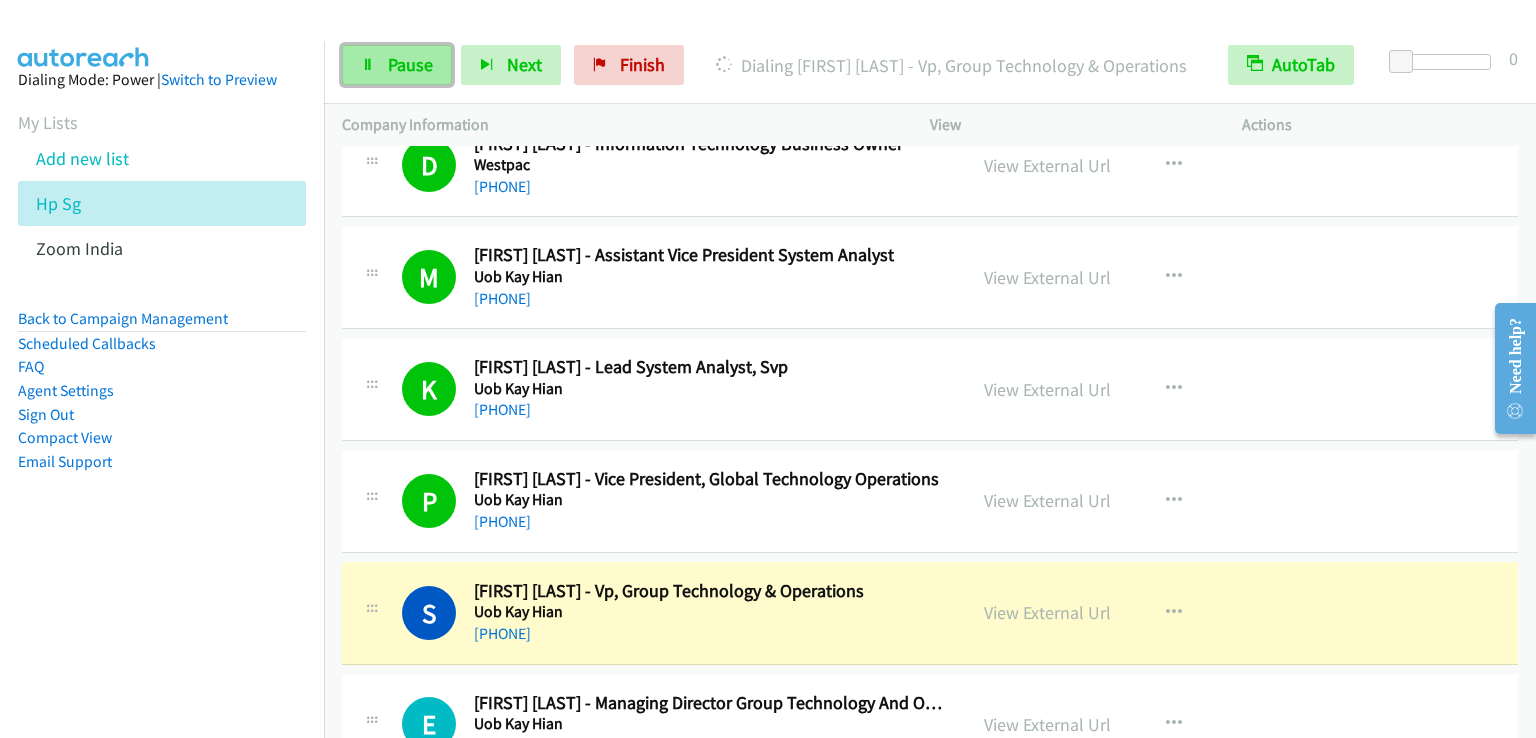 click on "Pause" at bounding box center (410, 64) 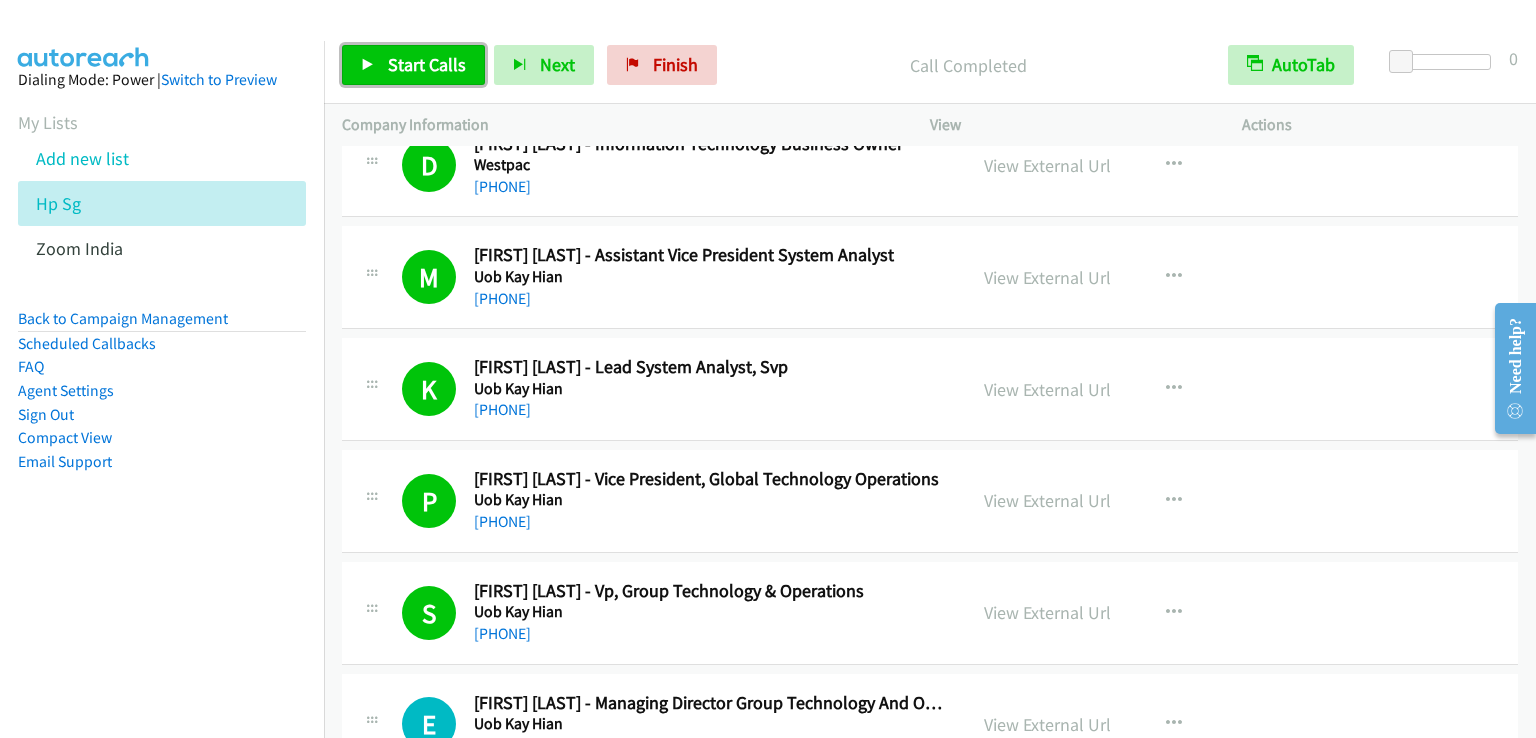 click on "Start Calls" at bounding box center (427, 64) 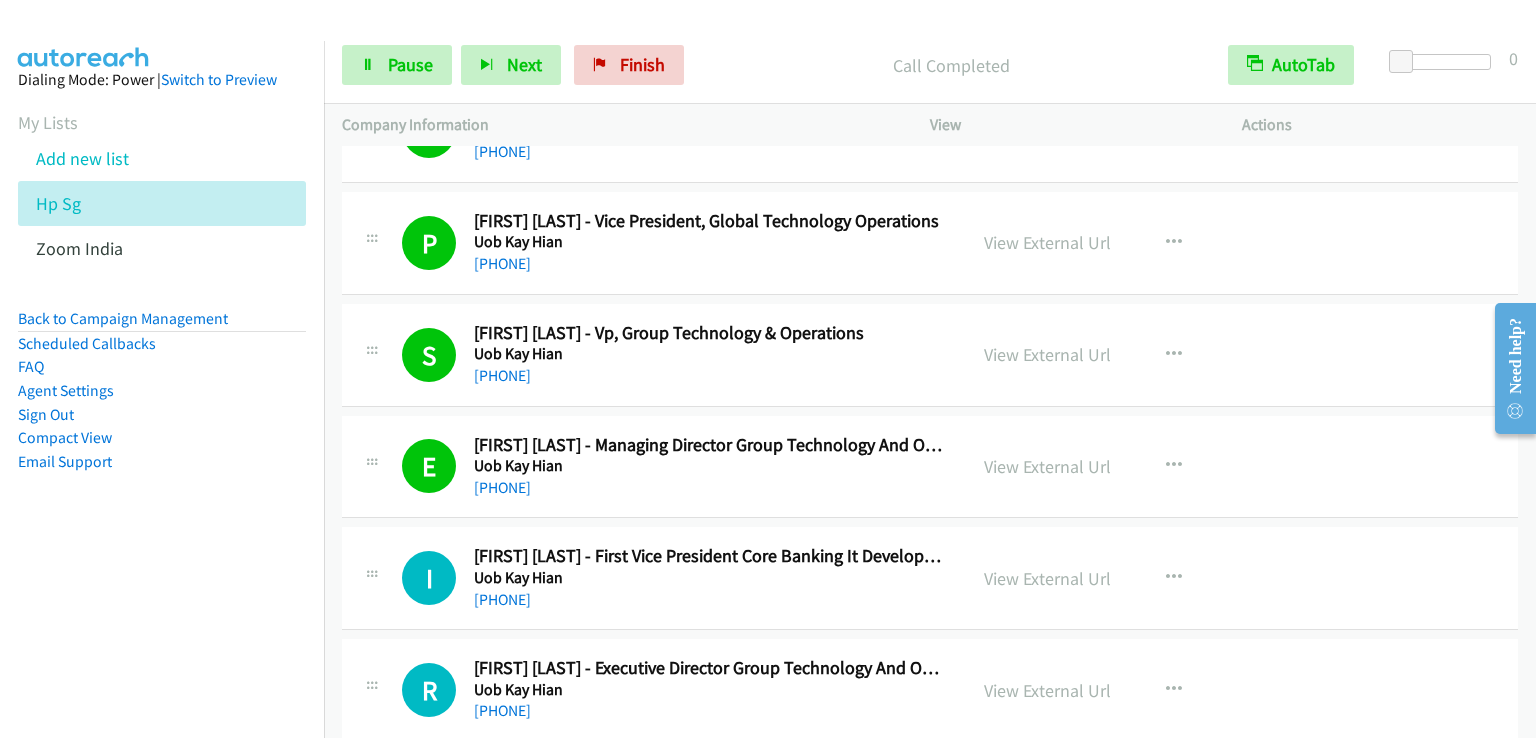scroll, scrollTop: 400, scrollLeft: 0, axis: vertical 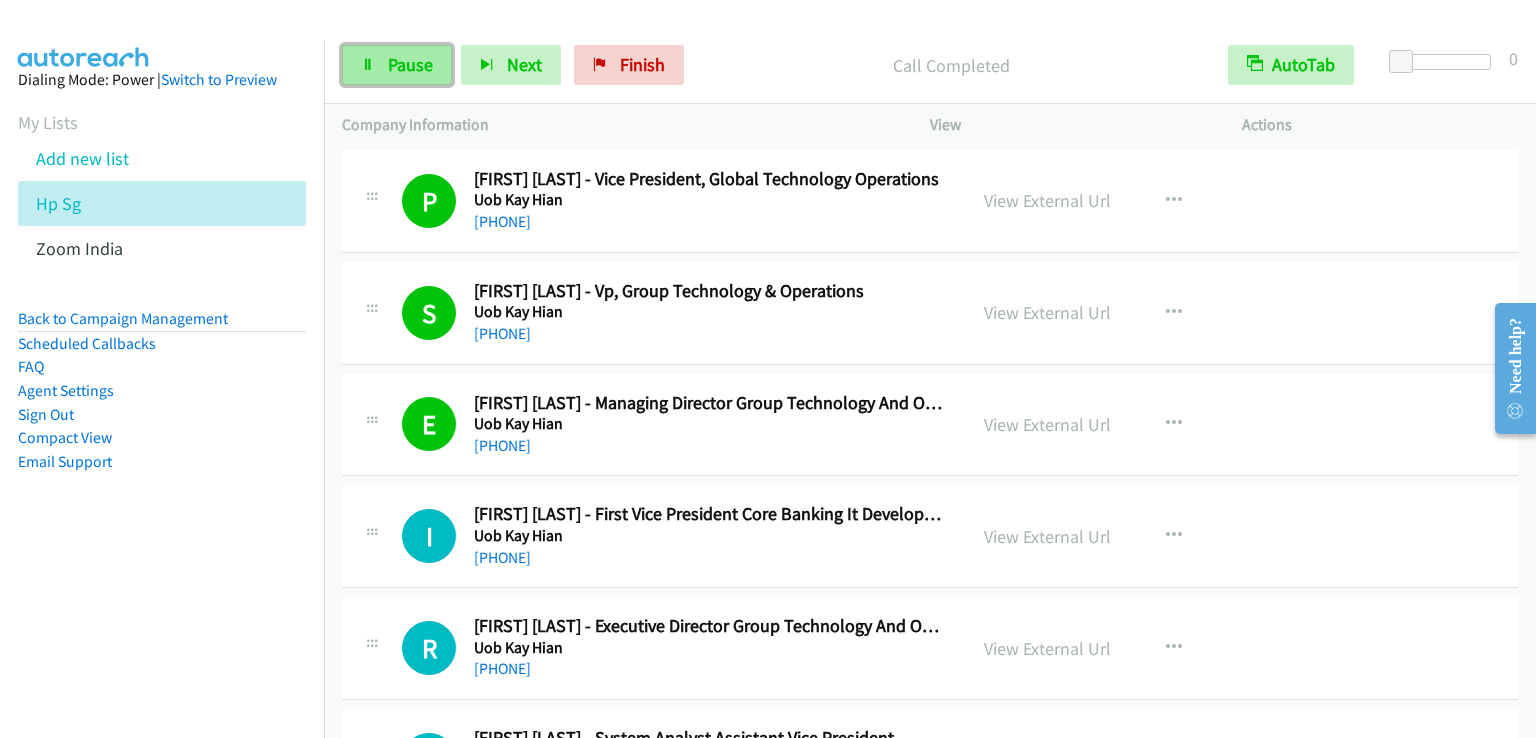 click on "Pause" at bounding box center (410, 64) 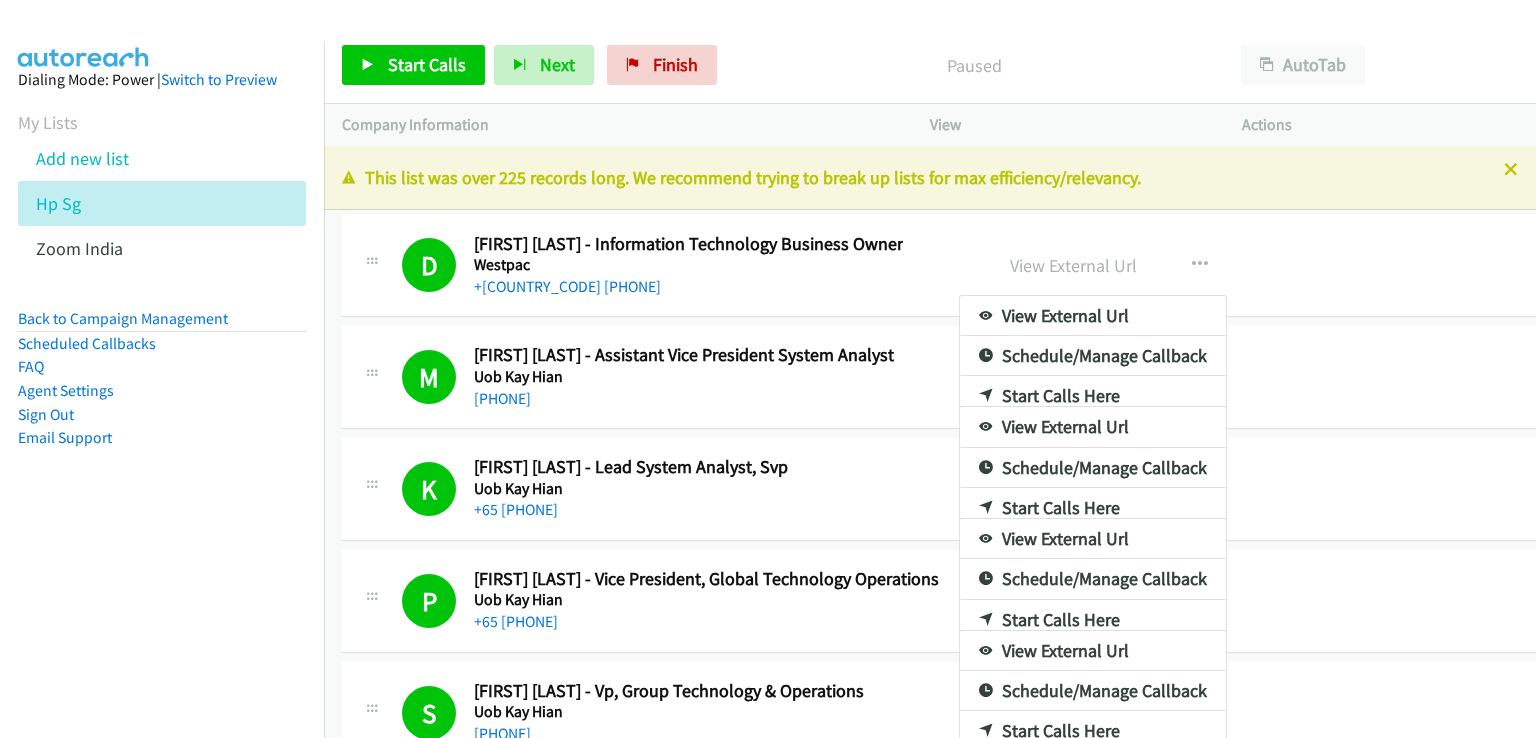 scroll, scrollTop: 0, scrollLeft: 0, axis: both 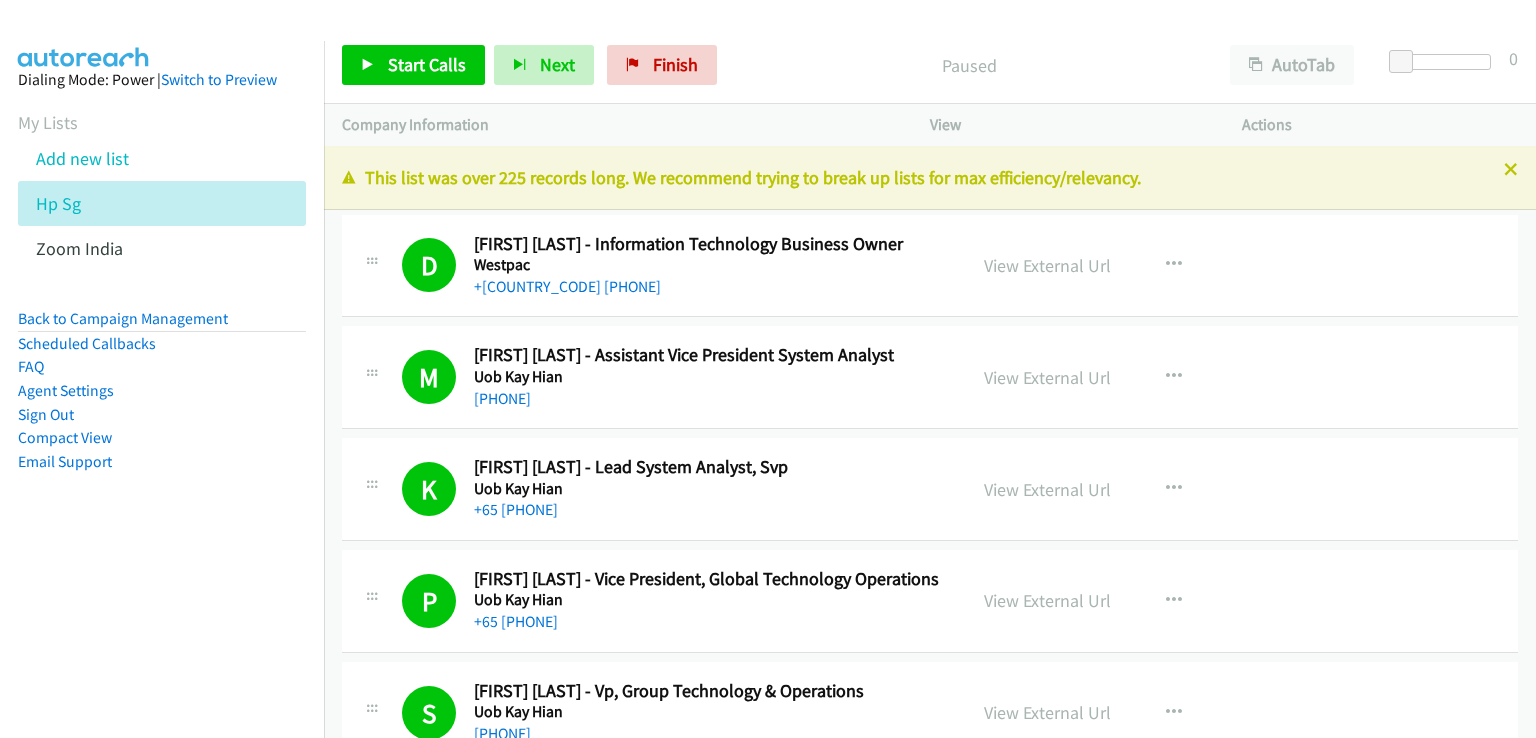 click on "Paused" at bounding box center (969, 65) 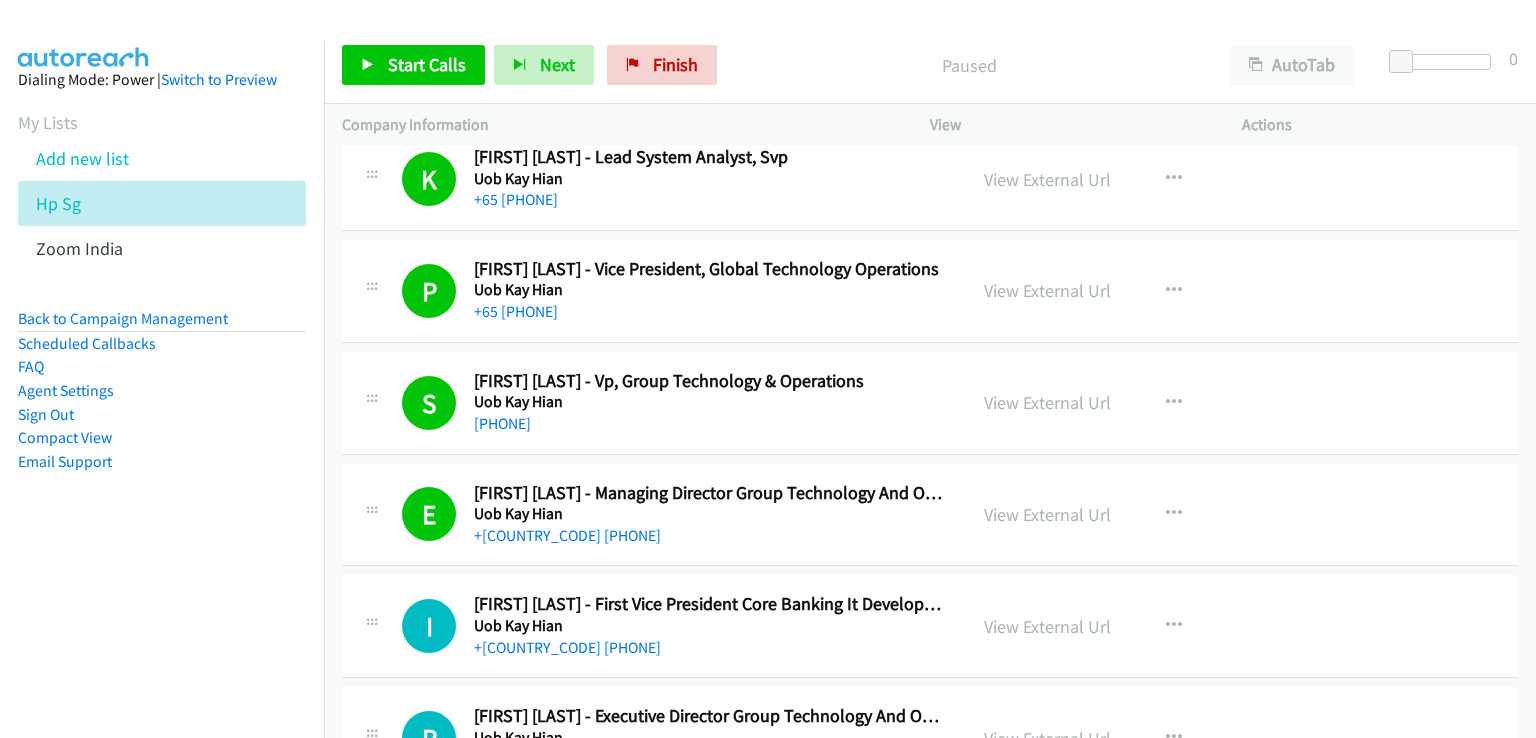 scroll, scrollTop: 400, scrollLeft: 0, axis: vertical 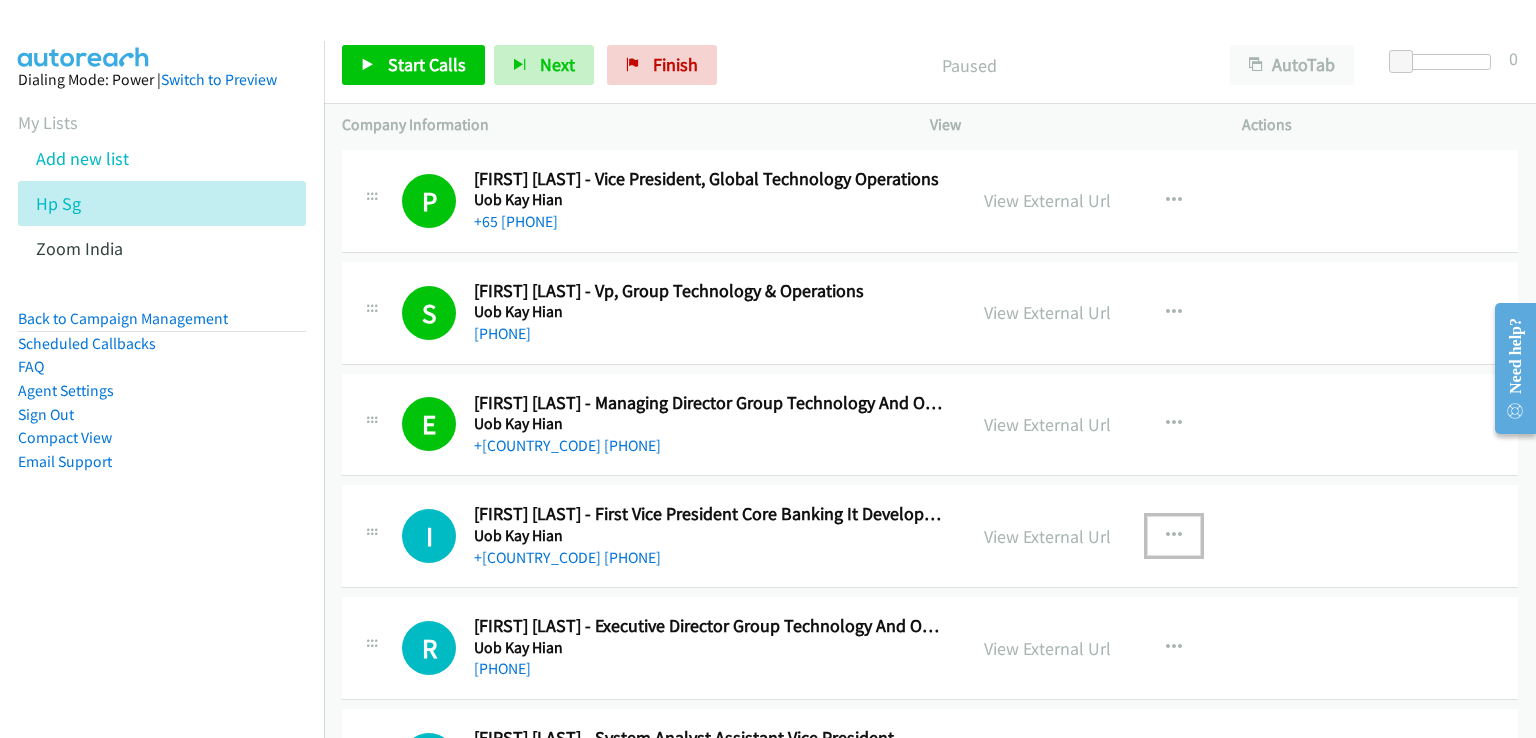 click at bounding box center [1174, 536] 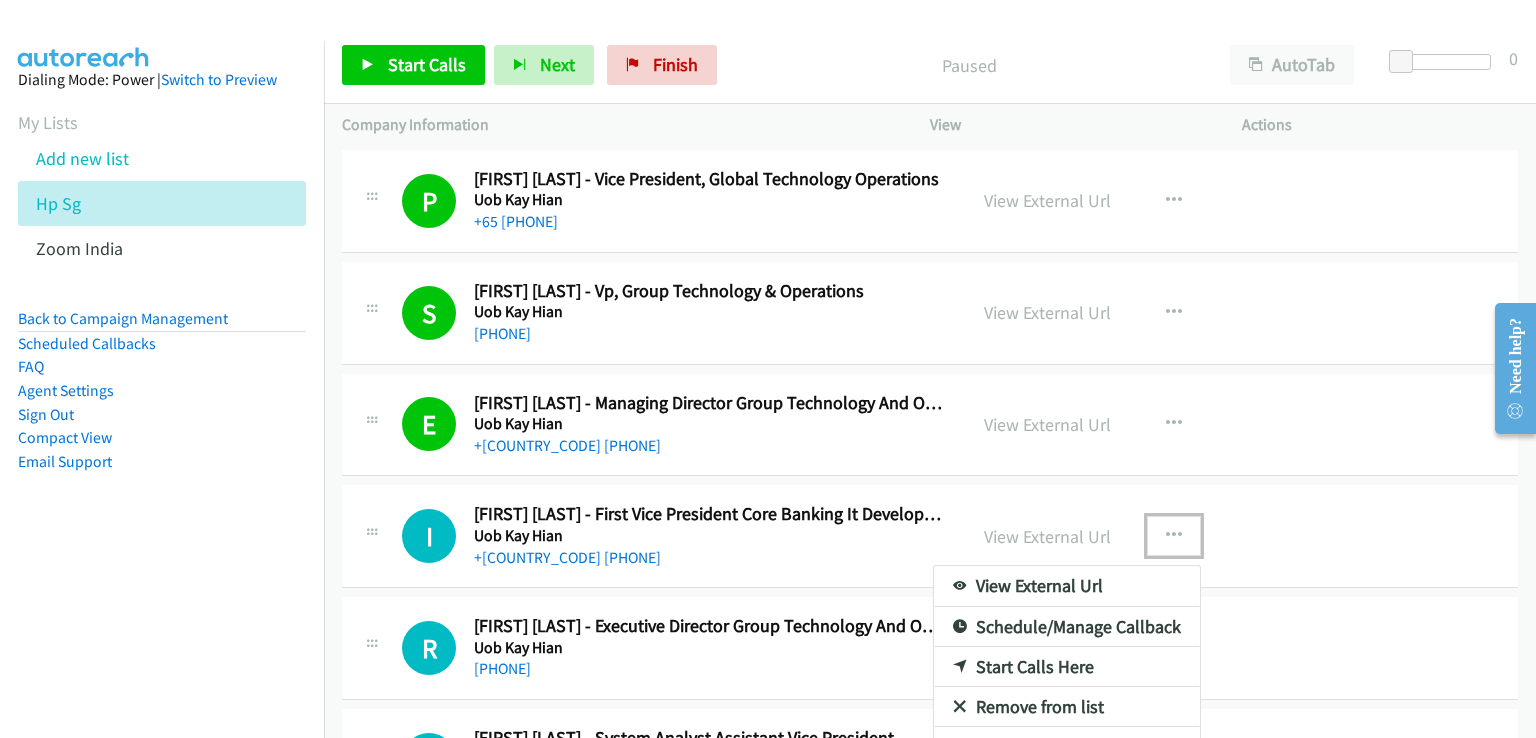 click on "Start Calls Here" at bounding box center [1067, 667] 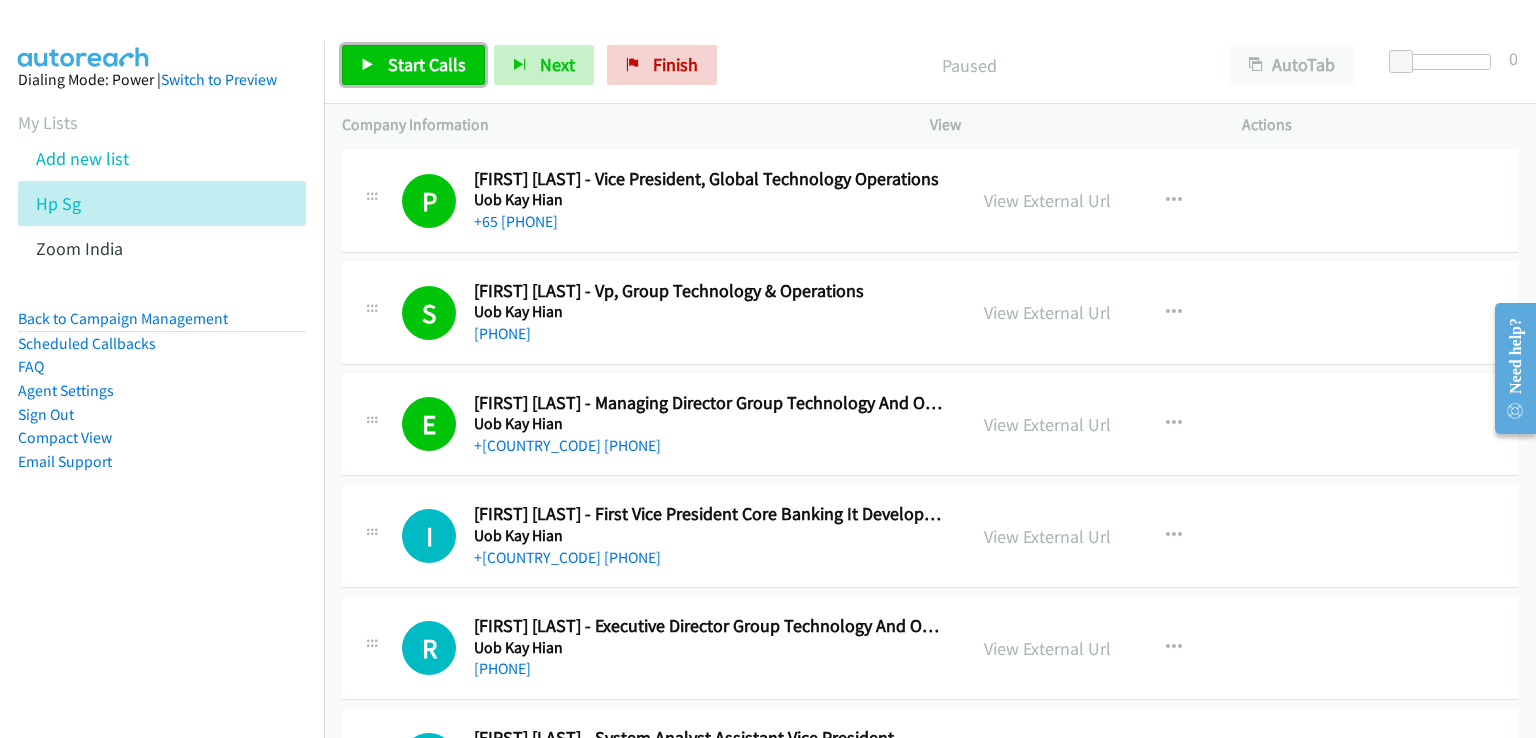 click on "Start Calls" at bounding box center (413, 65) 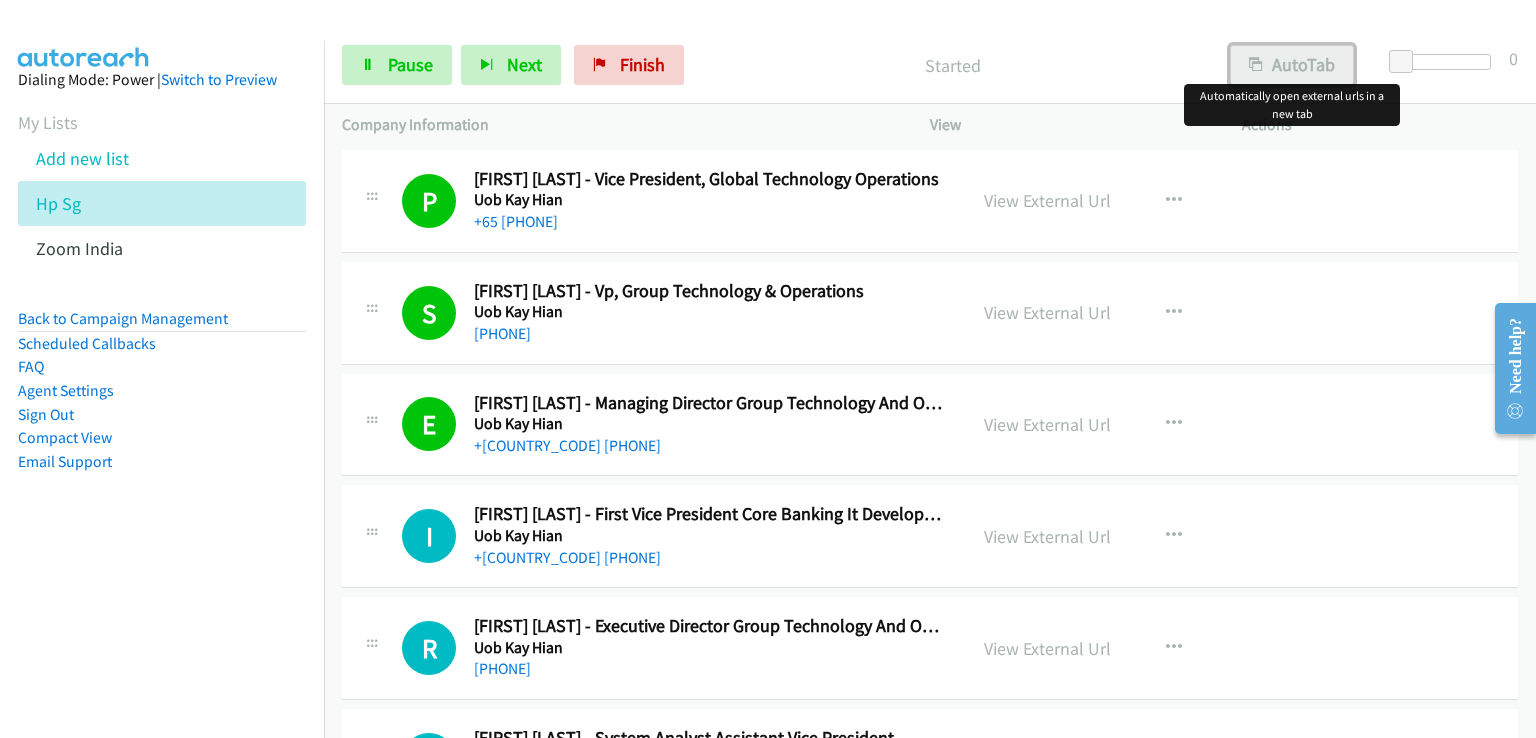 click on "AutoTab" at bounding box center [1292, 65] 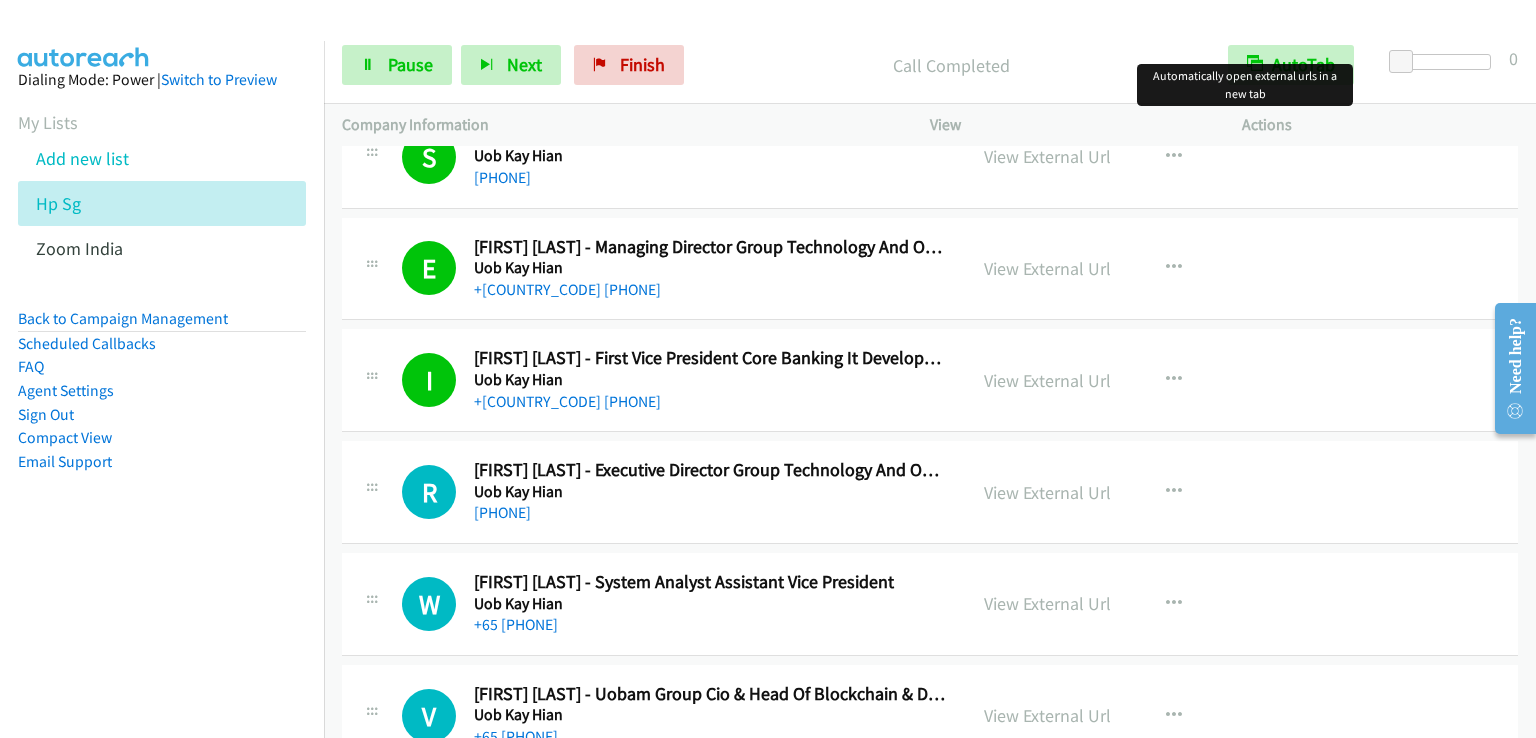 scroll, scrollTop: 600, scrollLeft: 0, axis: vertical 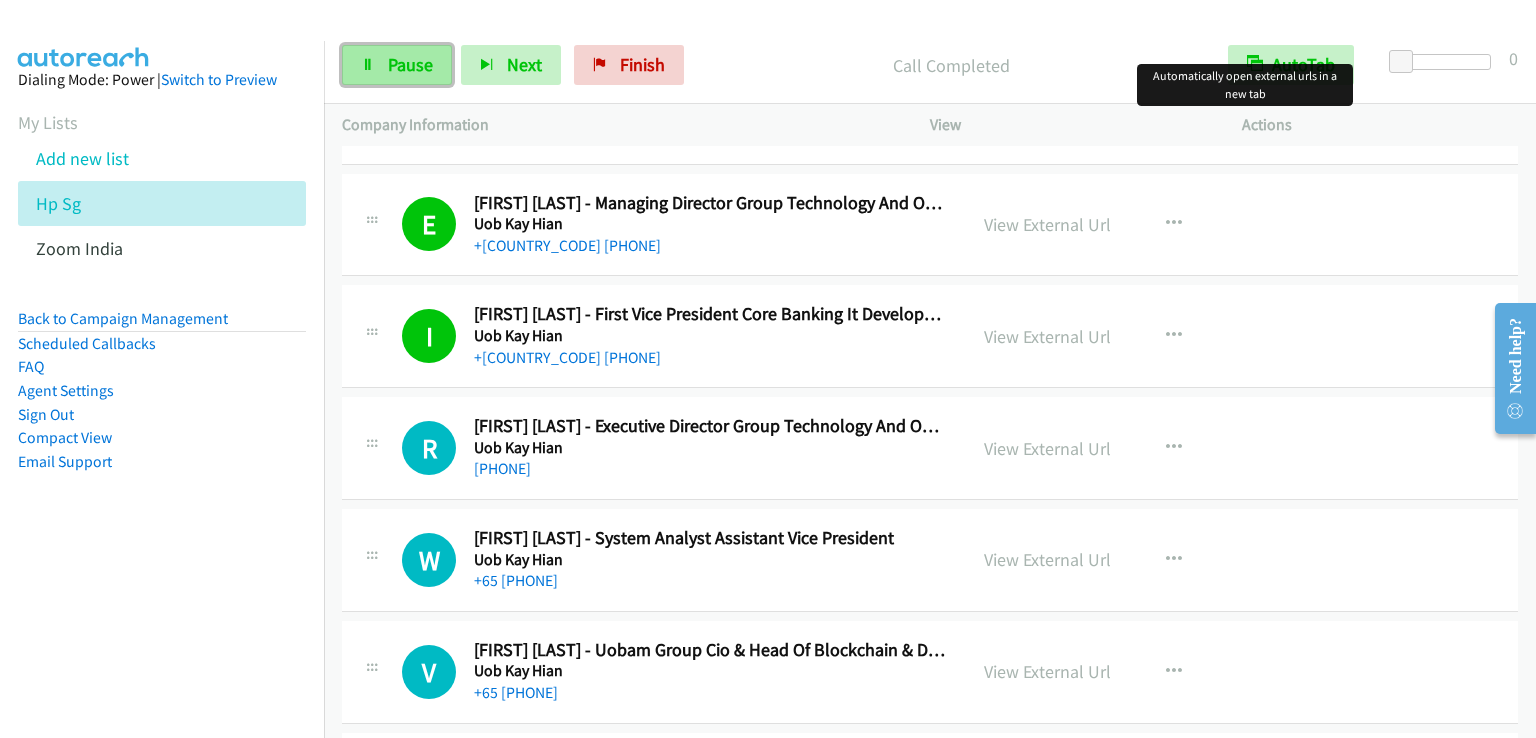 click on "Pause" at bounding box center [410, 64] 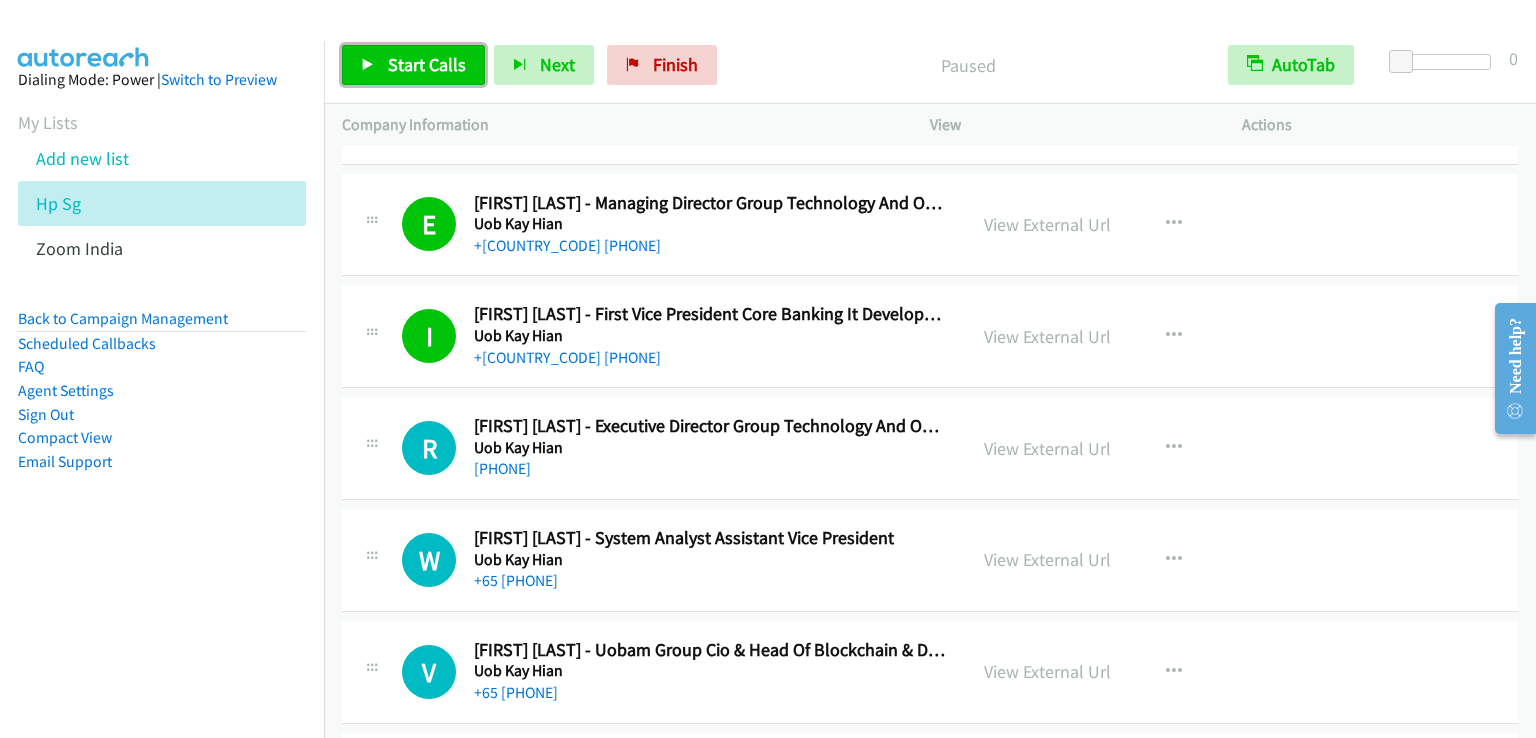 click on "Start Calls" at bounding box center (427, 64) 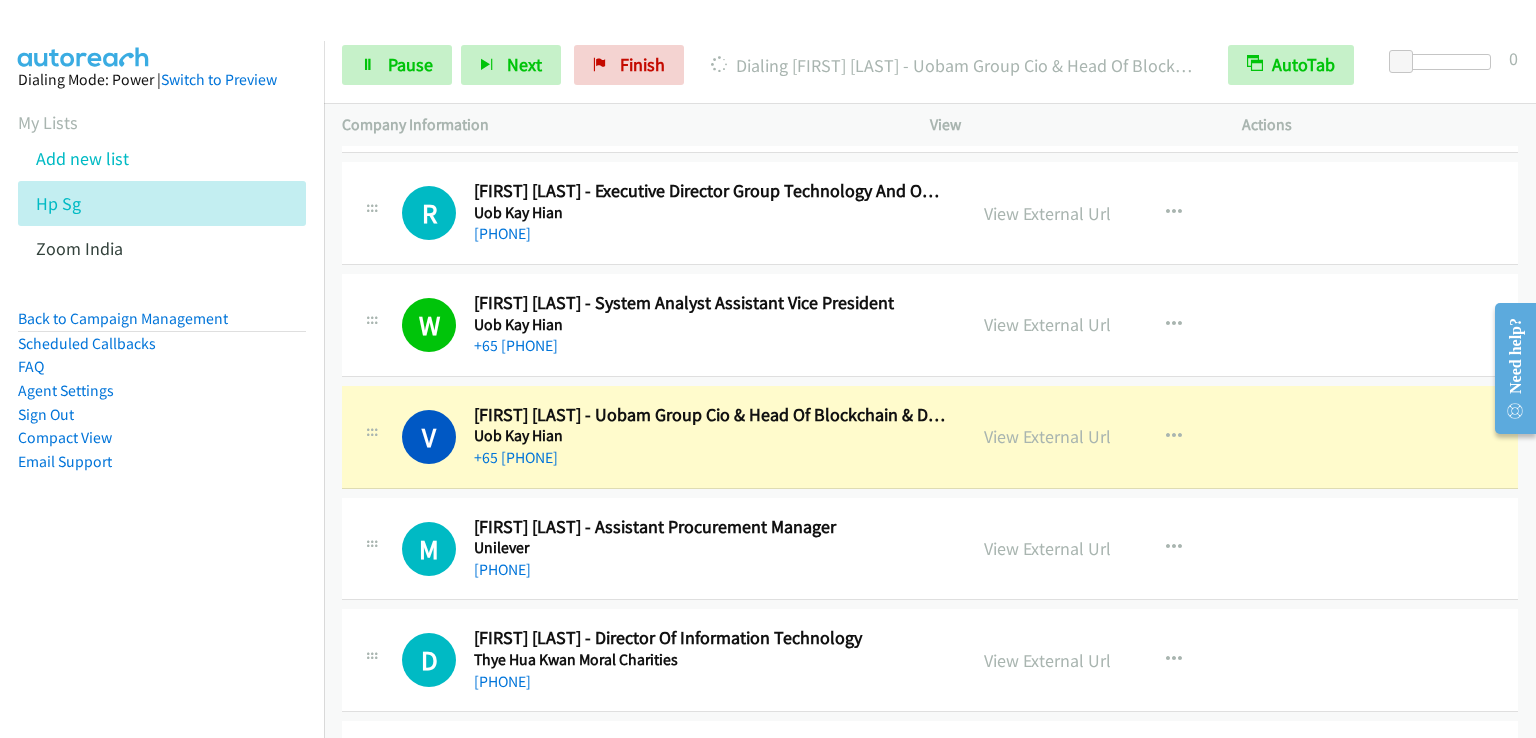 scroll, scrollTop: 900, scrollLeft: 0, axis: vertical 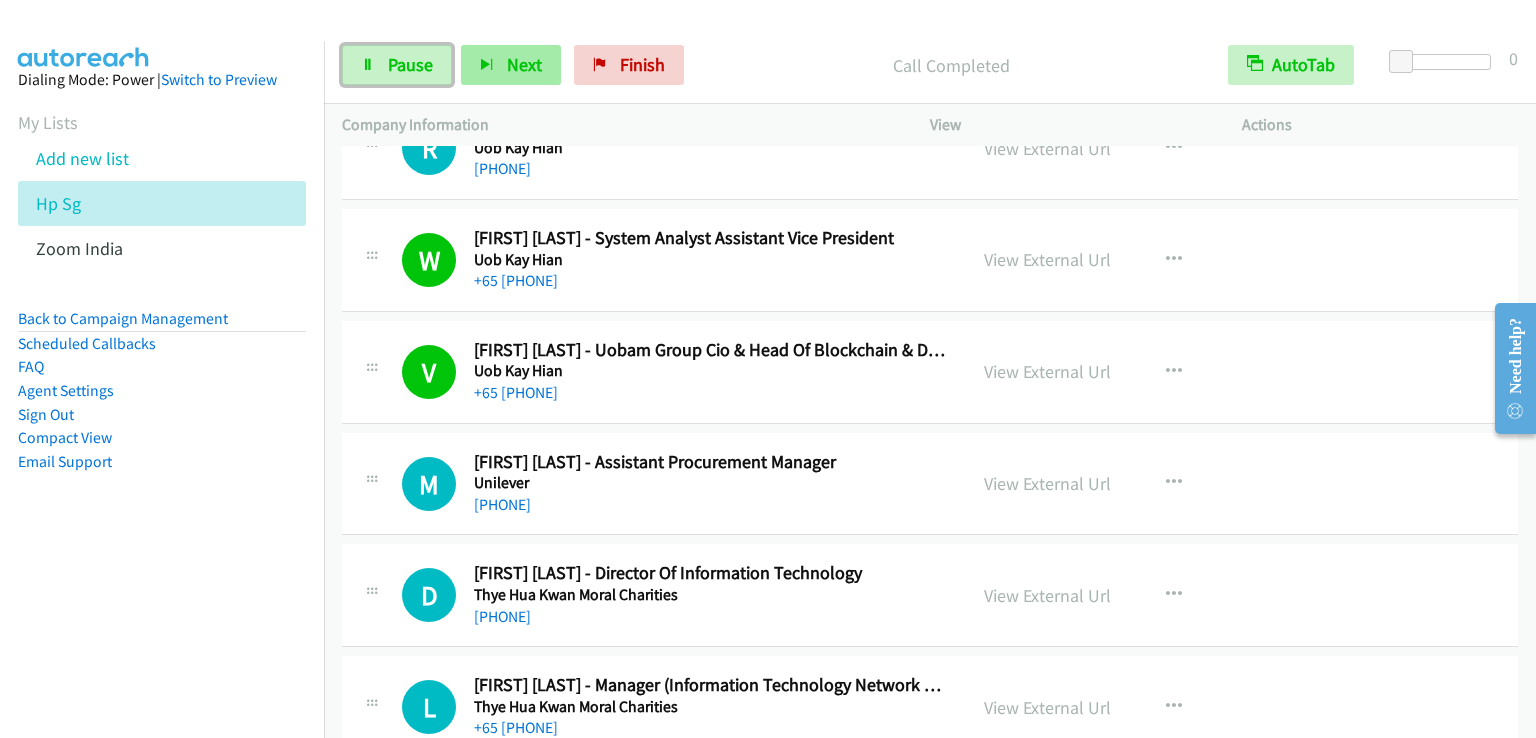 click on "Pause" at bounding box center [410, 64] 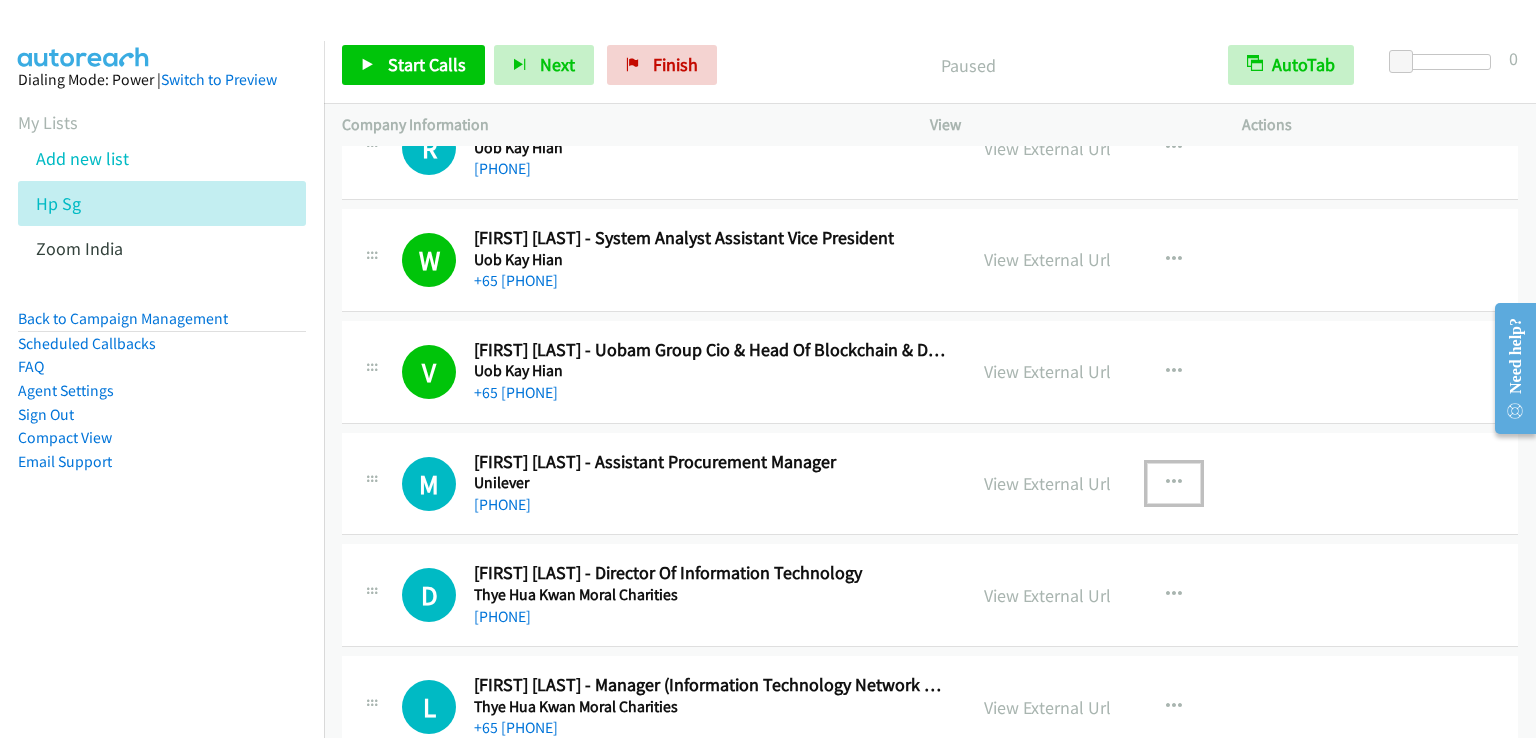 click at bounding box center (1174, 483) 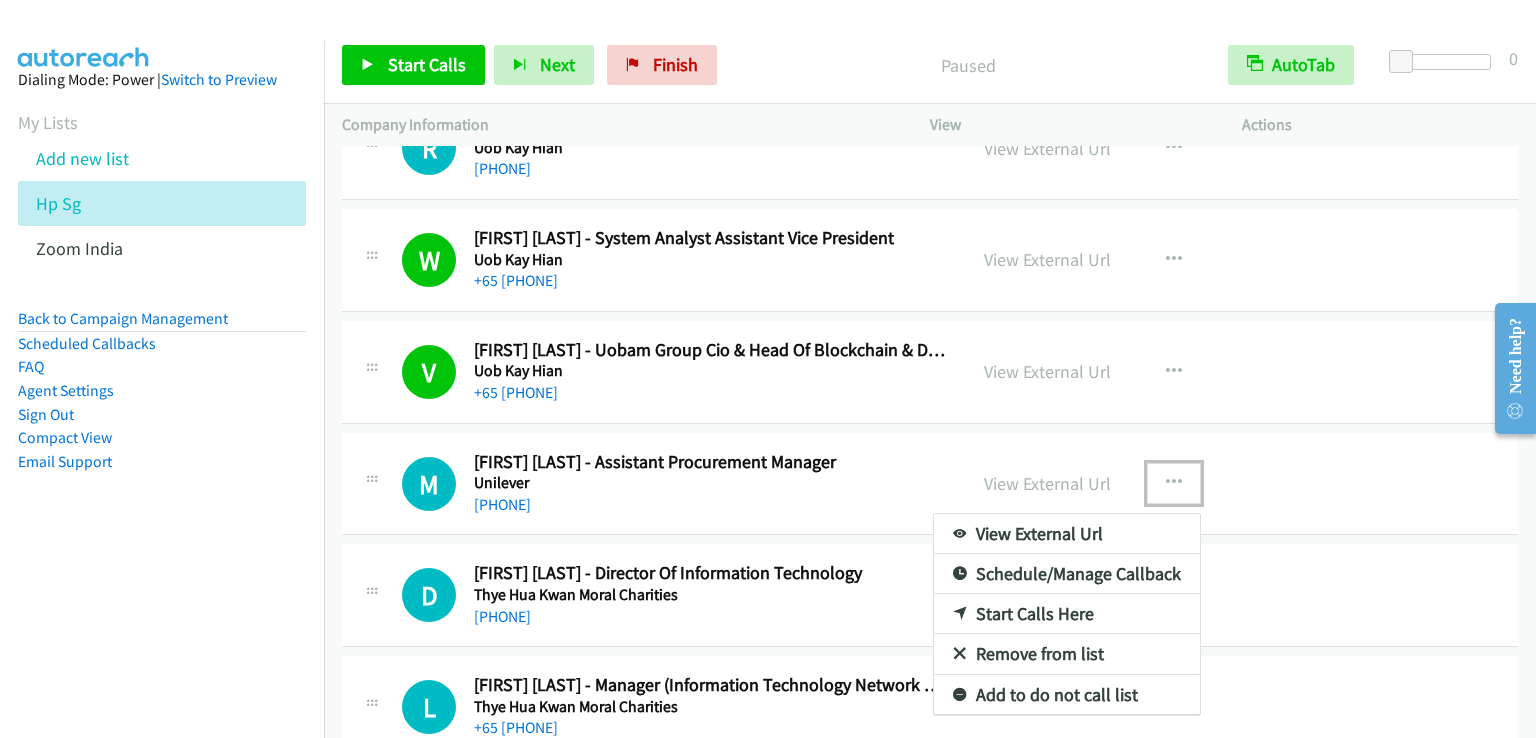 click on "Start Calls Here" at bounding box center (1067, 614) 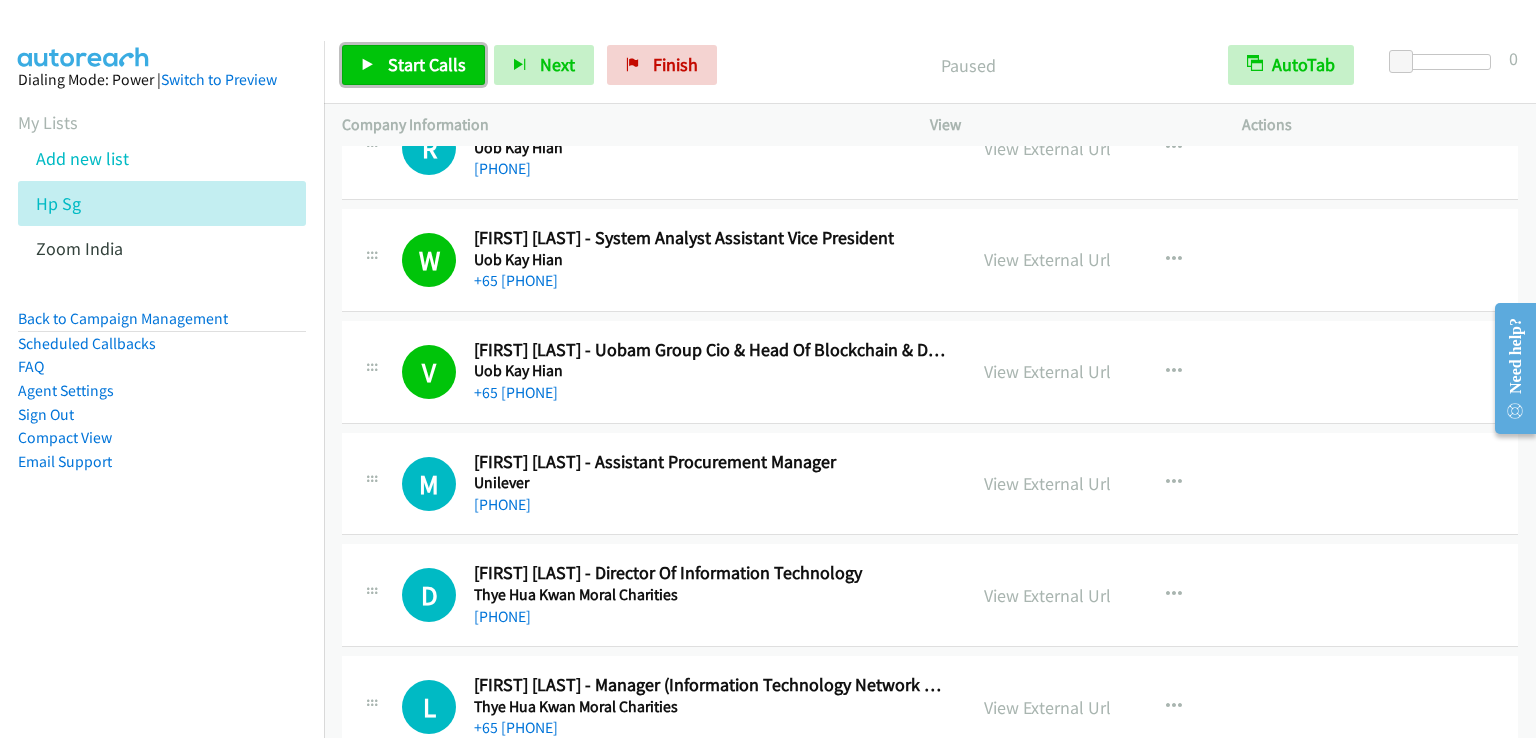 click on "Start Calls" at bounding box center [427, 64] 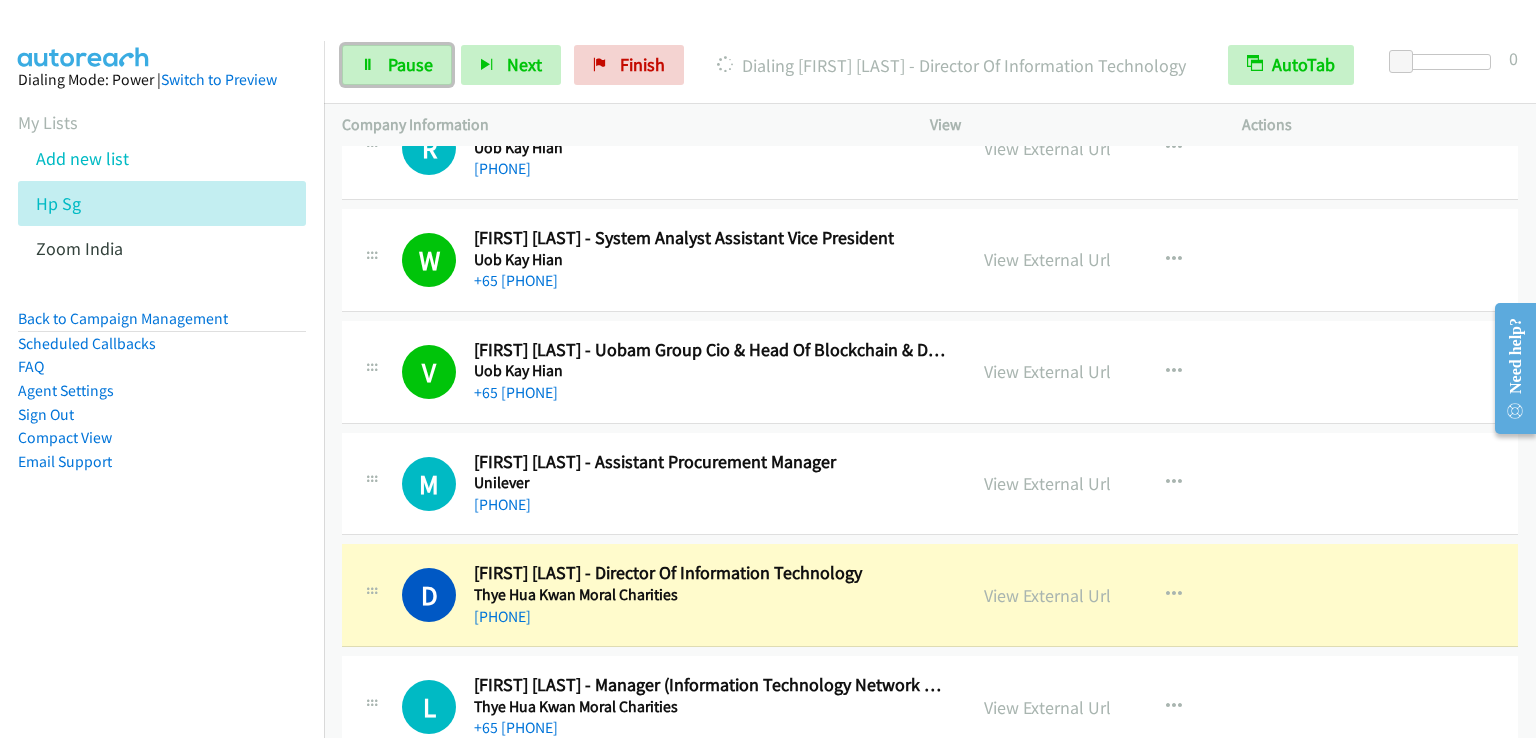 drag, startPoint x: 409, startPoint y: 60, endPoint x: 446, endPoint y: 14, distance: 59.03389 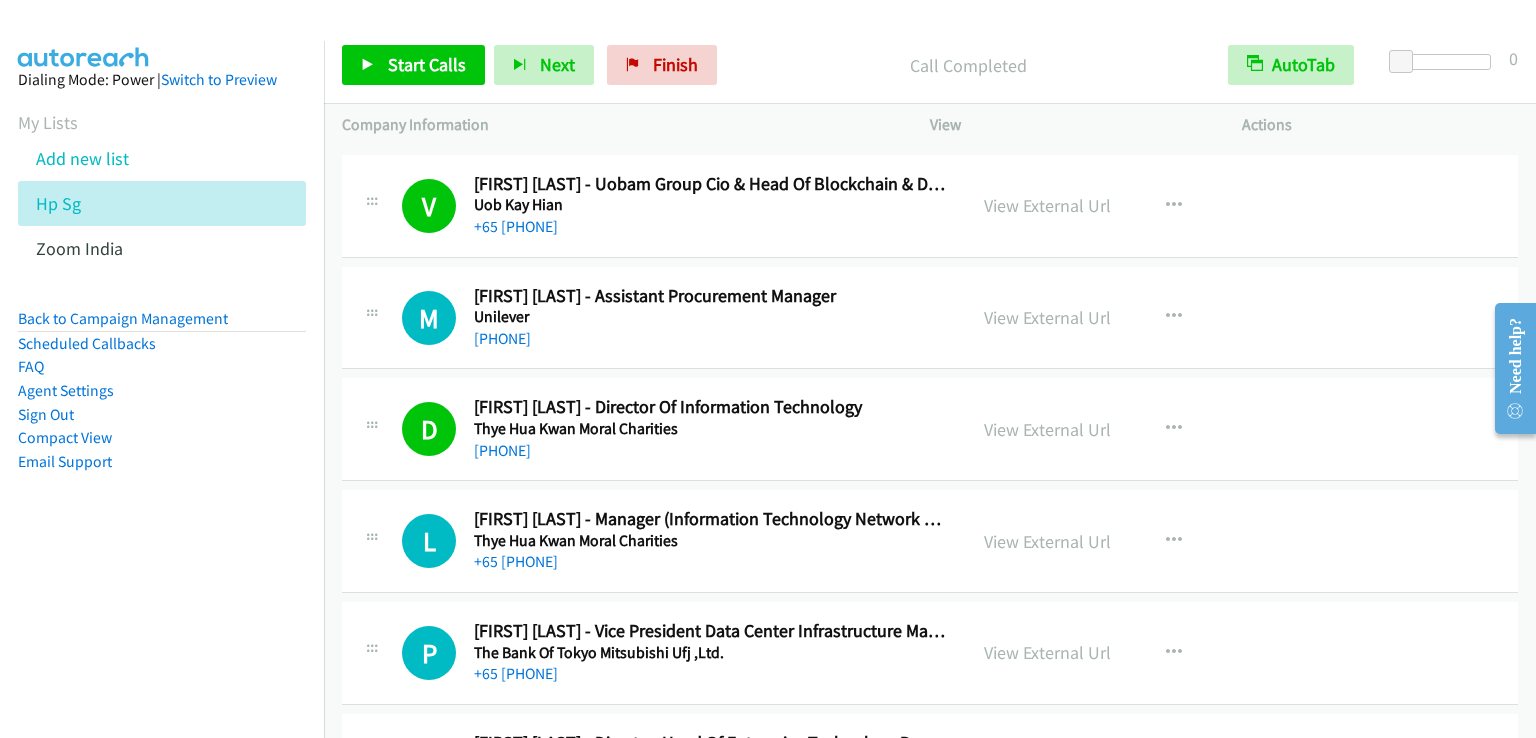 scroll, scrollTop: 1100, scrollLeft: 0, axis: vertical 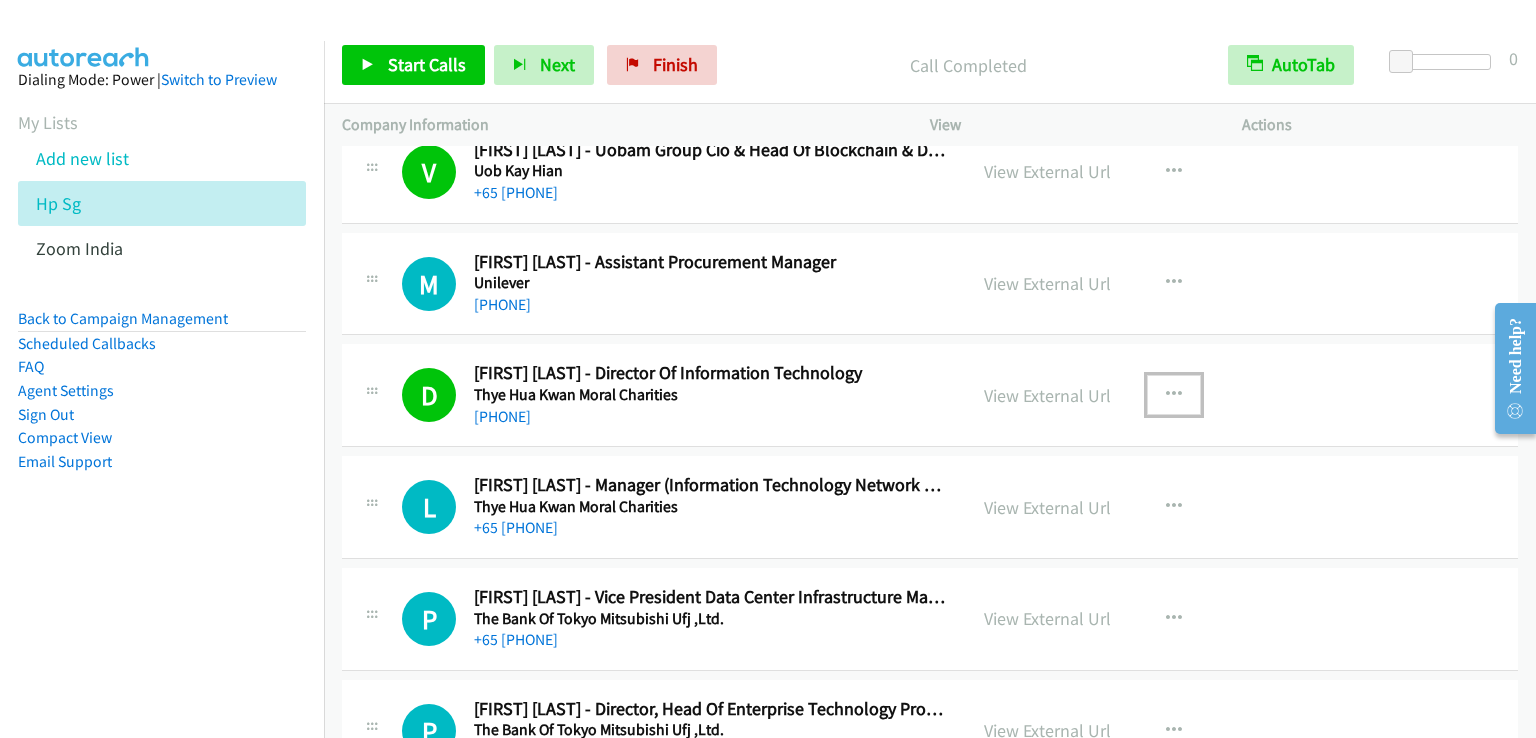click at bounding box center (1174, 395) 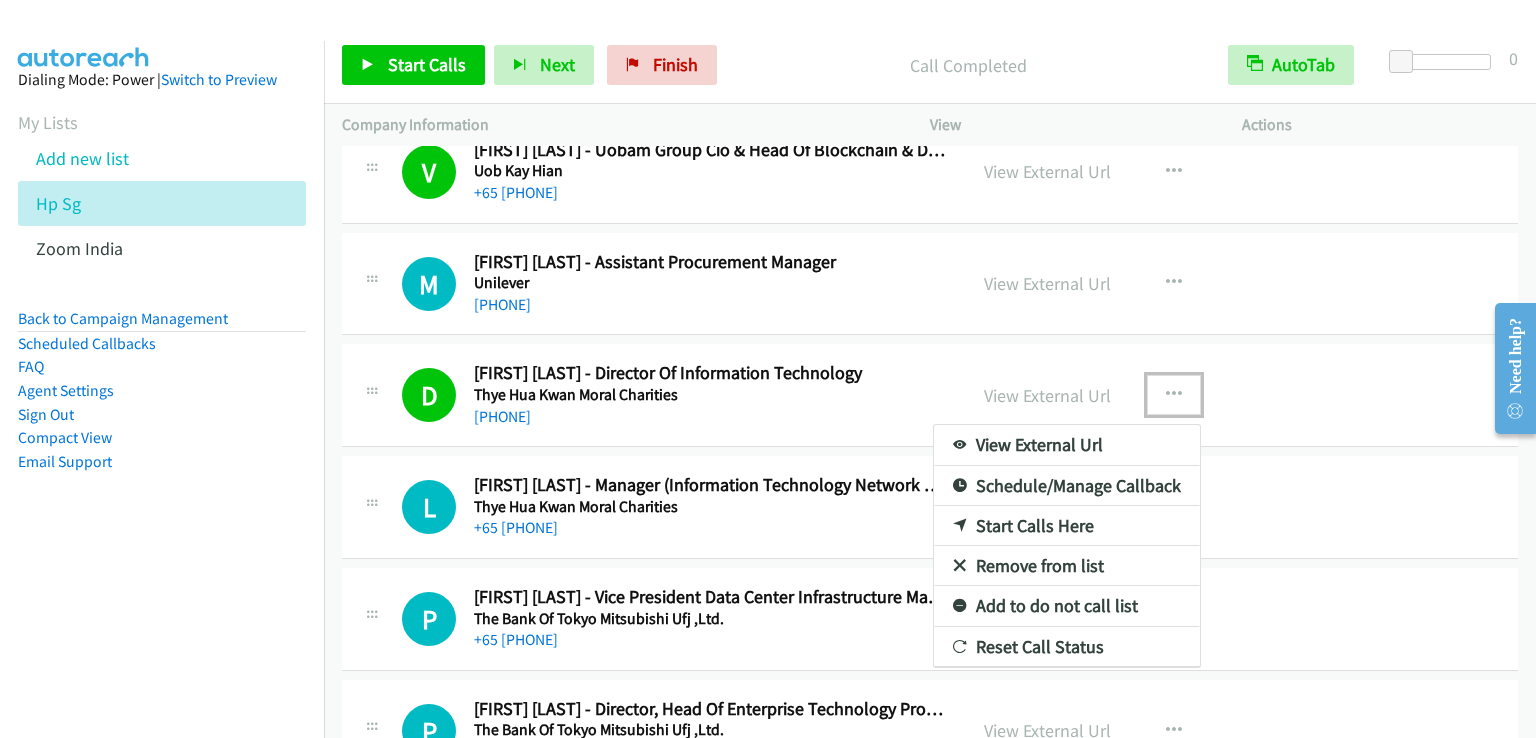click on "Remove from list" at bounding box center (1067, 566) 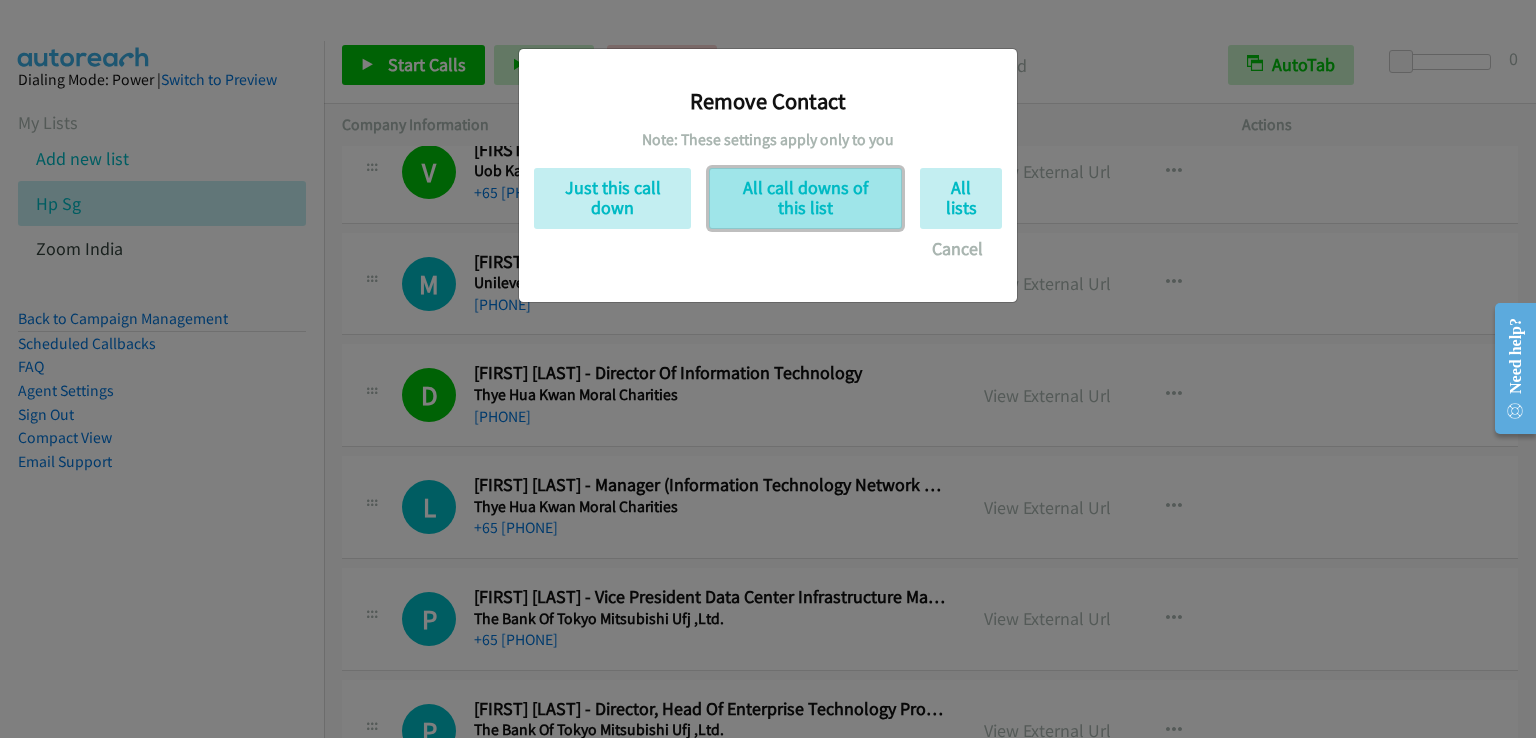 click on "All call downs of this list" at bounding box center [805, 198] 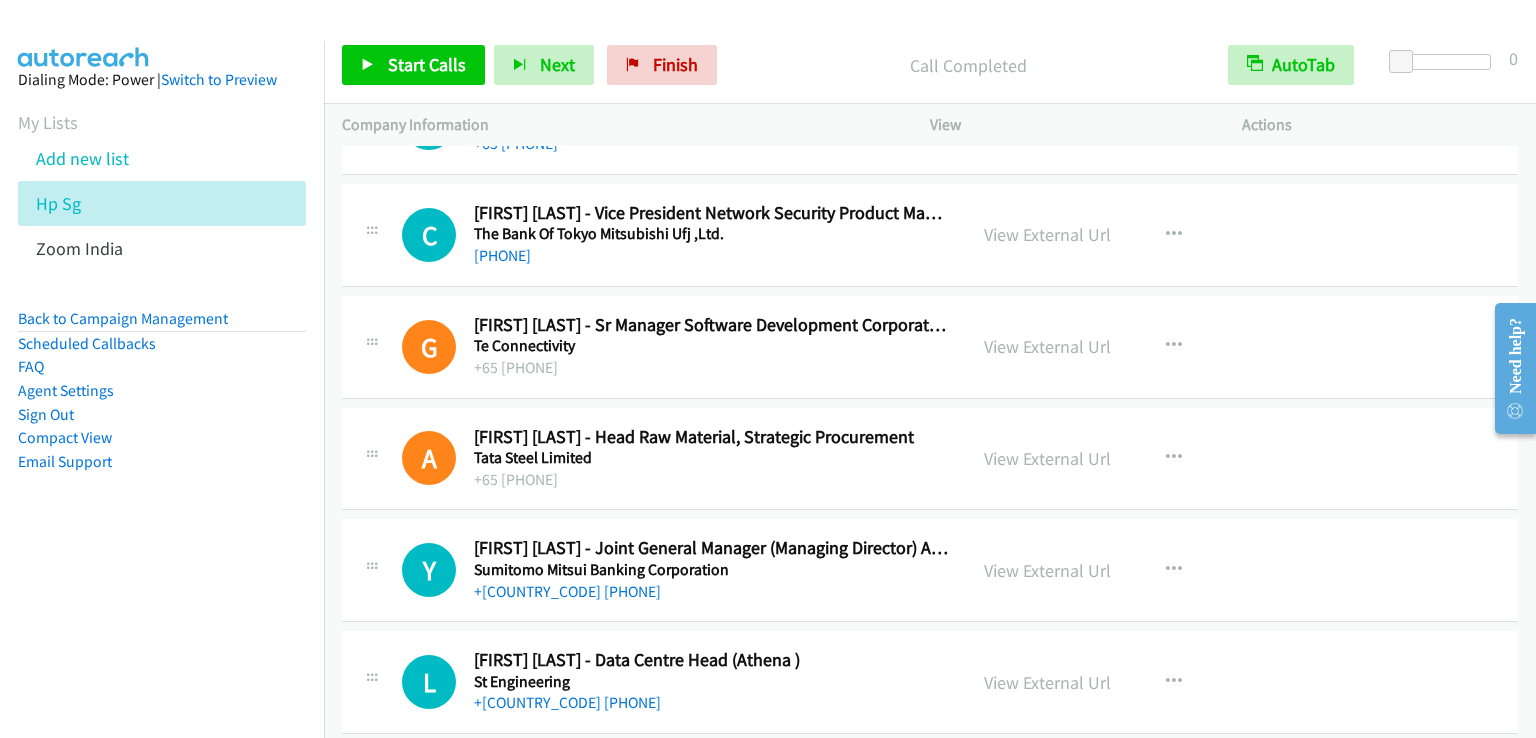 scroll, scrollTop: 1600, scrollLeft: 0, axis: vertical 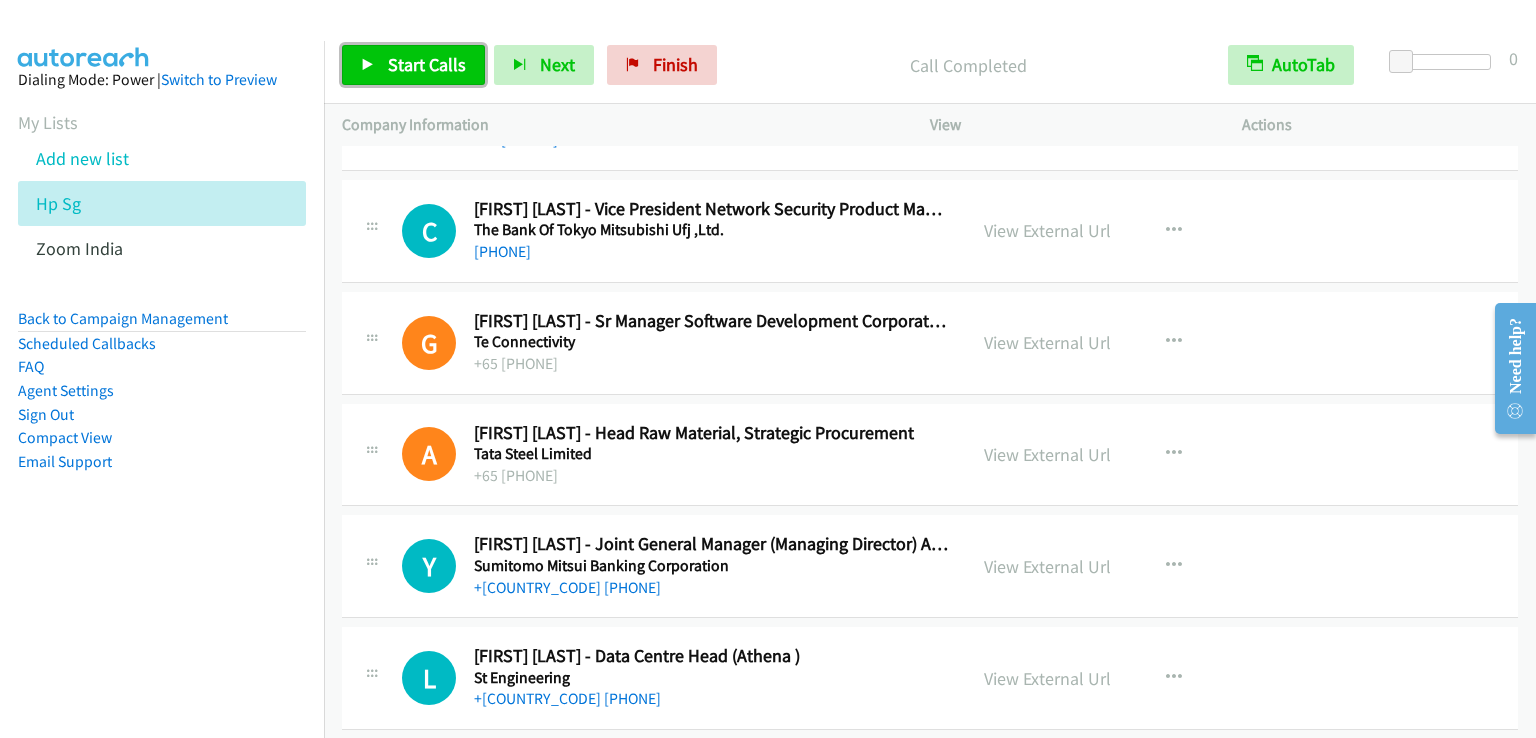 click on "Start Calls" at bounding box center [427, 64] 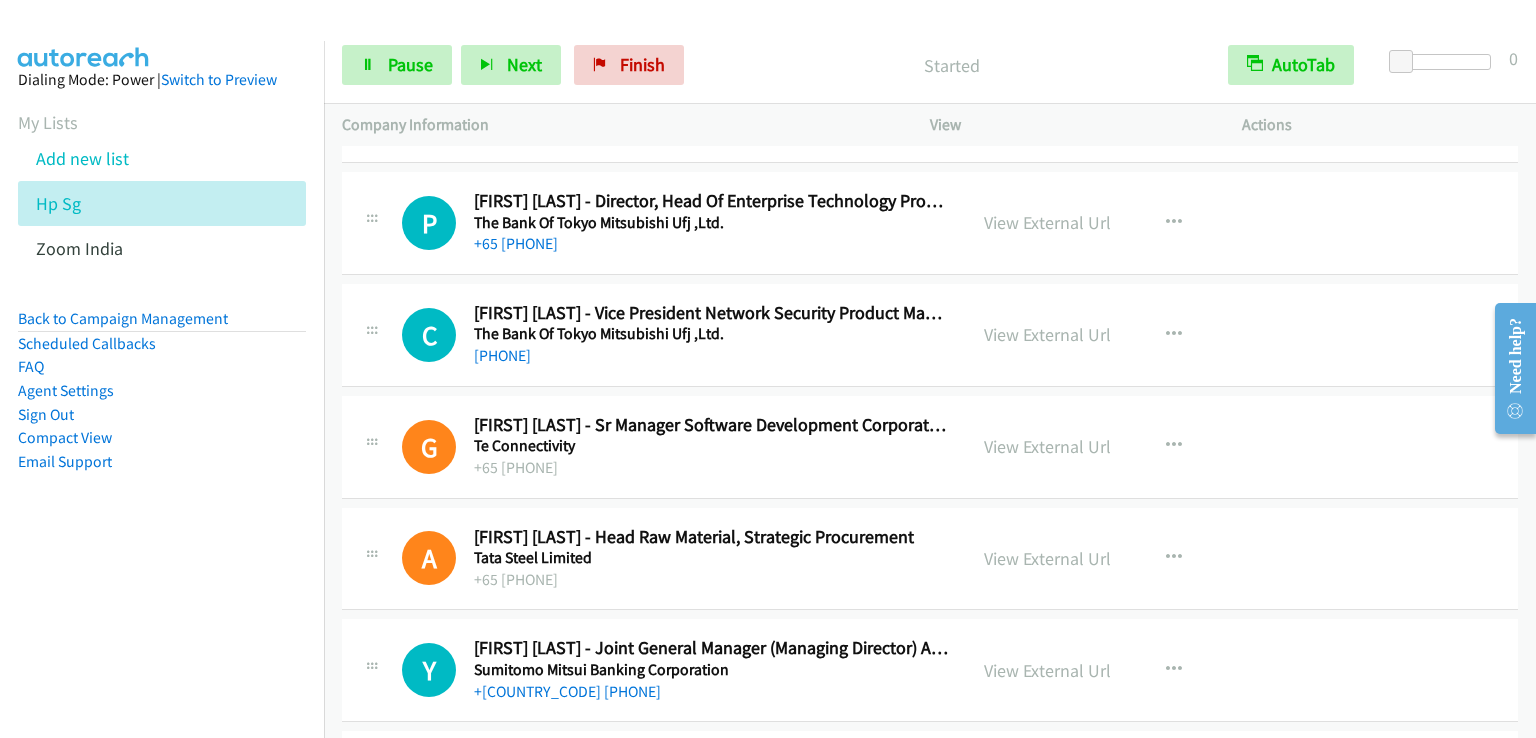 scroll, scrollTop: 1300, scrollLeft: 0, axis: vertical 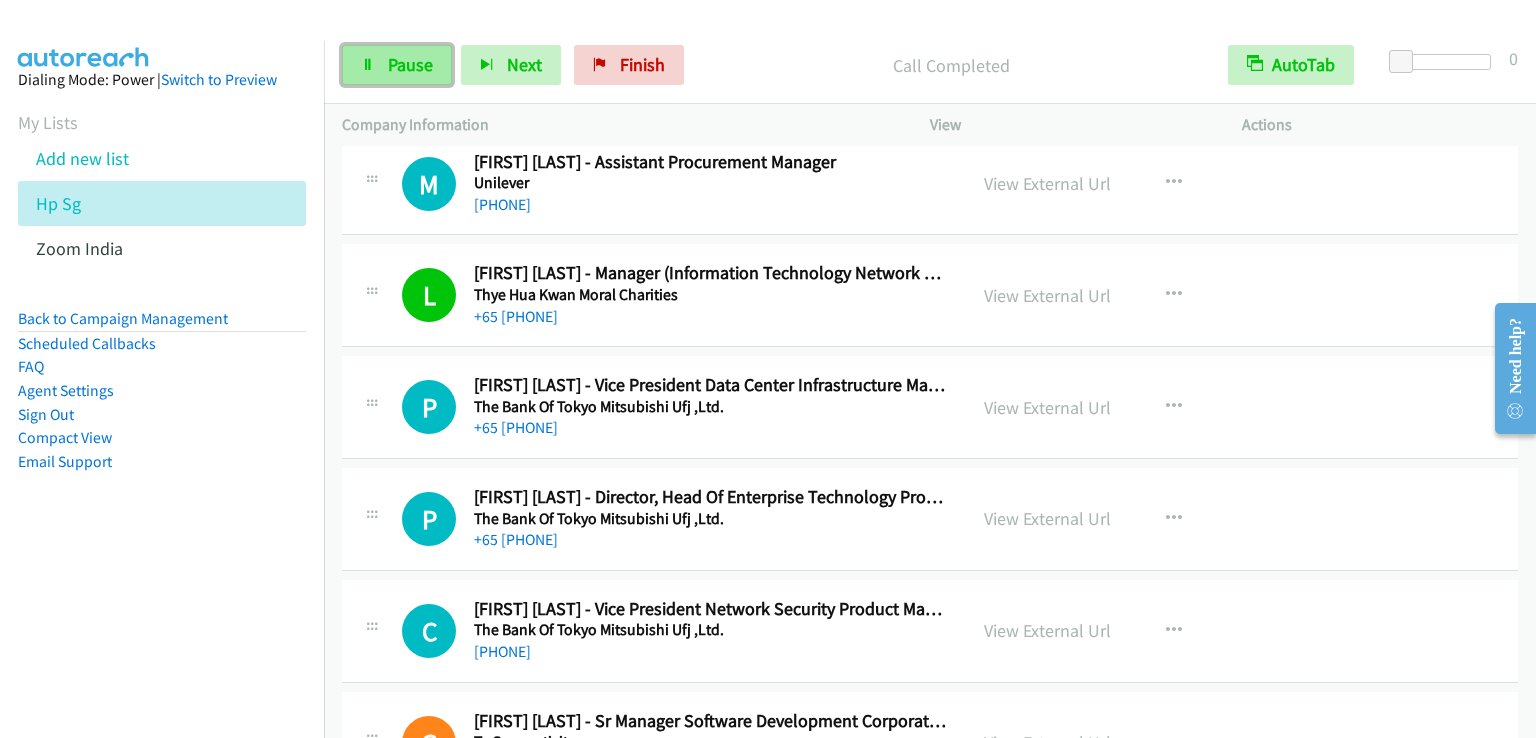 click on "Pause" at bounding box center [397, 65] 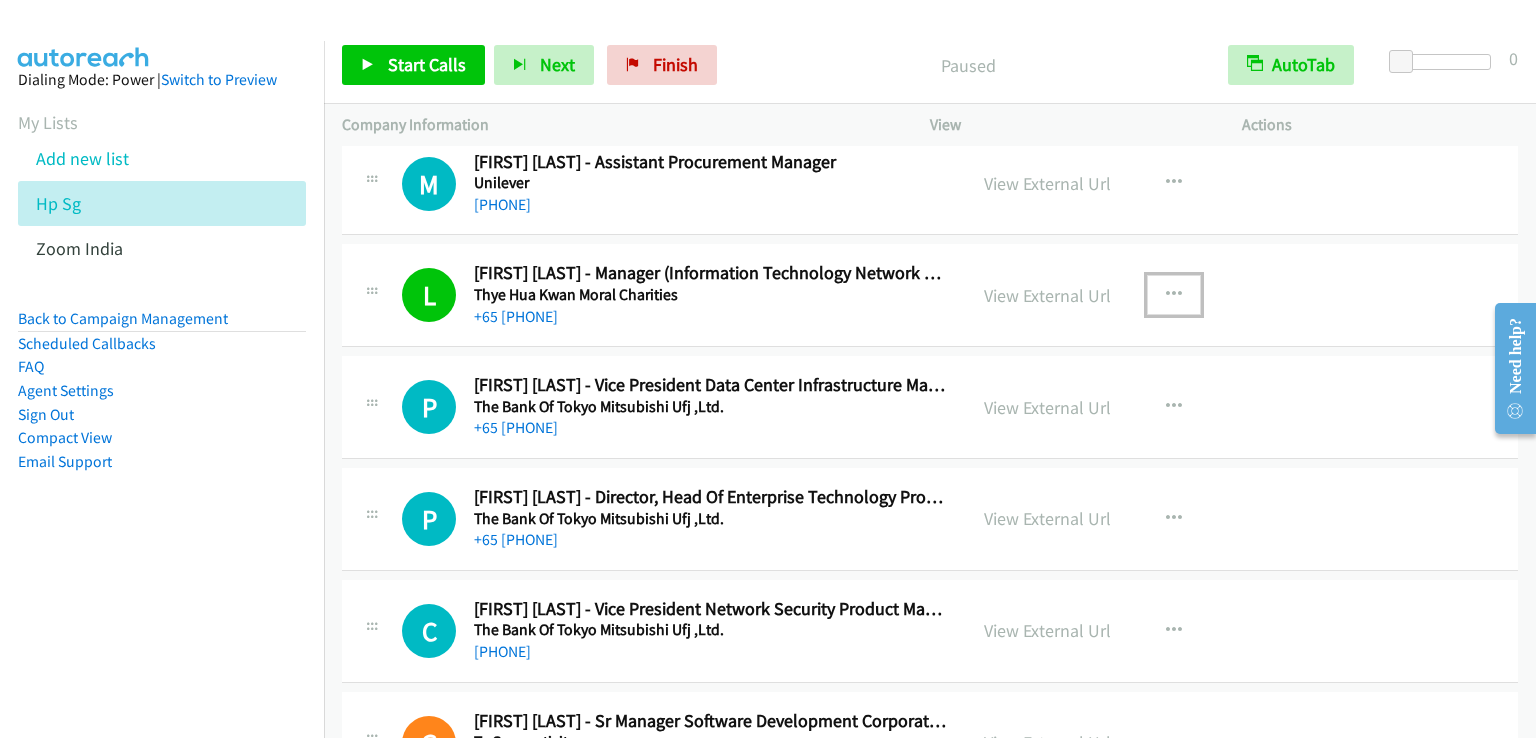 click at bounding box center (1174, 295) 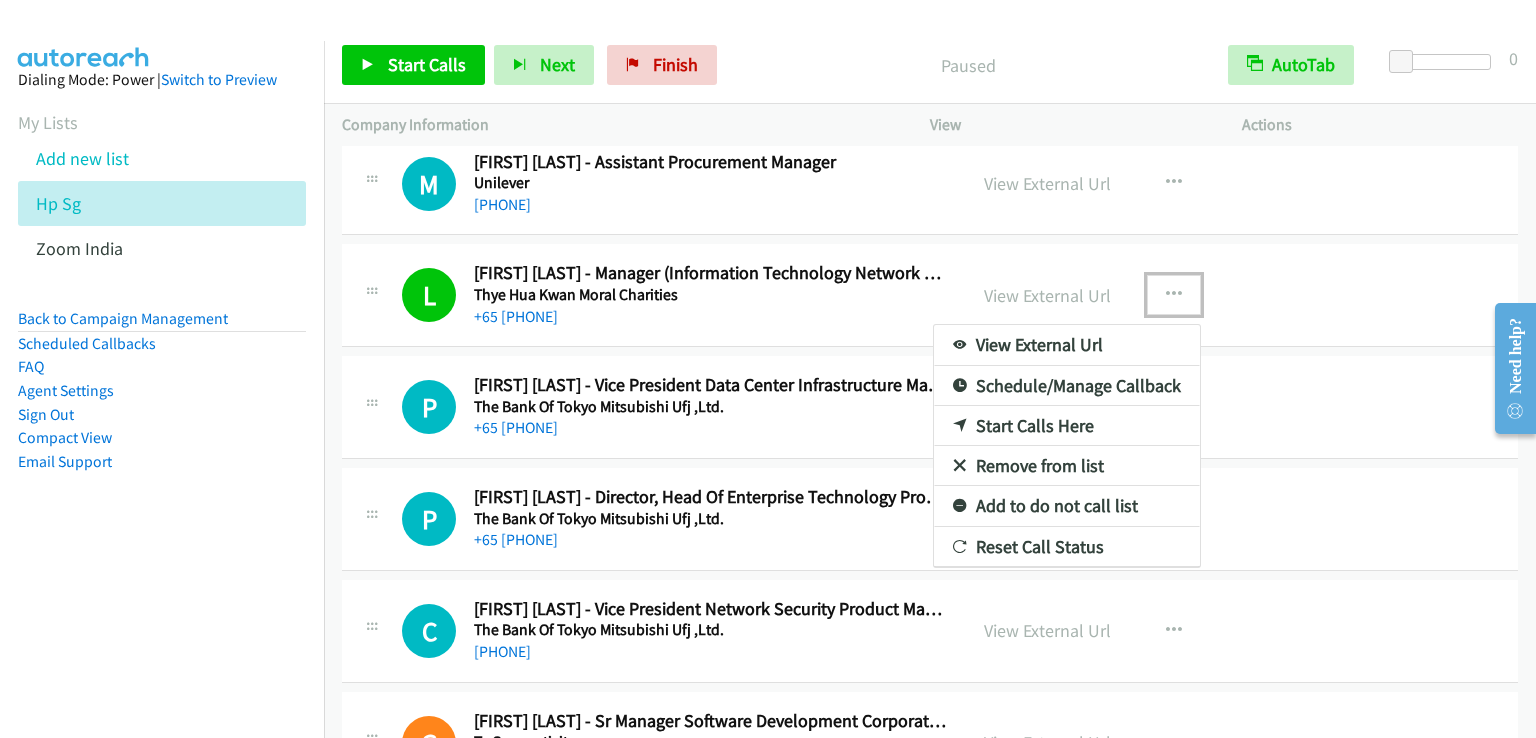 click on "Start Calls Here" at bounding box center (1067, 426) 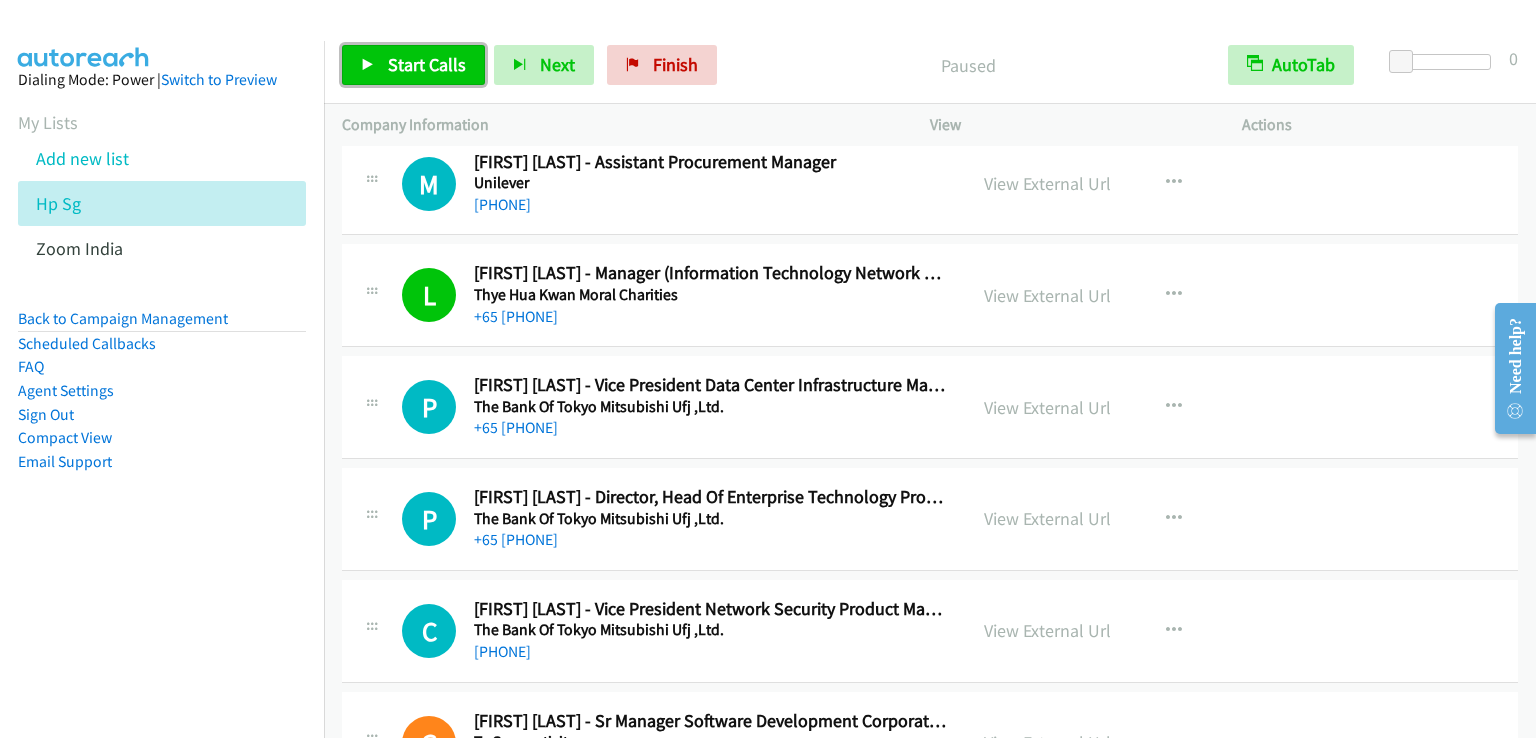 click on "Start Calls" at bounding box center (427, 64) 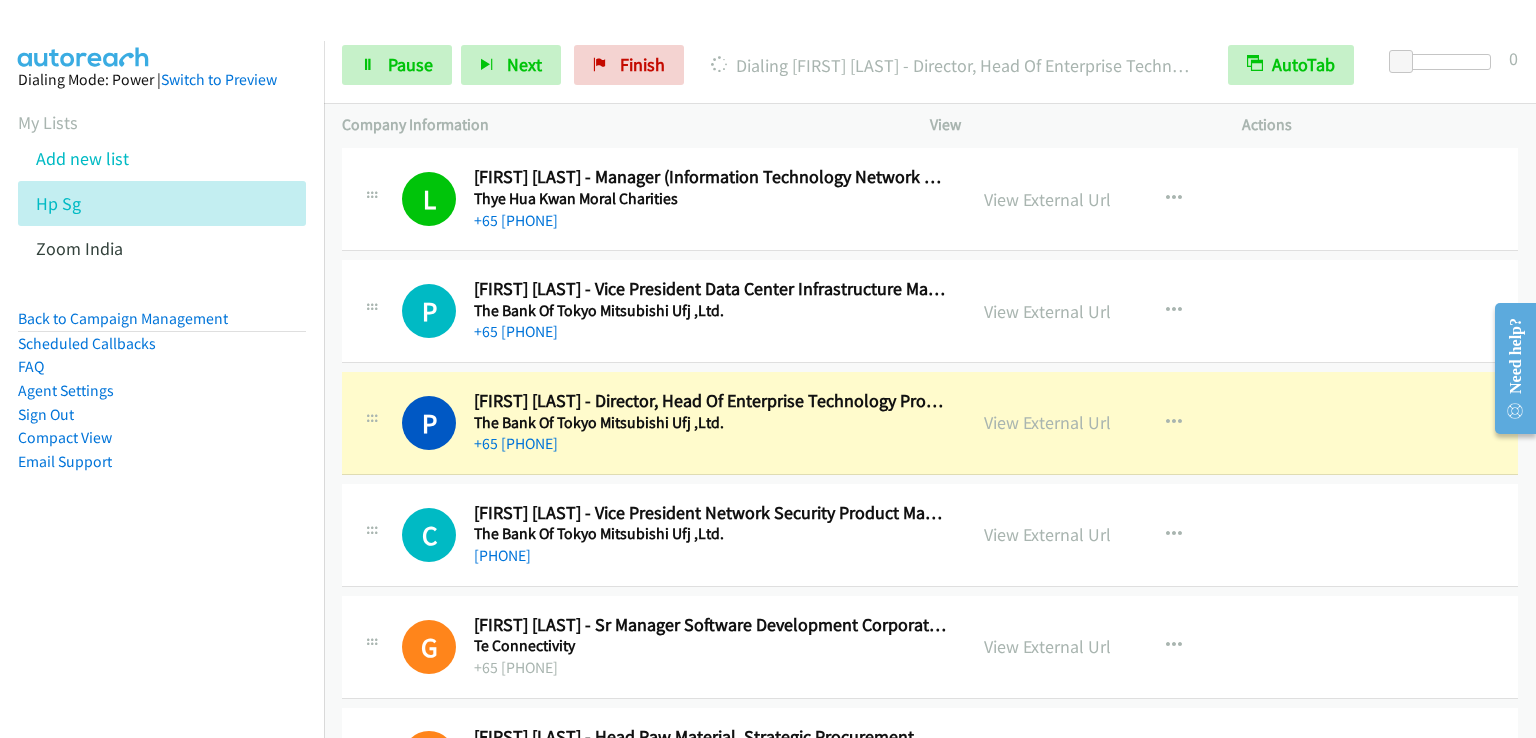 scroll, scrollTop: 1300, scrollLeft: 0, axis: vertical 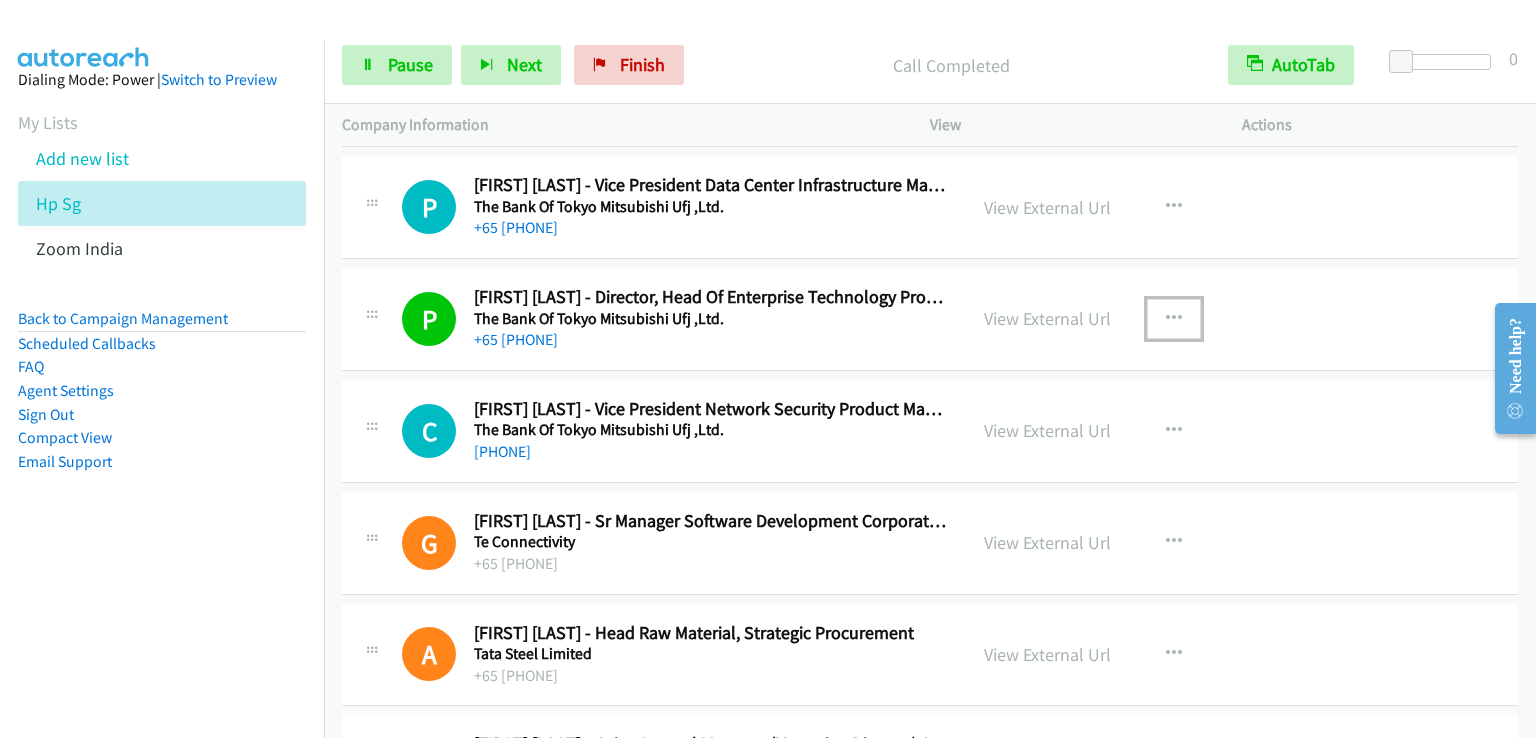 click at bounding box center [1174, 319] 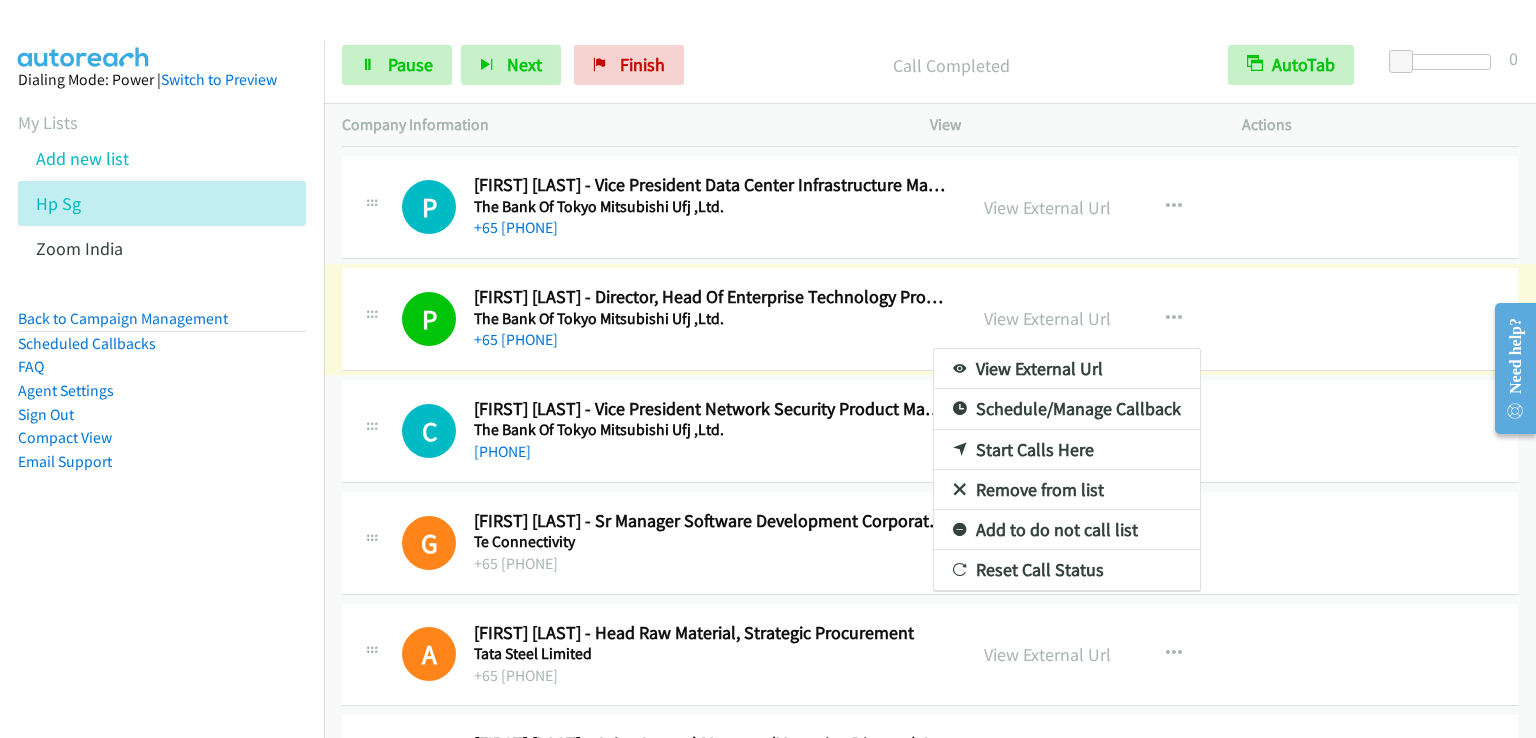 click at bounding box center (768, 369) 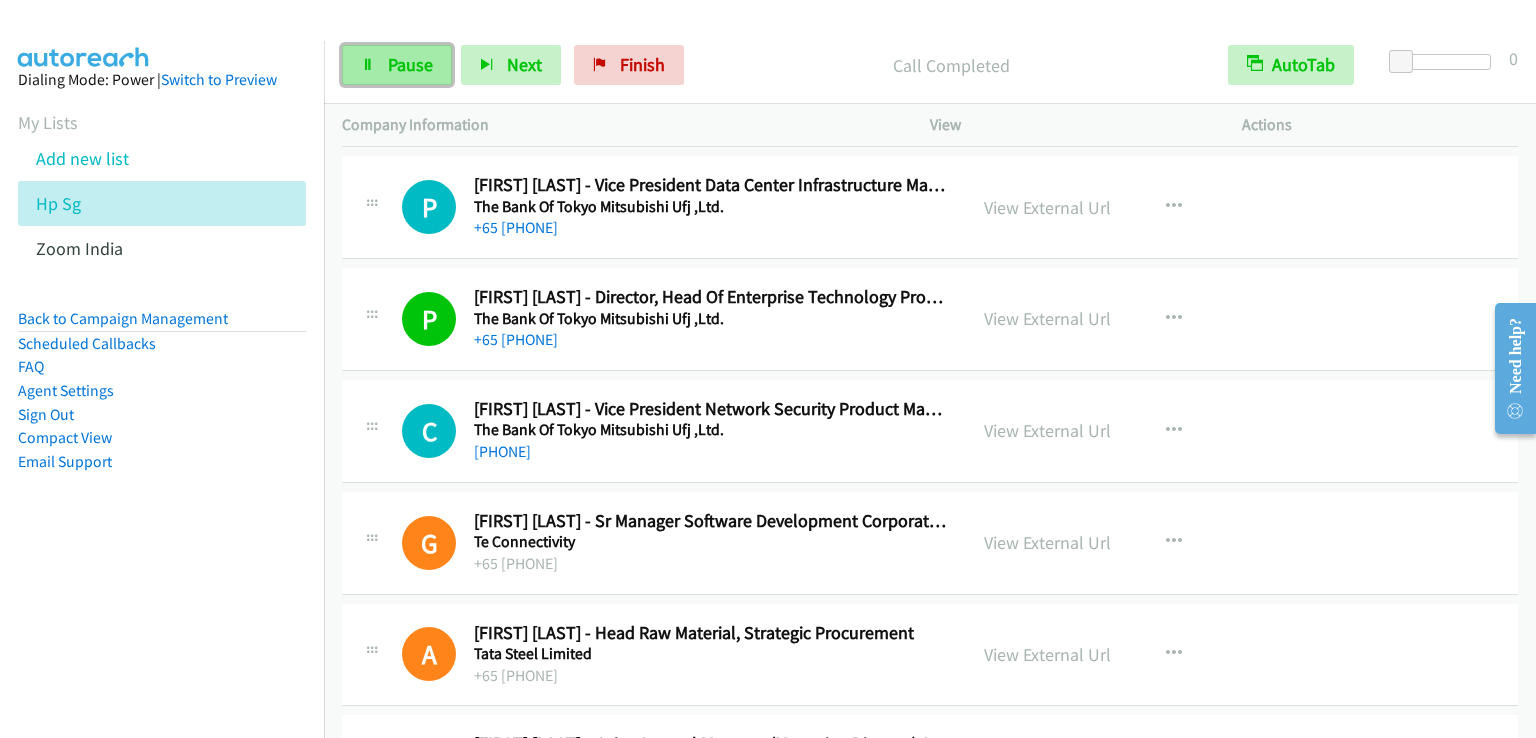 click on "Pause" at bounding box center [397, 65] 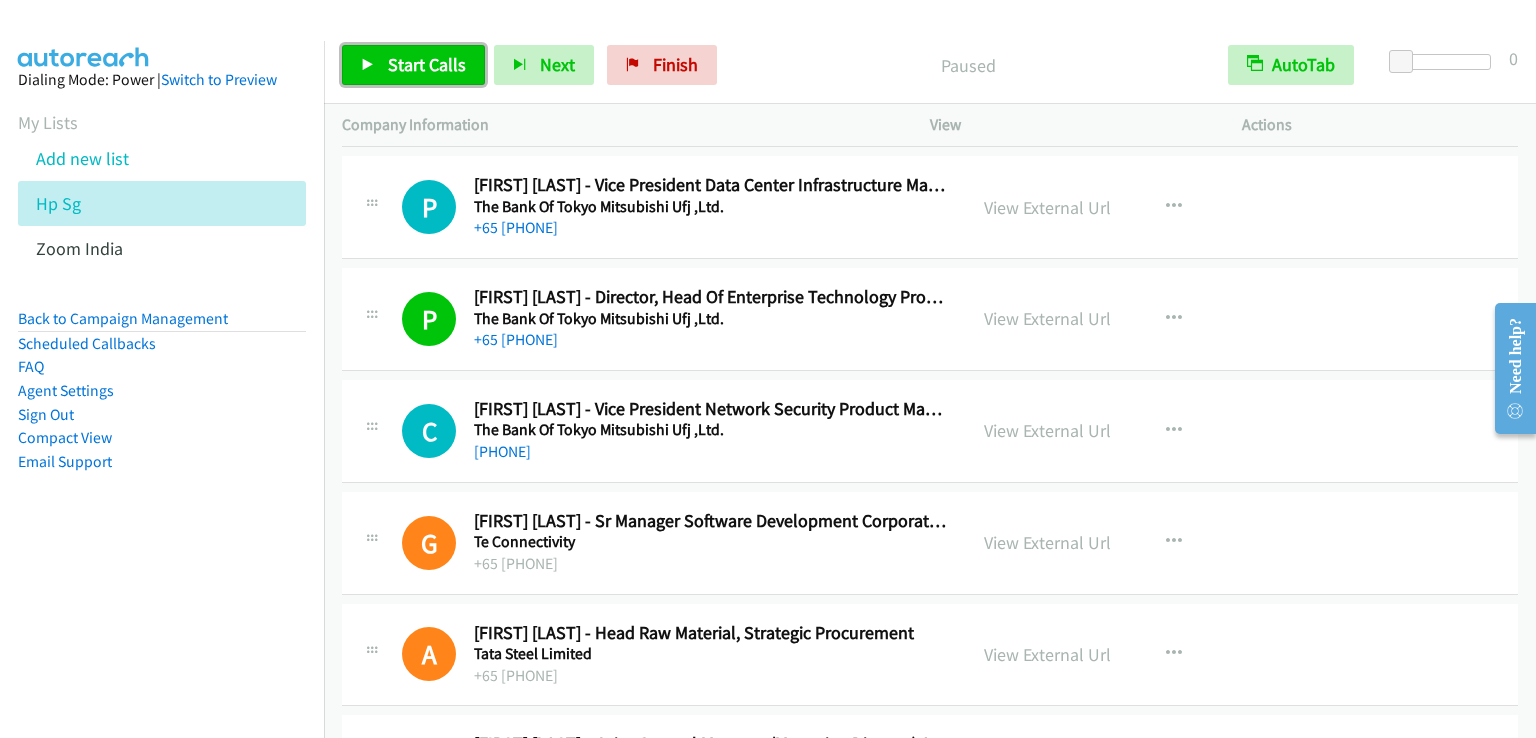 click on "Start Calls" at bounding box center [427, 64] 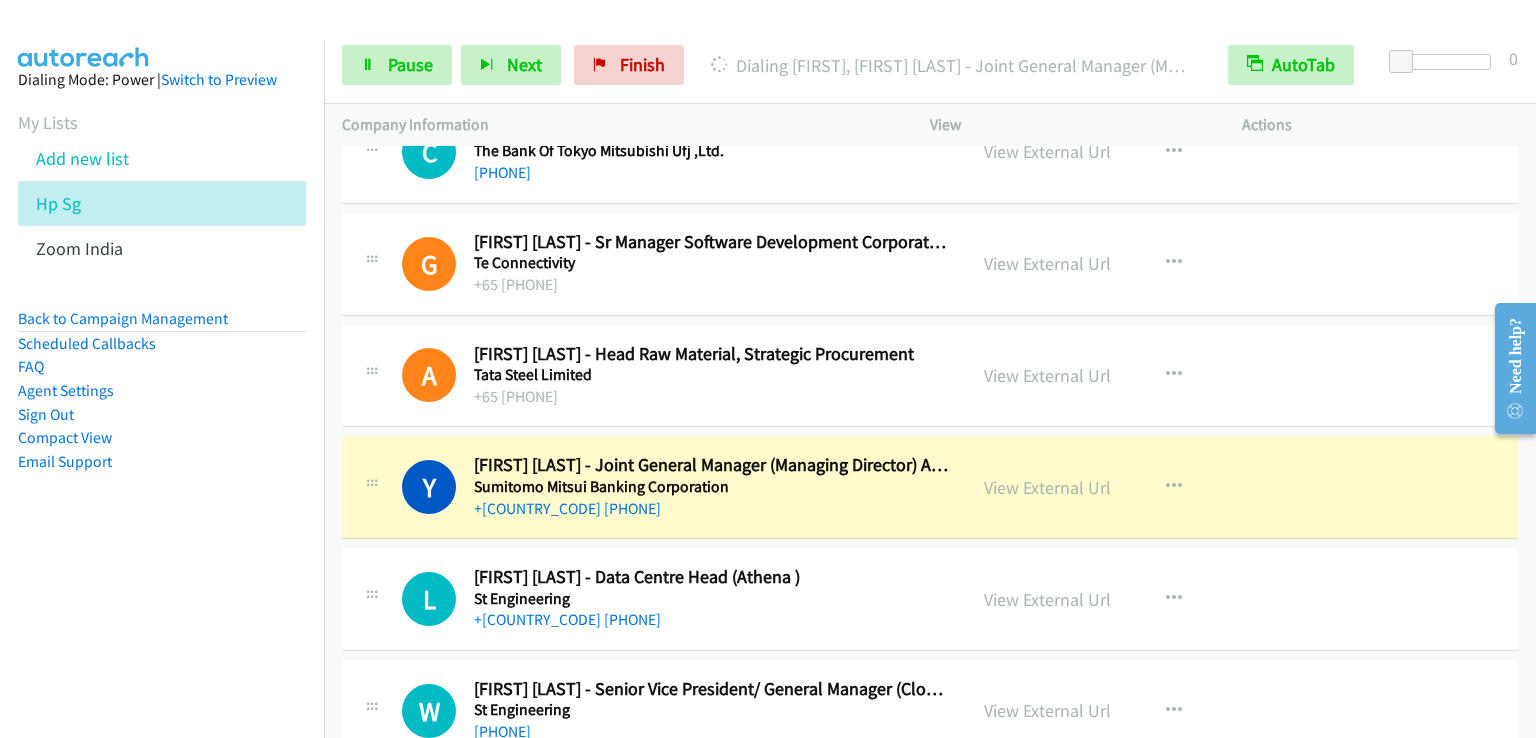 scroll, scrollTop: 1700, scrollLeft: 0, axis: vertical 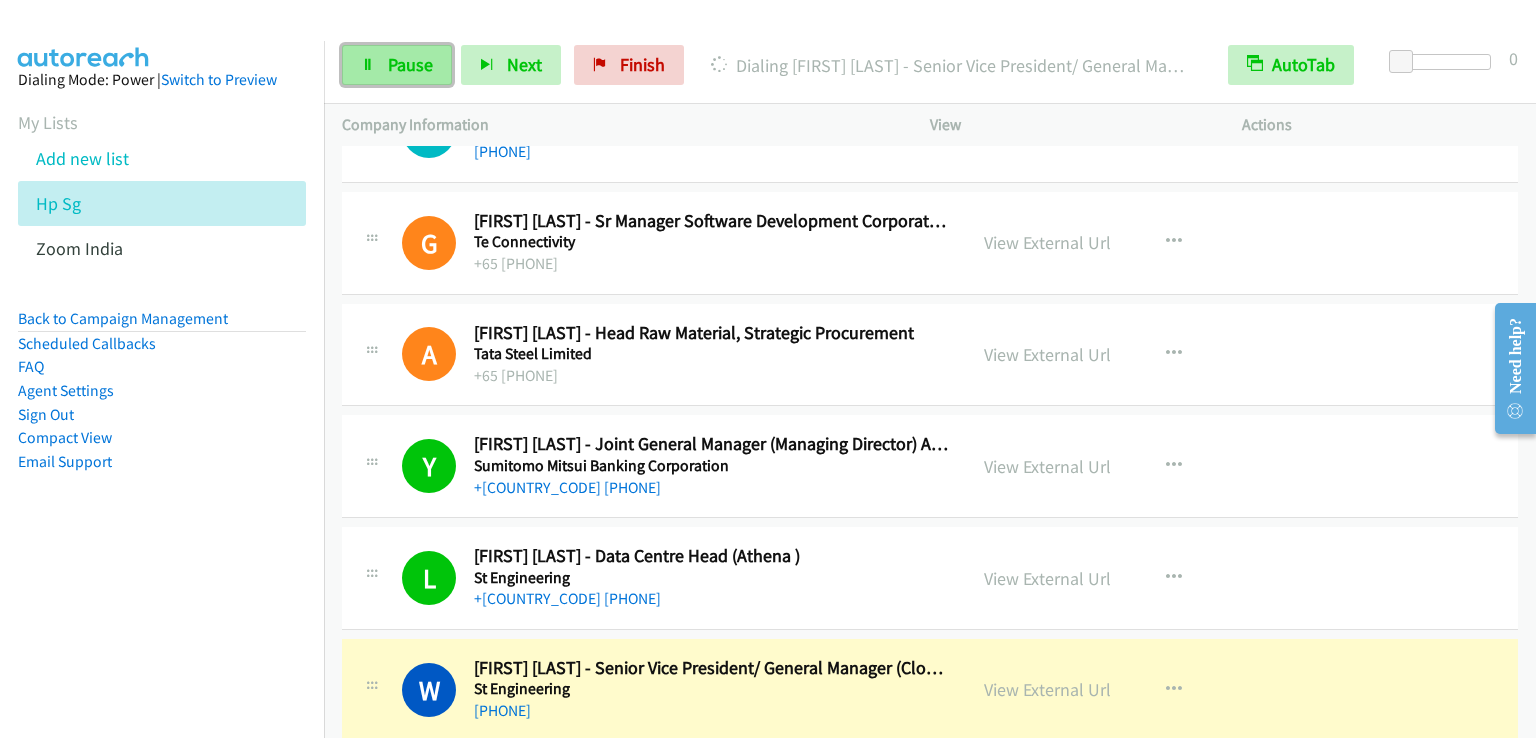 click on "Pause" at bounding box center (410, 64) 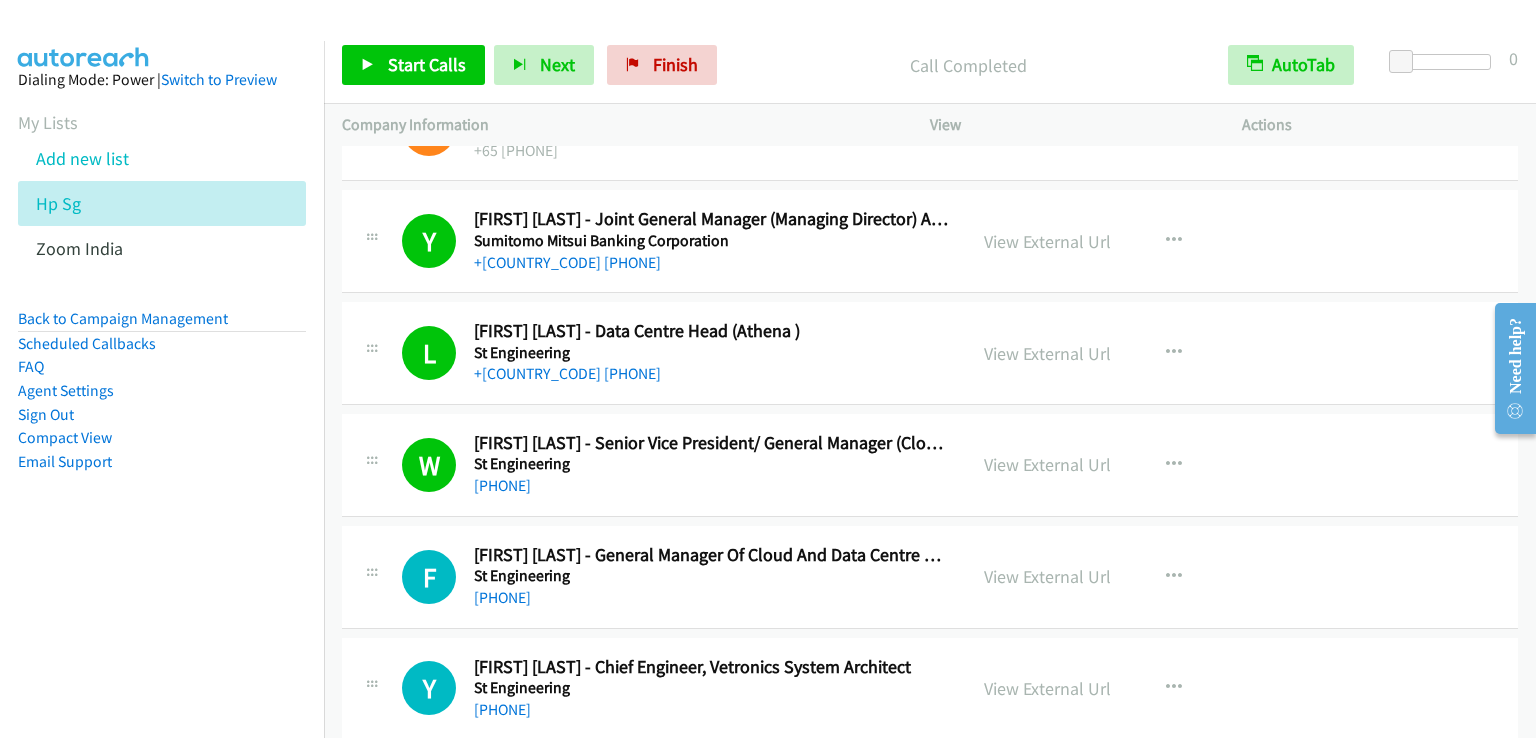 scroll, scrollTop: 1900, scrollLeft: 0, axis: vertical 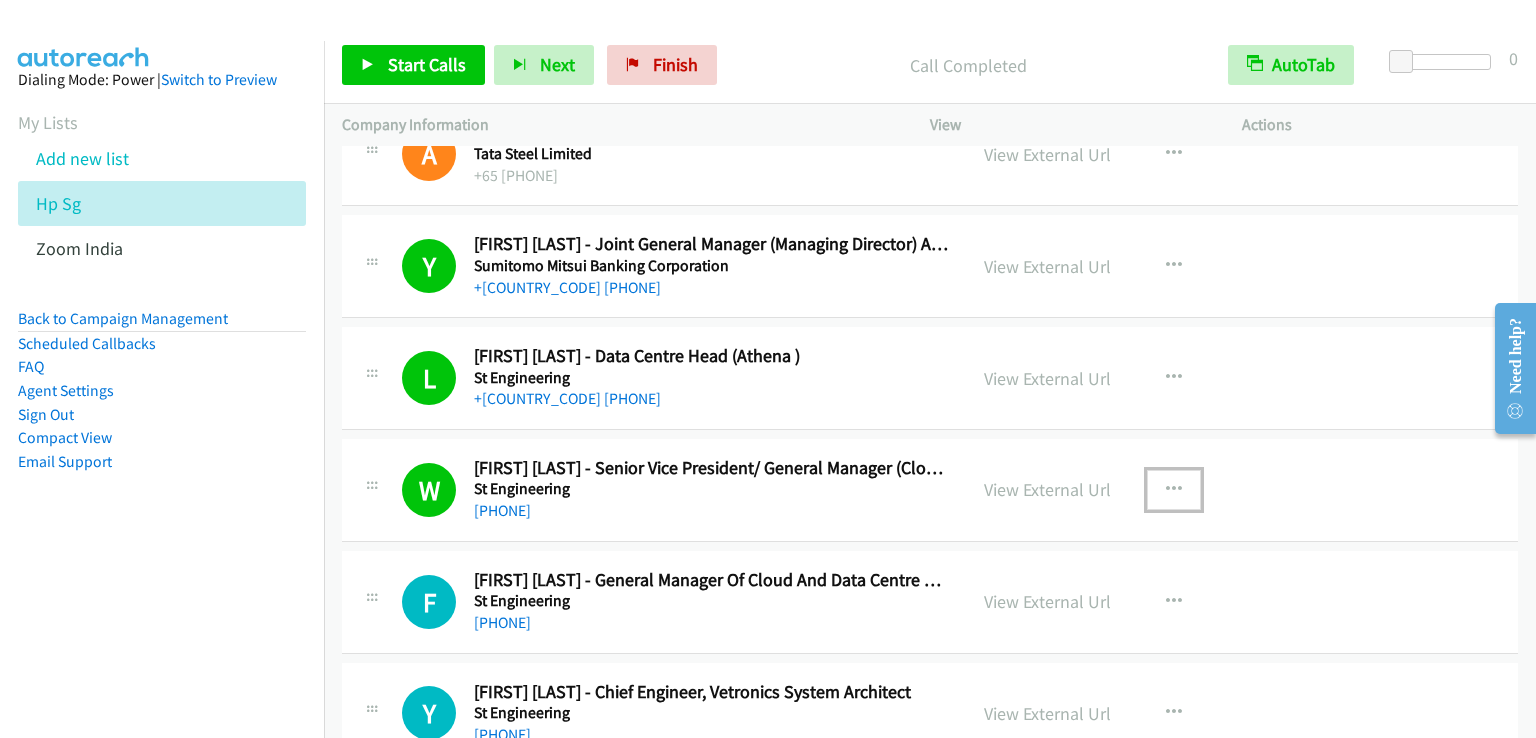 click at bounding box center [1174, 490] 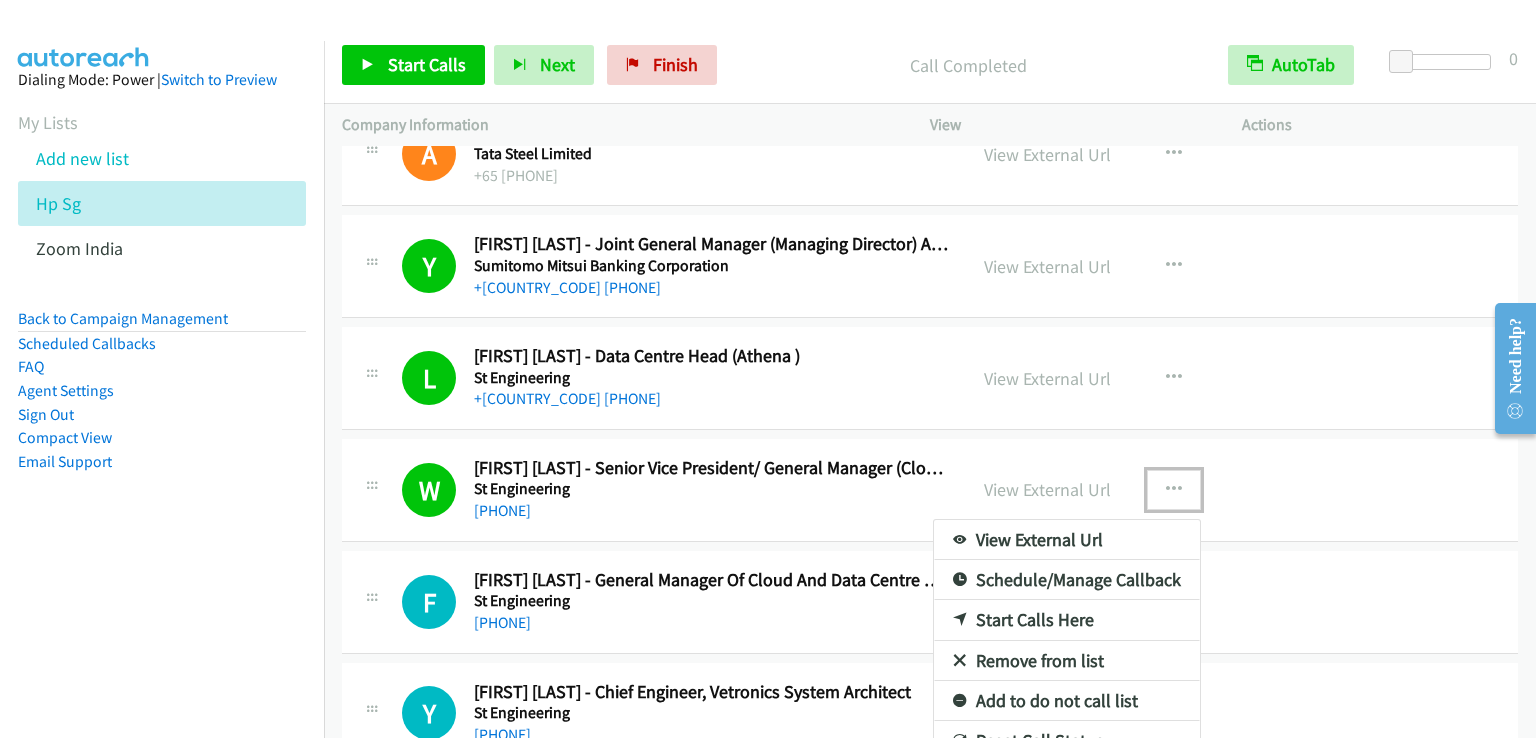 click on "Remove from list" at bounding box center [1067, 661] 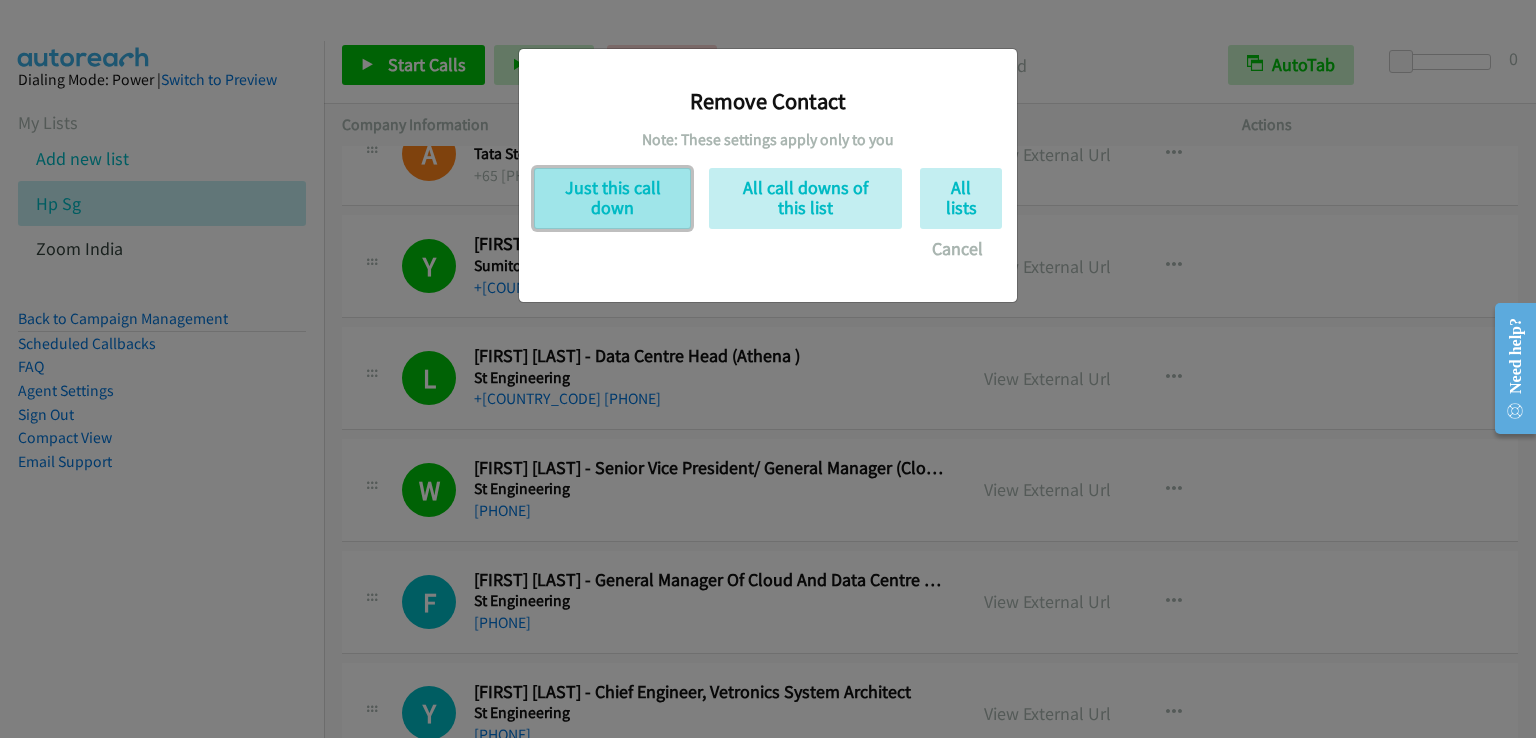 click on "Just this call down" at bounding box center (612, 198) 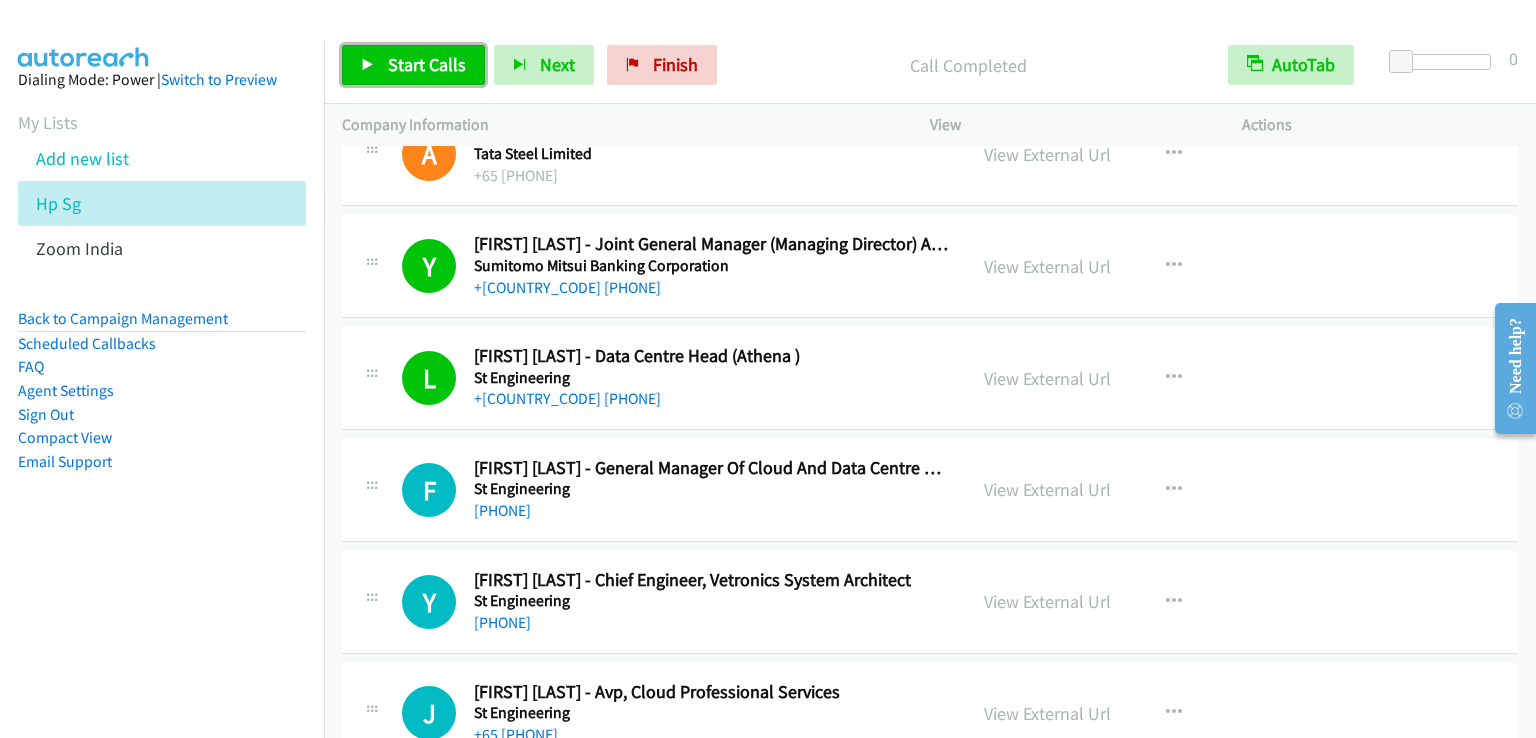 click on "Start Calls" at bounding box center (427, 64) 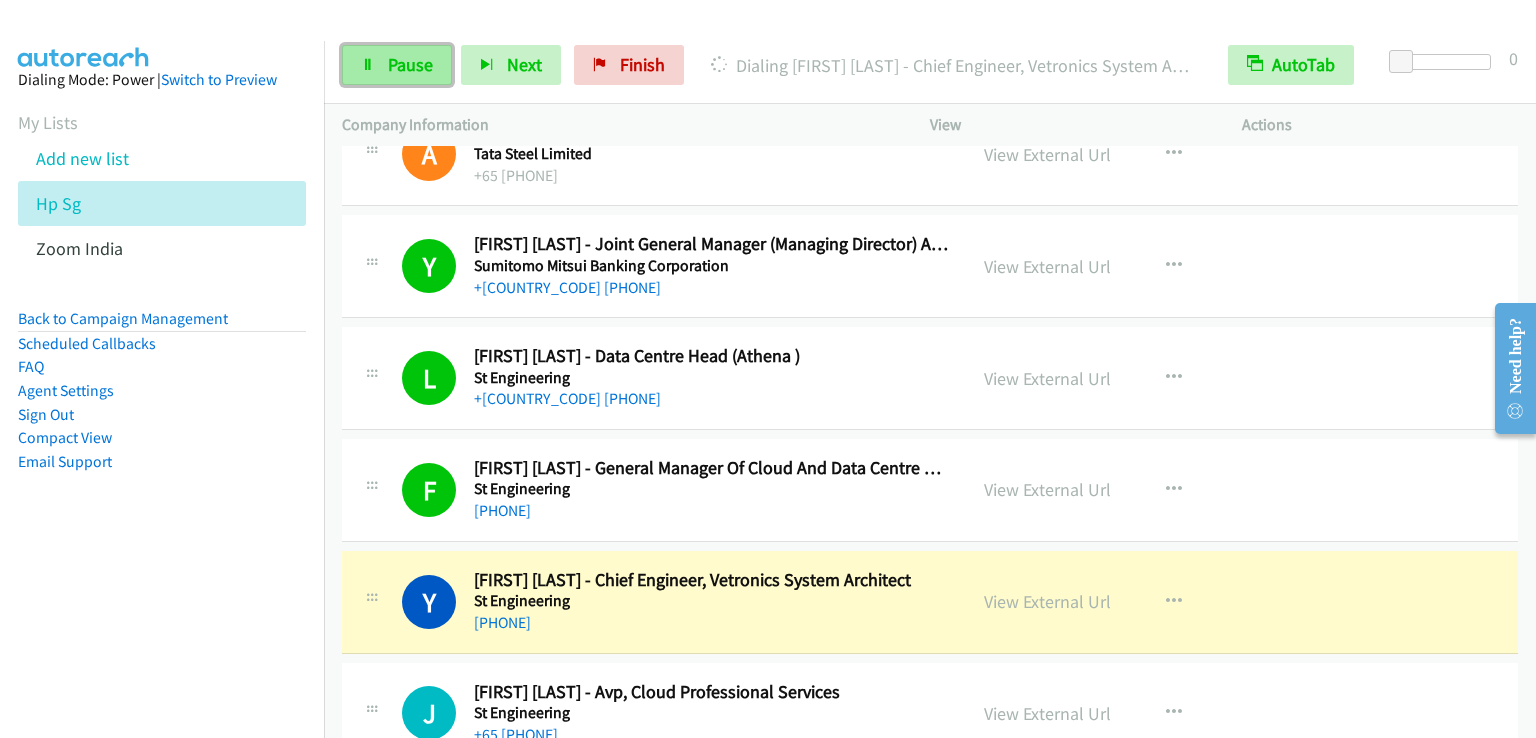 click on "Pause" at bounding box center (410, 64) 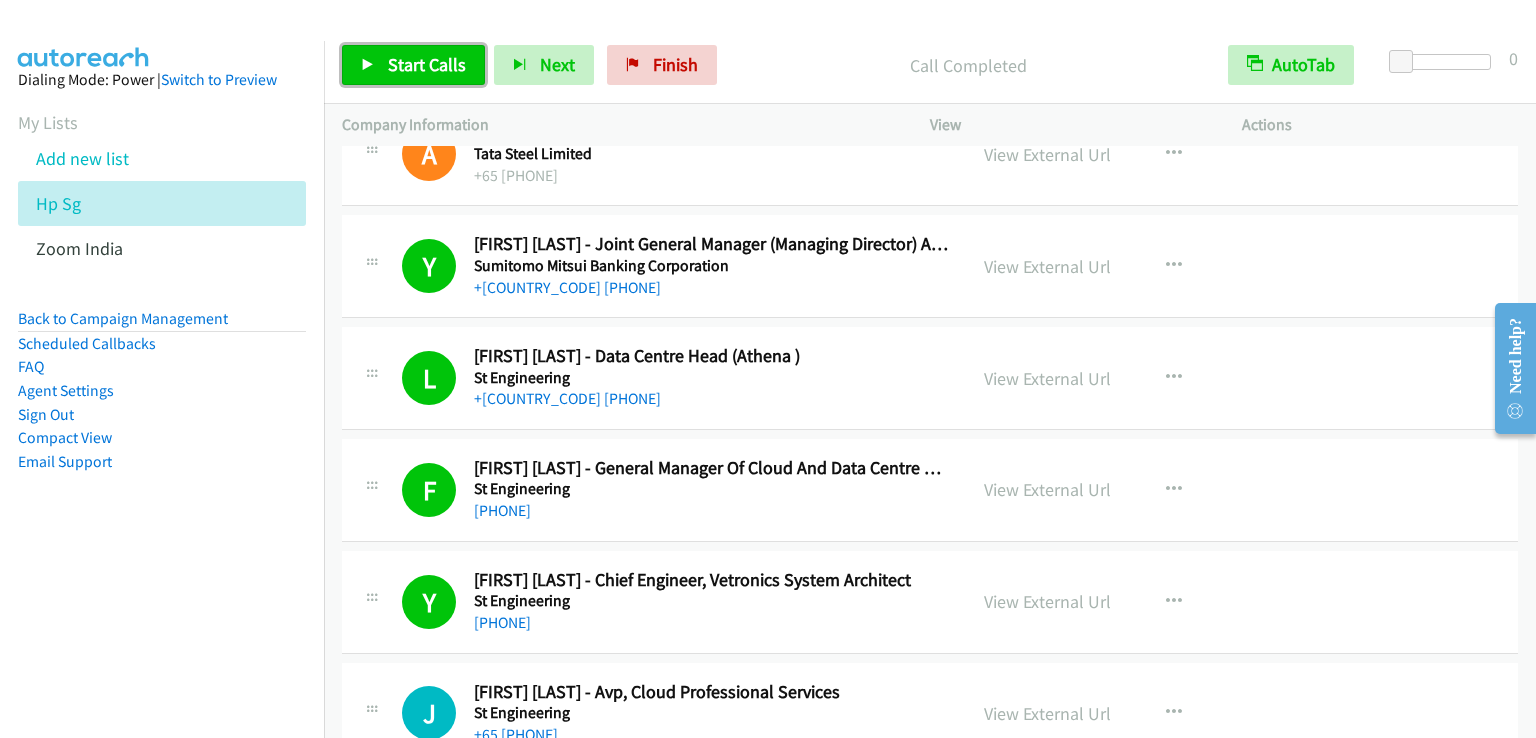 click on "Start Calls" at bounding box center (427, 64) 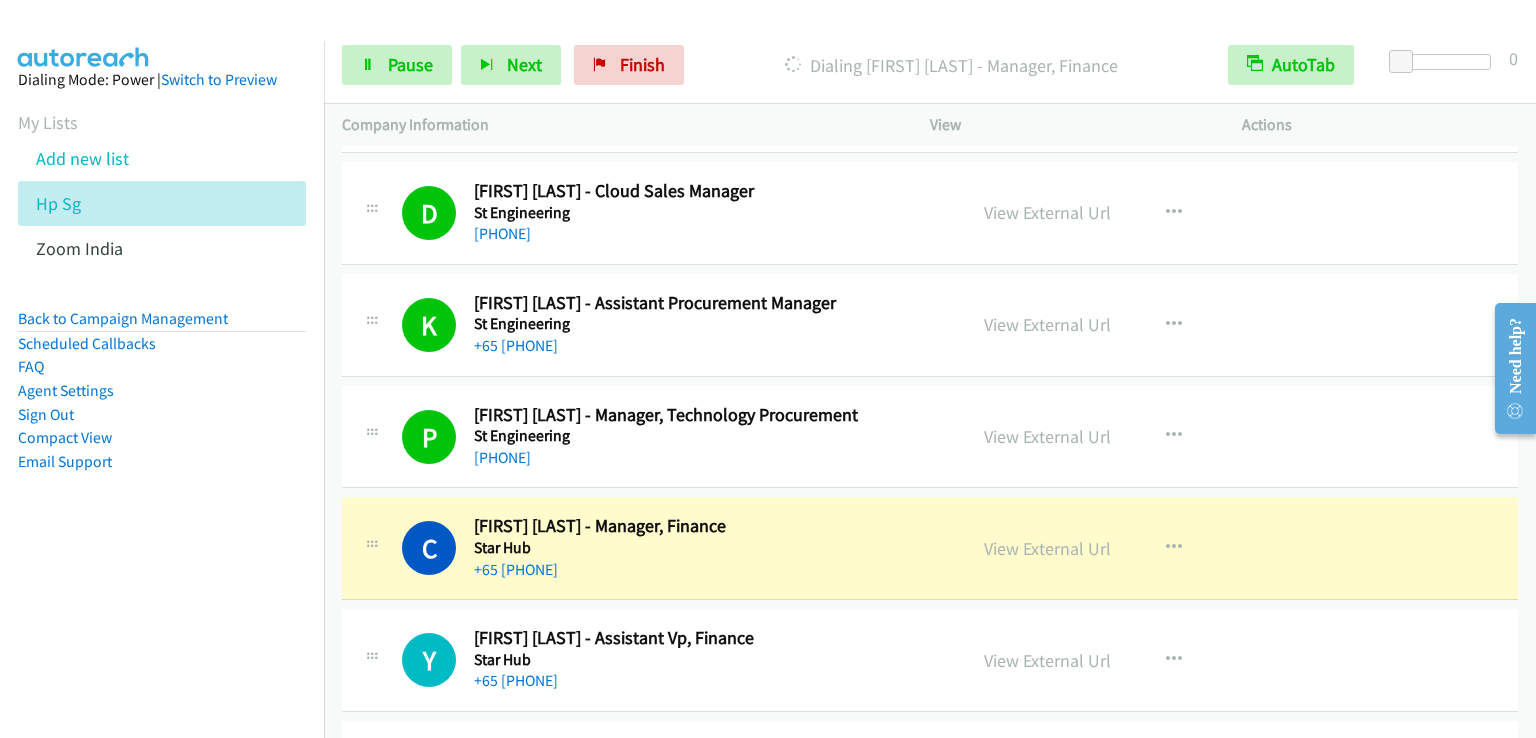 scroll, scrollTop: 2800, scrollLeft: 0, axis: vertical 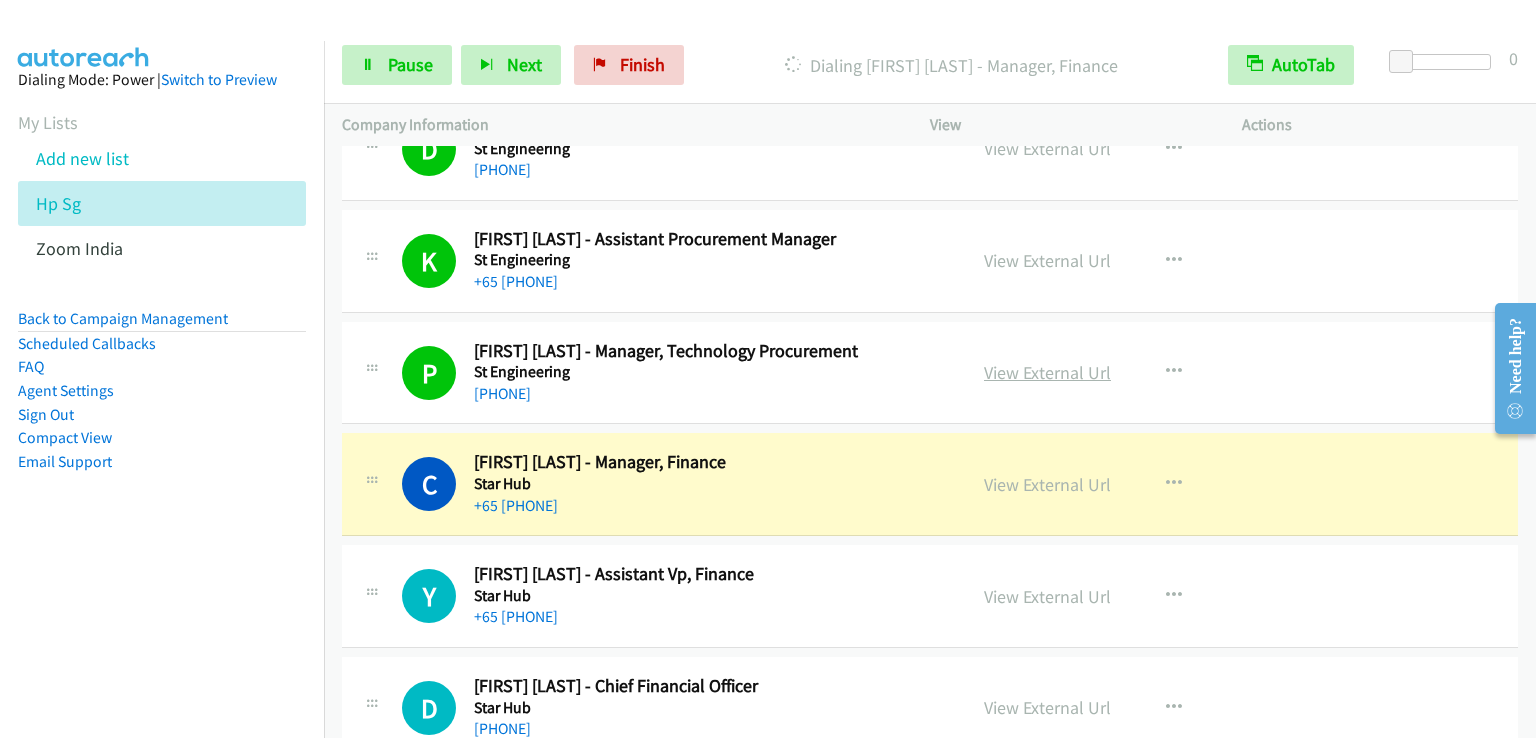 click on "View External Url" at bounding box center (1047, 372) 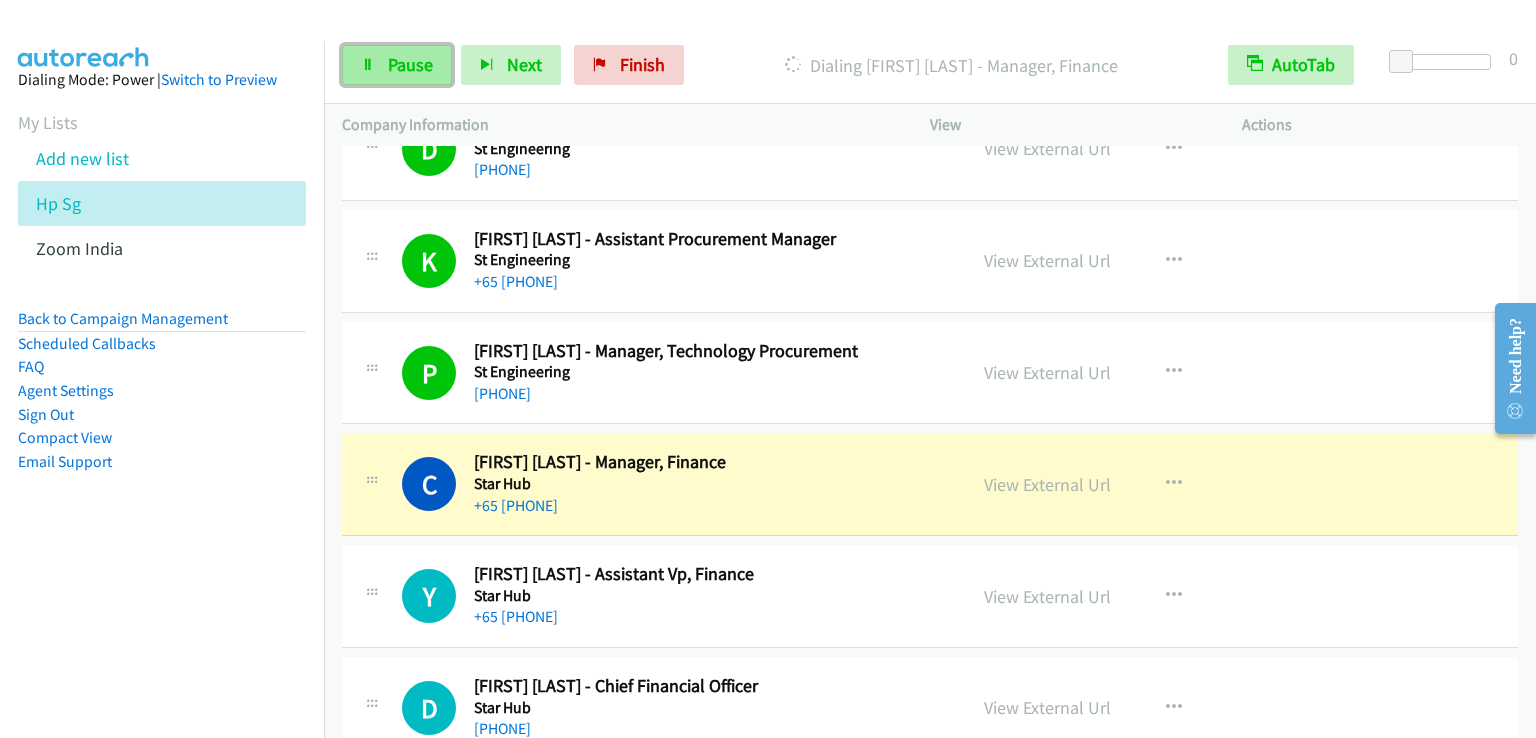 click on "Pause" at bounding box center (410, 64) 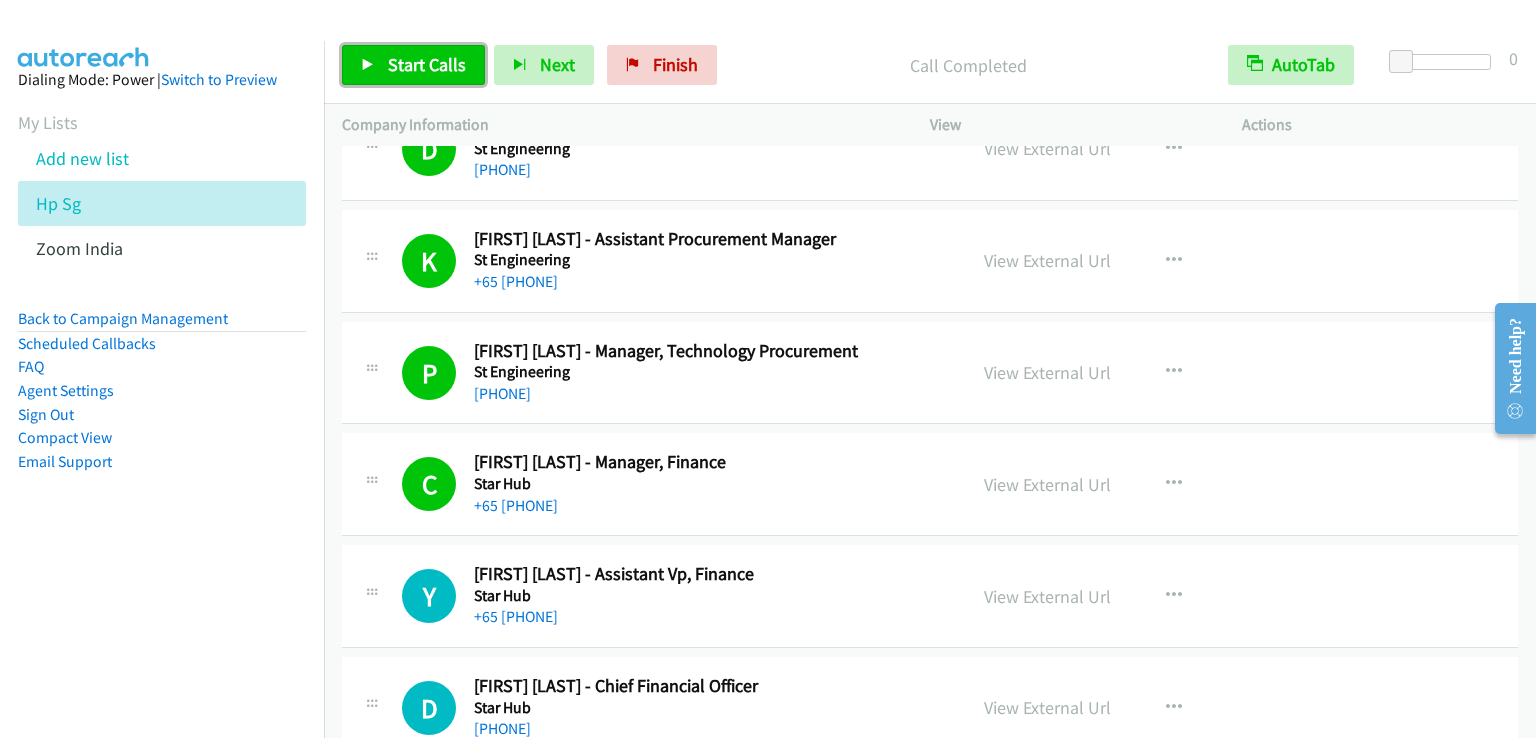 click on "Start Calls" at bounding box center (427, 64) 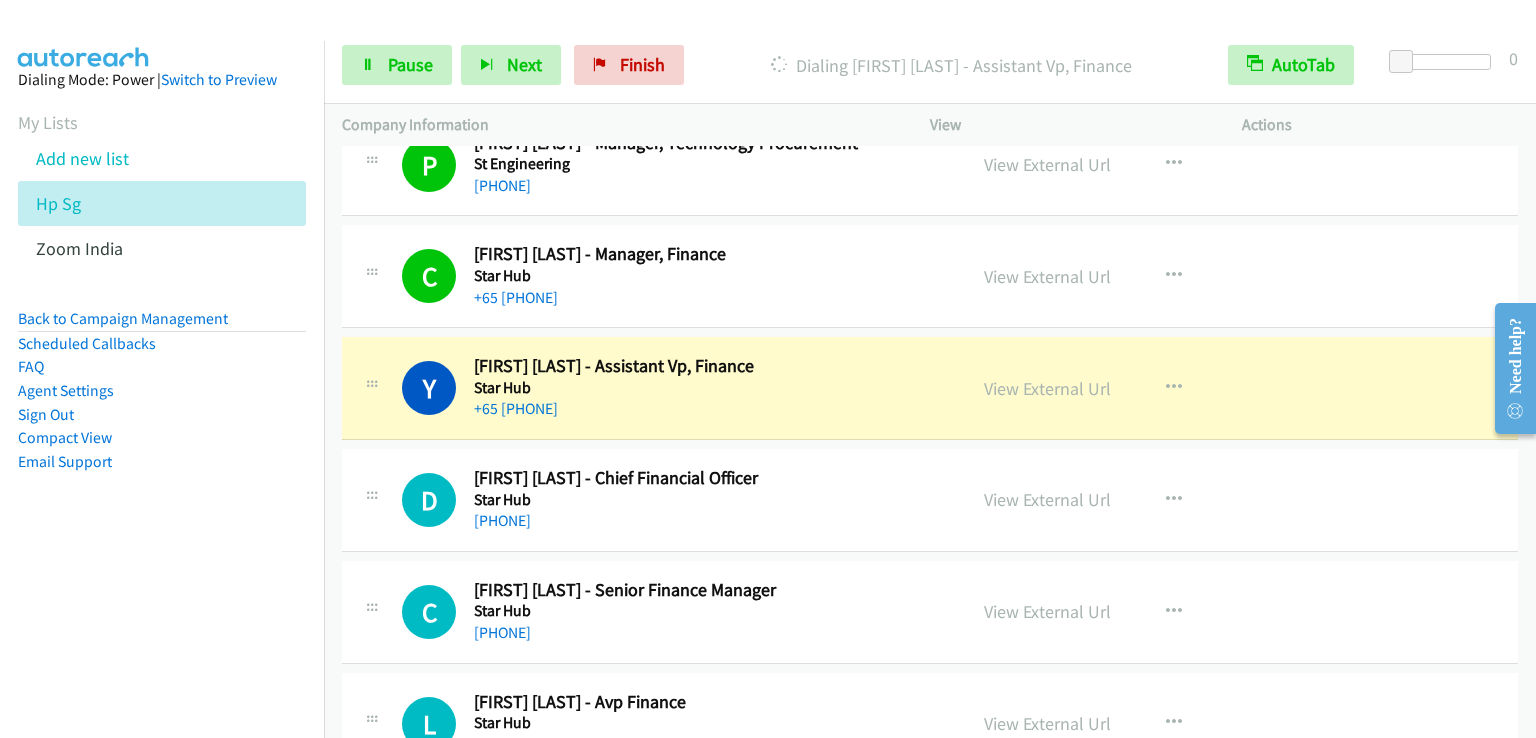 scroll, scrollTop: 3000, scrollLeft: 0, axis: vertical 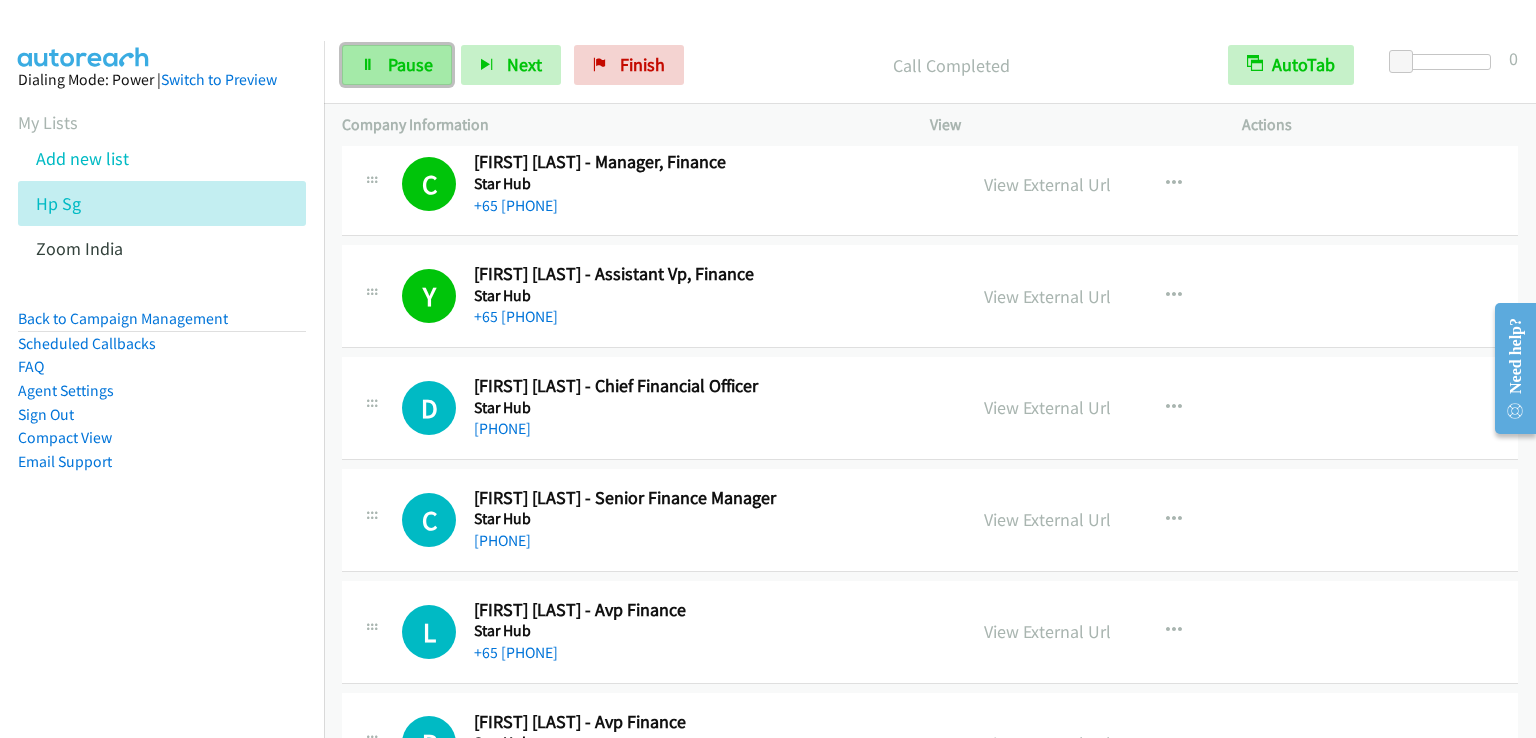 click on "Pause" at bounding box center [410, 64] 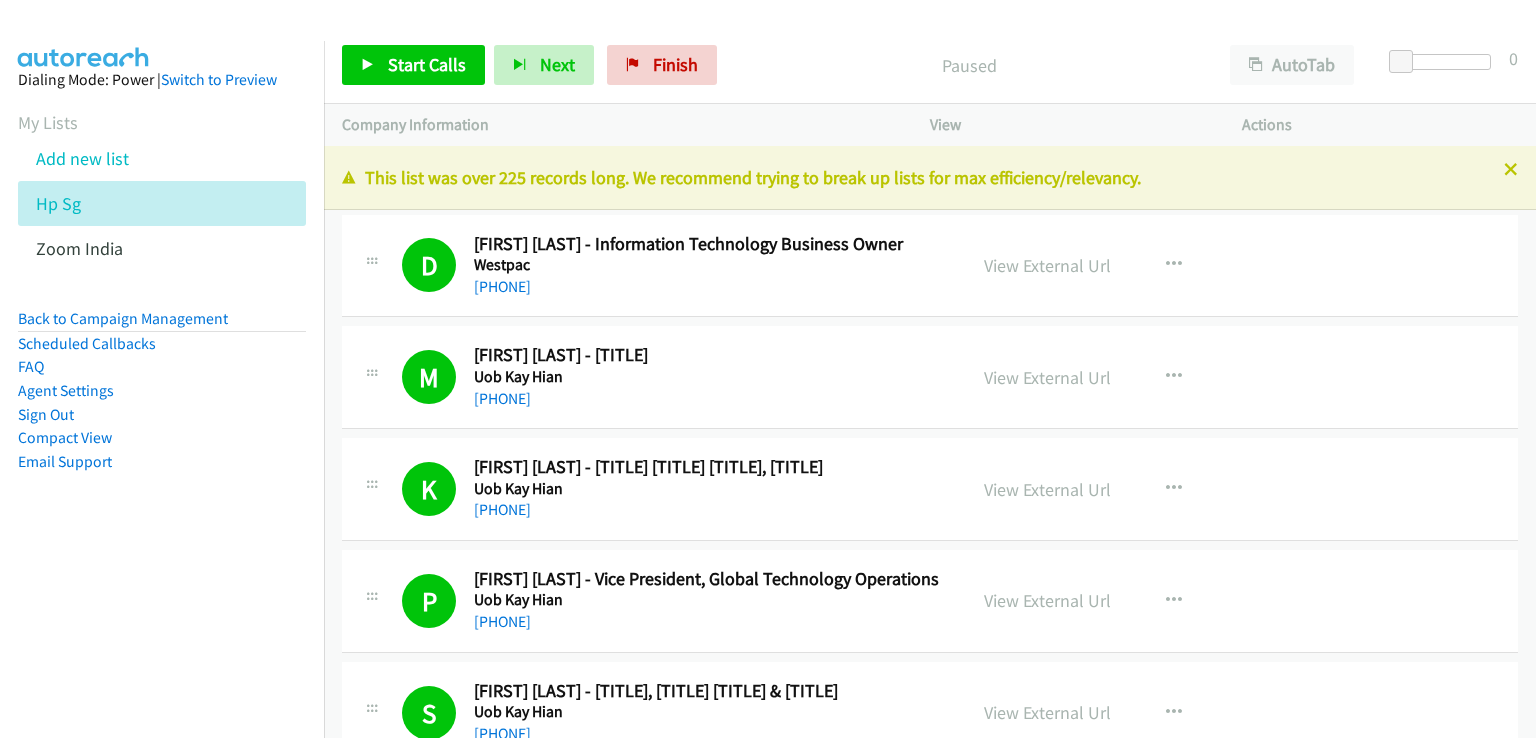 scroll, scrollTop: 0, scrollLeft: 0, axis: both 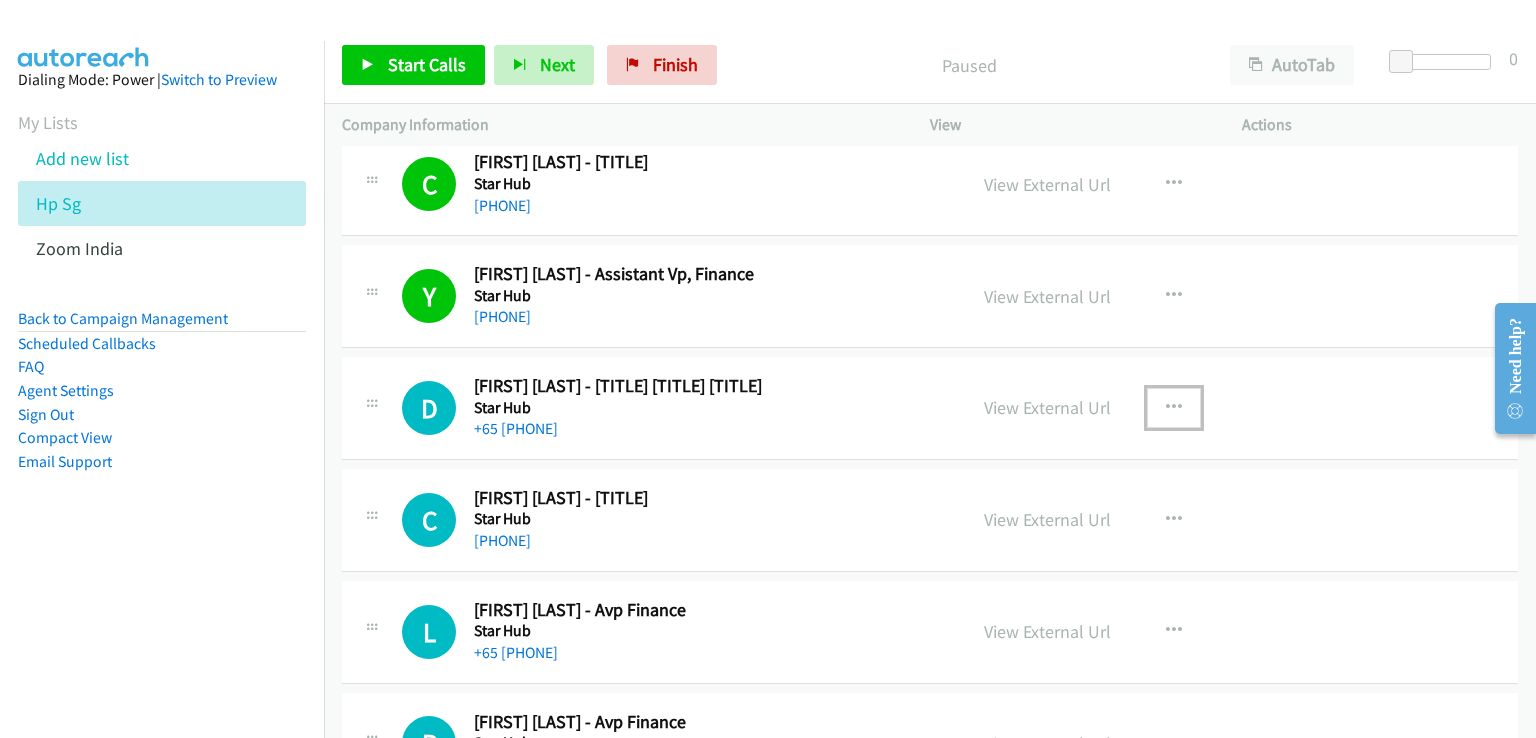 click at bounding box center (1174, 408) 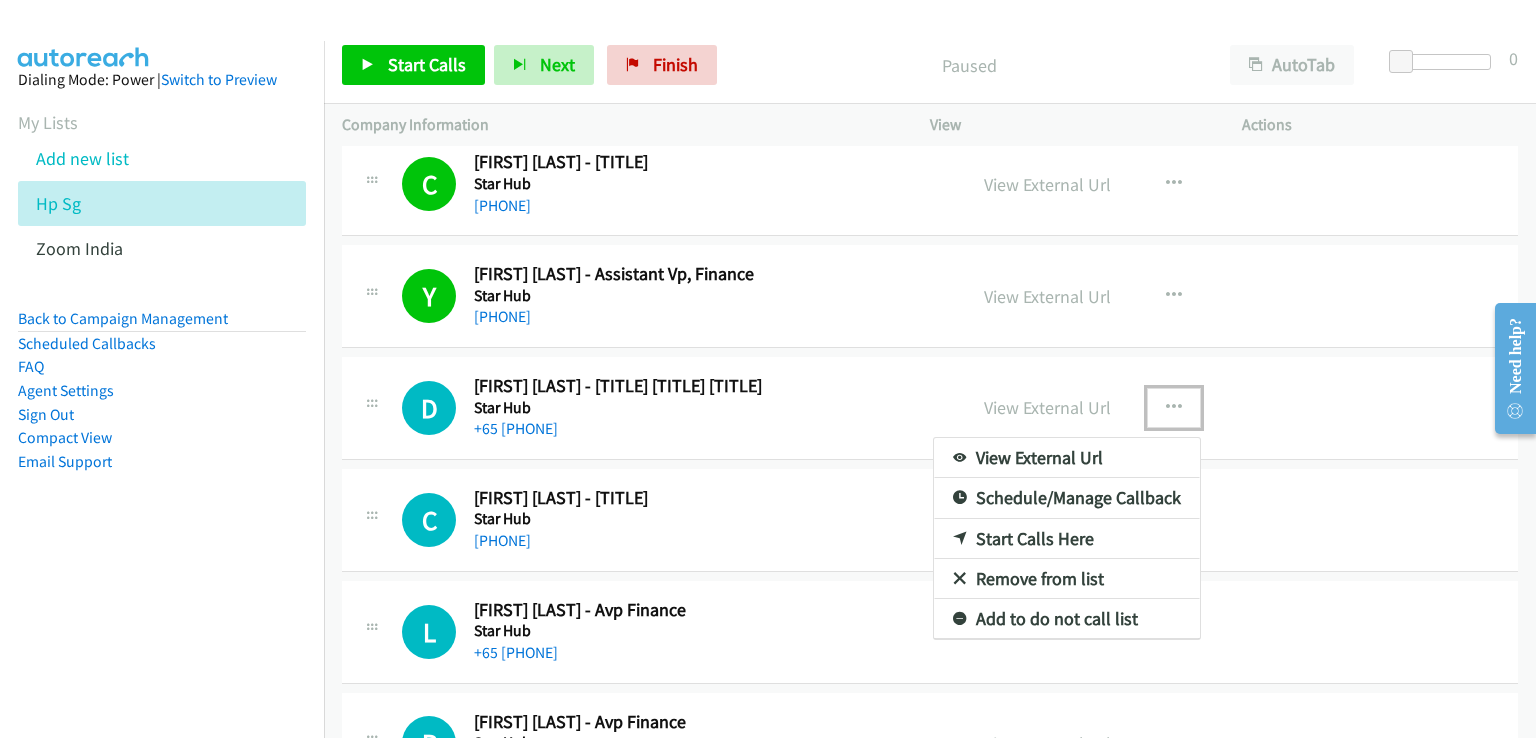 click on "Start Calls Here" at bounding box center (1067, 539) 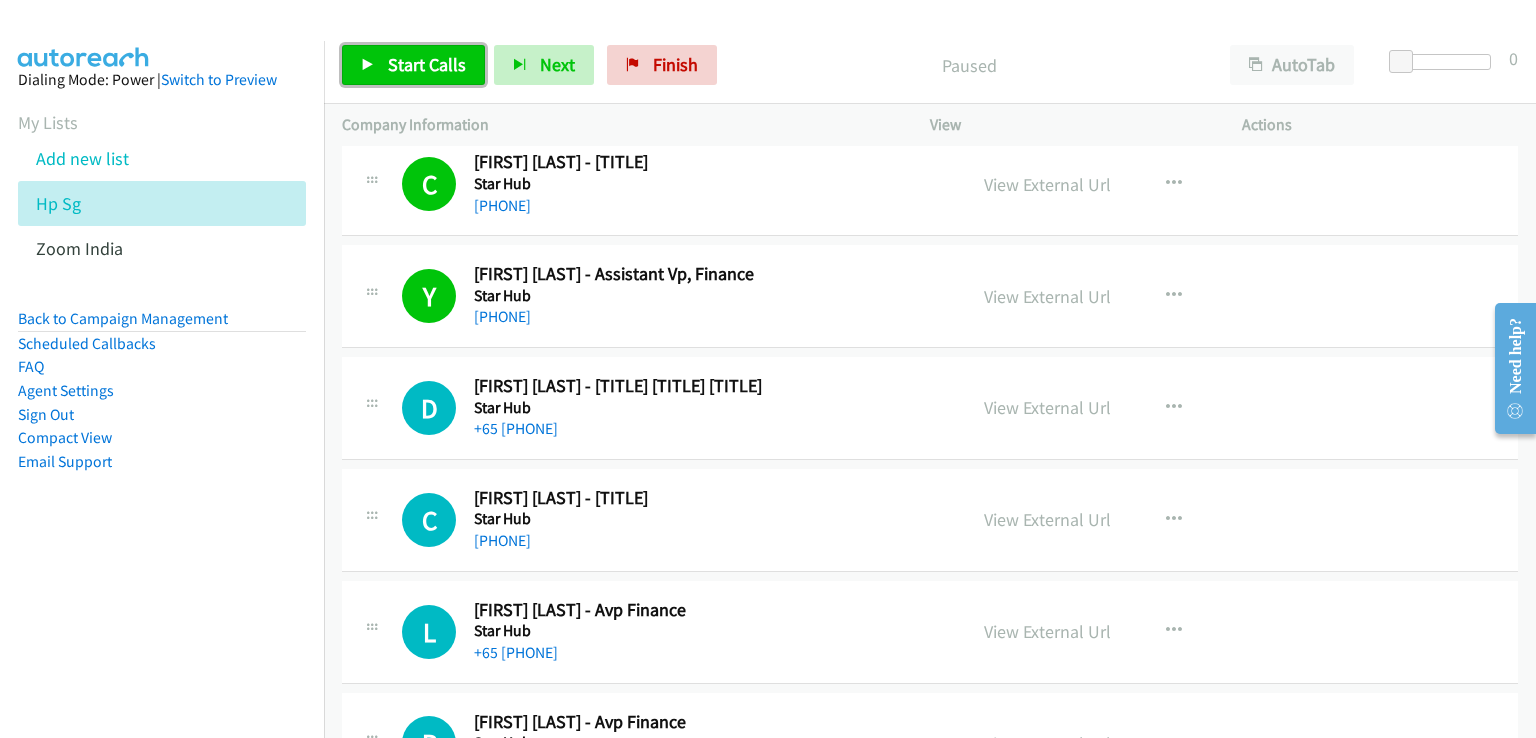 click on "Start Calls" at bounding box center [427, 64] 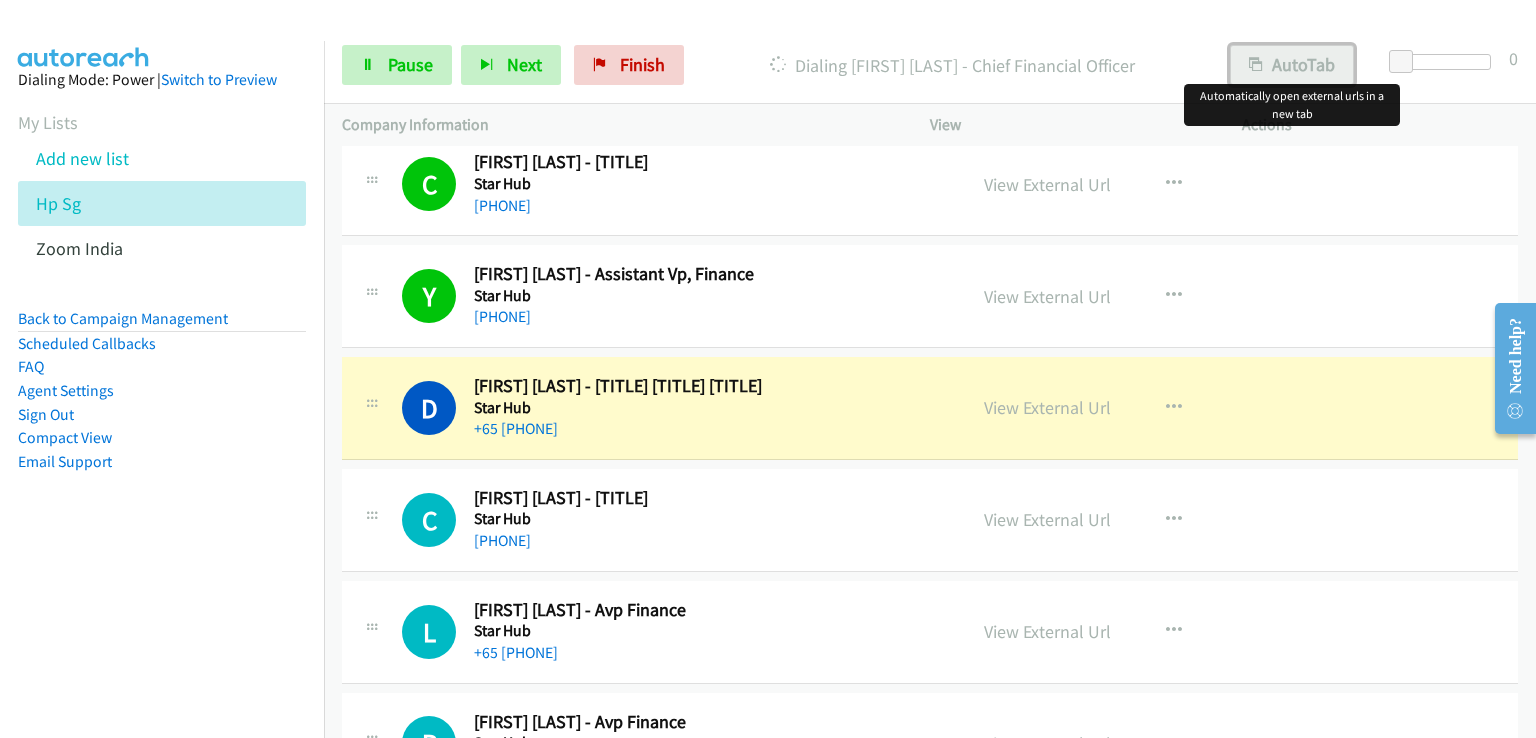 click on "AutoTab" at bounding box center (1292, 65) 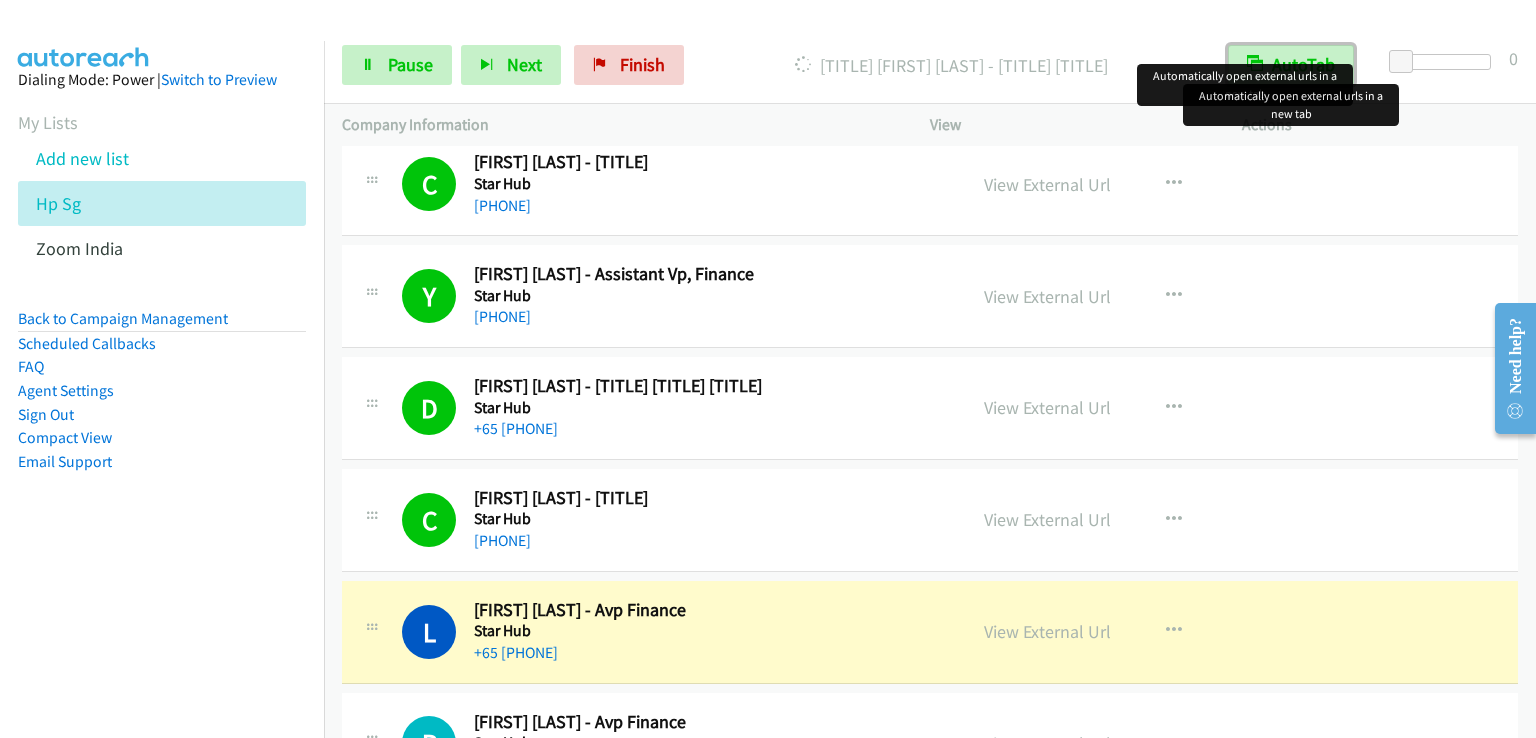 click on "AutoTab" at bounding box center [1291, 65] 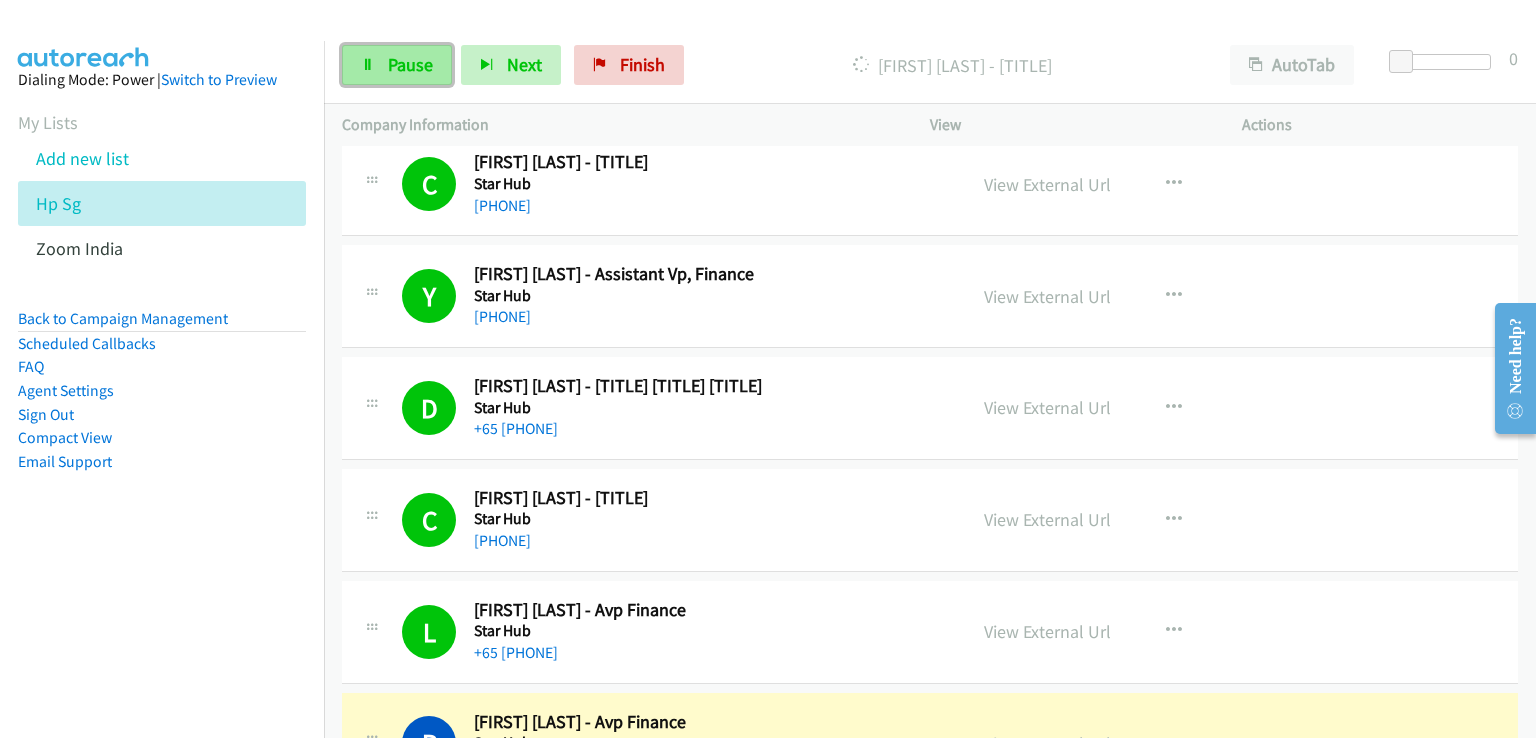 click on "Pause" at bounding box center [410, 64] 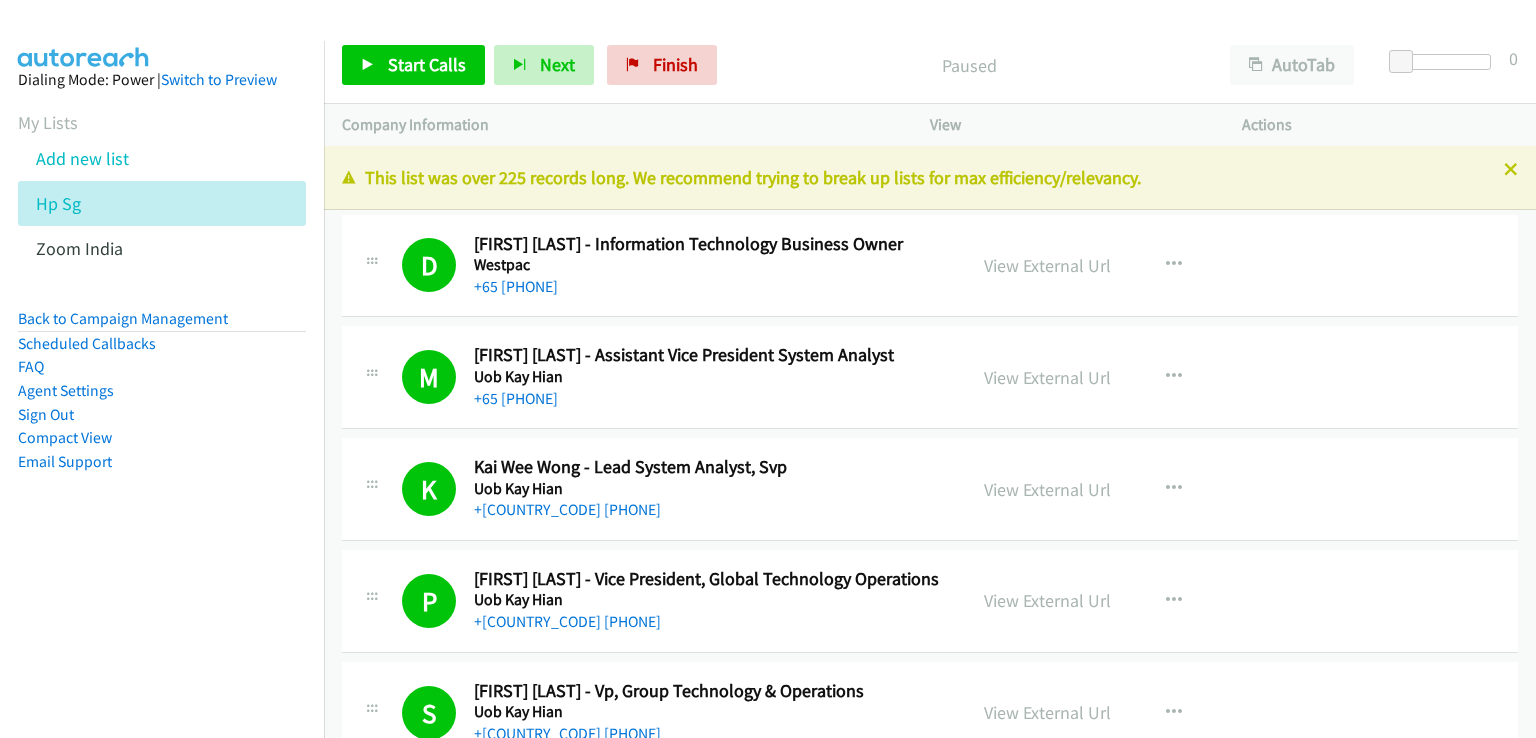 scroll, scrollTop: 0, scrollLeft: 0, axis: both 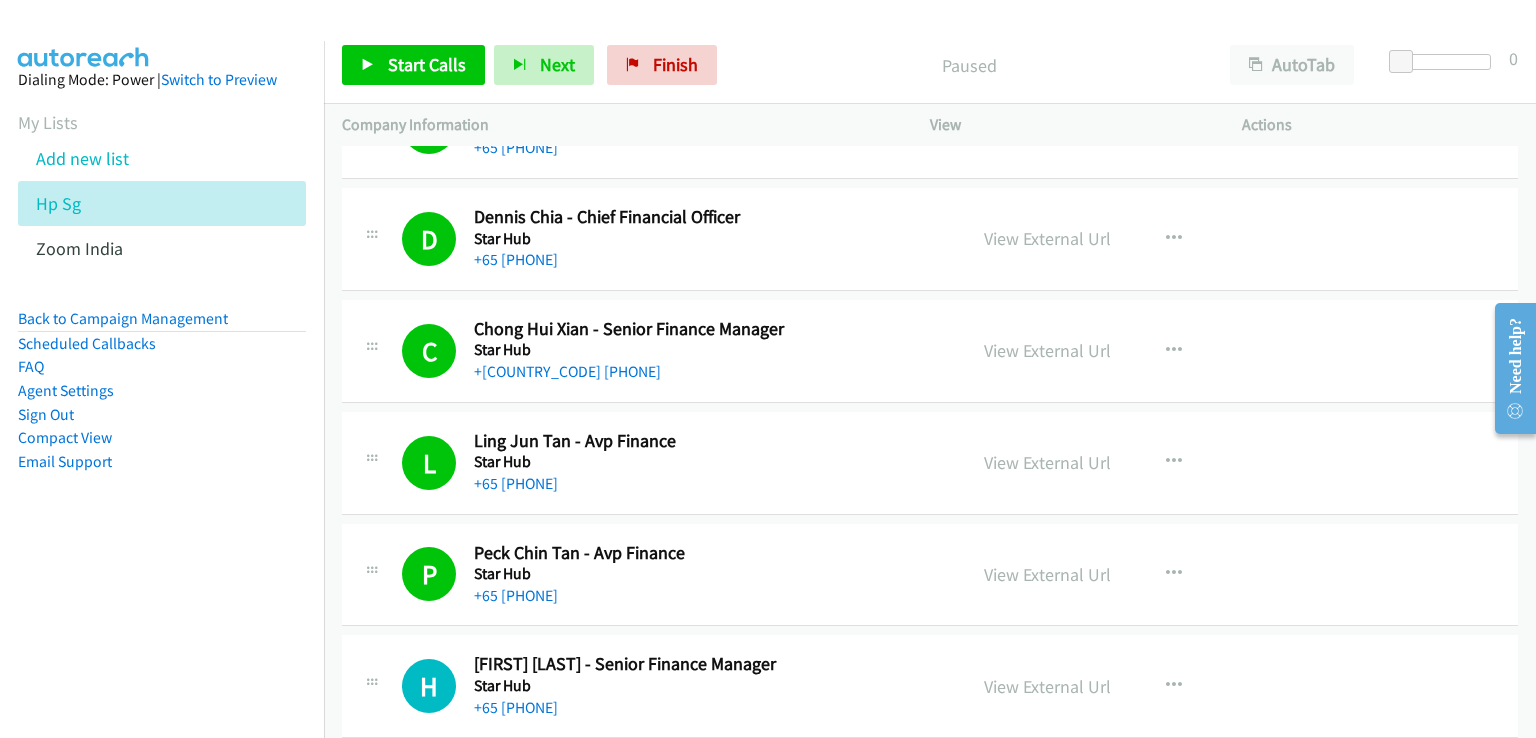 drag, startPoint x: 128, startPoint y: 582, endPoint x: 326, endPoint y: 485, distance: 220.48357 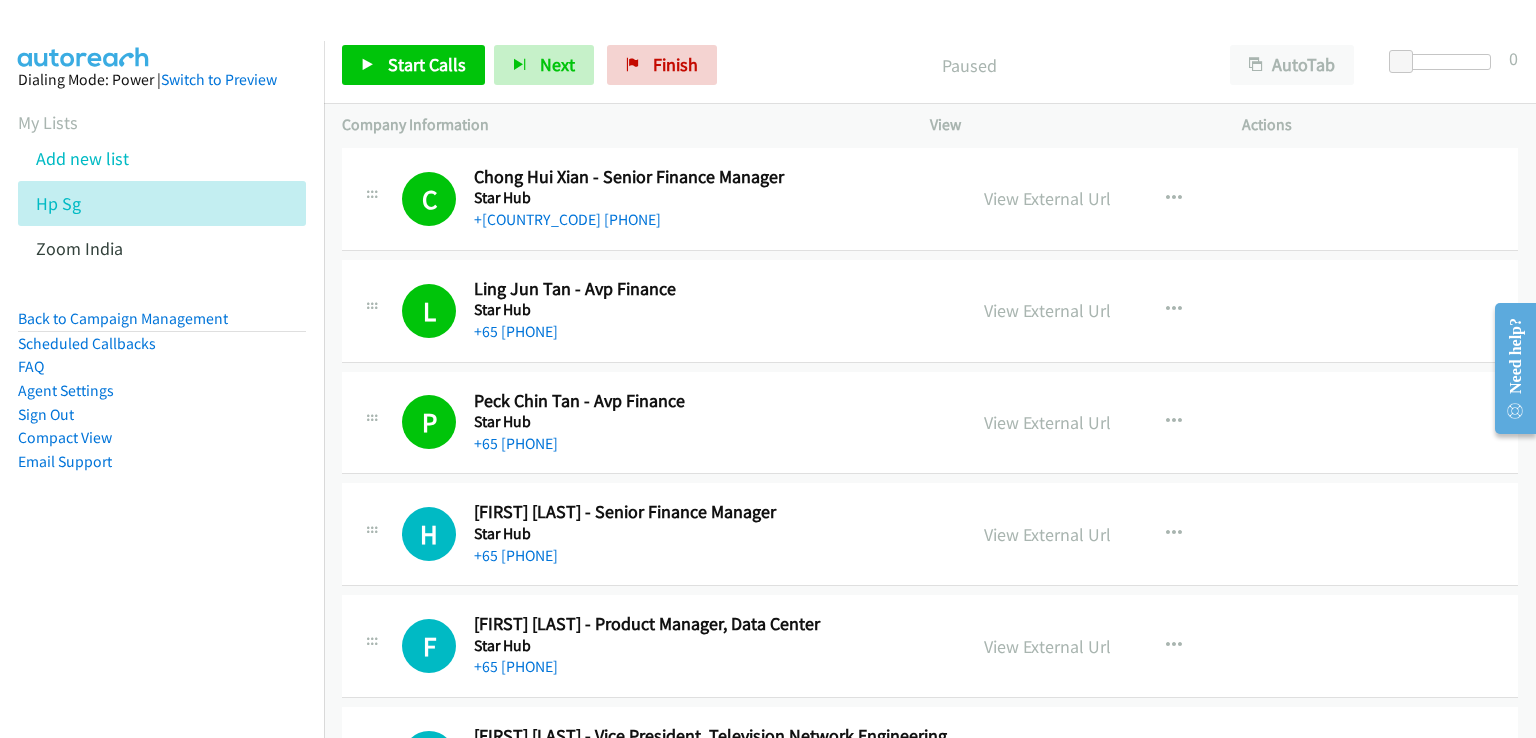 scroll, scrollTop: 3469, scrollLeft: 0, axis: vertical 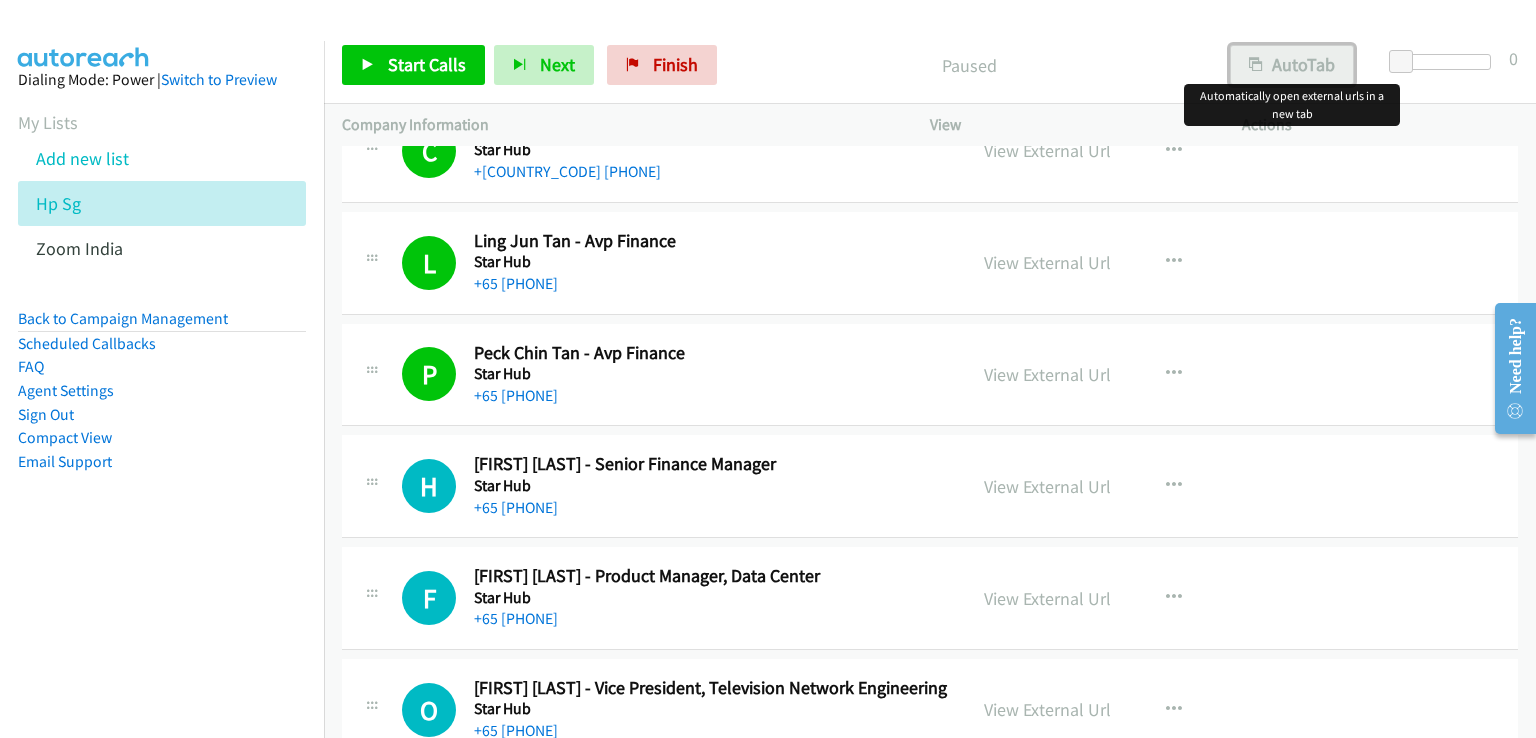 click on "AutoTab" at bounding box center (1292, 65) 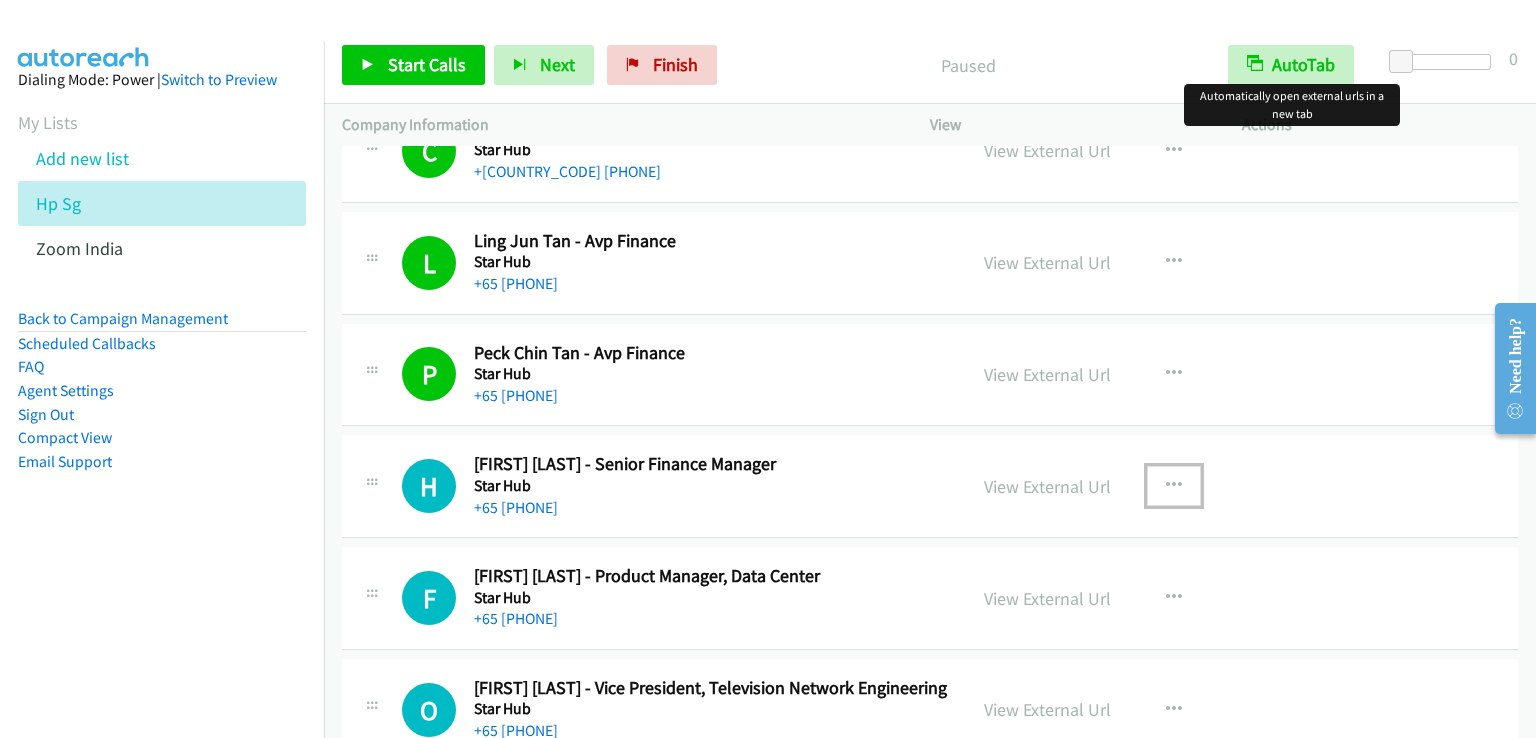 click at bounding box center [1174, 486] 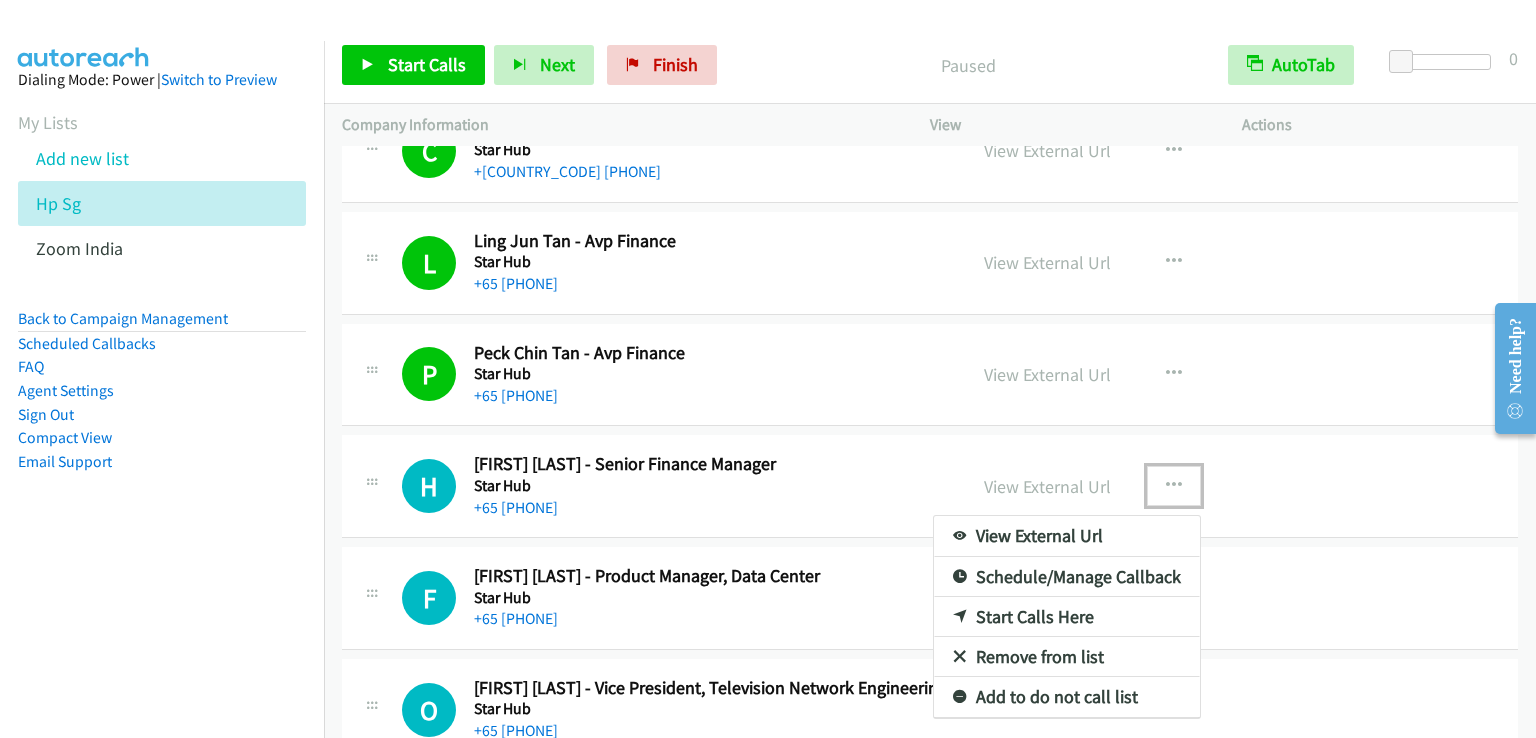 click on "Start Calls Here" at bounding box center (1067, 617) 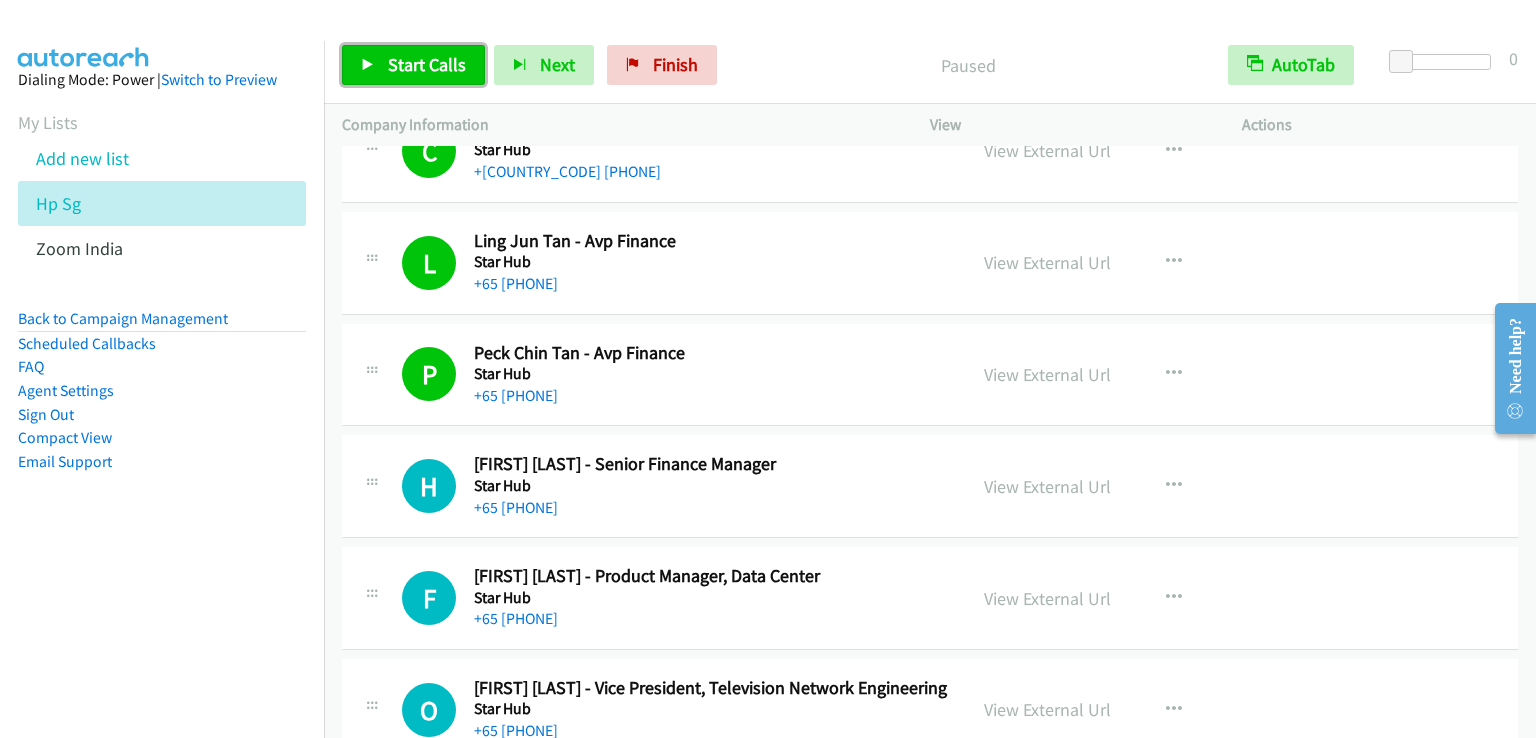 click on "Start Calls" at bounding box center (427, 64) 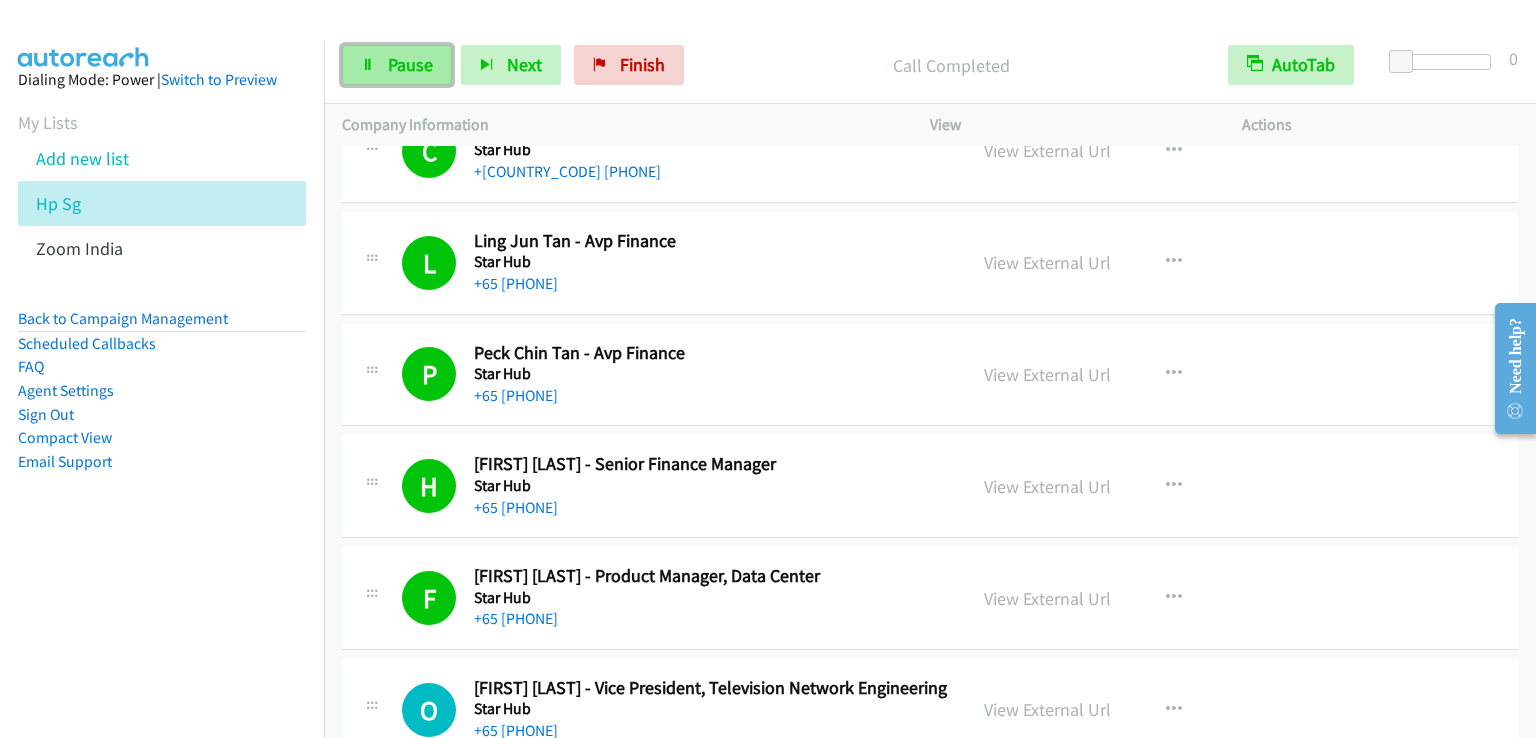 click on "Pause" at bounding box center (410, 64) 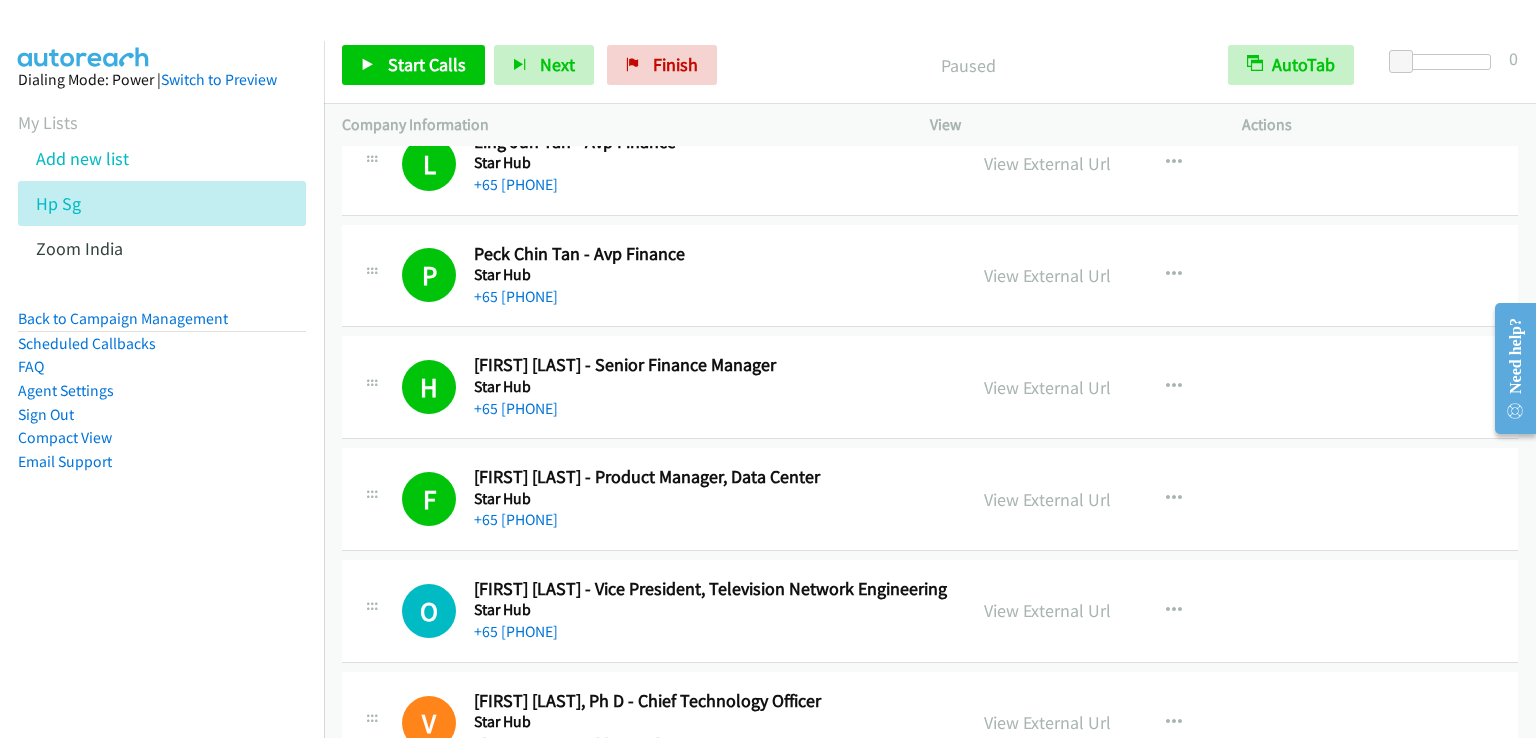 scroll, scrollTop: 3569, scrollLeft: 0, axis: vertical 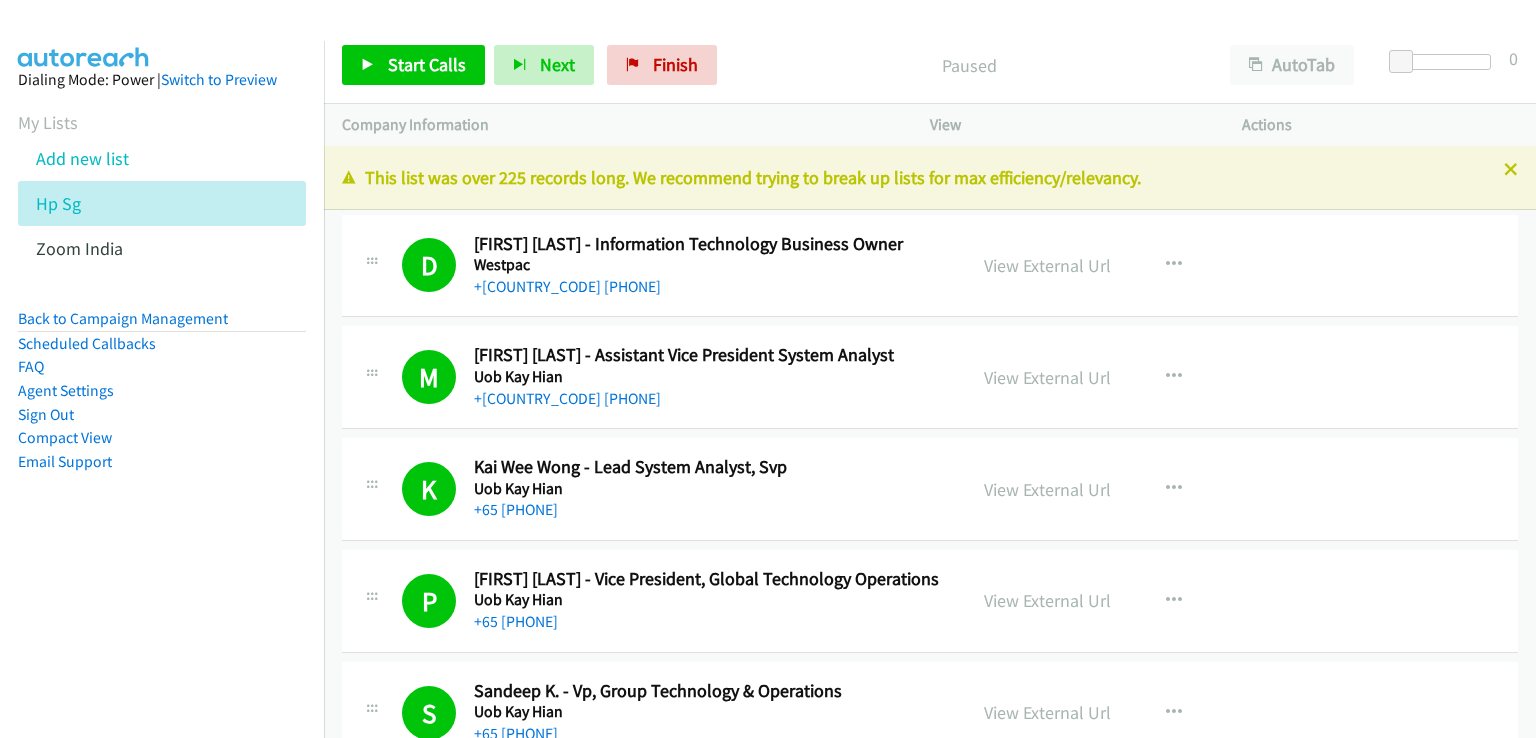 click on "Paused" at bounding box center (969, 65) 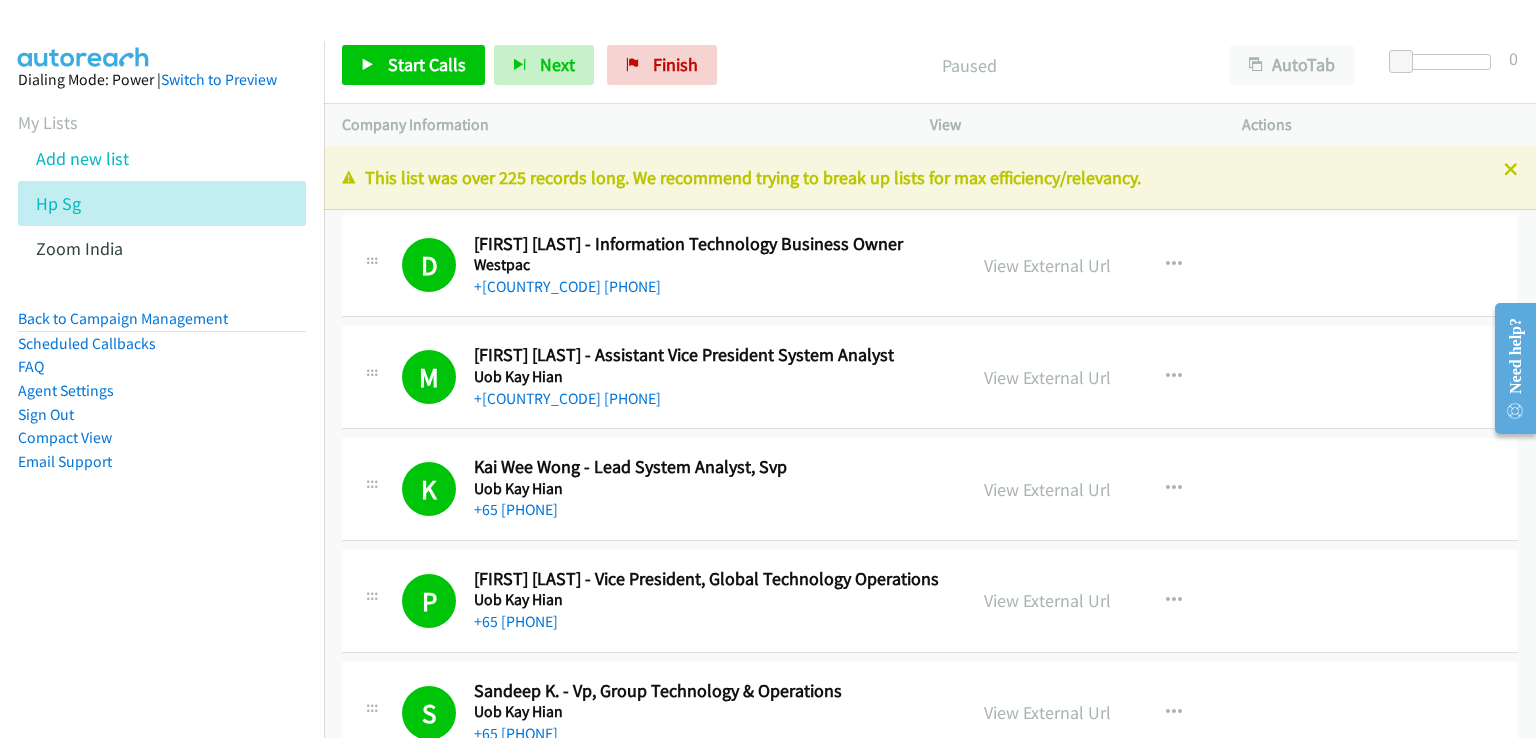 scroll, scrollTop: 3604, scrollLeft: 0, axis: vertical 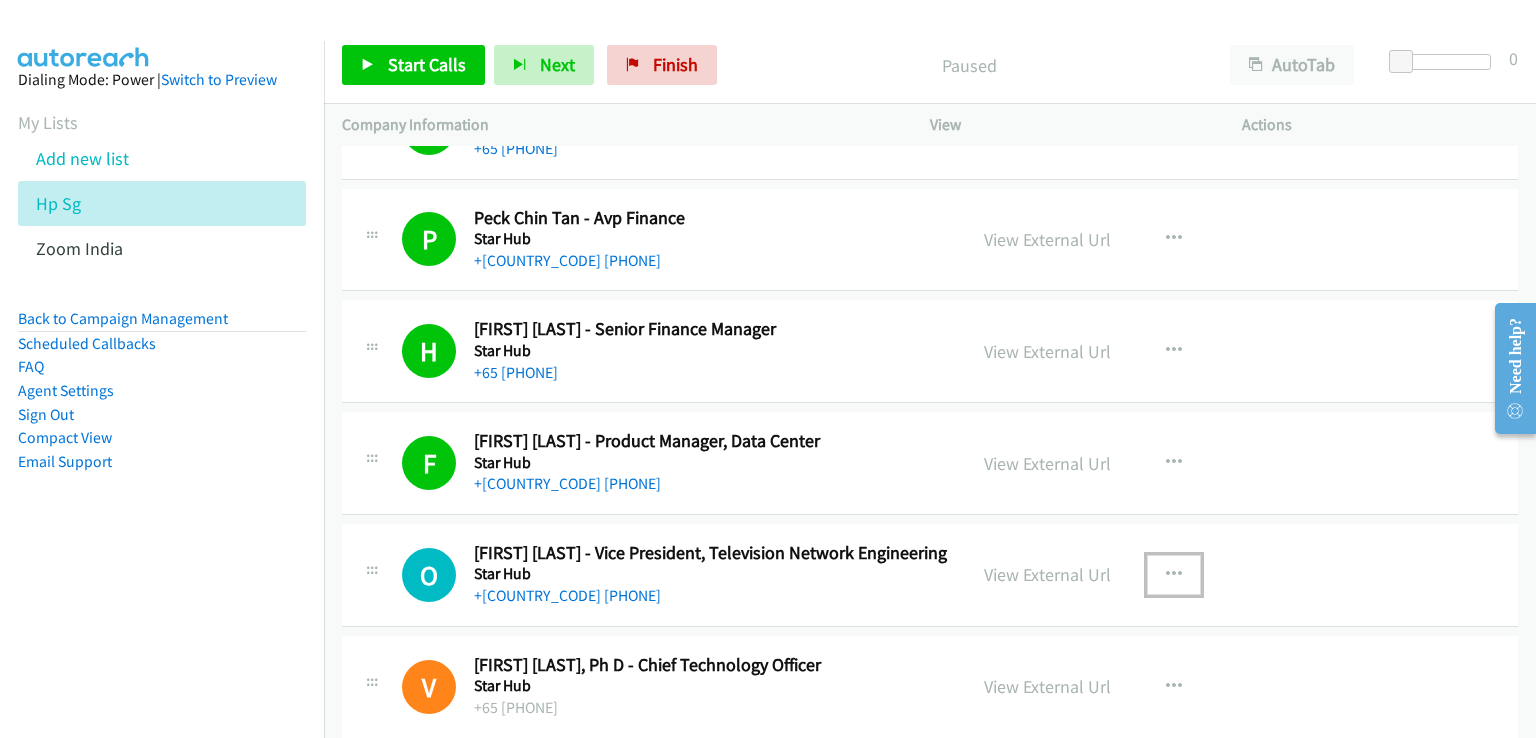 click at bounding box center [1174, 575] 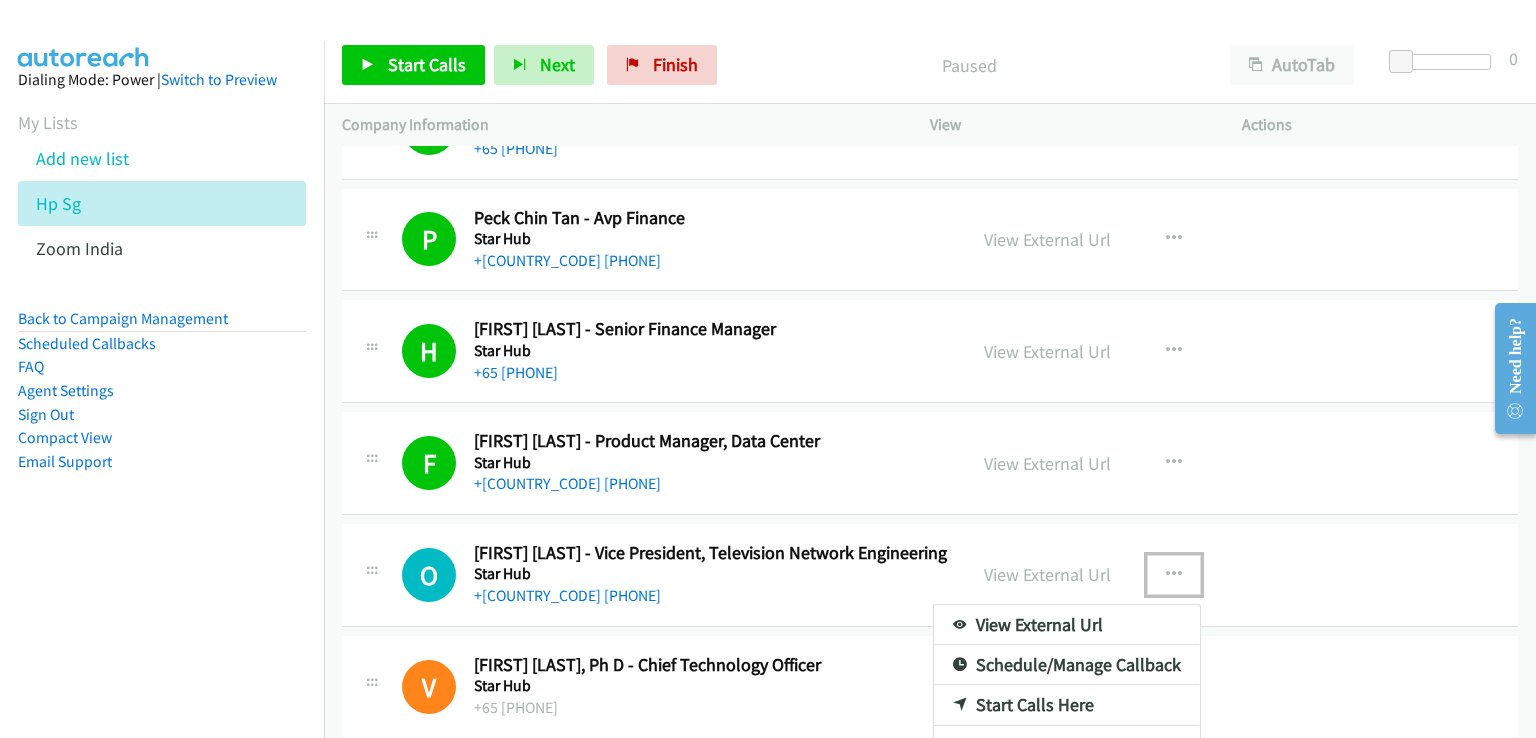 click on "Start Calls Here" at bounding box center (1067, 705) 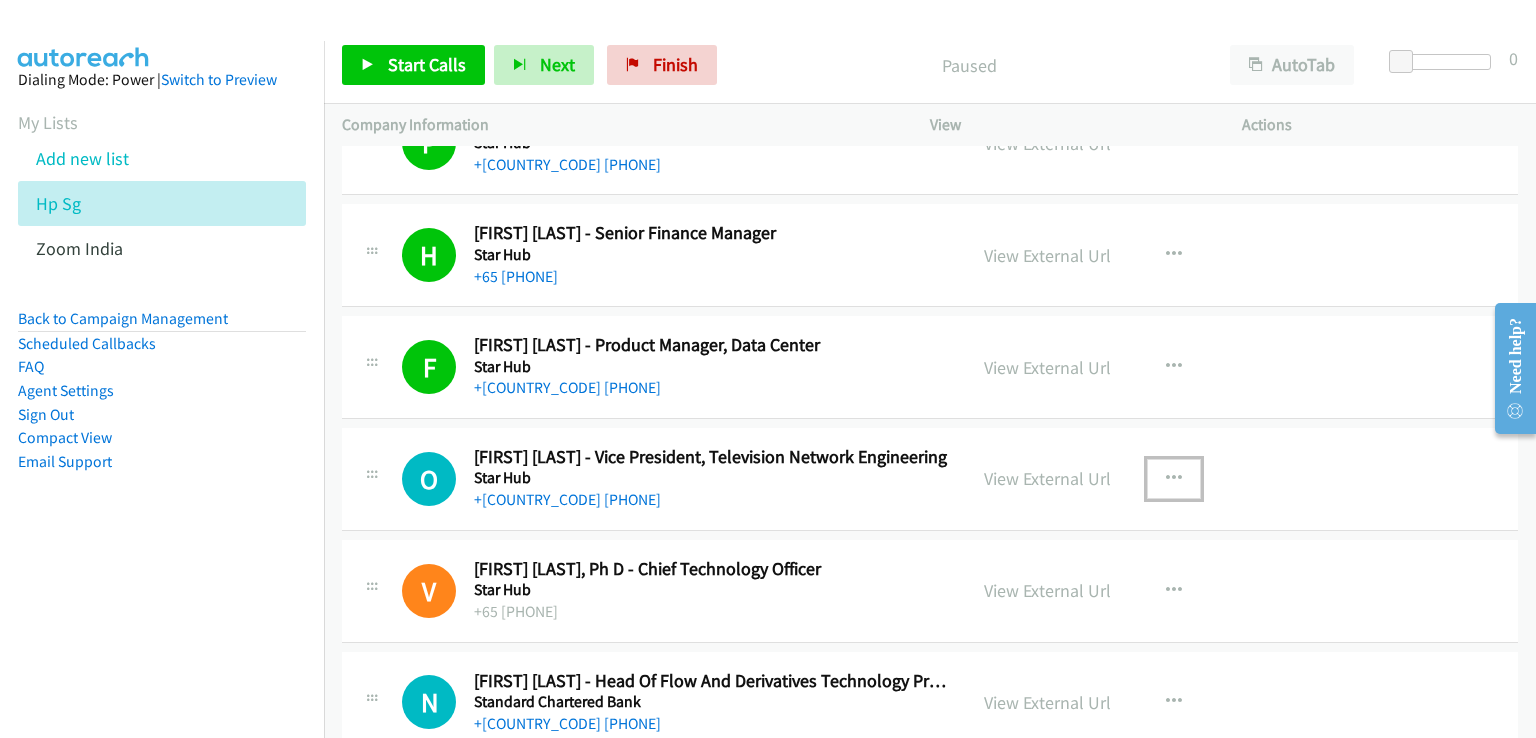 scroll, scrollTop: 3704, scrollLeft: 0, axis: vertical 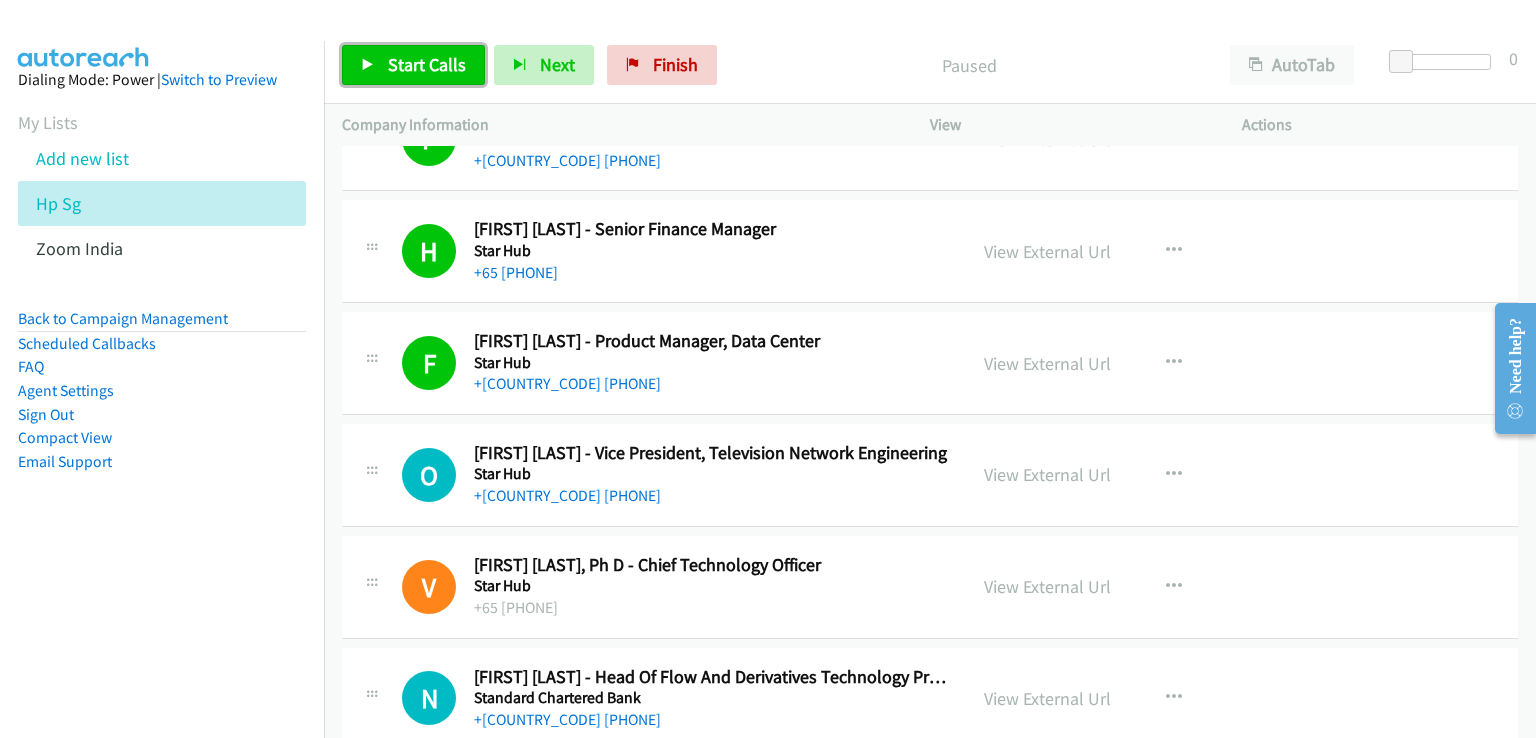 click on "Start Calls" at bounding box center (427, 64) 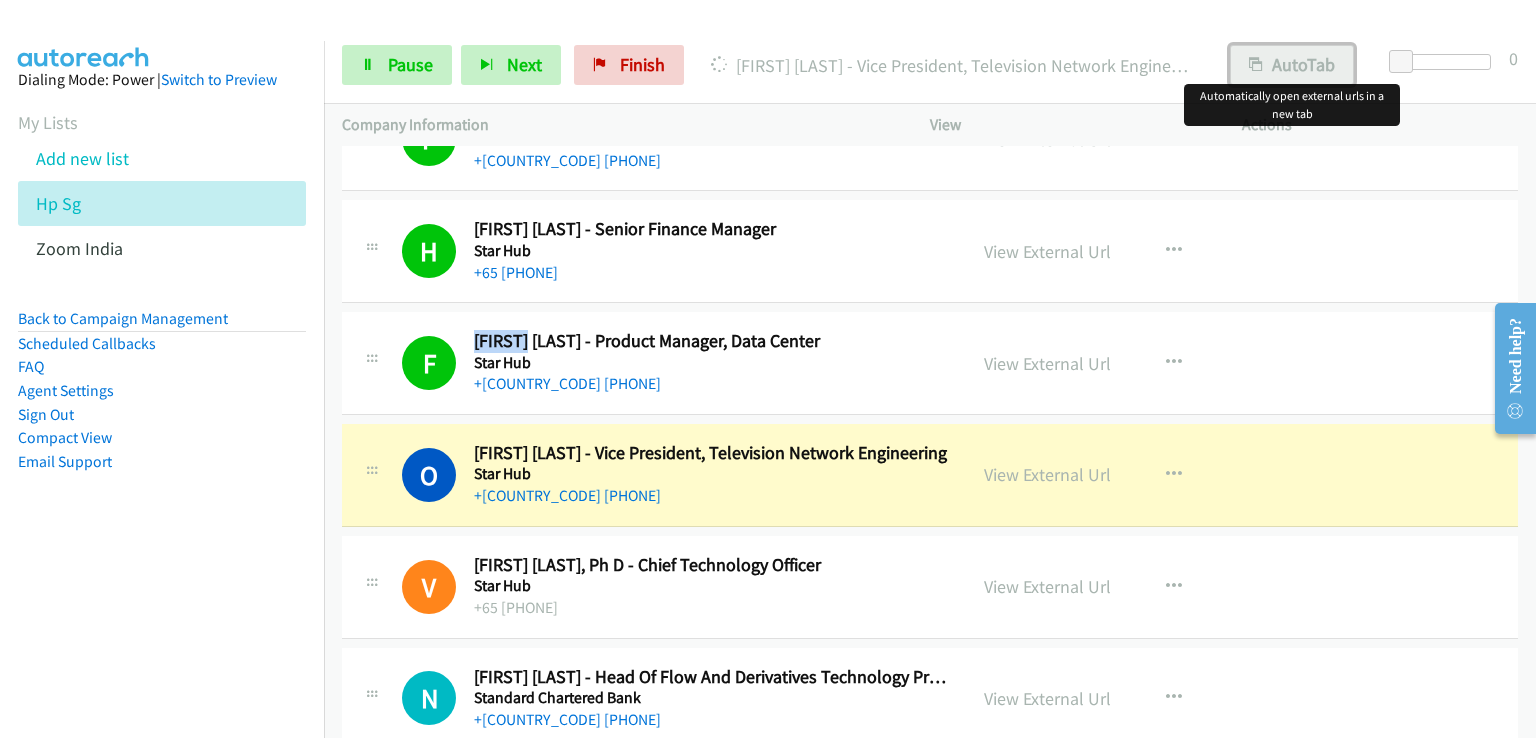 click on "AutoTab" at bounding box center (1292, 65) 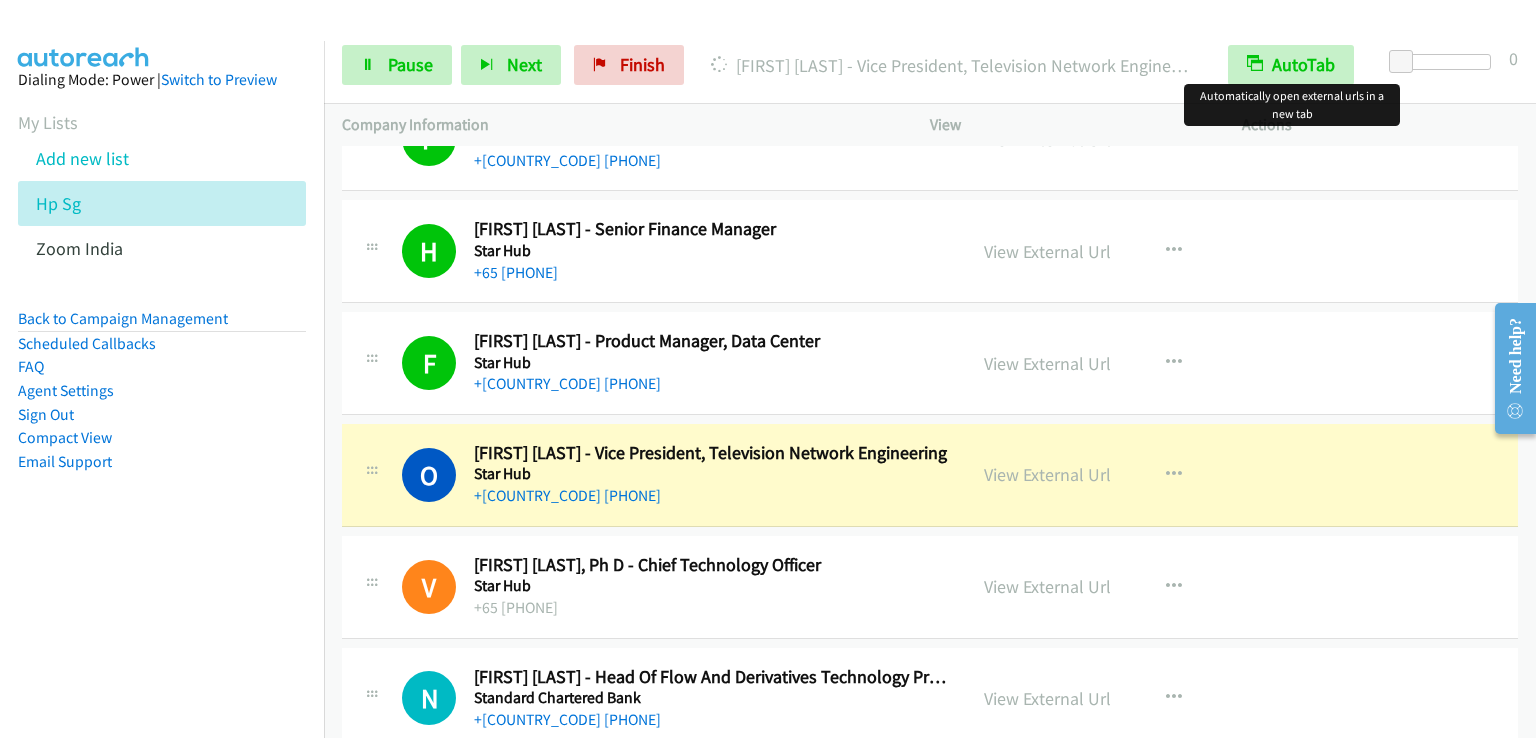 click on "Dialing Mode: Power
|
Switch to Preview
My Lists
Add new list
Hp Sg
Zoom India
Back to Campaign Management
Scheduled Callbacks
FAQ
Agent Settings
Sign Out
Compact View
Email Support" at bounding box center (162, 410) 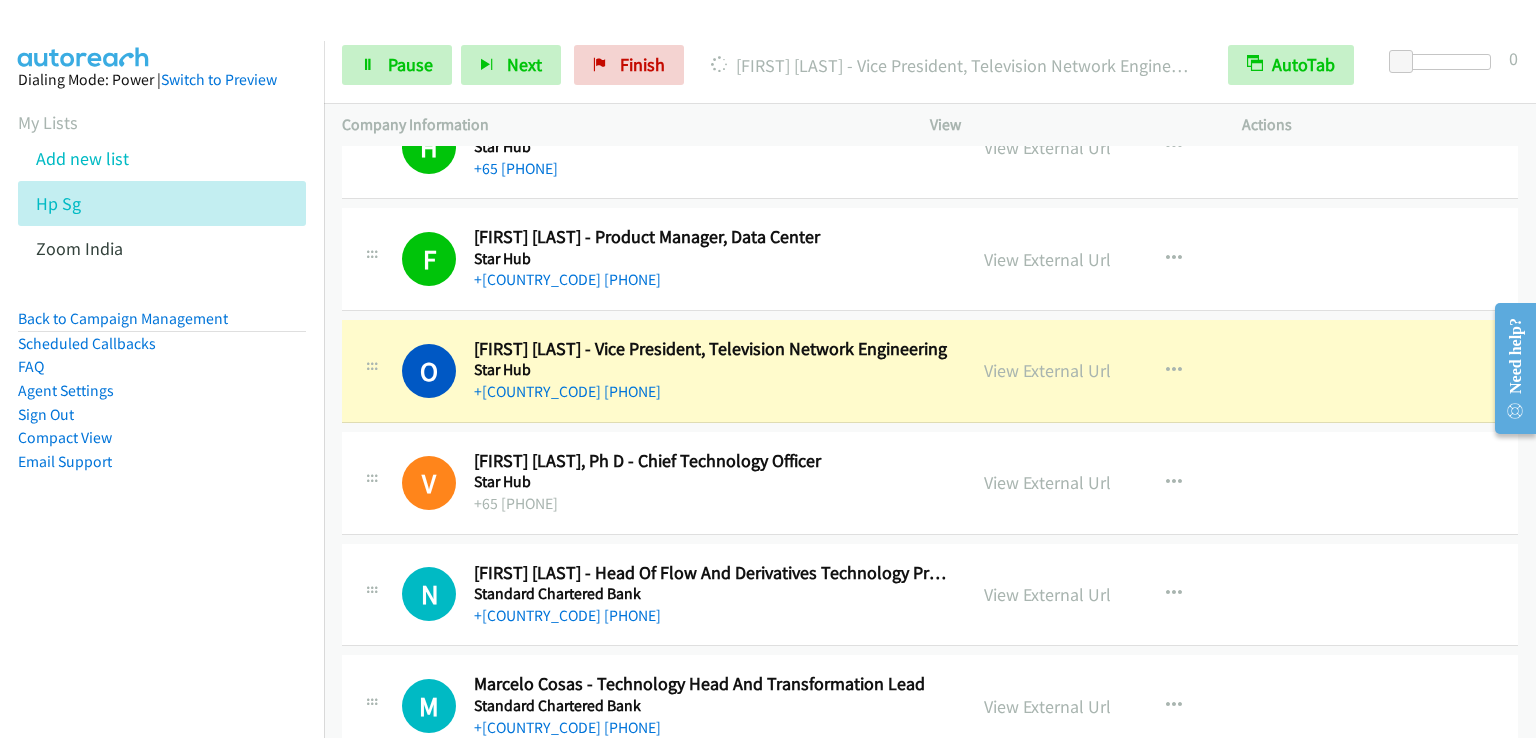 scroll, scrollTop: 3804, scrollLeft: 0, axis: vertical 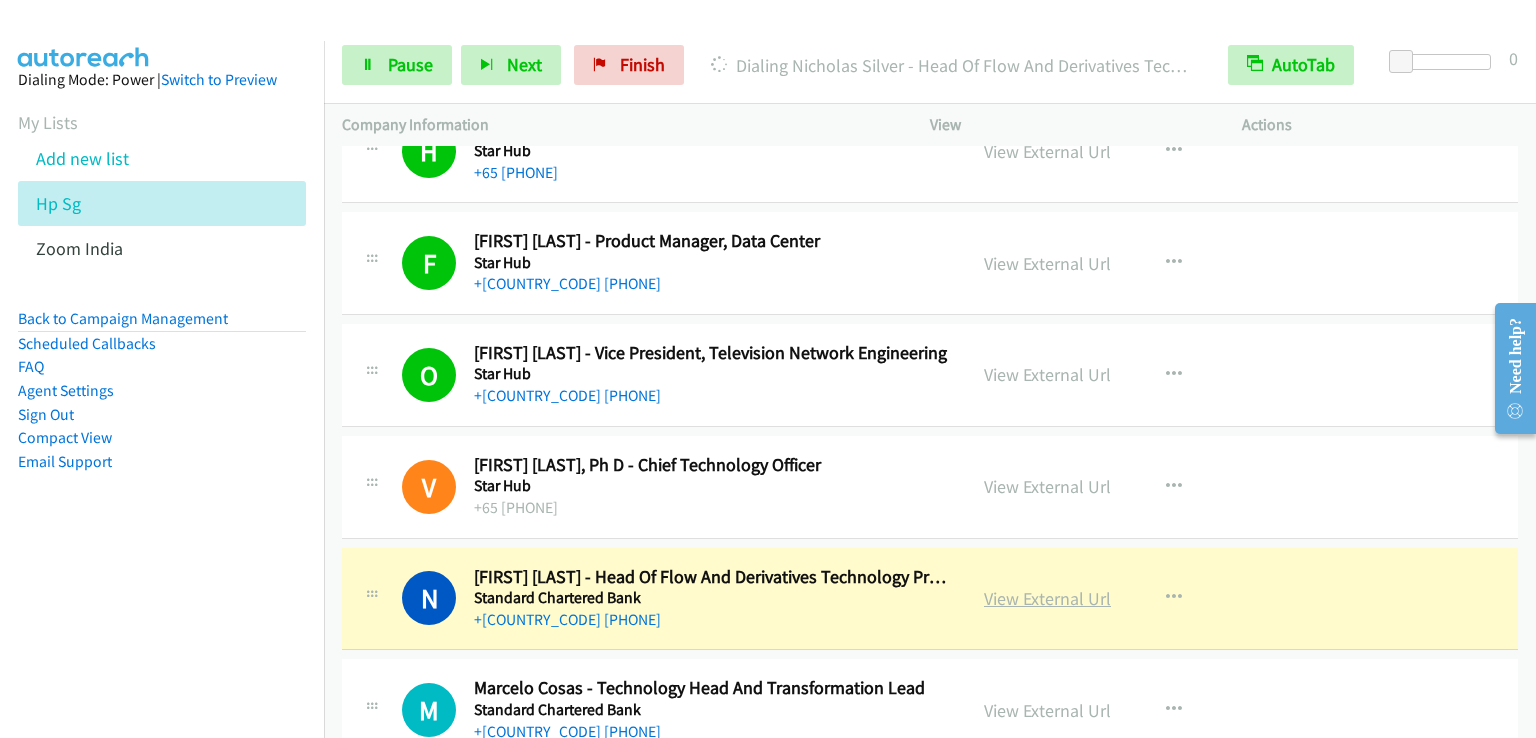 click on "View External Url" at bounding box center [1047, 598] 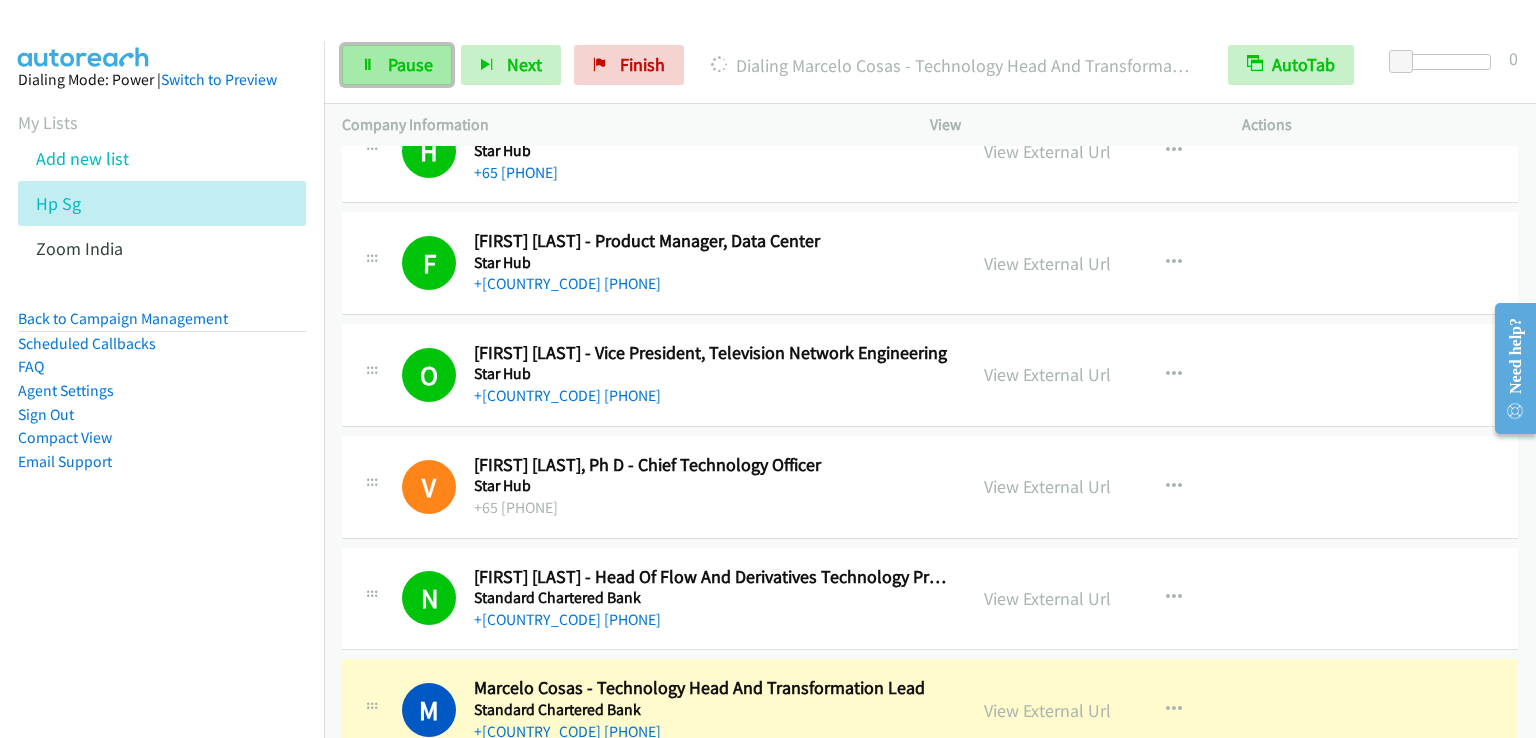 click on "Pause" at bounding box center (410, 64) 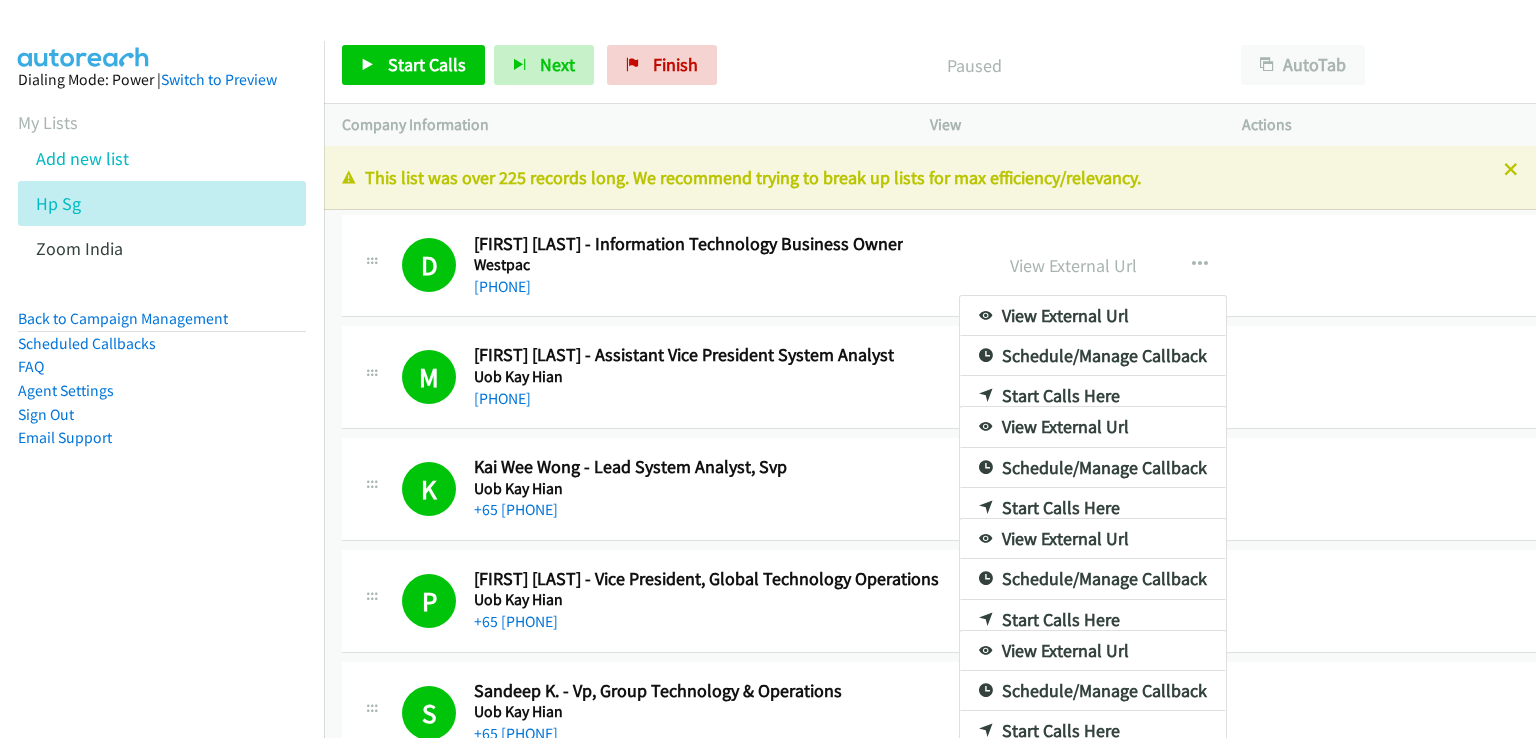 scroll, scrollTop: 0, scrollLeft: 0, axis: both 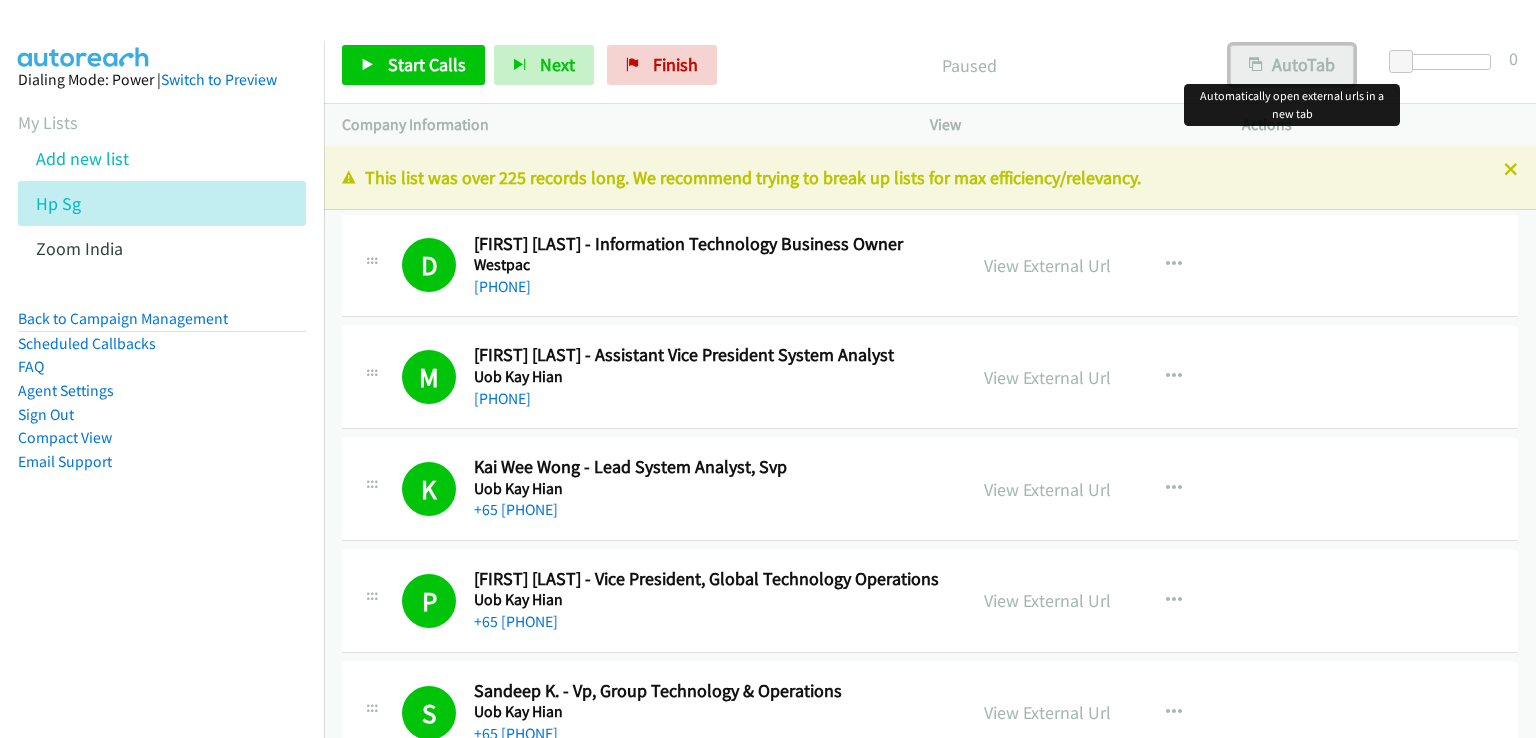 click on "AutoTab" at bounding box center [1292, 65] 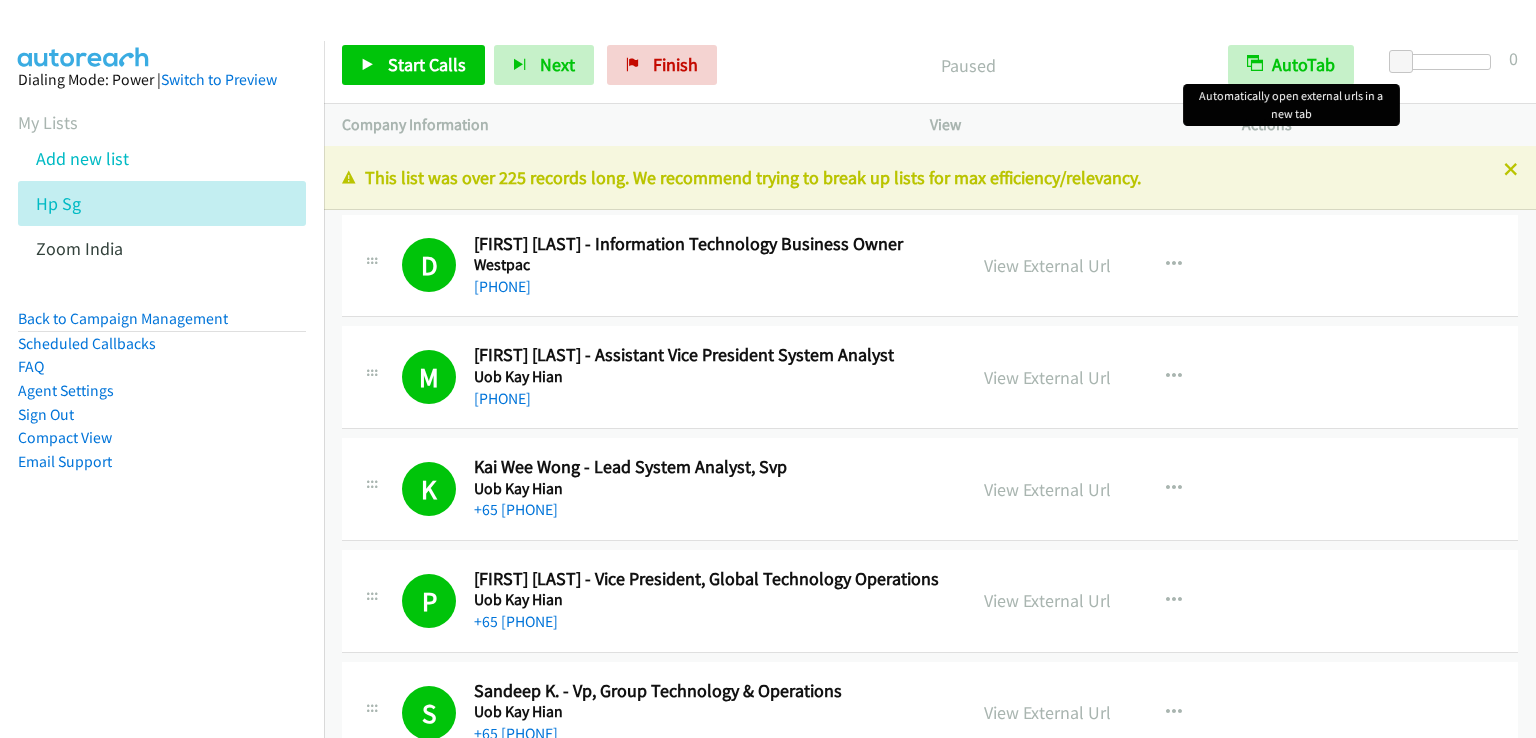 scroll, scrollTop: 0, scrollLeft: 0, axis: both 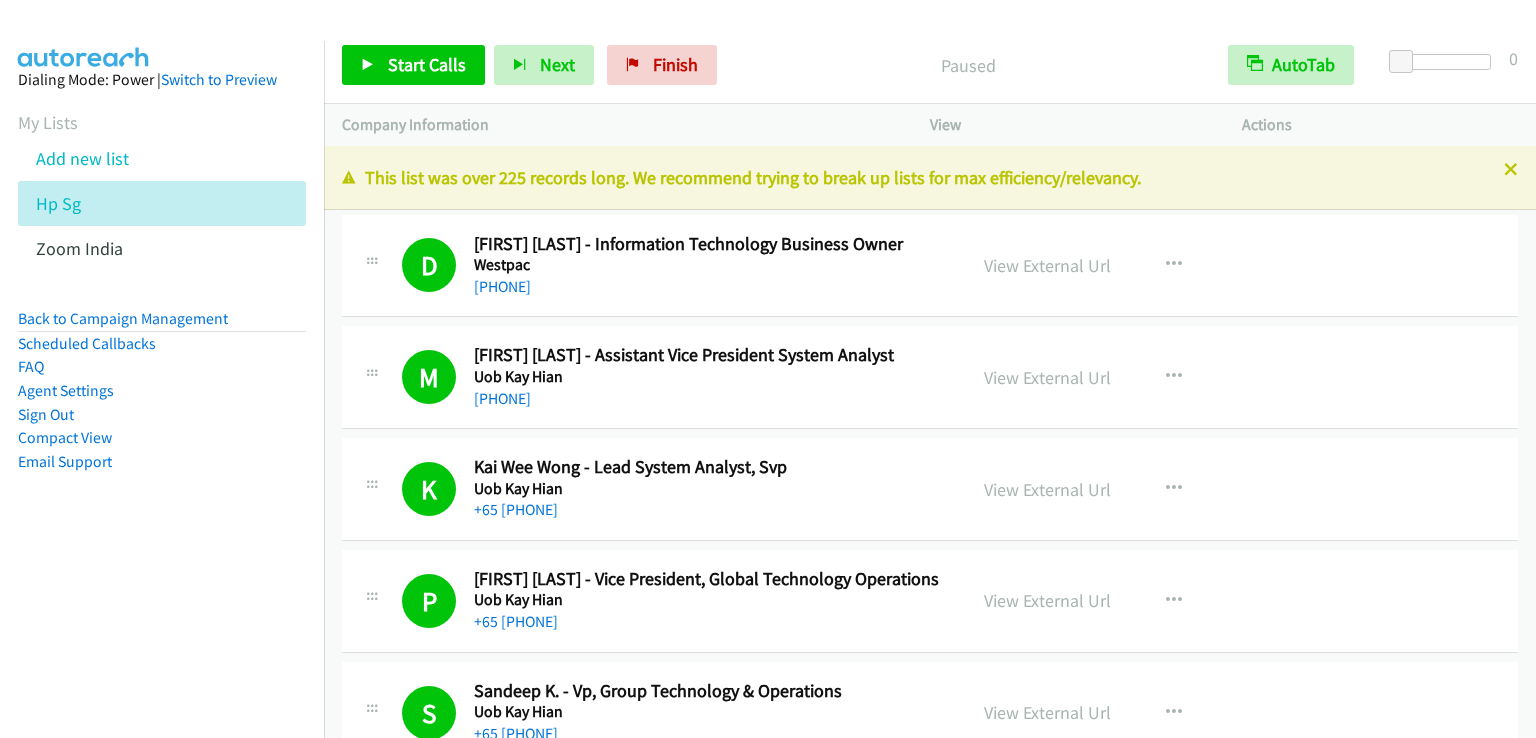 click on "Start Calls
Pause
Next
Finish
Paused
AutoTab
AutoTab
0" at bounding box center (930, 65) 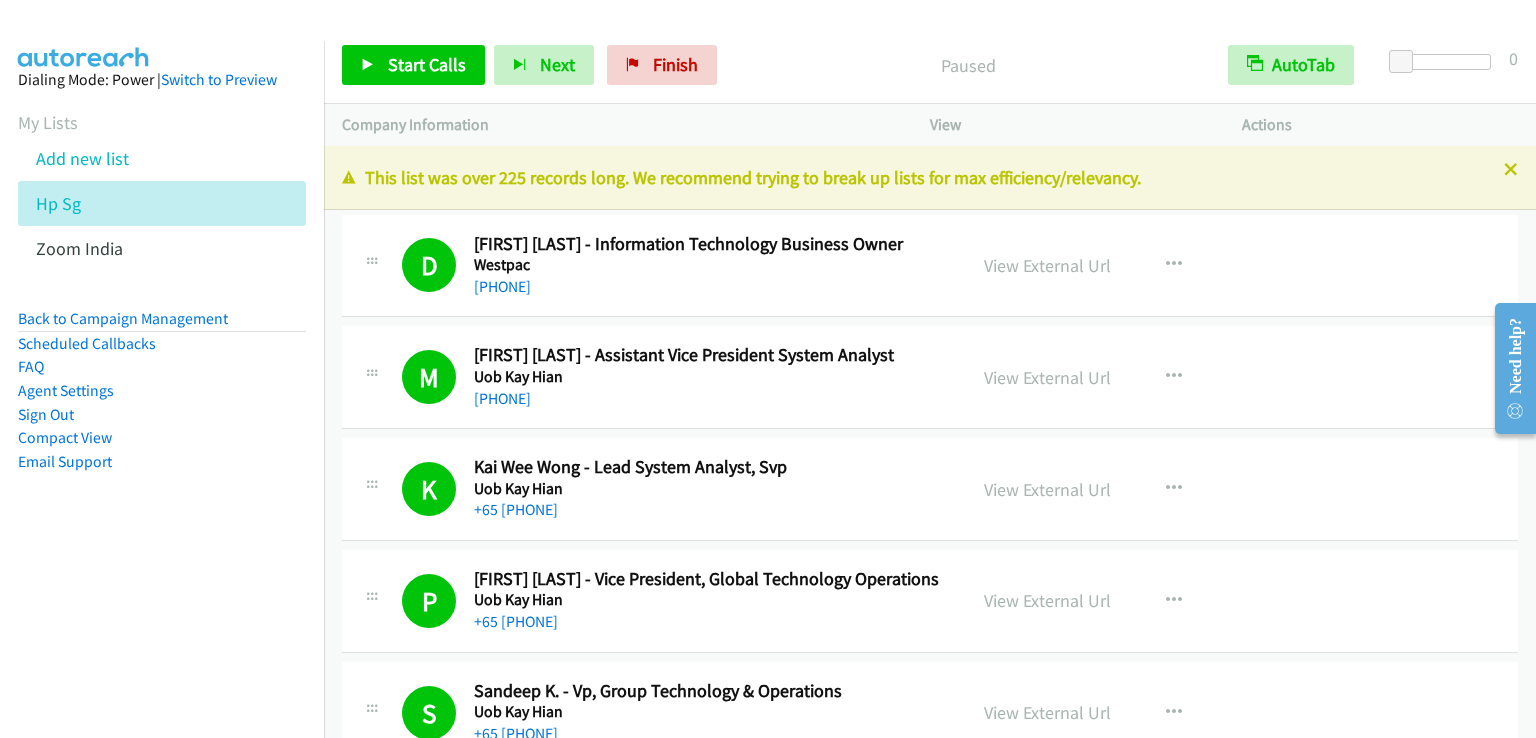 scroll, scrollTop: 4050, scrollLeft: 0, axis: vertical 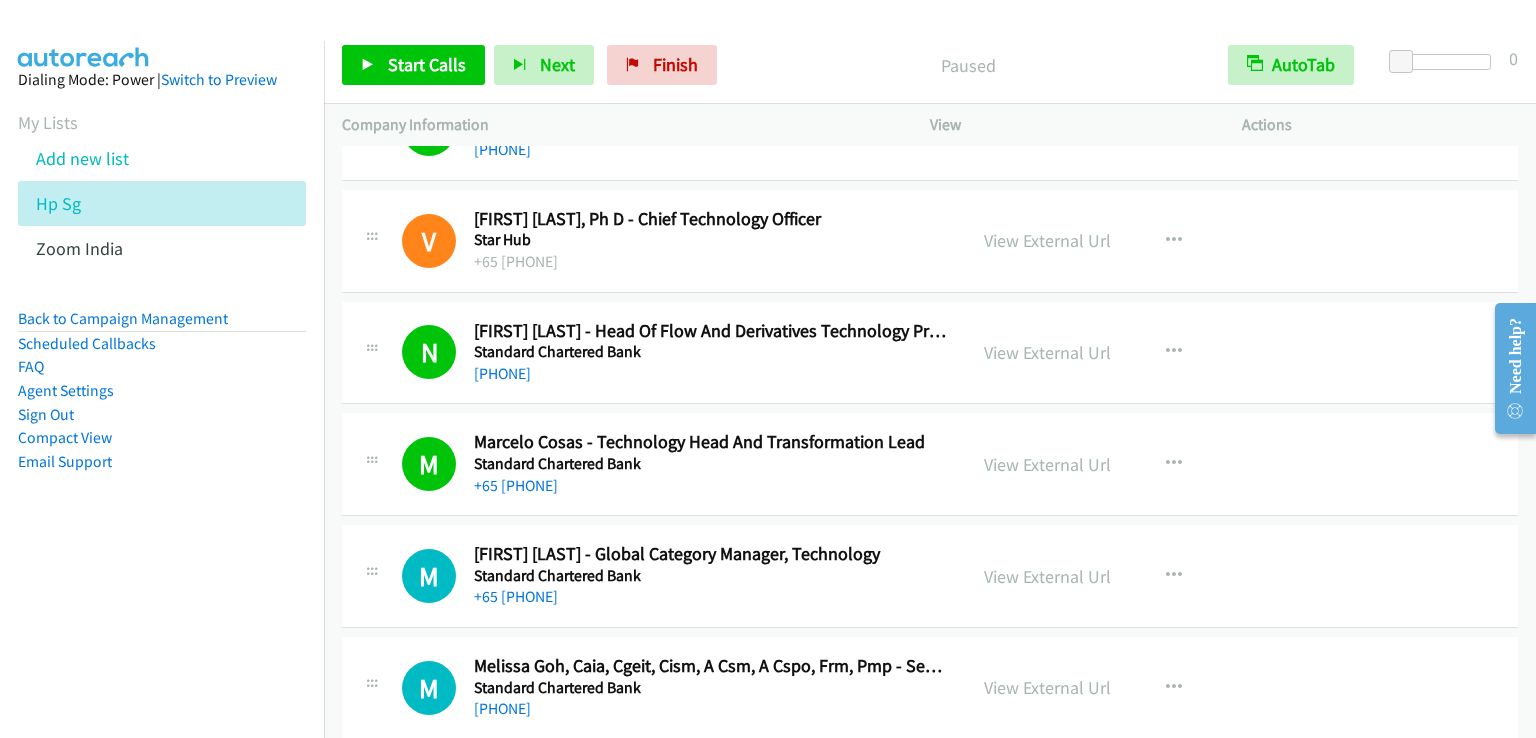 click on "Dialing Mode: Power
|
Switch to Preview
My Lists
Add new list
Hp Sg
Zoom India
Back to Campaign Management
Scheduled Callbacks
FAQ
Agent Settings
Sign Out
Compact View
Email Support" at bounding box center (162, 410) 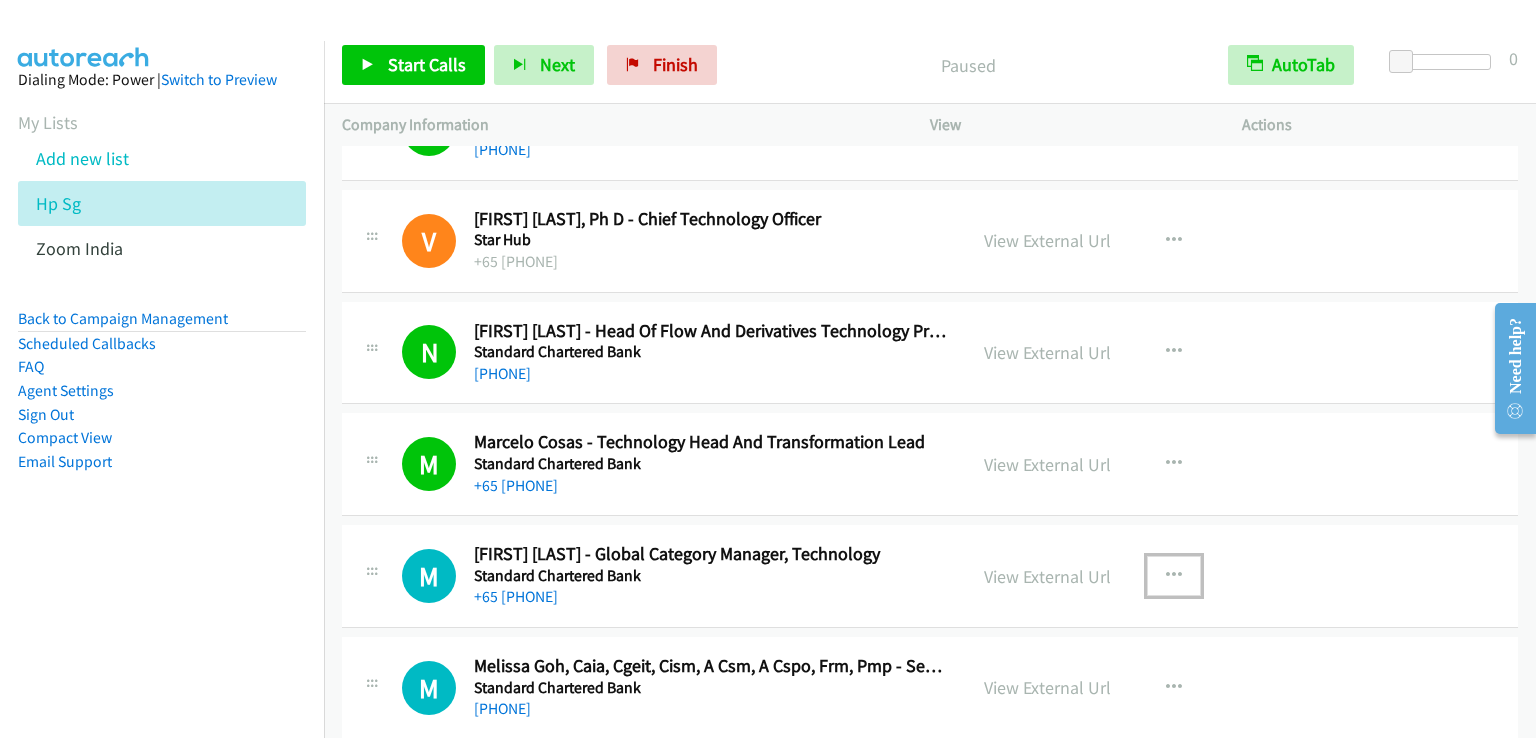 click at bounding box center (1174, 576) 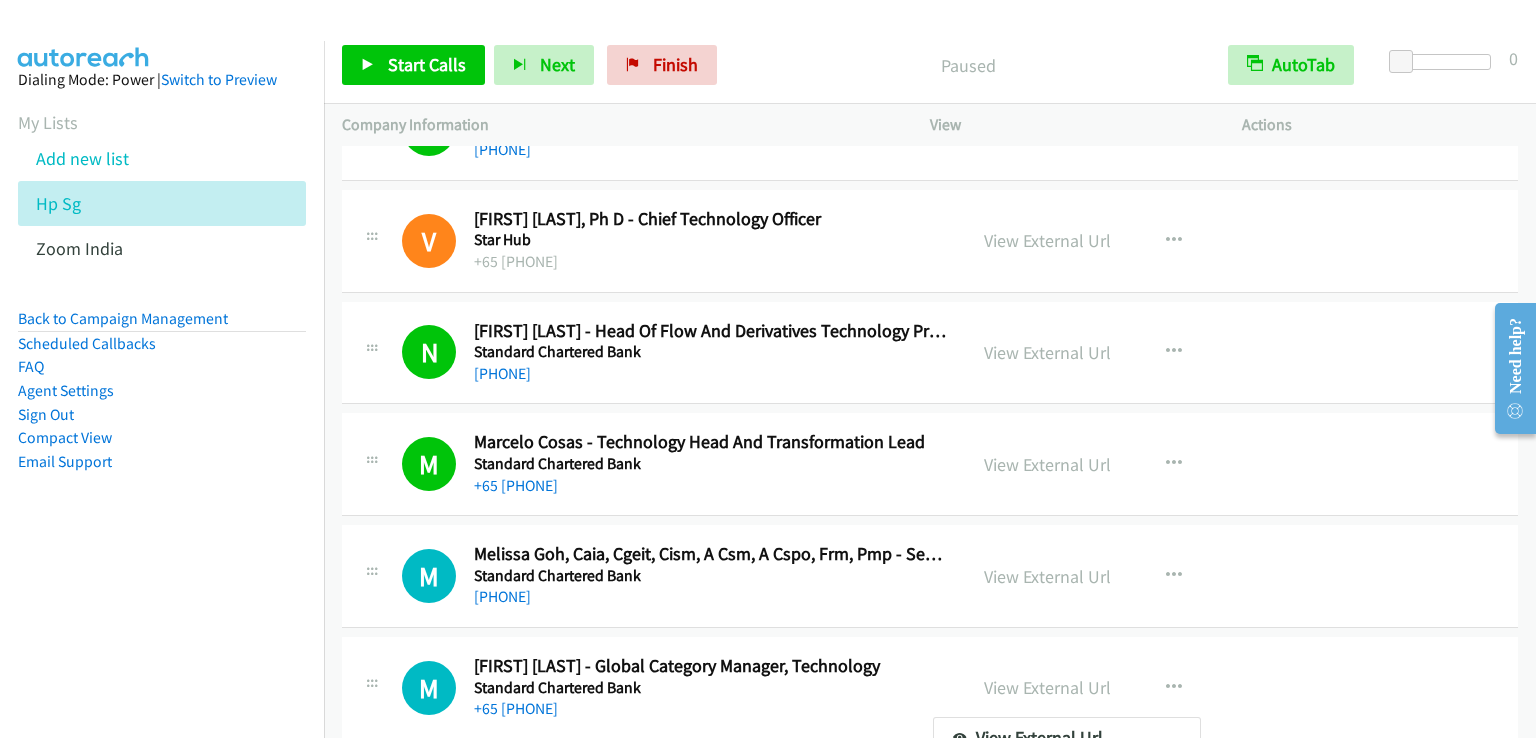 click at bounding box center (768, 369) 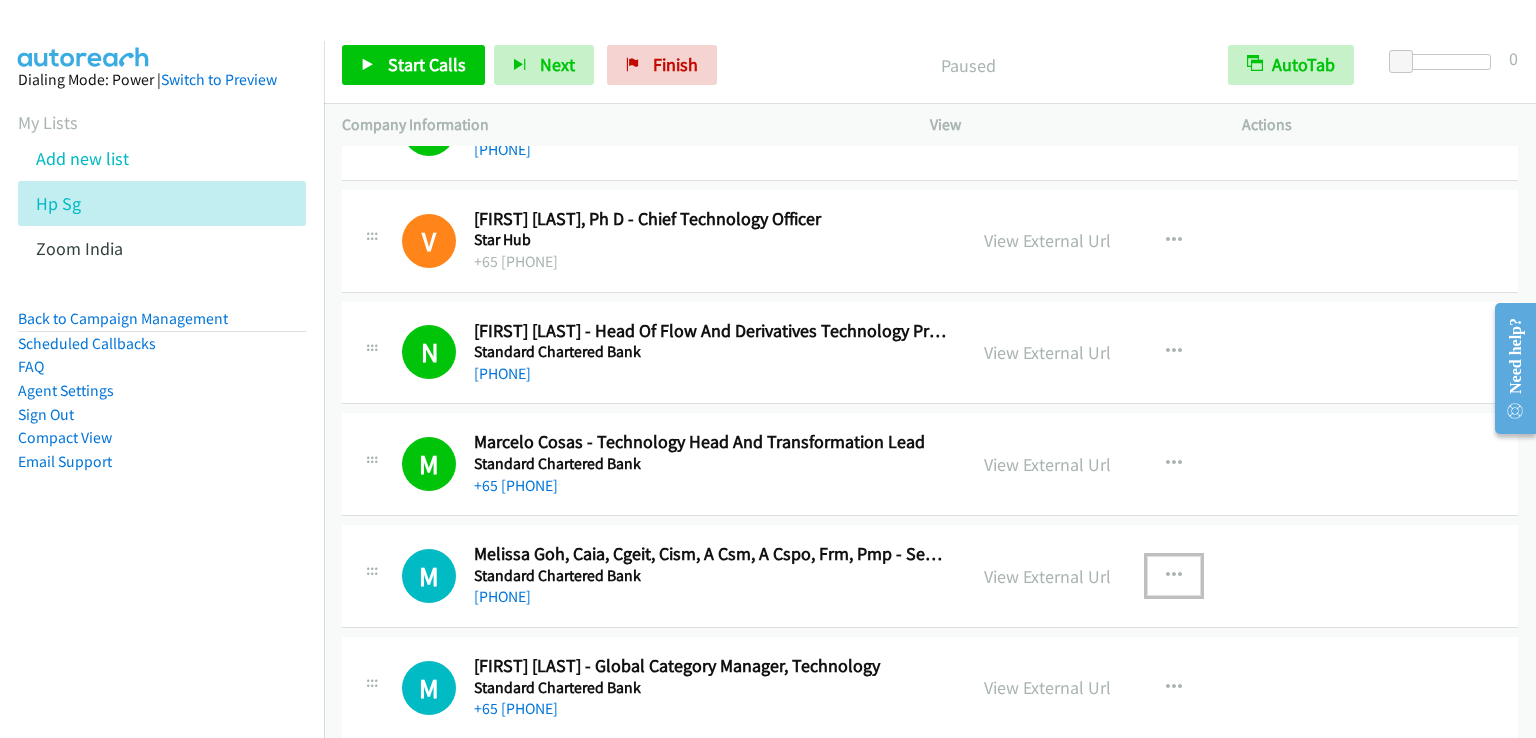 click at bounding box center (1174, 576) 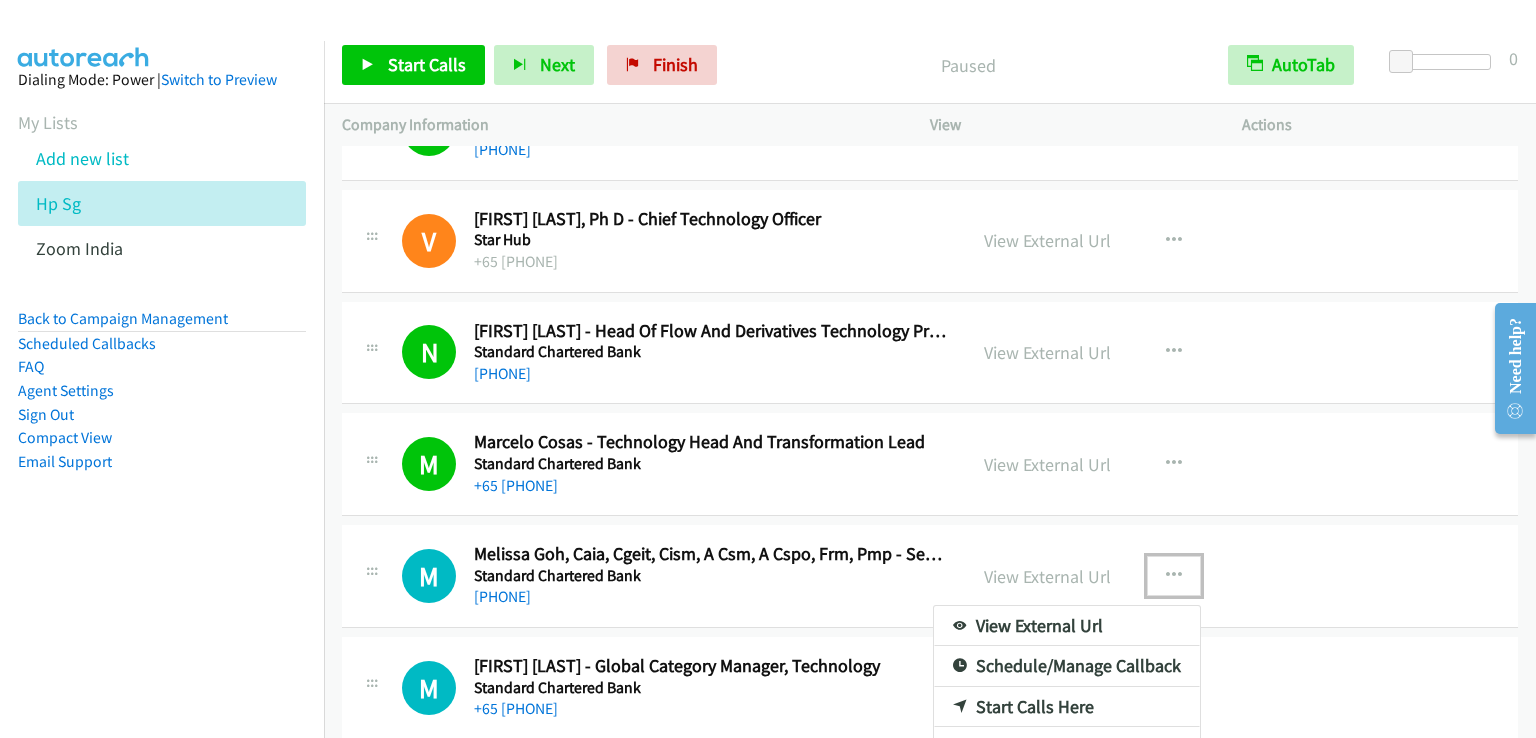 click on "Start Calls Here" at bounding box center [1067, 707] 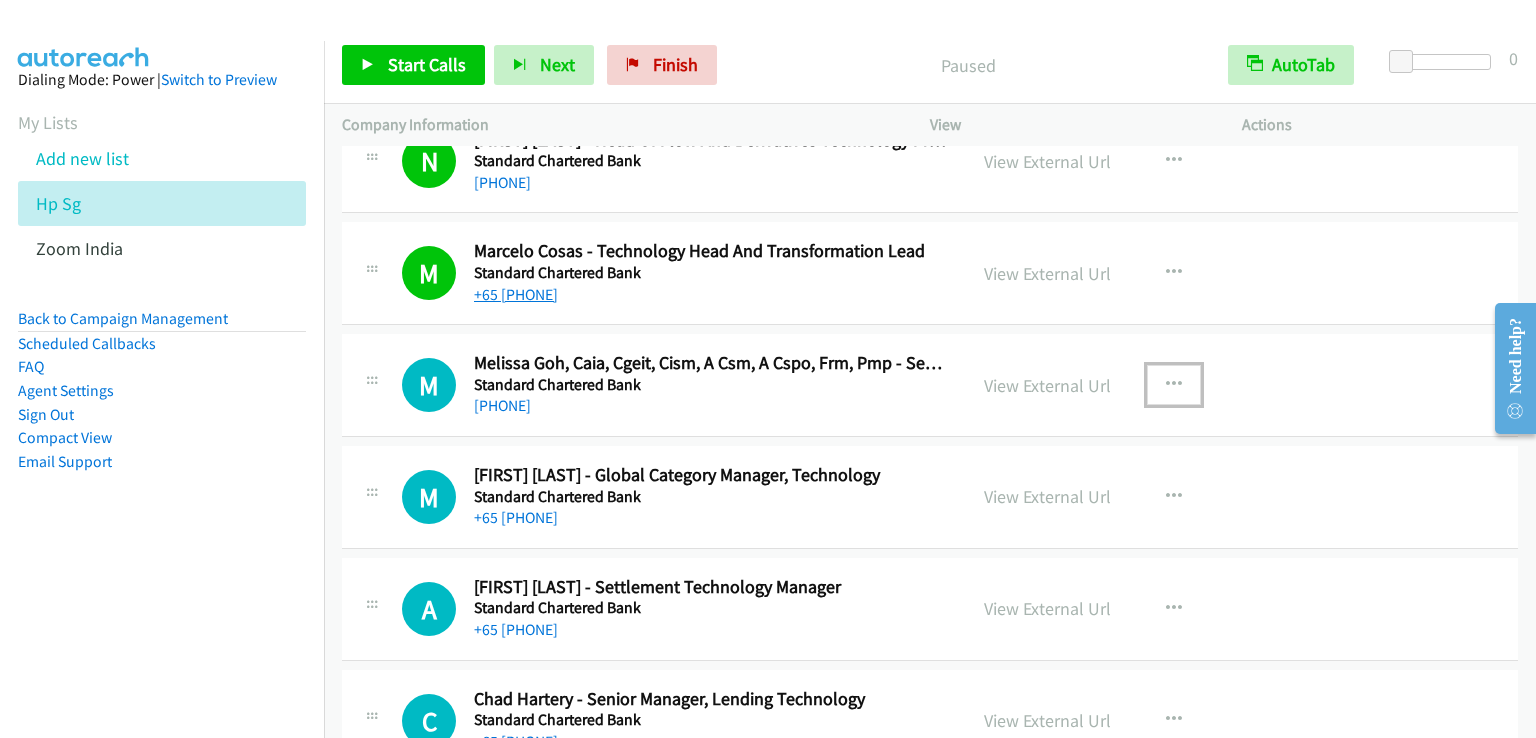 scroll, scrollTop: 4250, scrollLeft: 0, axis: vertical 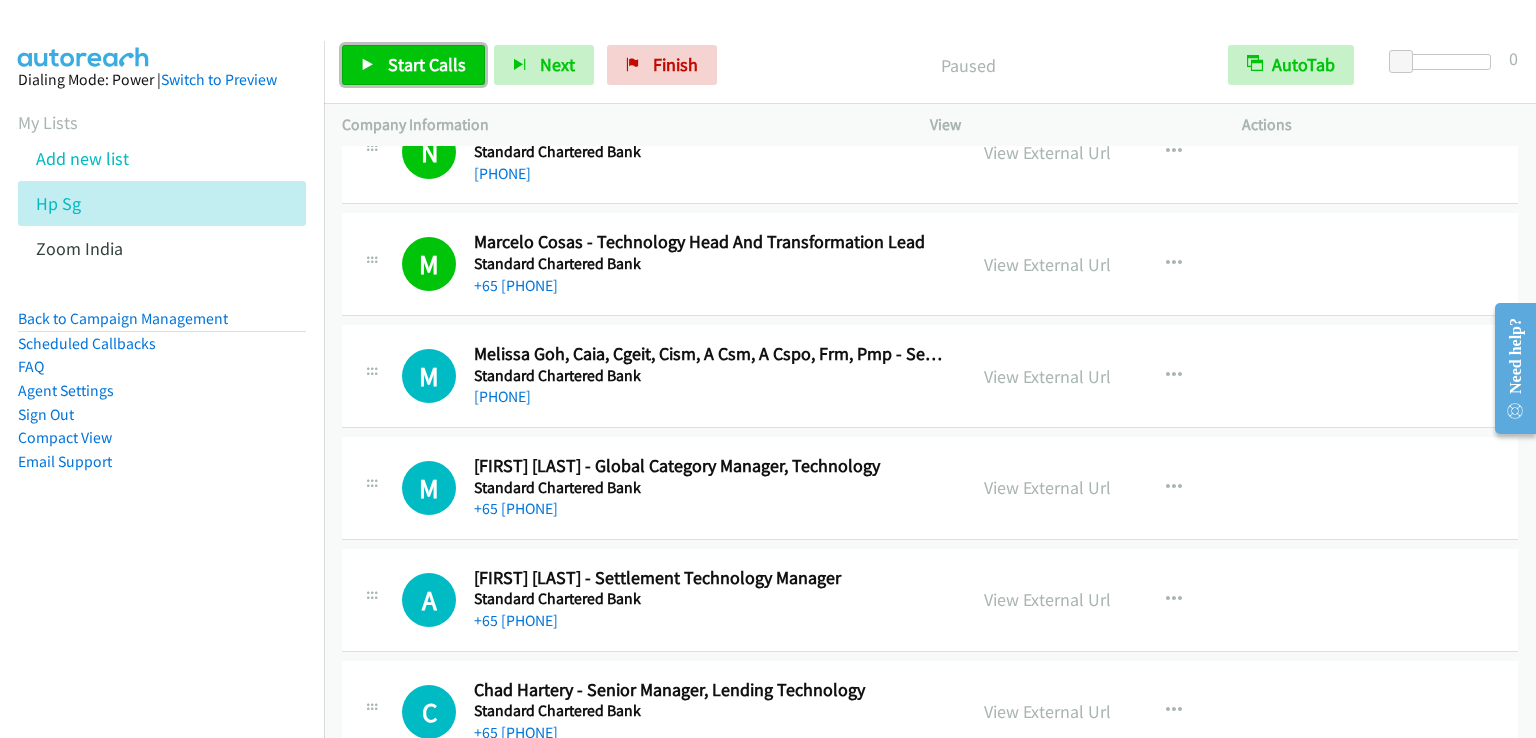 click on "Start Calls" at bounding box center [427, 64] 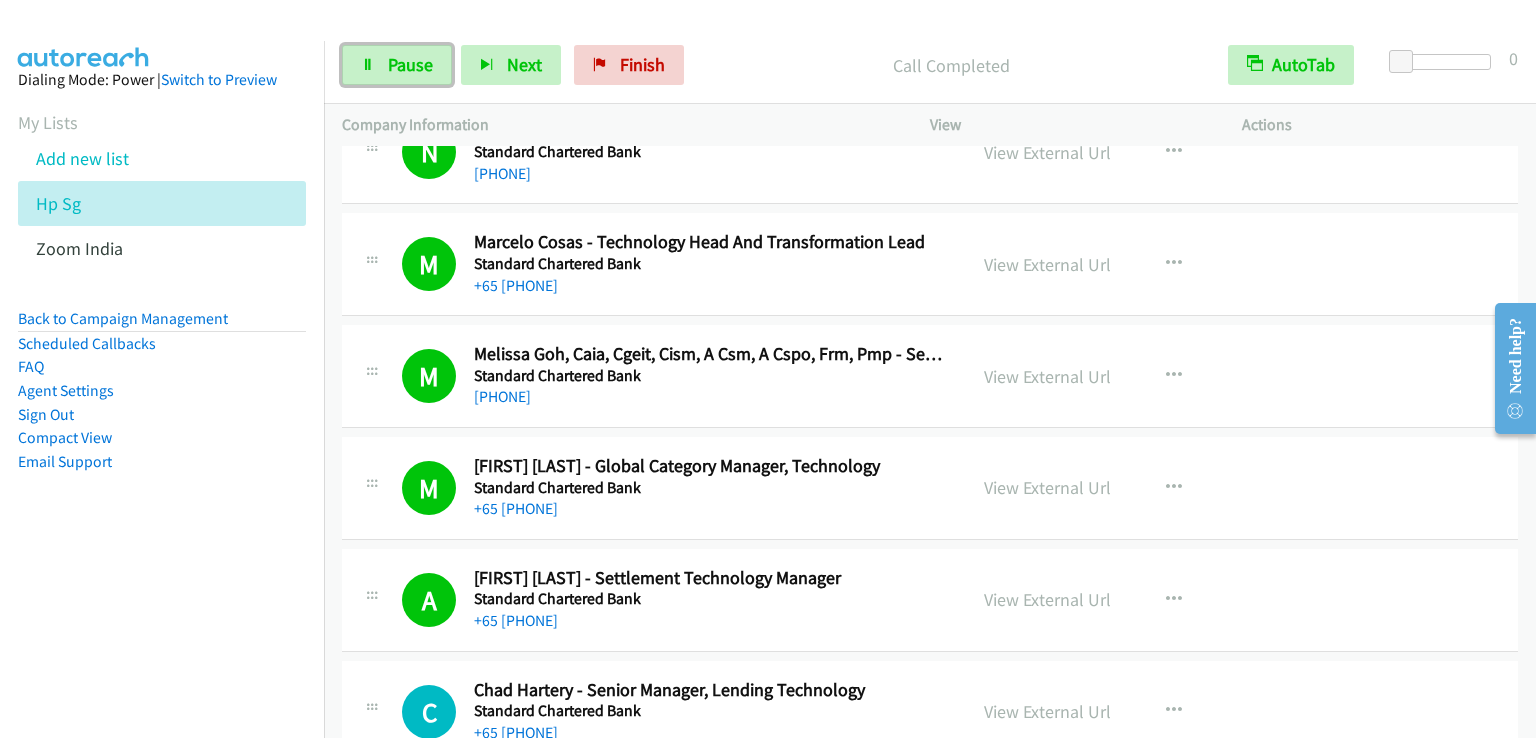 drag, startPoint x: 401, startPoint y: 76, endPoint x: 903, endPoint y: 35, distance: 503.6715 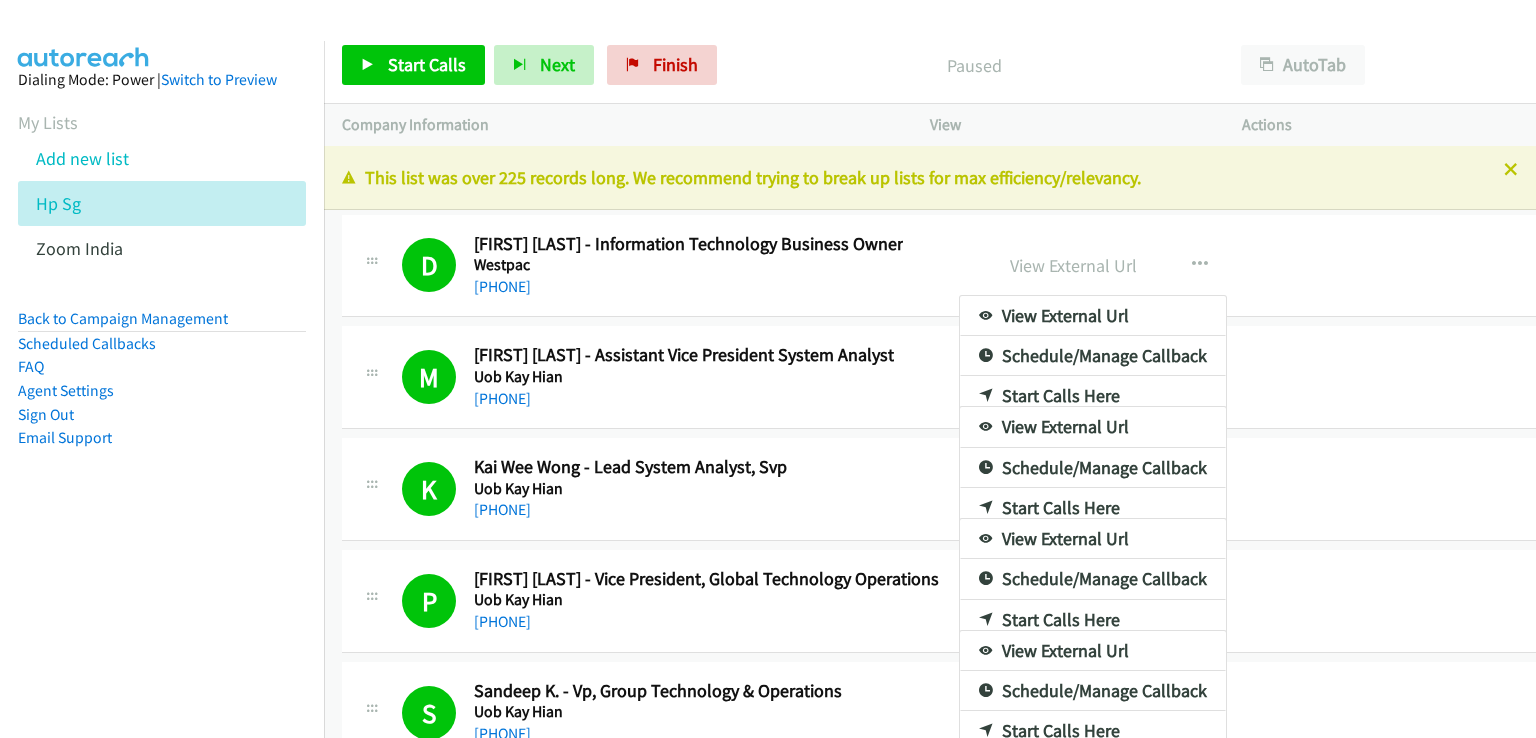 scroll, scrollTop: 0, scrollLeft: 0, axis: both 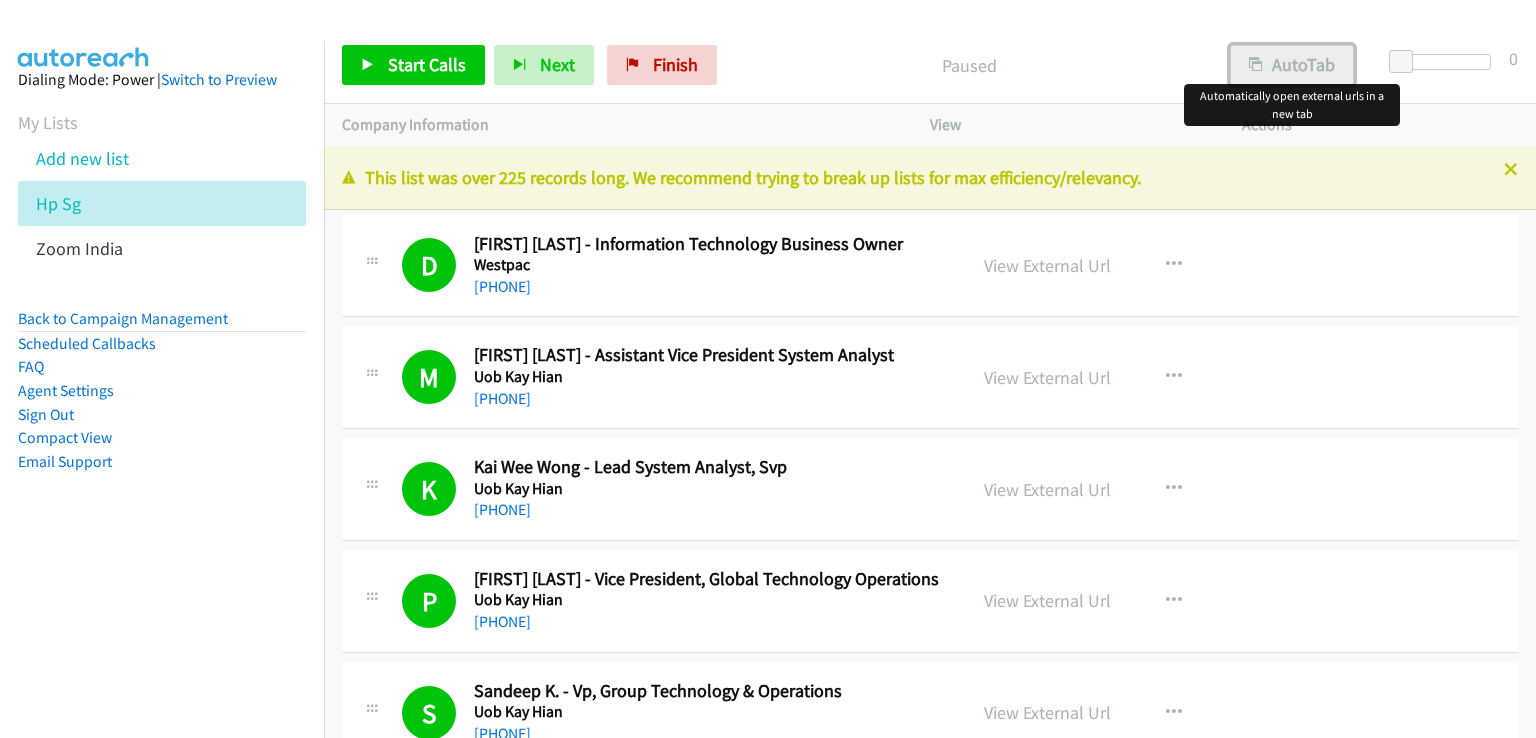 click on "AutoTab" at bounding box center [1292, 65] 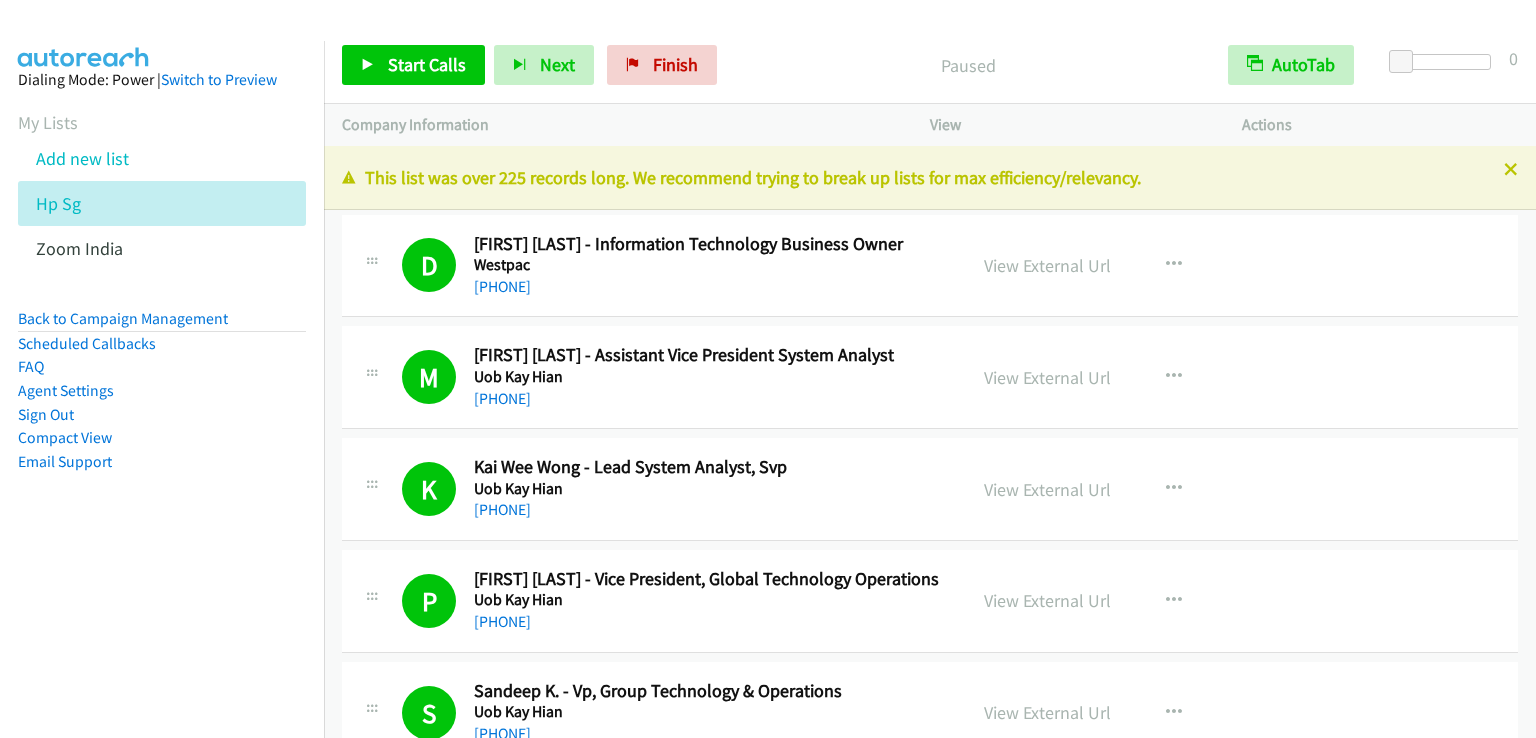 click on "Paused" at bounding box center [968, 65] 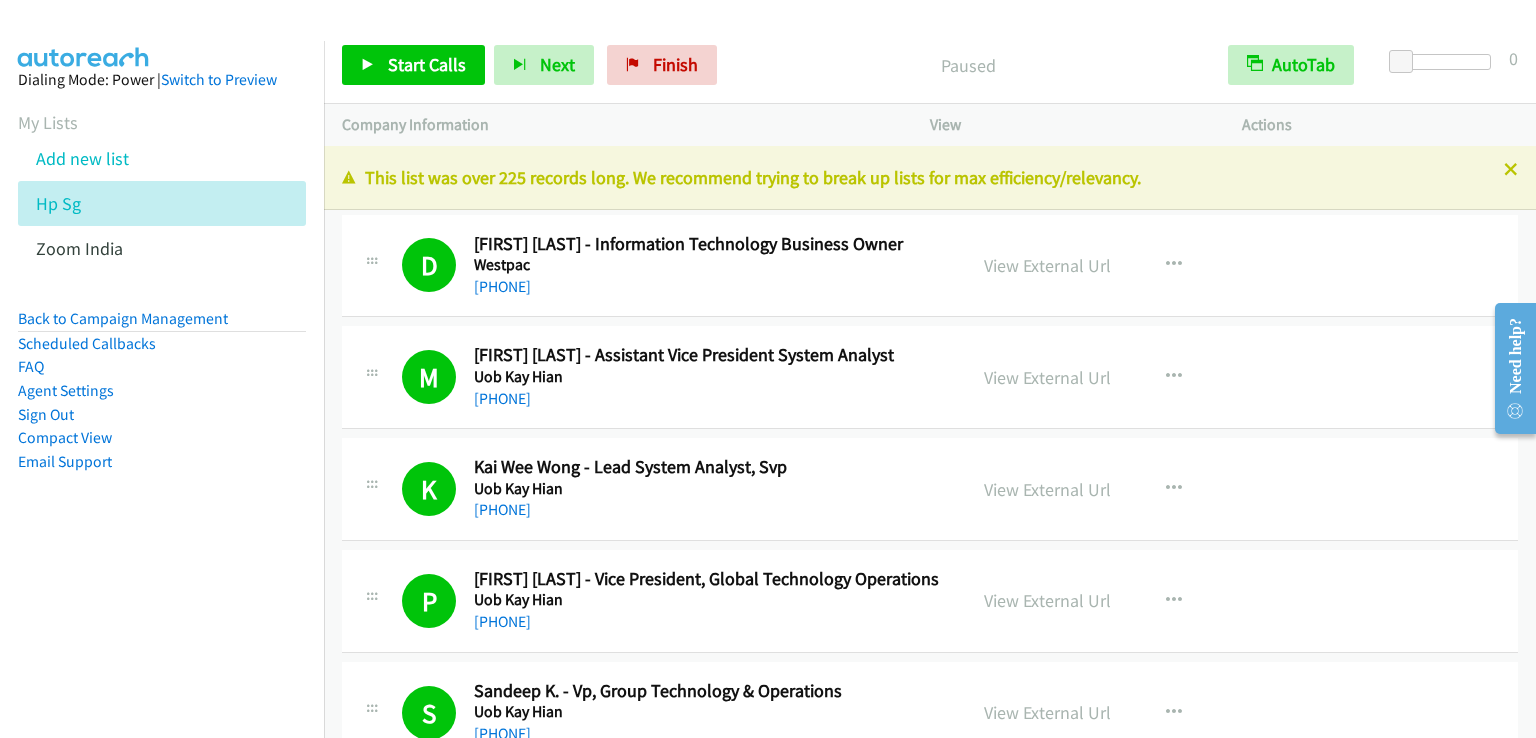 scroll, scrollTop: 4385, scrollLeft: 0, axis: vertical 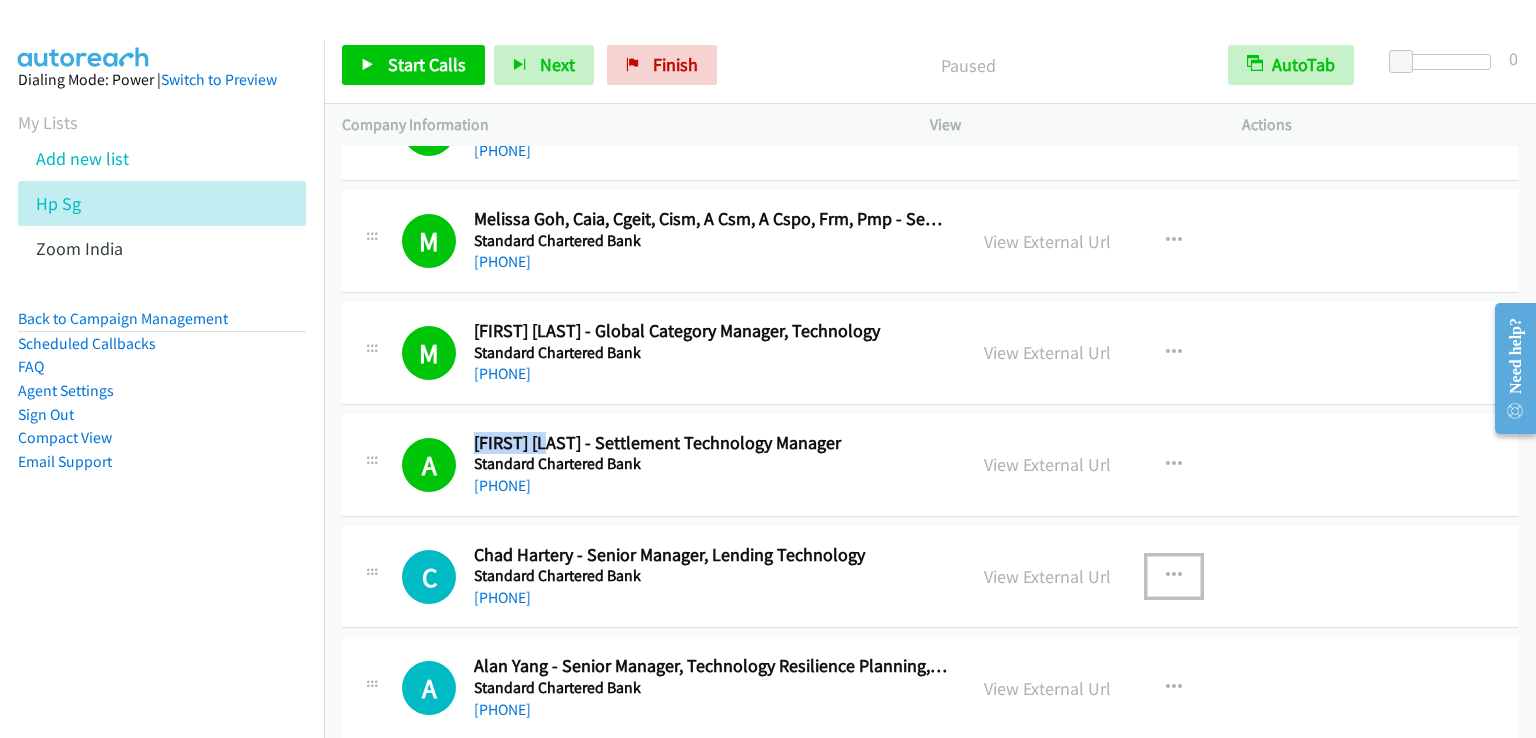 click at bounding box center [1174, 576] 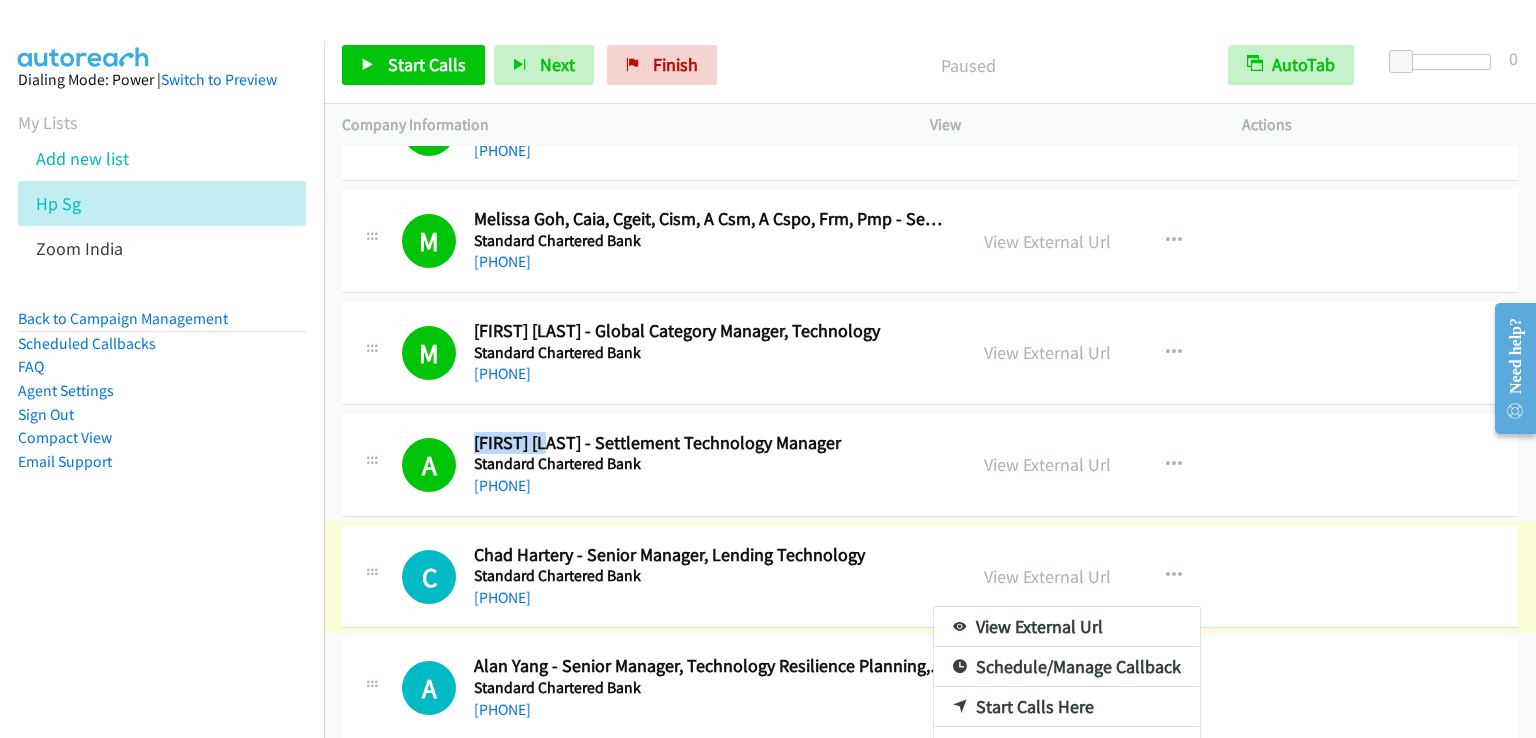 click at bounding box center (768, 369) 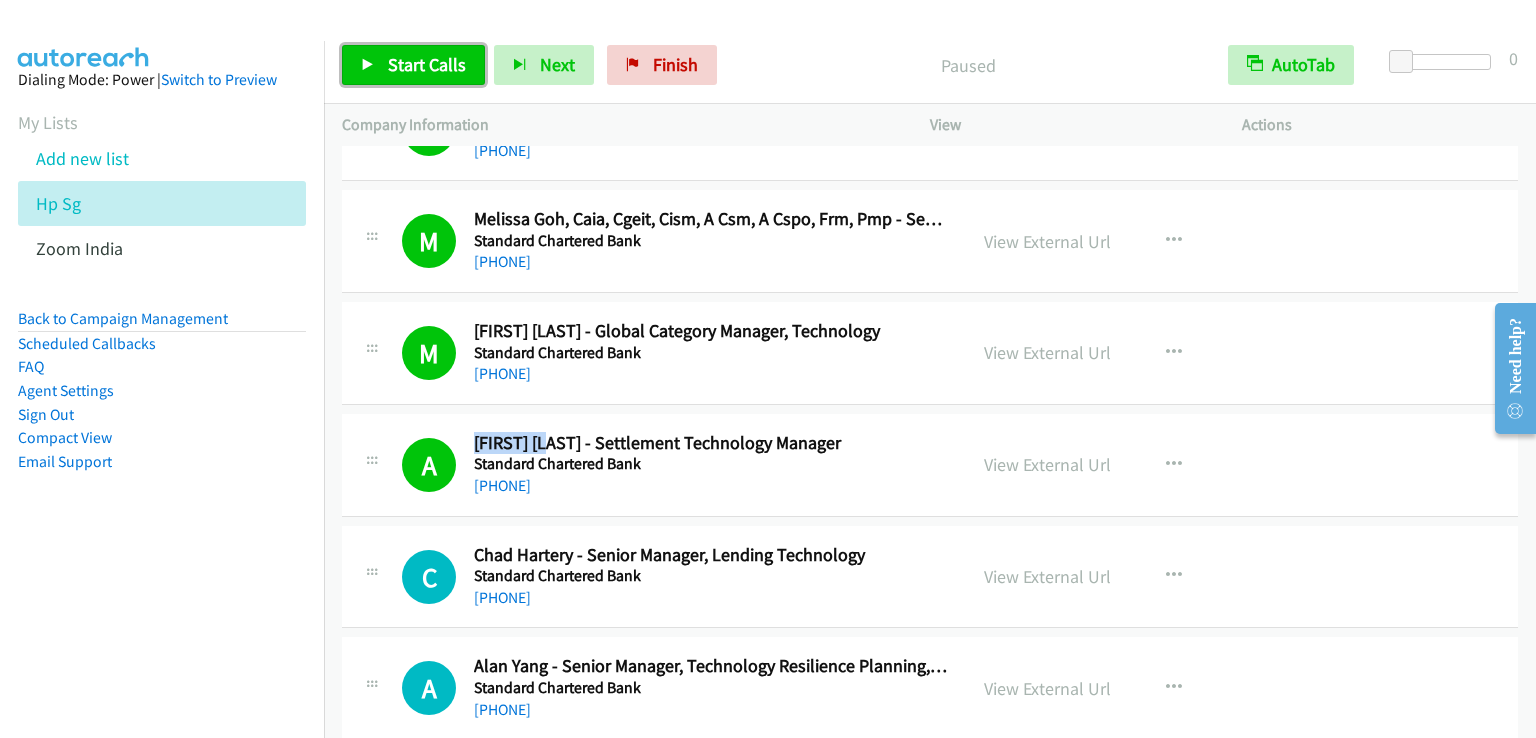 click on "Start Calls" at bounding box center [427, 64] 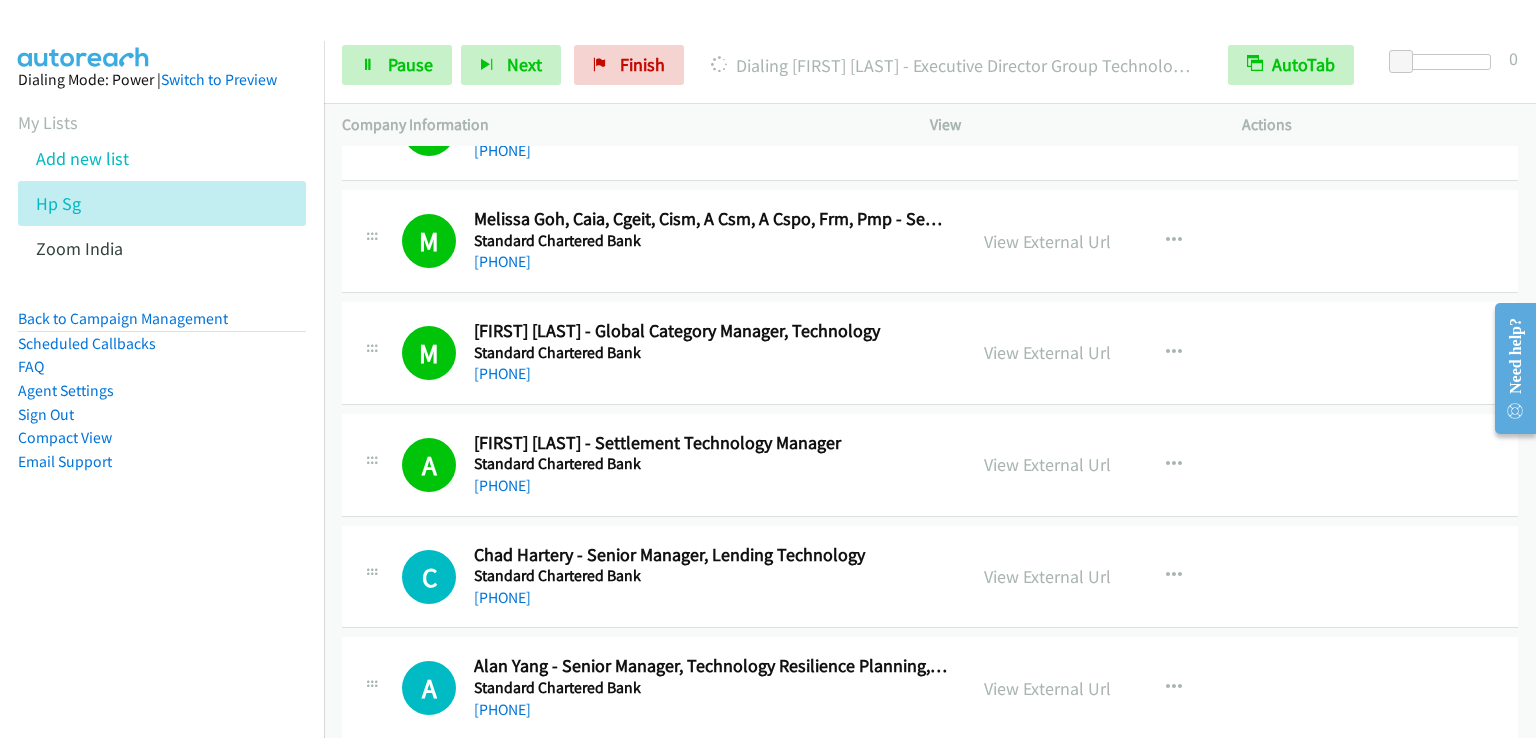 click on "Dialing Mode: Power
|
Switch to Preview
My Lists
Add new list
Hp Sg
Zoom India
Back to Campaign Management
Scheduled Callbacks
FAQ
Agent Settings
Sign Out
Compact View
Email Support" at bounding box center (162, 302) 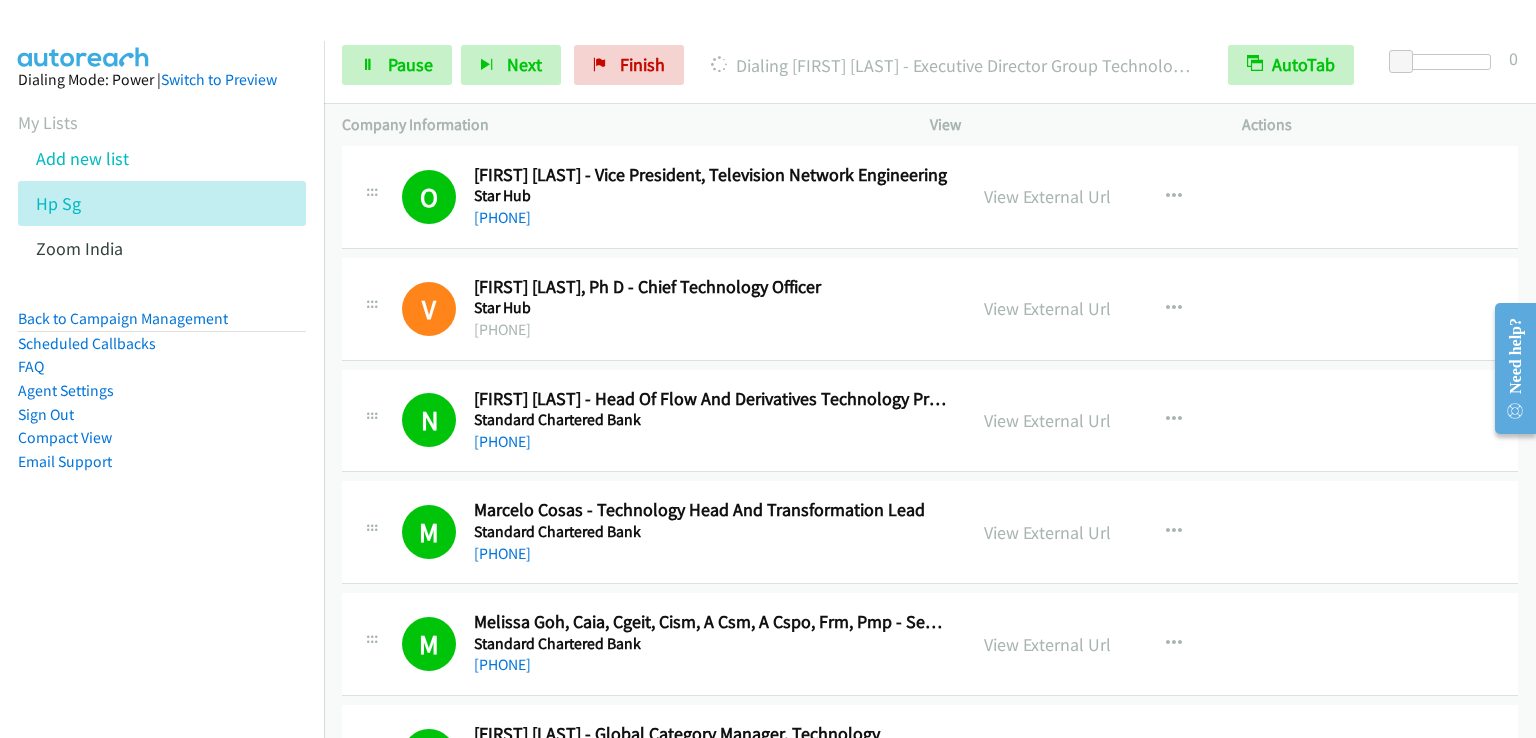 scroll, scrollTop: 3985, scrollLeft: 0, axis: vertical 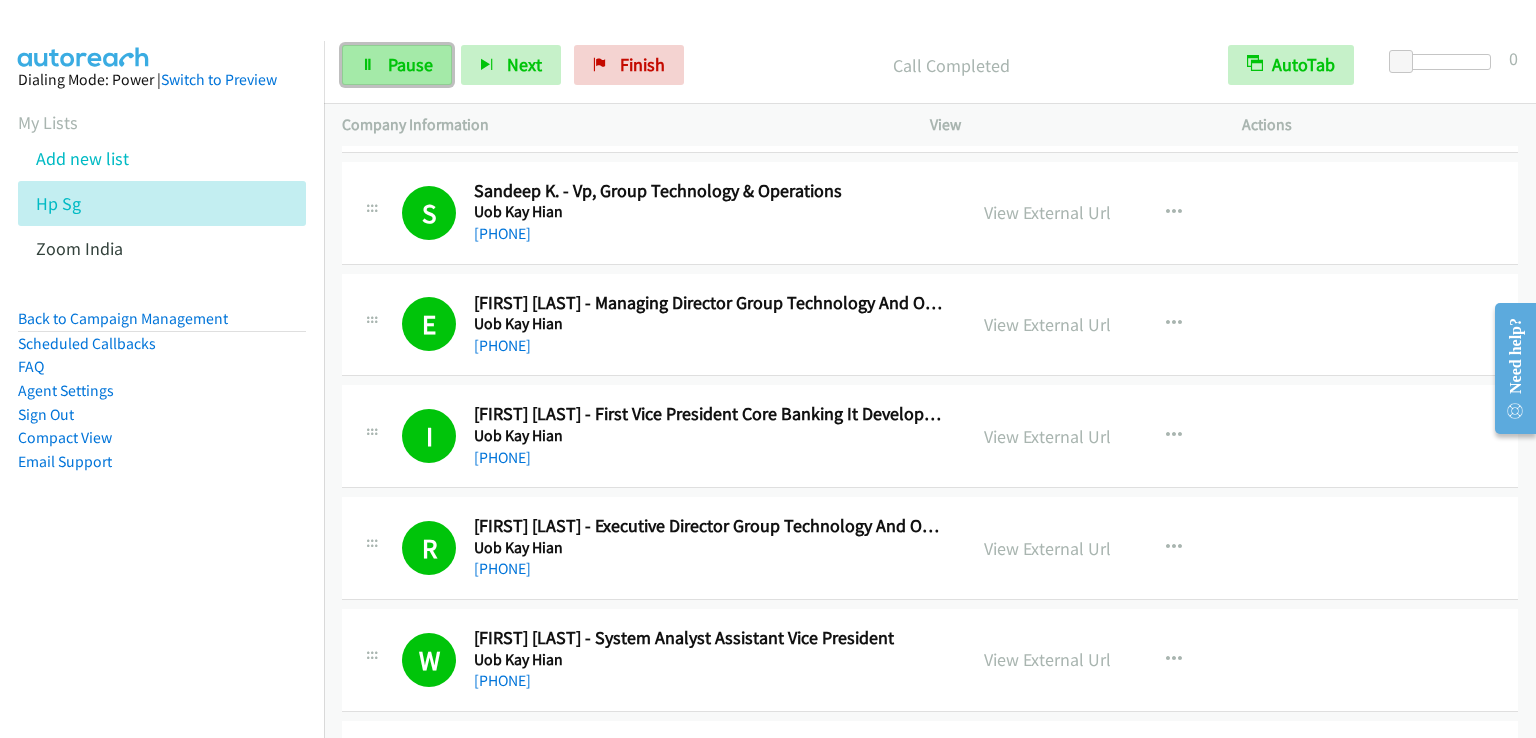 click on "Pause" at bounding box center [410, 64] 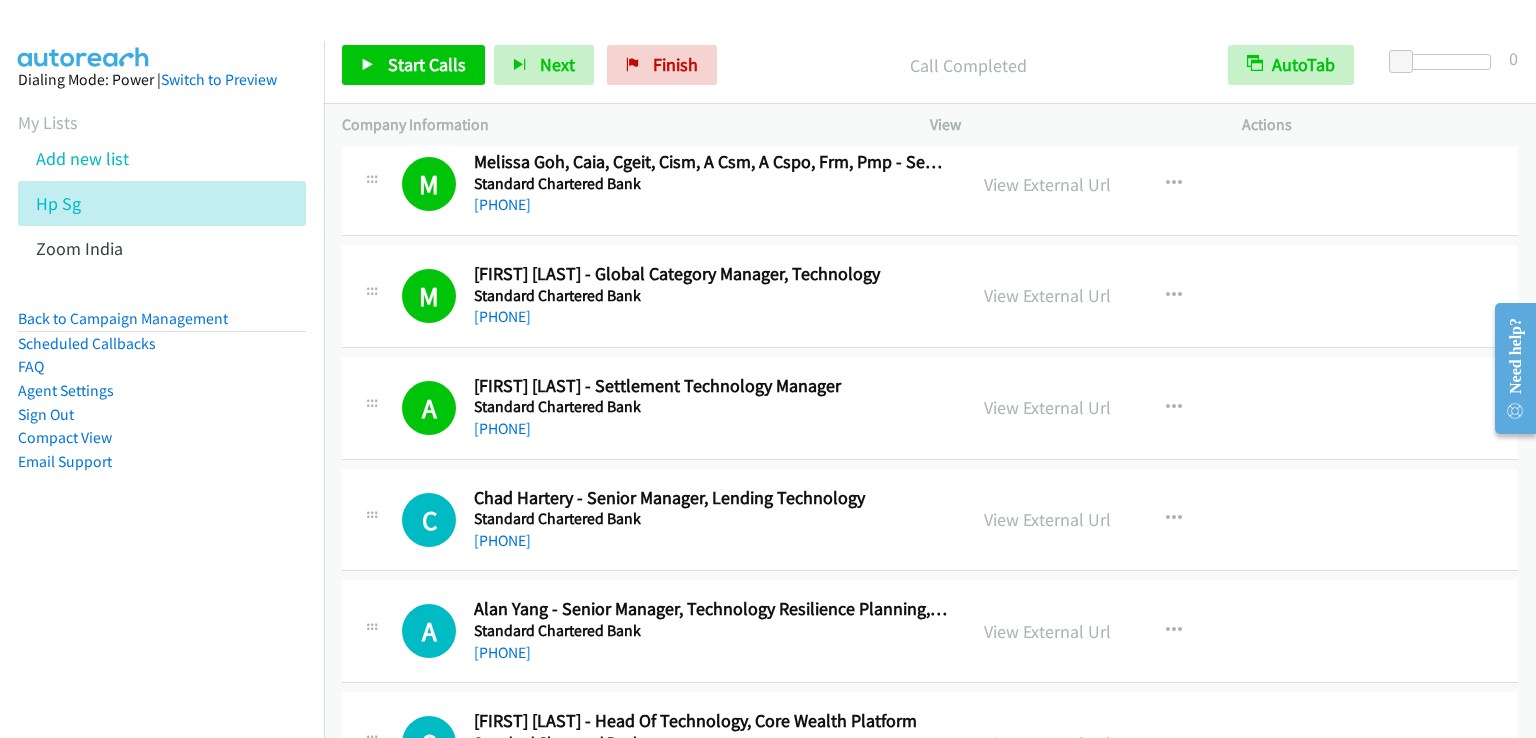 scroll, scrollTop: 4400, scrollLeft: 0, axis: vertical 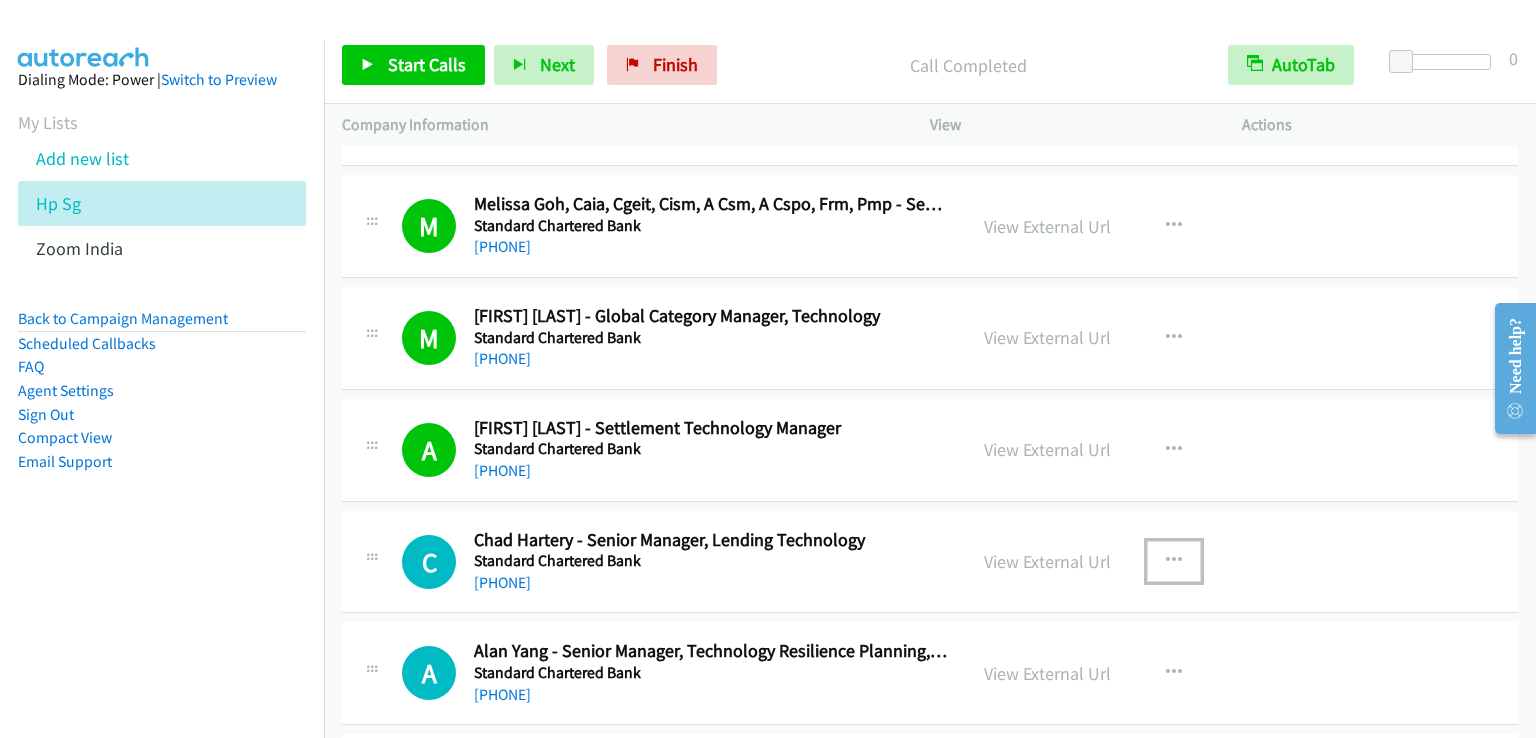 click at bounding box center (1174, 561) 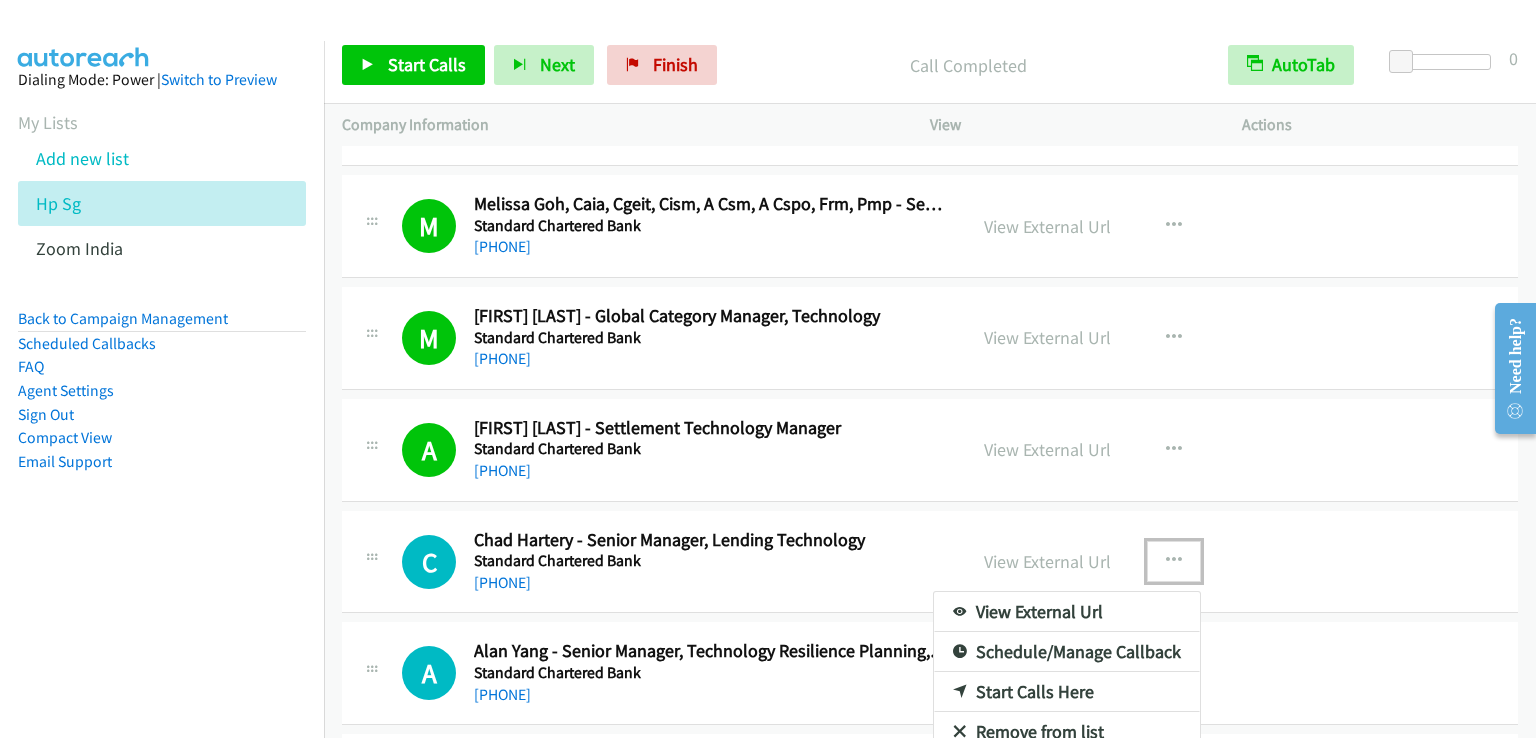 click on "Start Calls Here" at bounding box center [1067, 692] 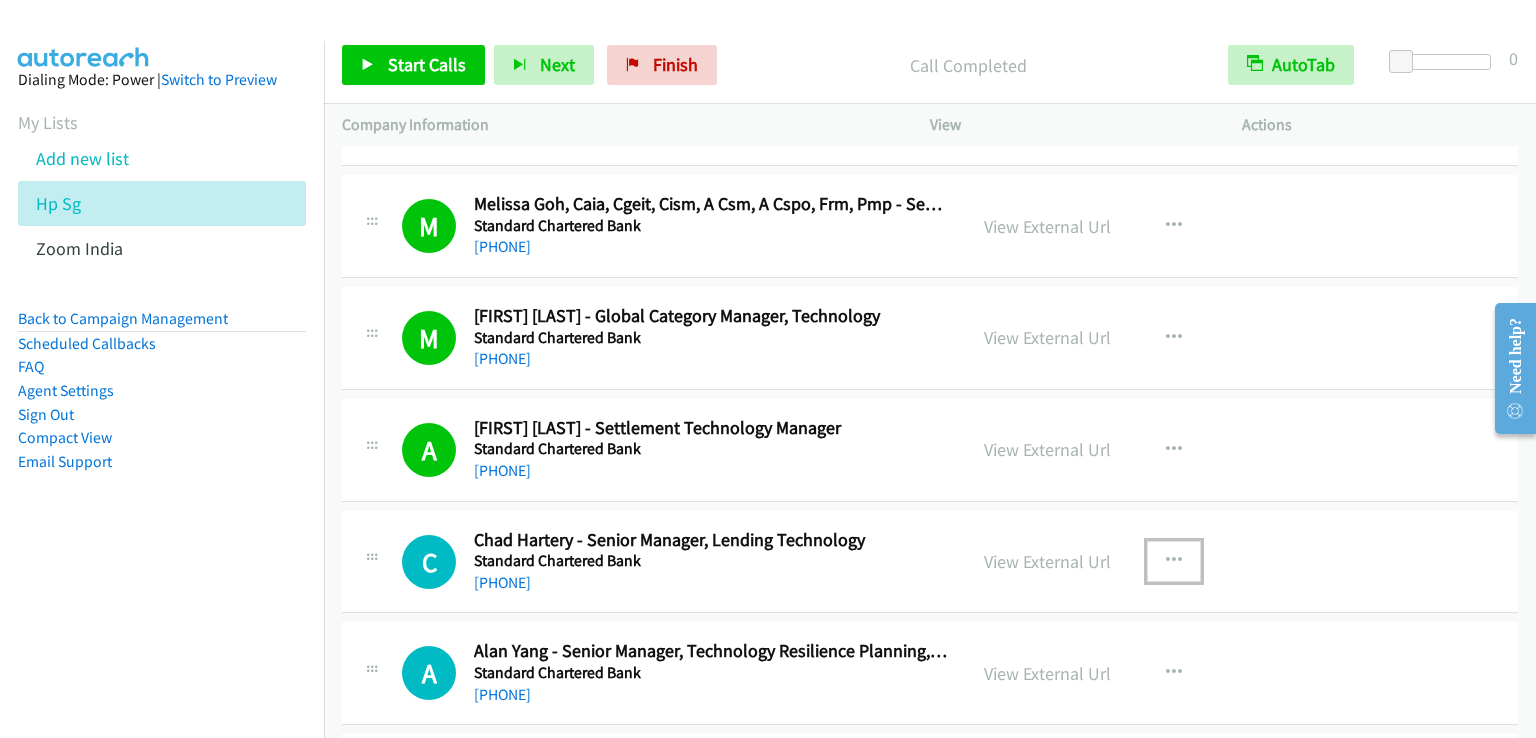 click at bounding box center [1174, 561] 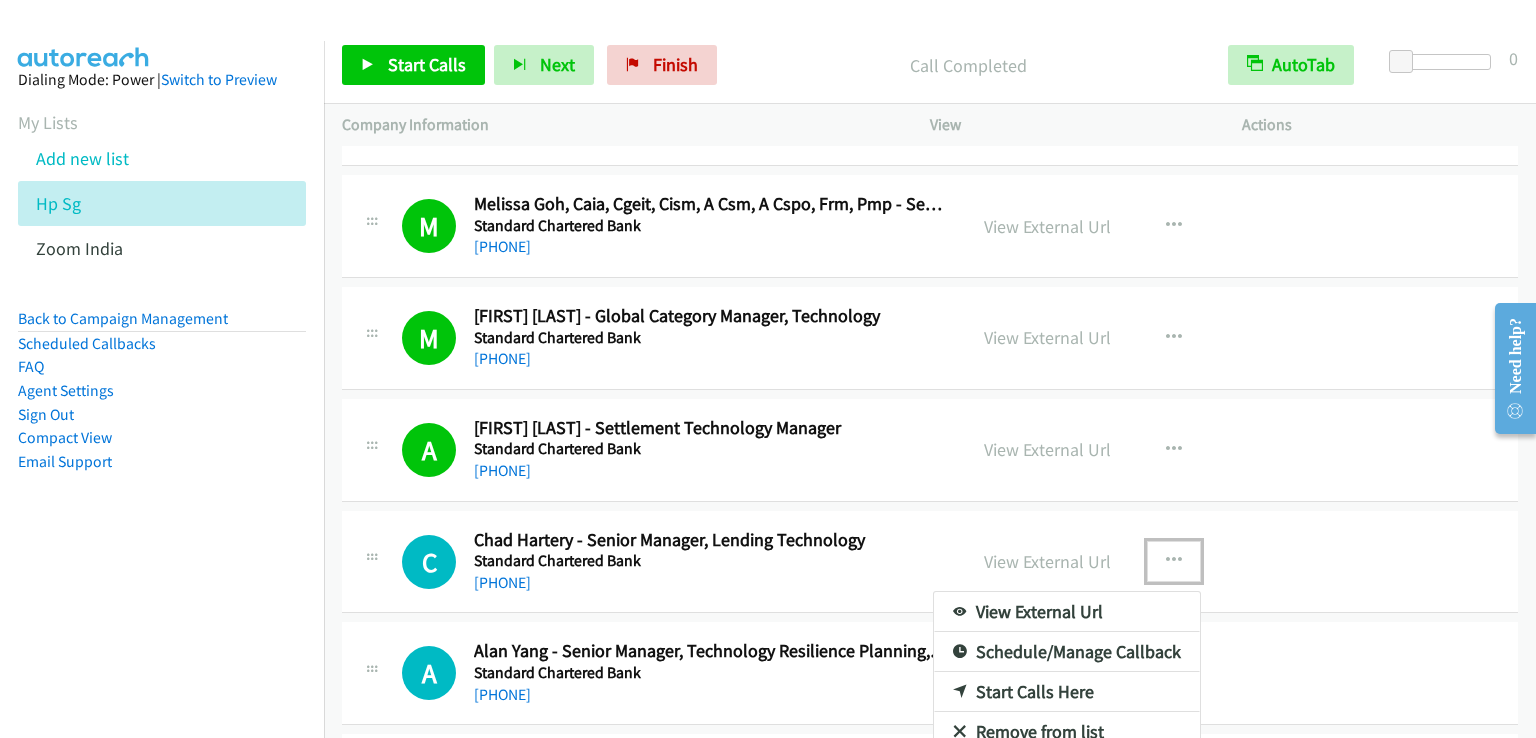 click on "Start Calls Here" at bounding box center [1067, 692] 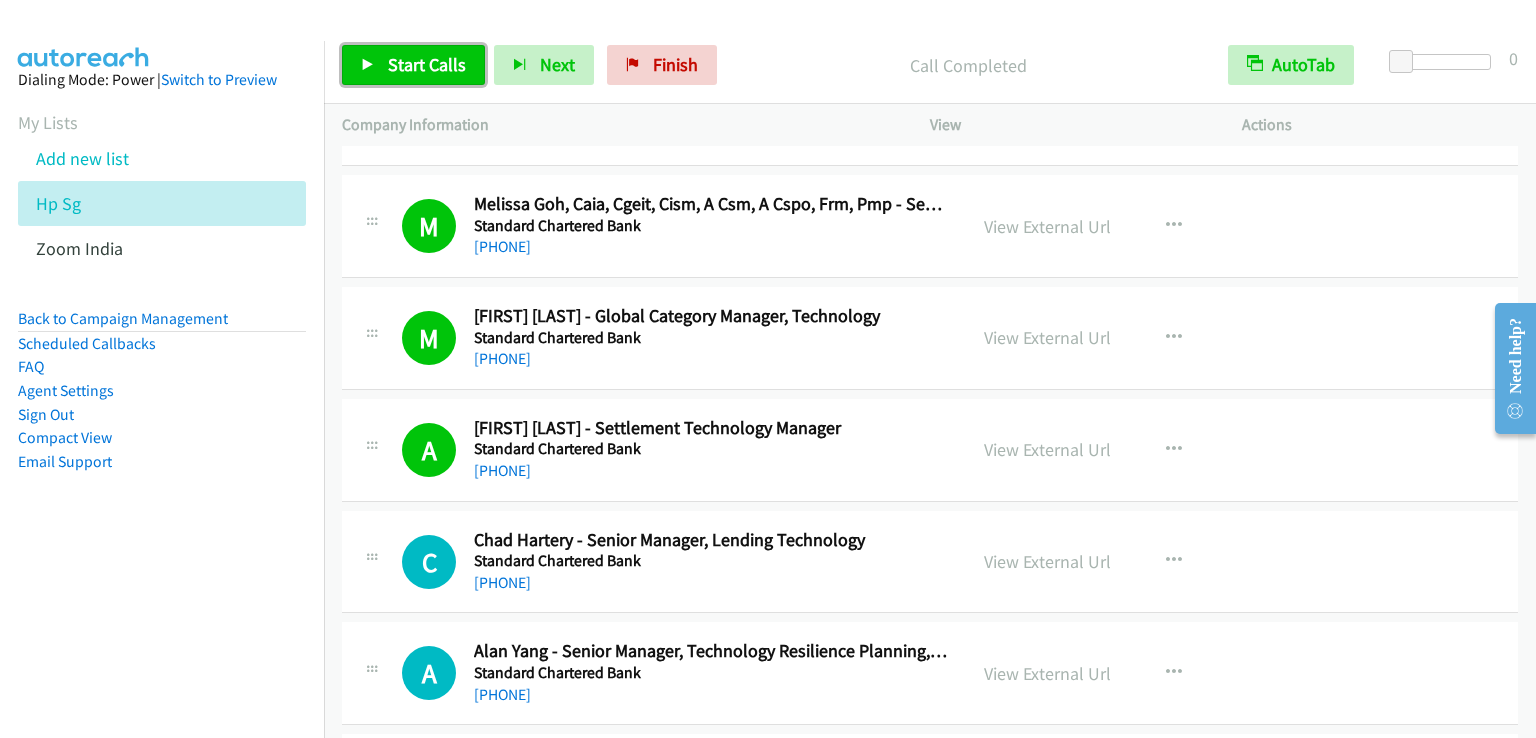 click on "Start Calls" at bounding box center (427, 64) 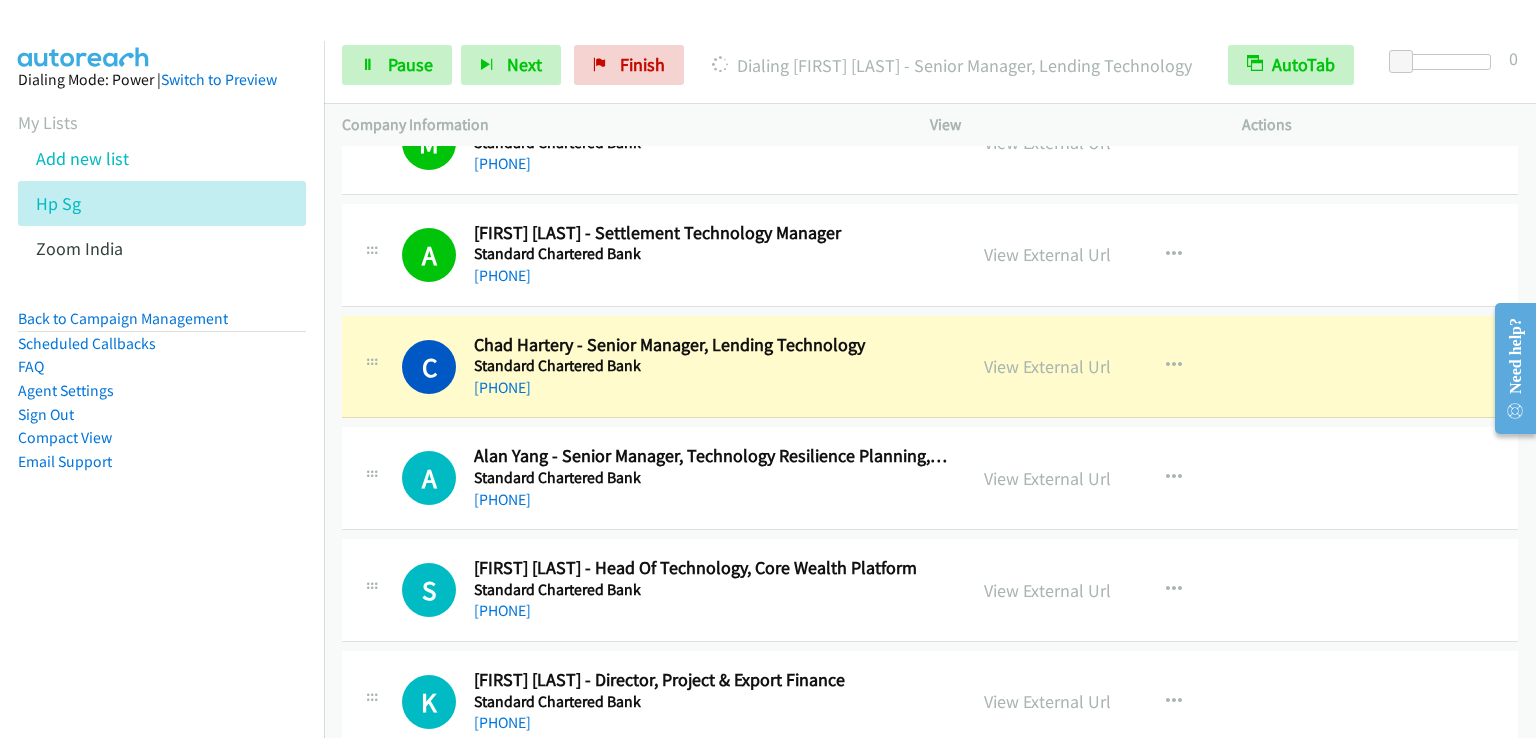scroll, scrollTop: 4600, scrollLeft: 0, axis: vertical 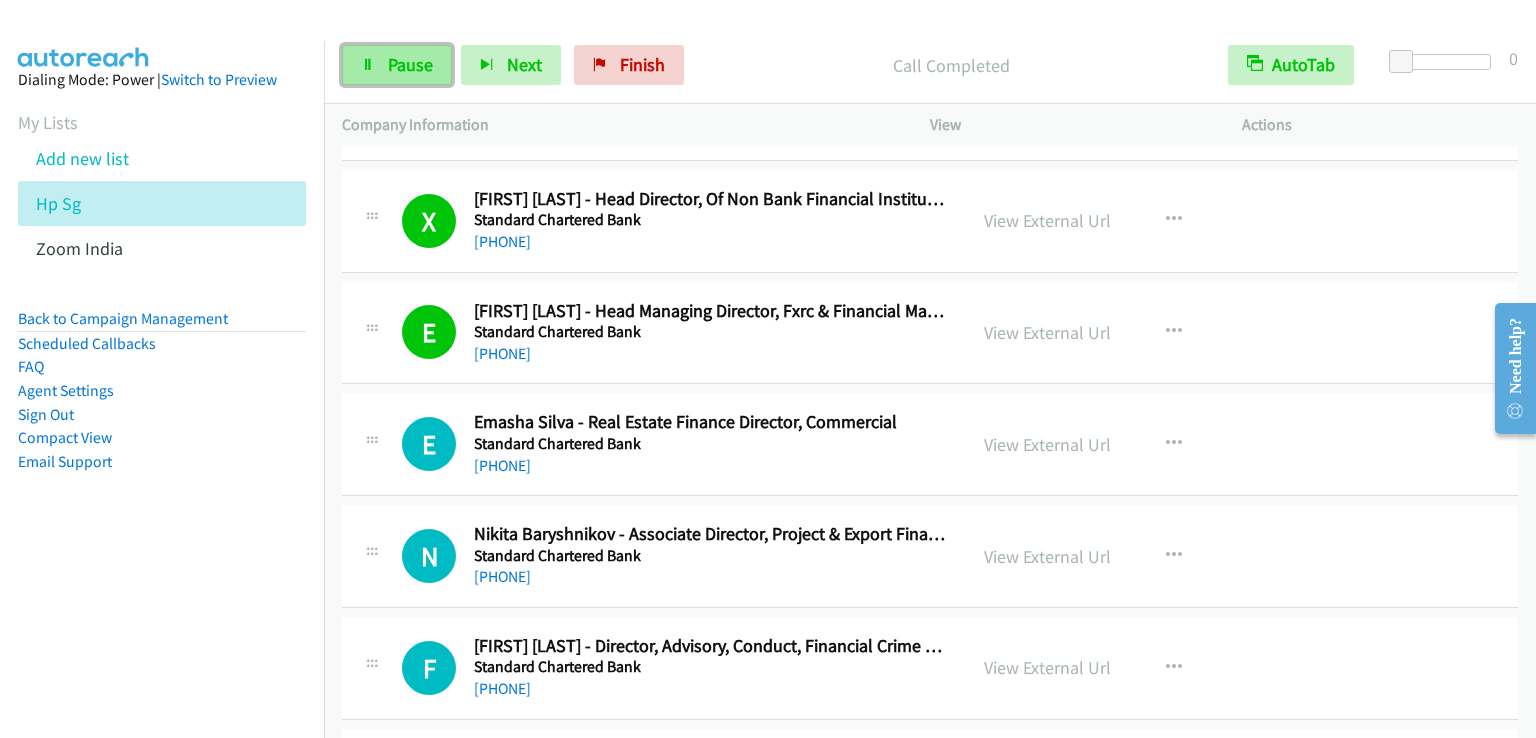 click on "Pause" at bounding box center [410, 64] 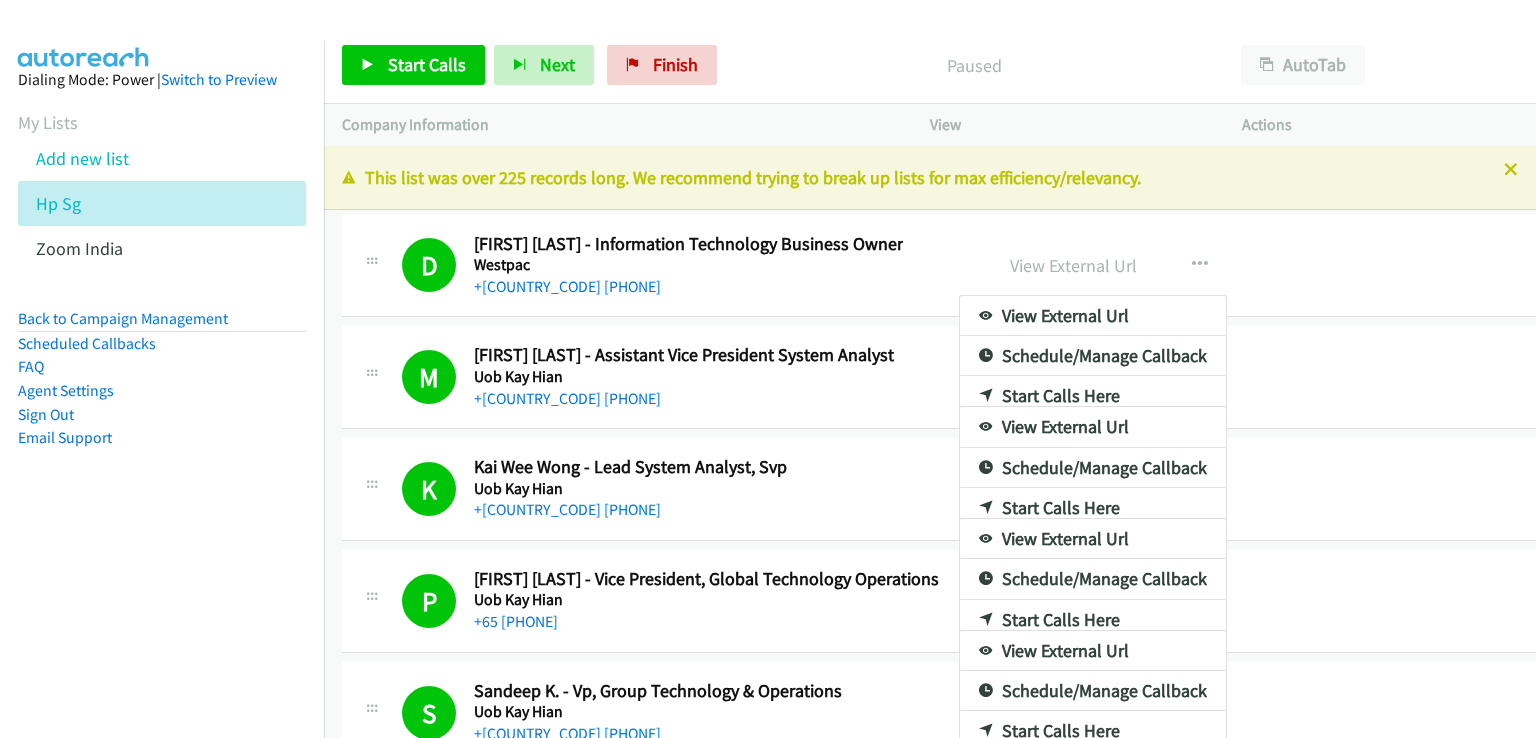 scroll, scrollTop: 0, scrollLeft: 0, axis: both 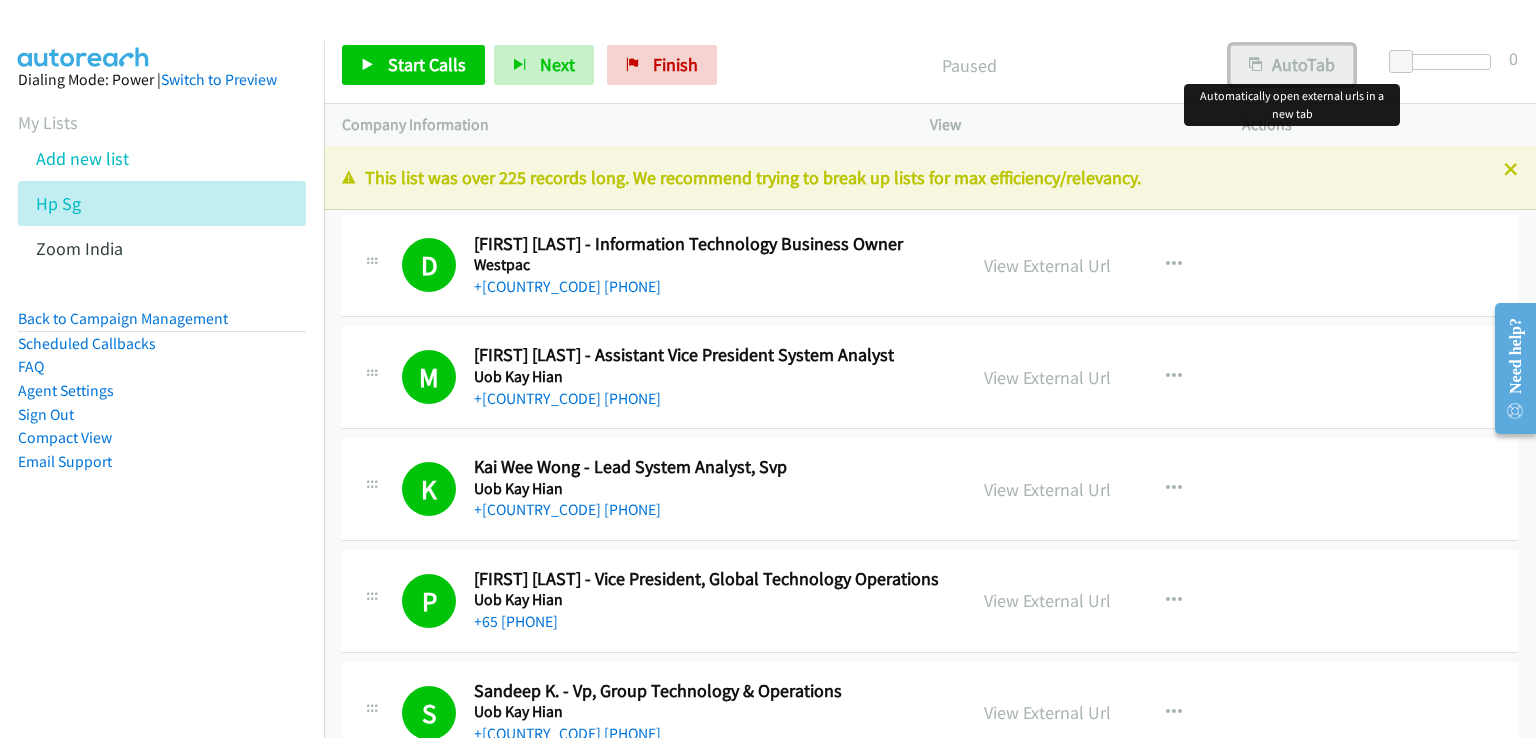 click on "AutoTab" at bounding box center (1292, 65) 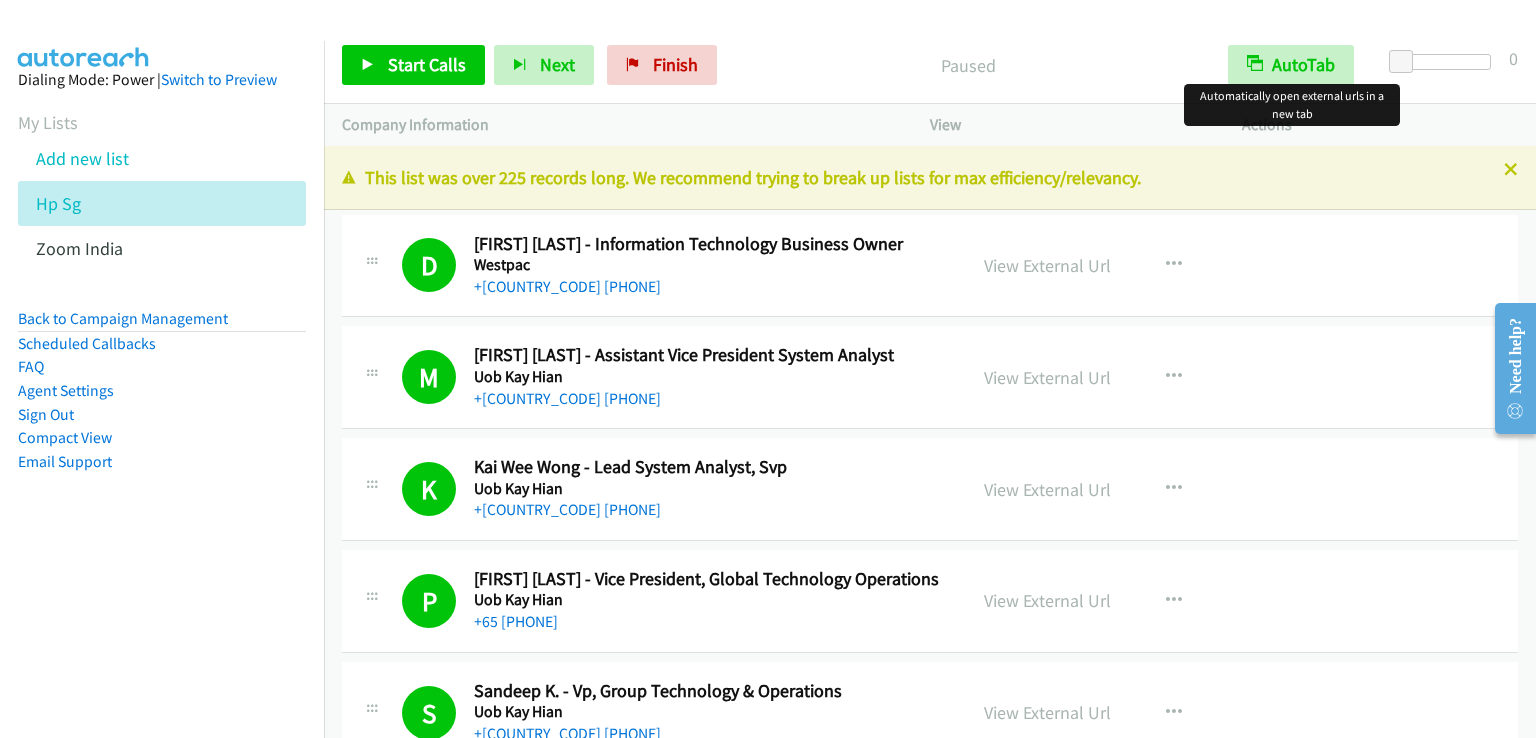 click on "Paused" at bounding box center (968, 65) 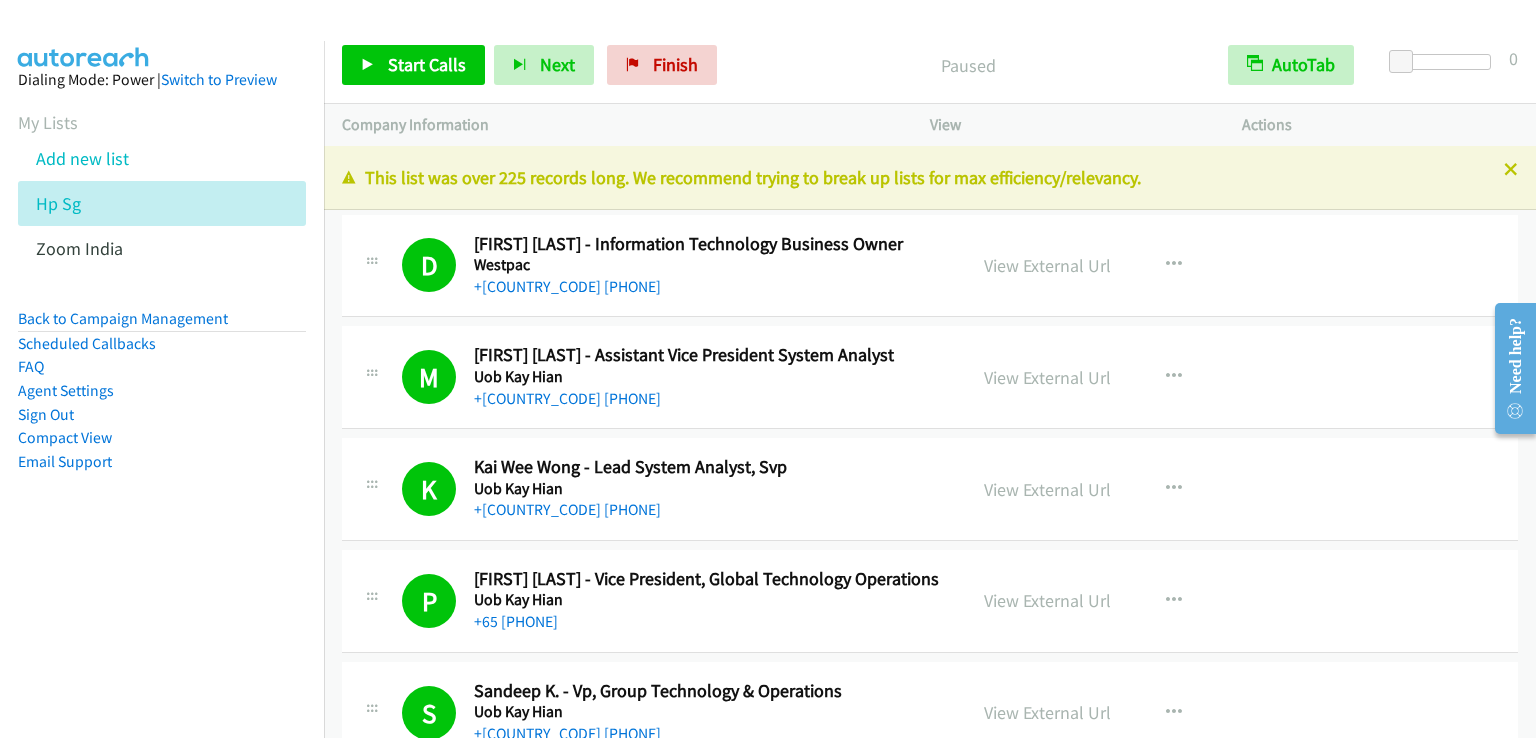 scroll, scrollTop: 5278, scrollLeft: 0, axis: vertical 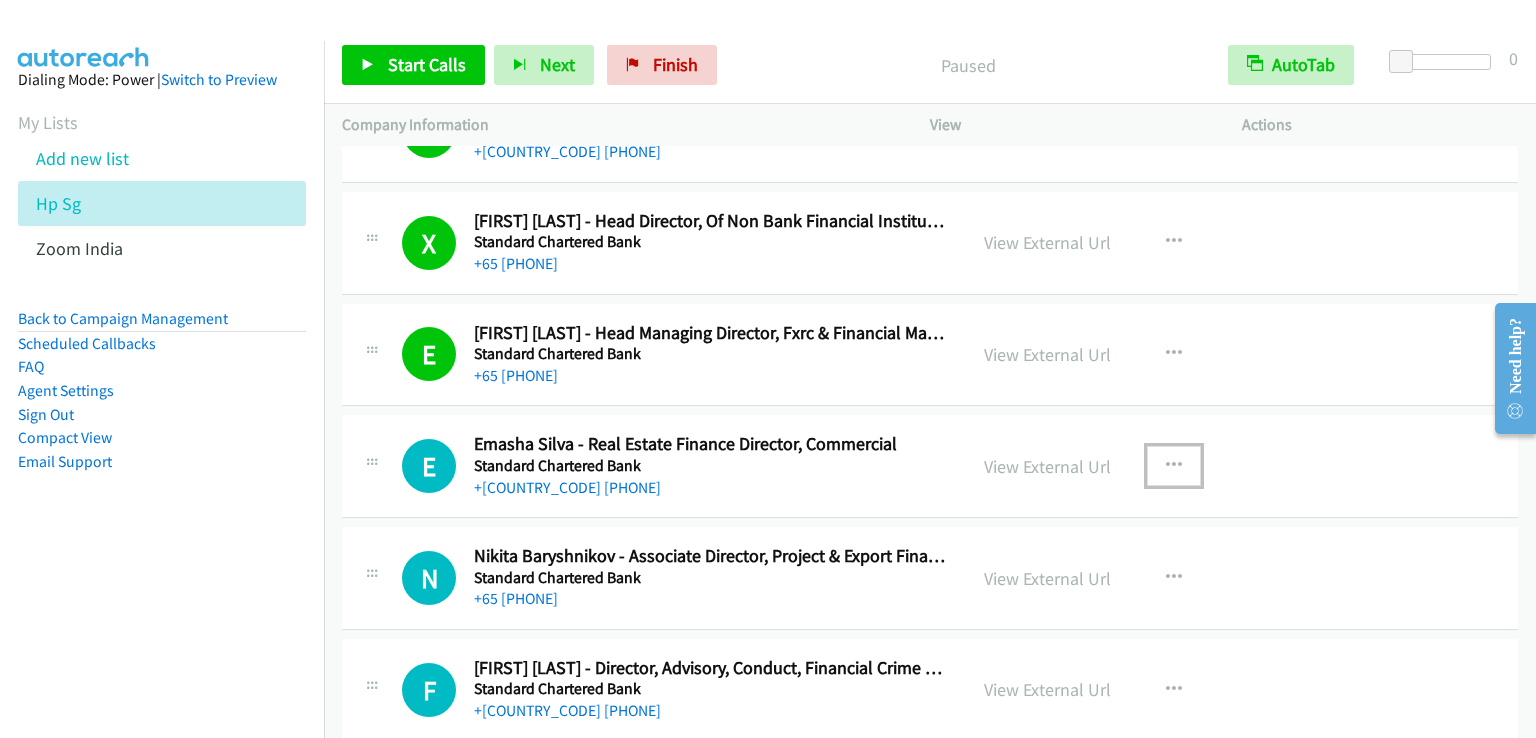 click at bounding box center (1174, 466) 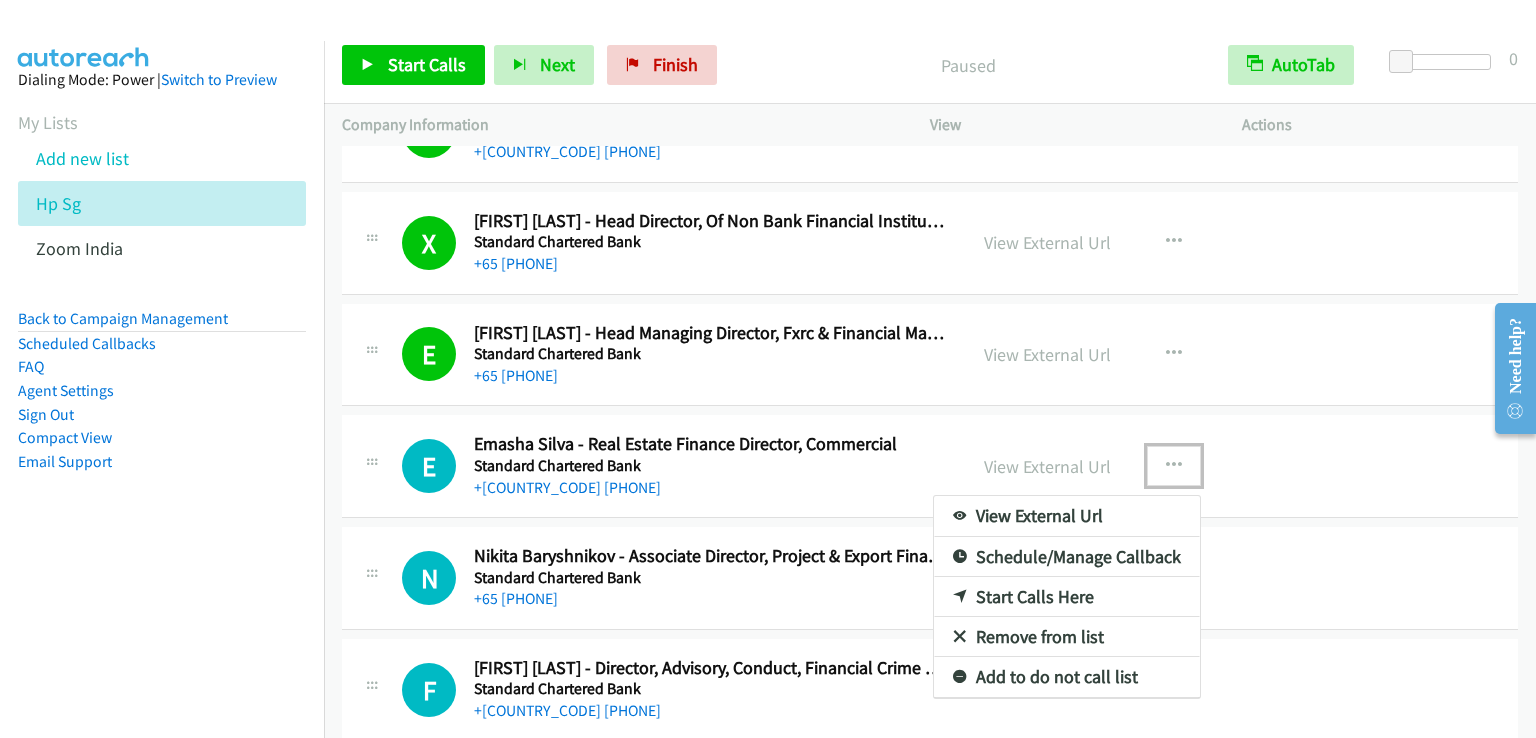 drag, startPoint x: 1047, startPoint y: 591, endPoint x: 1188, endPoint y: 452, distance: 197.99495 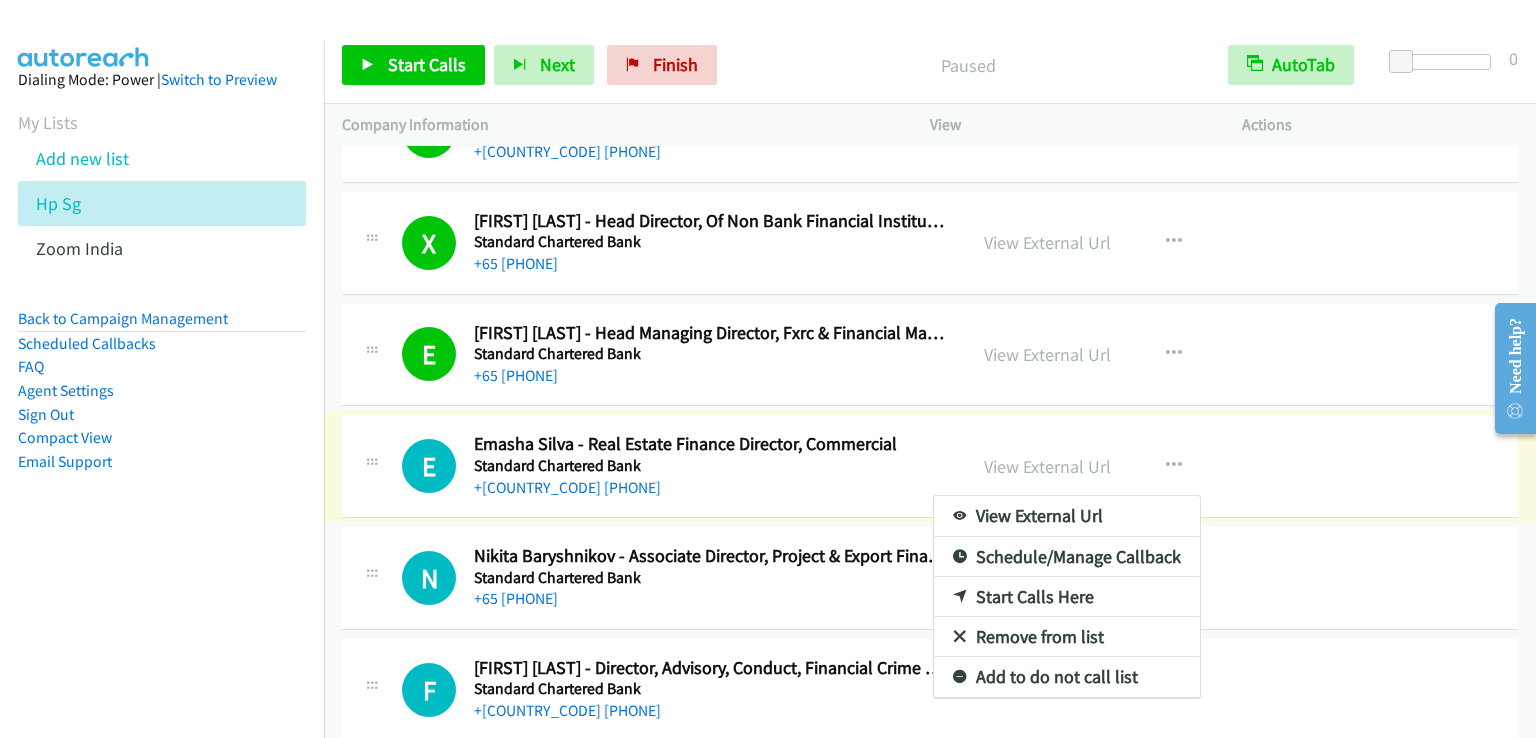 click at bounding box center (768, 369) 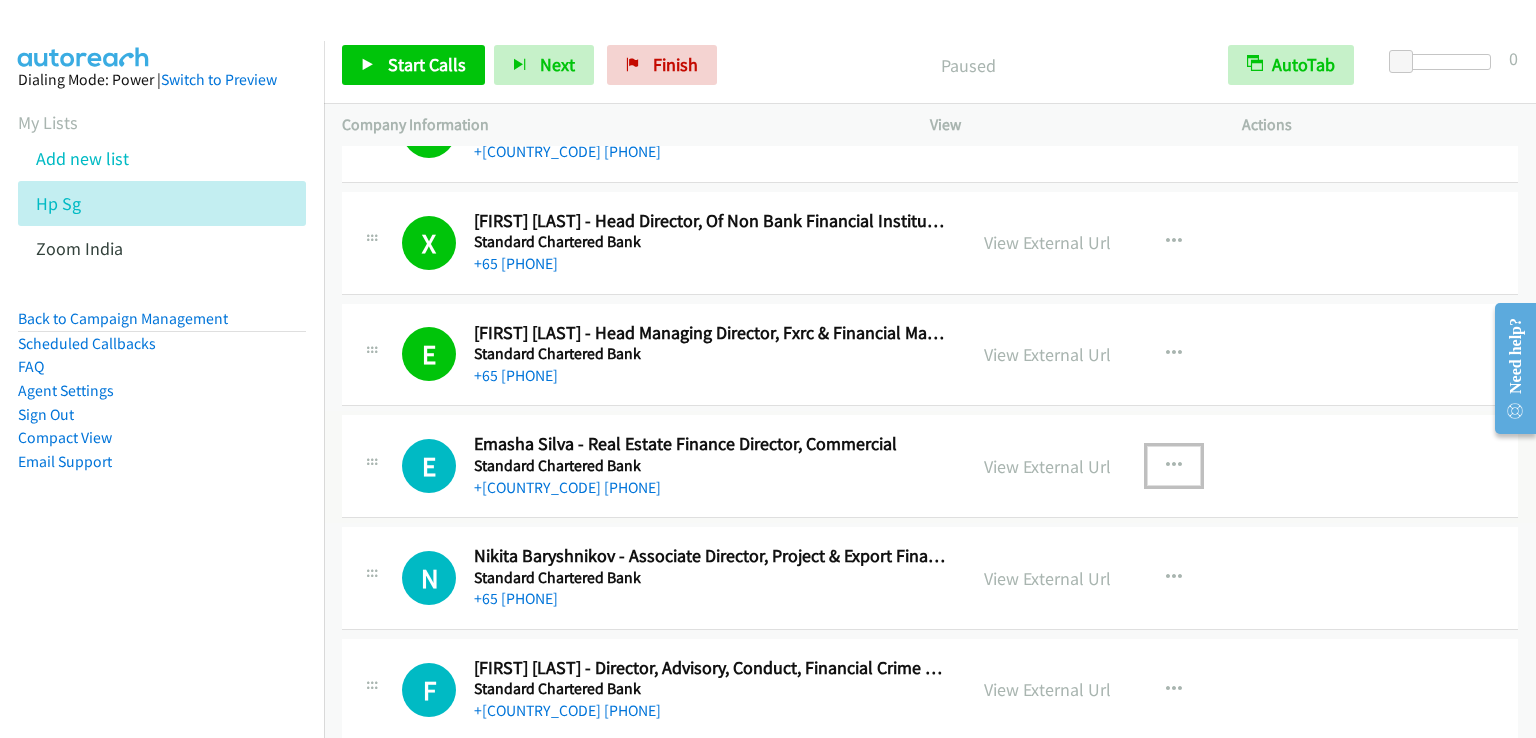 click at bounding box center (1174, 466) 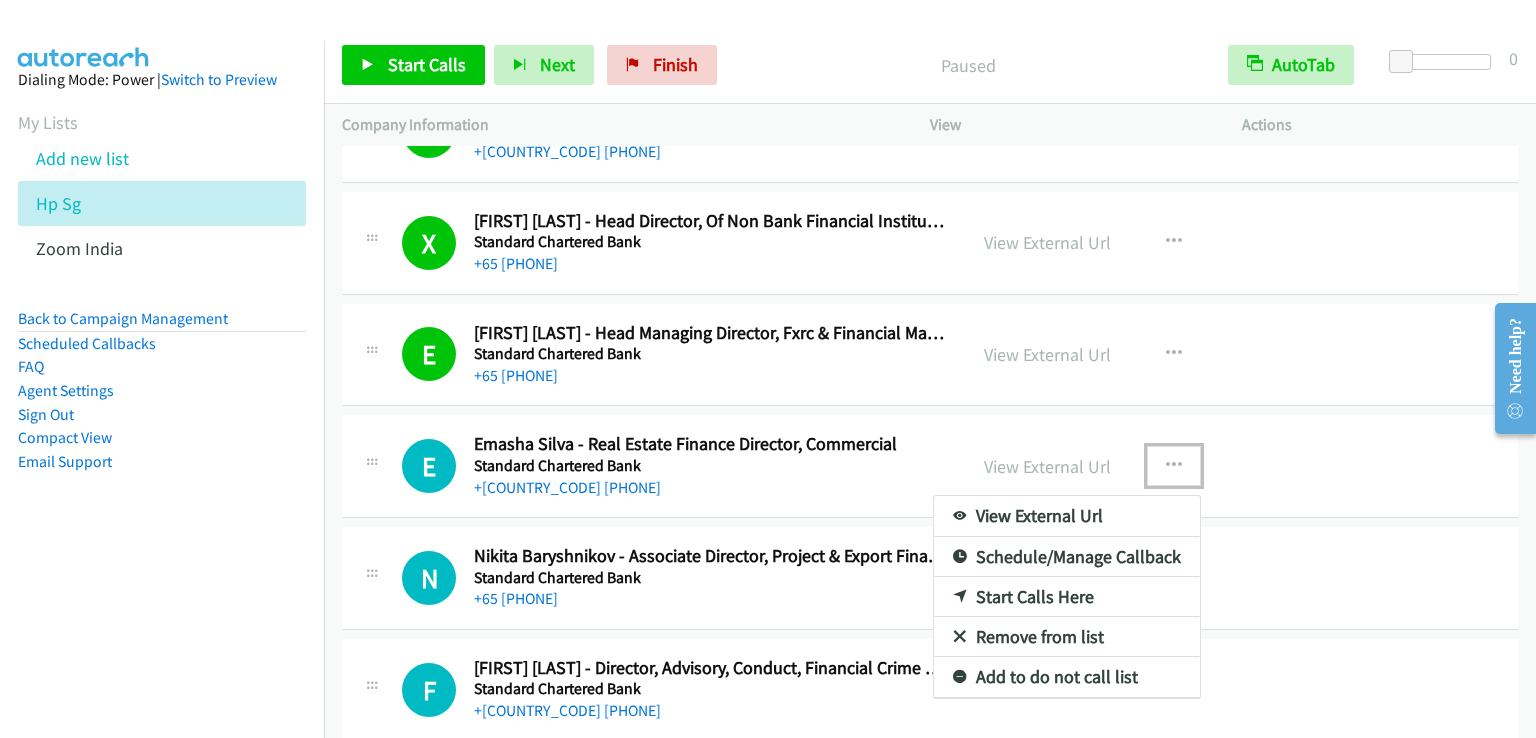 click on "Start Calls Here" at bounding box center [1067, 597] 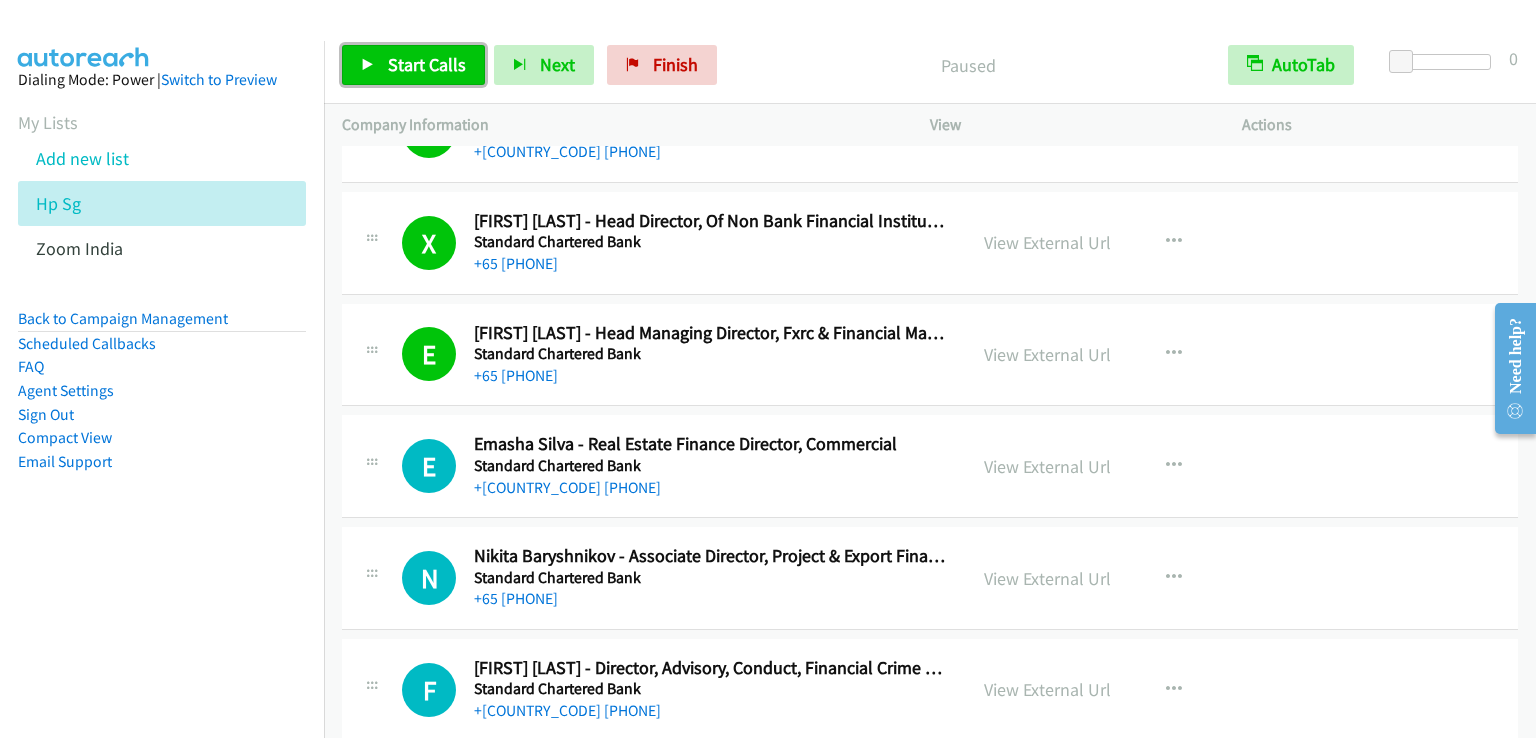 click on "Start Calls" at bounding box center [427, 64] 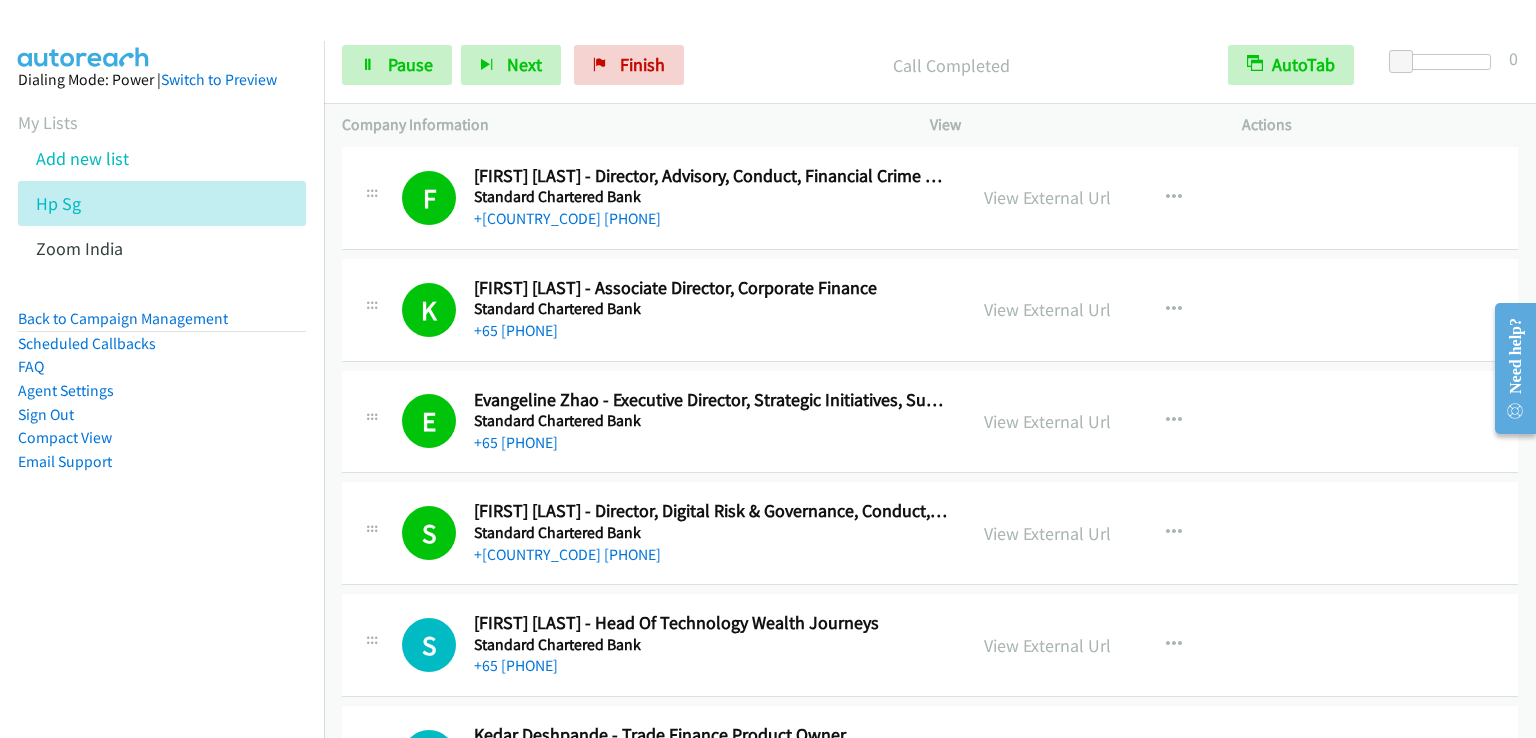 scroll, scrollTop: 5778, scrollLeft: 0, axis: vertical 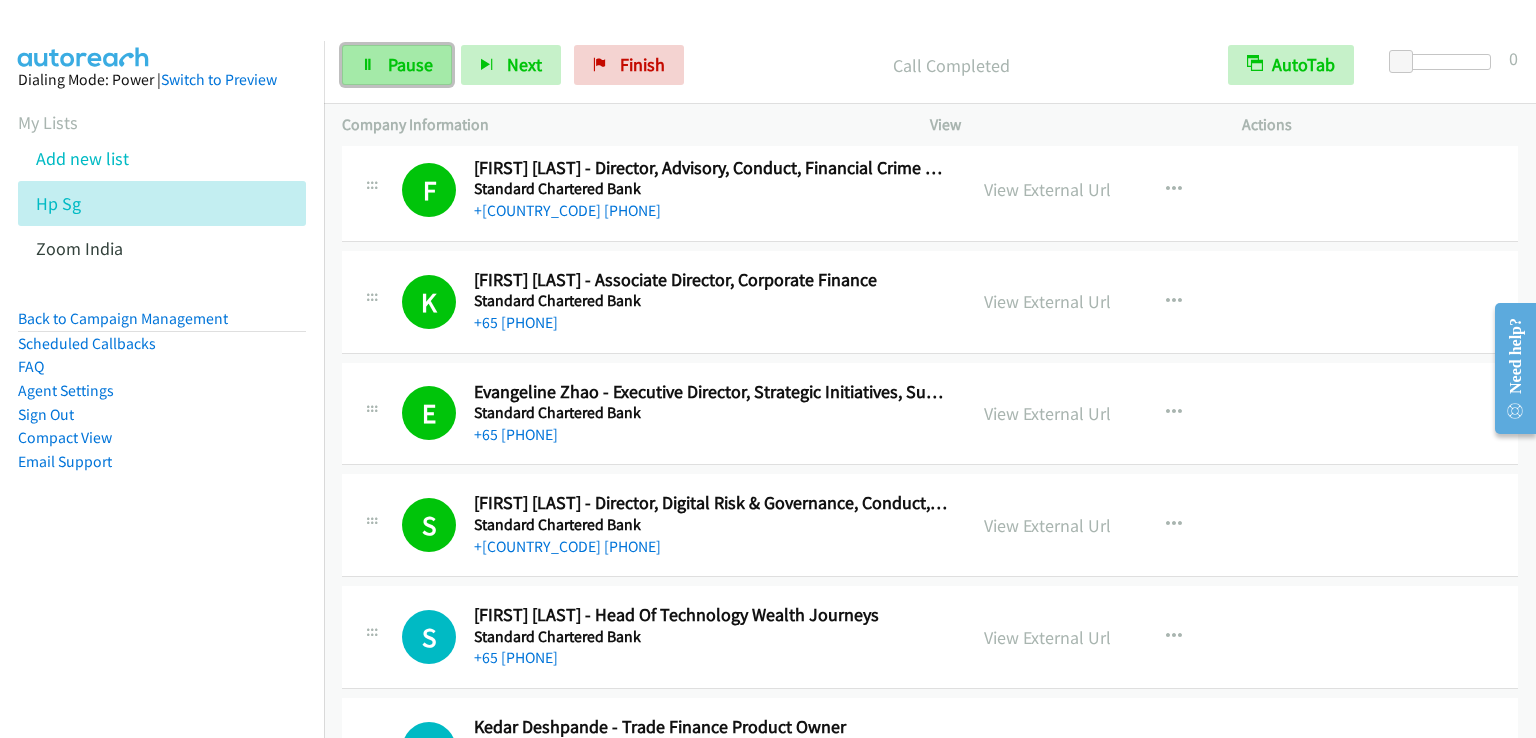 click on "Pause" at bounding box center [410, 64] 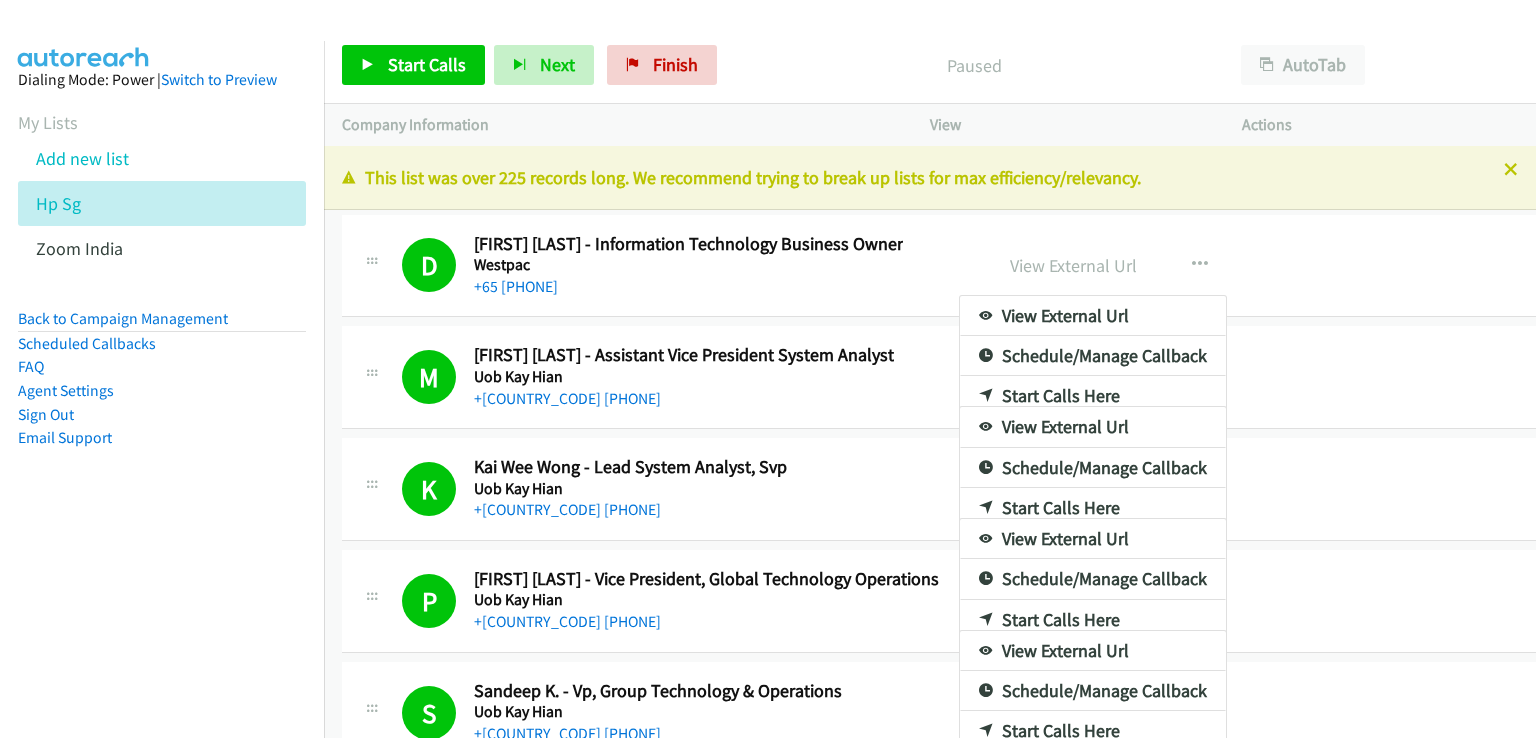 scroll, scrollTop: 0, scrollLeft: 0, axis: both 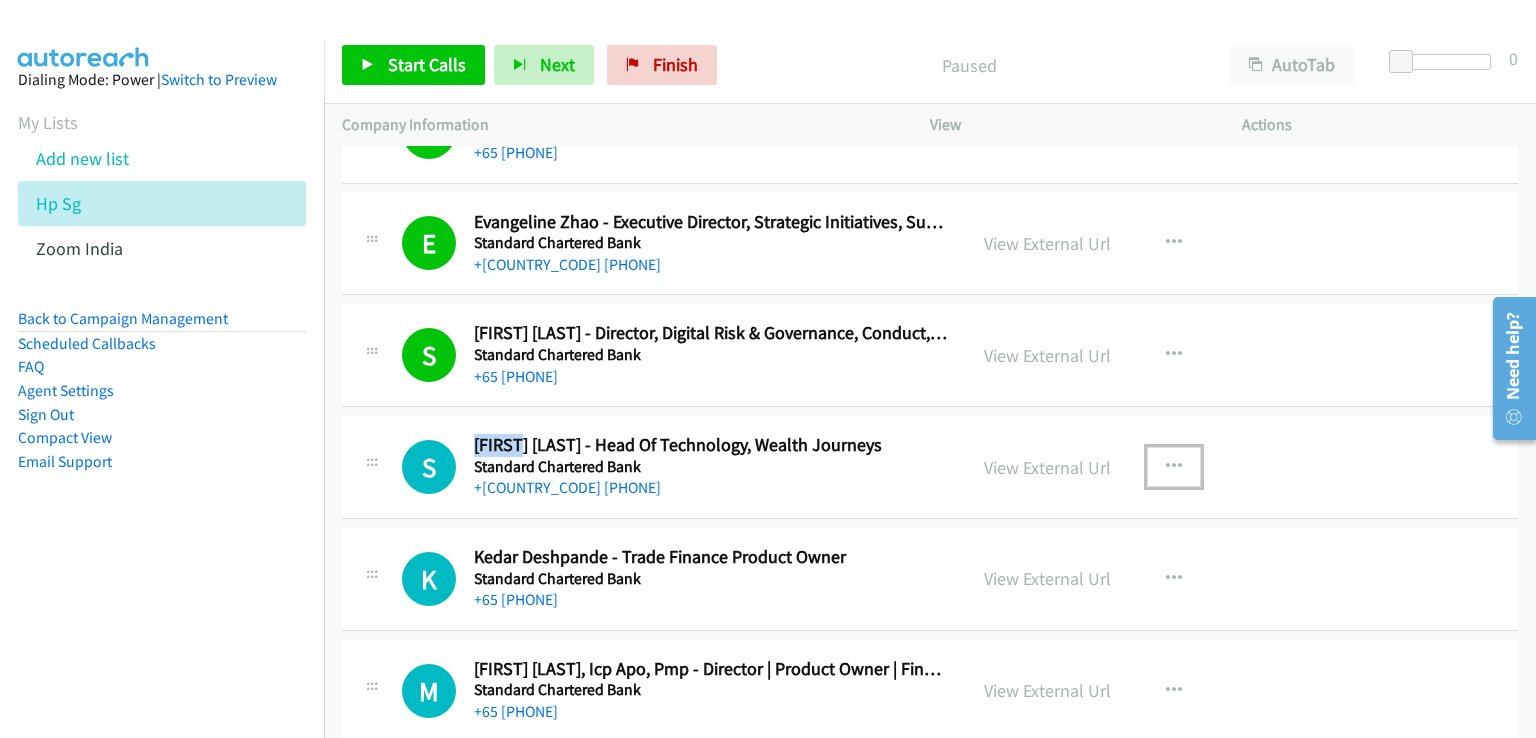 click at bounding box center (1174, 467) 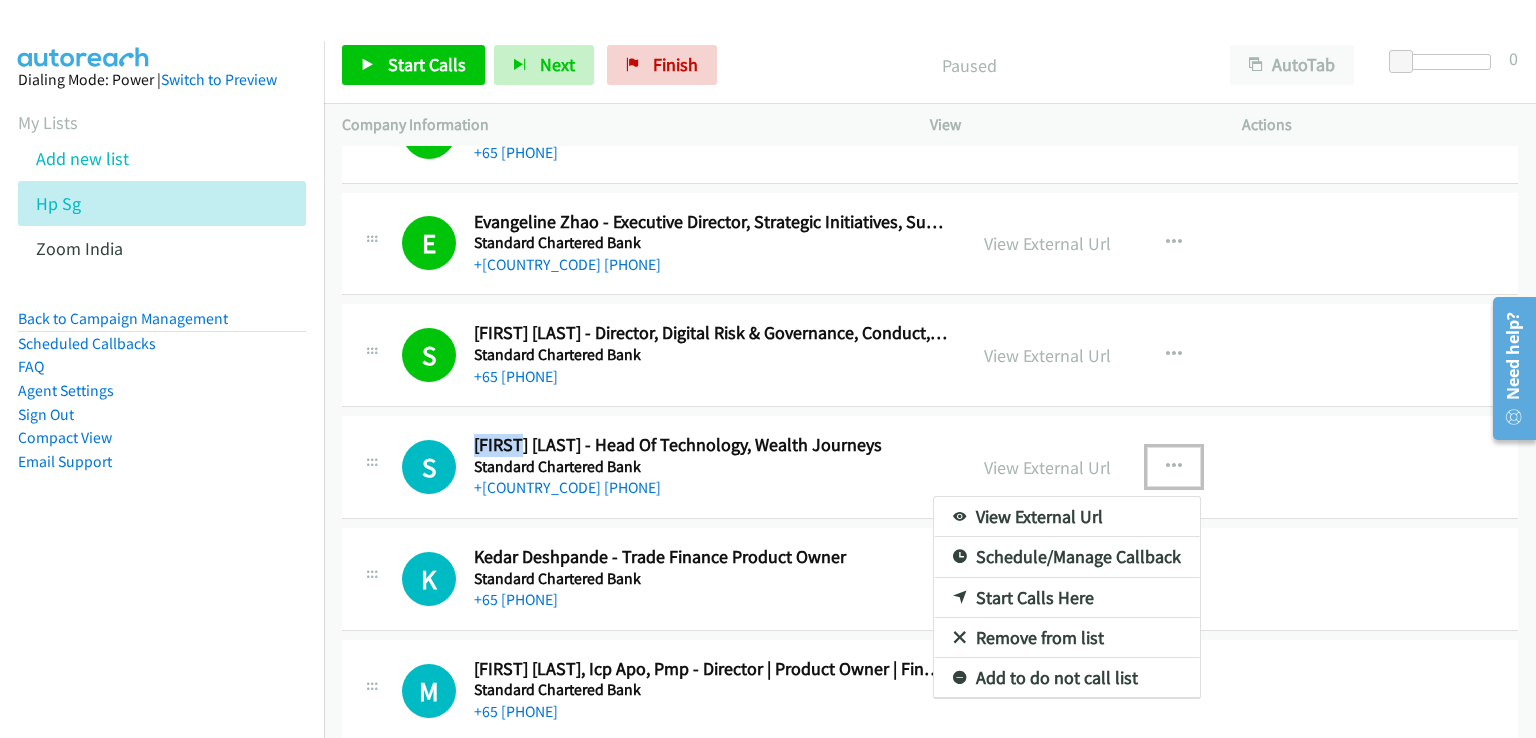 click on "Start Calls Here" at bounding box center (1067, 598) 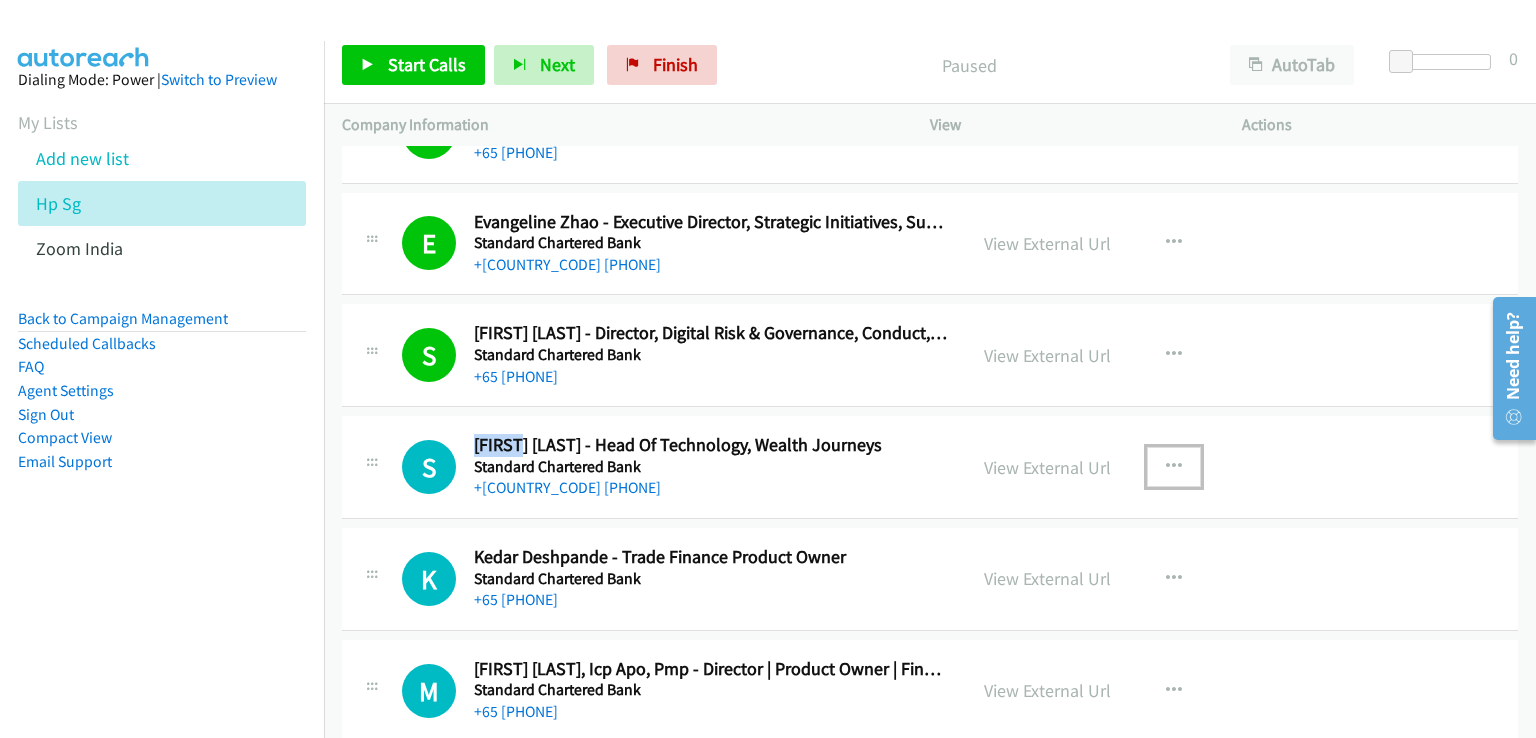 click at bounding box center [1174, 467] 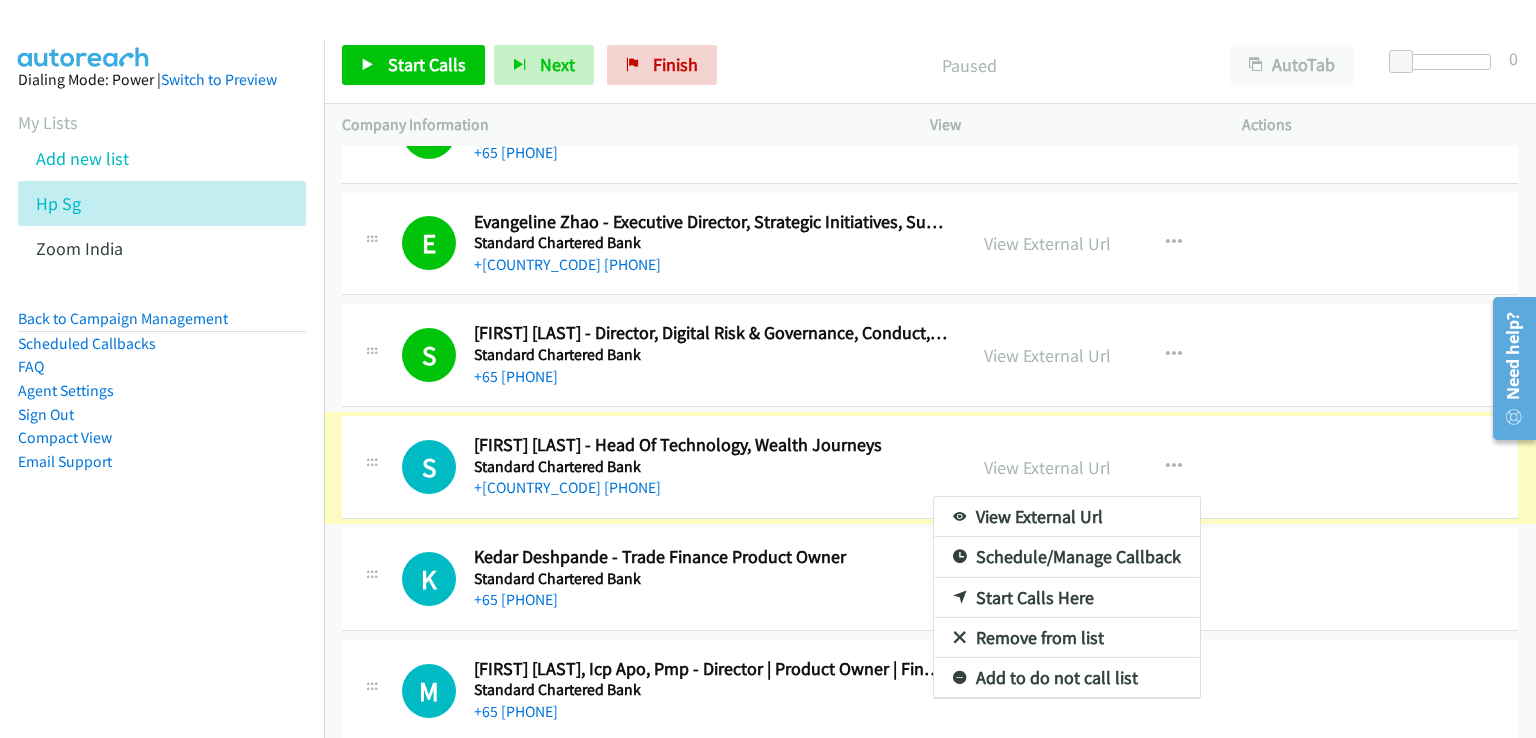 click at bounding box center (768, 369) 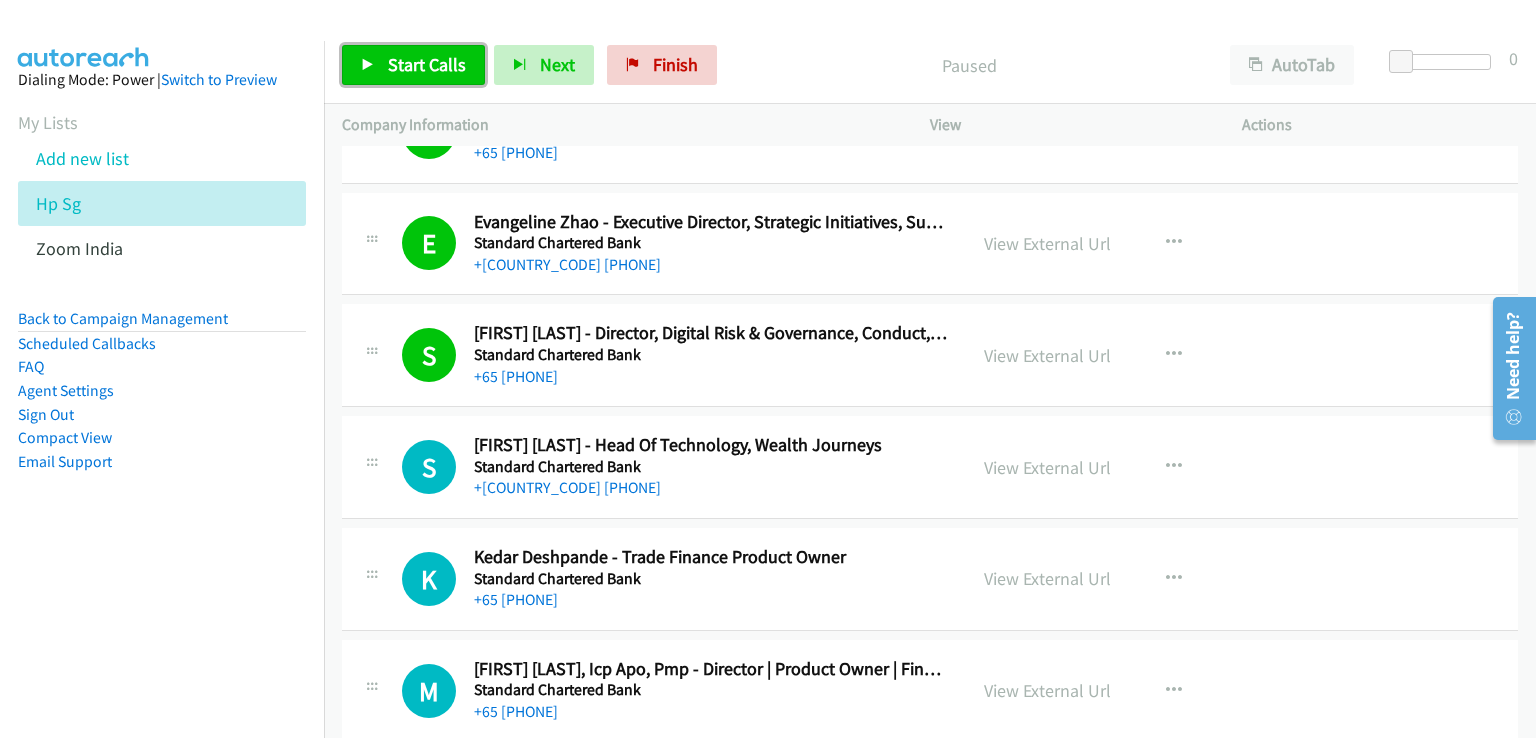 click on "Start Calls" at bounding box center [427, 64] 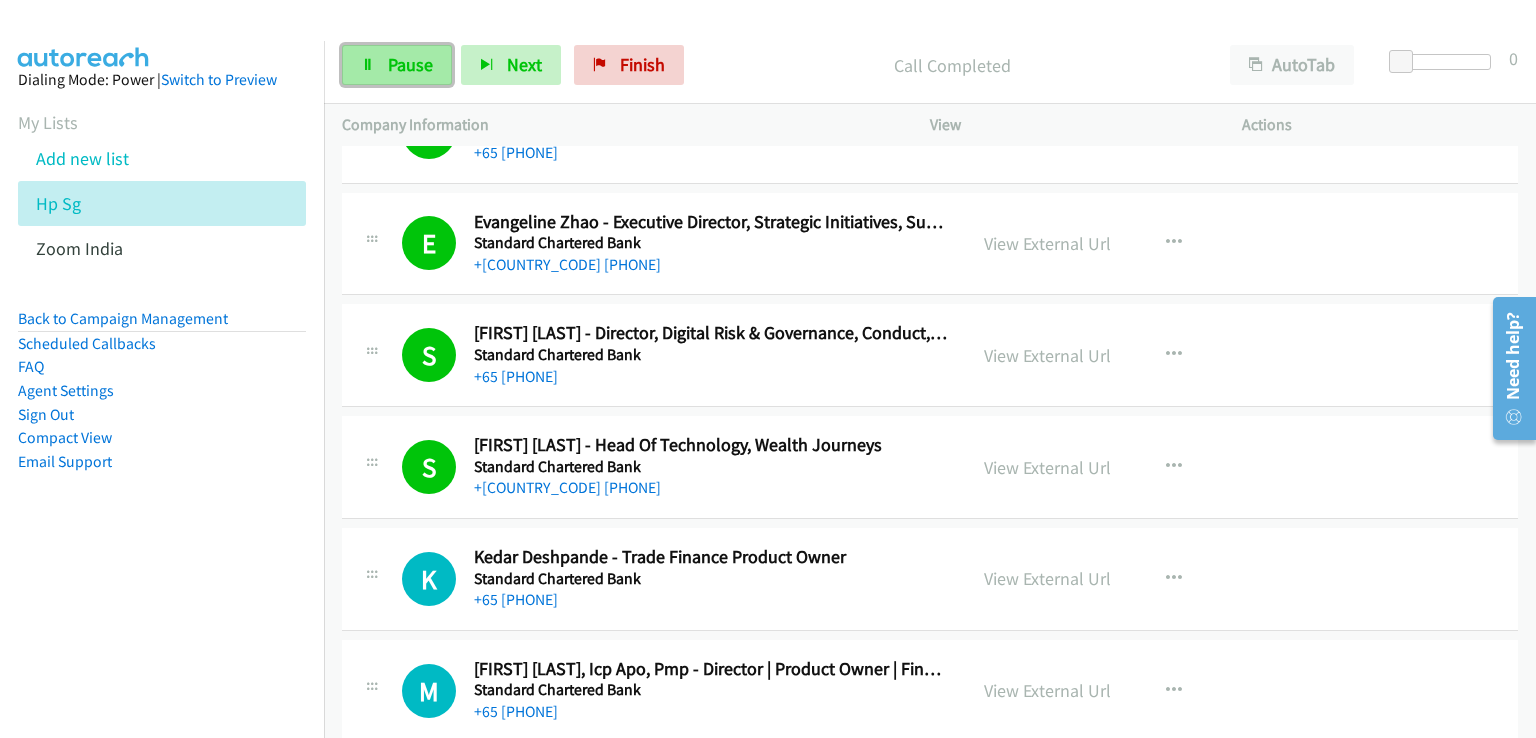 click on "Pause" at bounding box center (410, 64) 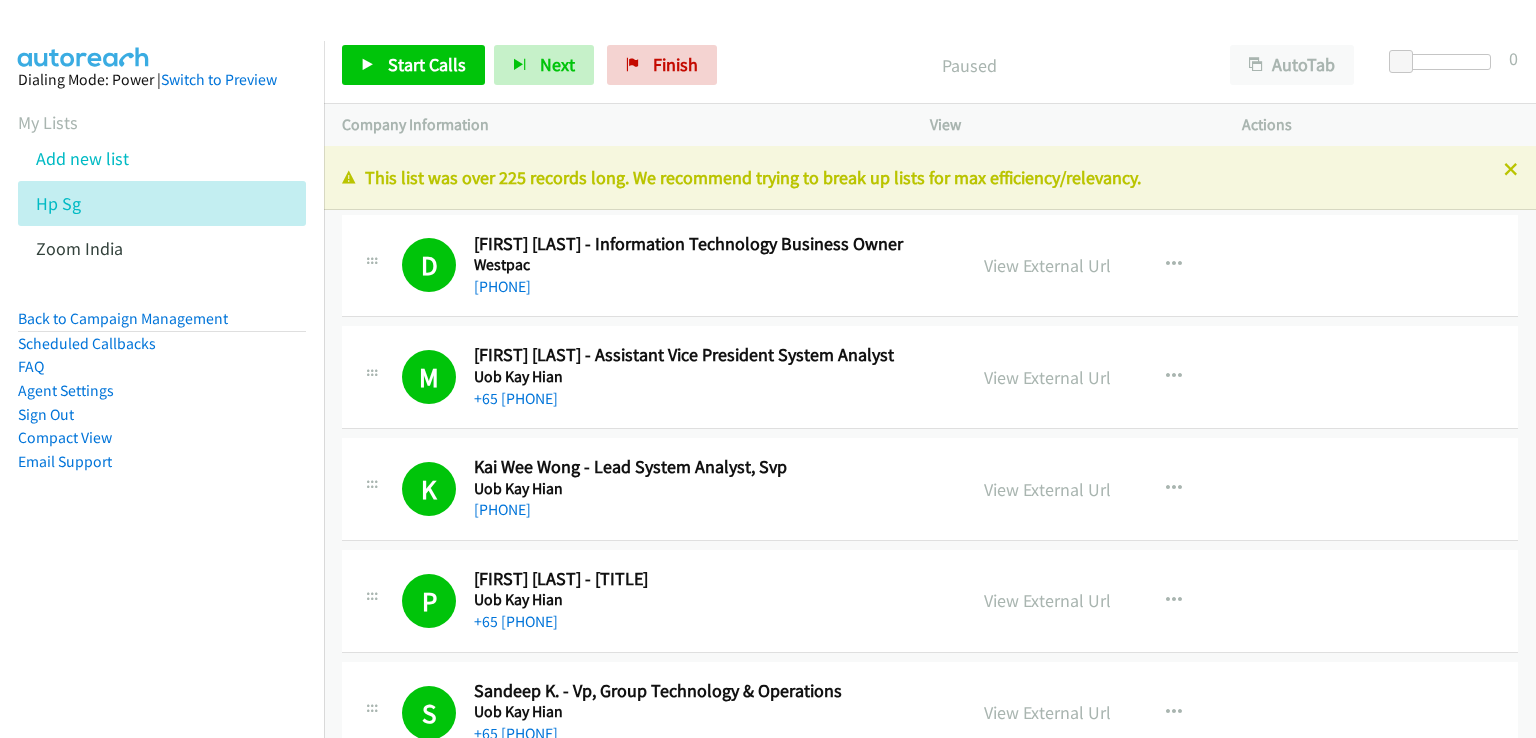 scroll, scrollTop: 0, scrollLeft: 0, axis: both 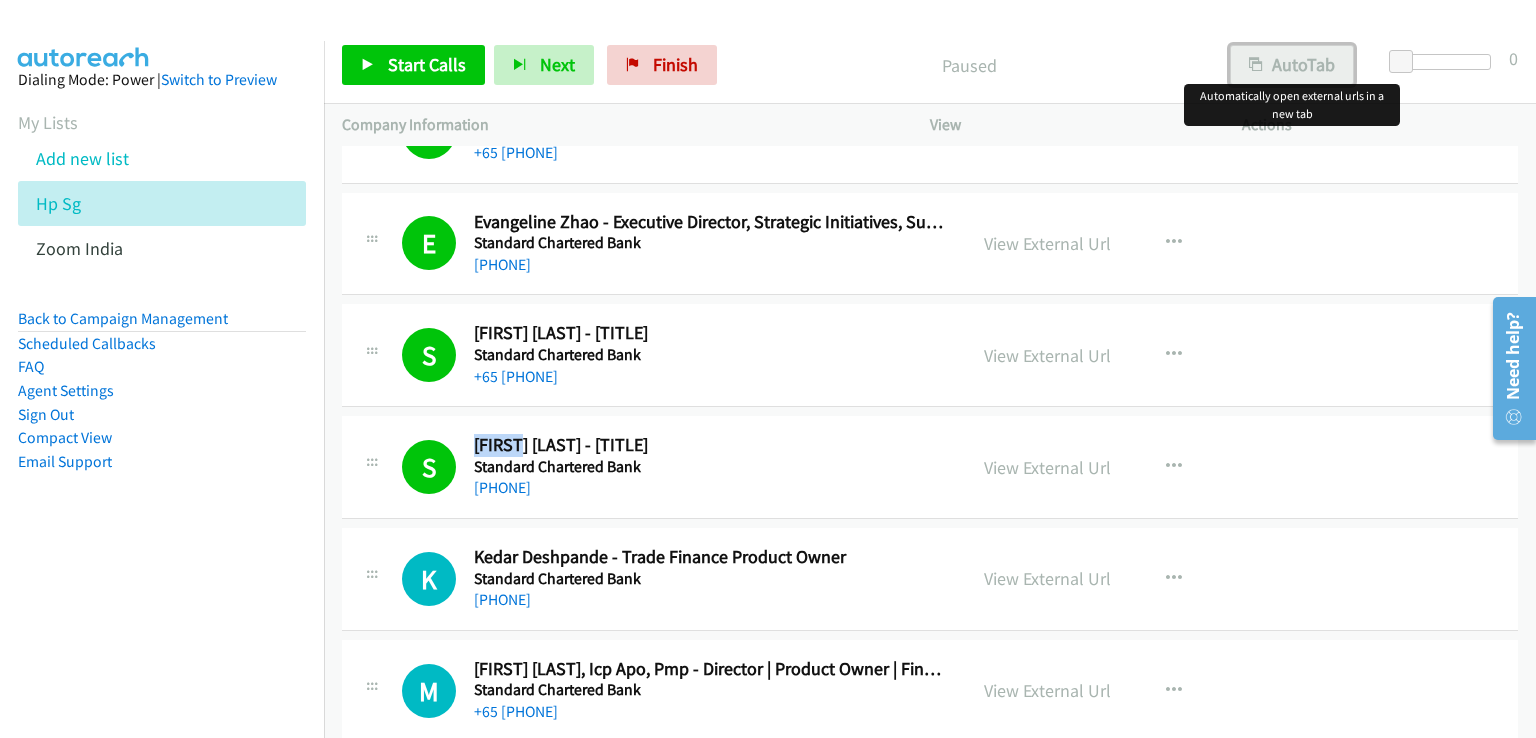 click on "AutoTab" at bounding box center [1292, 65] 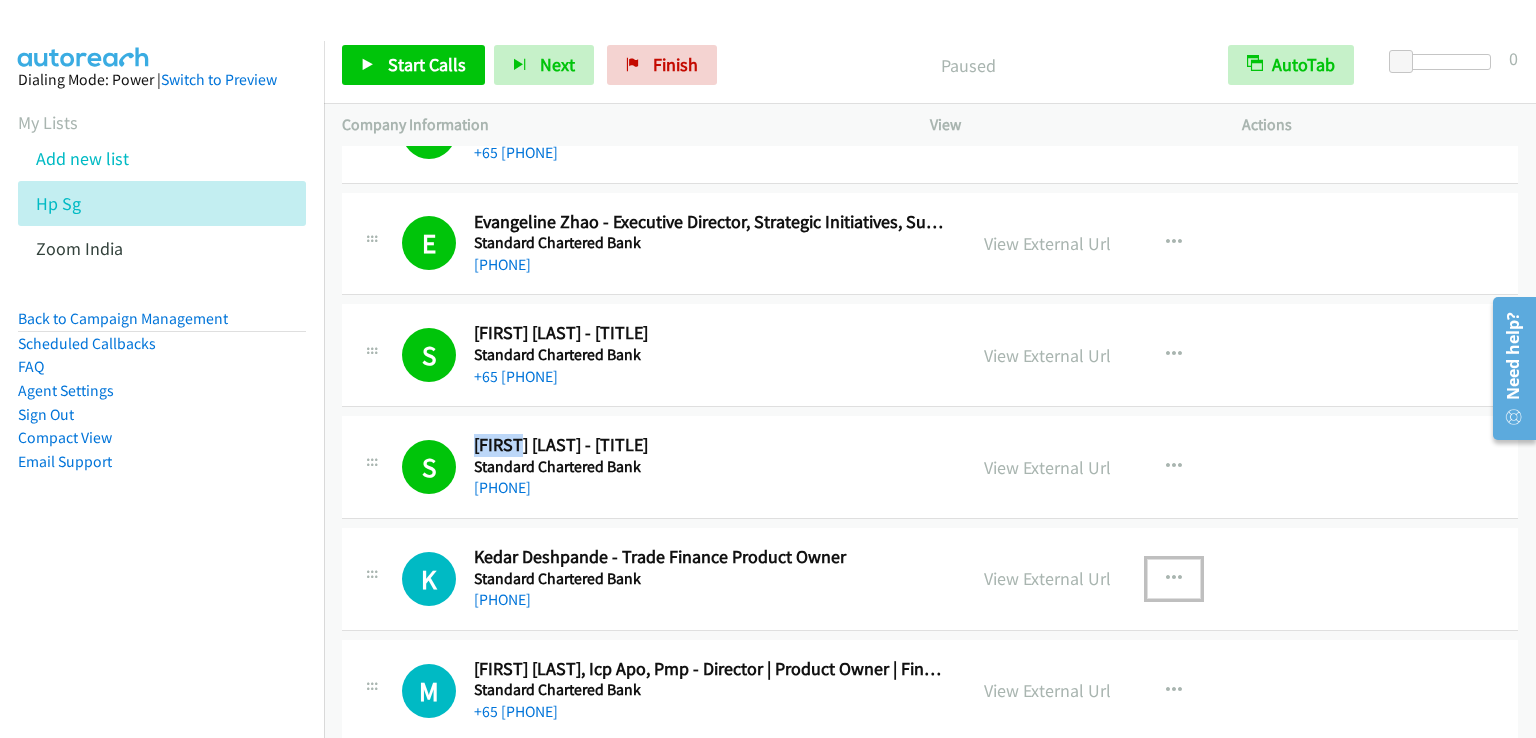 click at bounding box center [1174, 579] 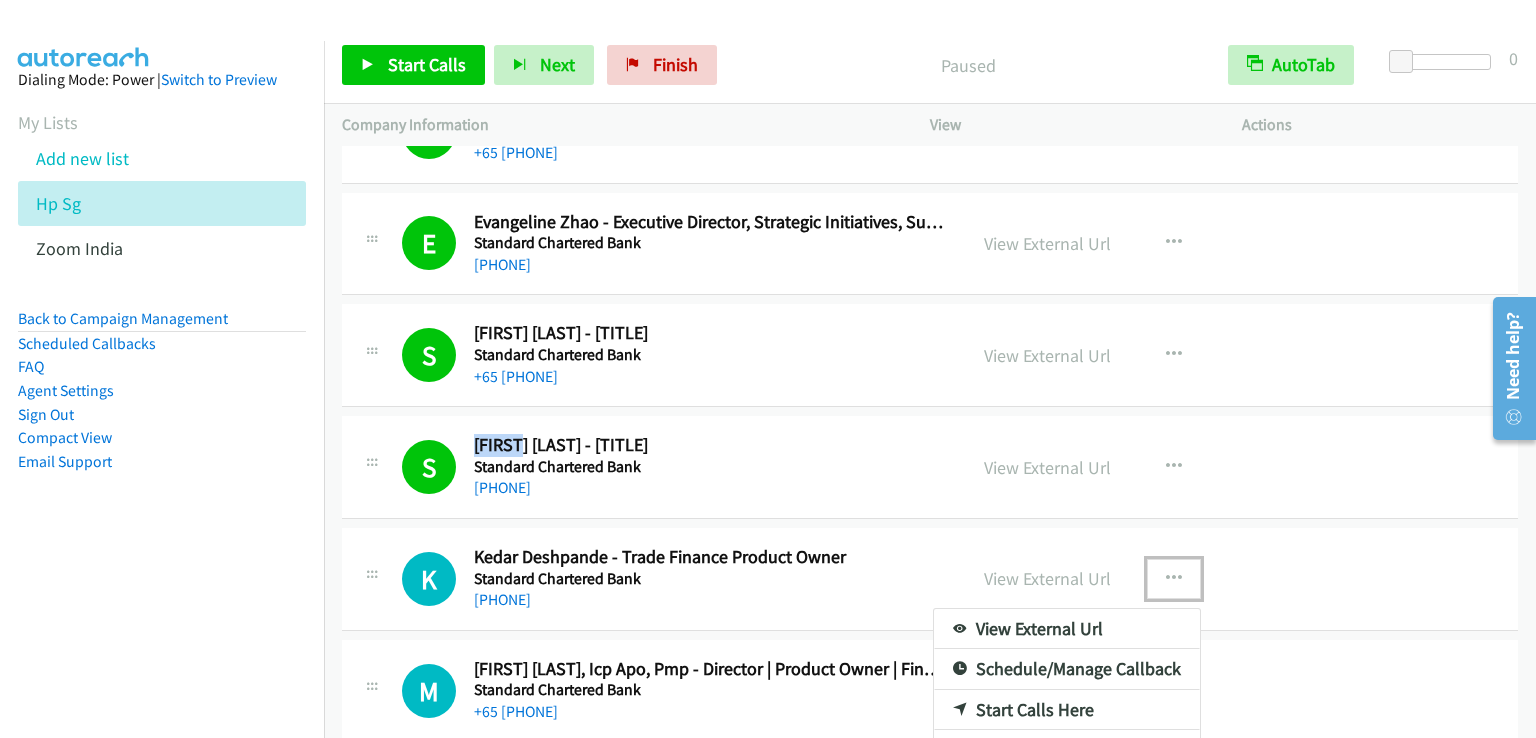 click on "Start Calls Here" at bounding box center (1067, 710) 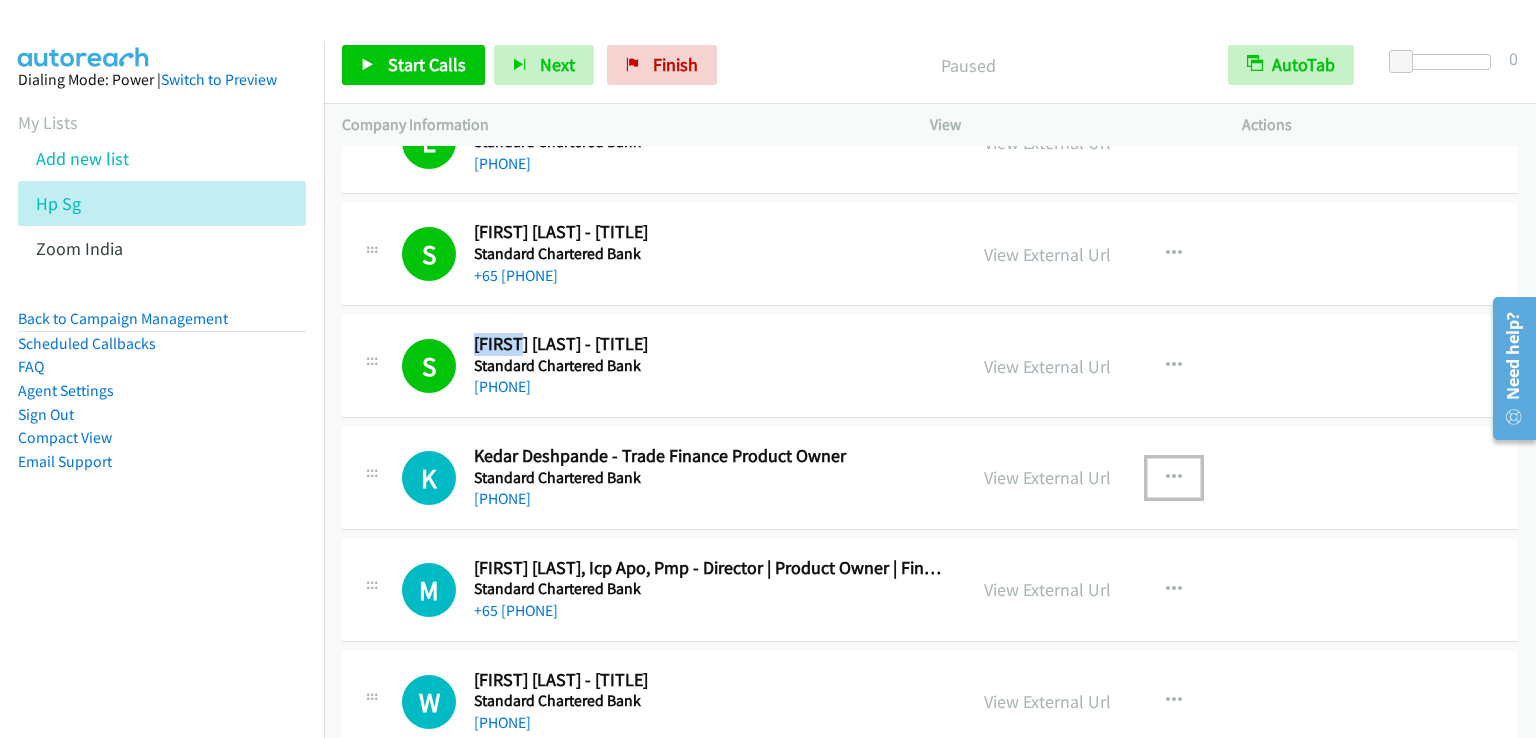 scroll, scrollTop: 6248, scrollLeft: 0, axis: vertical 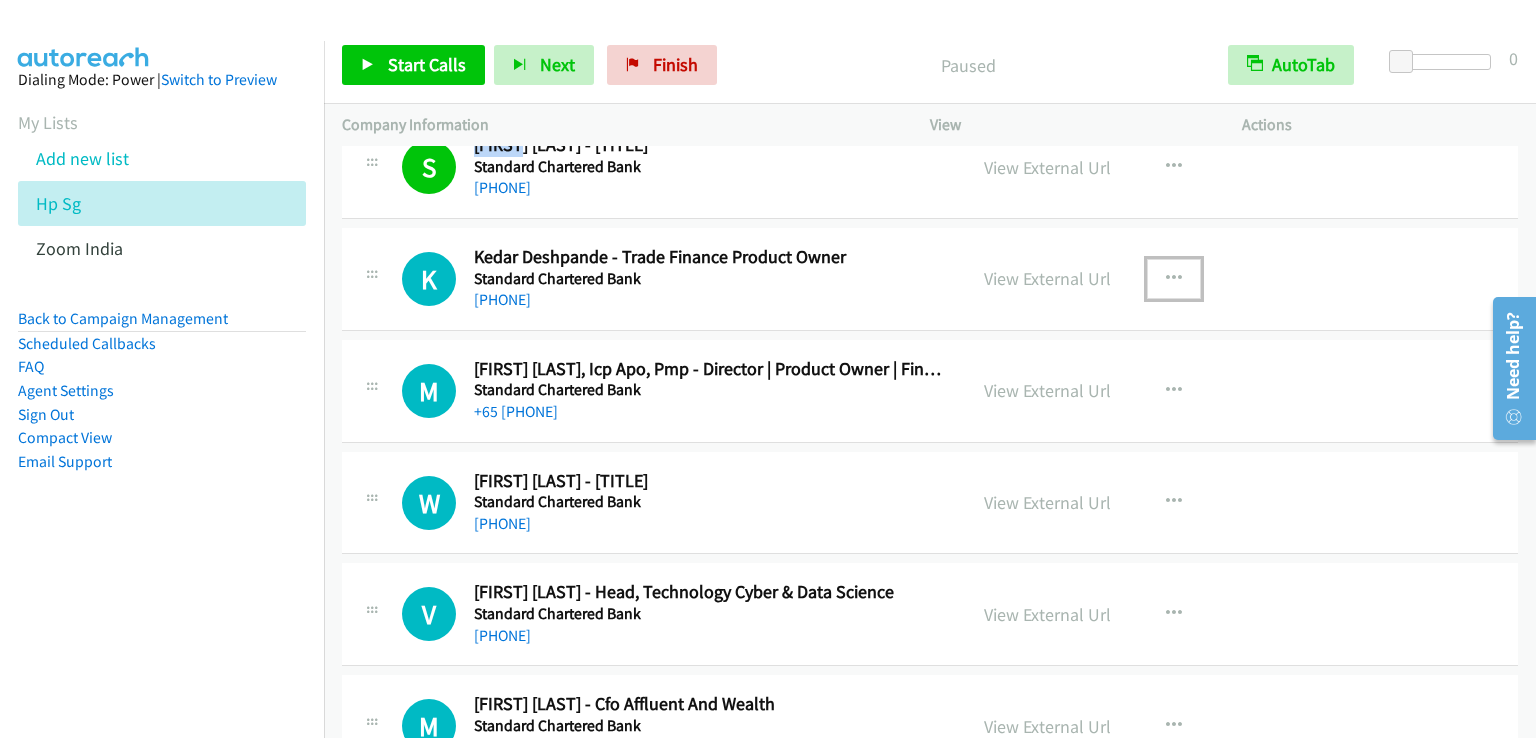 click at bounding box center (1174, 279) 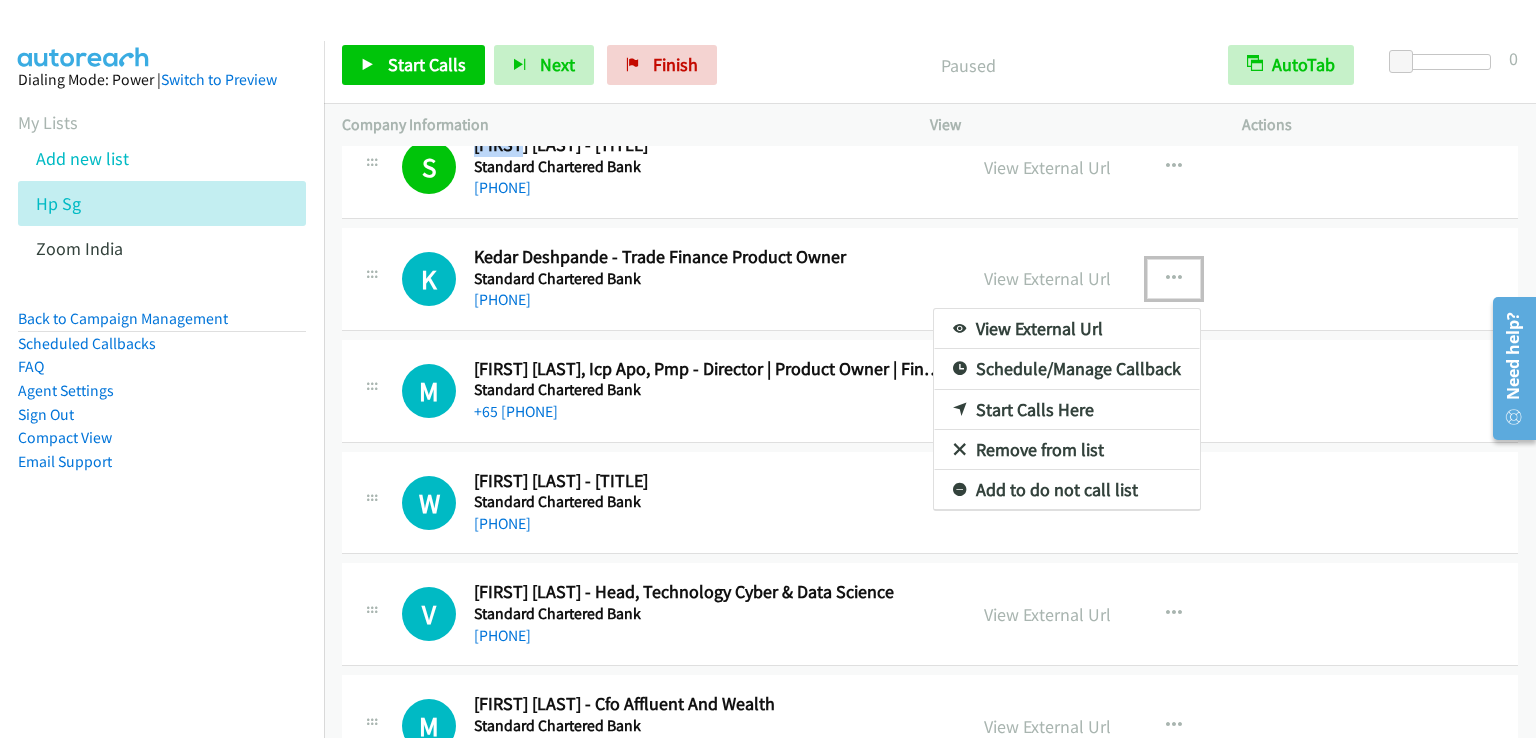 click on "Start Calls Here" at bounding box center (1067, 410) 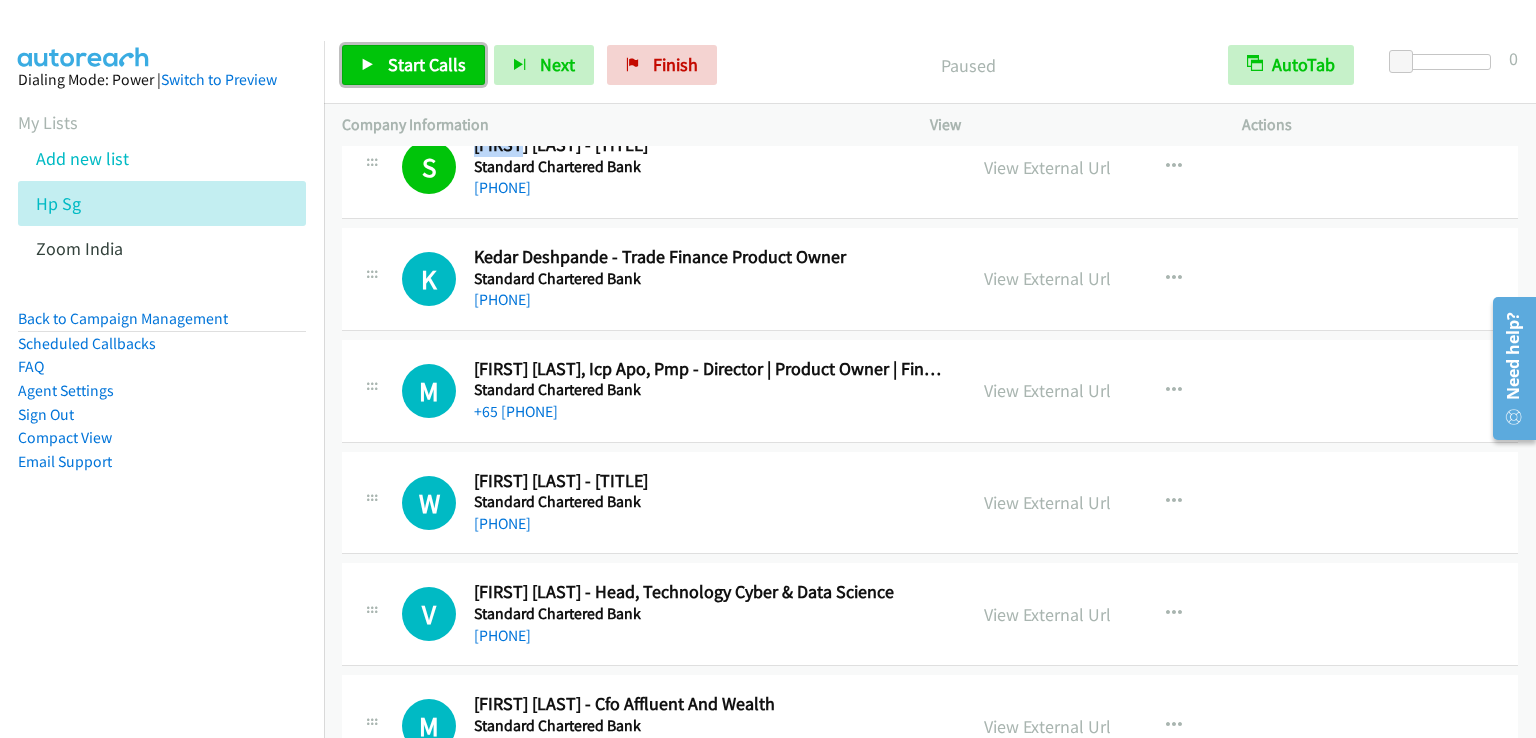 click on "Start Calls" at bounding box center [427, 64] 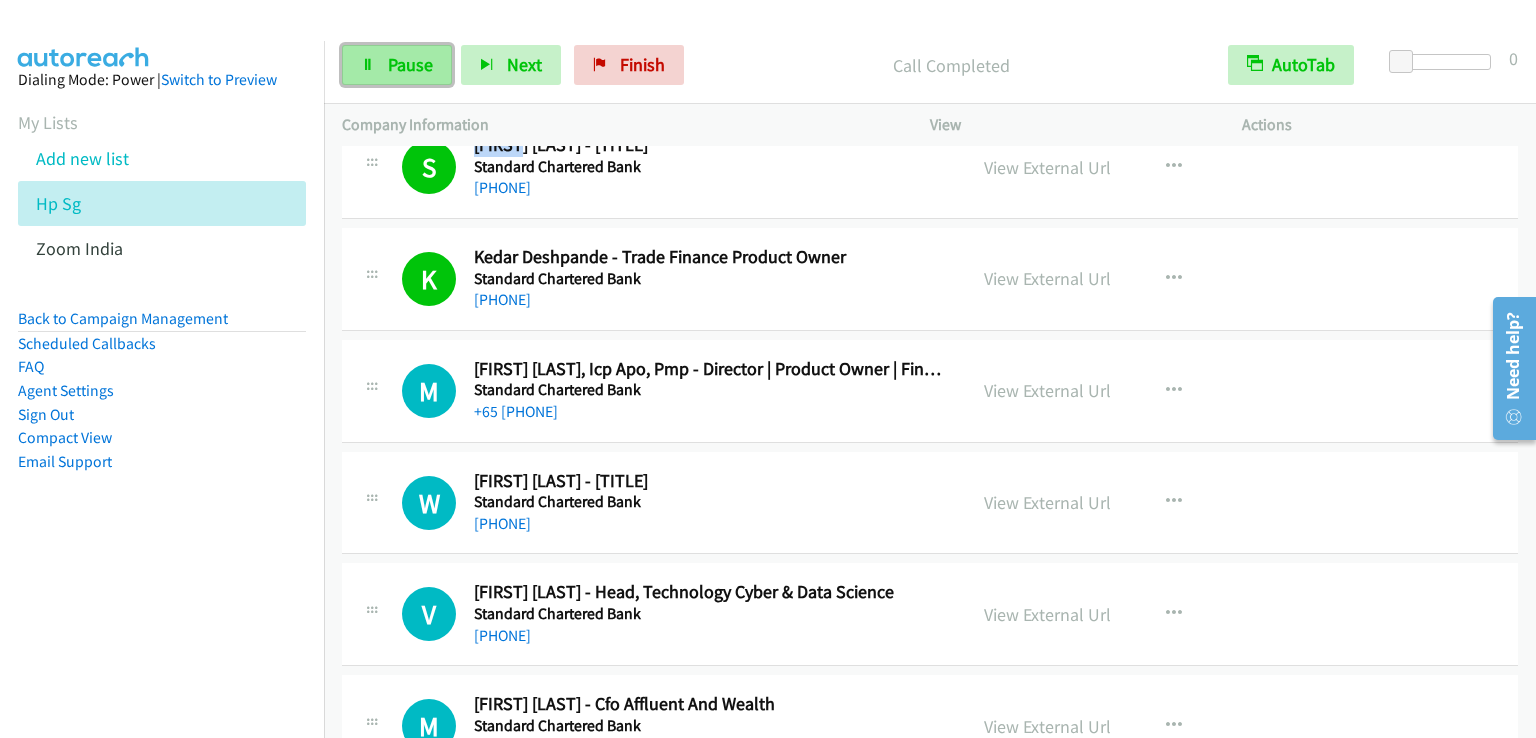 click on "Pause" at bounding box center [397, 65] 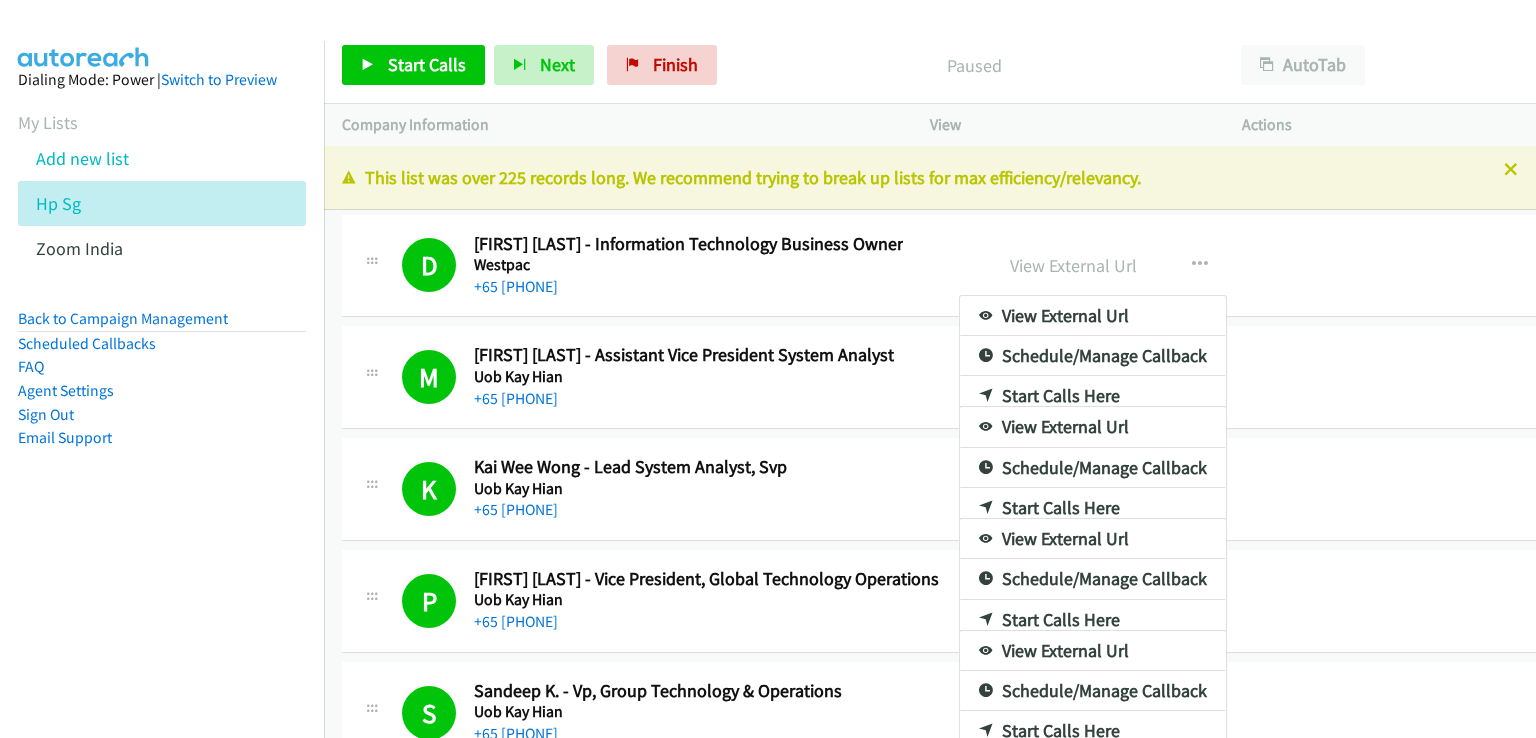 scroll, scrollTop: 0, scrollLeft: 0, axis: both 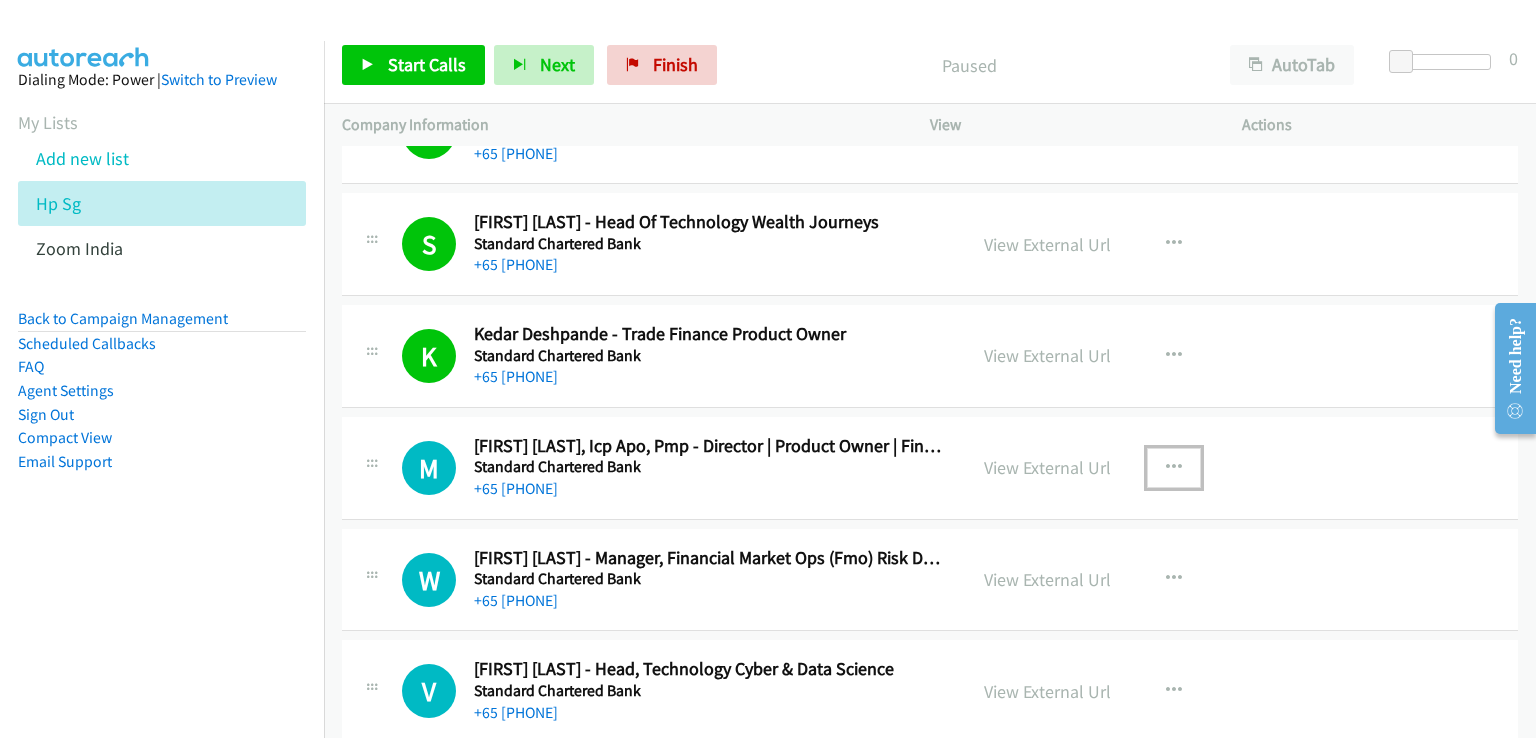 click at bounding box center (1174, 468) 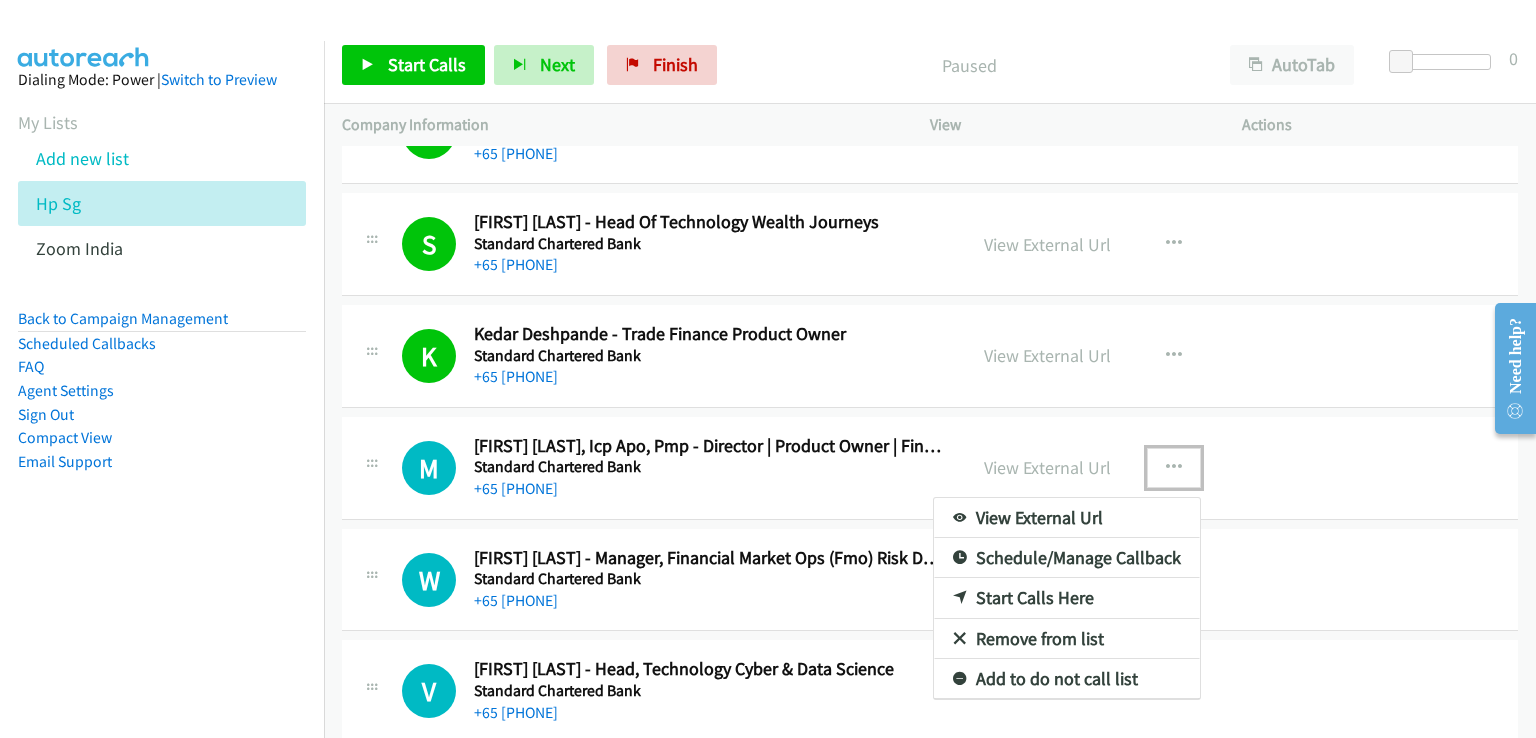 click on "Start Calls Here" at bounding box center (1067, 598) 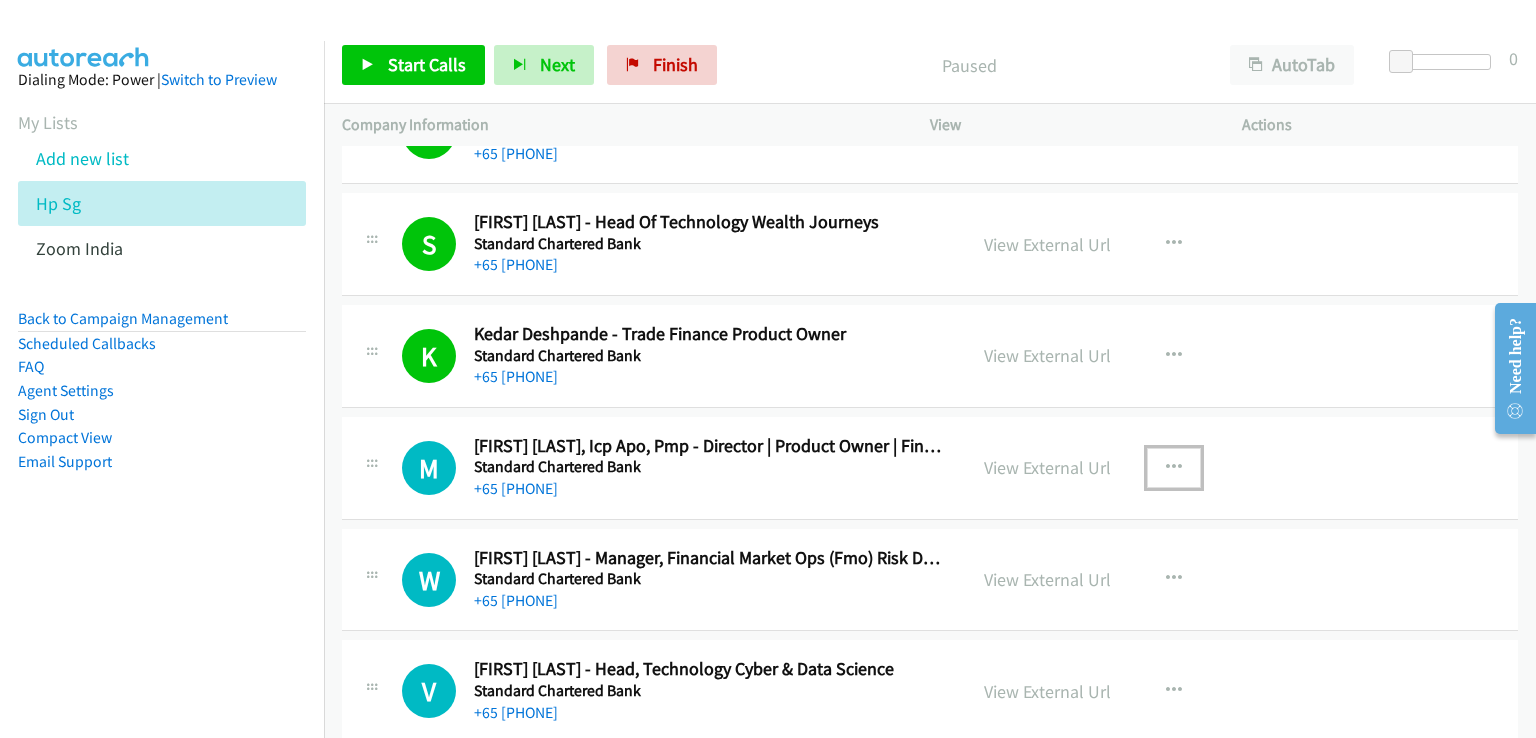 drag, startPoint x: 1164, startPoint y: 449, endPoint x: 1141, endPoint y: 481, distance: 39.40812 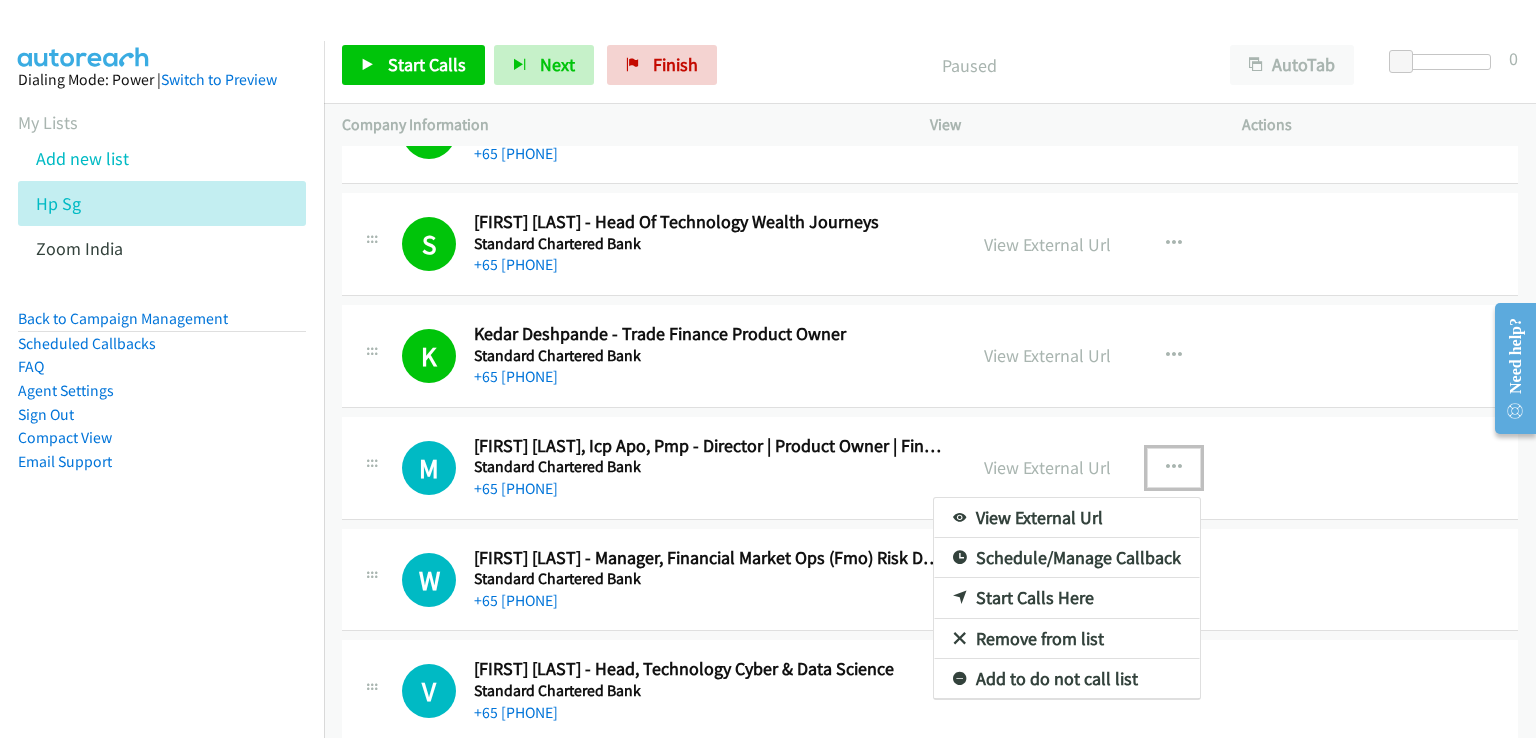 click on "Start Calls Here" at bounding box center (1067, 598) 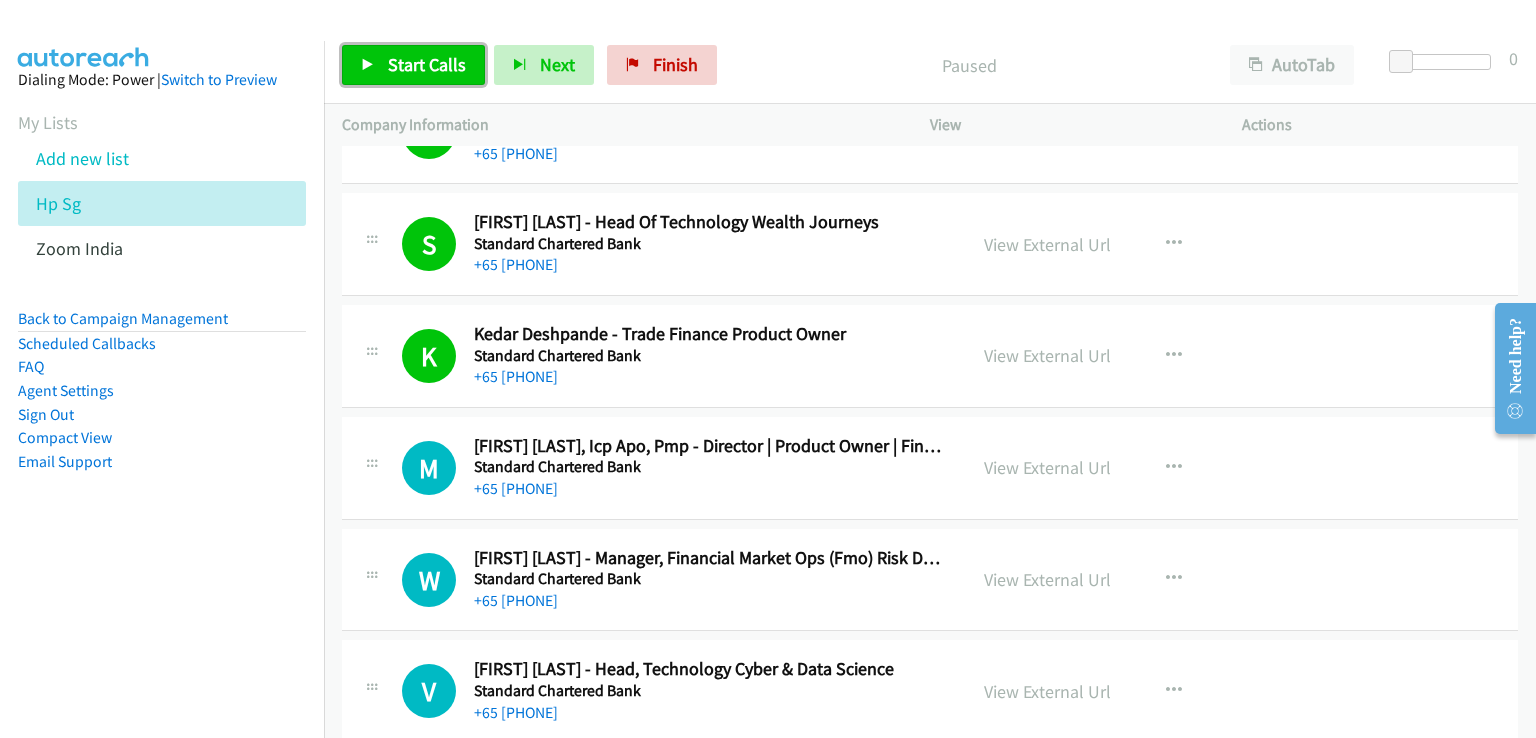 click on "Start Calls" at bounding box center (427, 64) 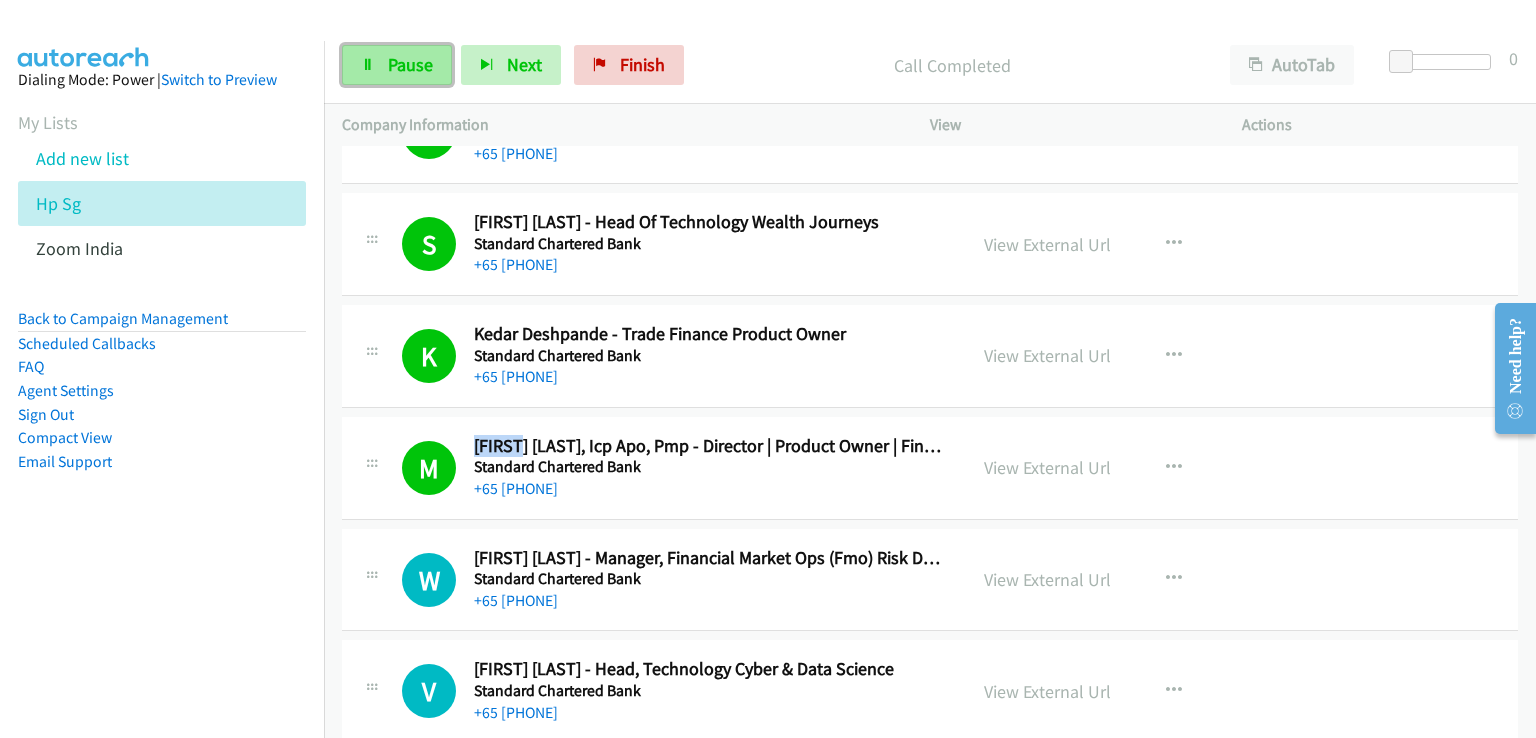 click on "Pause" at bounding box center (410, 64) 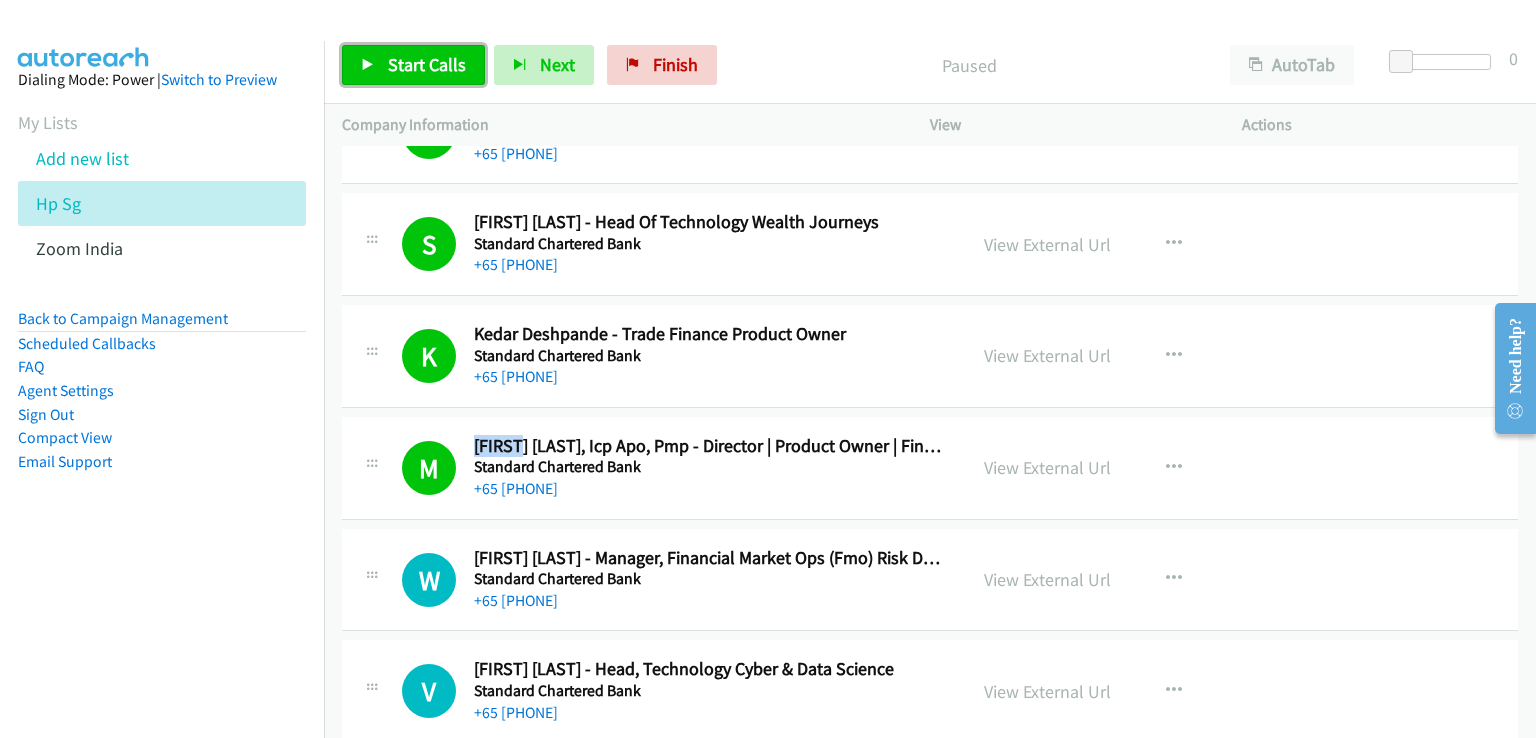 click on "Start Calls" at bounding box center (427, 64) 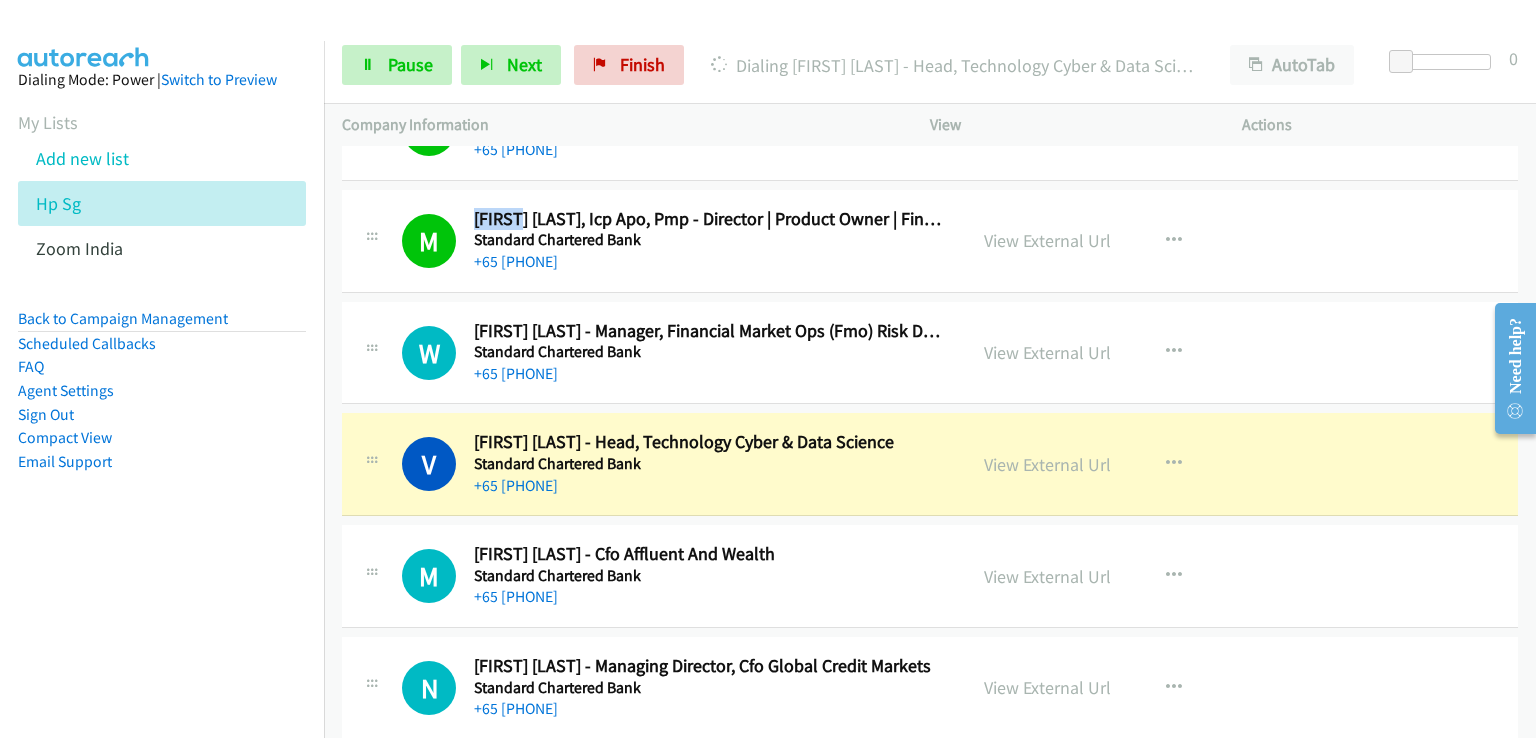 scroll, scrollTop: 6471, scrollLeft: 0, axis: vertical 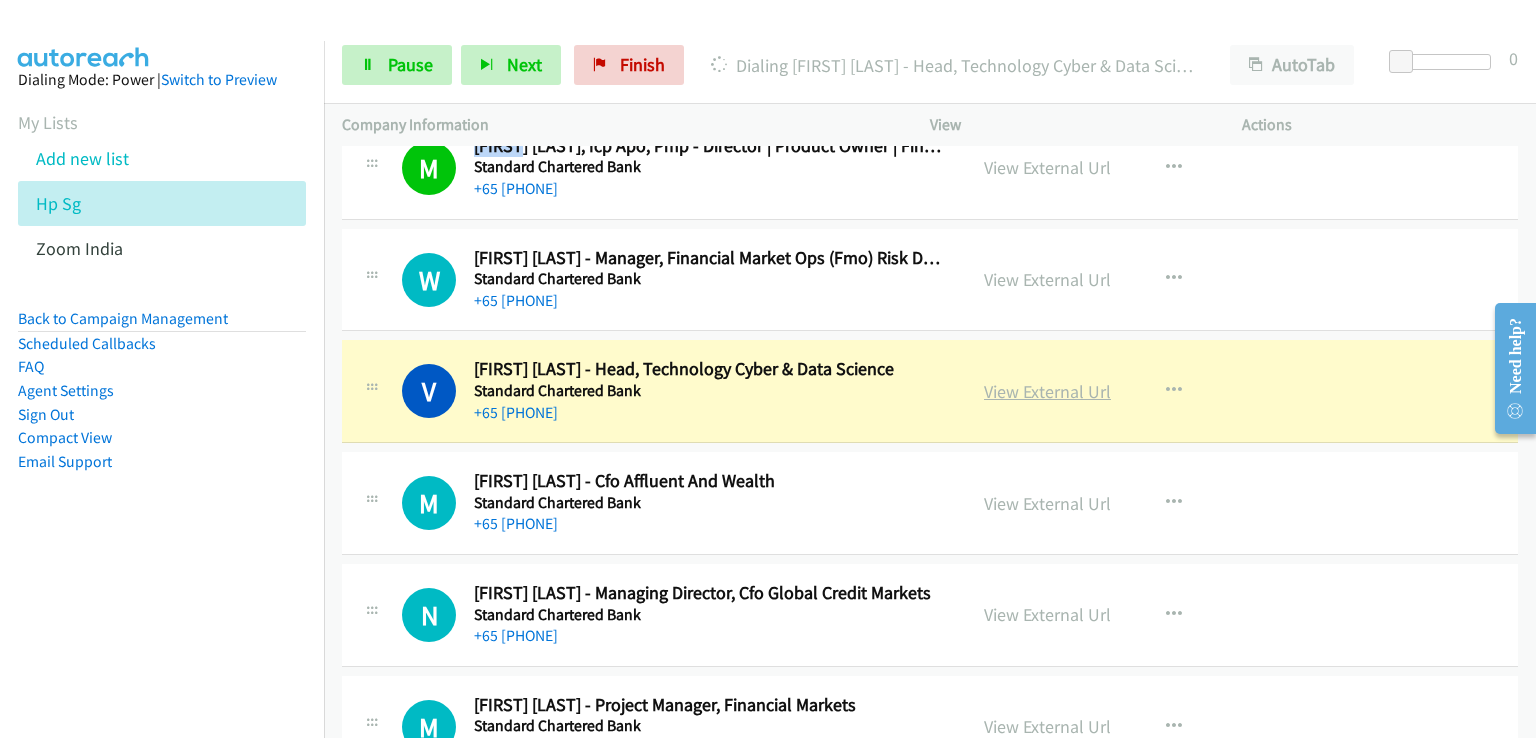 click on "View External Url" at bounding box center [1047, 391] 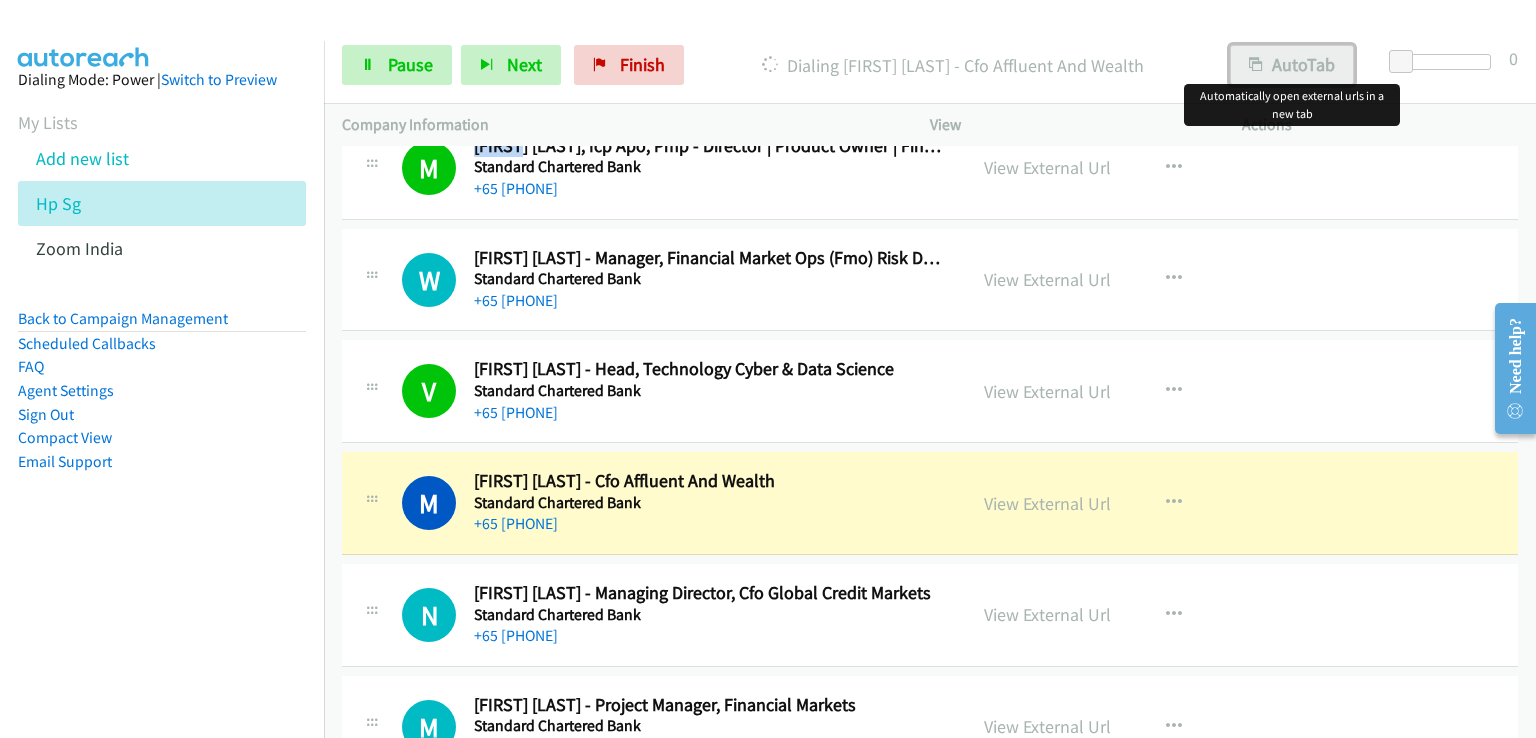 click on "AutoTab" at bounding box center (1292, 65) 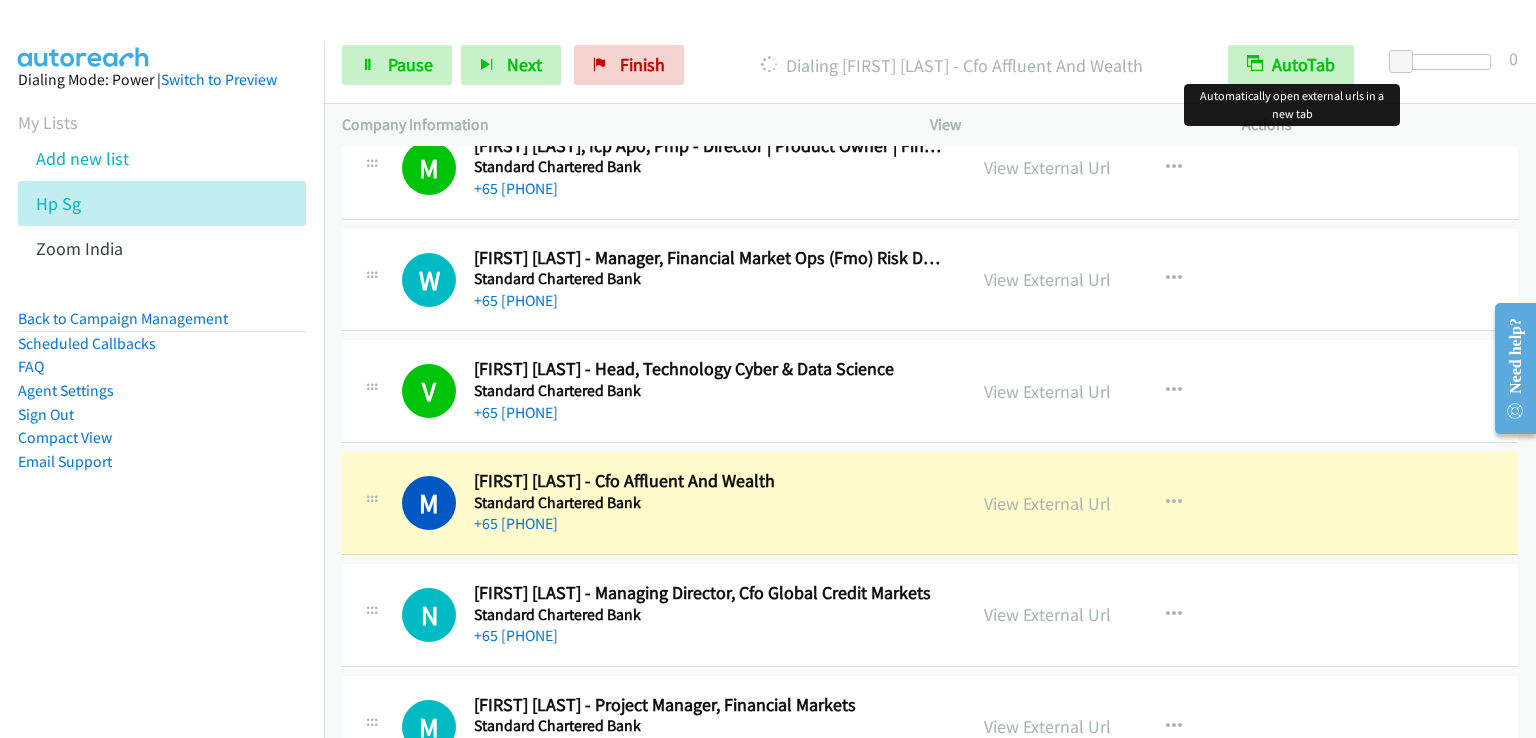 click at bounding box center (759, 38) 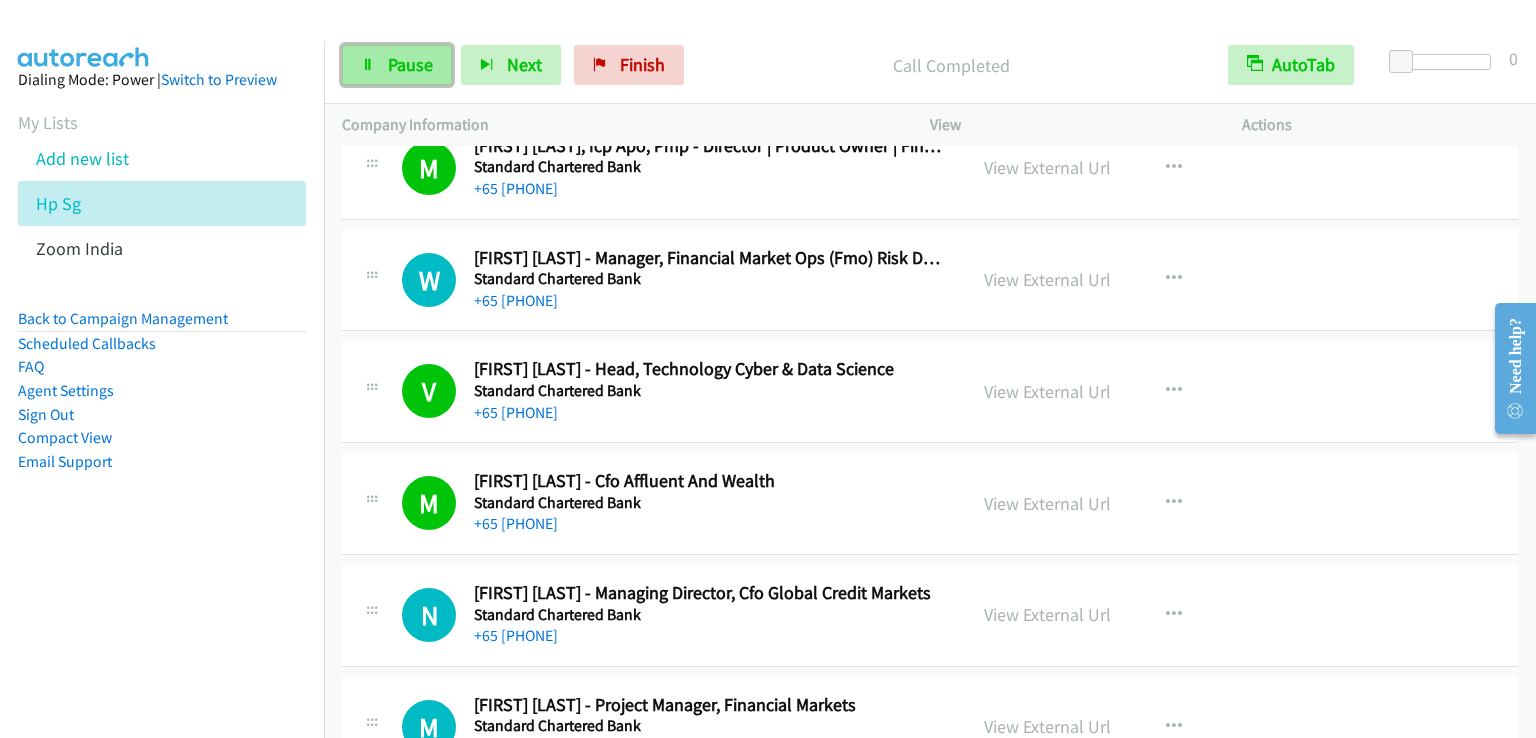 click on "Pause" at bounding box center (410, 64) 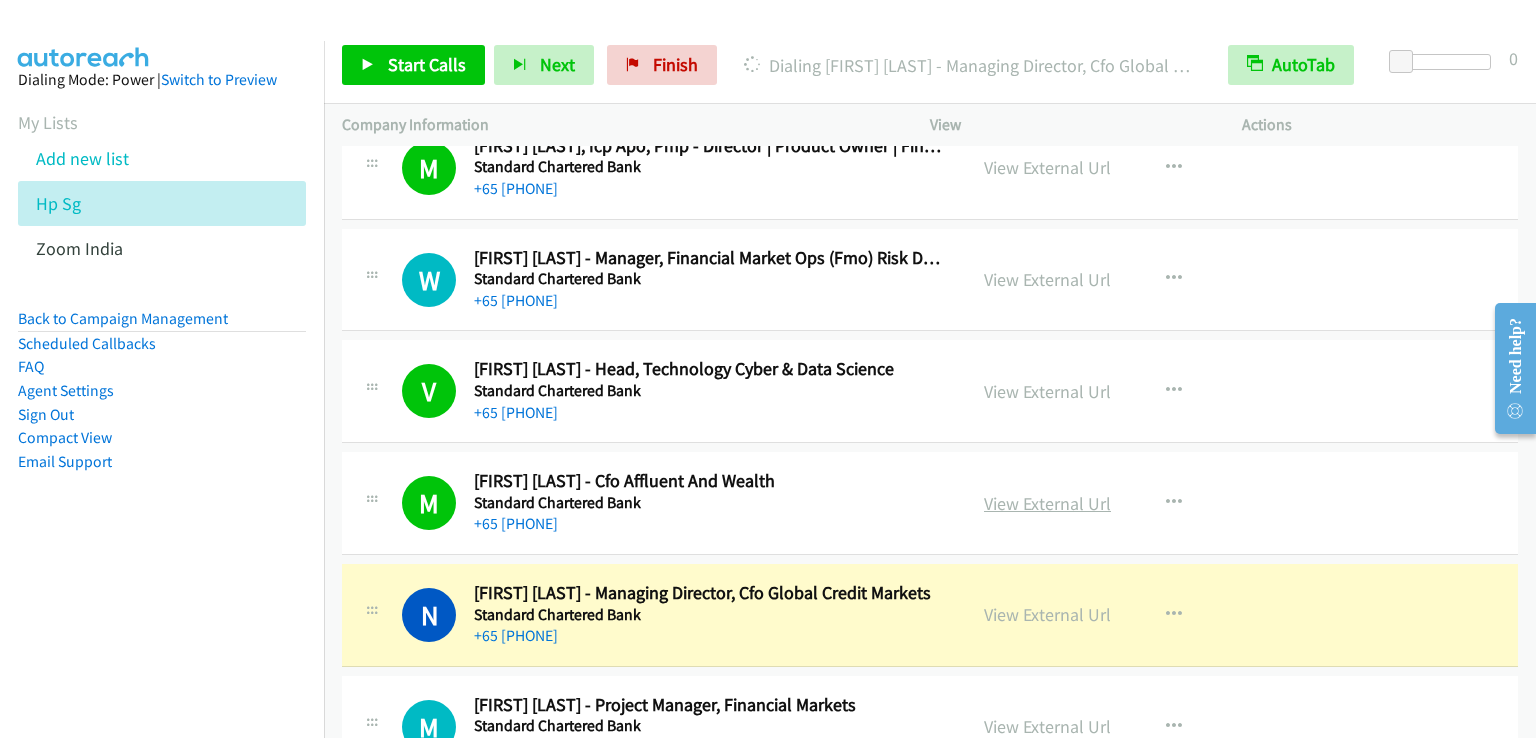 click on "View External Url" at bounding box center (1047, 503) 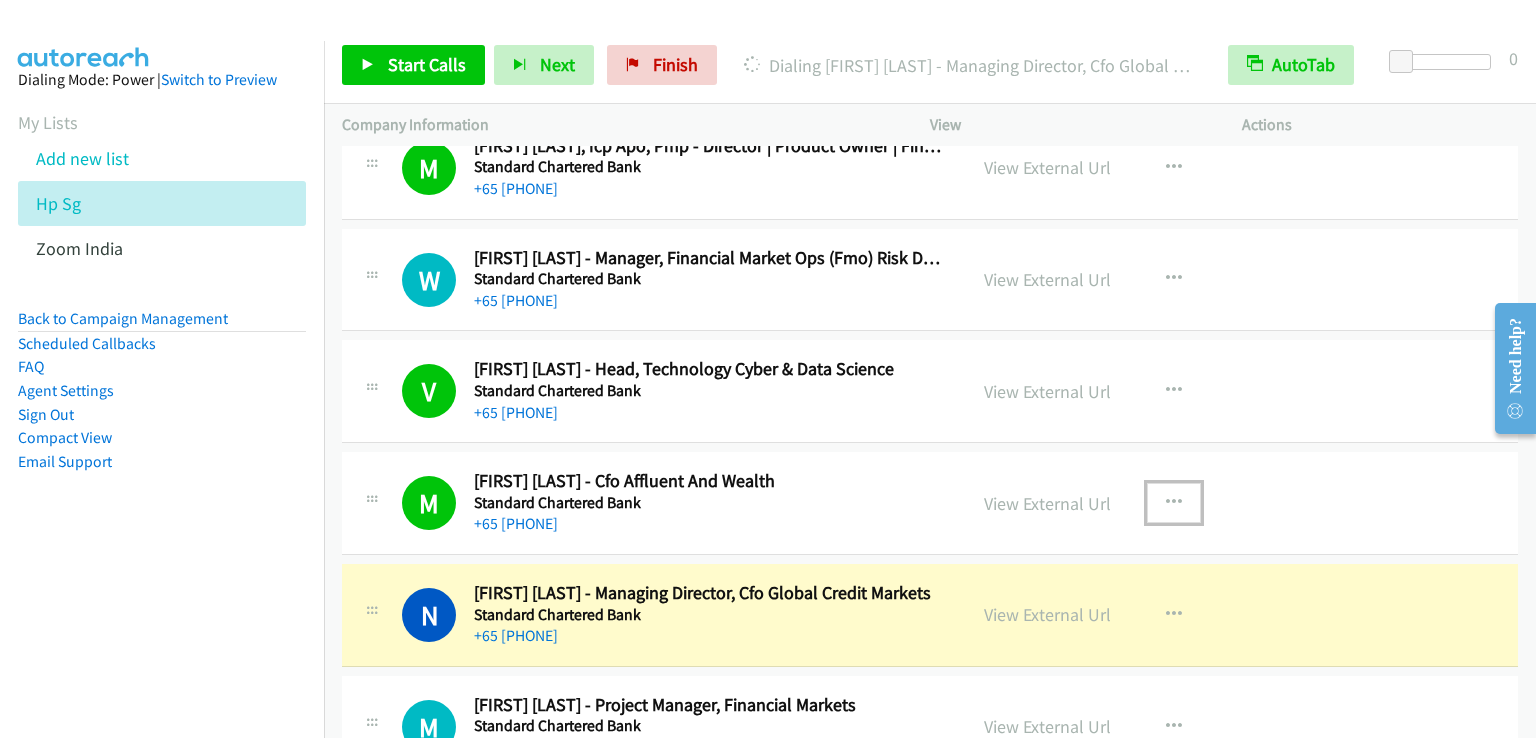 click at bounding box center [1174, 503] 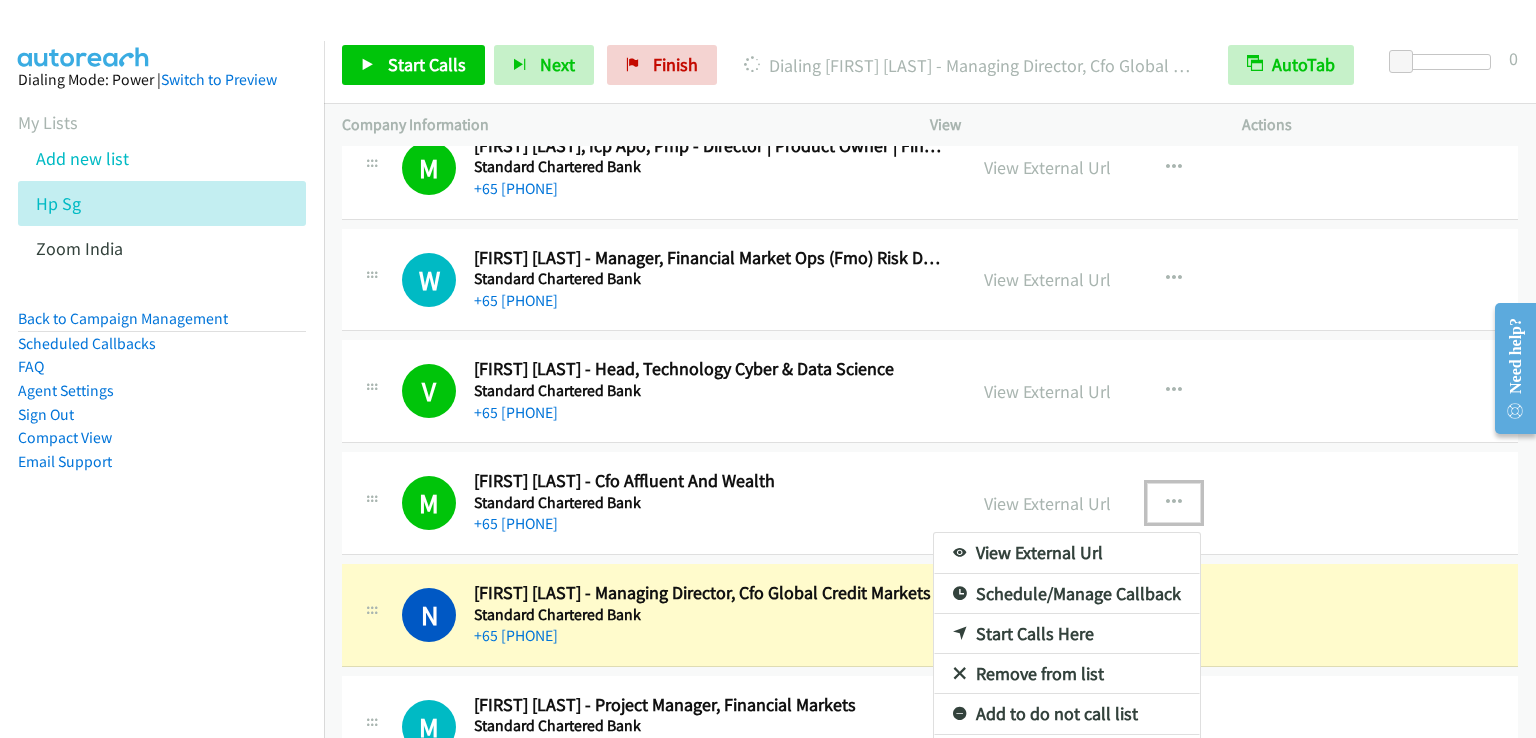 click on "Remove from list" at bounding box center (1067, 674) 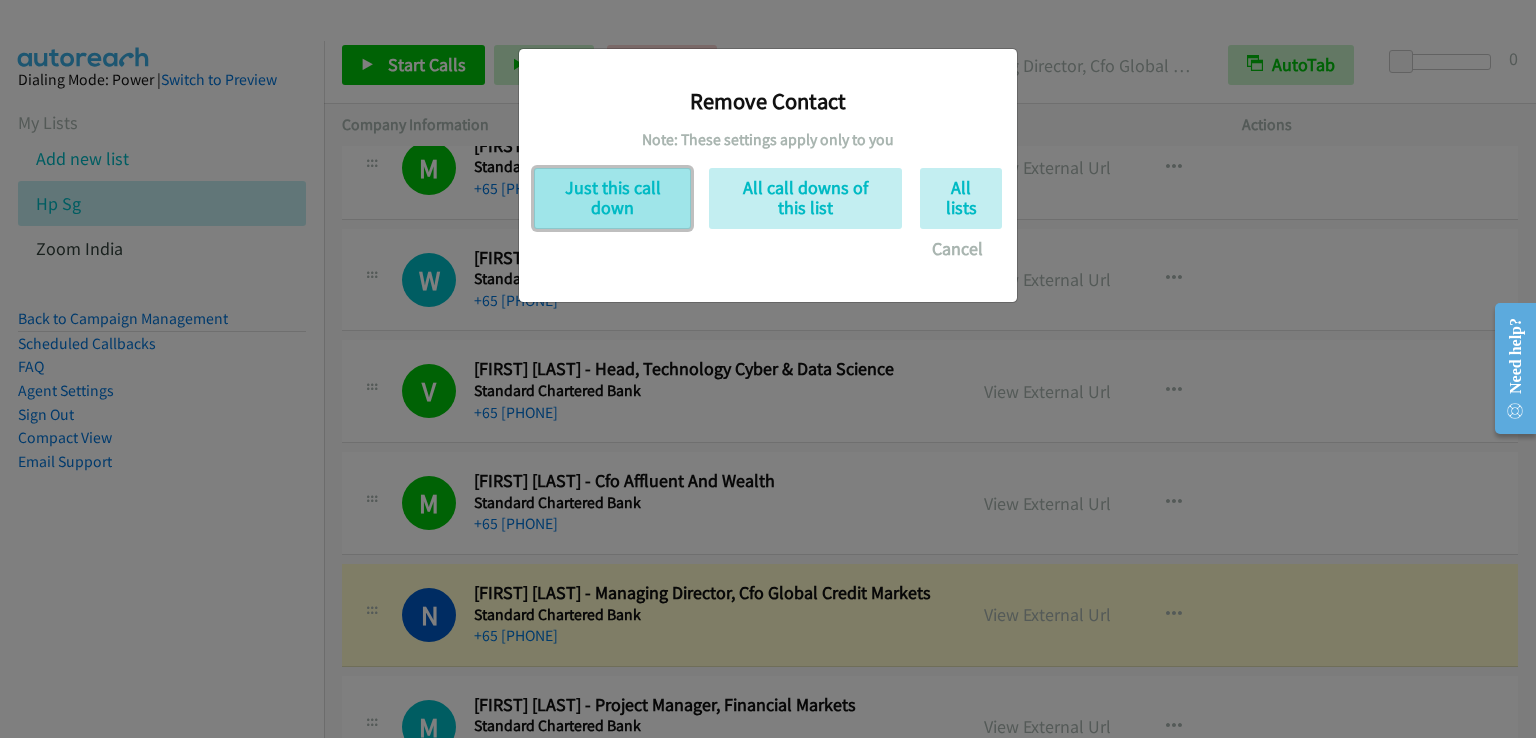click on "Just this call down" at bounding box center (612, 198) 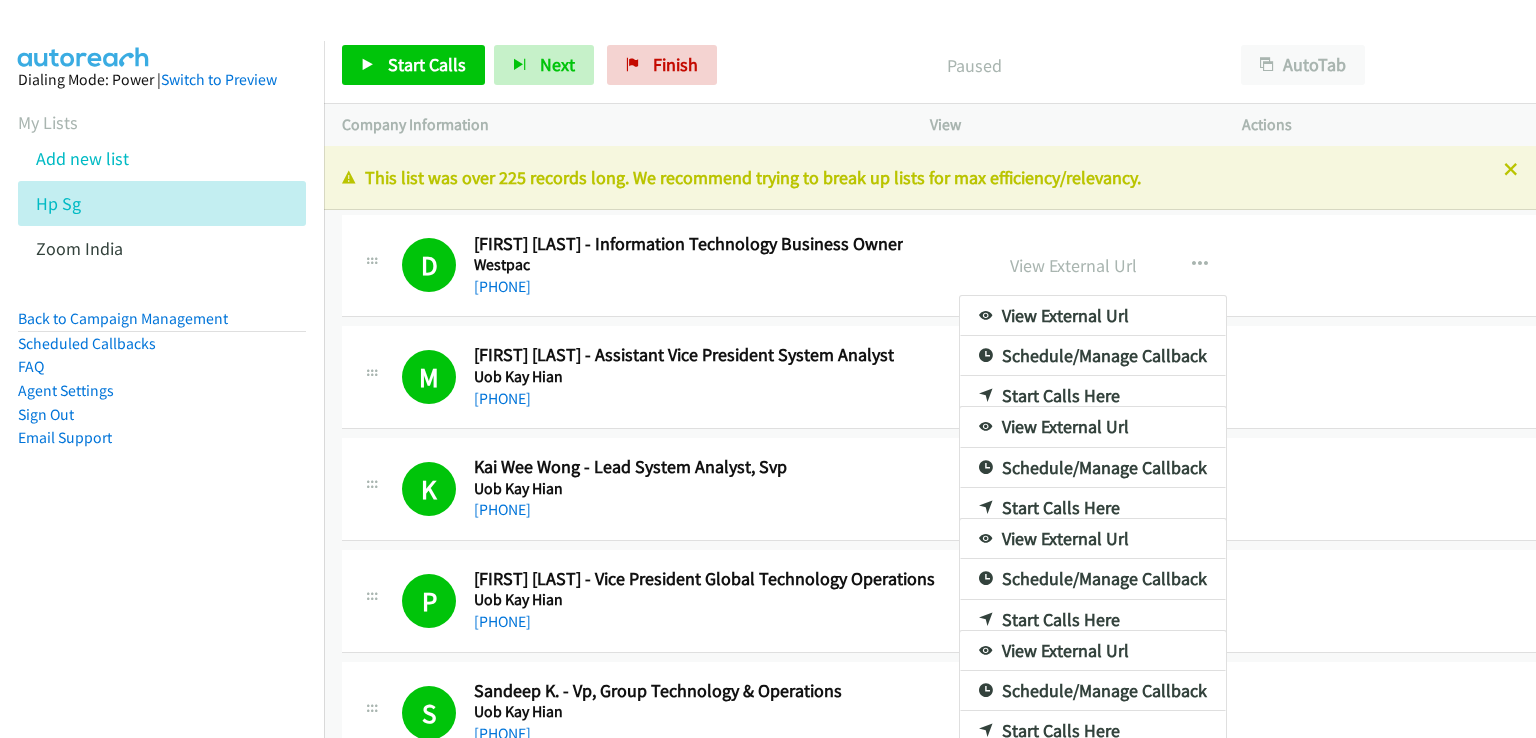 scroll, scrollTop: 0, scrollLeft: 0, axis: both 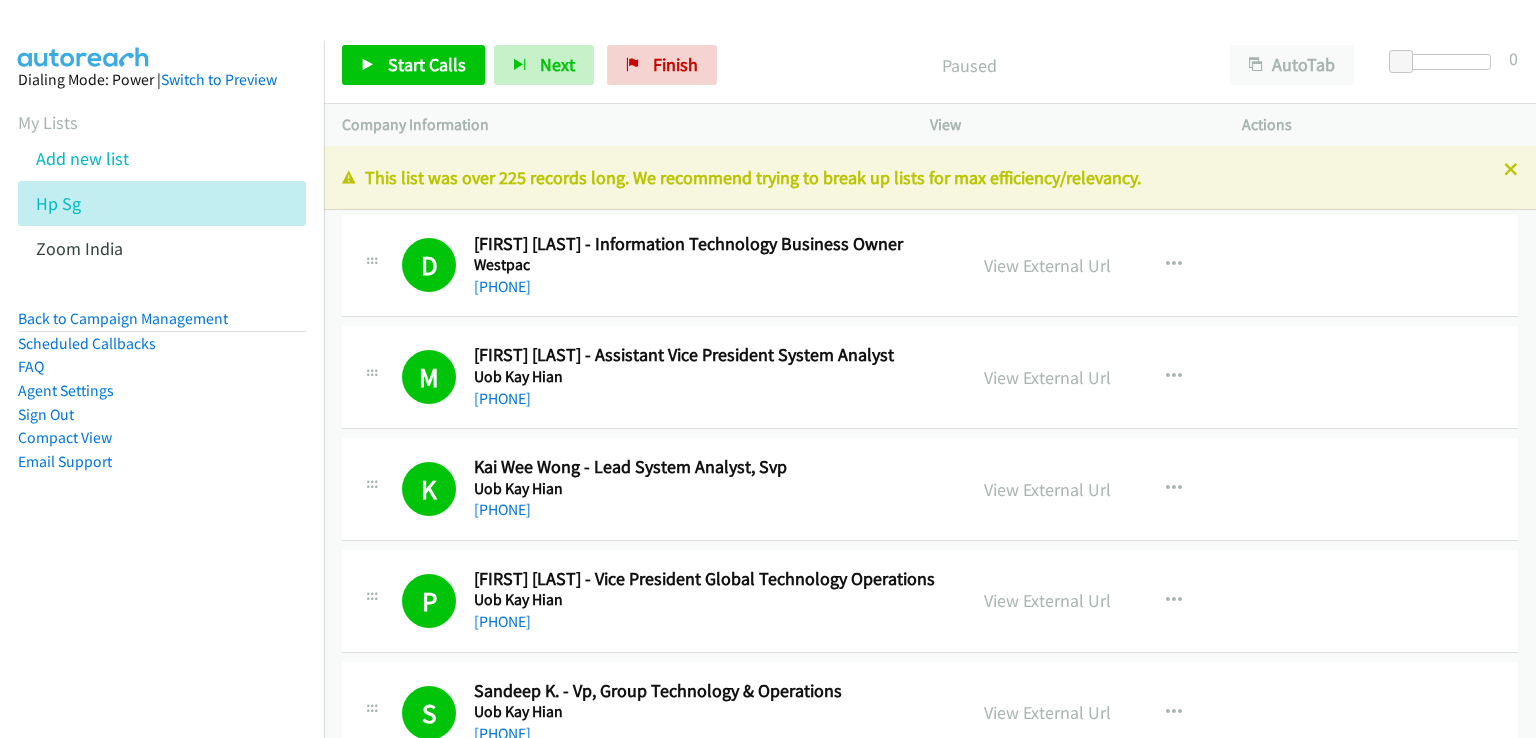 click on "Paused" at bounding box center (969, 65) 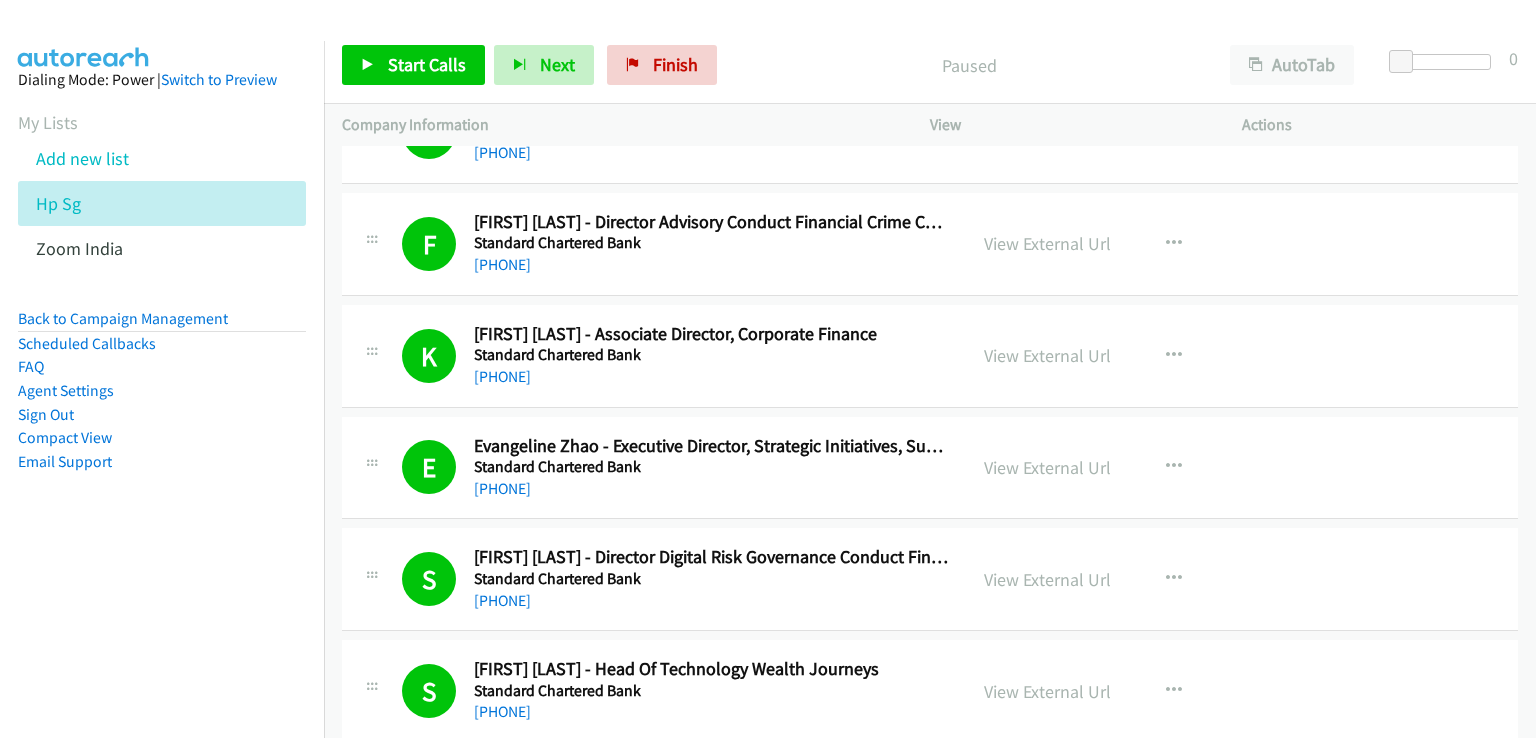 scroll, scrollTop: 6506, scrollLeft: 0, axis: vertical 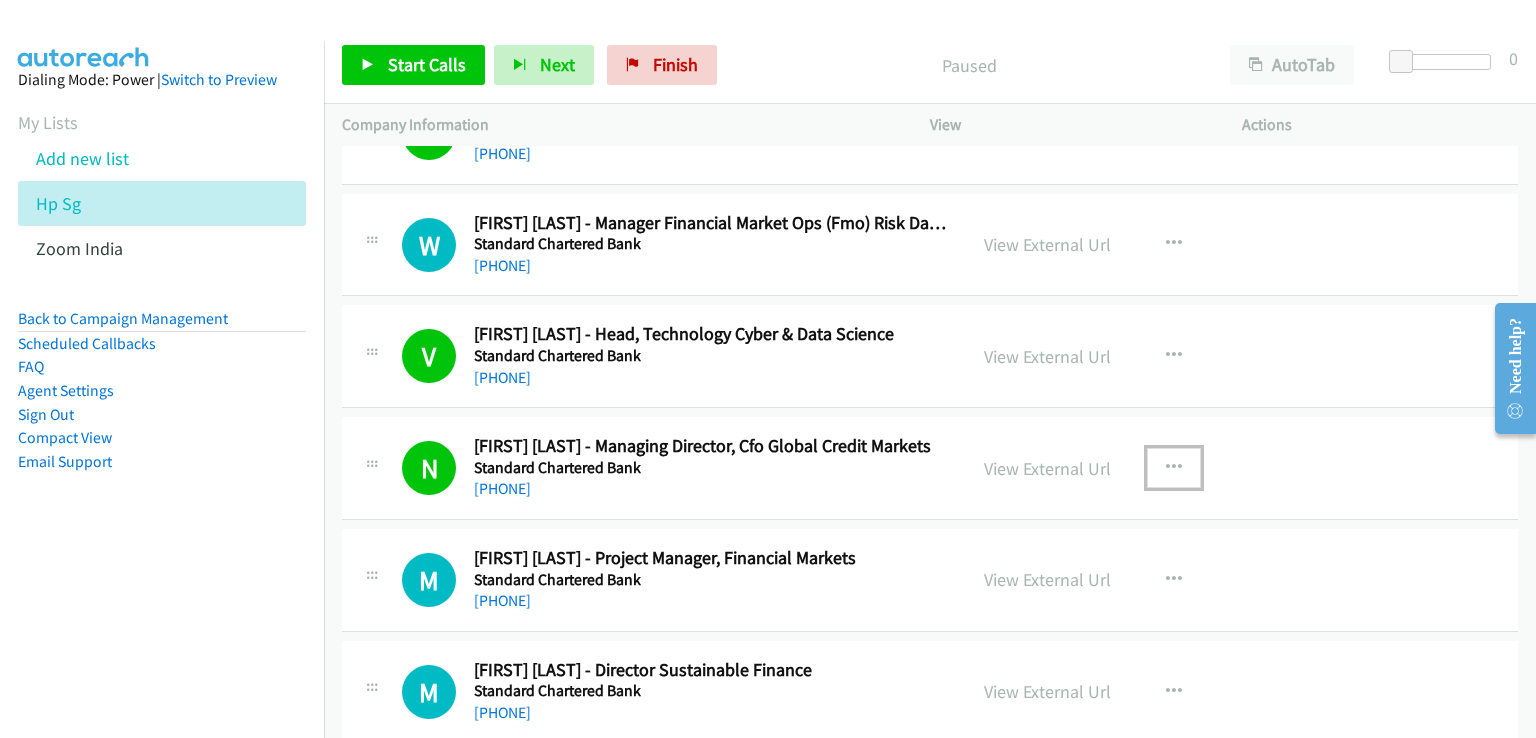 click at bounding box center (1174, 468) 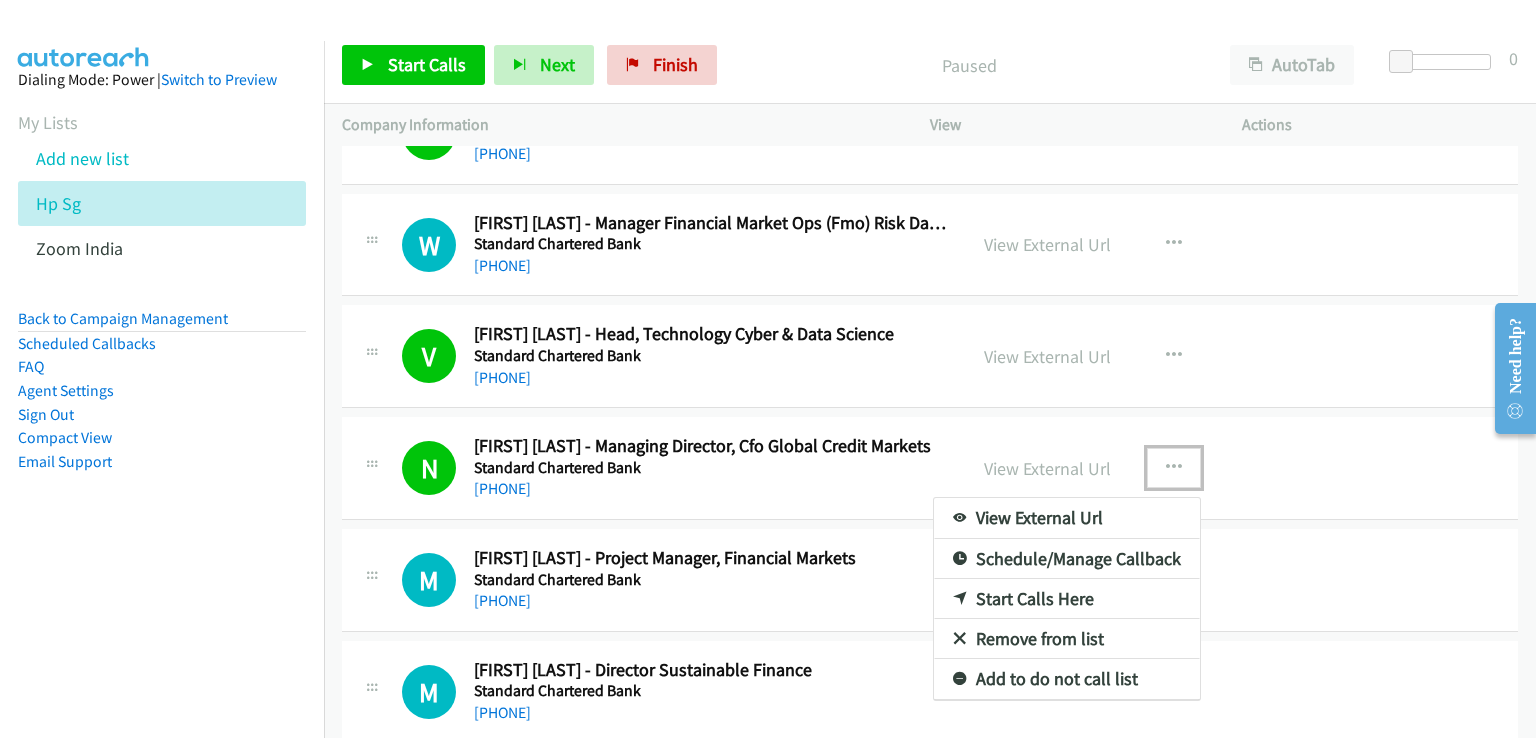 drag, startPoint x: 1068, startPoint y: 585, endPoint x: 1176, endPoint y: 496, distance: 139.94641 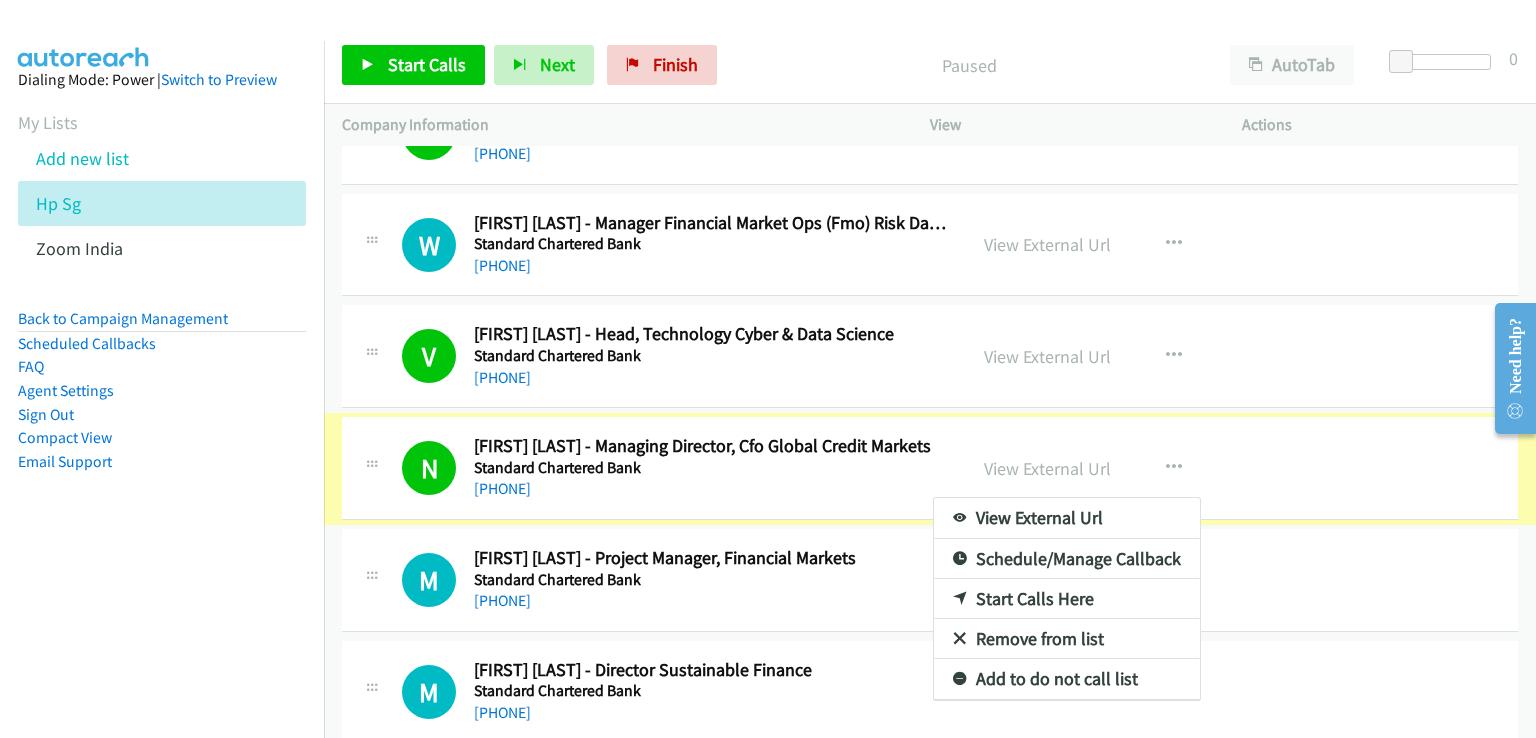 click at bounding box center (768, 369) 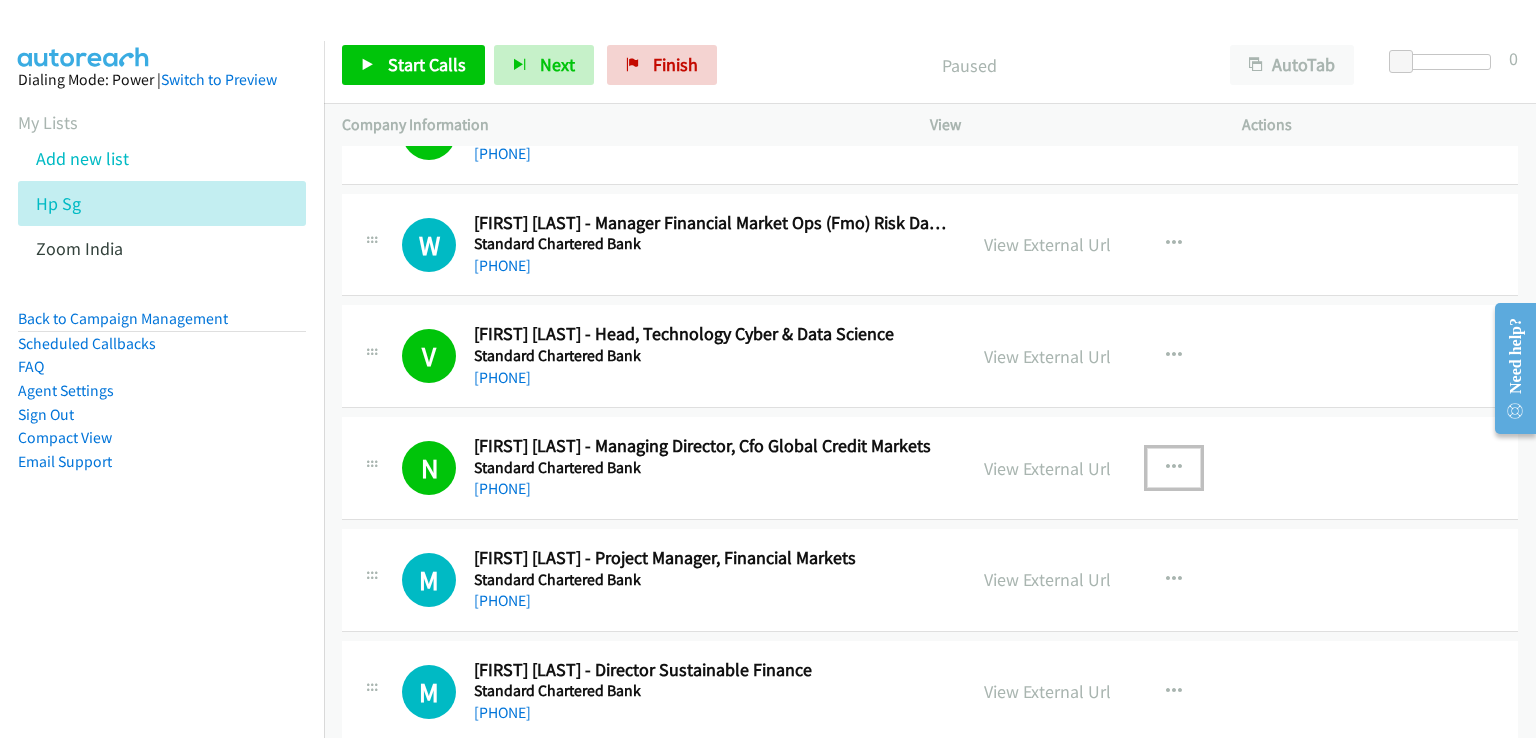 click at bounding box center [1174, 468] 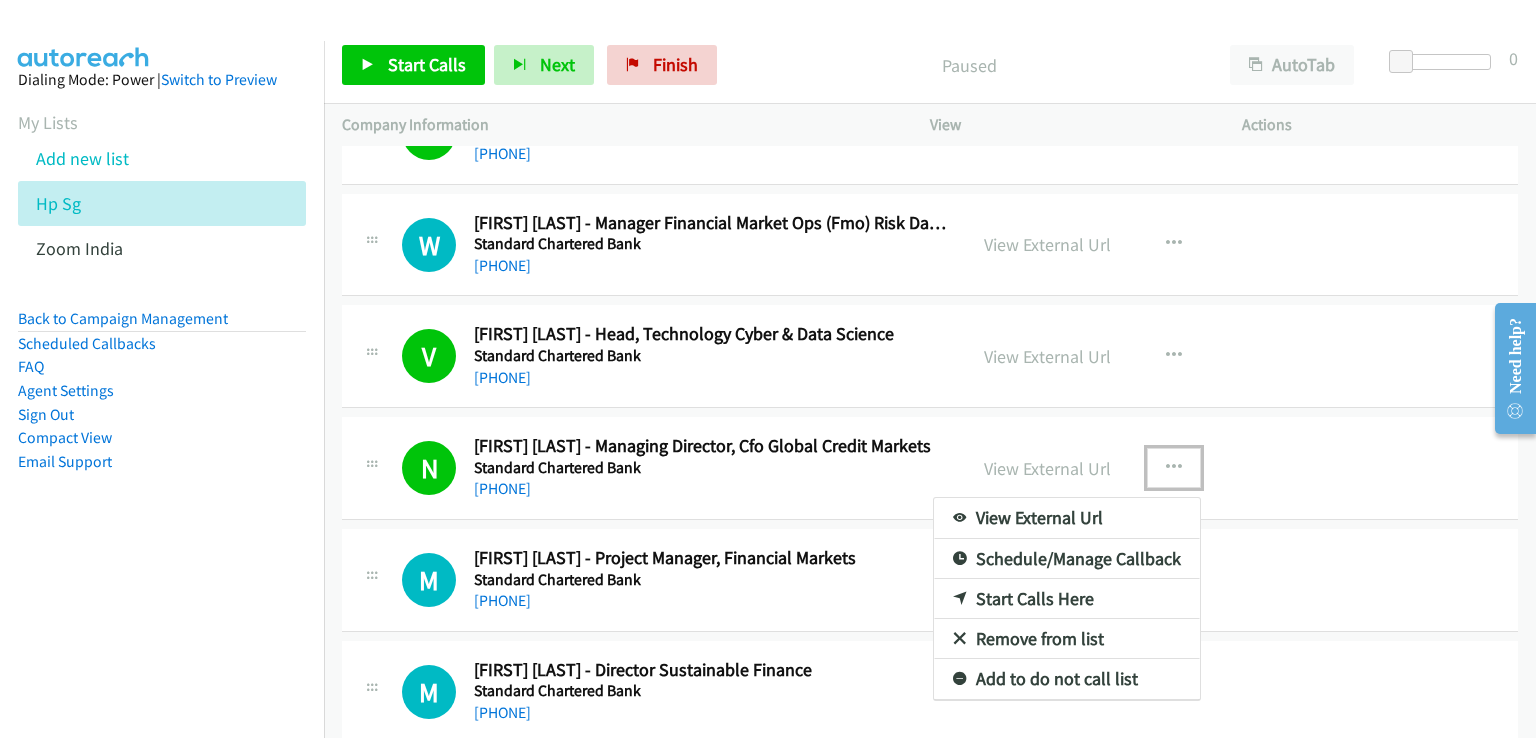 click on "Start Calls Here" at bounding box center [1067, 599] 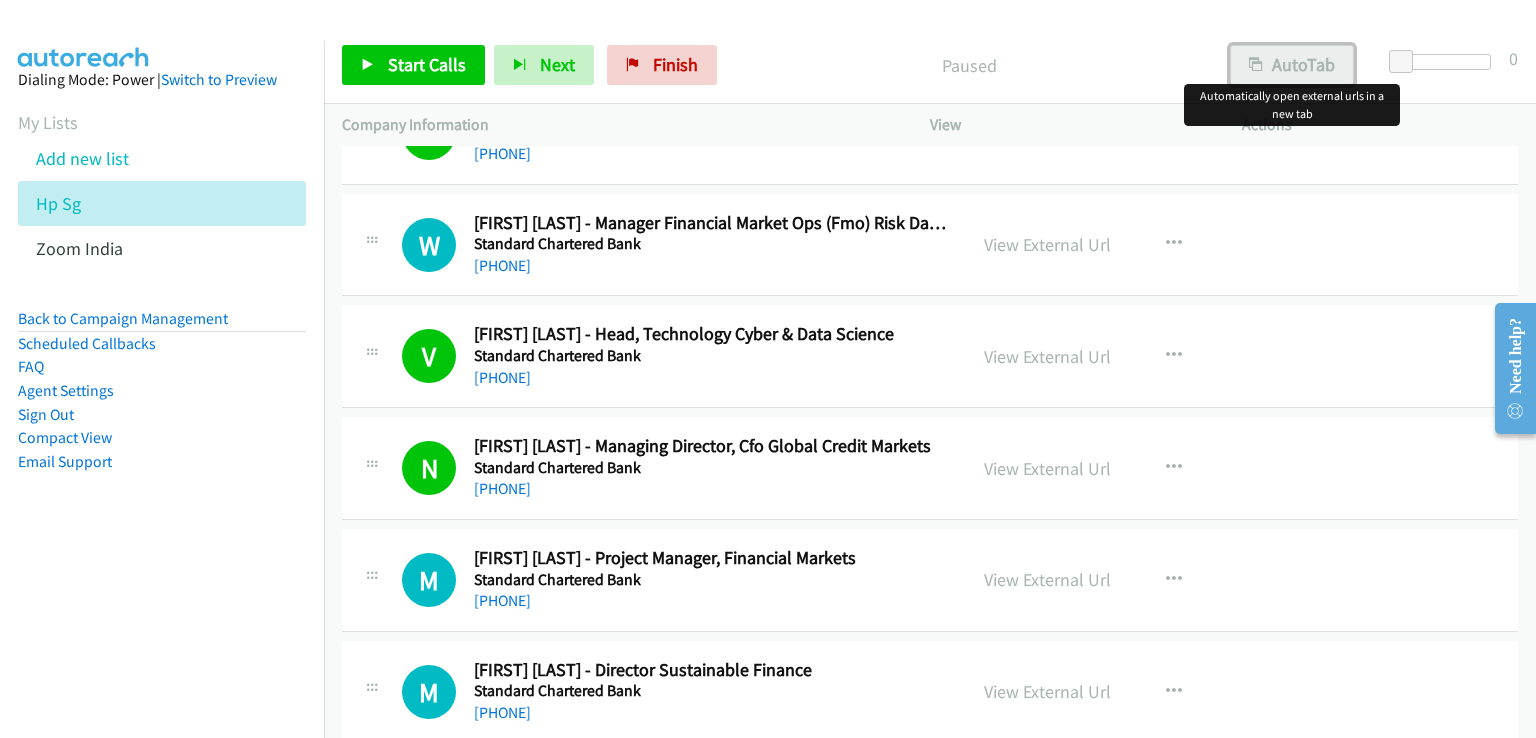click on "AutoTab" at bounding box center (1292, 65) 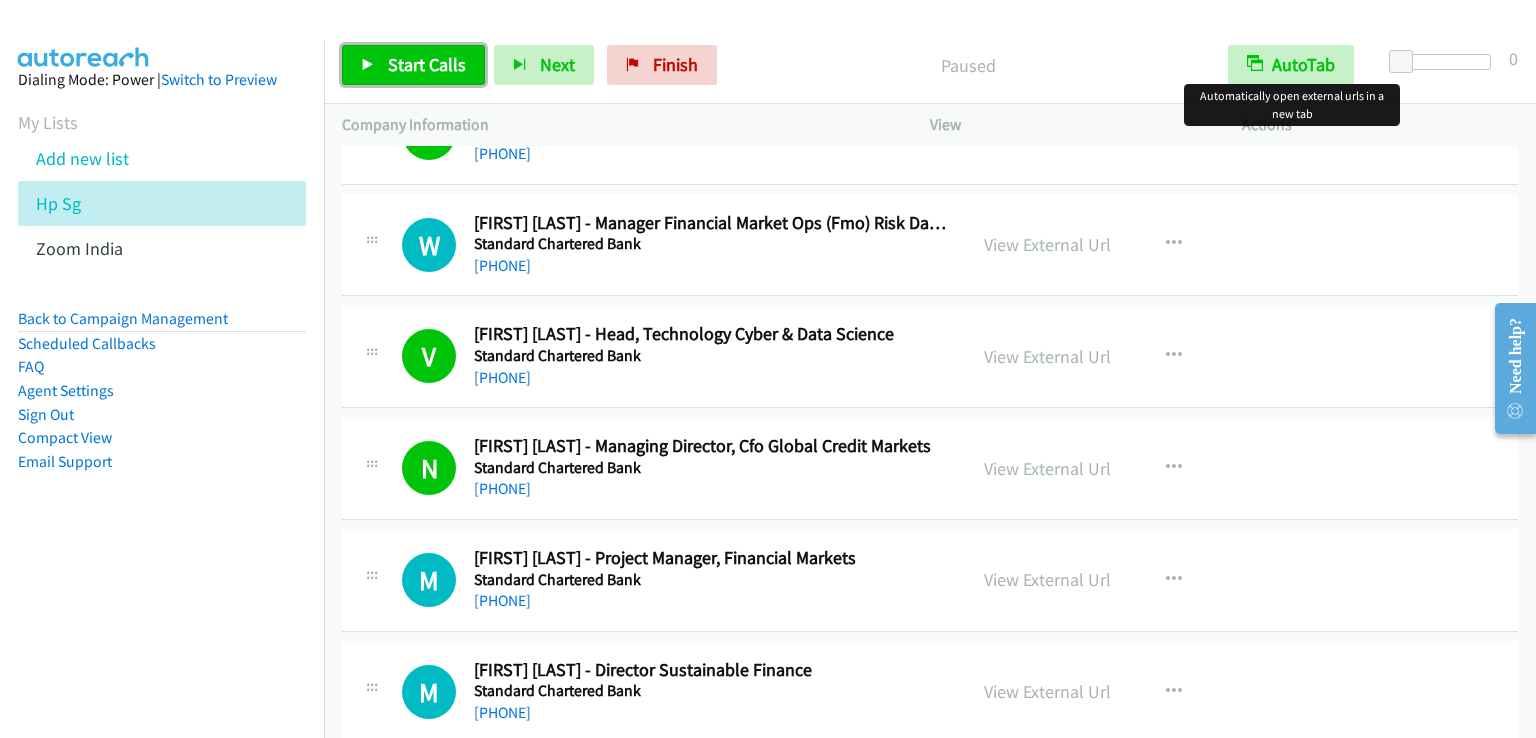 click on "Start Calls" at bounding box center [427, 64] 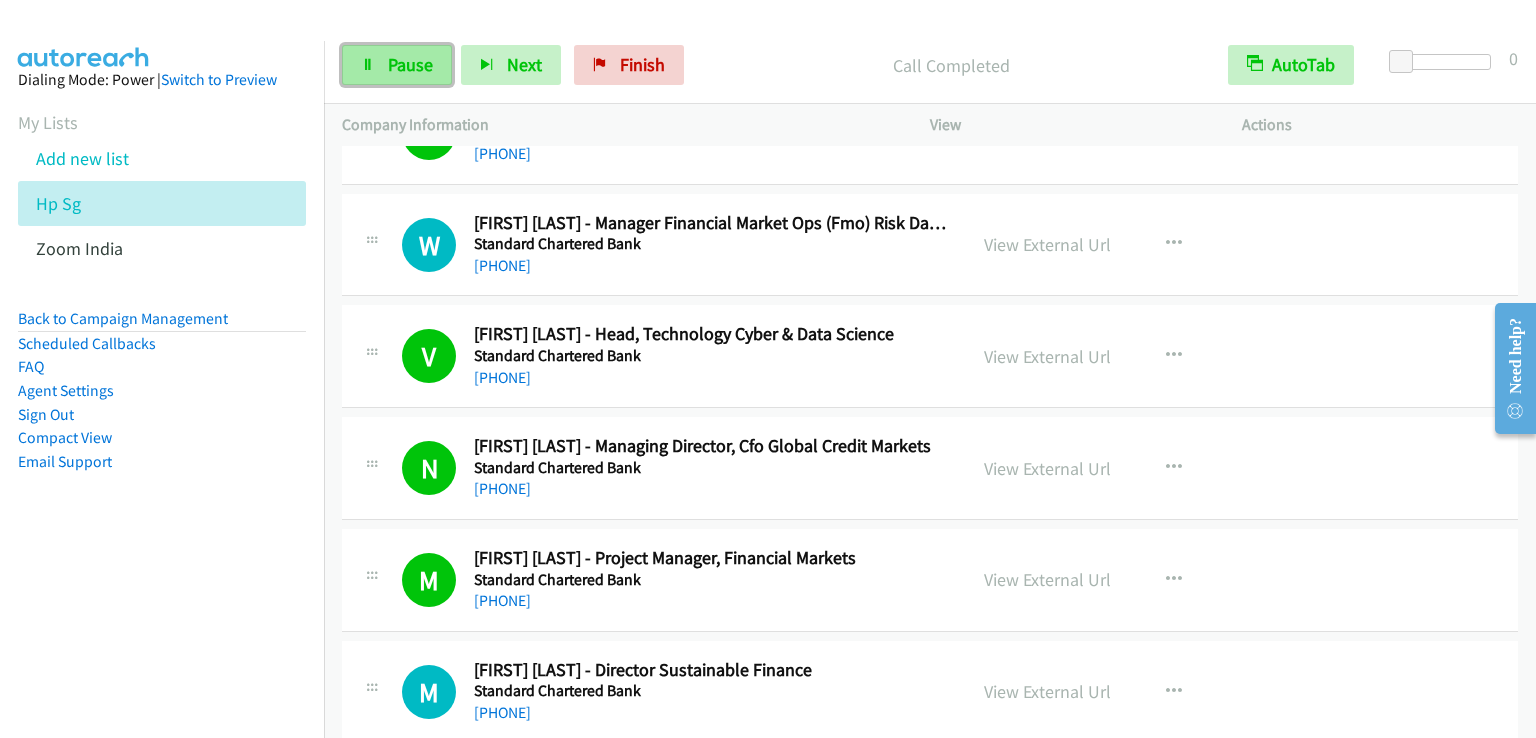 click on "Pause" at bounding box center (397, 65) 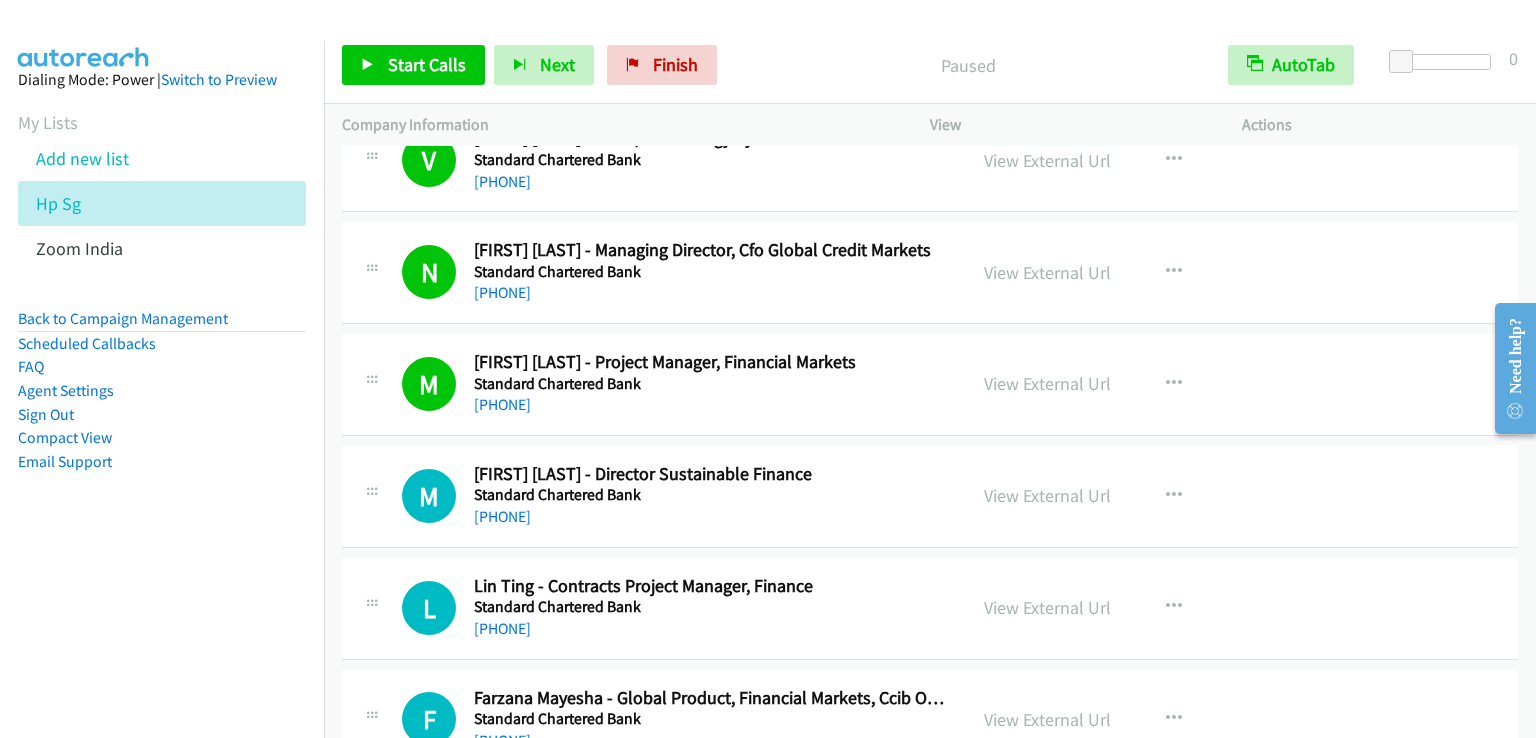 scroll, scrollTop: 6706, scrollLeft: 0, axis: vertical 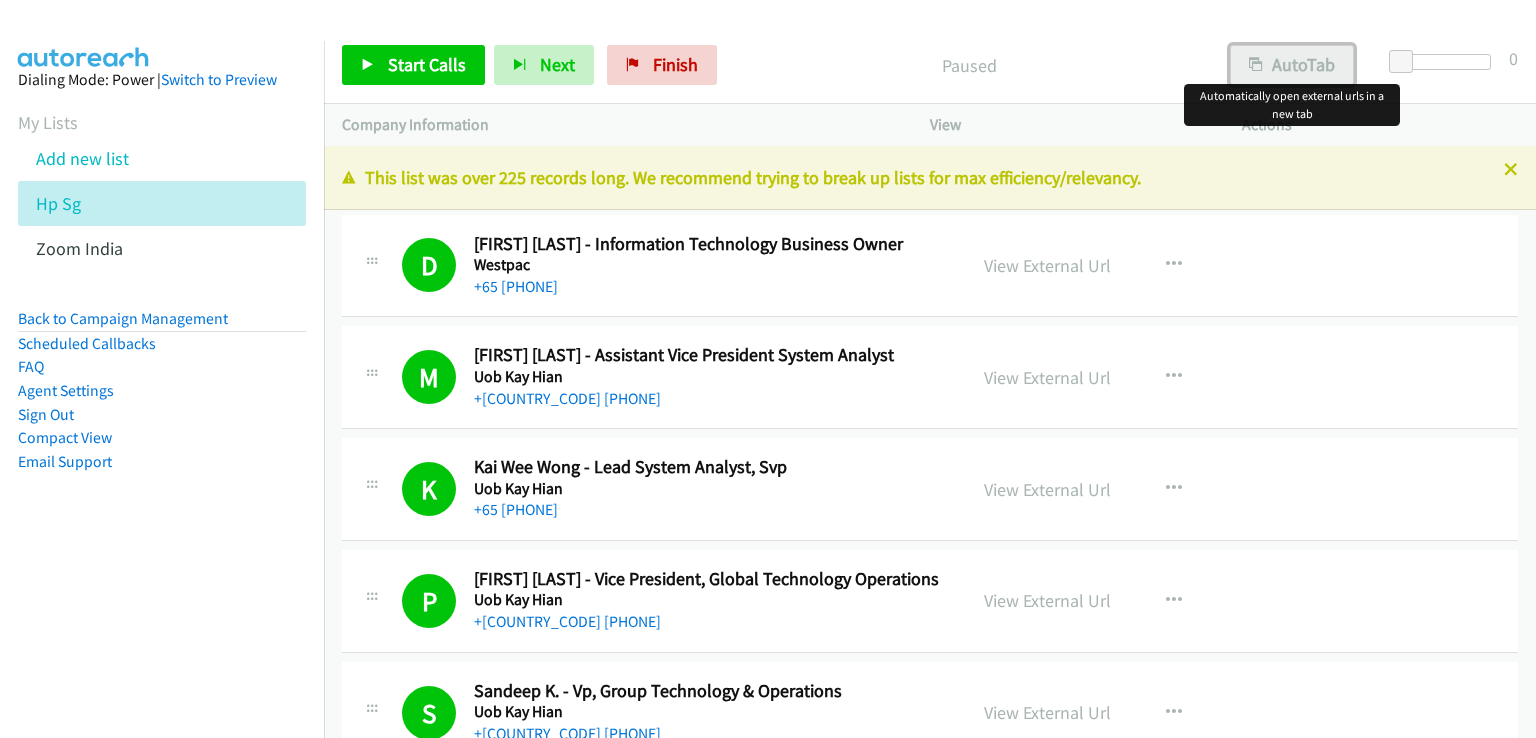 click on "AutoTab" at bounding box center [1292, 65] 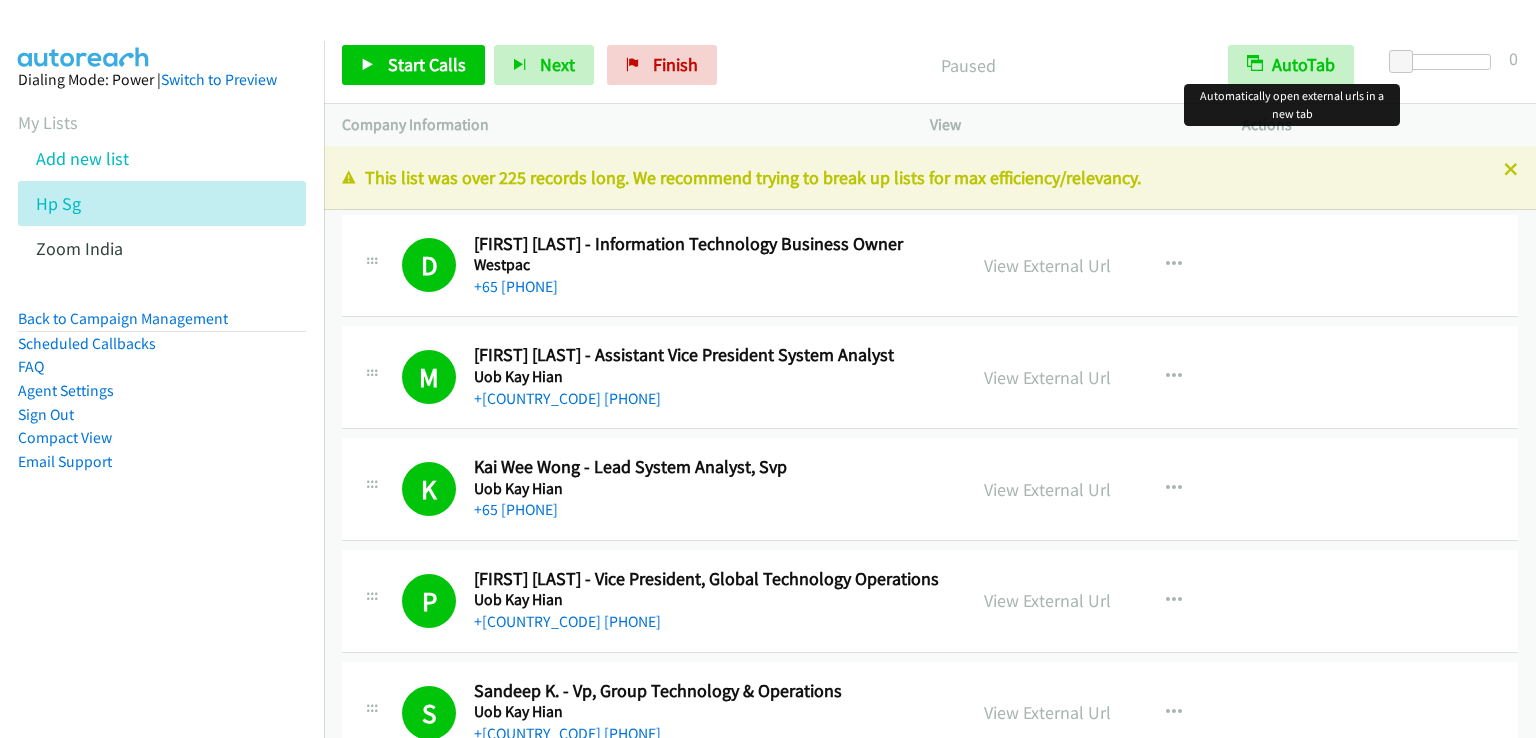 click on "Start Calls
Pause
Next
Finish
Paused
AutoTab
AutoTab
0" at bounding box center [930, 65] 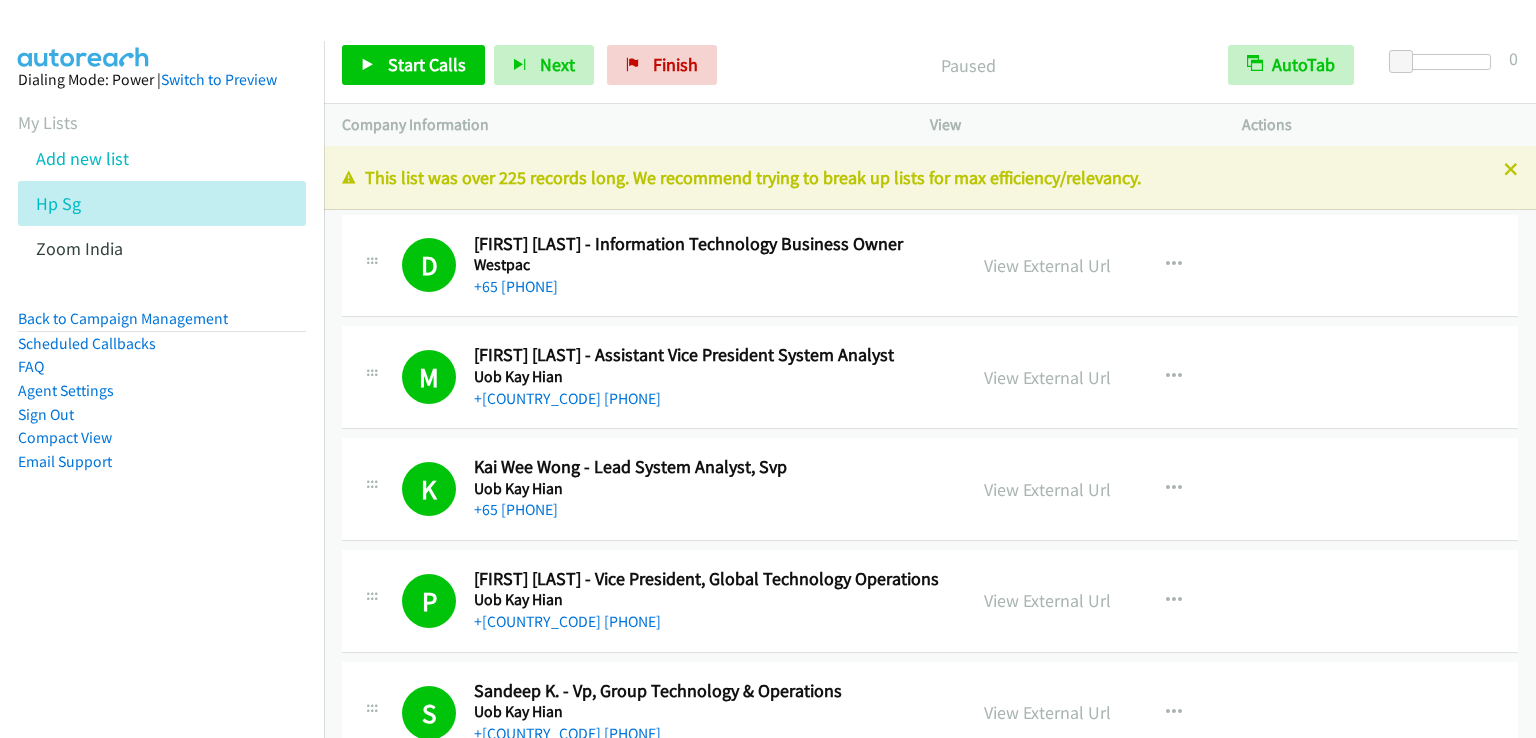 scroll, scrollTop: 0, scrollLeft: 0, axis: both 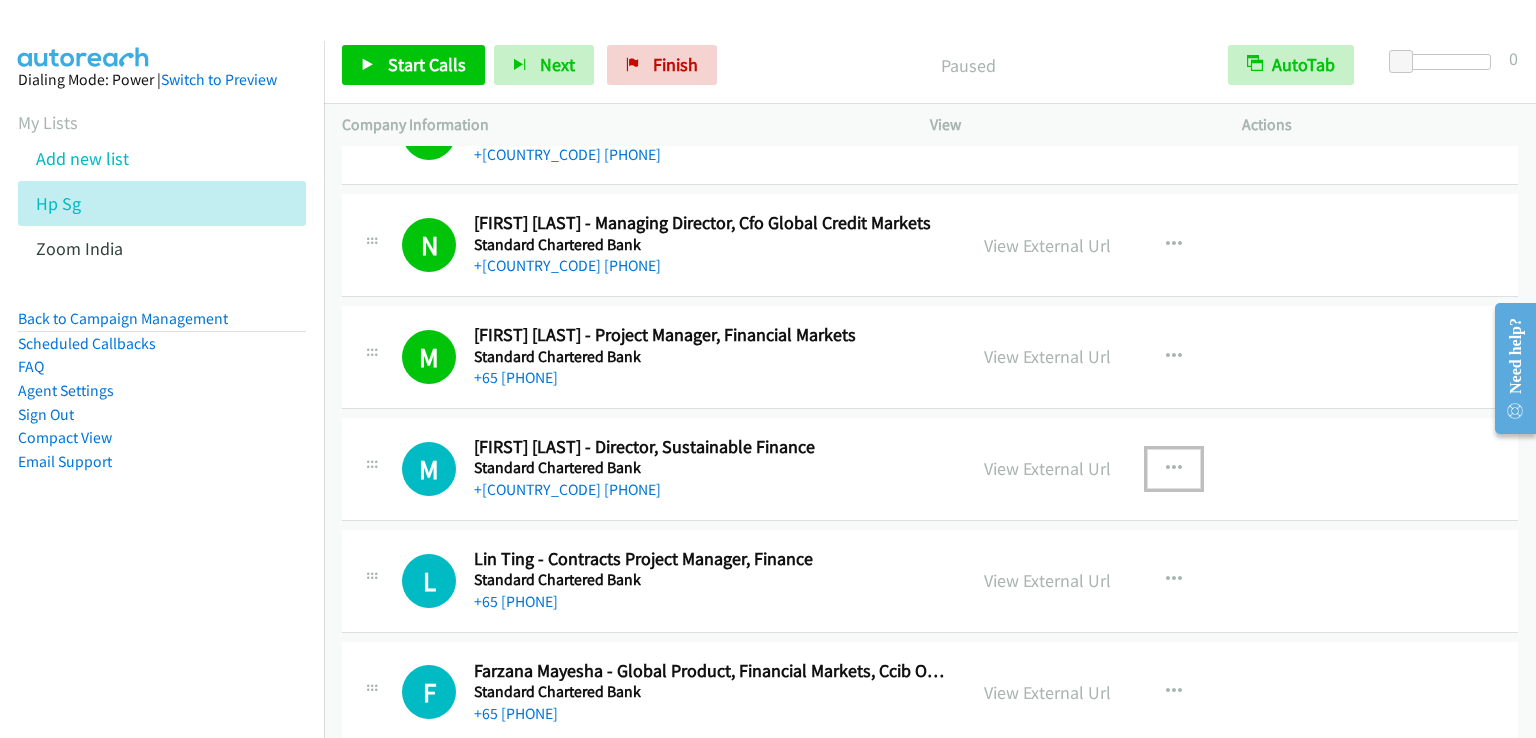 click at bounding box center [1174, 469] 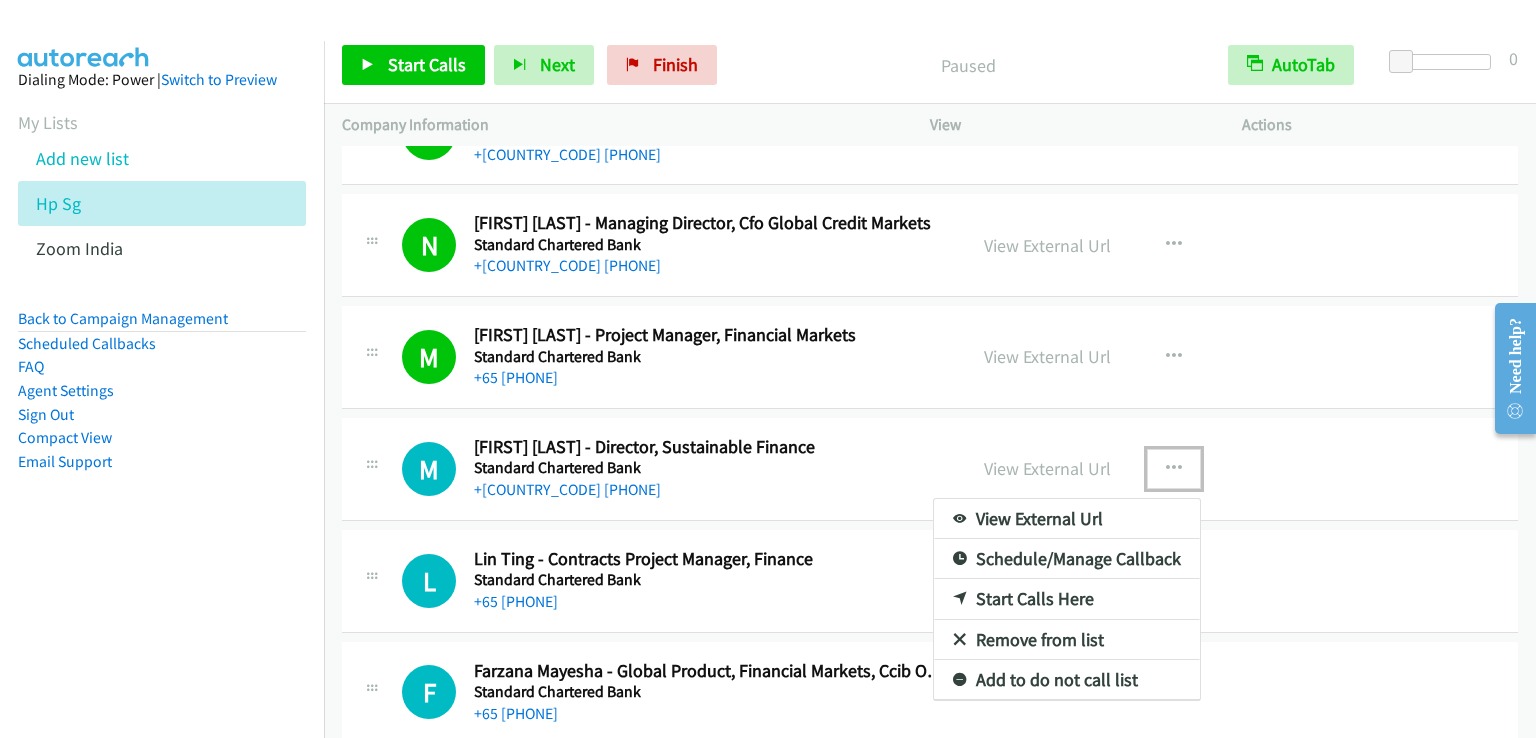 click on "Start Calls Here" at bounding box center (1067, 599) 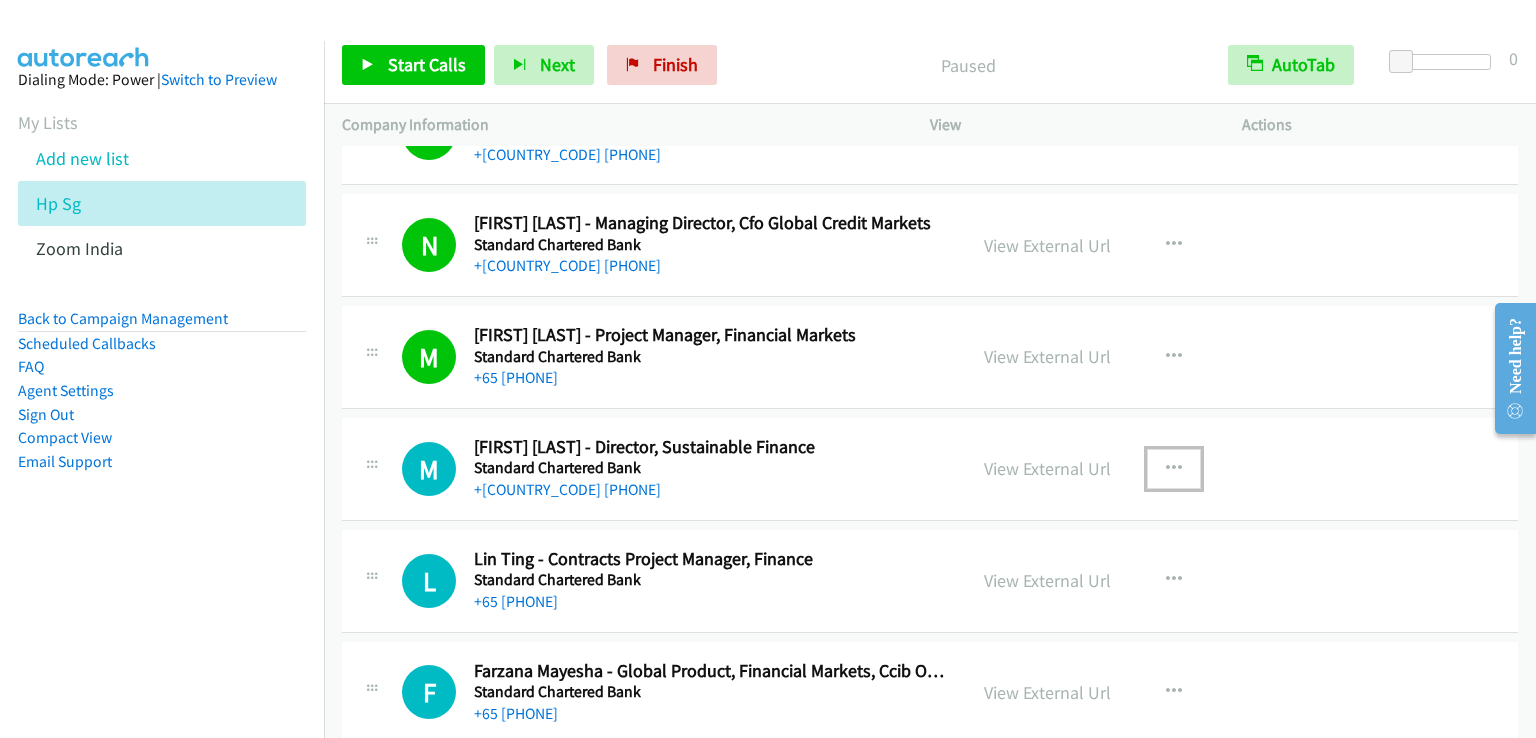 click at bounding box center (1174, 469) 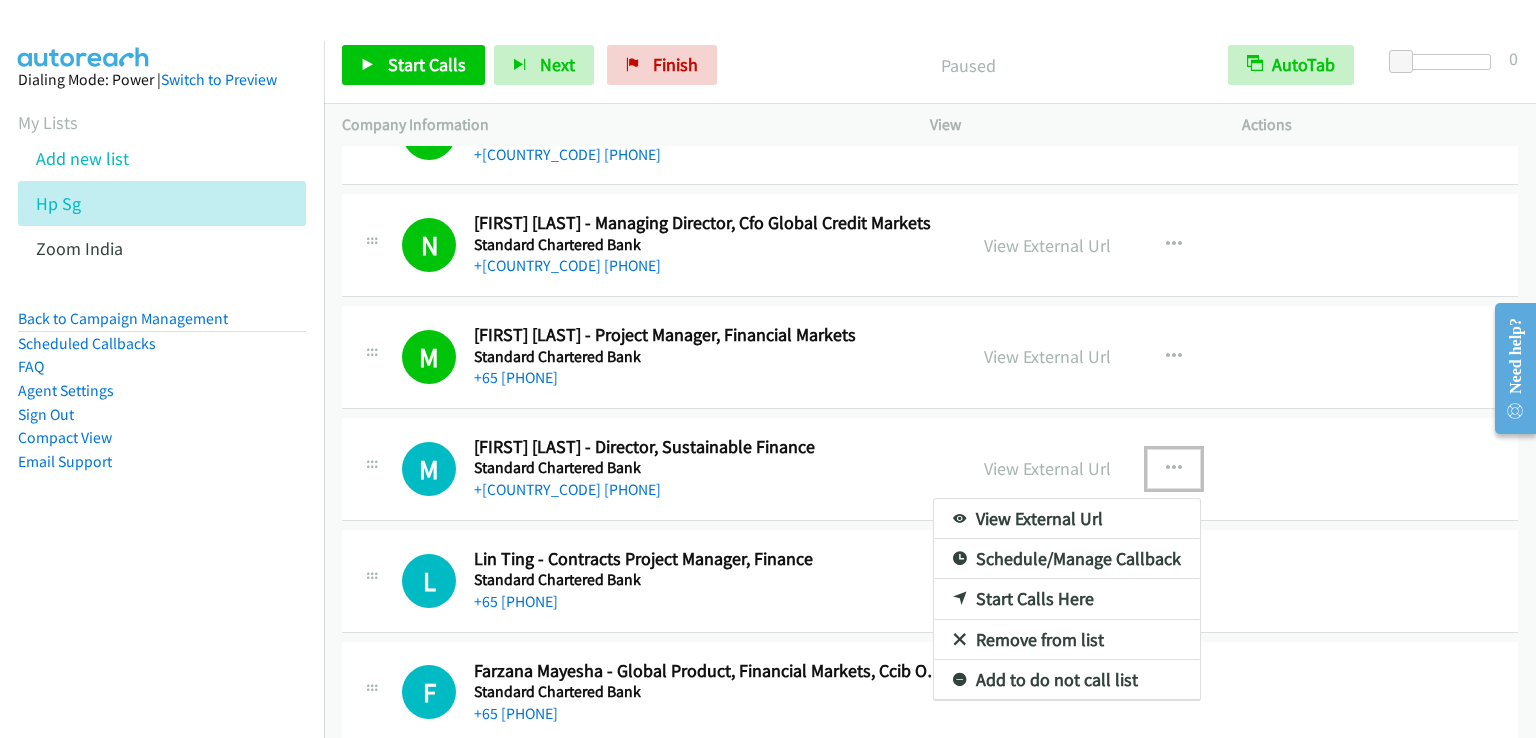 click on "Start Calls Here" at bounding box center (1067, 599) 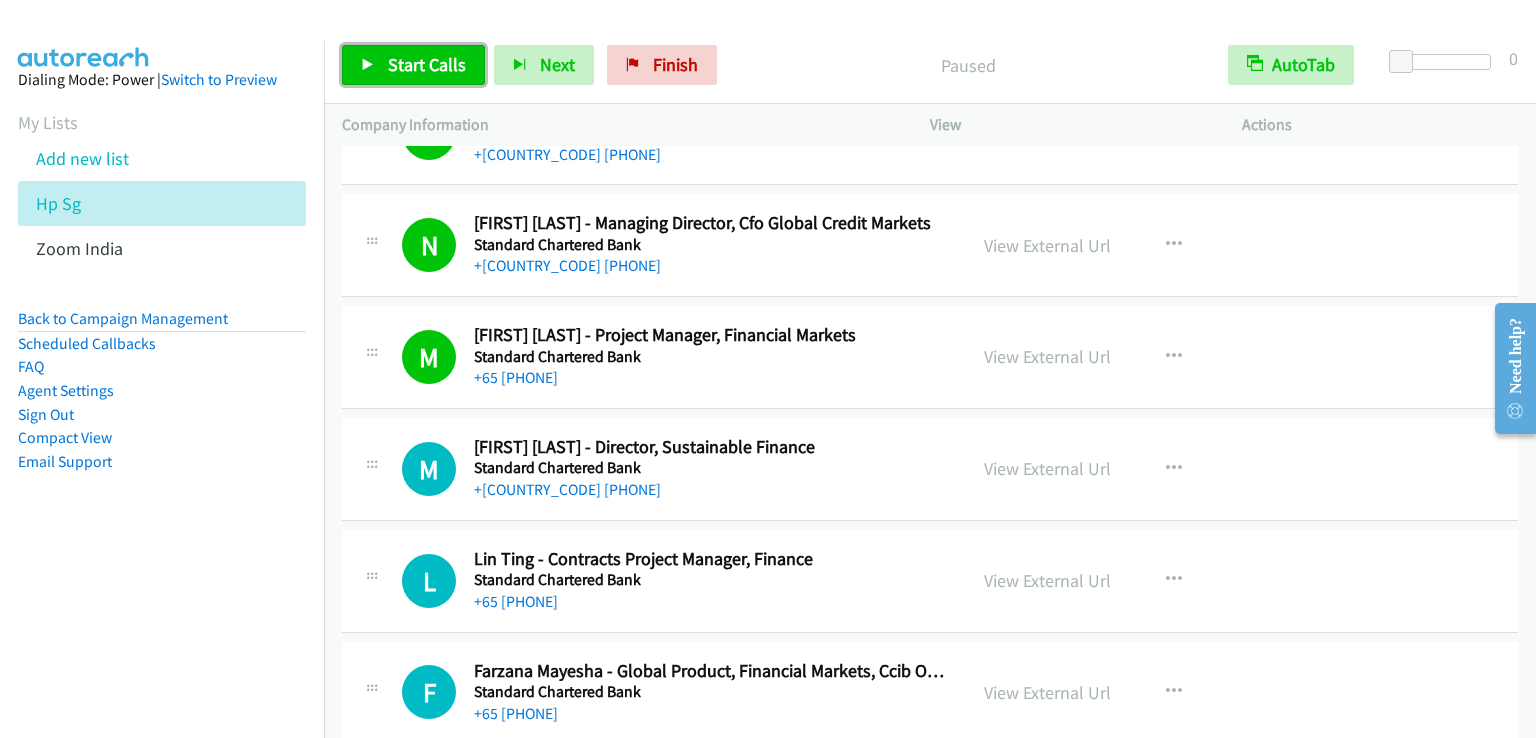 click on "Start Calls" at bounding box center (413, 65) 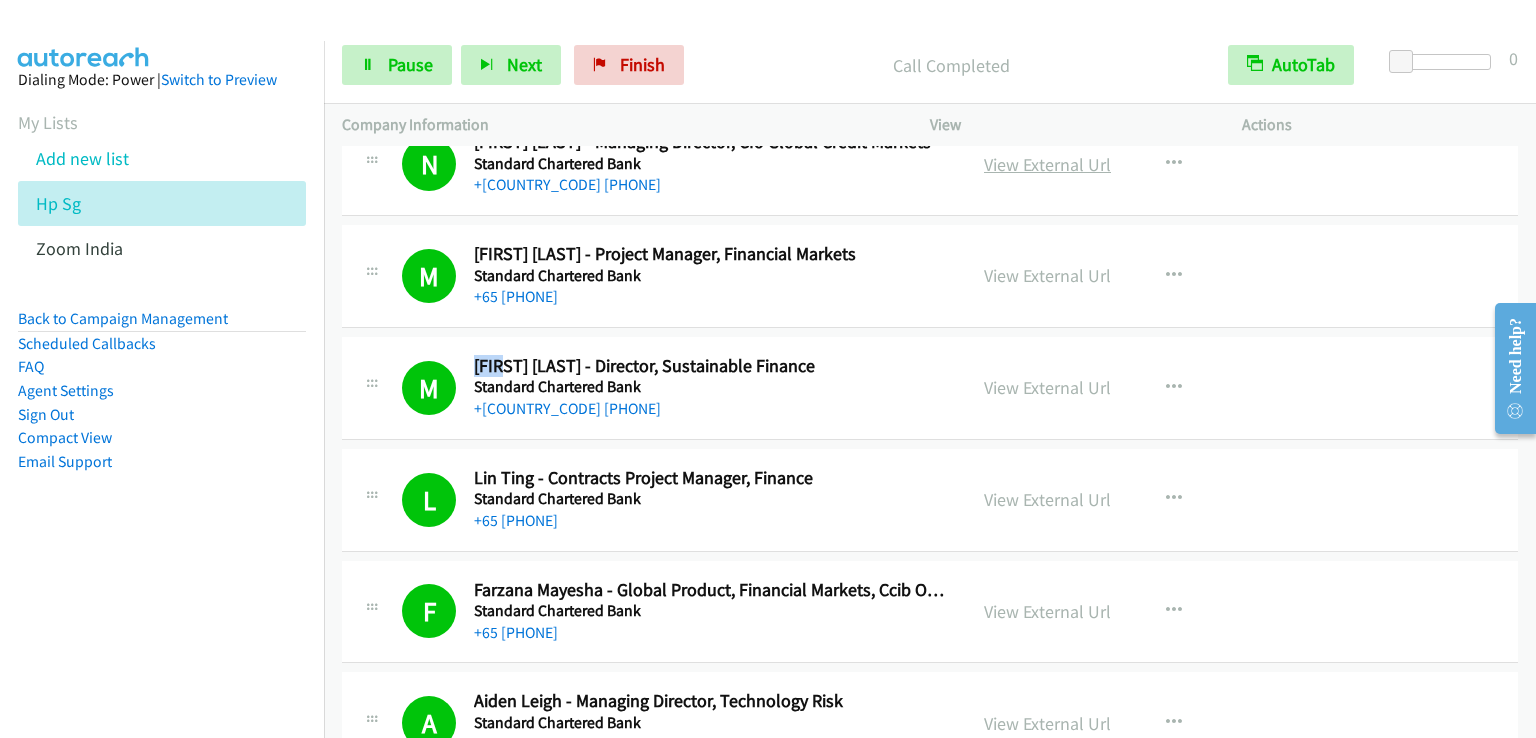 scroll, scrollTop: 6929, scrollLeft: 0, axis: vertical 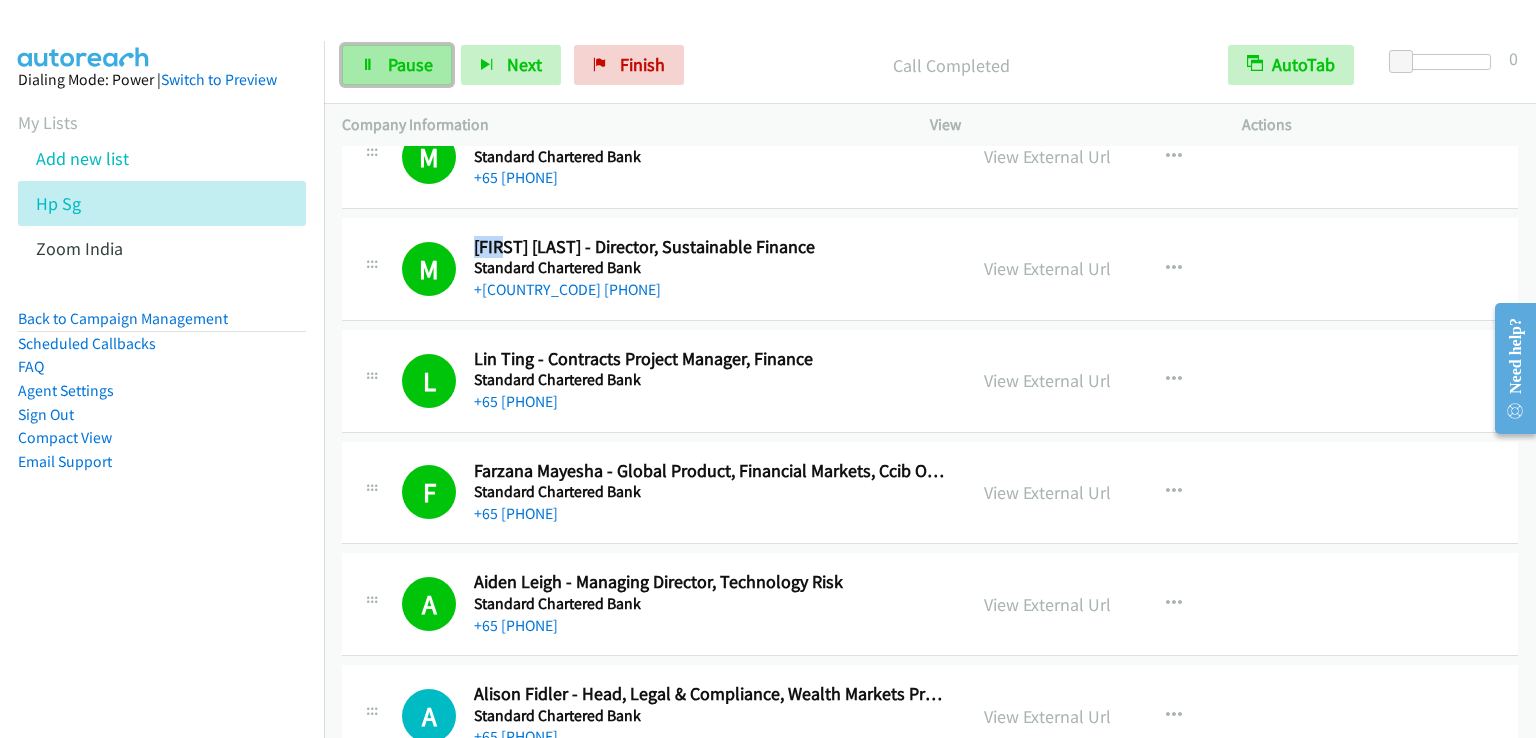 click on "Pause" at bounding box center [410, 64] 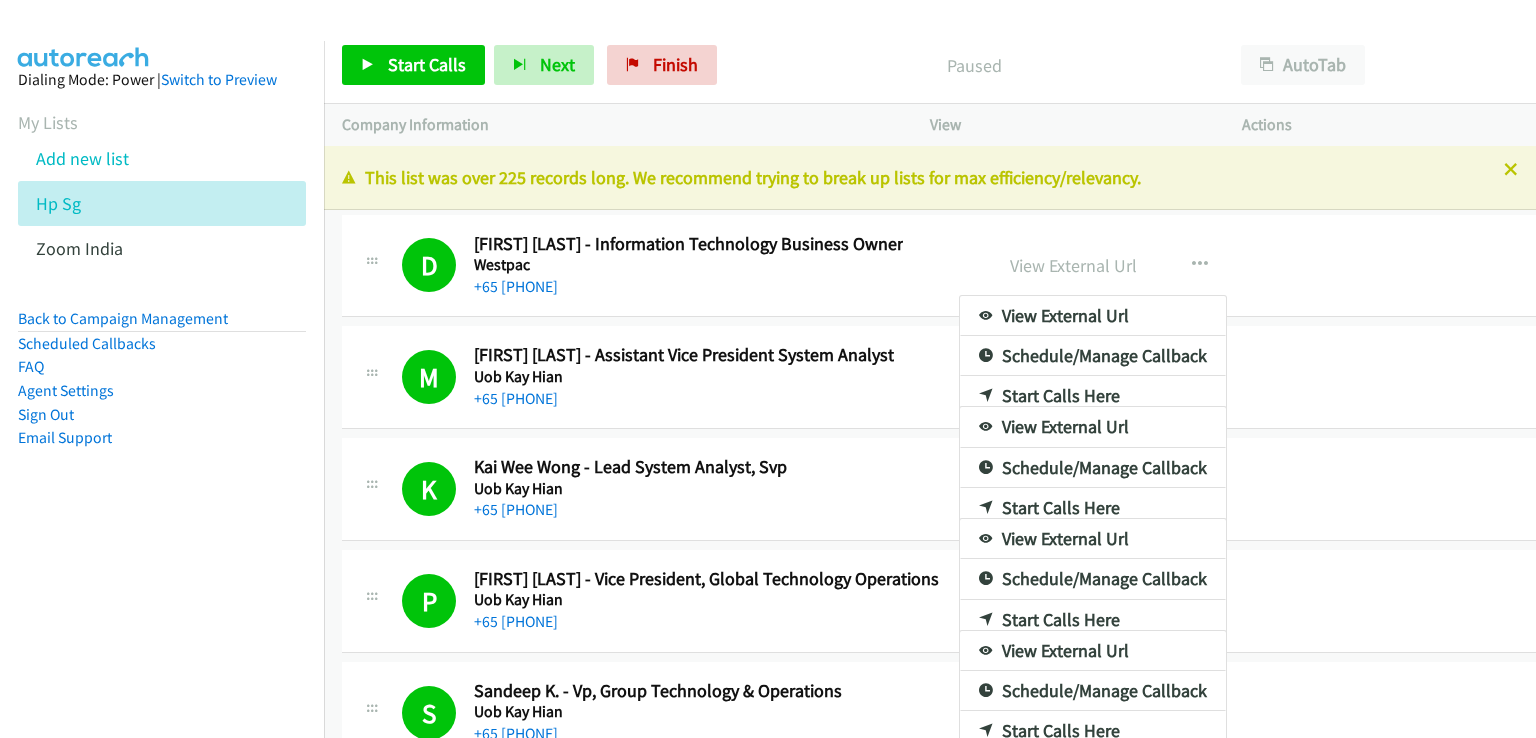 scroll, scrollTop: 0, scrollLeft: 0, axis: both 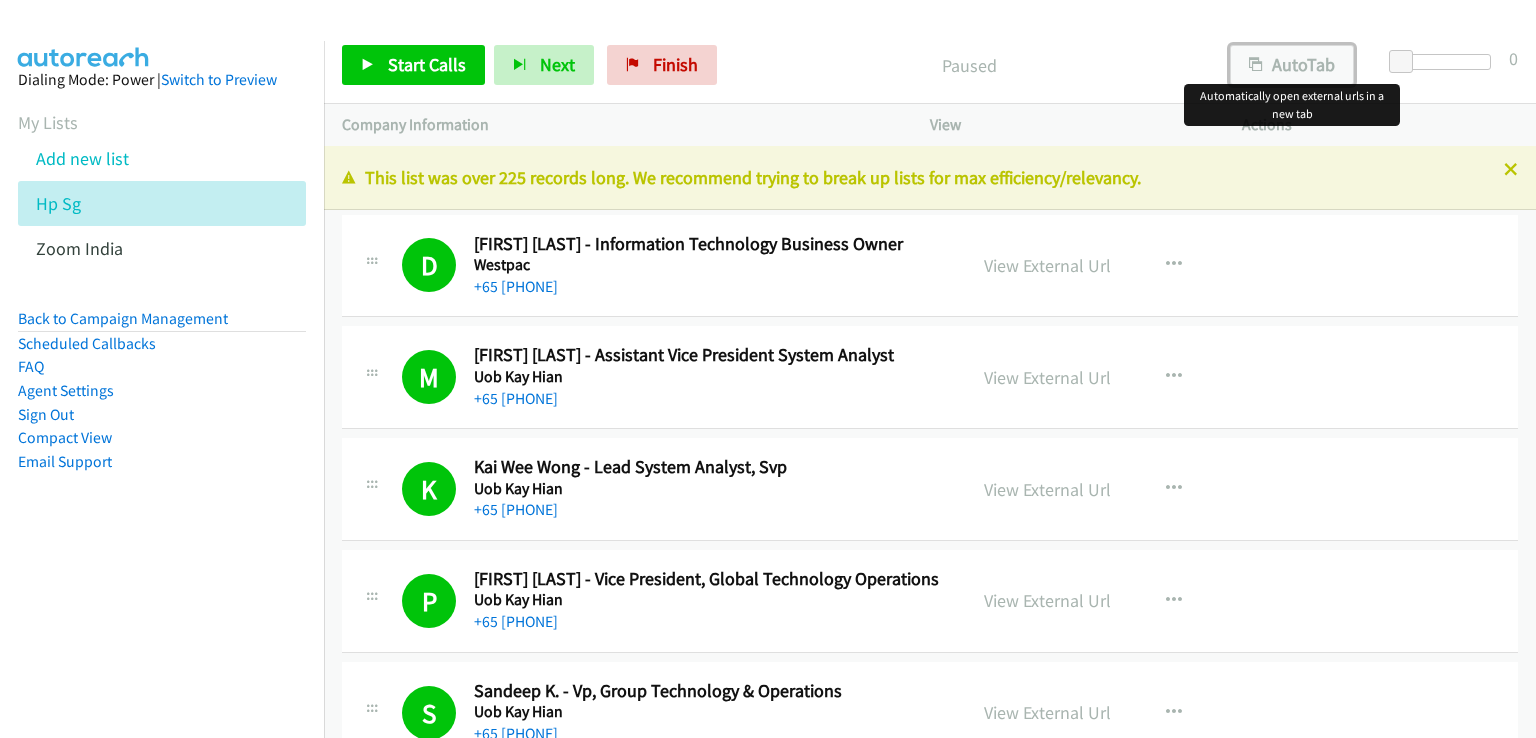 drag, startPoint x: 1293, startPoint y: 68, endPoint x: 1085, endPoint y: 51, distance: 208.69356 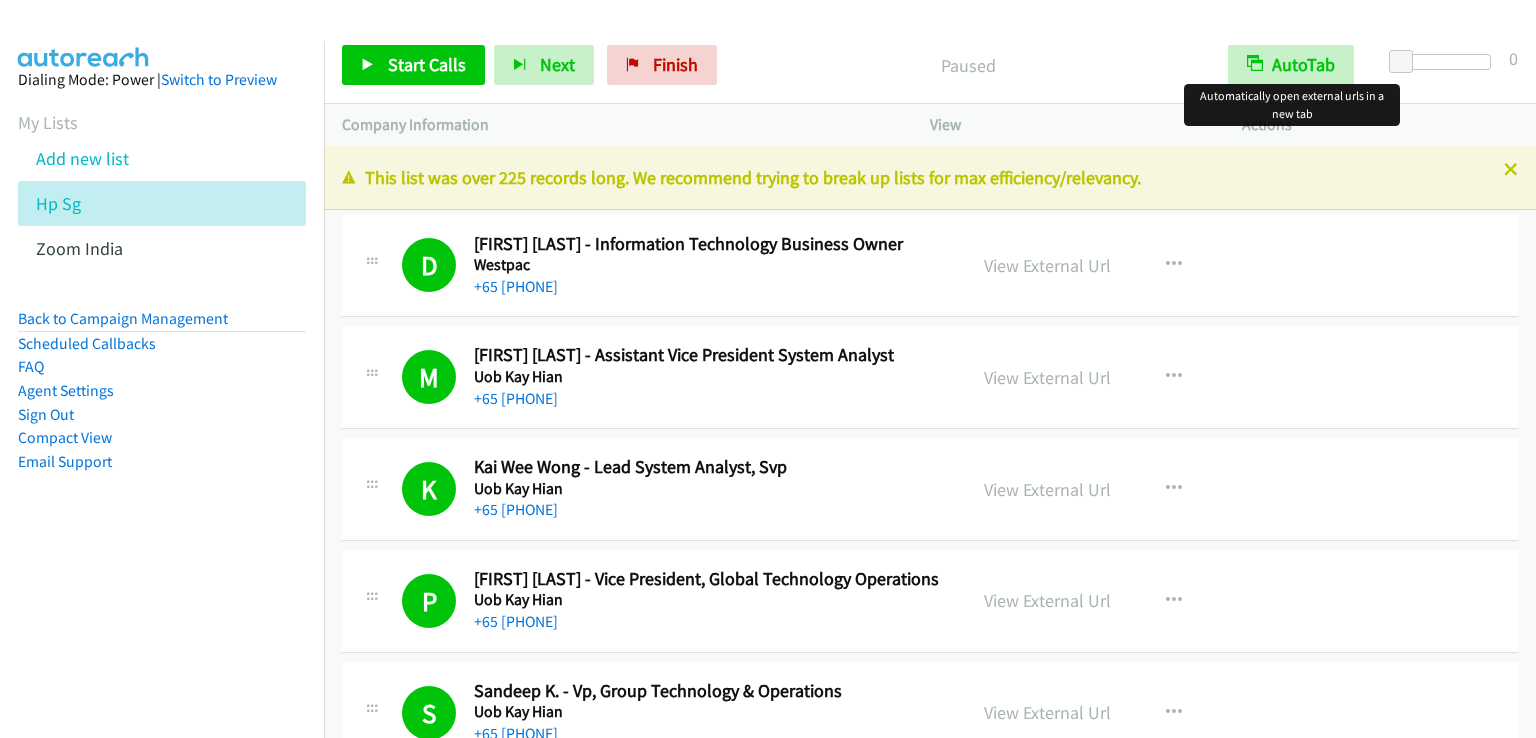 click on "Paused" at bounding box center (968, 65) 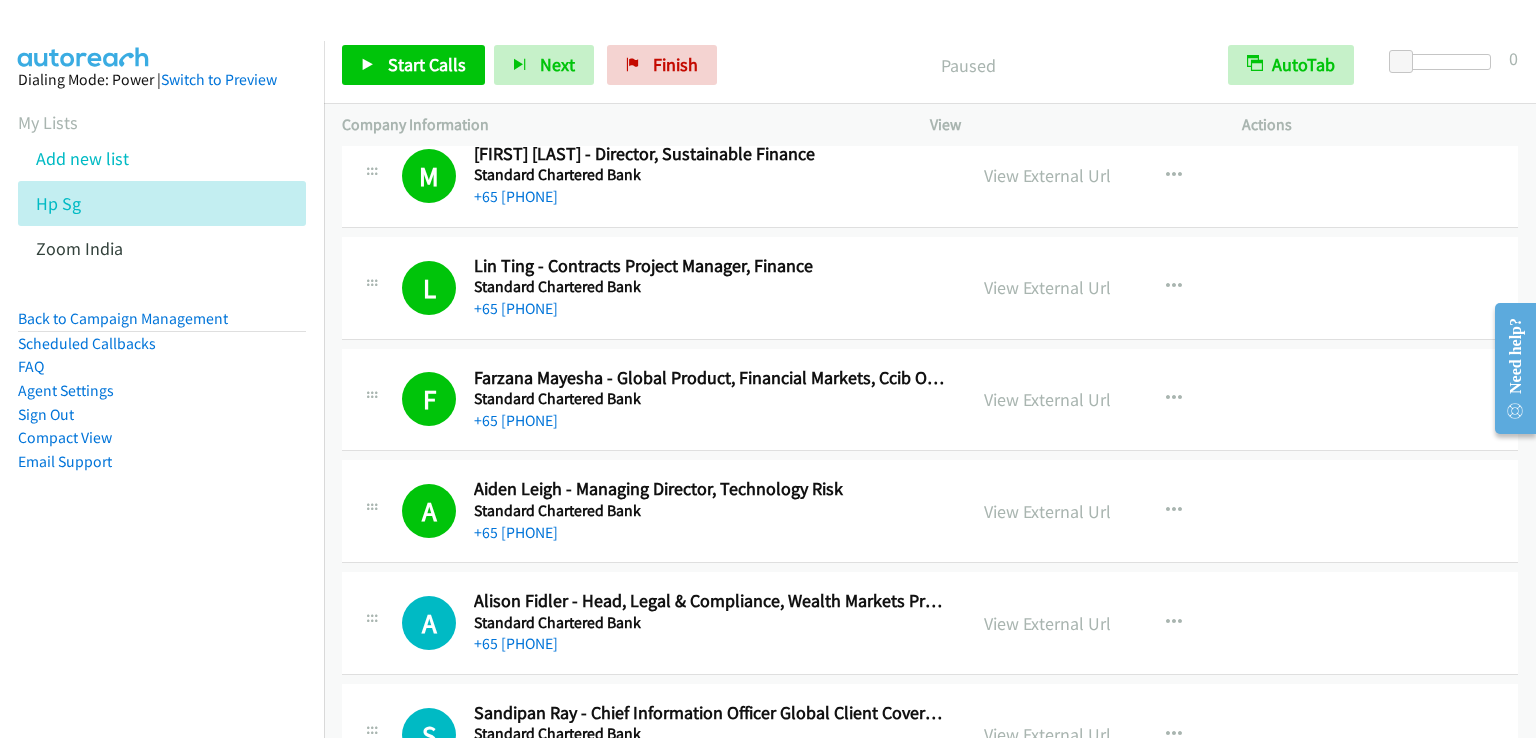 scroll, scrollTop: 7029, scrollLeft: 0, axis: vertical 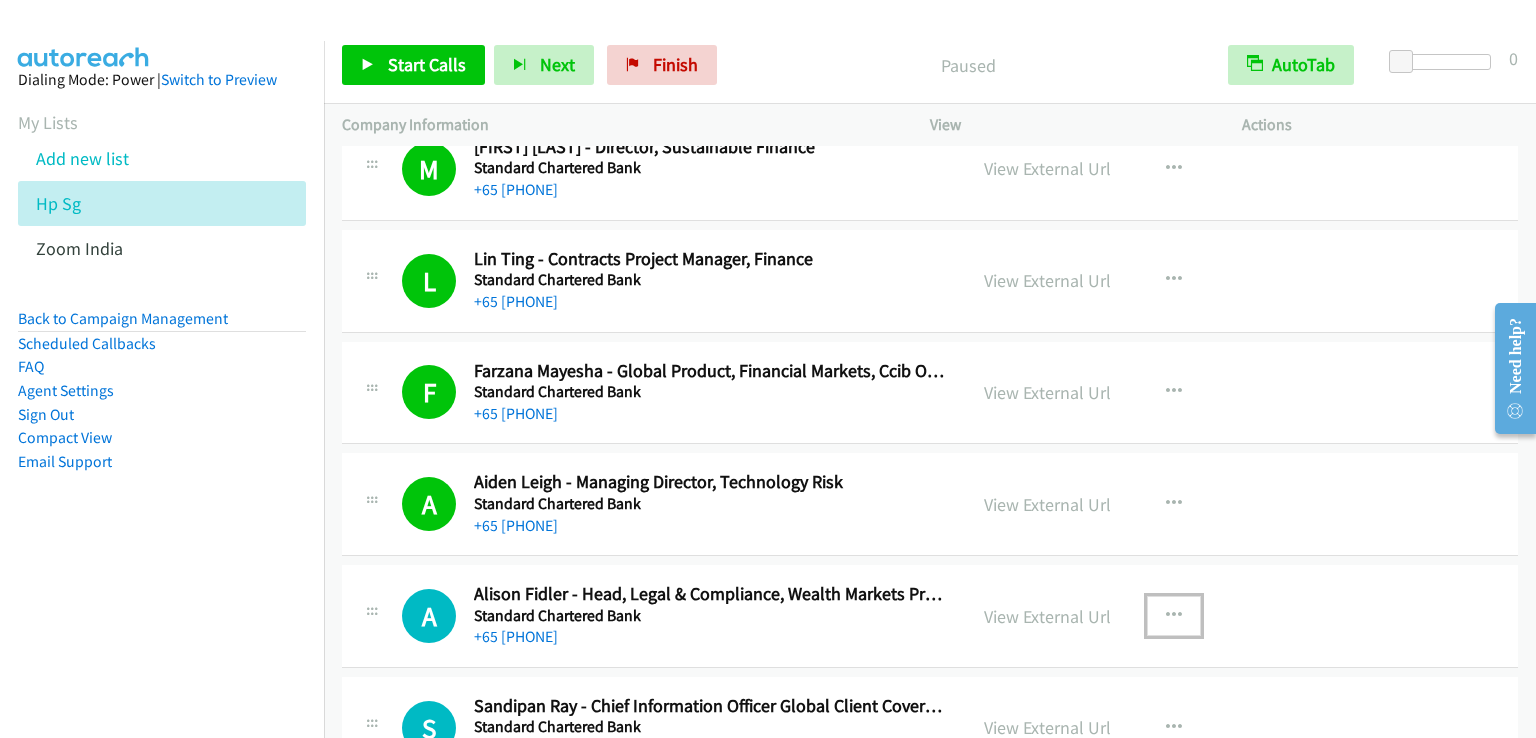 click at bounding box center (1174, 616) 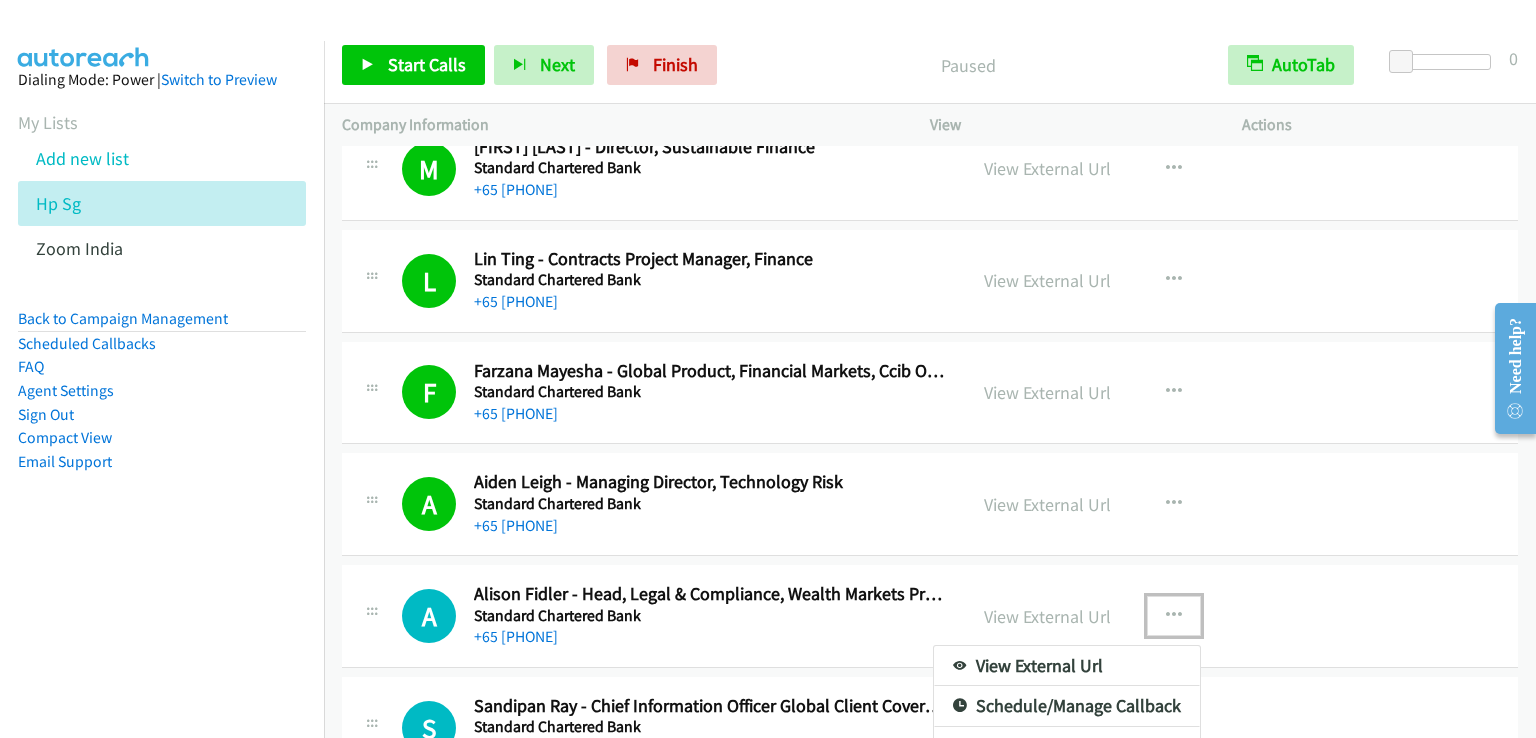 click at bounding box center (768, 369) 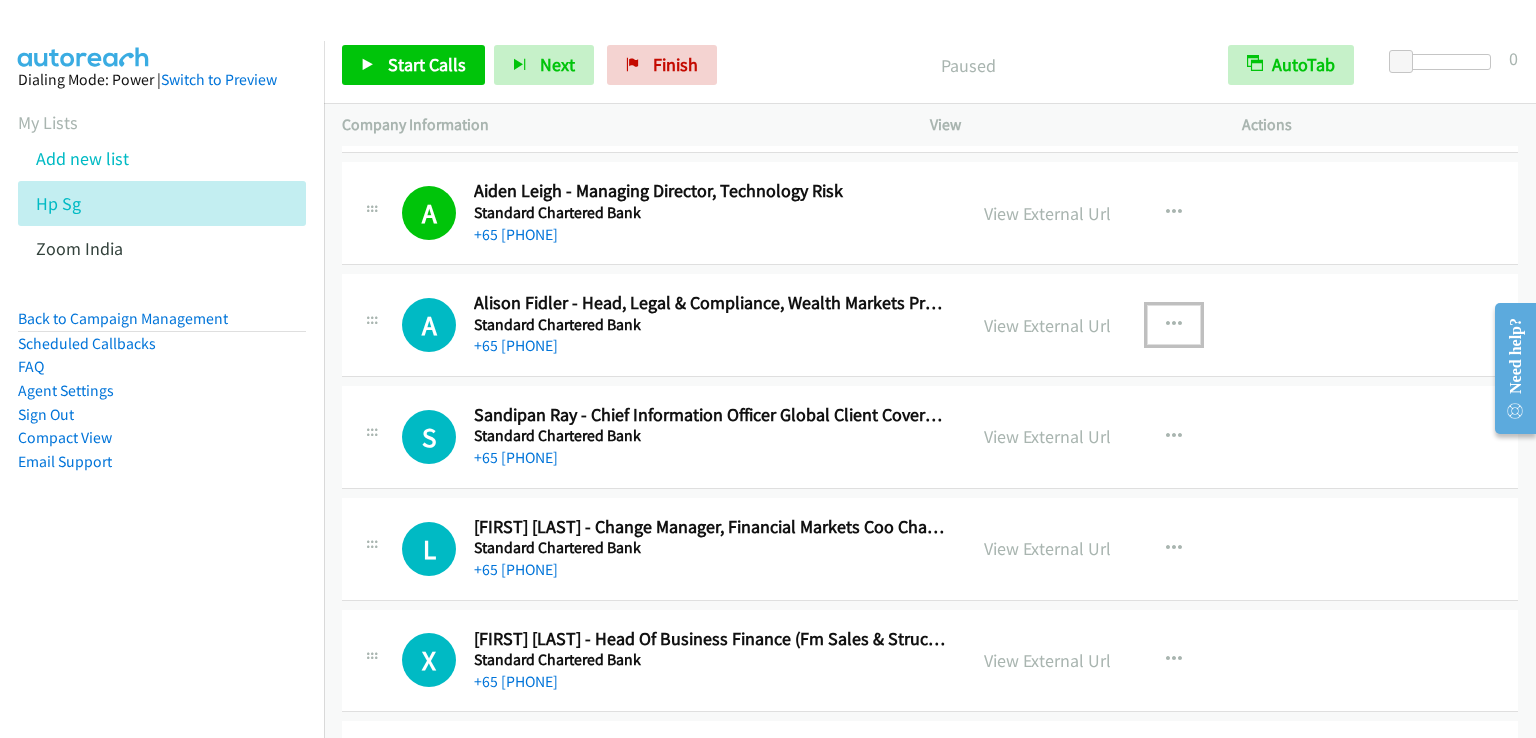 scroll, scrollTop: 7329, scrollLeft: 0, axis: vertical 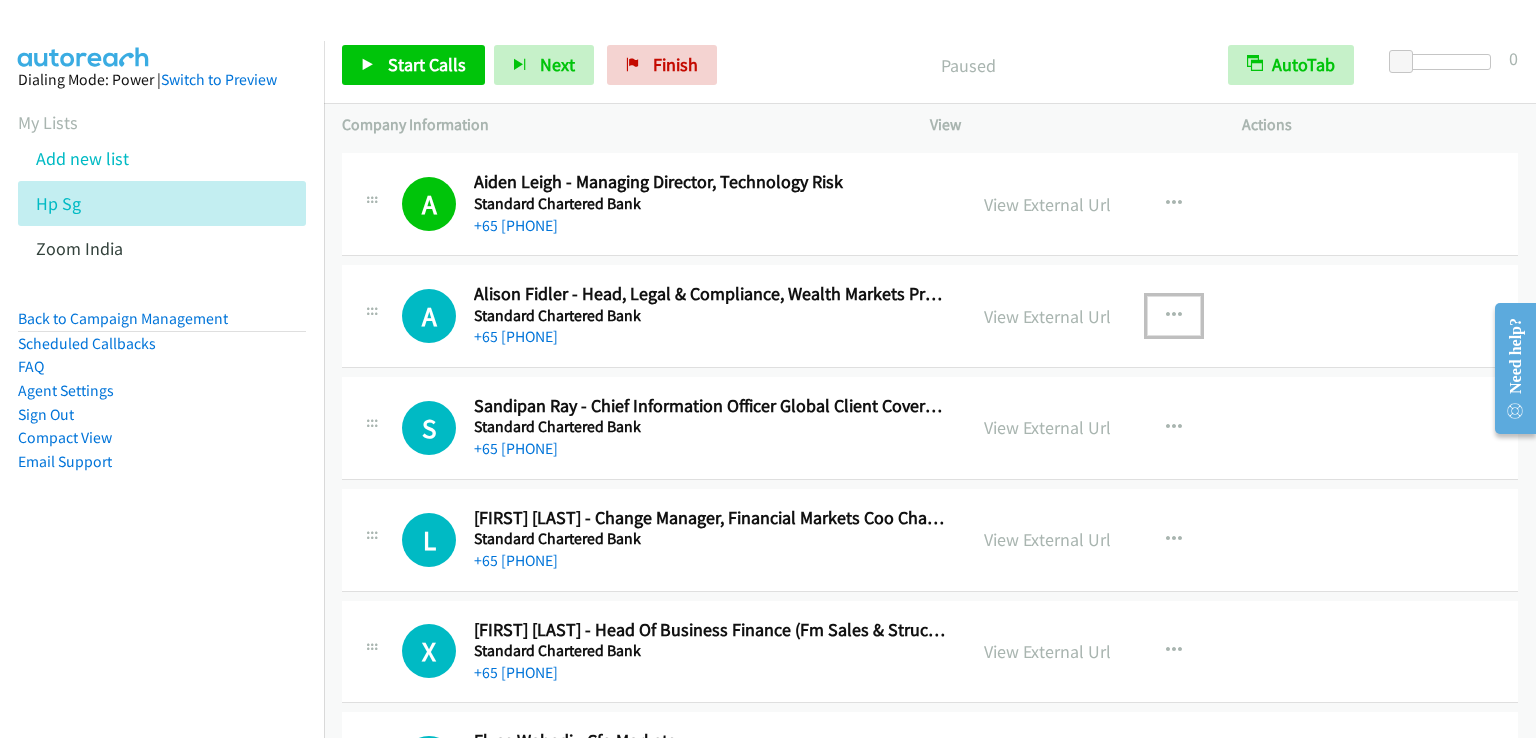 click at bounding box center [1174, 316] 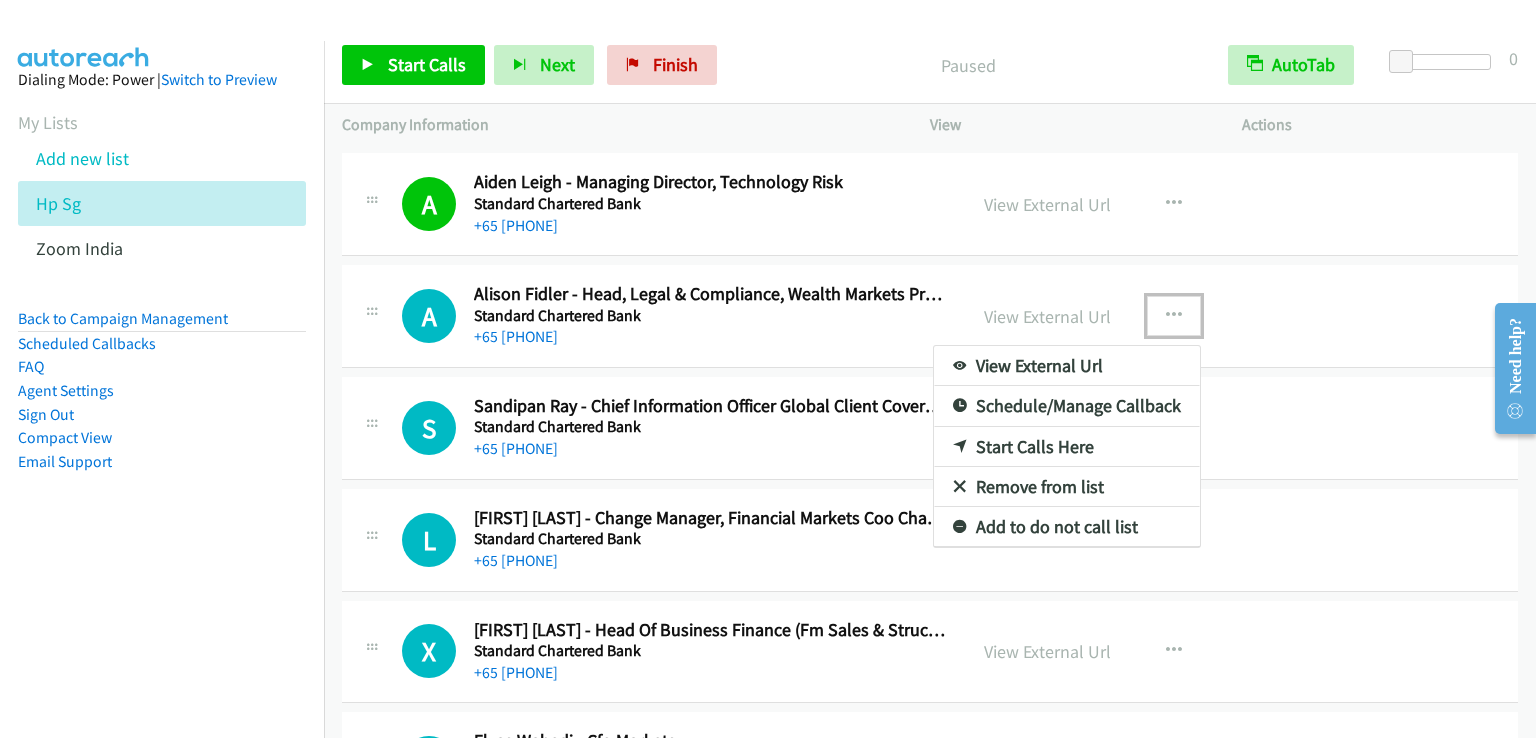 drag, startPoint x: 1072, startPoint y: 429, endPoint x: 1144, endPoint y: 343, distance: 112.1606 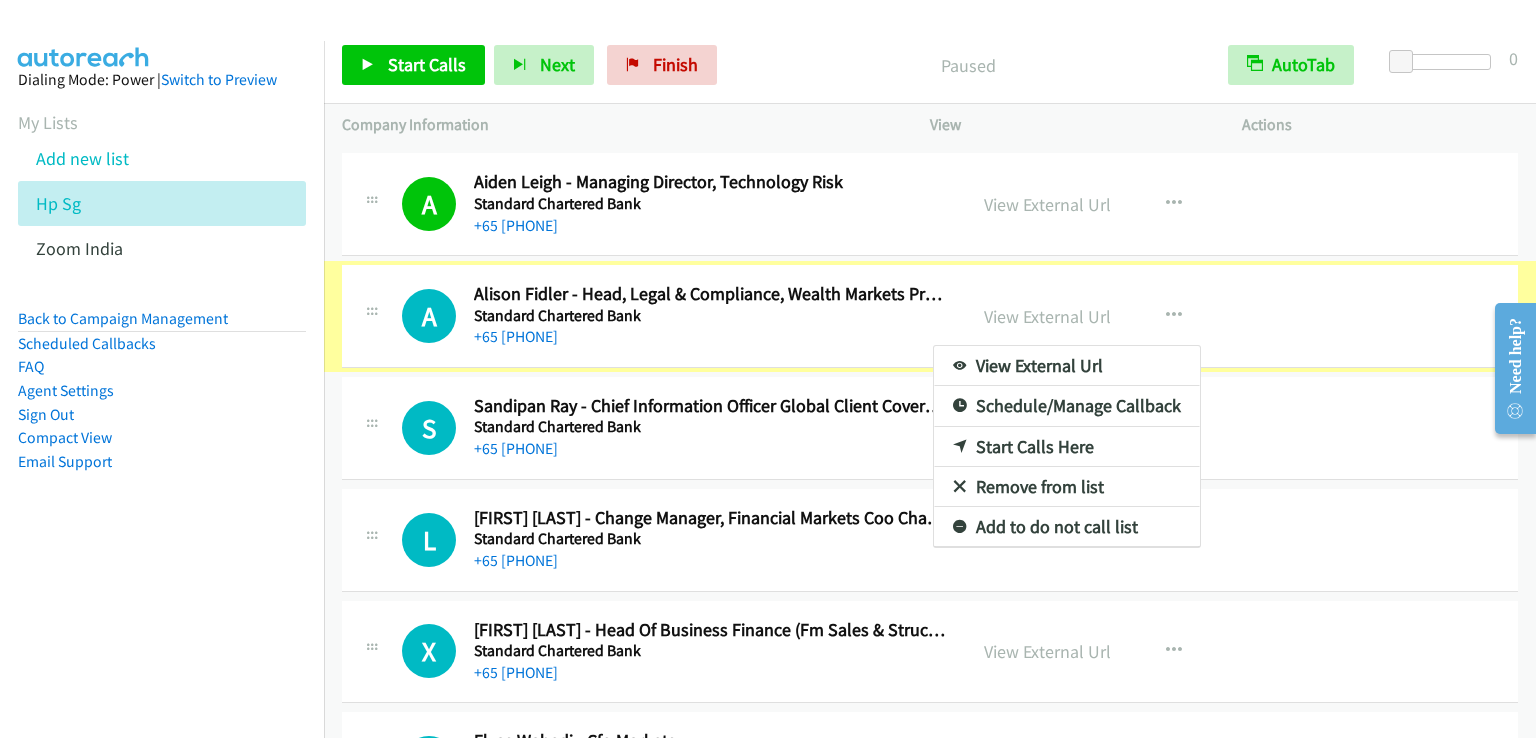 click at bounding box center [768, 369] 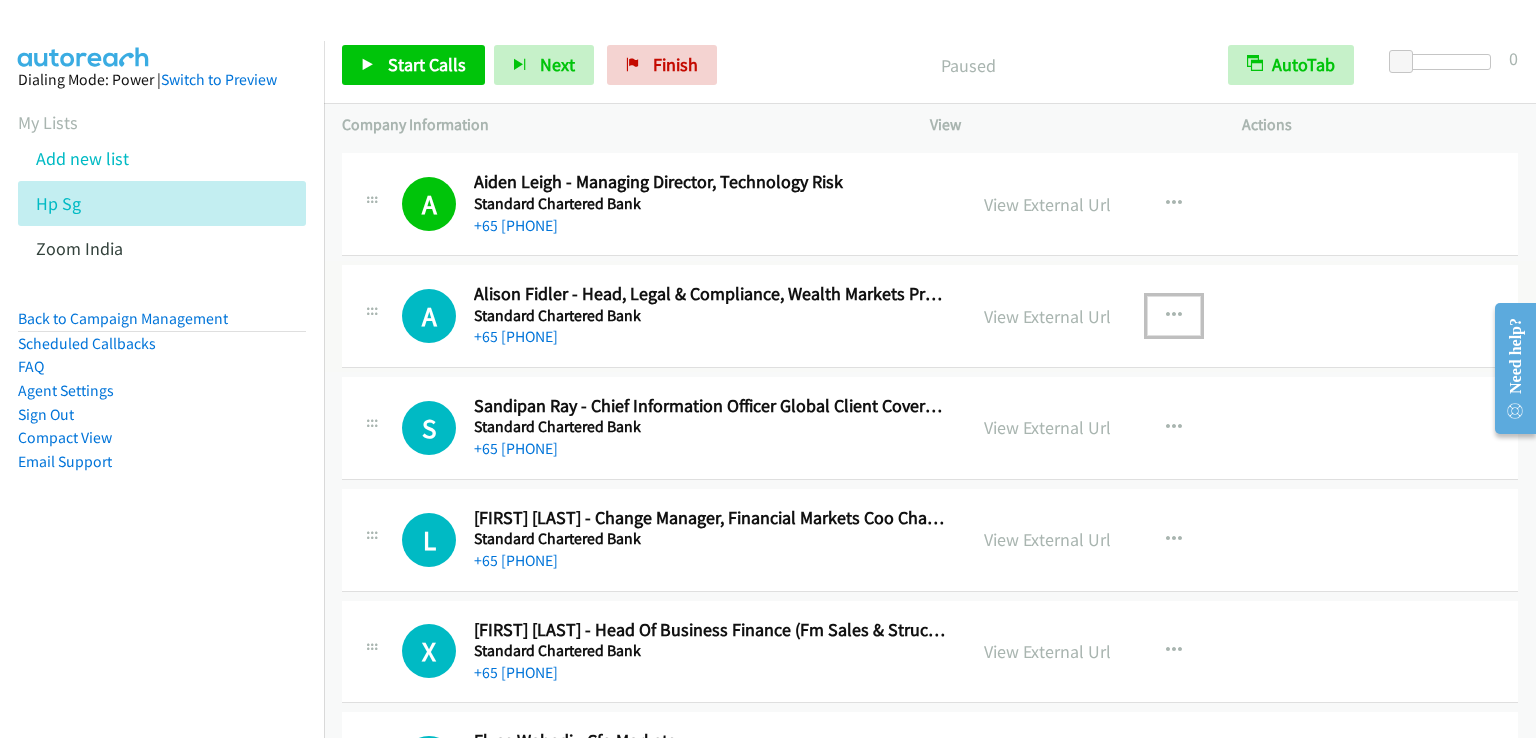 click at bounding box center (1174, 316) 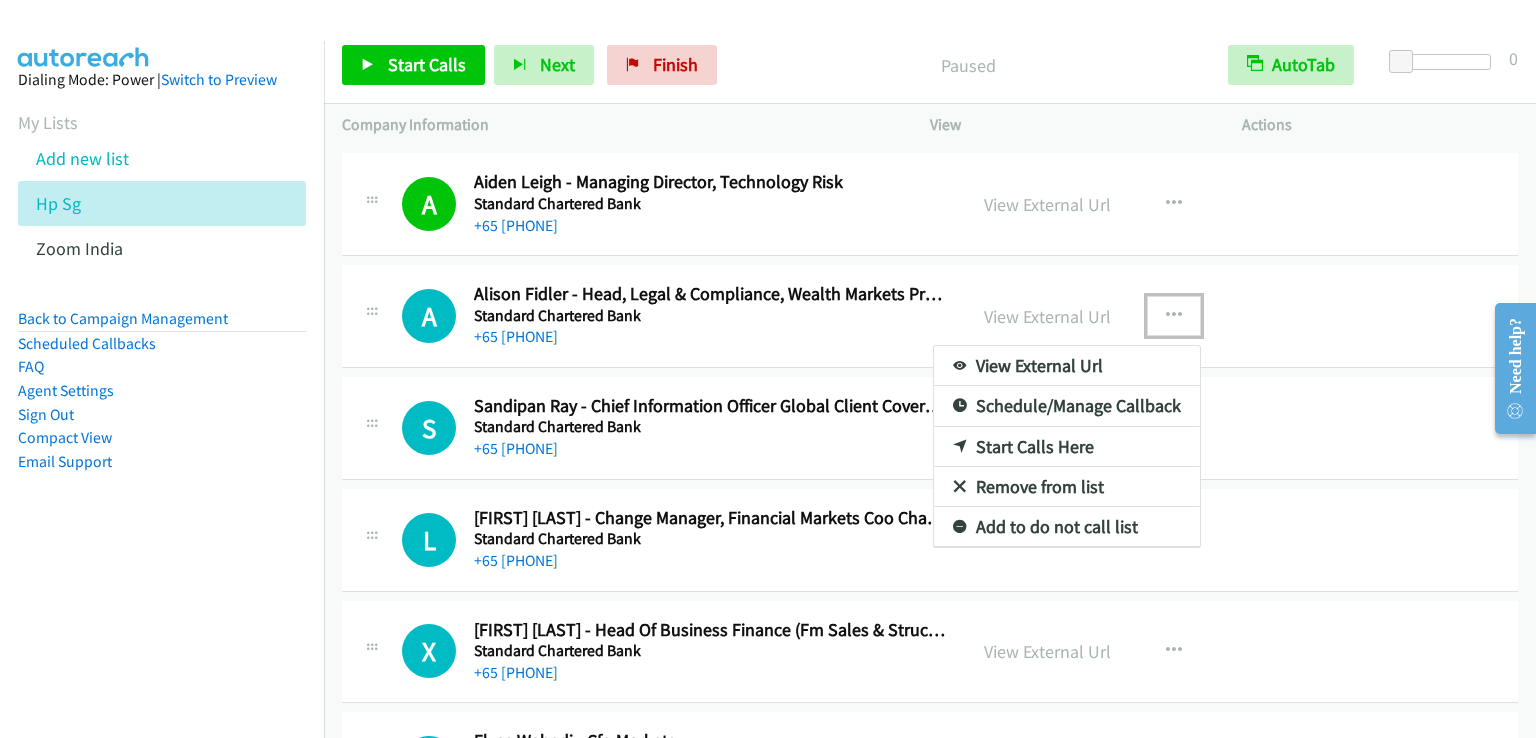 click on "Start Calls Here" at bounding box center (1067, 447) 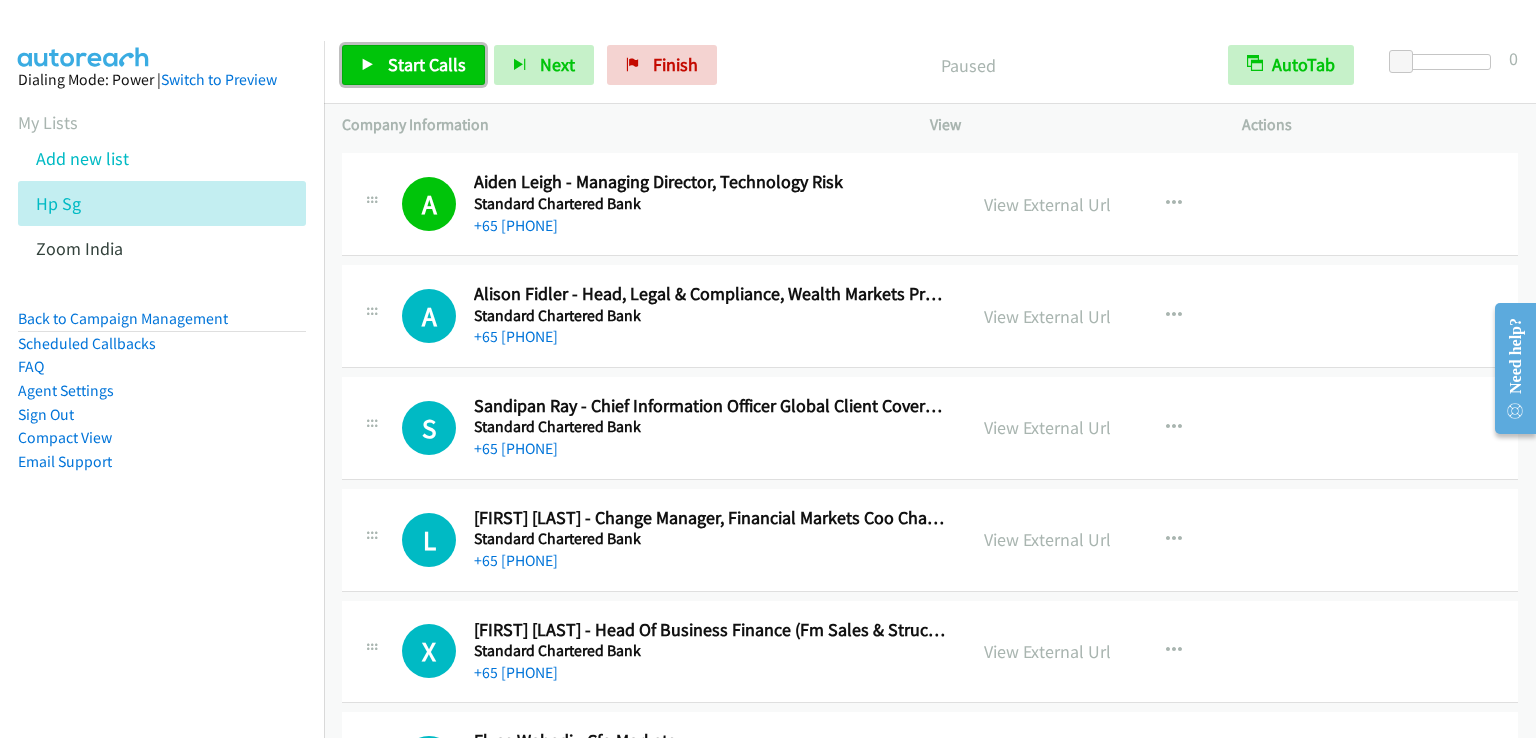 click on "Start Calls" at bounding box center [427, 64] 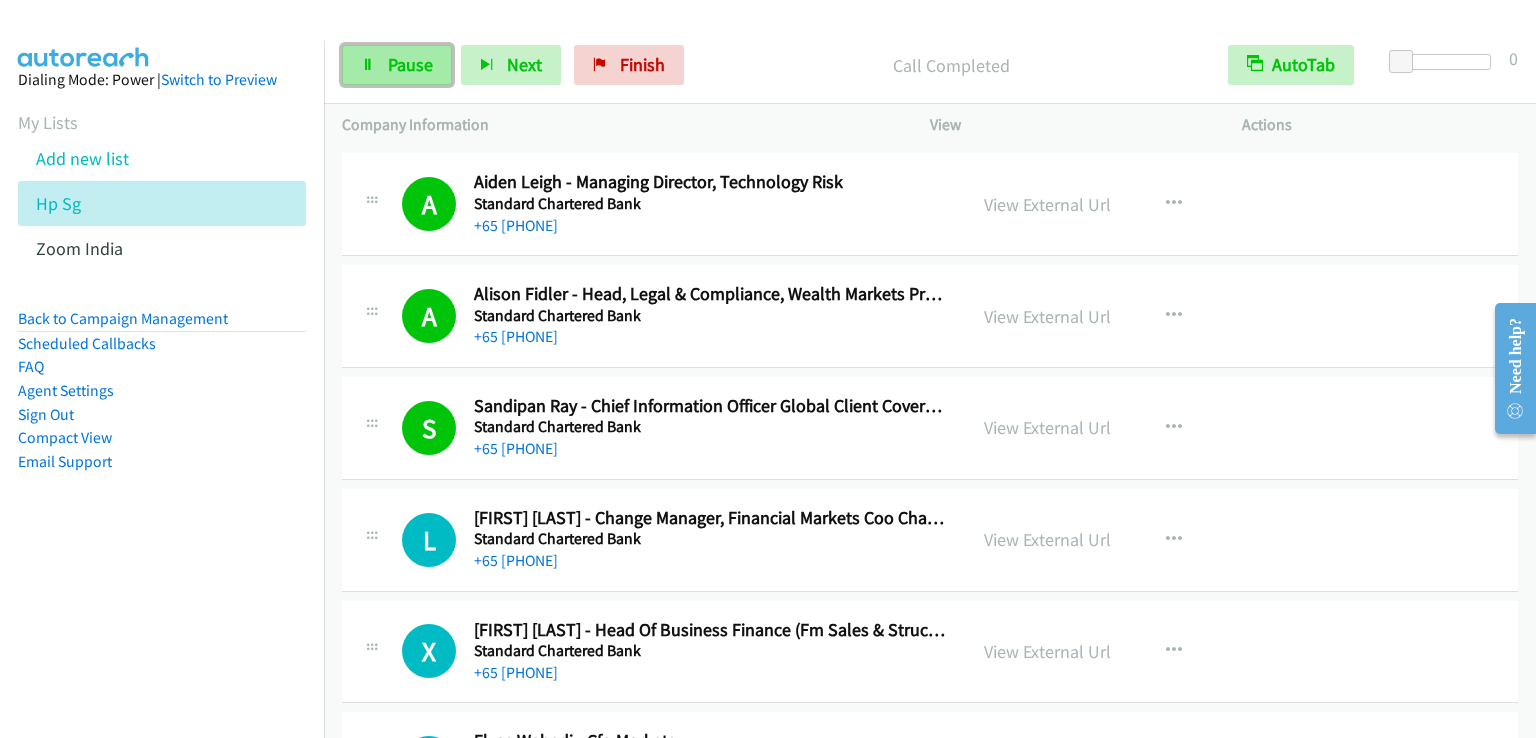 click on "Pause" at bounding box center [410, 64] 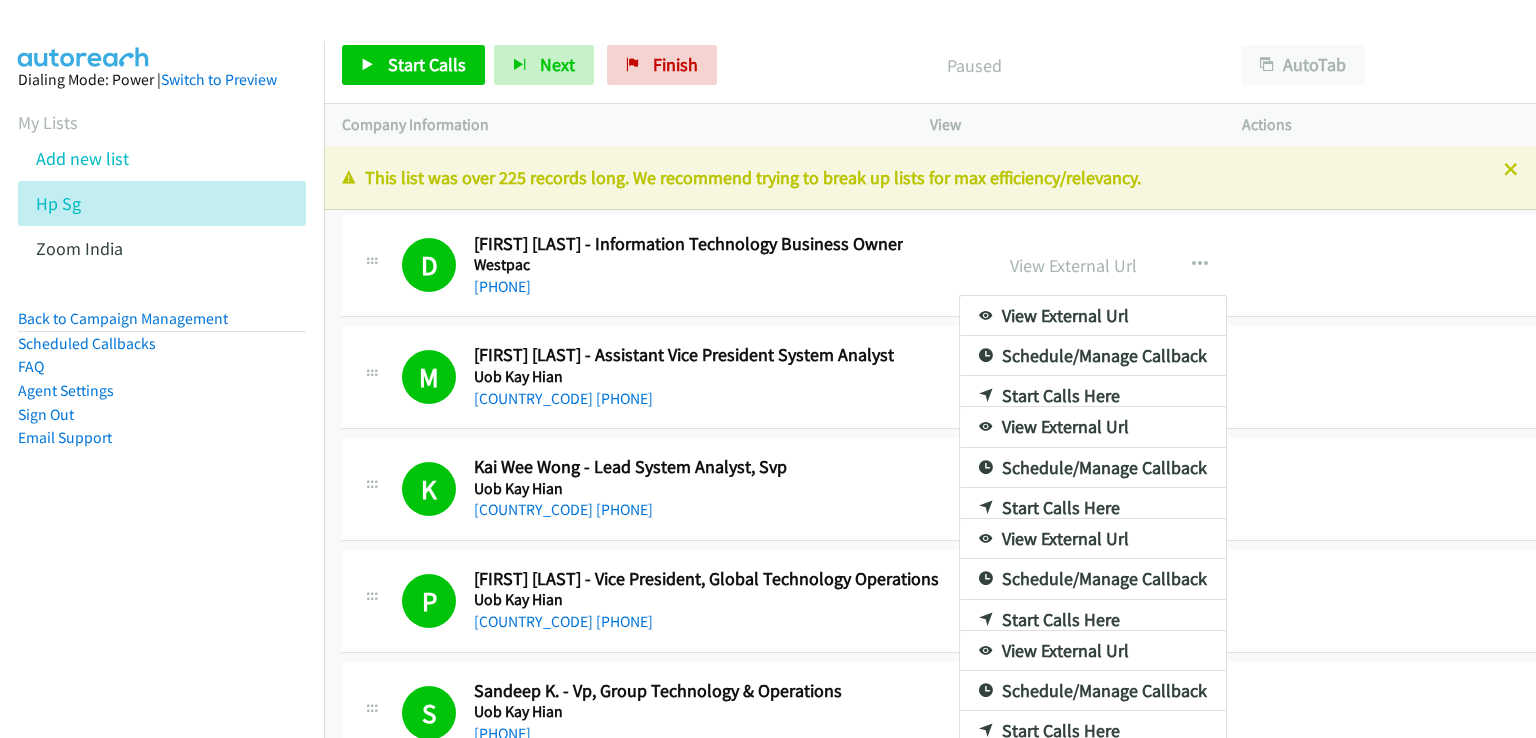 scroll, scrollTop: 0, scrollLeft: 0, axis: both 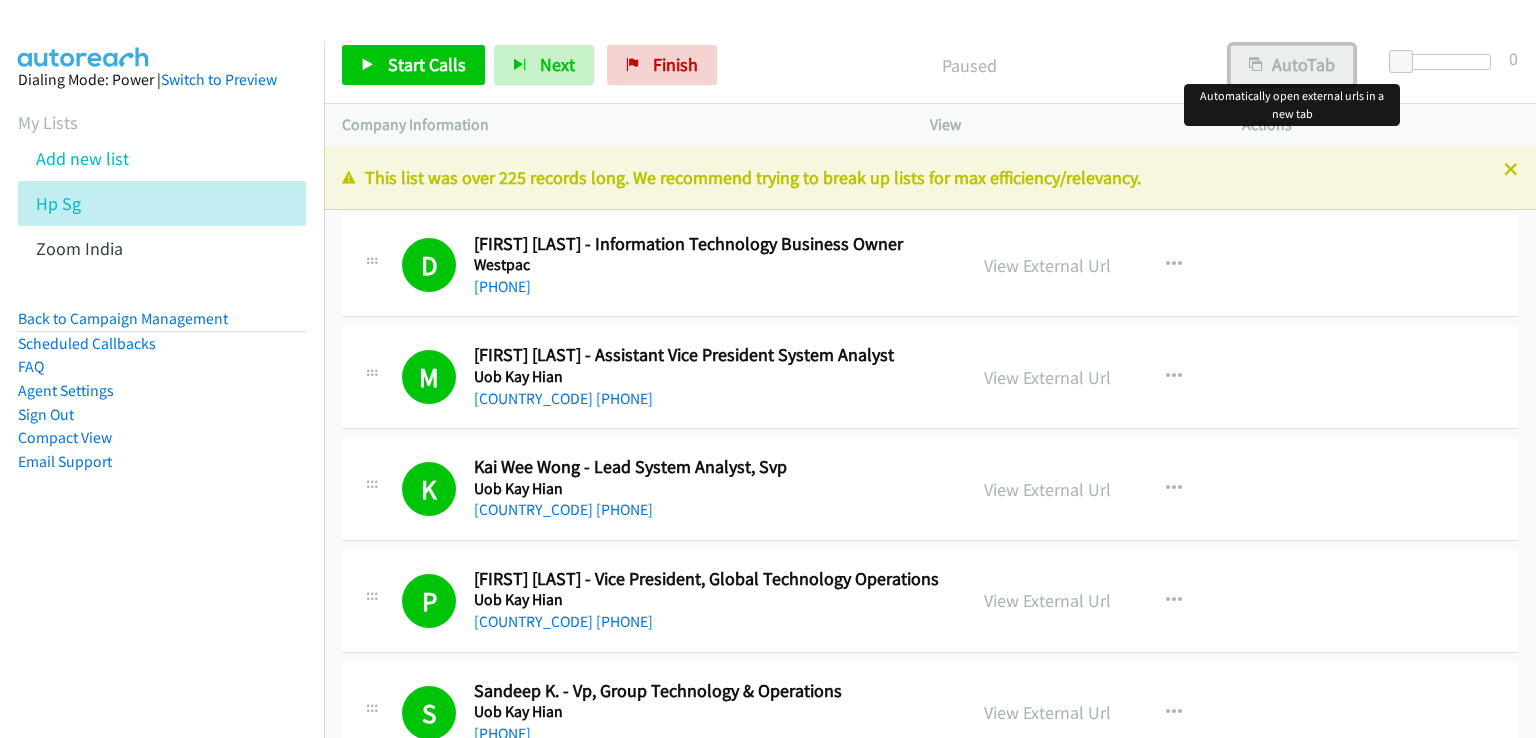 click on "AutoTab" at bounding box center (1292, 65) 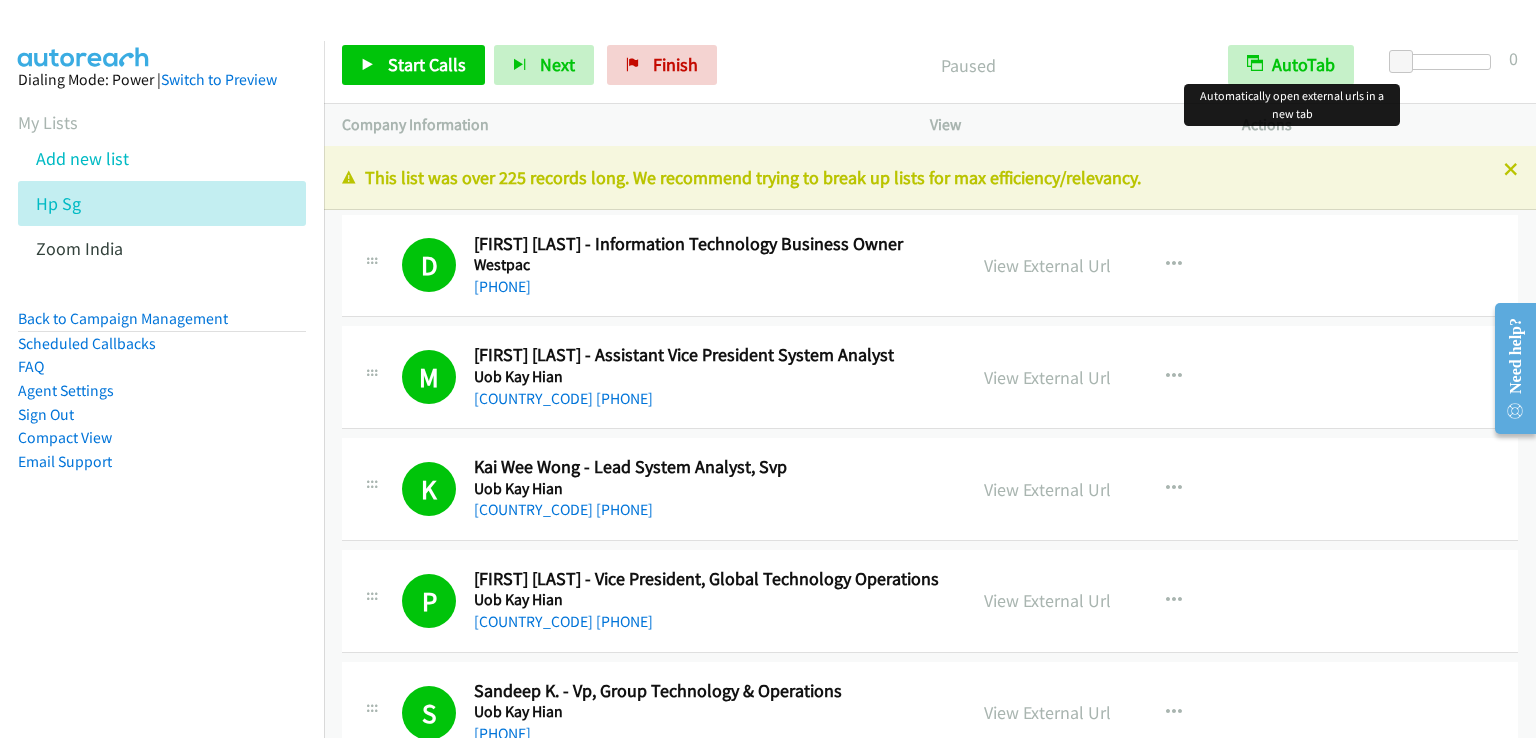 click on "Start Calls
Pause
Next
Finish
Paused
AutoTab
AutoTab
0" at bounding box center [930, 65] 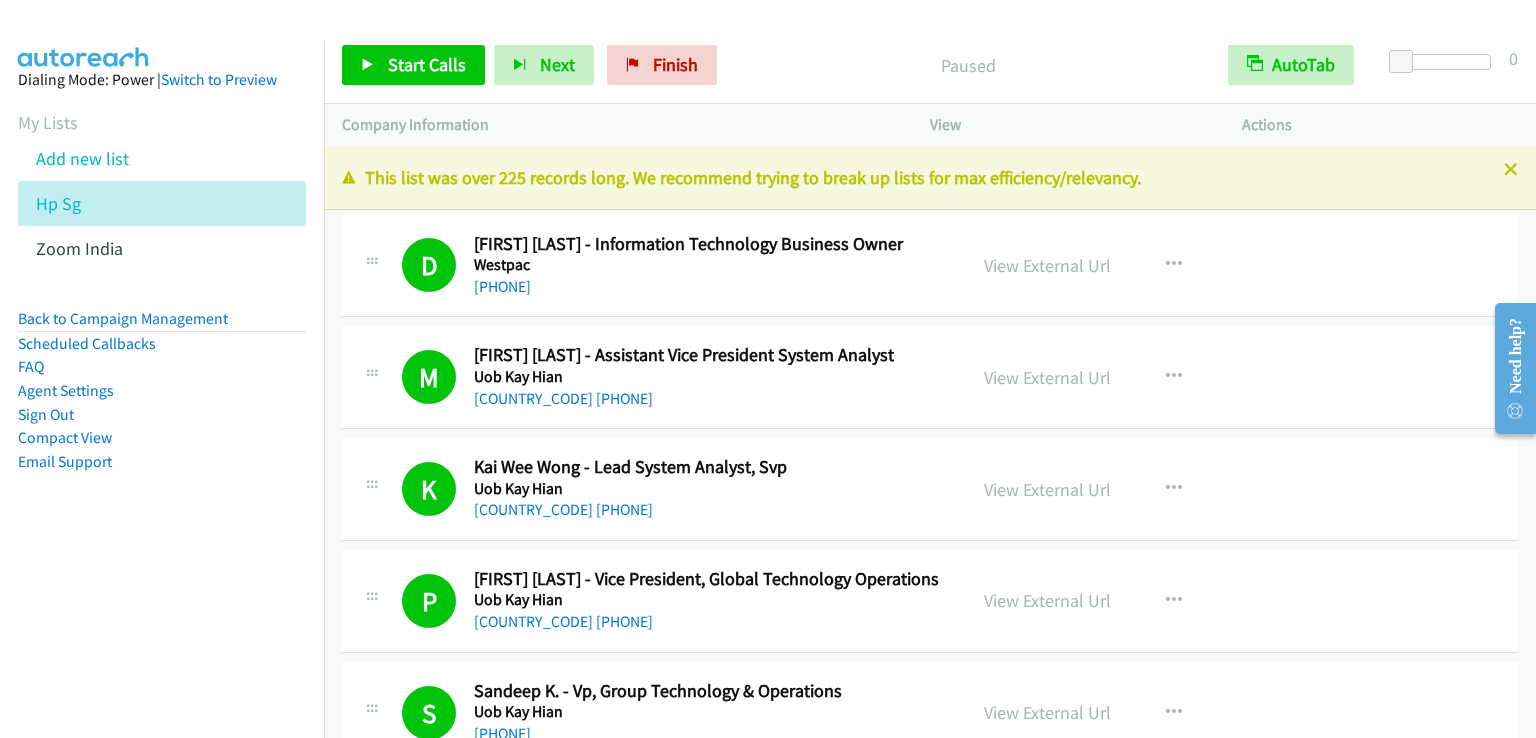 scroll, scrollTop: 7399, scrollLeft: 0, axis: vertical 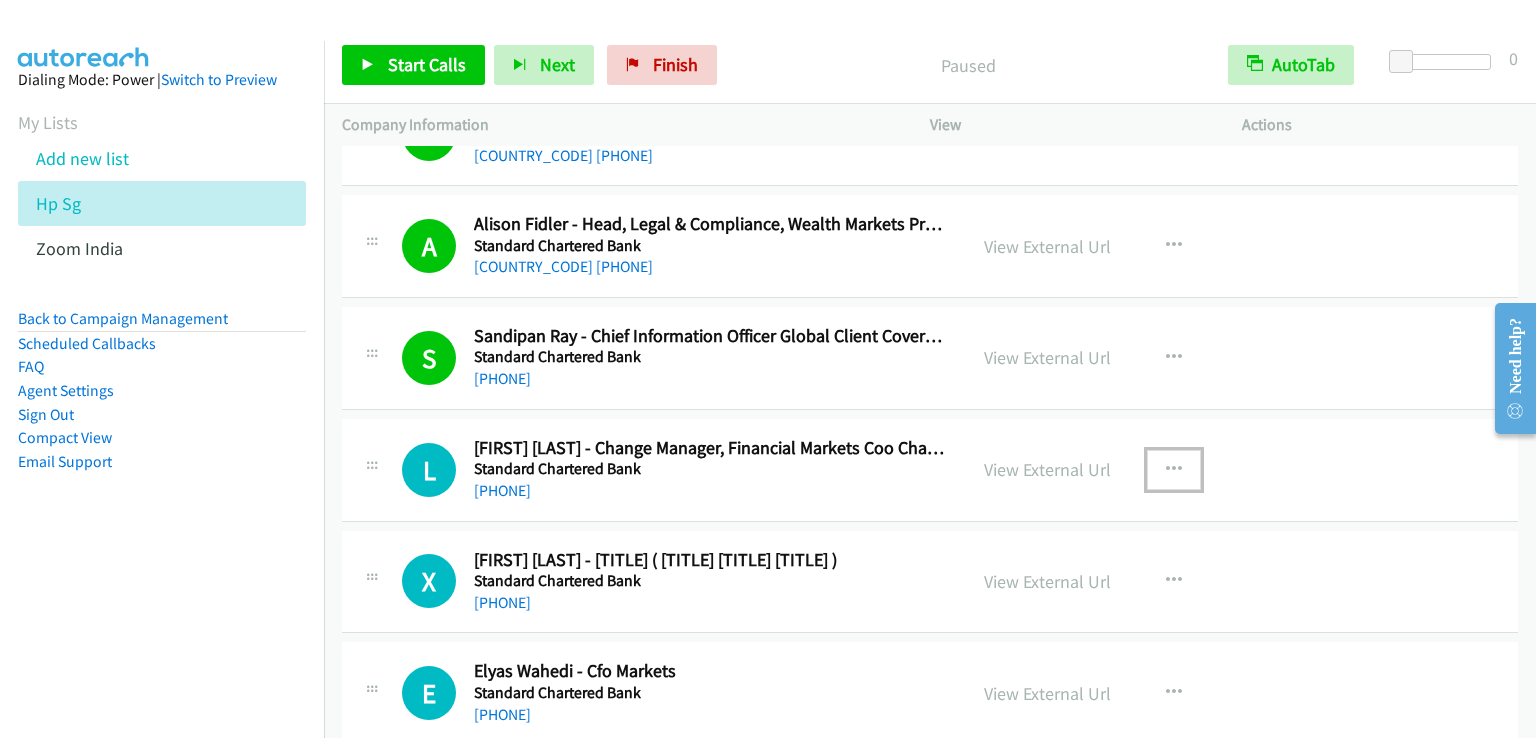 click at bounding box center [1174, 470] 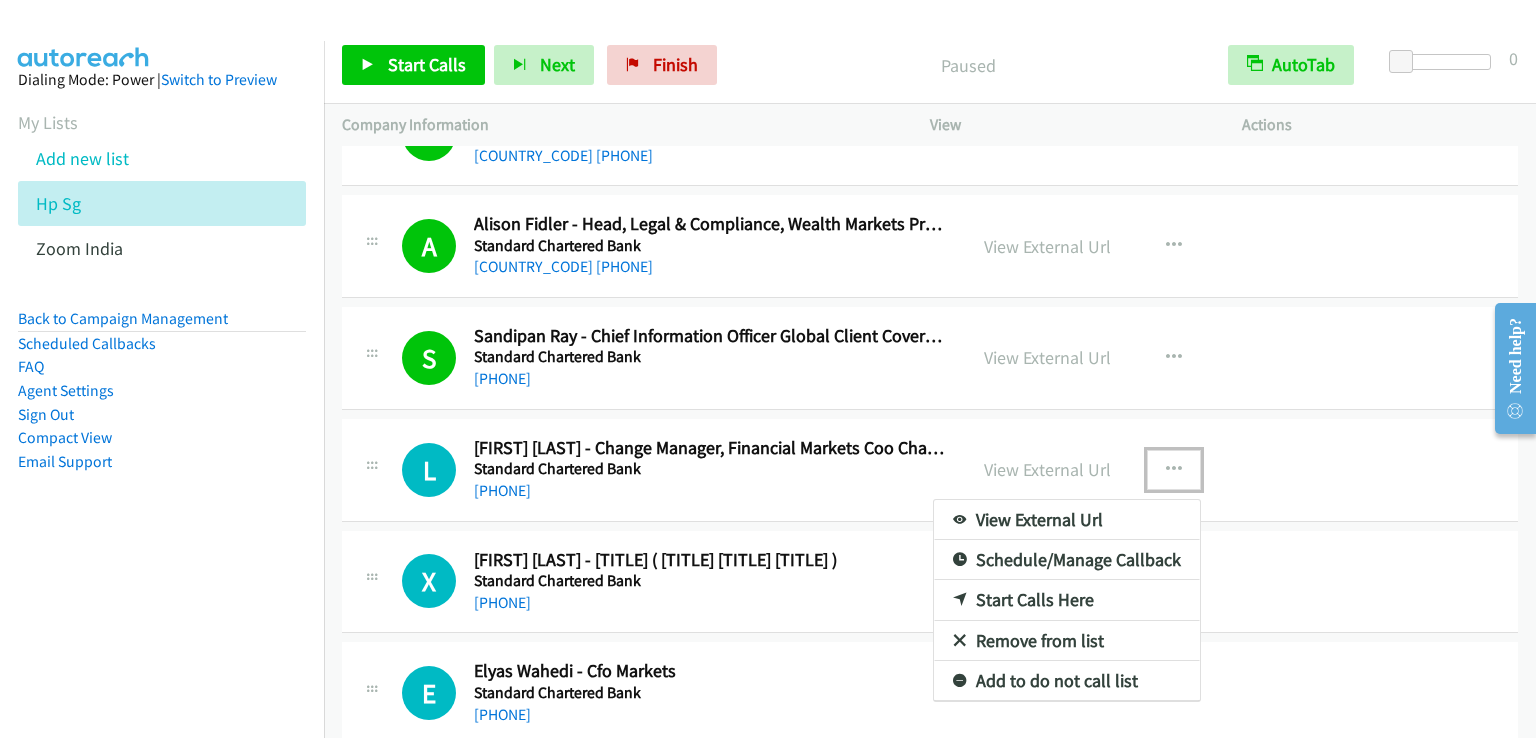 click on "Start Calls Here" at bounding box center [1067, 600] 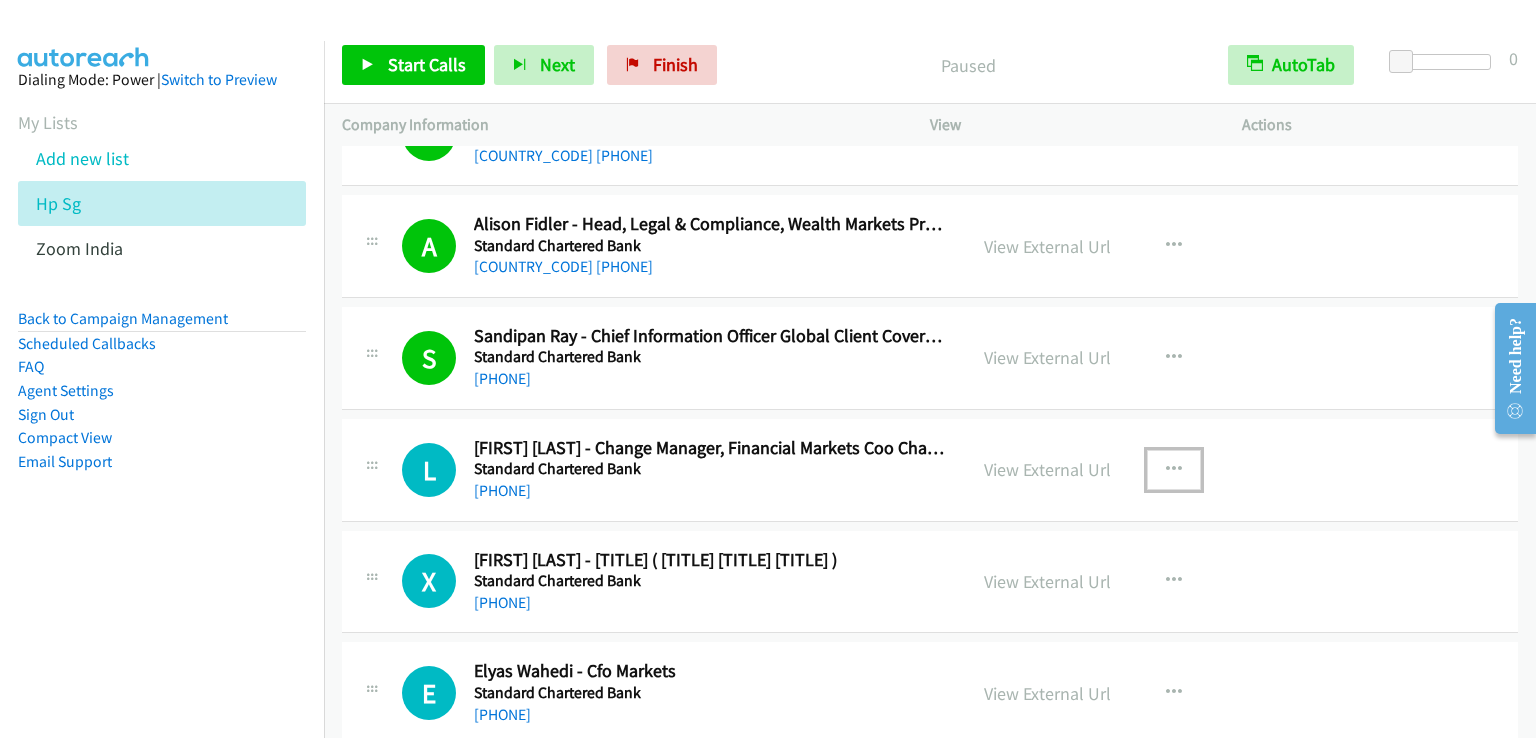 click at bounding box center (1174, 470) 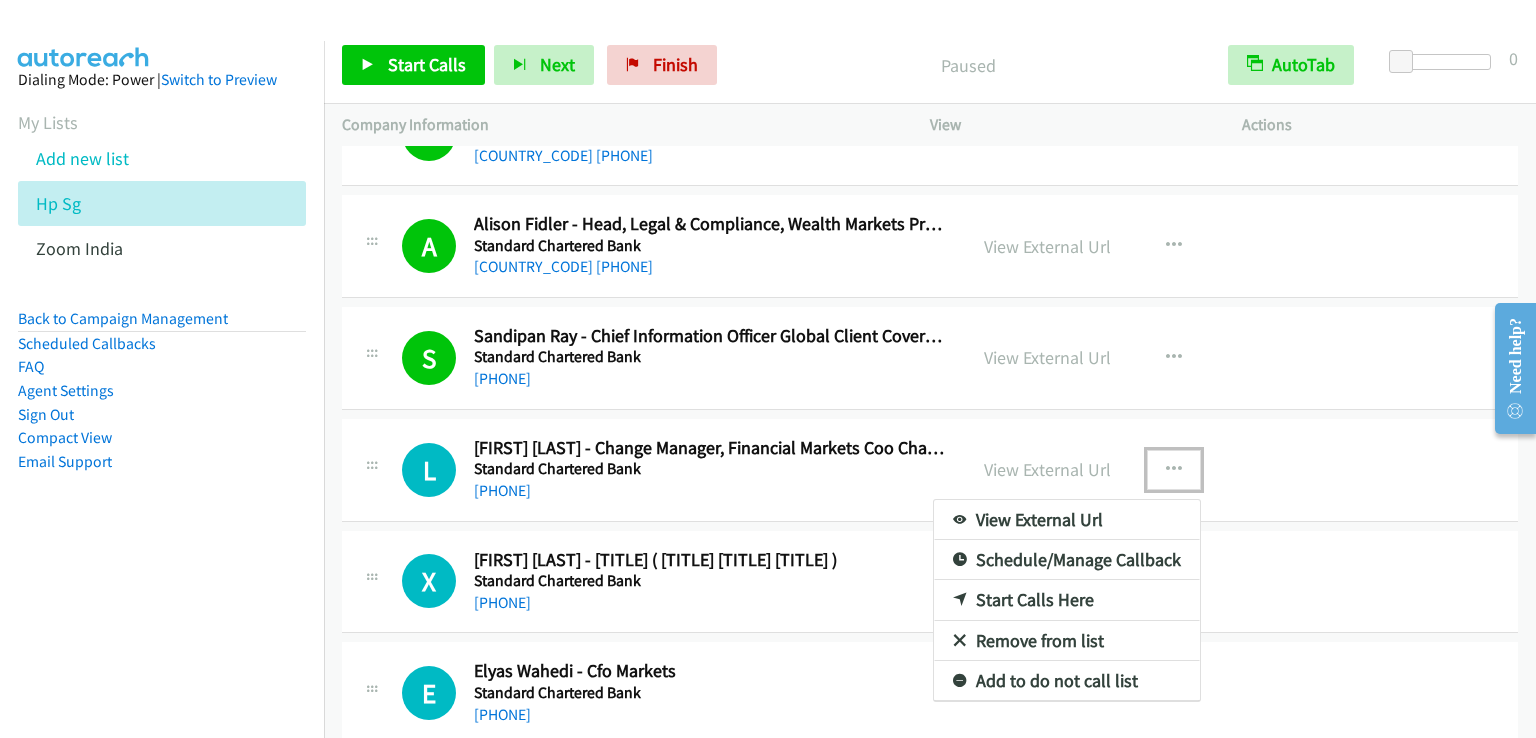 click on "Start Calls Here" at bounding box center [1067, 600] 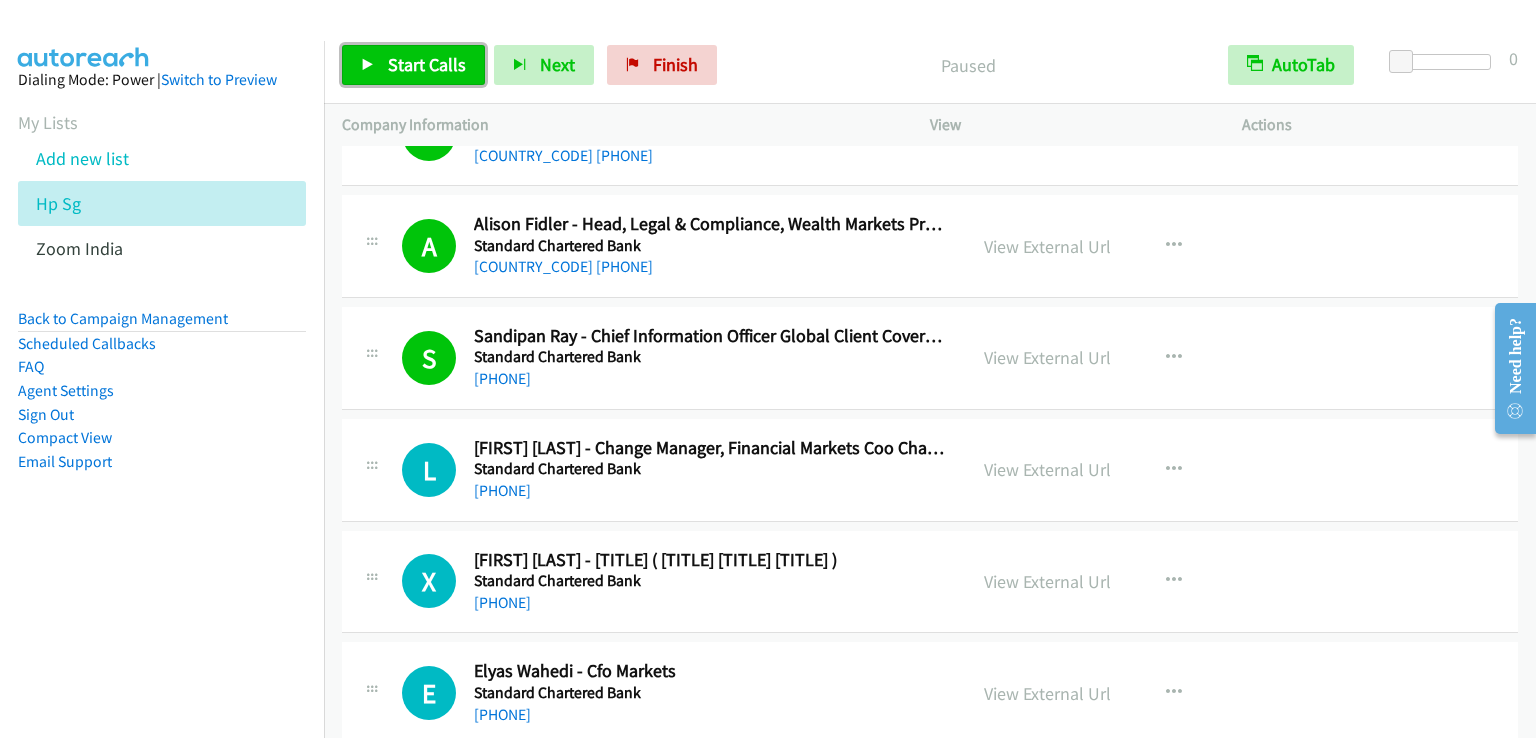 click on "Start Calls" at bounding box center [427, 64] 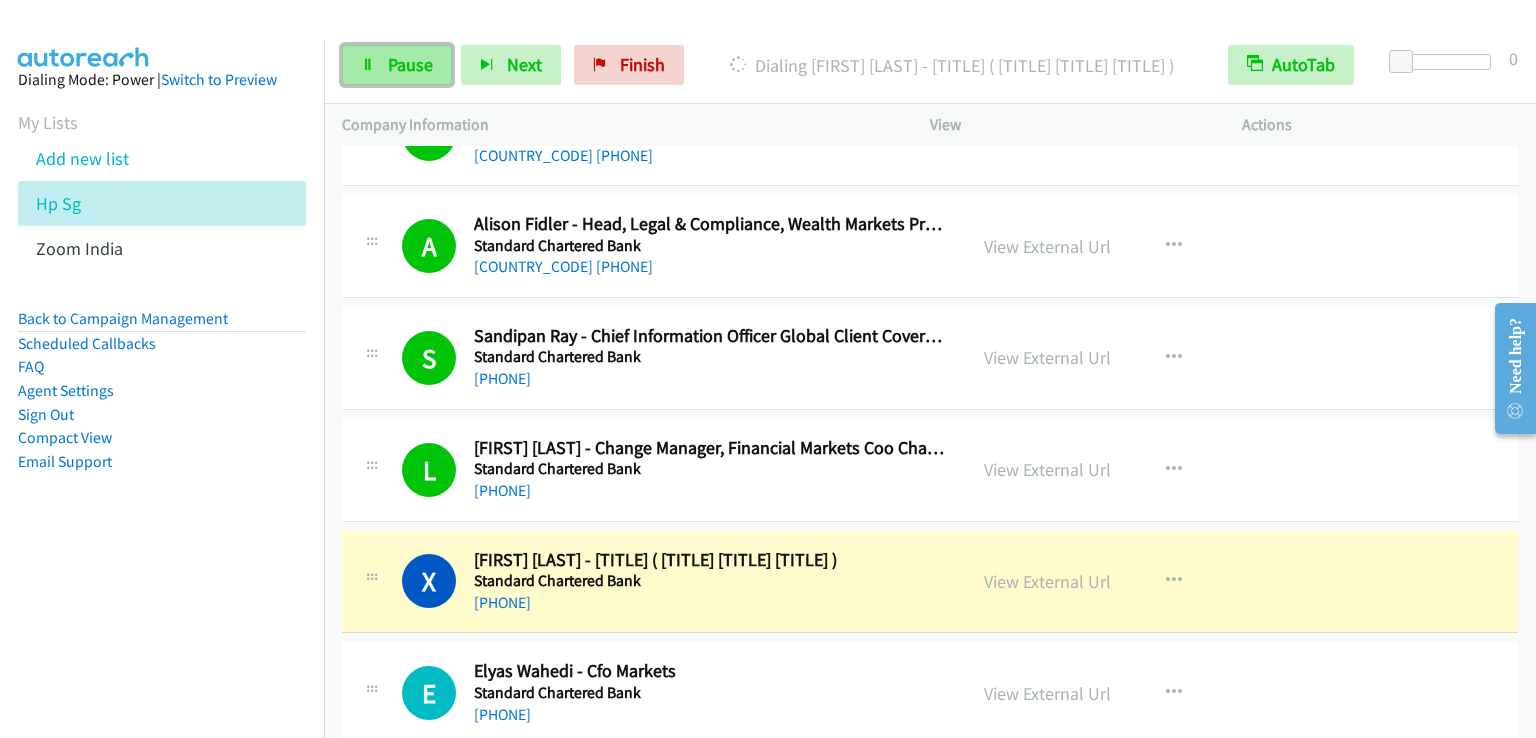click on "Pause" at bounding box center [410, 64] 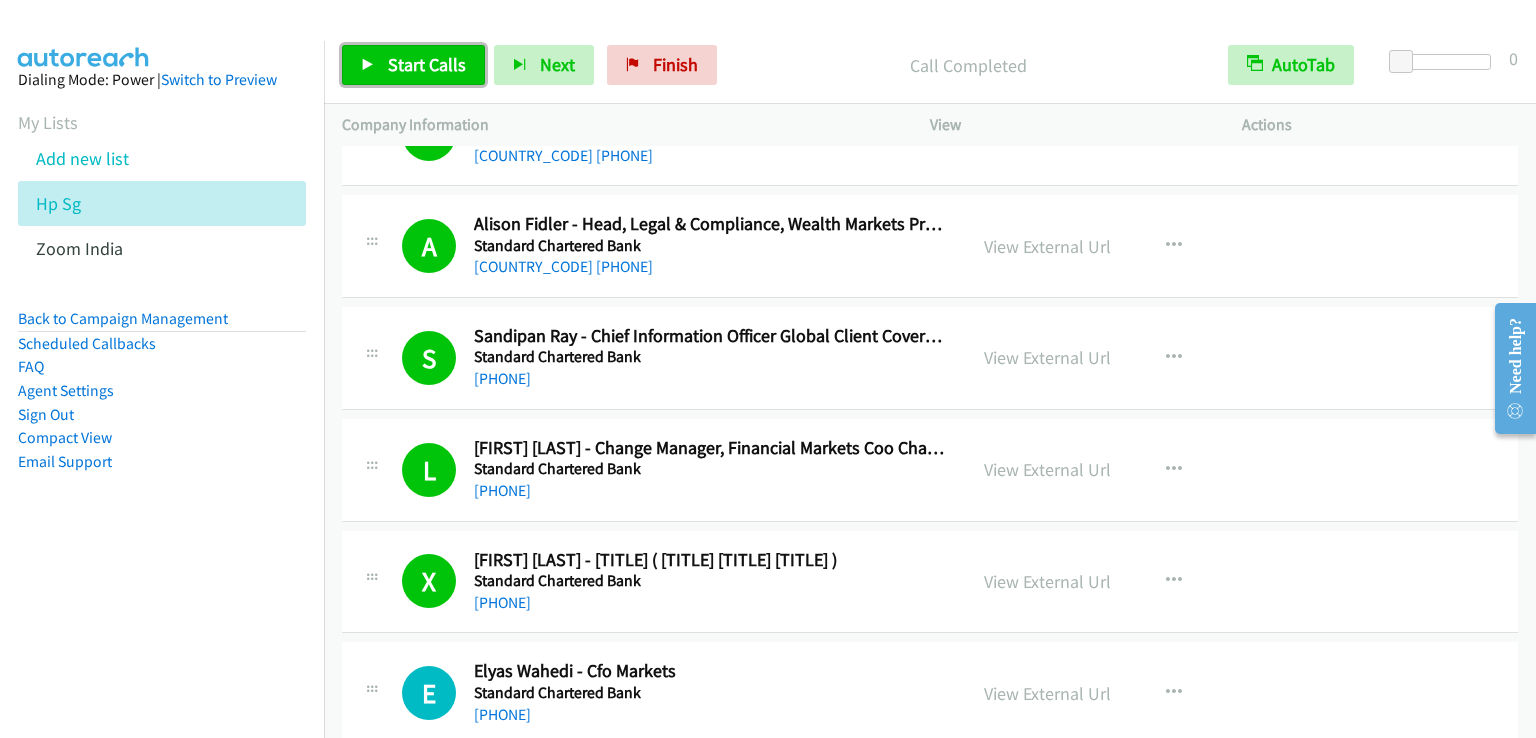 click on "Start Calls" at bounding box center (427, 64) 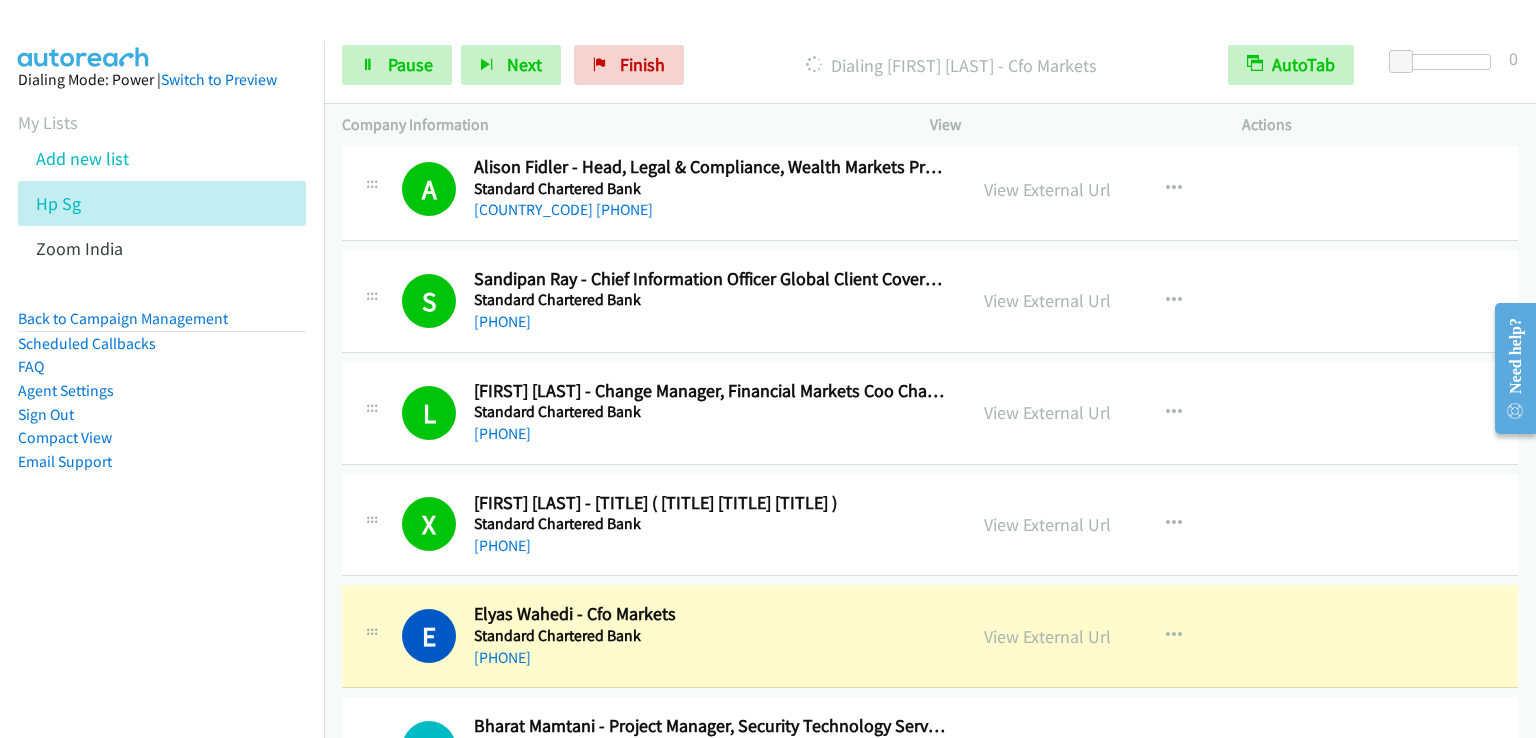 scroll, scrollTop: 7599, scrollLeft: 0, axis: vertical 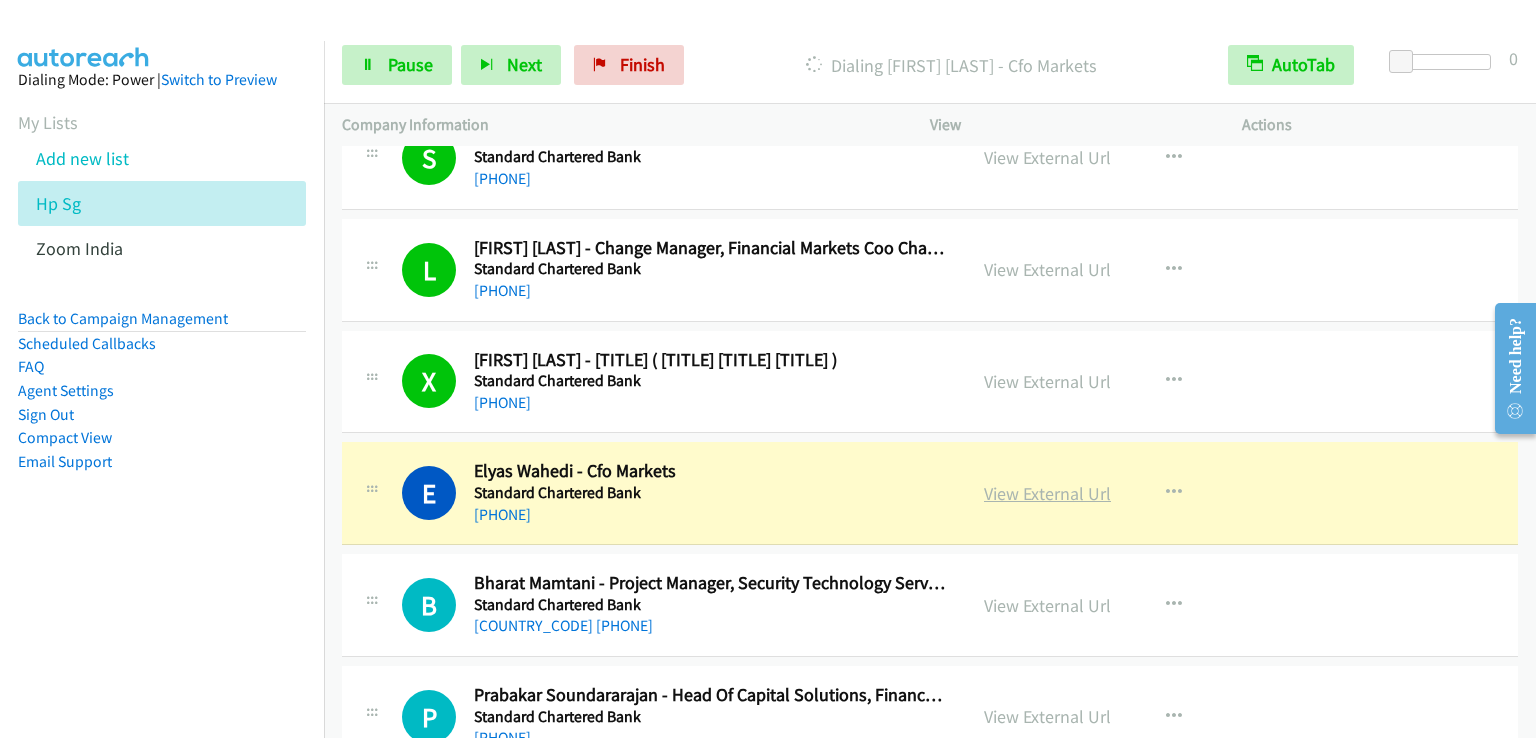 click on "View External Url" at bounding box center (1047, 493) 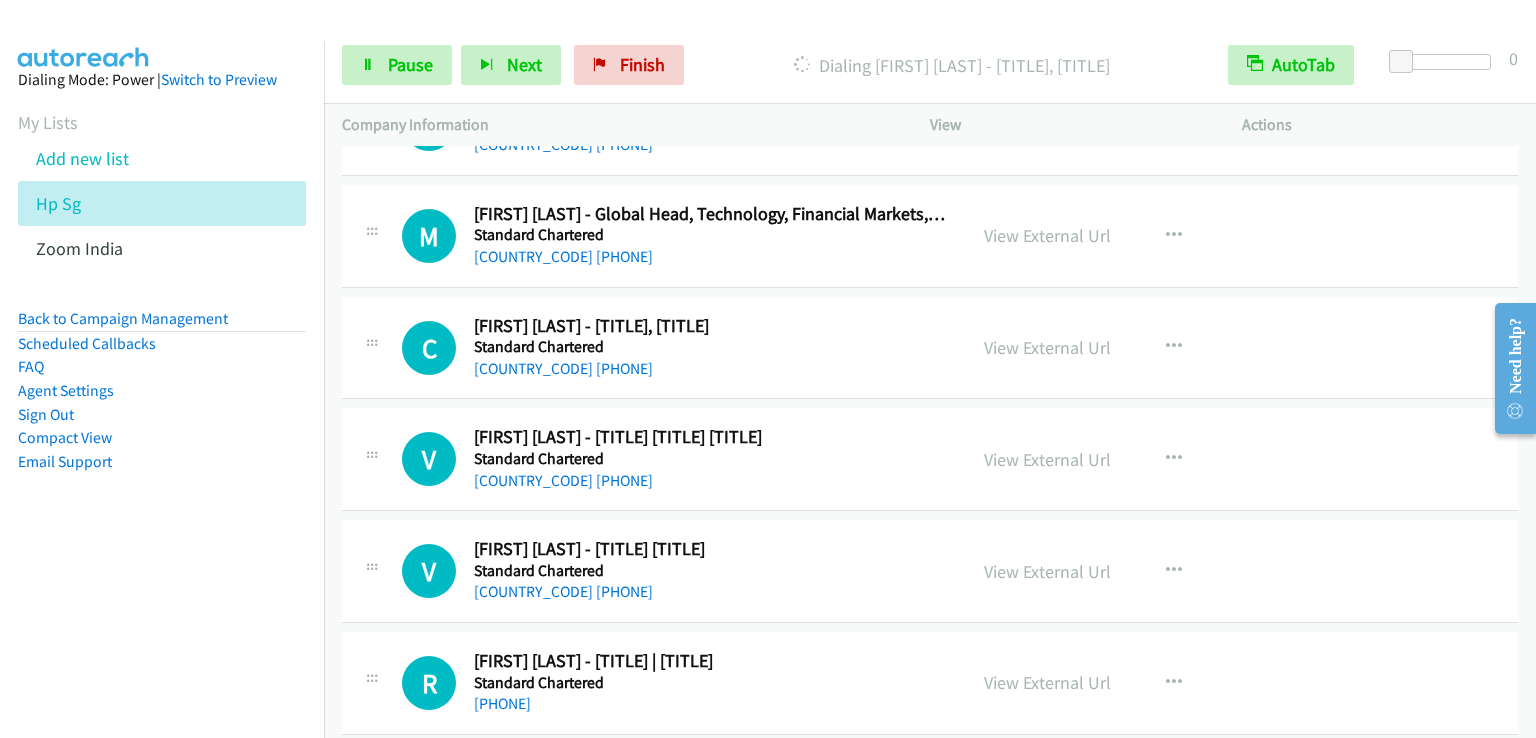 scroll, scrollTop: 20699, scrollLeft: 0, axis: vertical 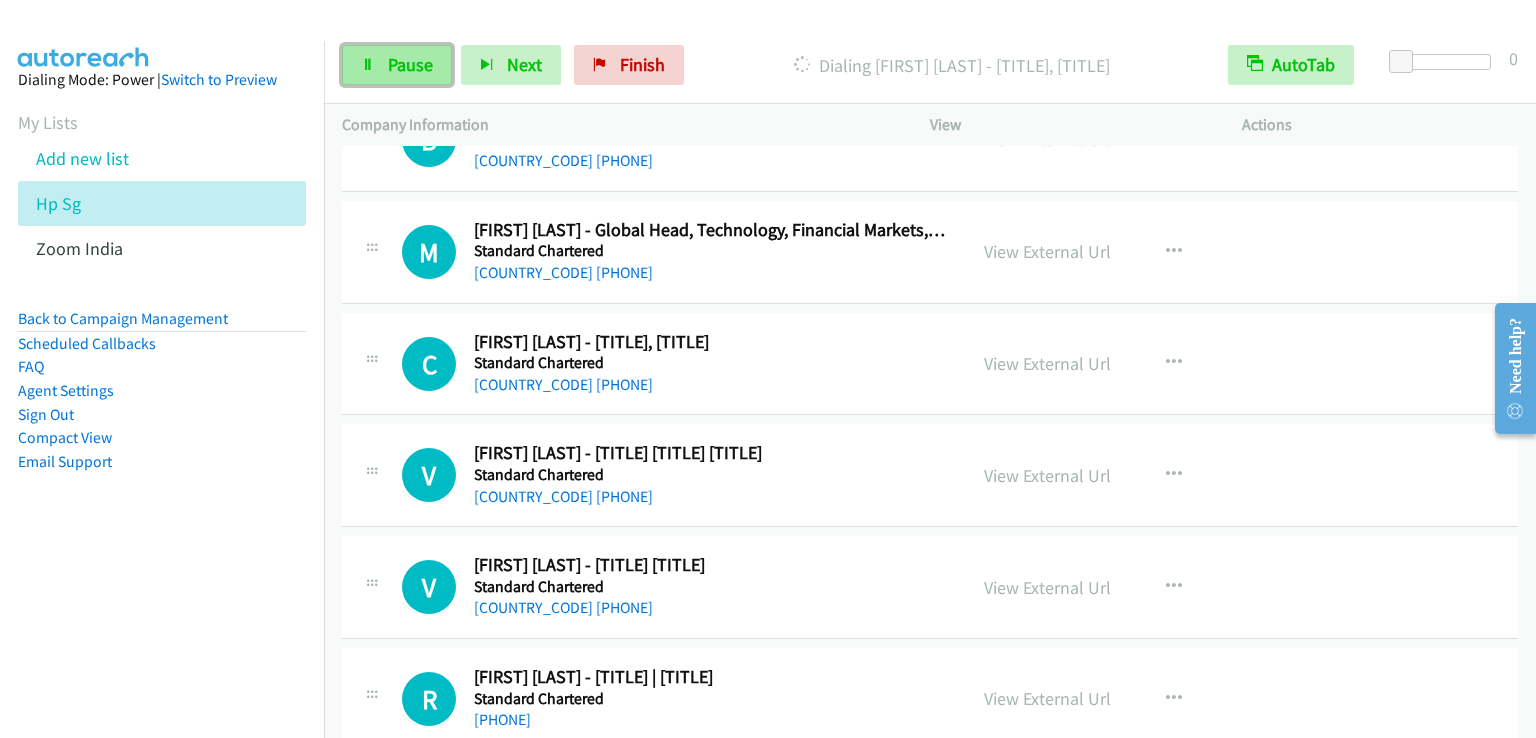 click on "Pause" at bounding box center [410, 64] 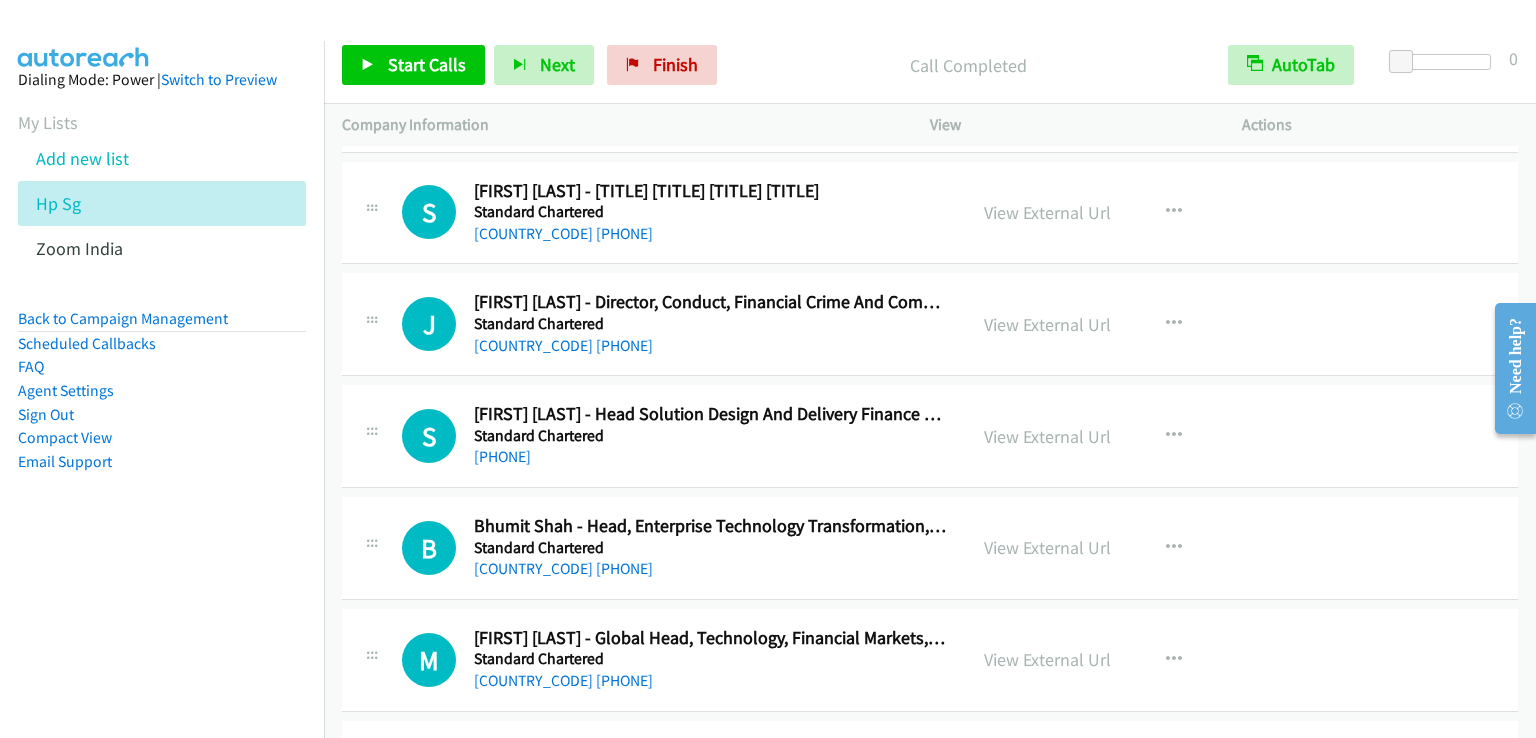 scroll, scrollTop: 20199, scrollLeft: 0, axis: vertical 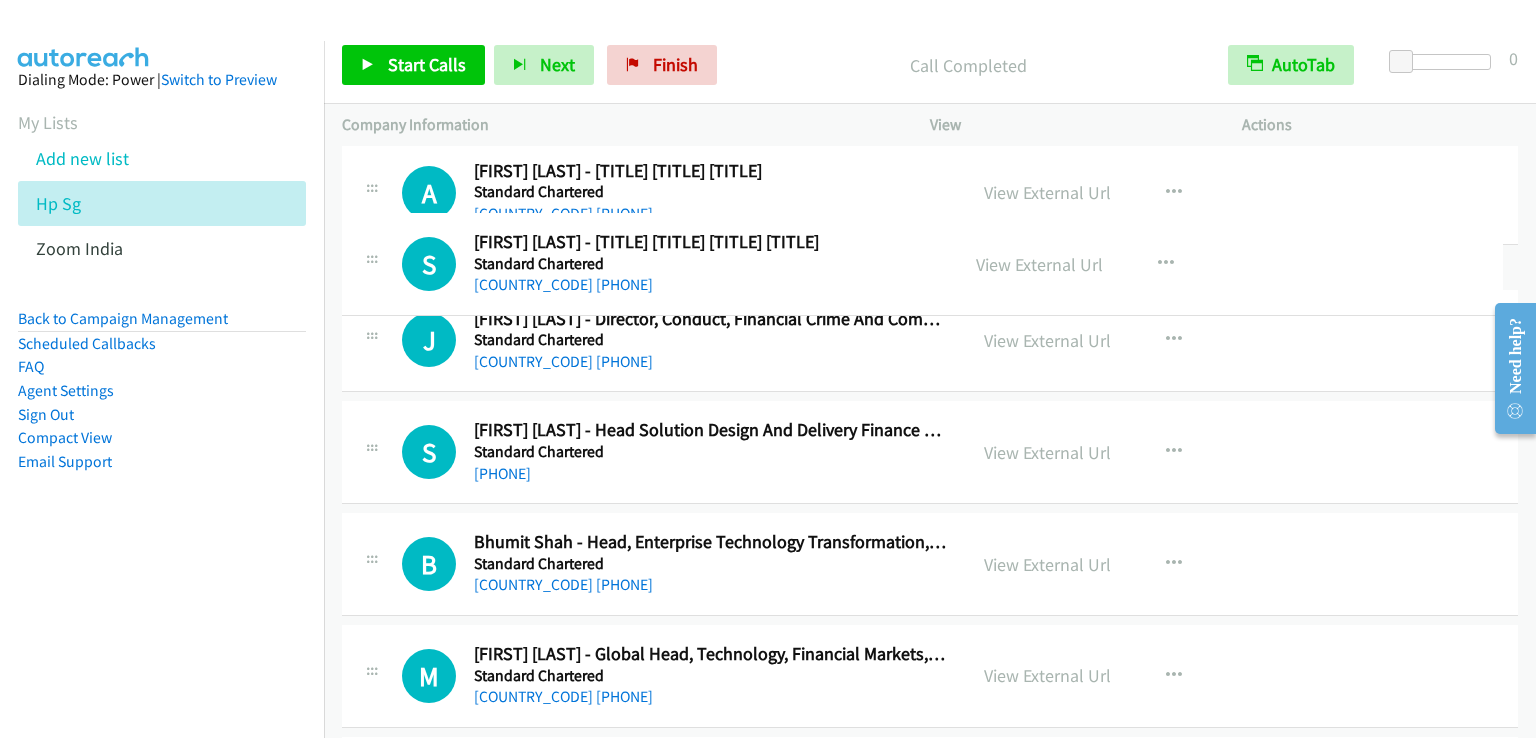 drag, startPoint x: 632, startPoint y: 249, endPoint x: 479, endPoint y: 245, distance: 153.05228 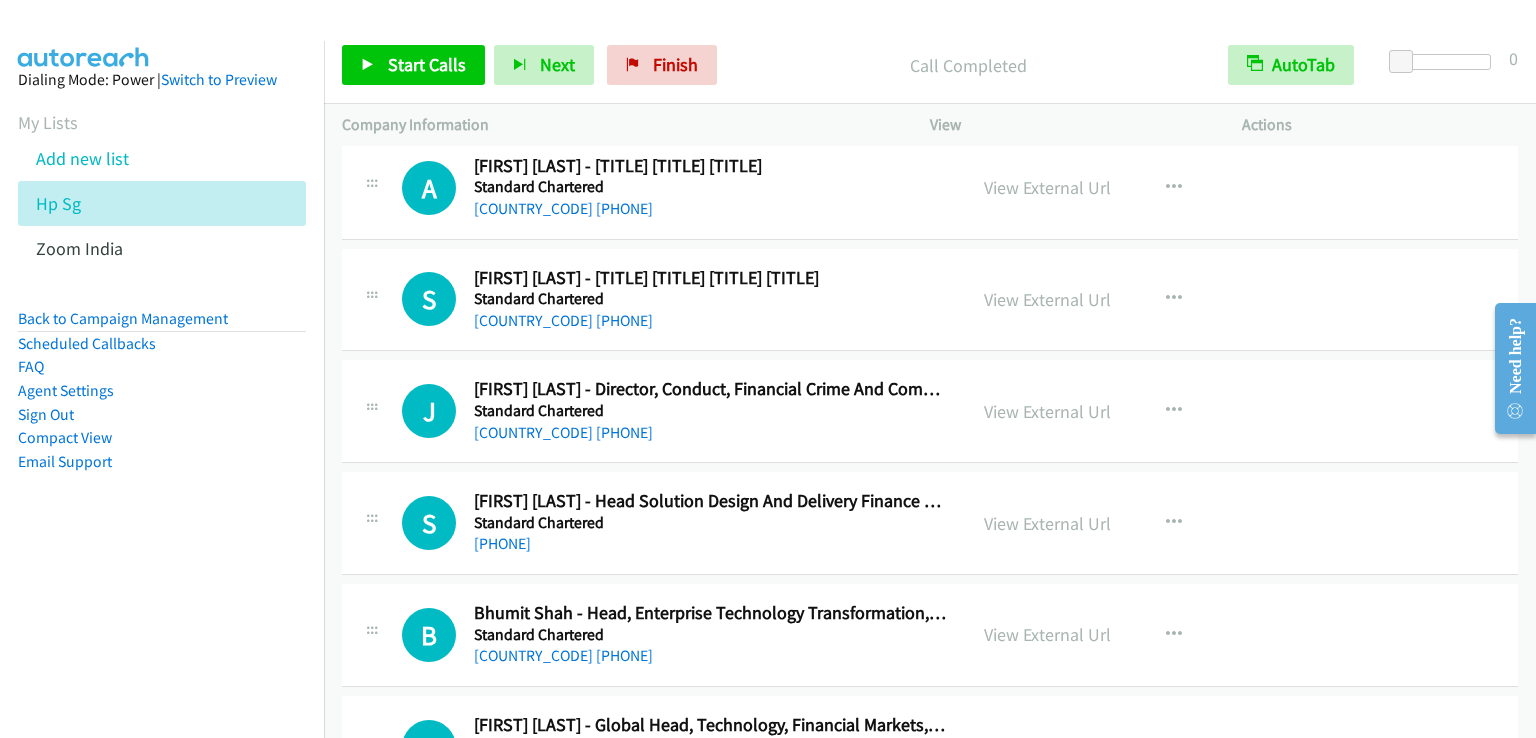 scroll, scrollTop: 20199, scrollLeft: 0, axis: vertical 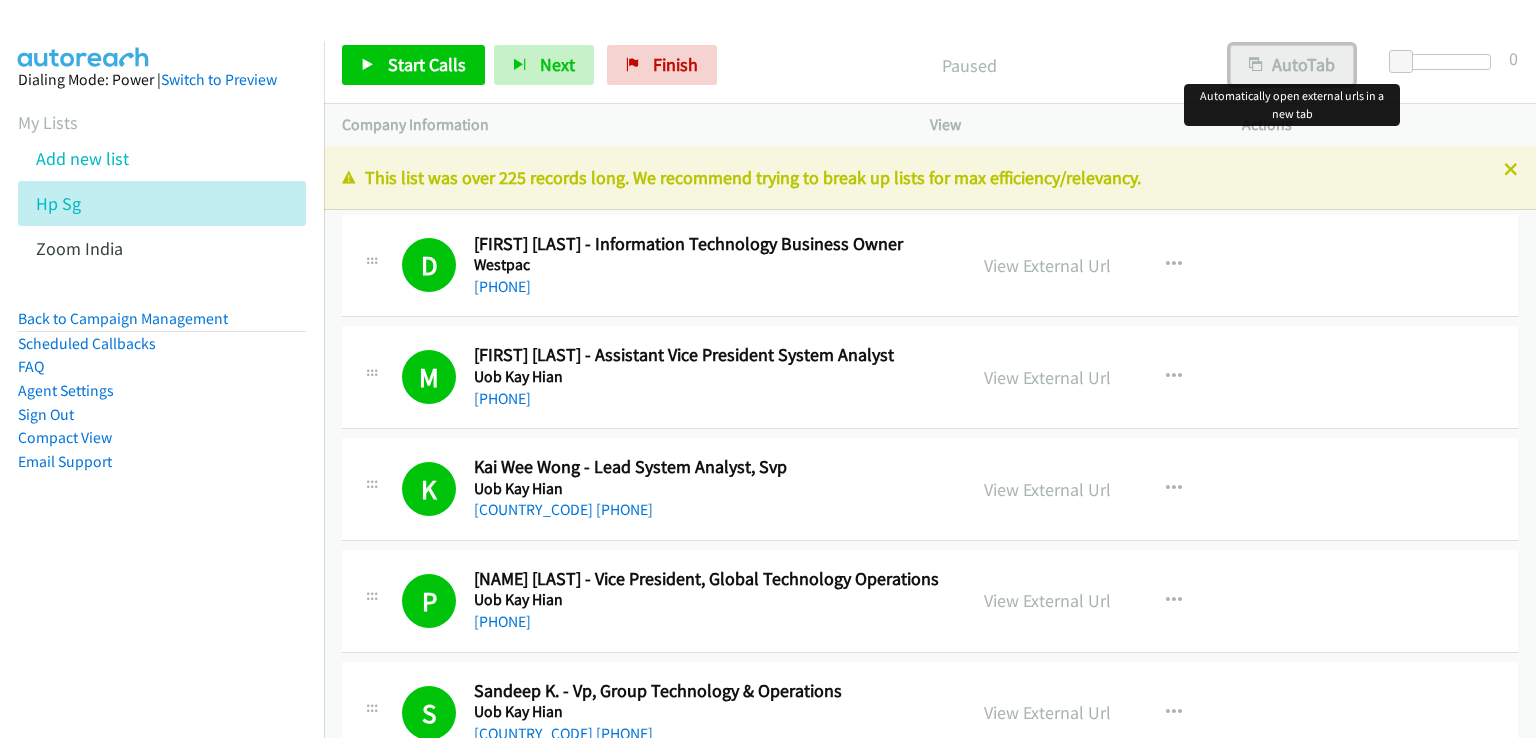click on "AutoTab" at bounding box center (1292, 65) 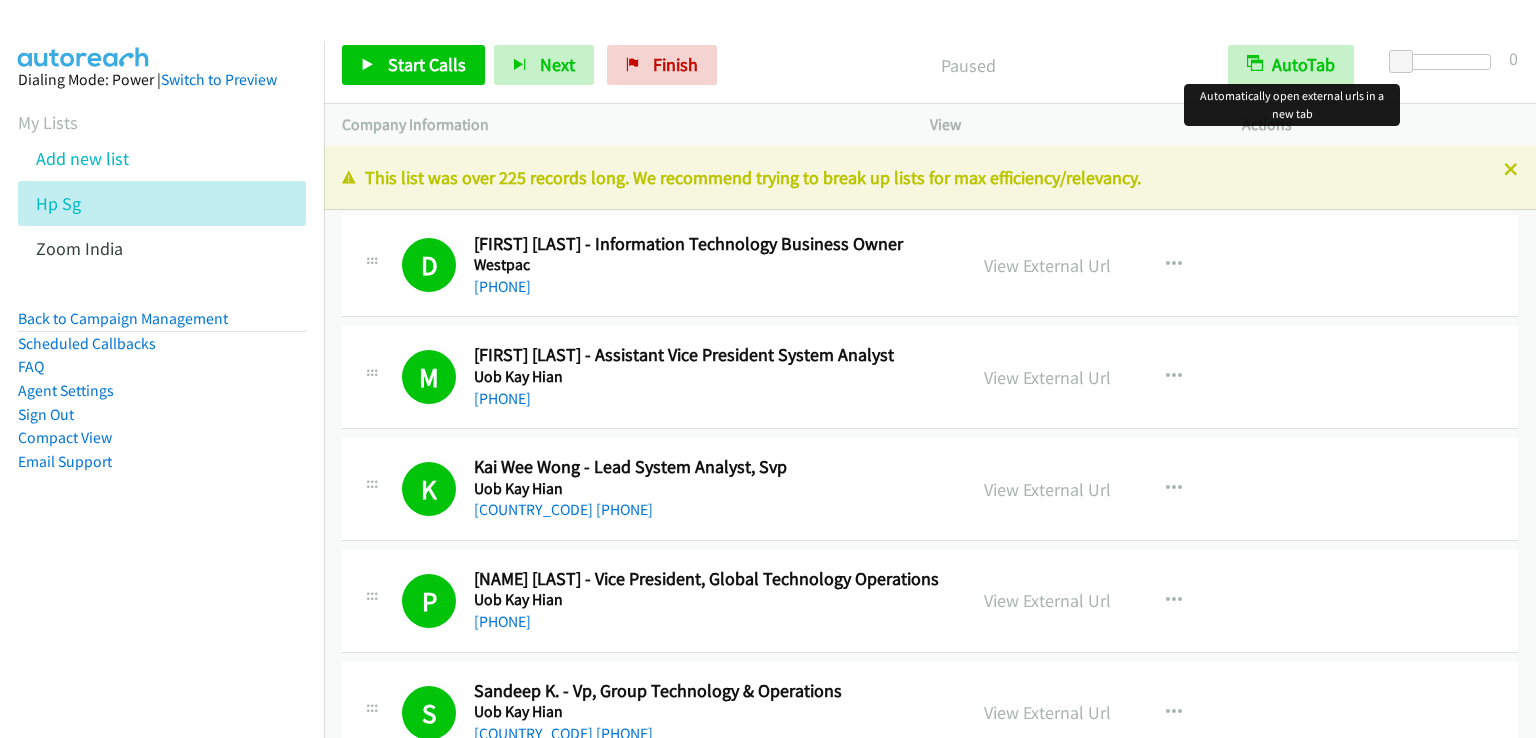 click on "Paused" at bounding box center [968, 65] 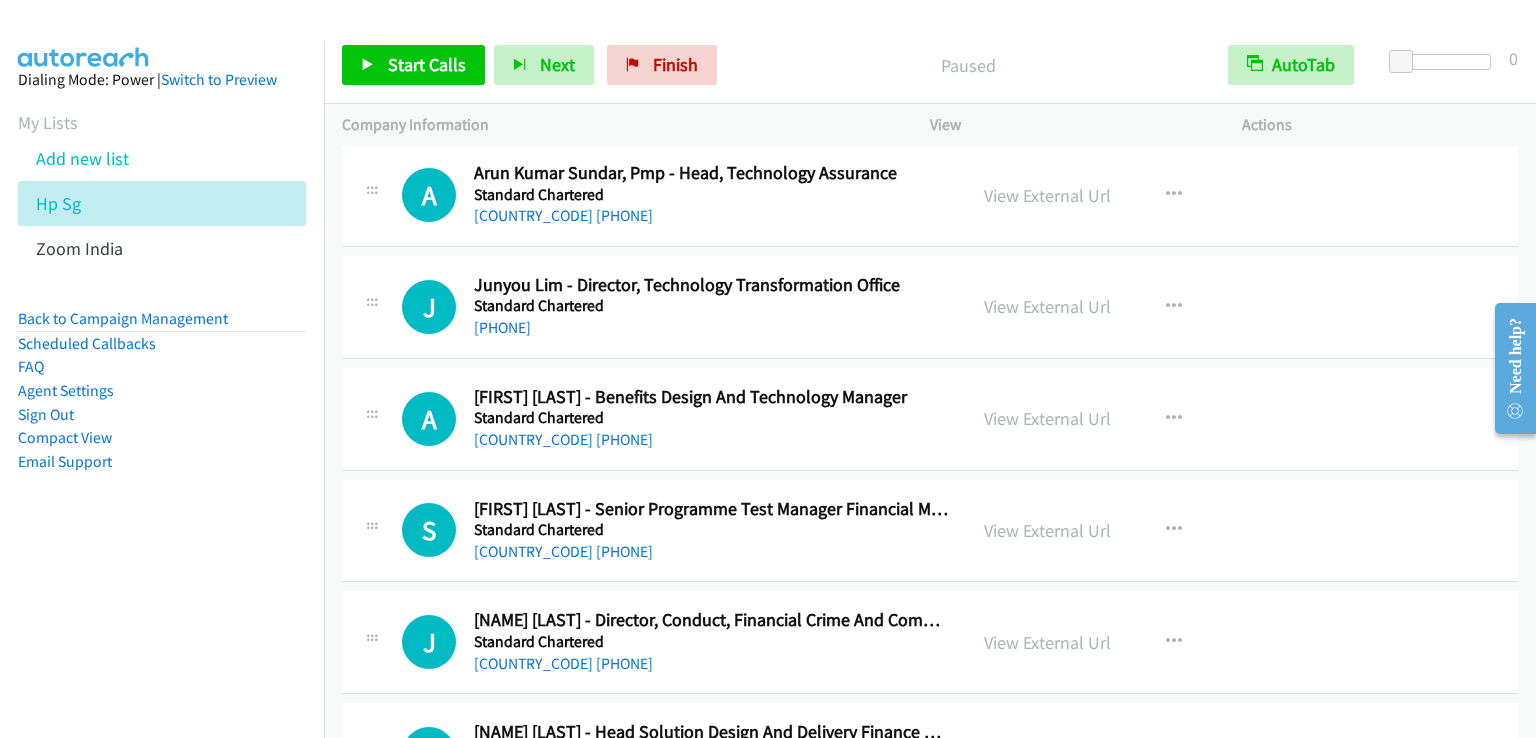 scroll, scrollTop: 19911, scrollLeft: 0, axis: vertical 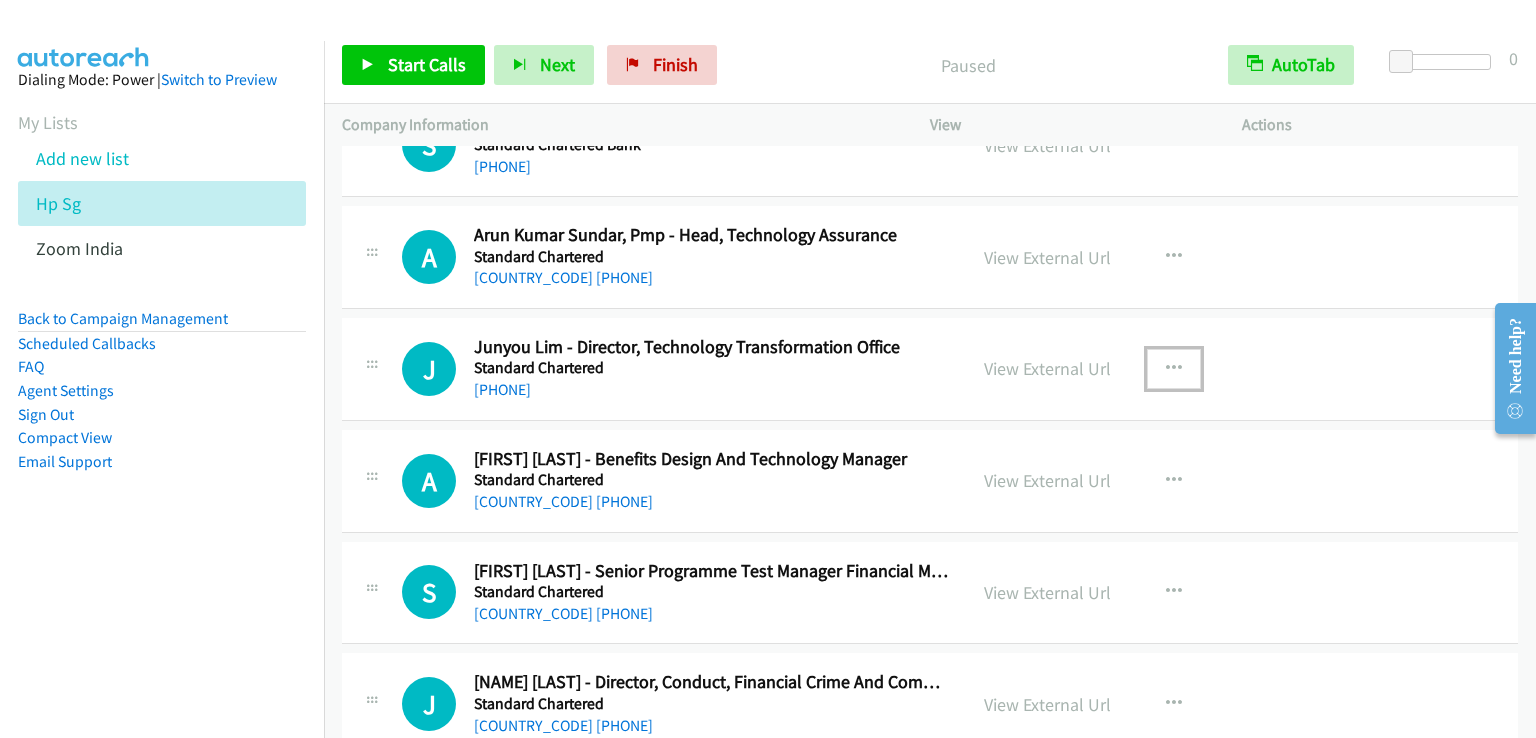 click at bounding box center [1174, 369] 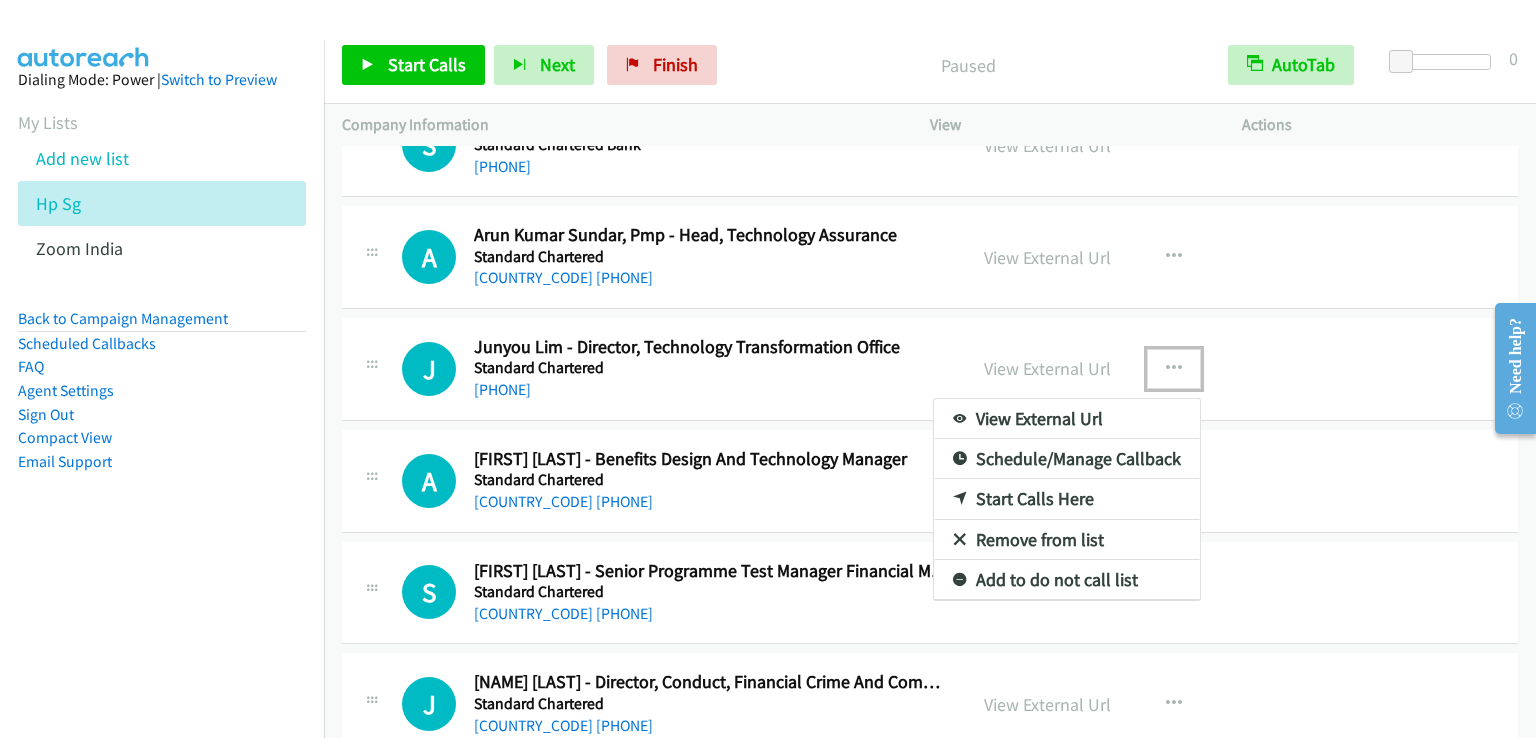 click on "Start Calls Here" at bounding box center (1067, 499) 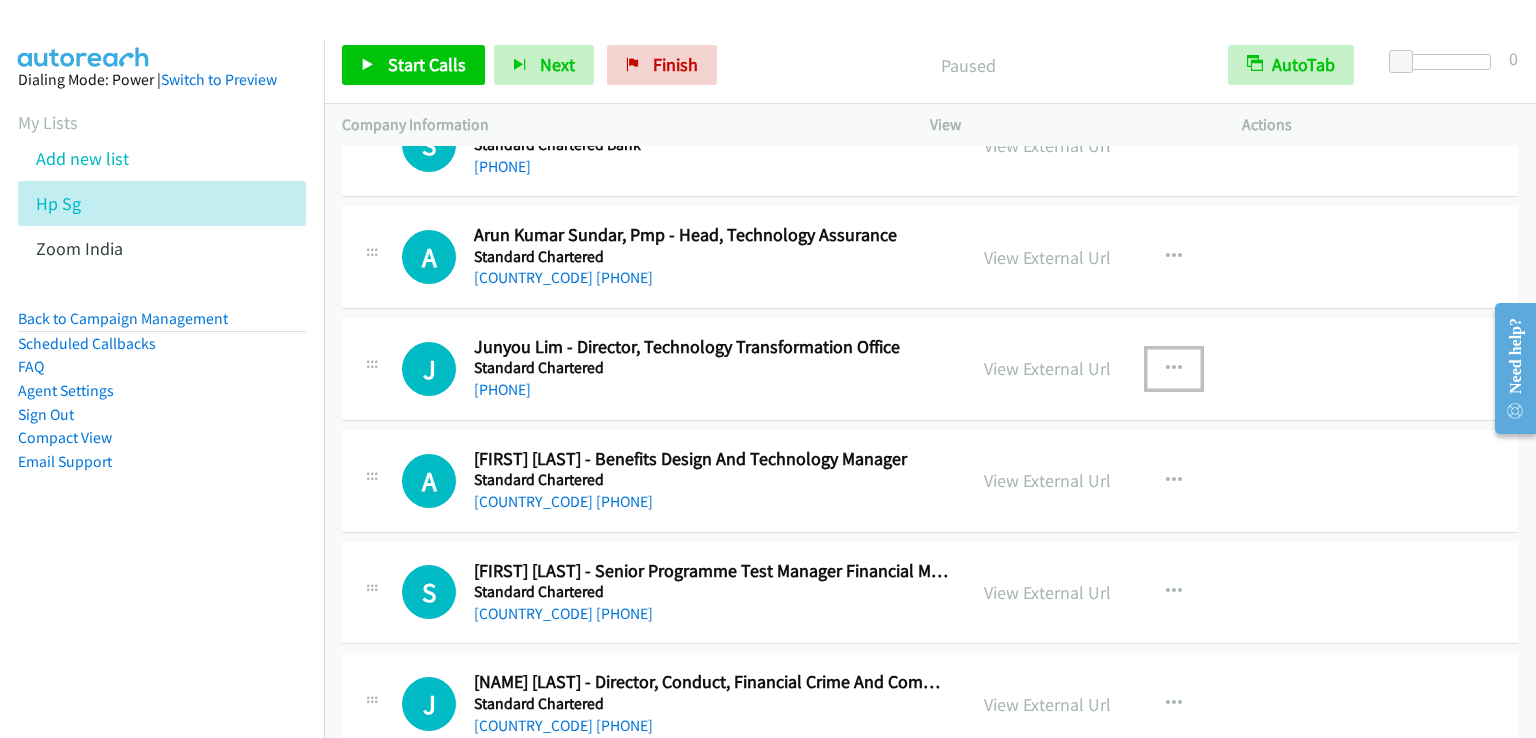 drag, startPoint x: 1167, startPoint y: 331, endPoint x: 1119, endPoint y: 394, distance: 79.20227 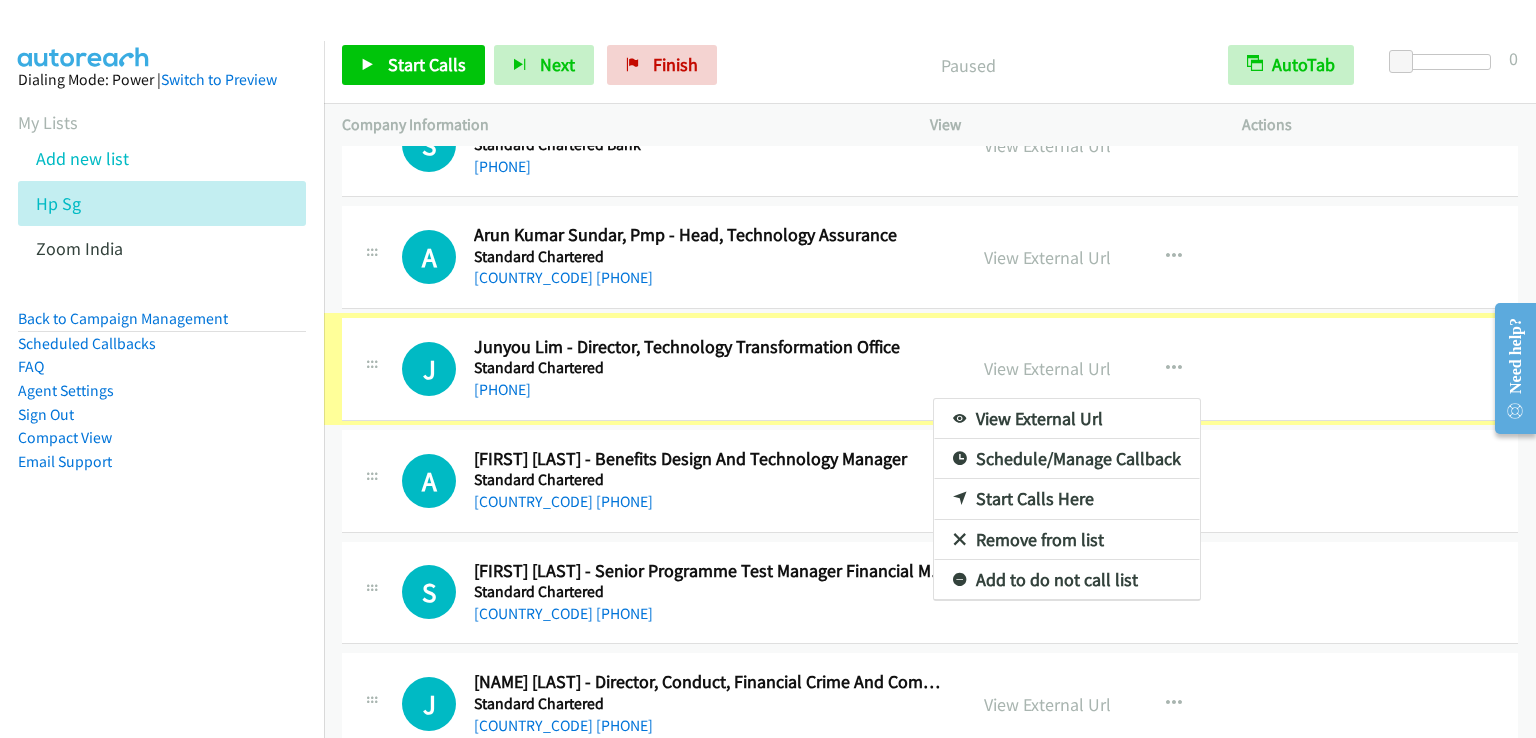 scroll, scrollTop: 19911, scrollLeft: 0, axis: vertical 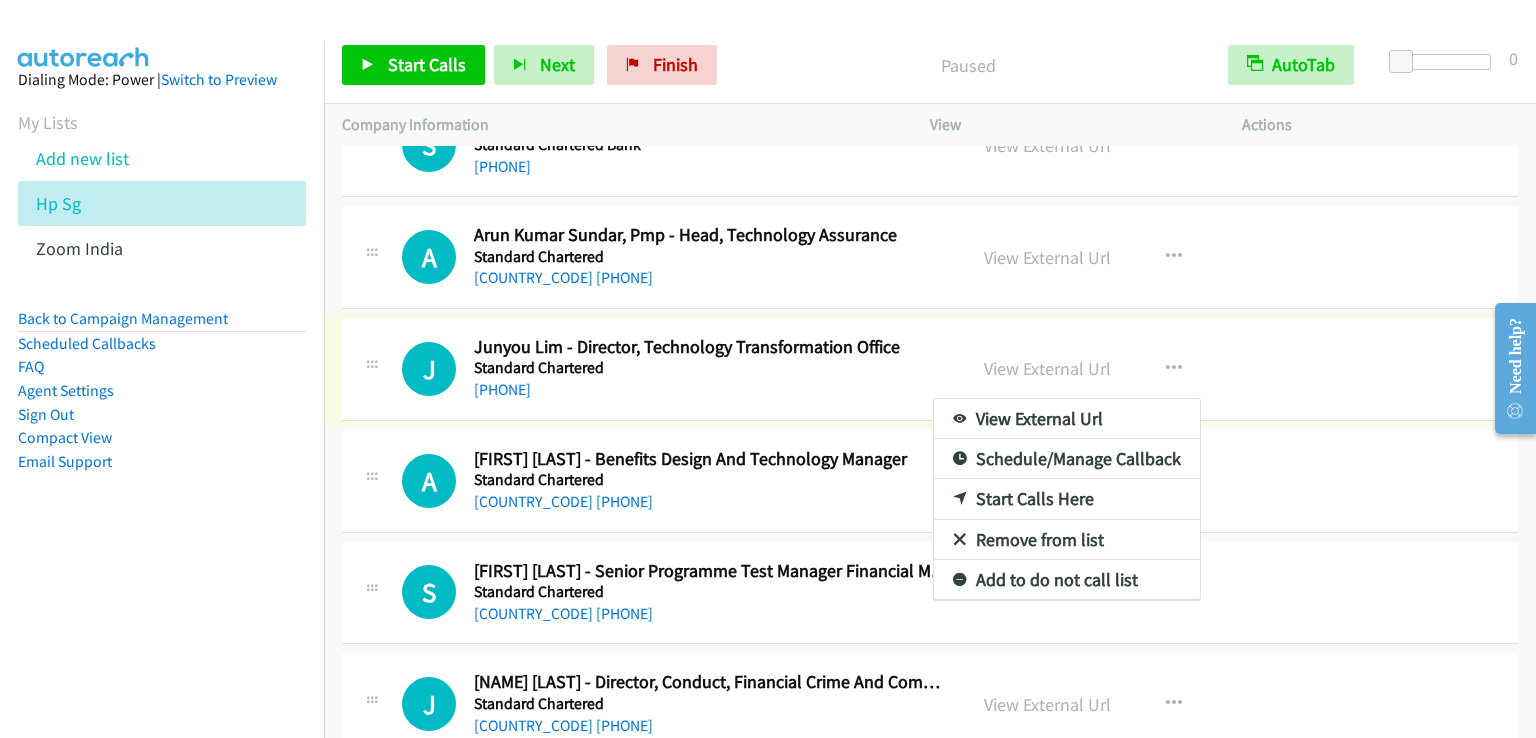click at bounding box center (768, 369) 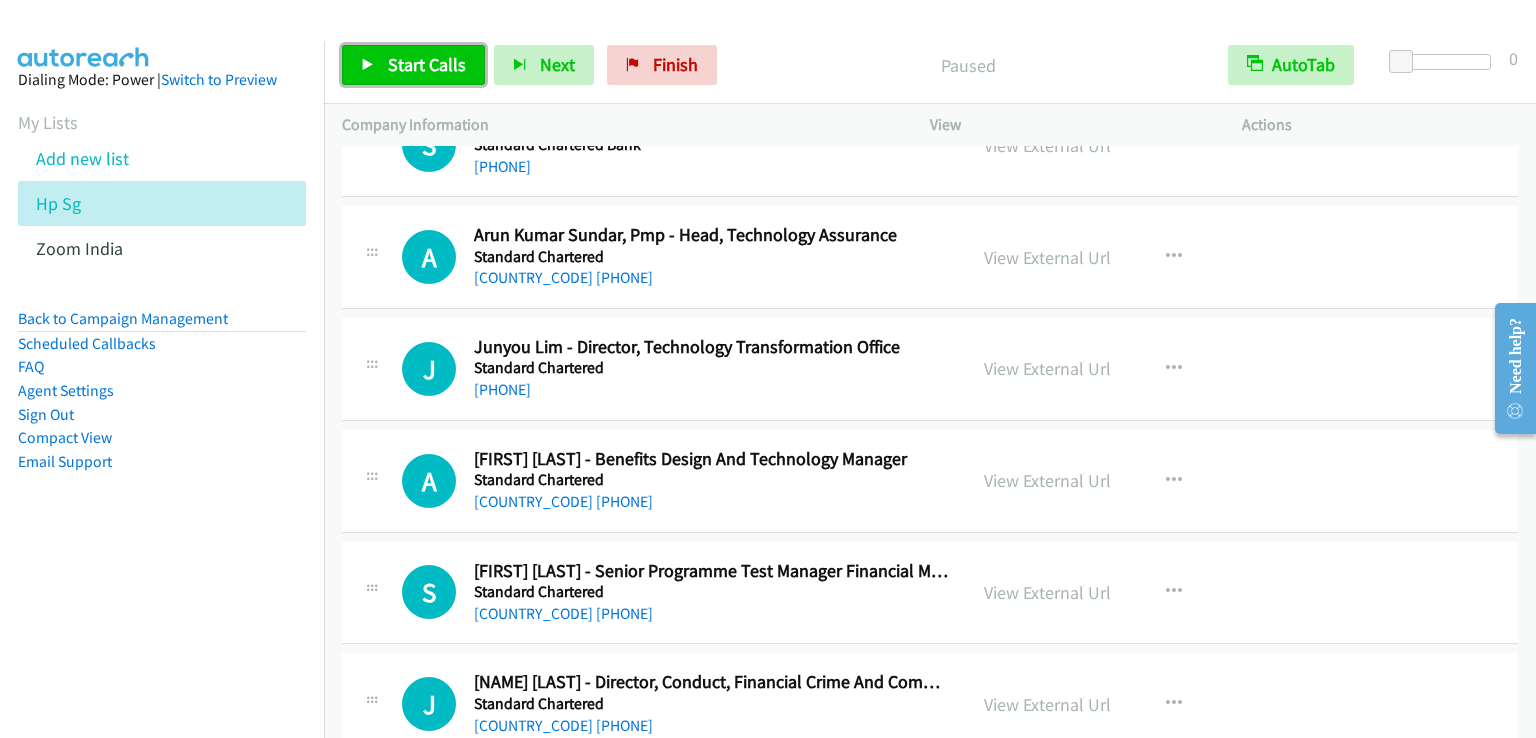 click on "Start Calls" at bounding box center (427, 64) 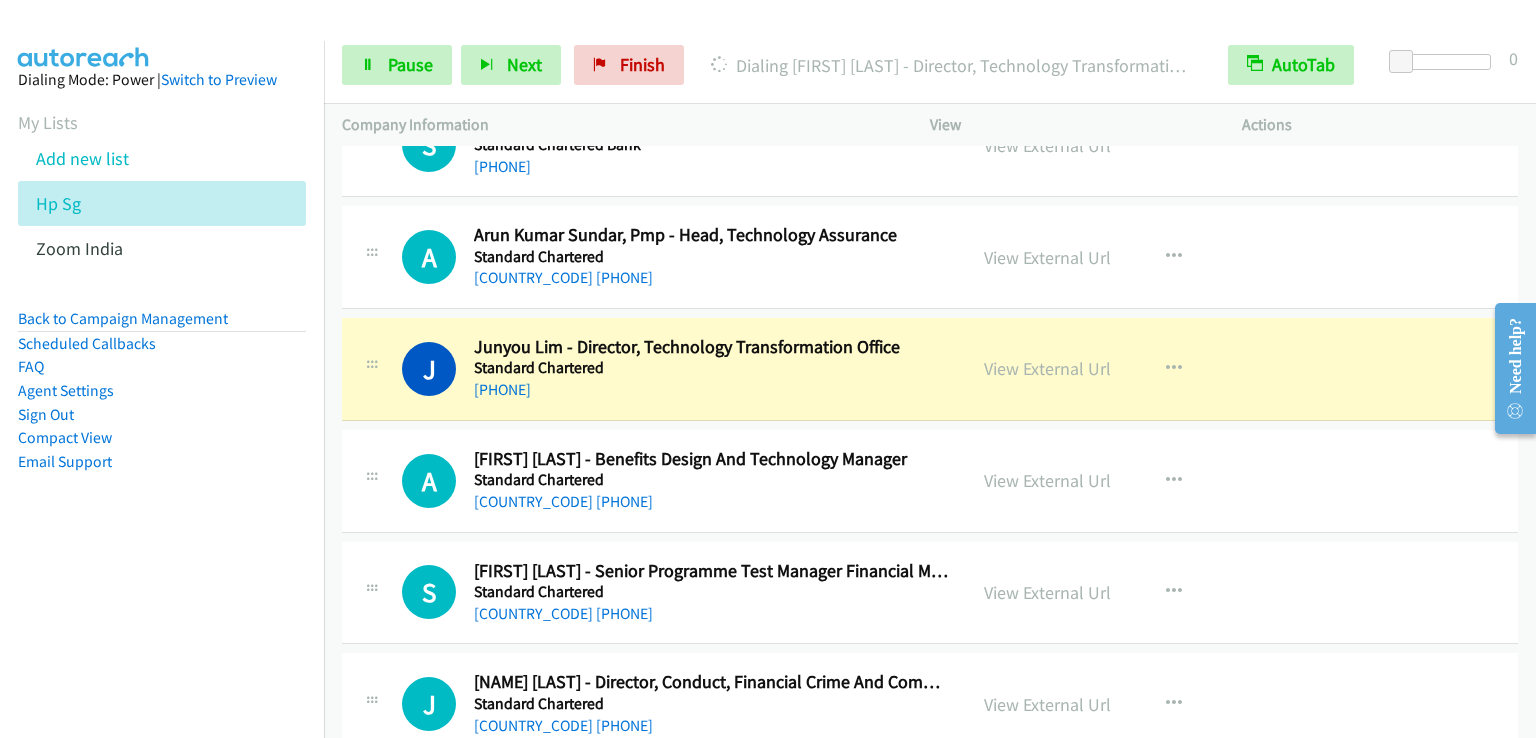 click on "Dialing Mode: Power
|
Switch to Preview
My Lists
Add new list
Hp Sg
Zoom India
Back to Campaign Management
Scheduled Callbacks
FAQ
Agent Settings
Sign Out
Compact View
Email Support" at bounding box center (162, 410) 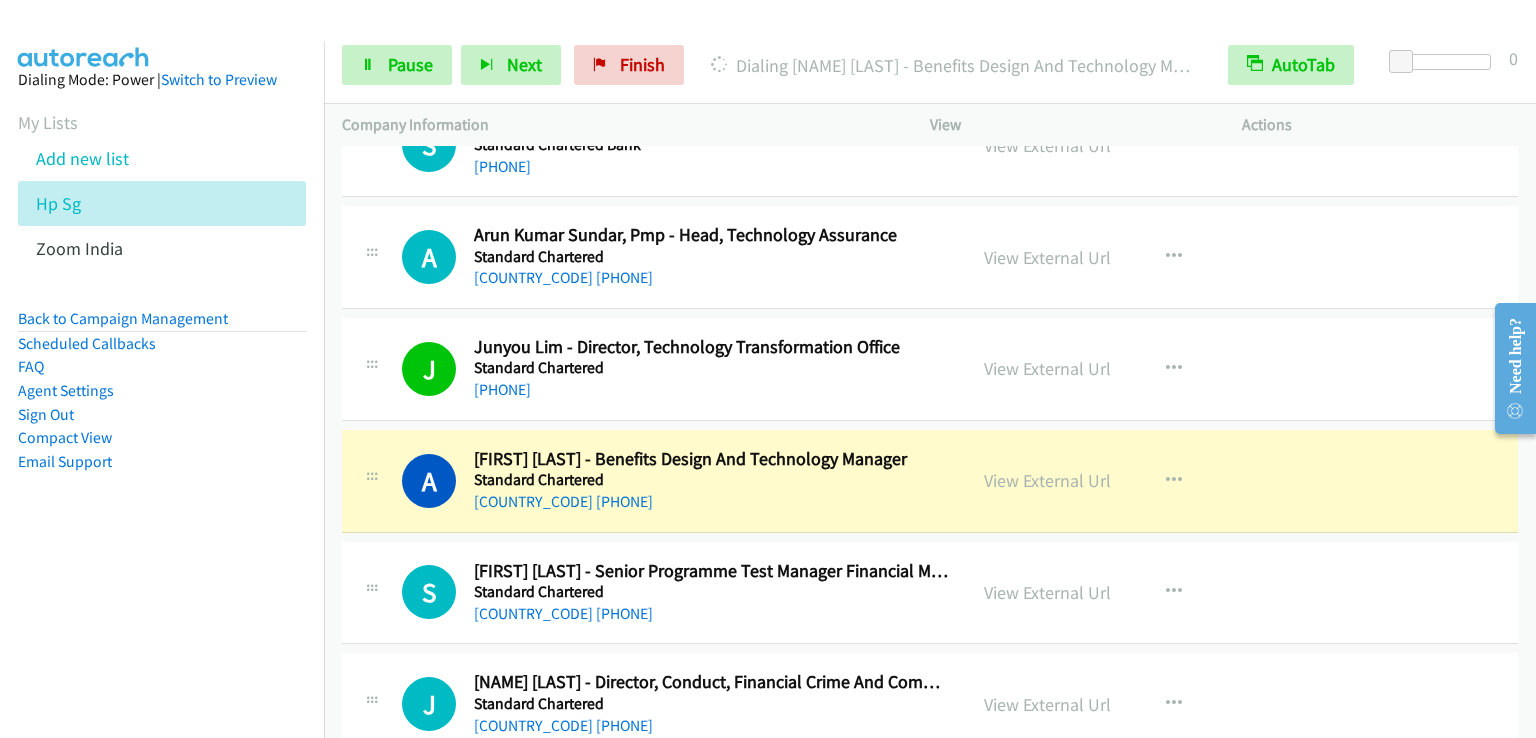 click on "Dialing Mode: Power
|
Switch to Preview
My Lists
Add new list
Hp Sg
Zoom India
Back to Campaign Management
Scheduled Callbacks
FAQ
Agent Settings
Sign Out
Compact View
Email Support" at bounding box center [162, 410] 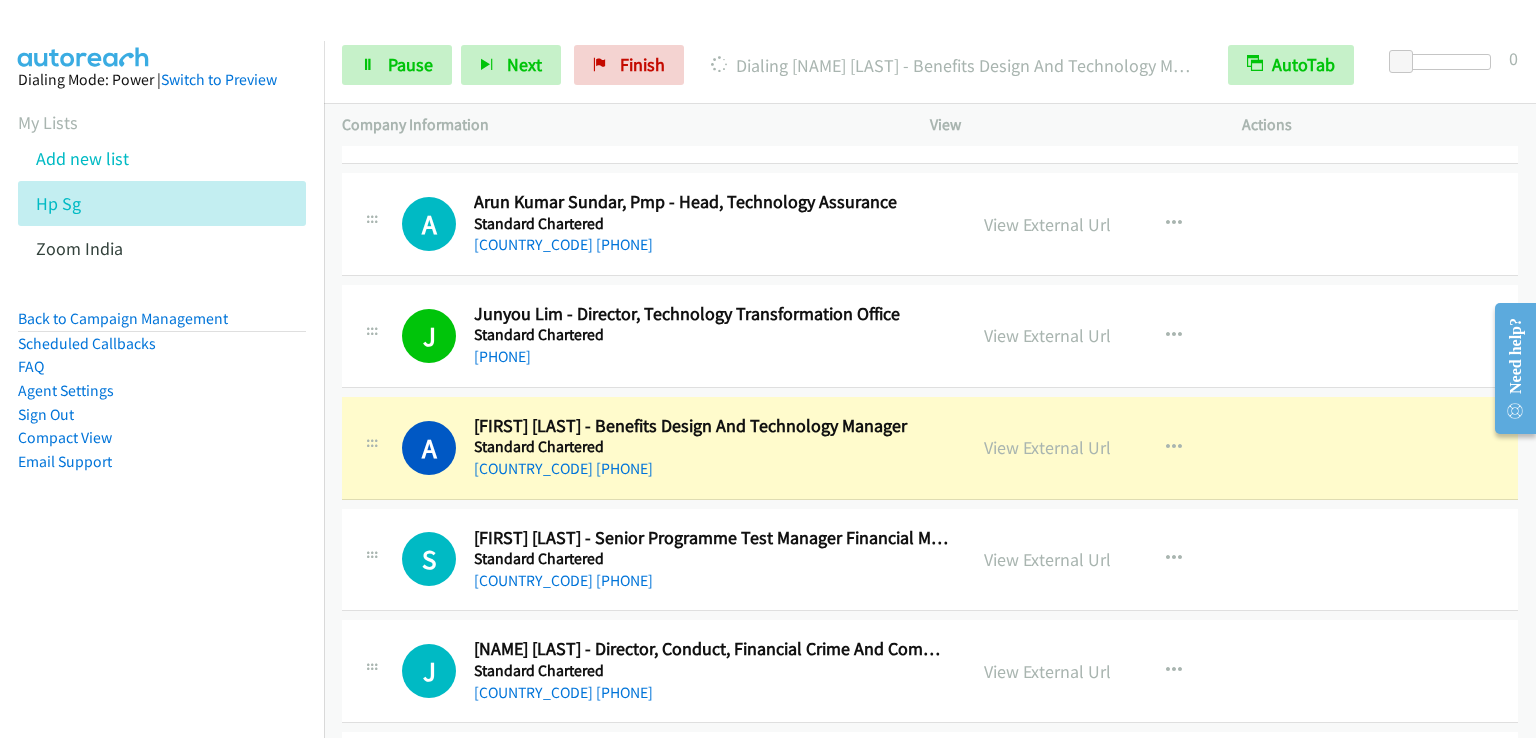scroll, scrollTop: 20011, scrollLeft: 0, axis: vertical 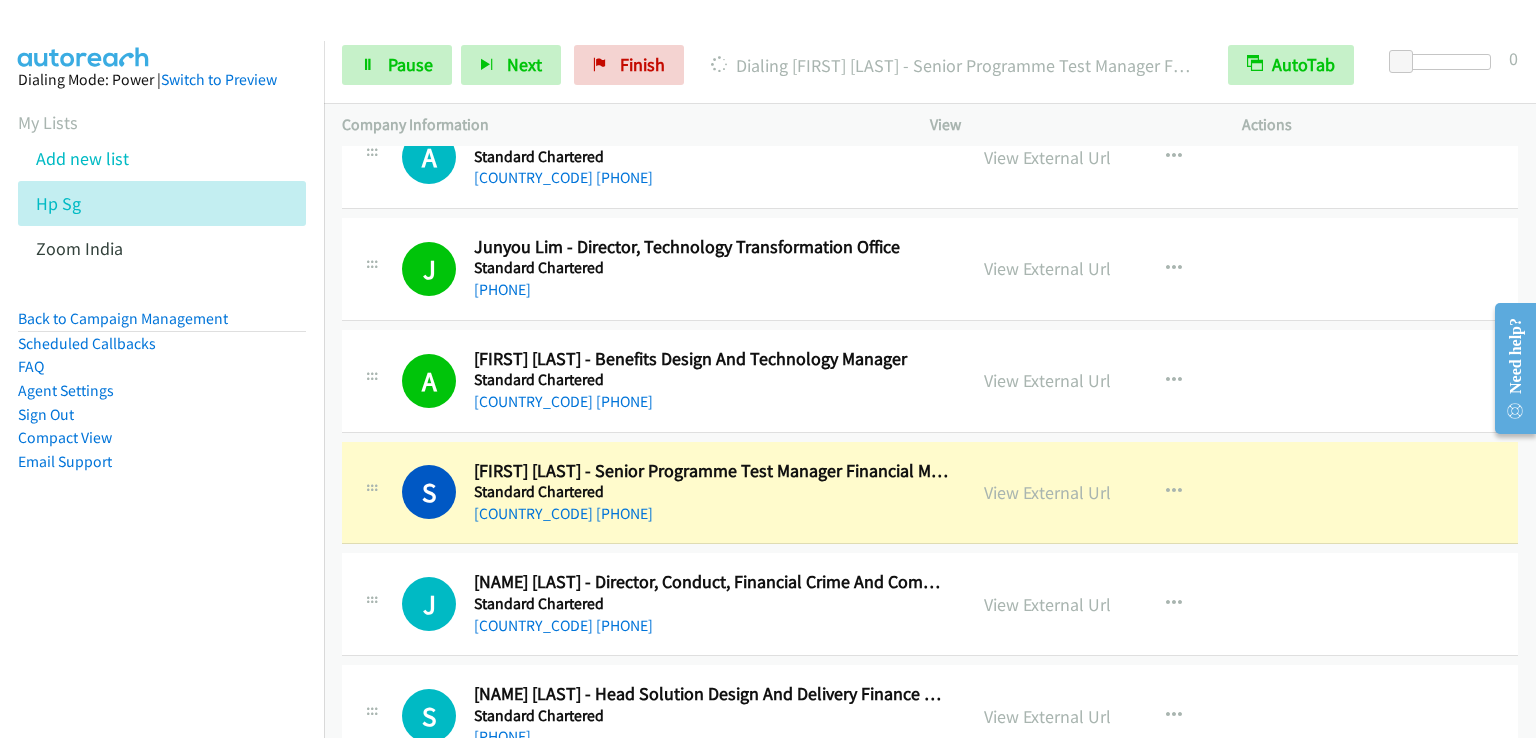 click on "Dialing Mode: Power
|
Switch to Preview
My Lists
Add new list
Hp Sg
Zoom India
Back to Campaign Management
Scheduled Callbacks
FAQ
Agent Settings
Sign Out
Compact View
Email Support" at bounding box center [162, 410] 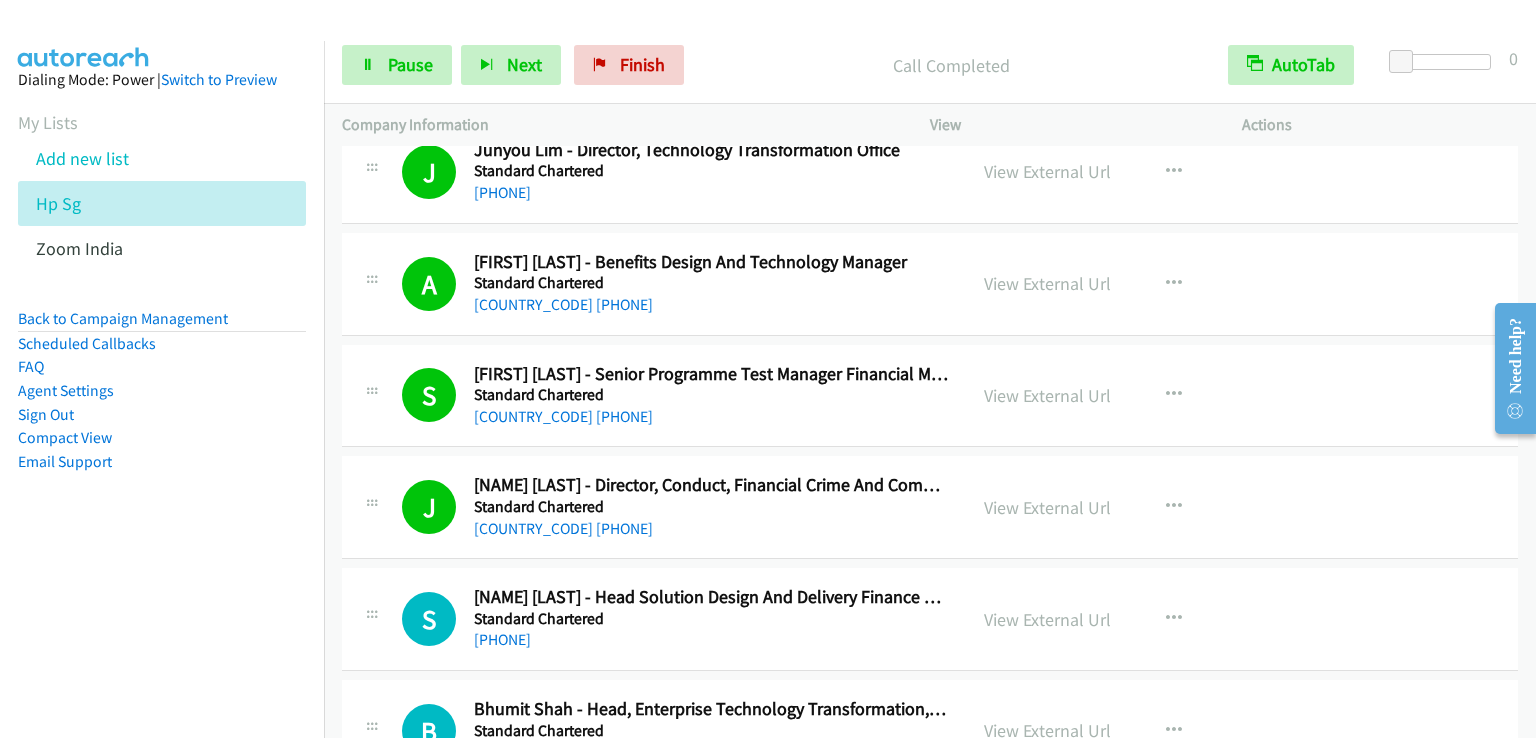 scroll, scrollTop: 20111, scrollLeft: 0, axis: vertical 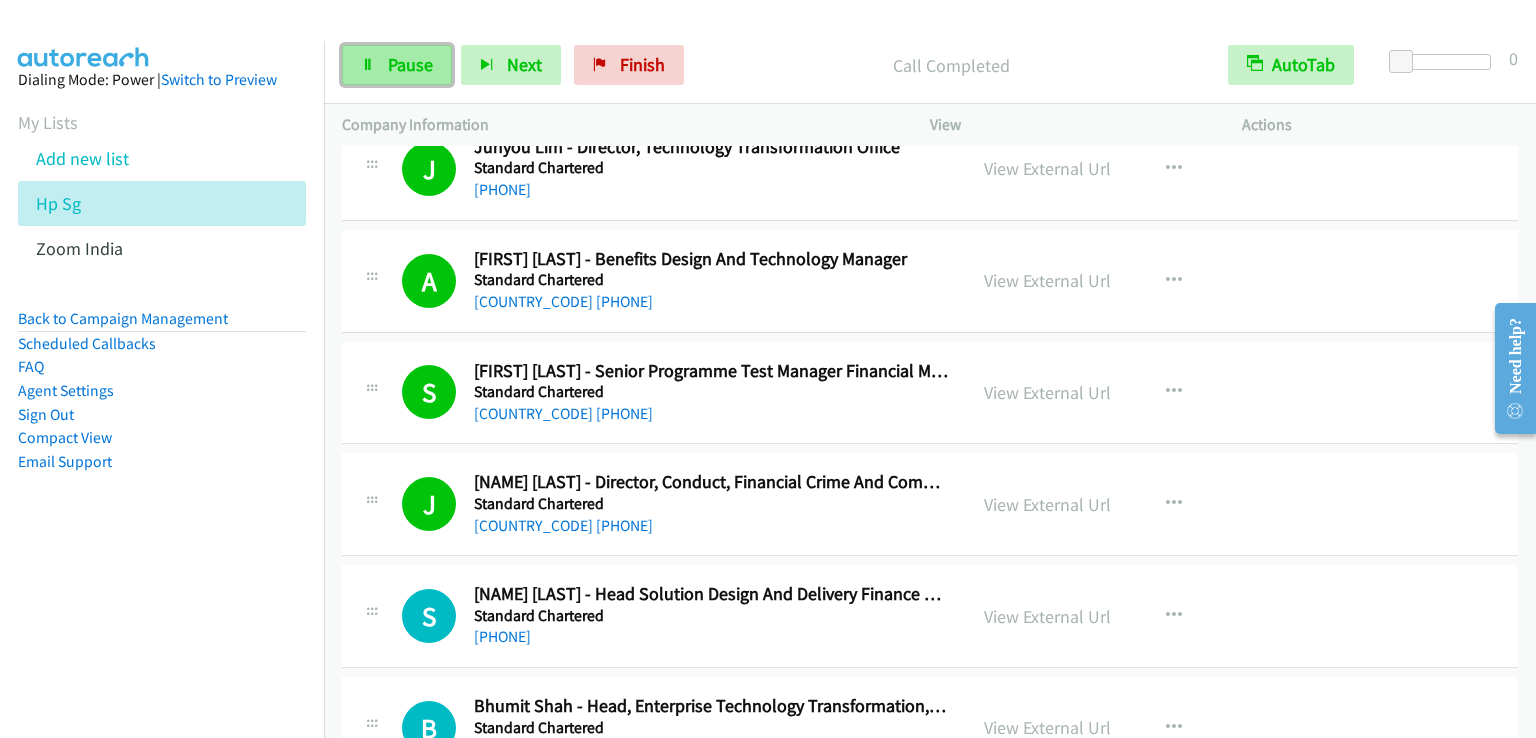 click on "Pause" at bounding box center [410, 64] 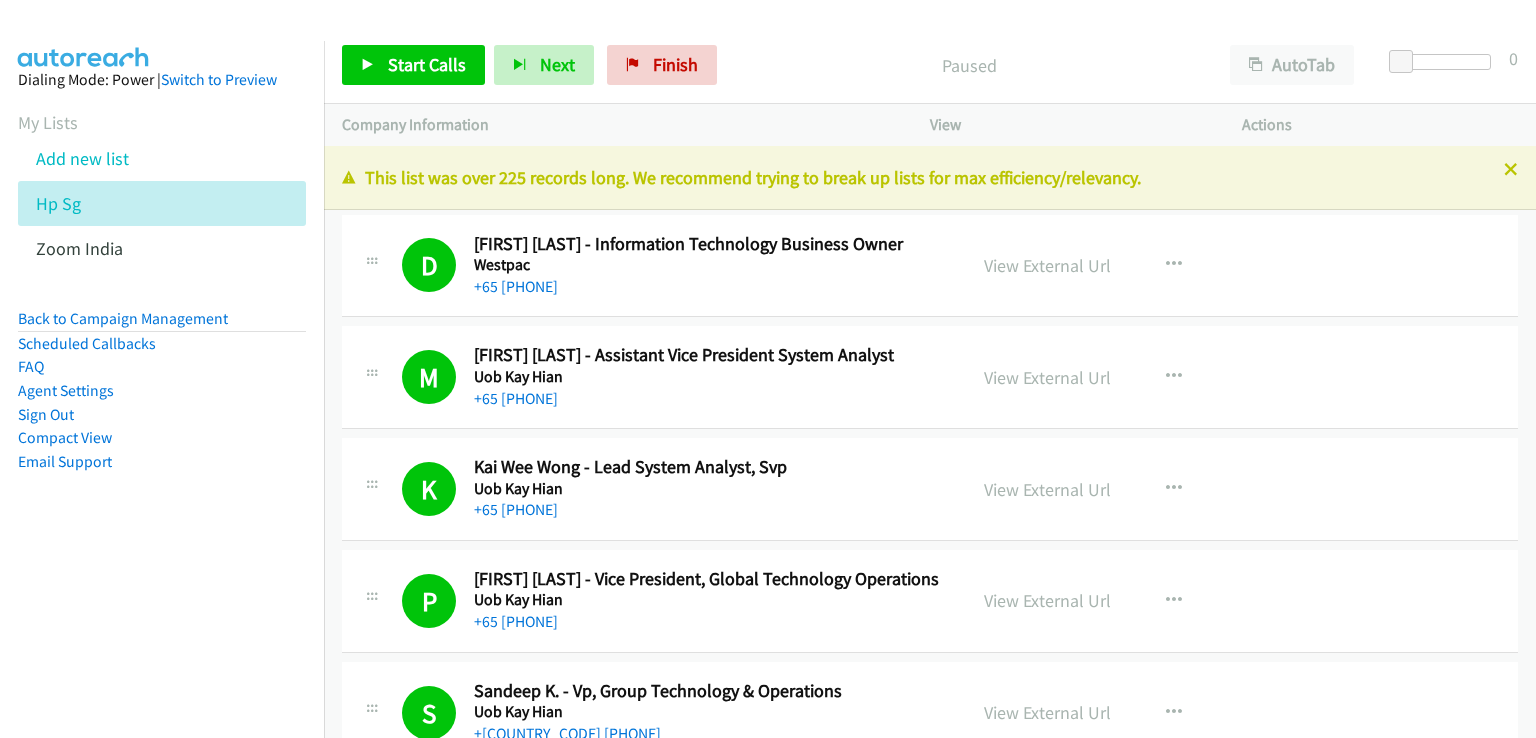 scroll, scrollTop: 0, scrollLeft: 0, axis: both 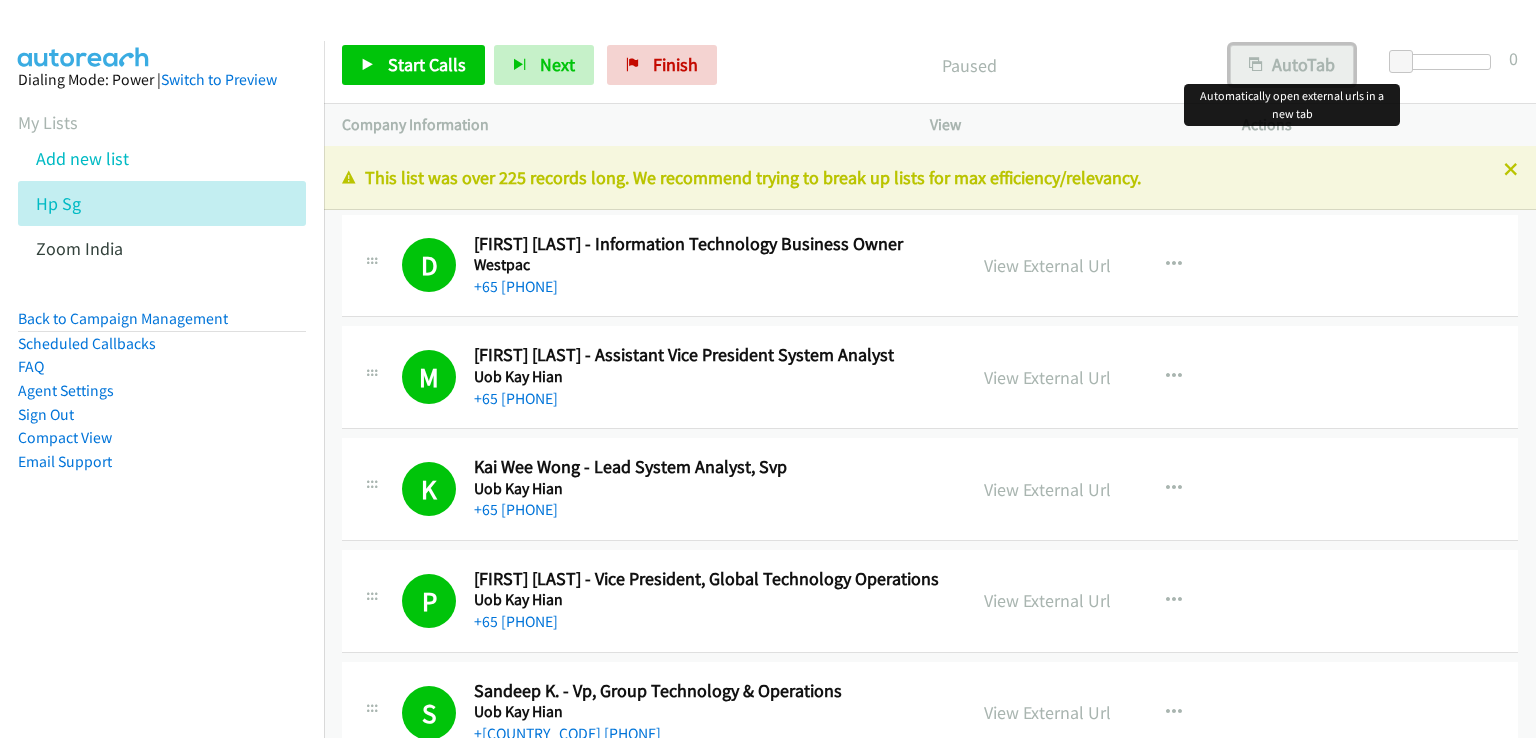 click on "AutoTab" at bounding box center (1292, 65) 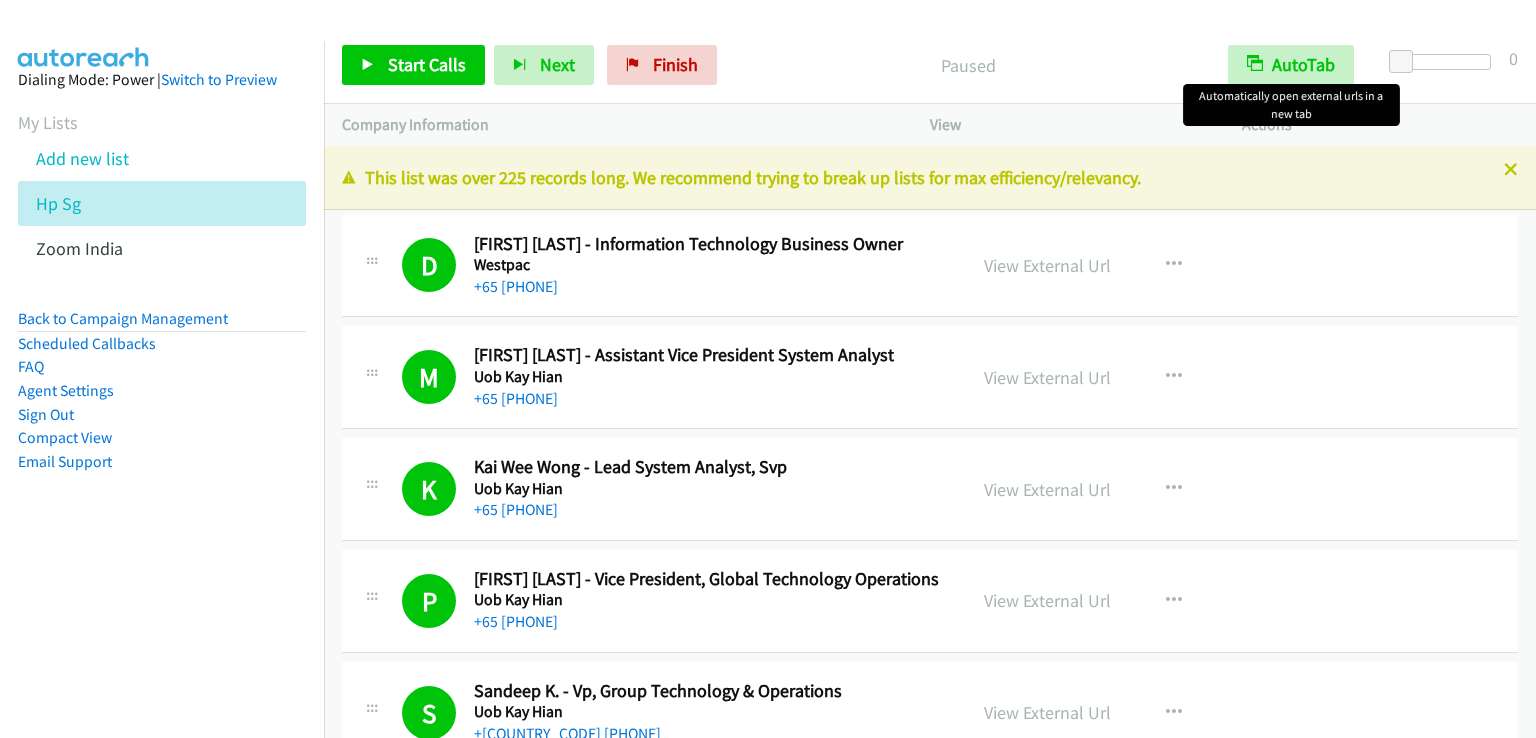 scroll, scrollTop: 0, scrollLeft: 0, axis: both 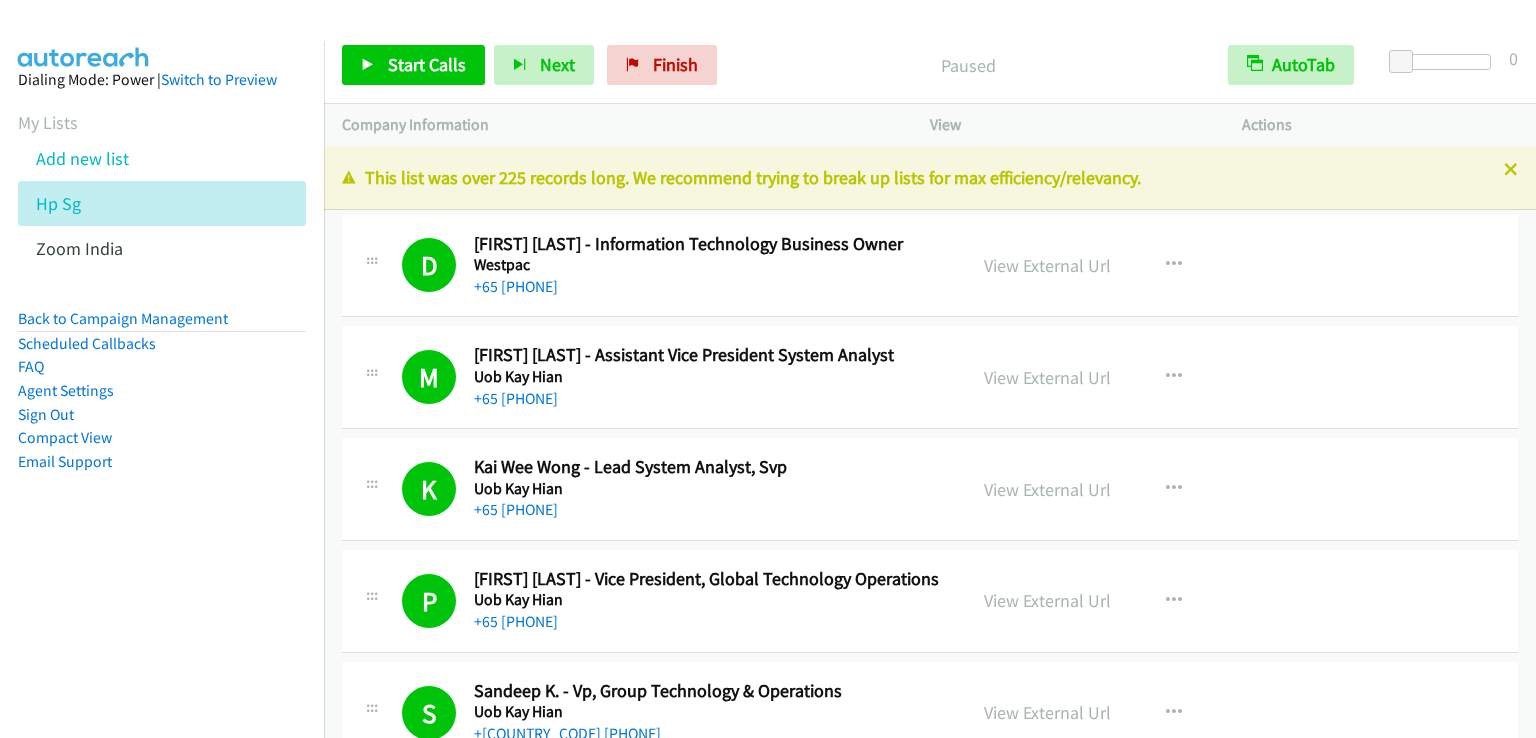 click on "Paused" at bounding box center [968, 65] 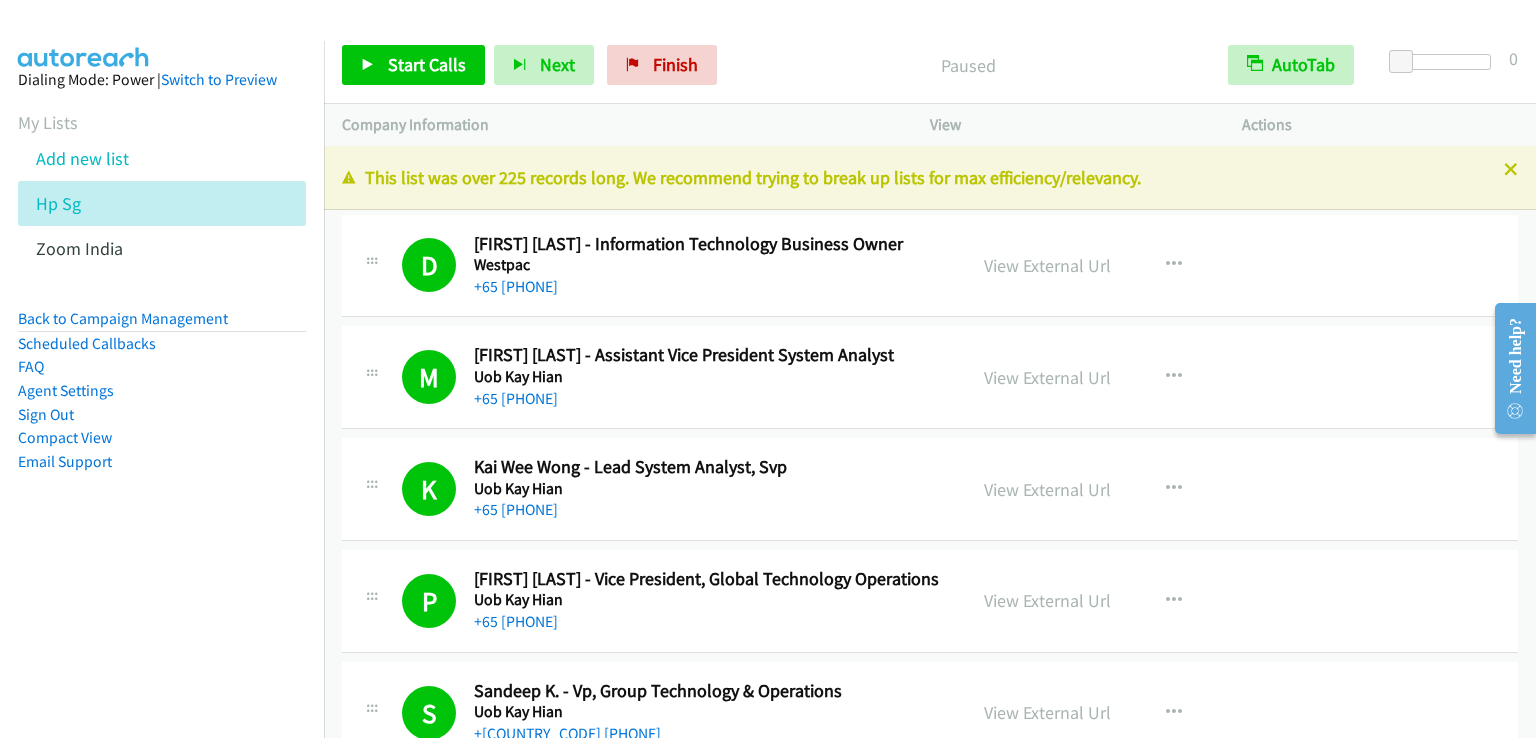 scroll, scrollTop: 20234, scrollLeft: 0, axis: vertical 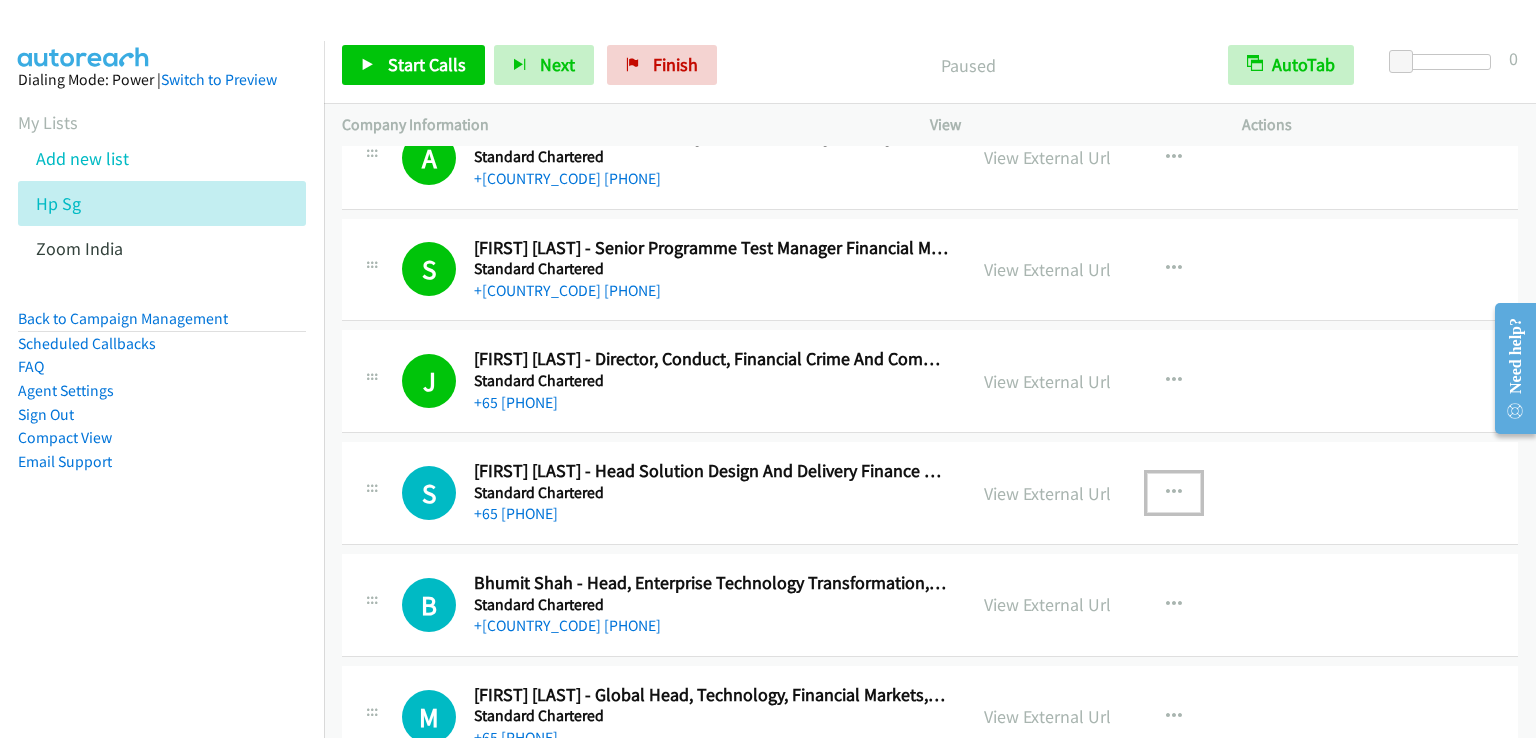 click at bounding box center (1174, 493) 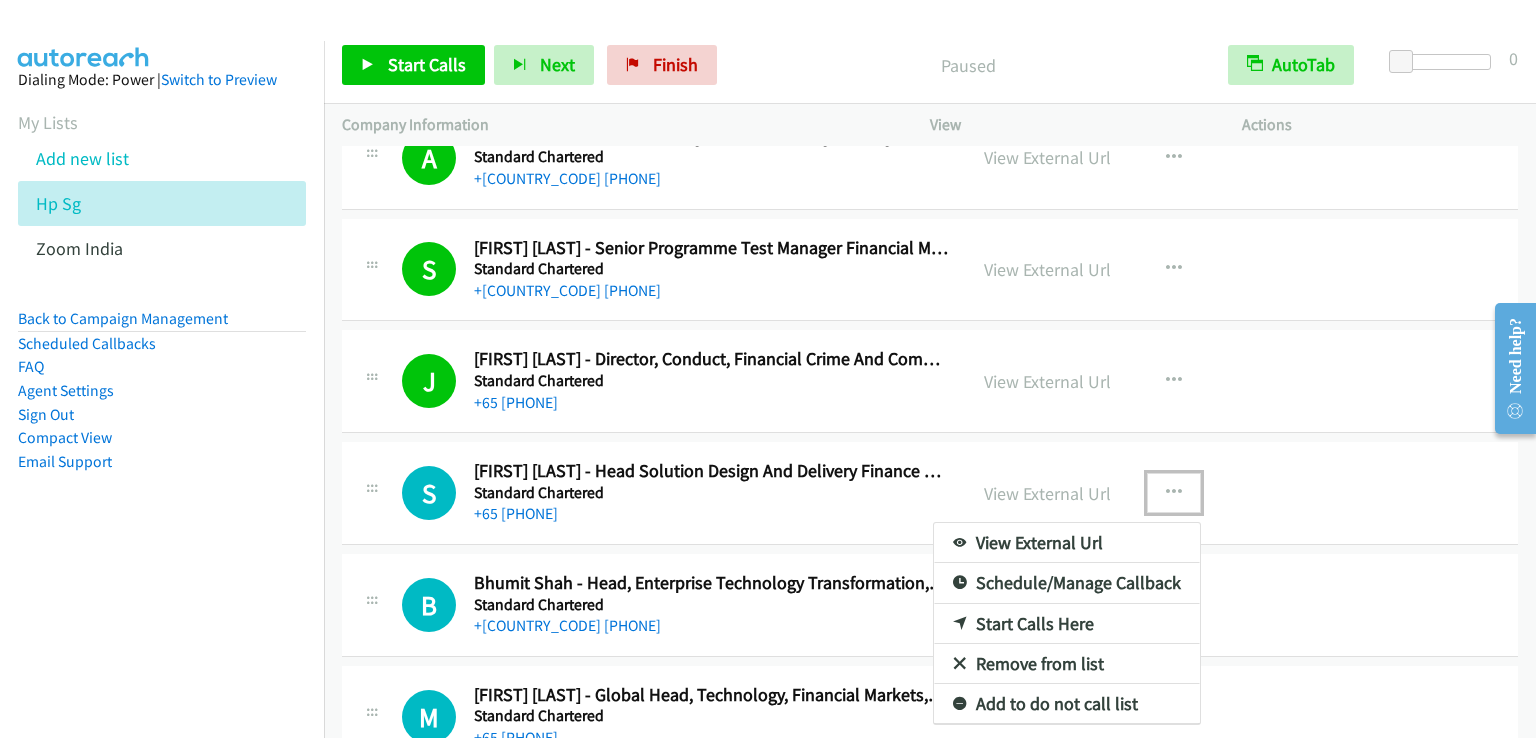 click on "Start Calls Here" at bounding box center (1067, 624) 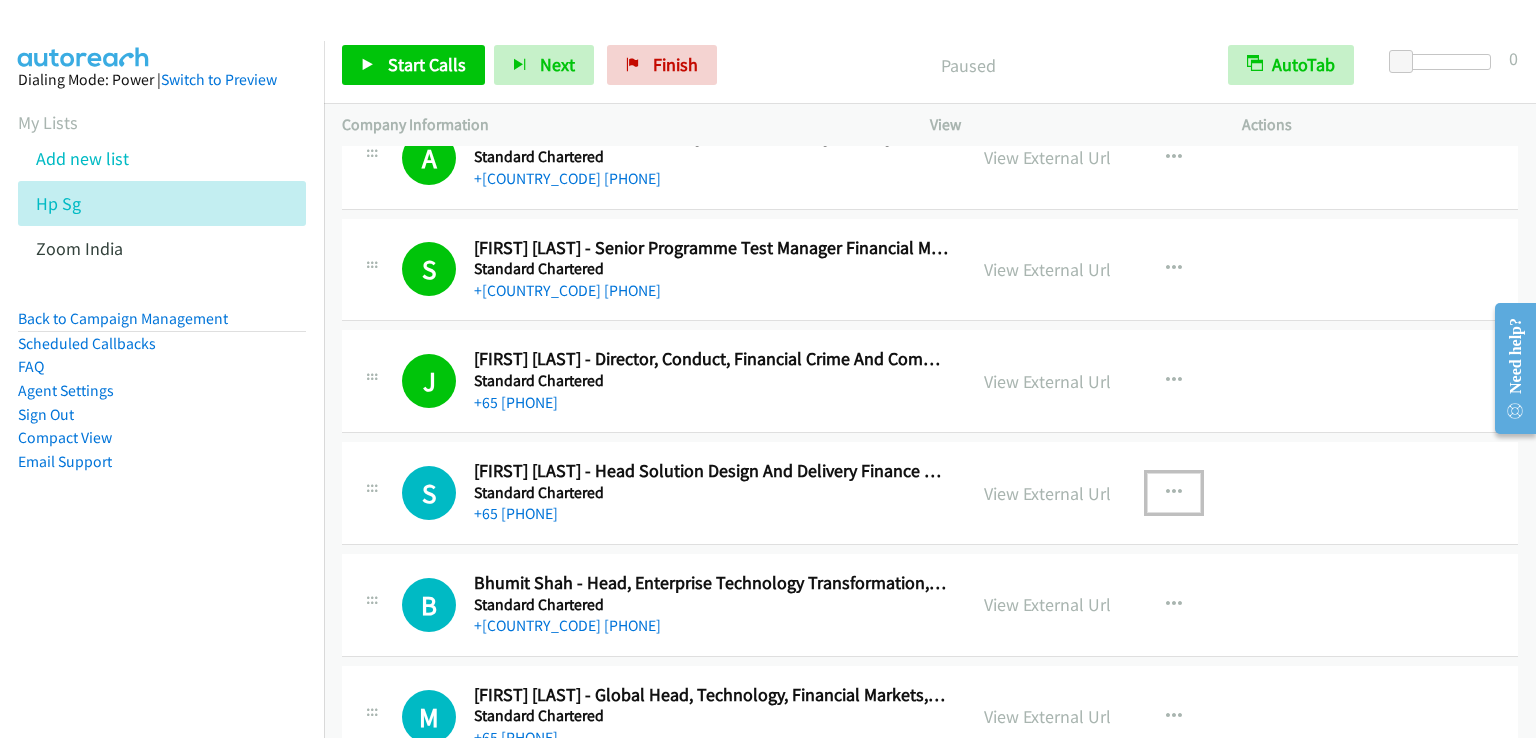 click at bounding box center (1174, 493) 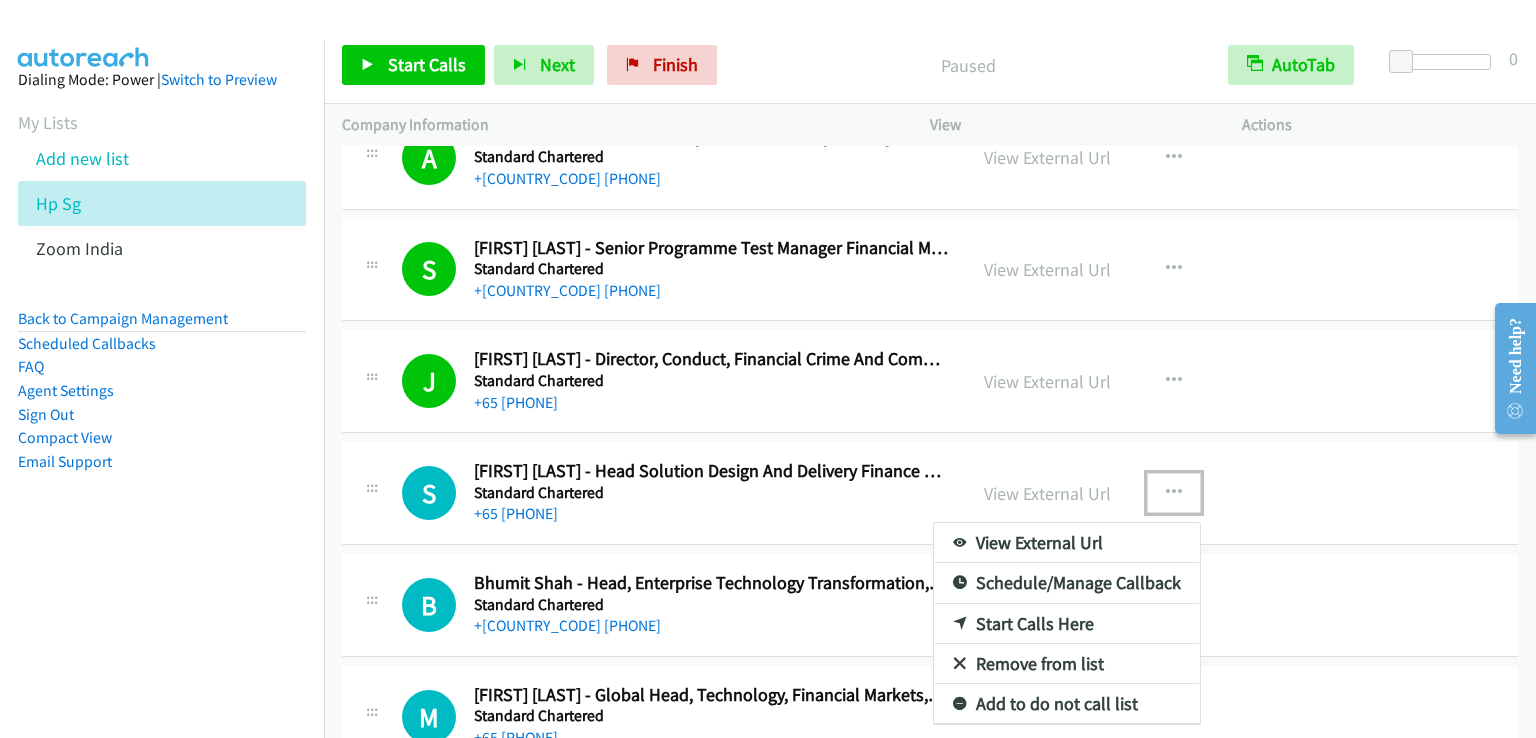 click on "Start Calls Here" at bounding box center [1067, 624] 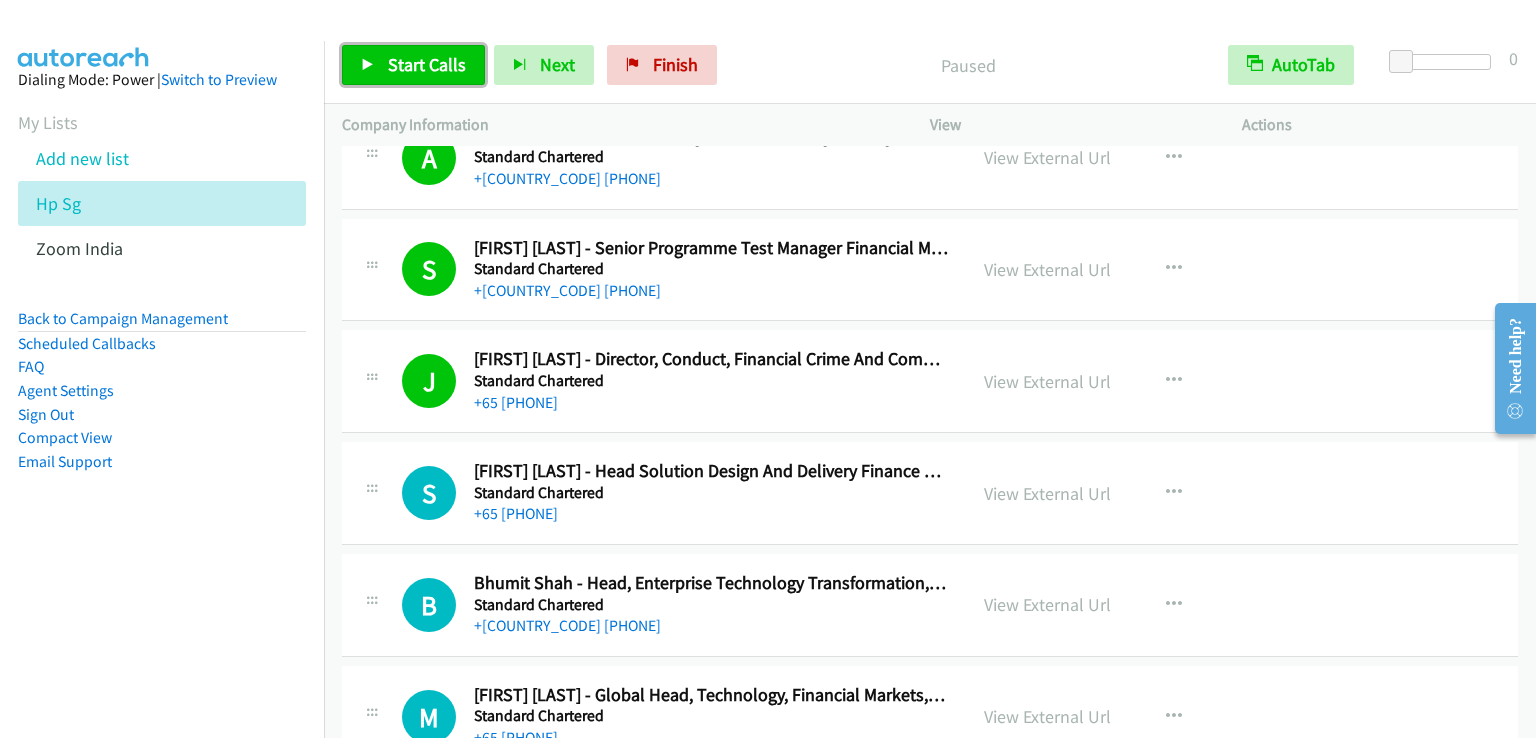 click on "Start Calls" at bounding box center (427, 64) 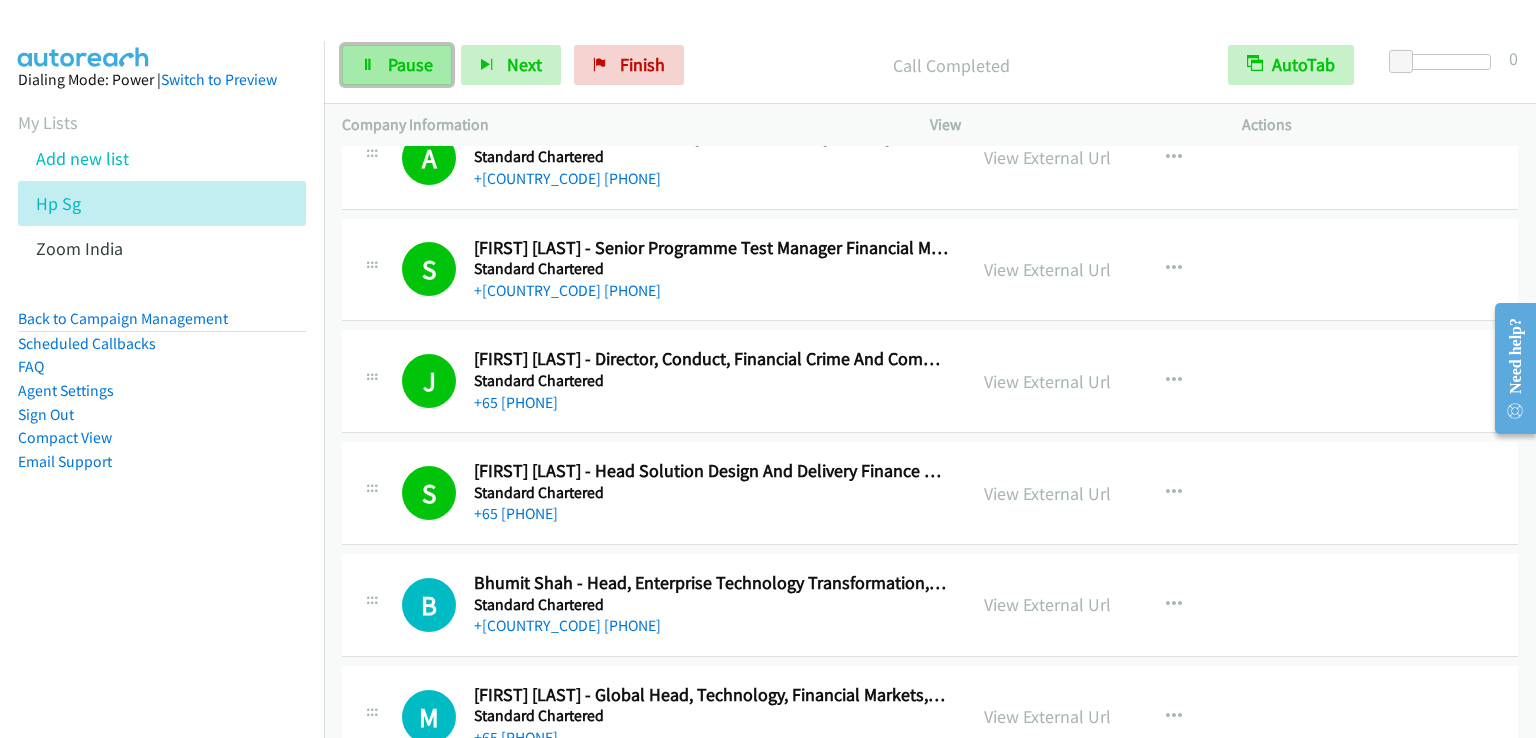 click on "Pause" at bounding box center (410, 64) 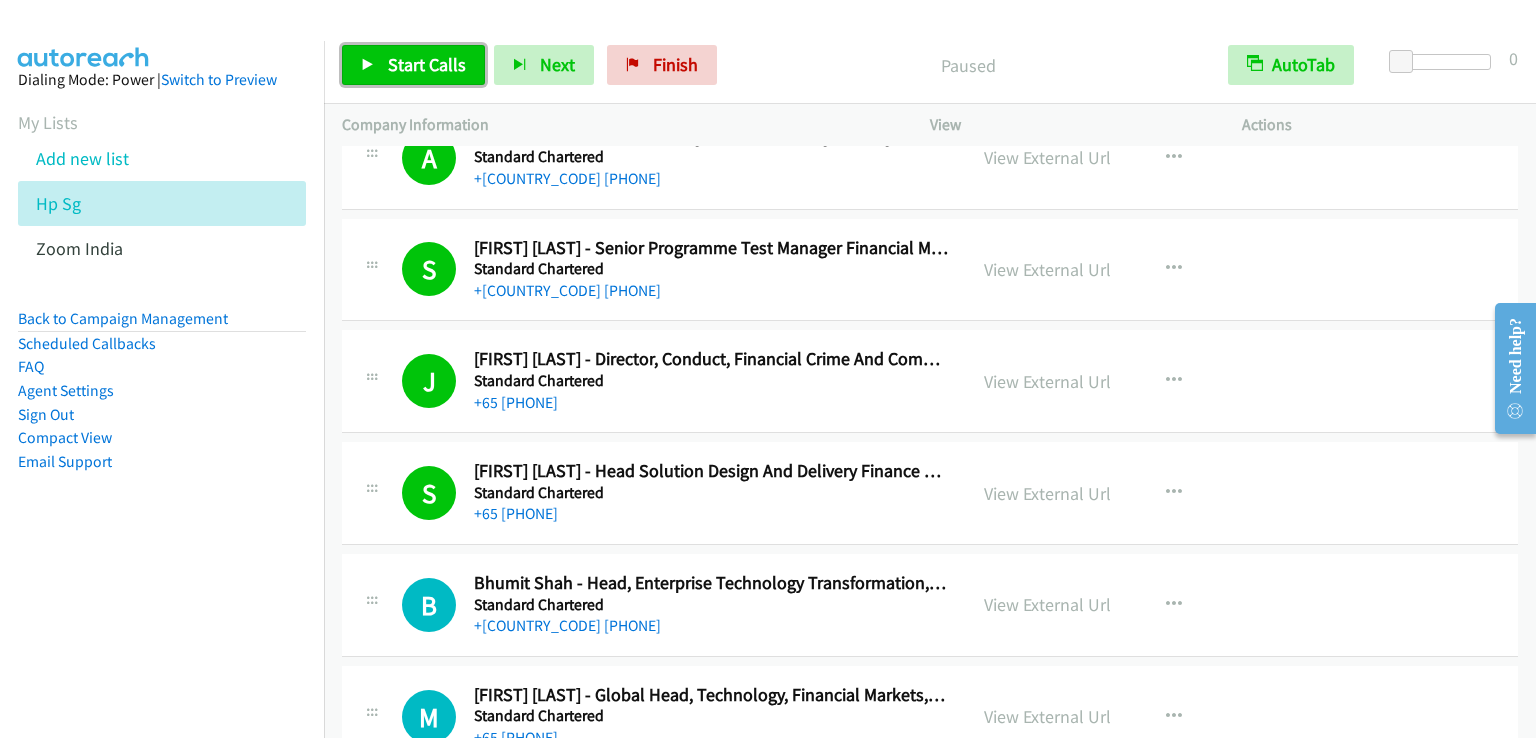 click on "Start Calls" at bounding box center [427, 64] 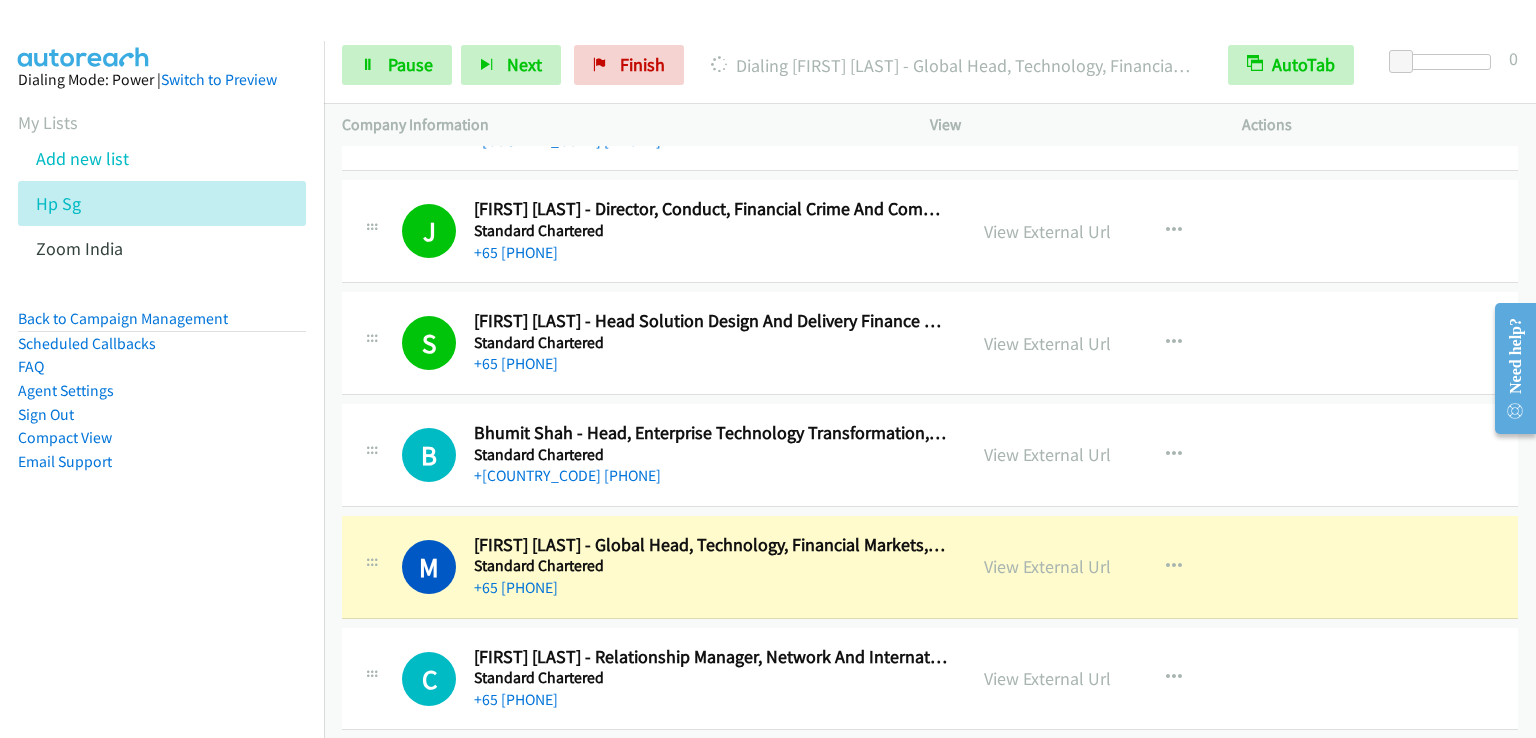scroll, scrollTop: 20434, scrollLeft: 0, axis: vertical 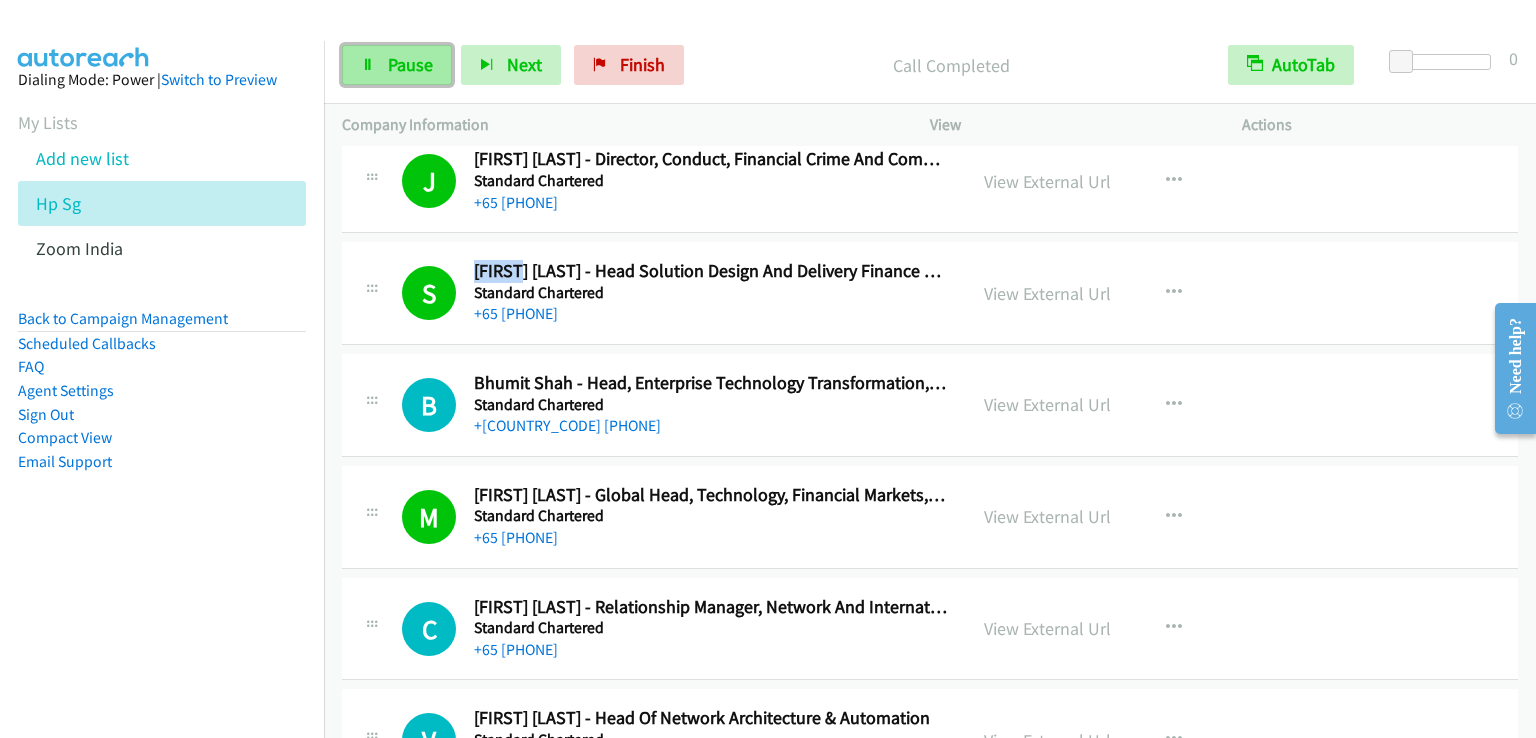 click on "Pause" at bounding box center [410, 64] 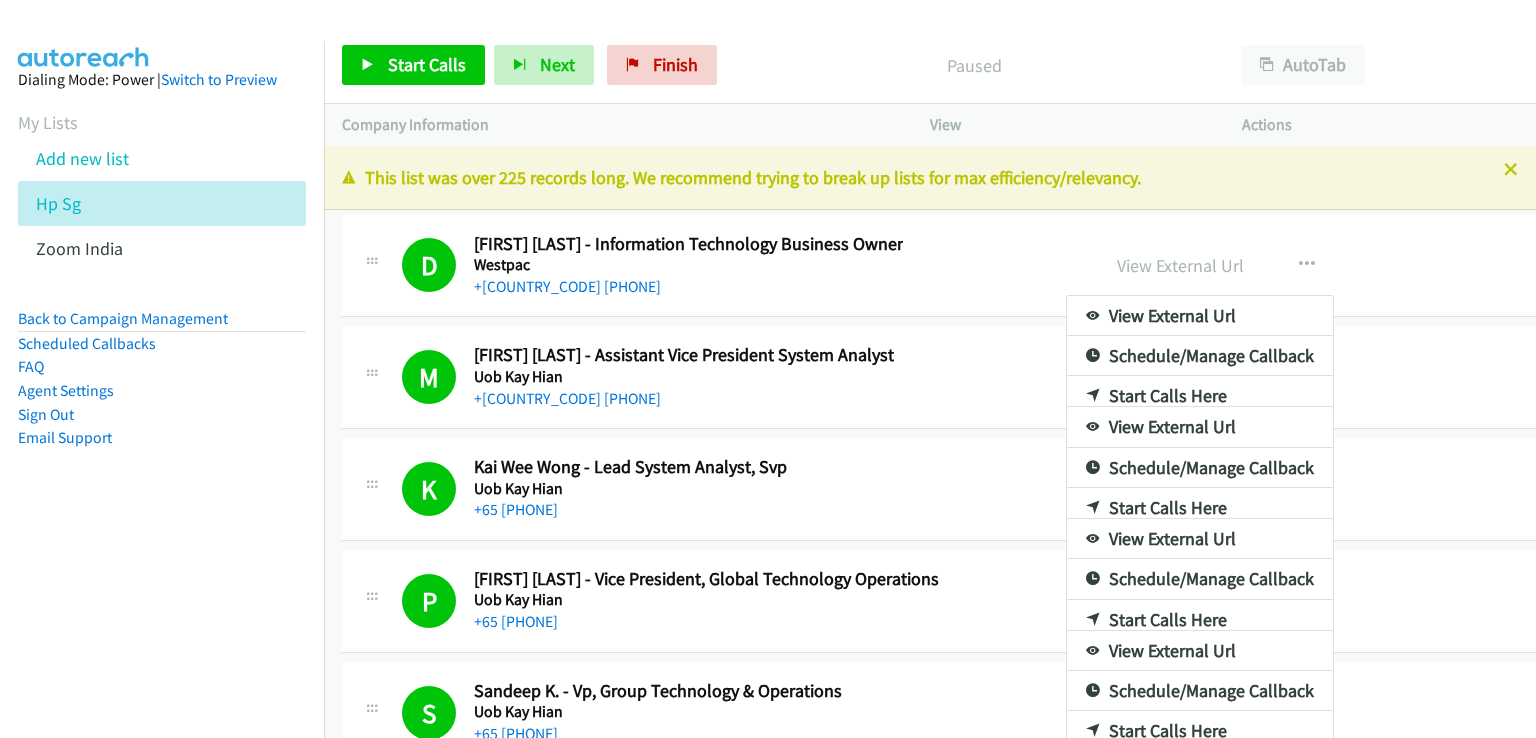 scroll, scrollTop: 0, scrollLeft: 0, axis: both 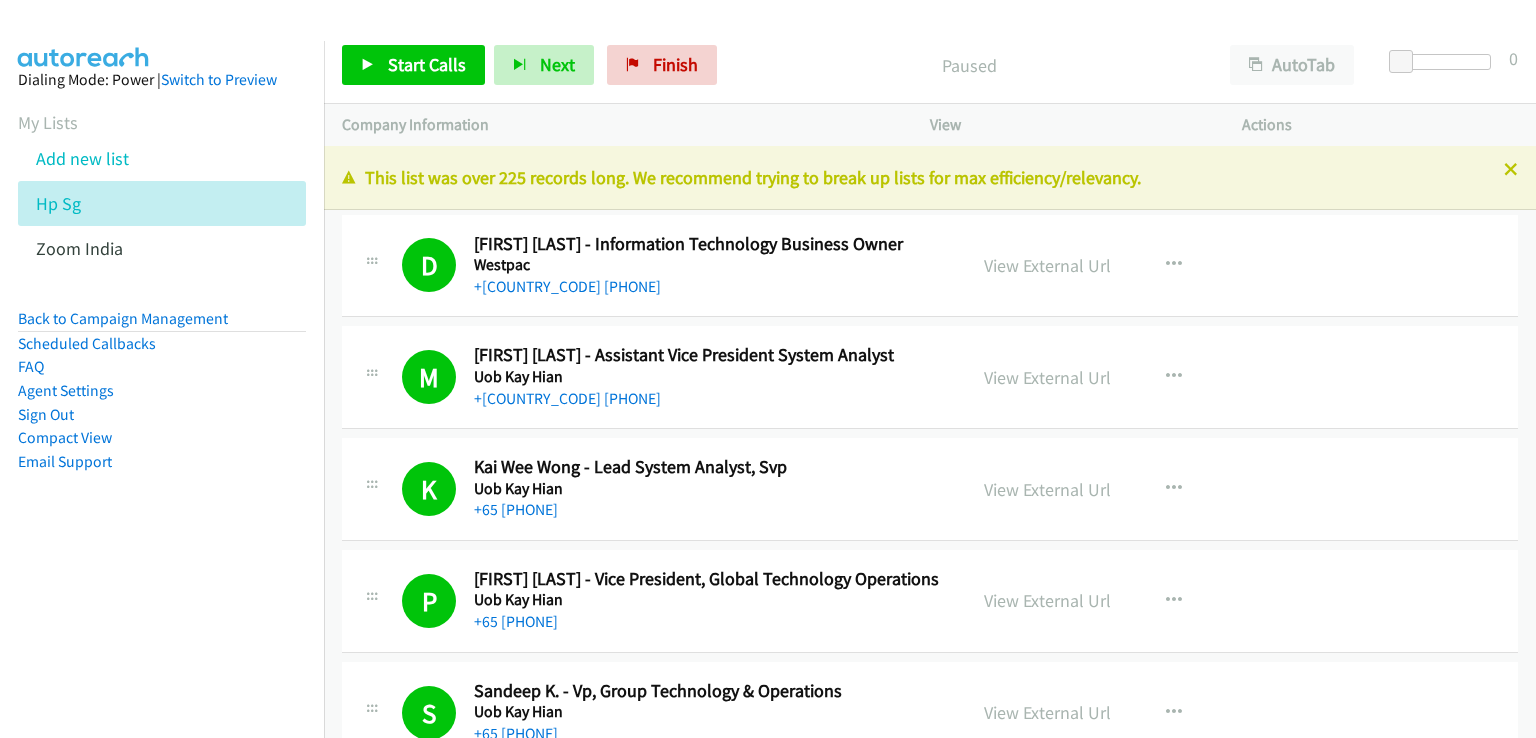 click on "+1 [PHONE]" at bounding box center (768, 0) 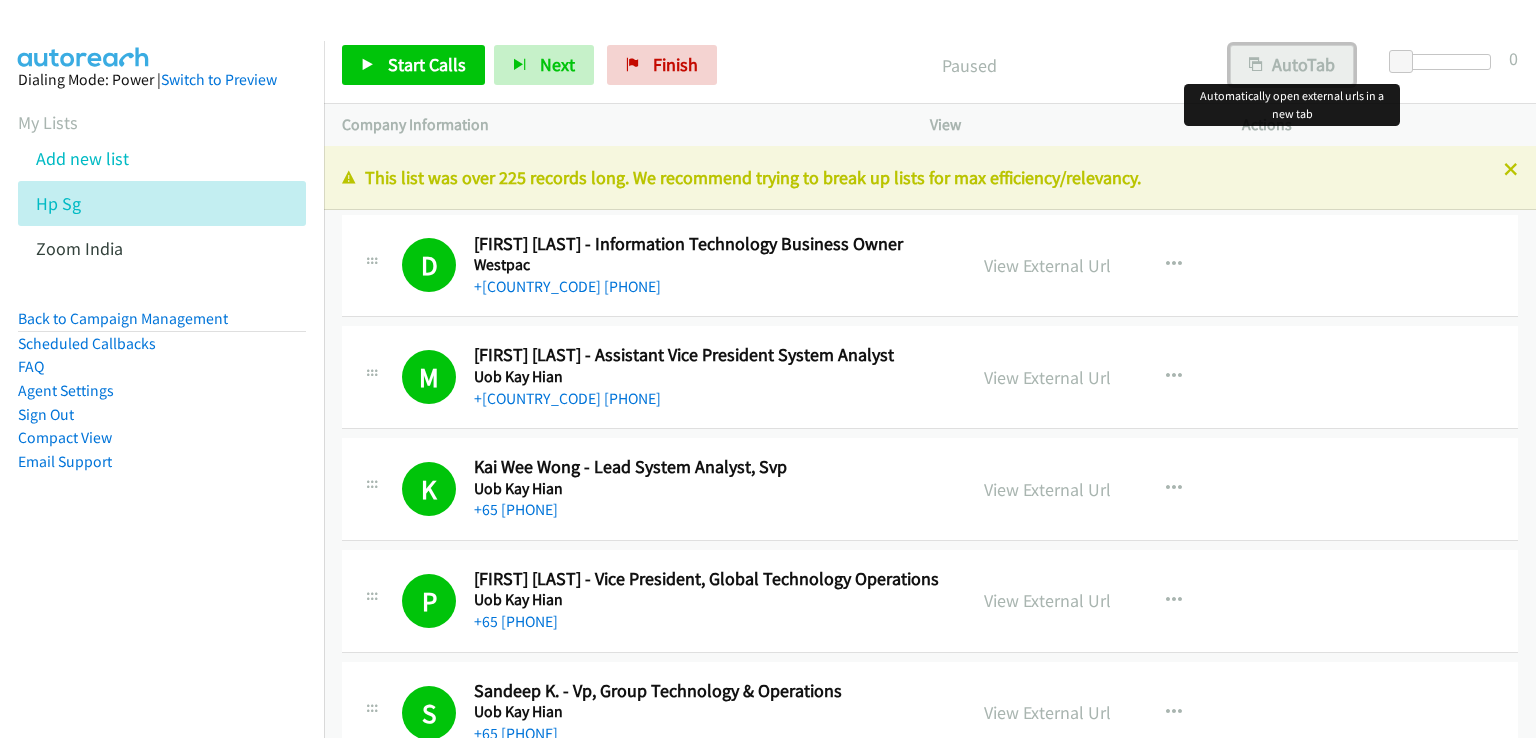 click on "AutoTab" at bounding box center (1292, 65) 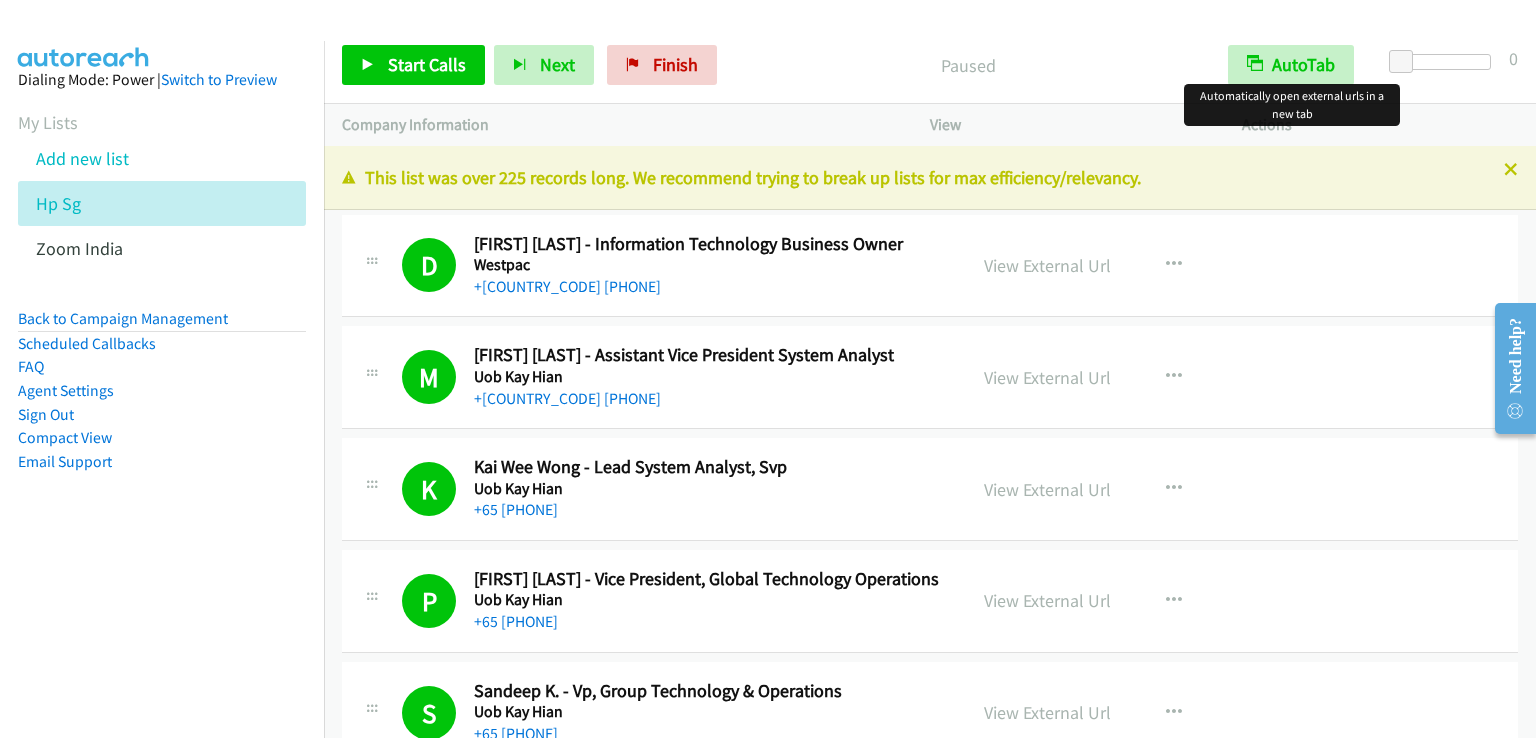click on "Paused" at bounding box center (968, 65) 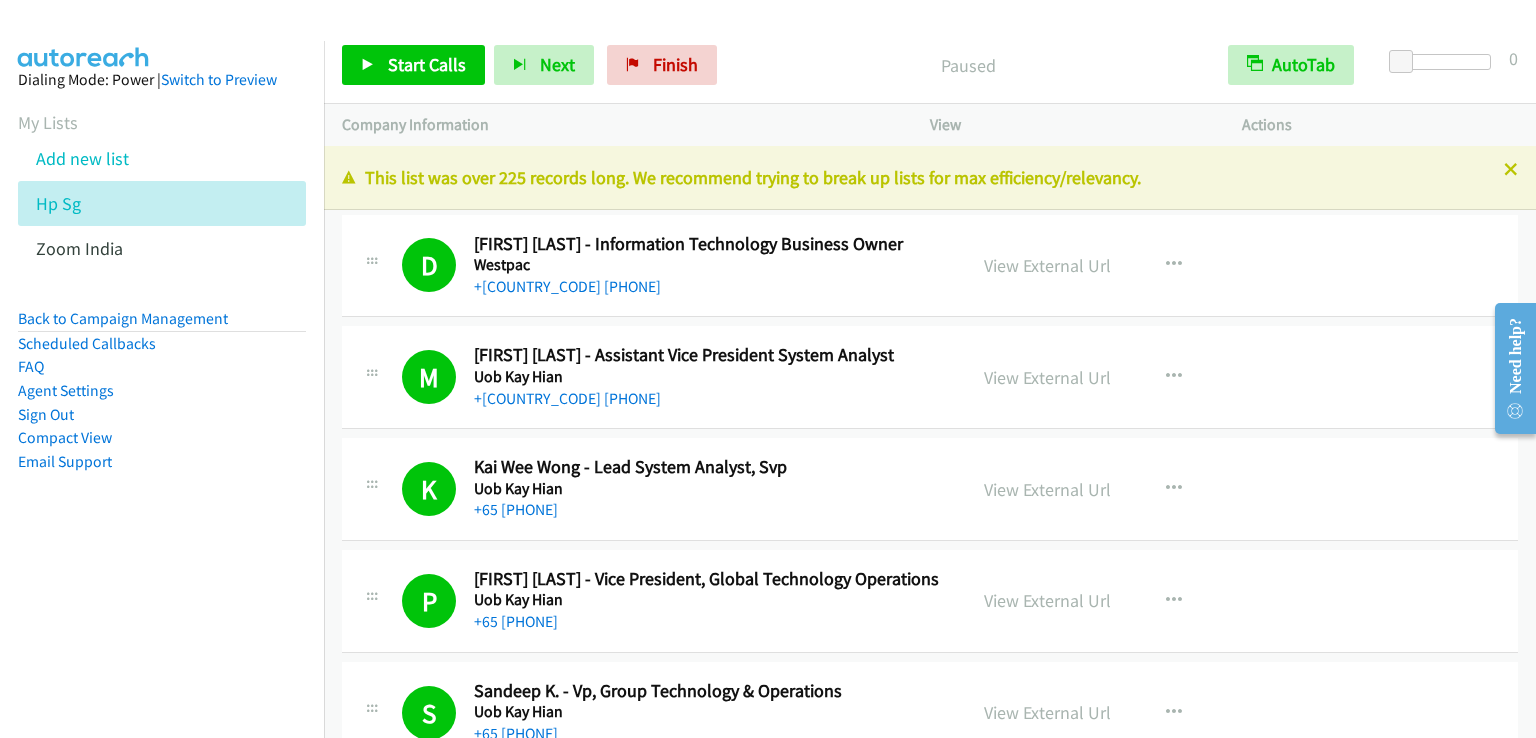 scroll, scrollTop: 20569, scrollLeft: 0, axis: vertical 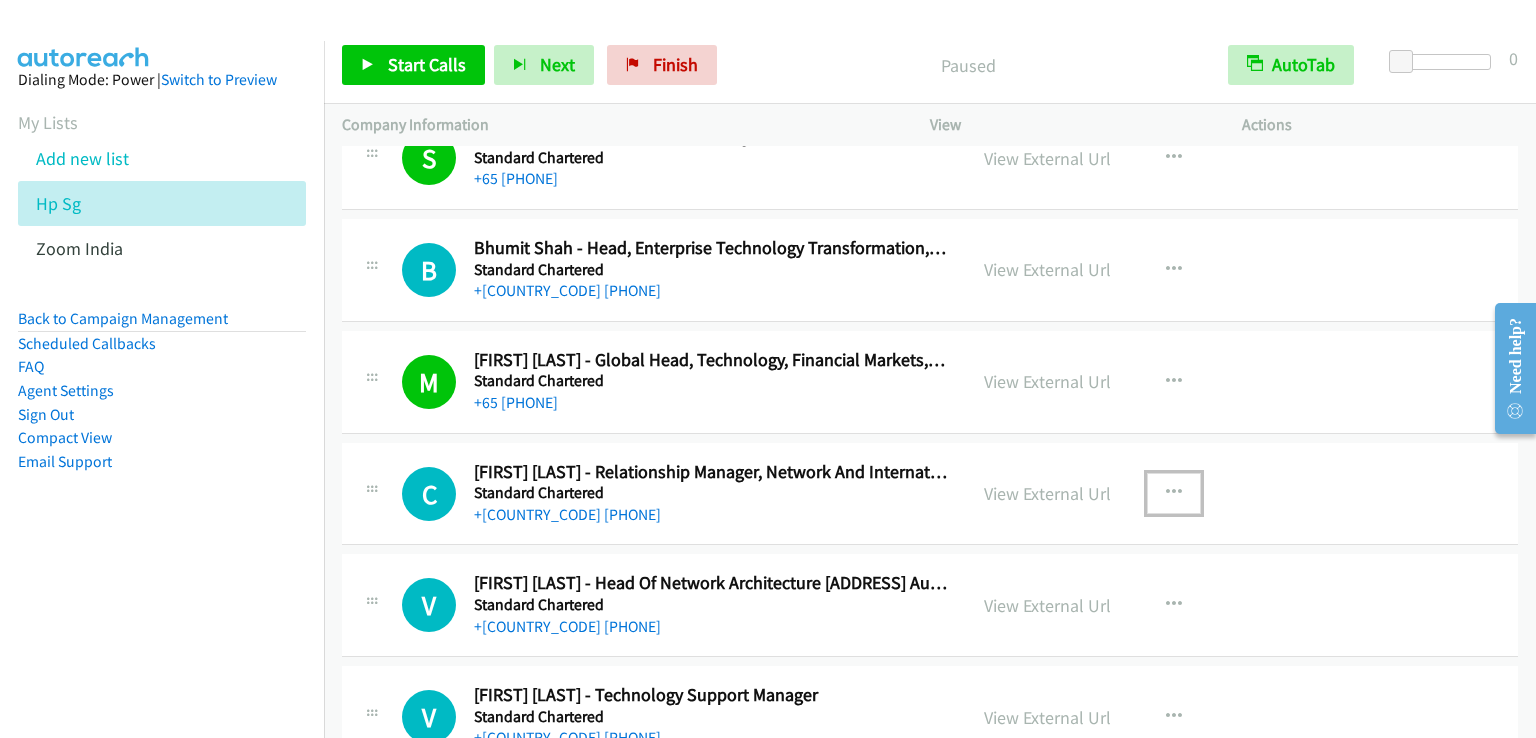 click at bounding box center (1174, 493) 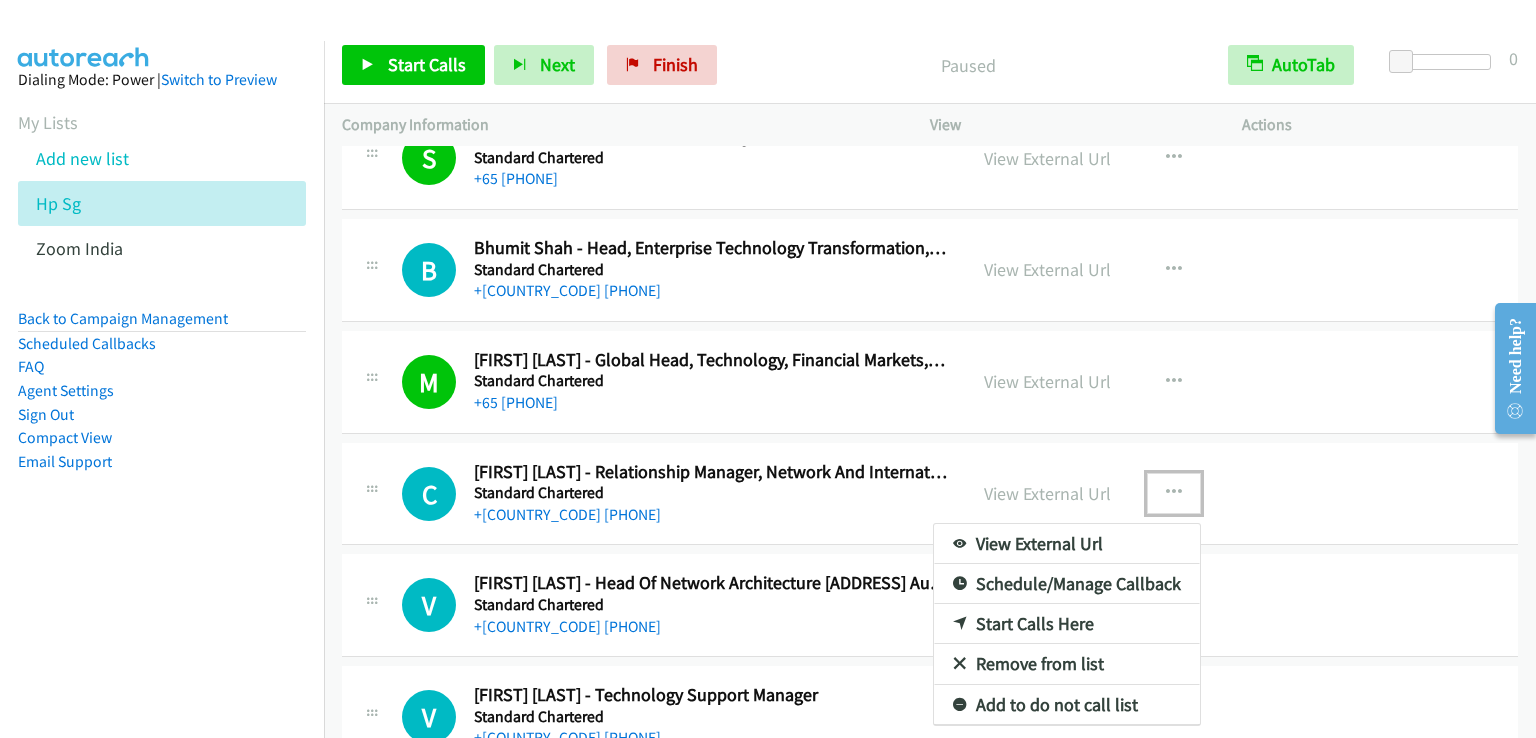 drag, startPoint x: 1030, startPoint y: 585, endPoint x: 1122, endPoint y: 501, distance: 124.57929 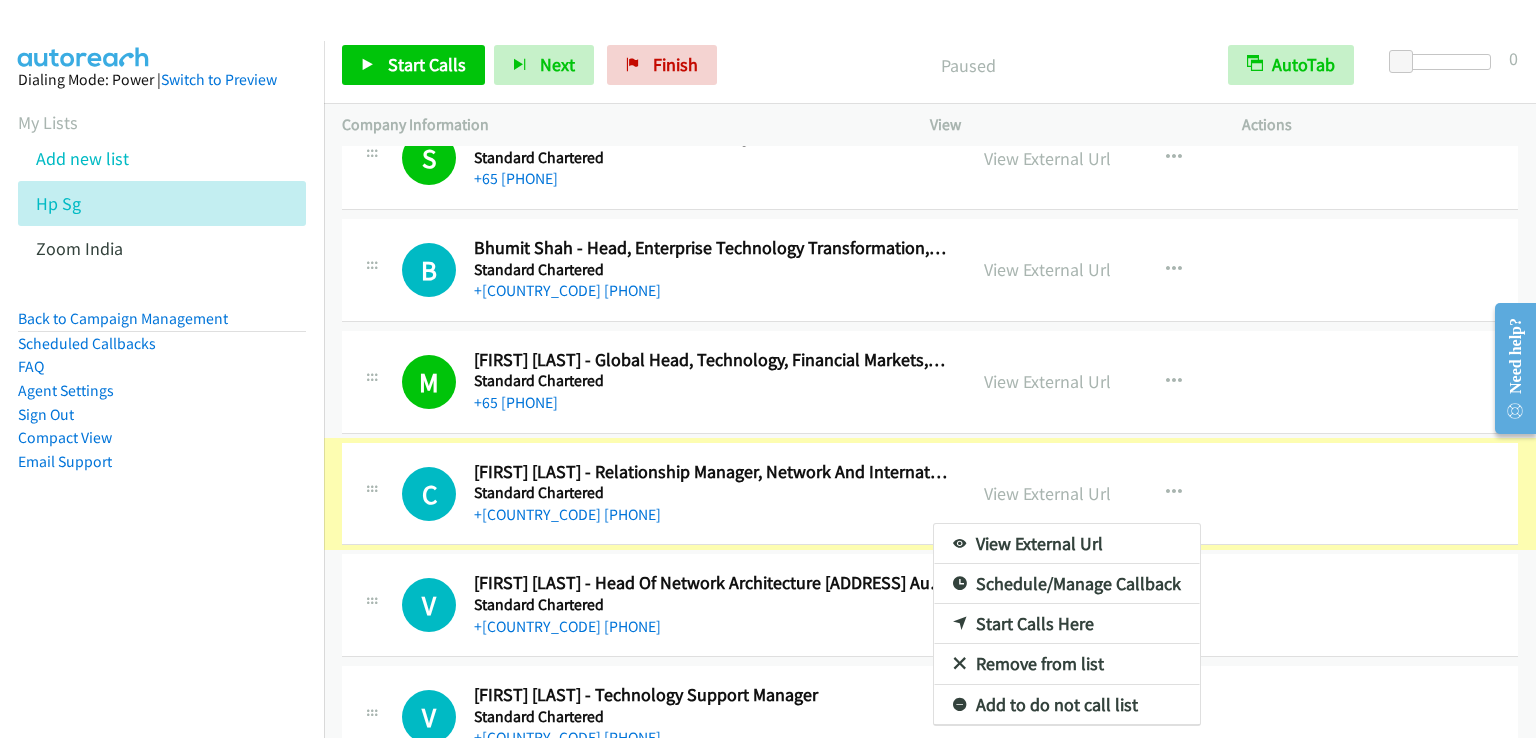 click at bounding box center [768, 369] 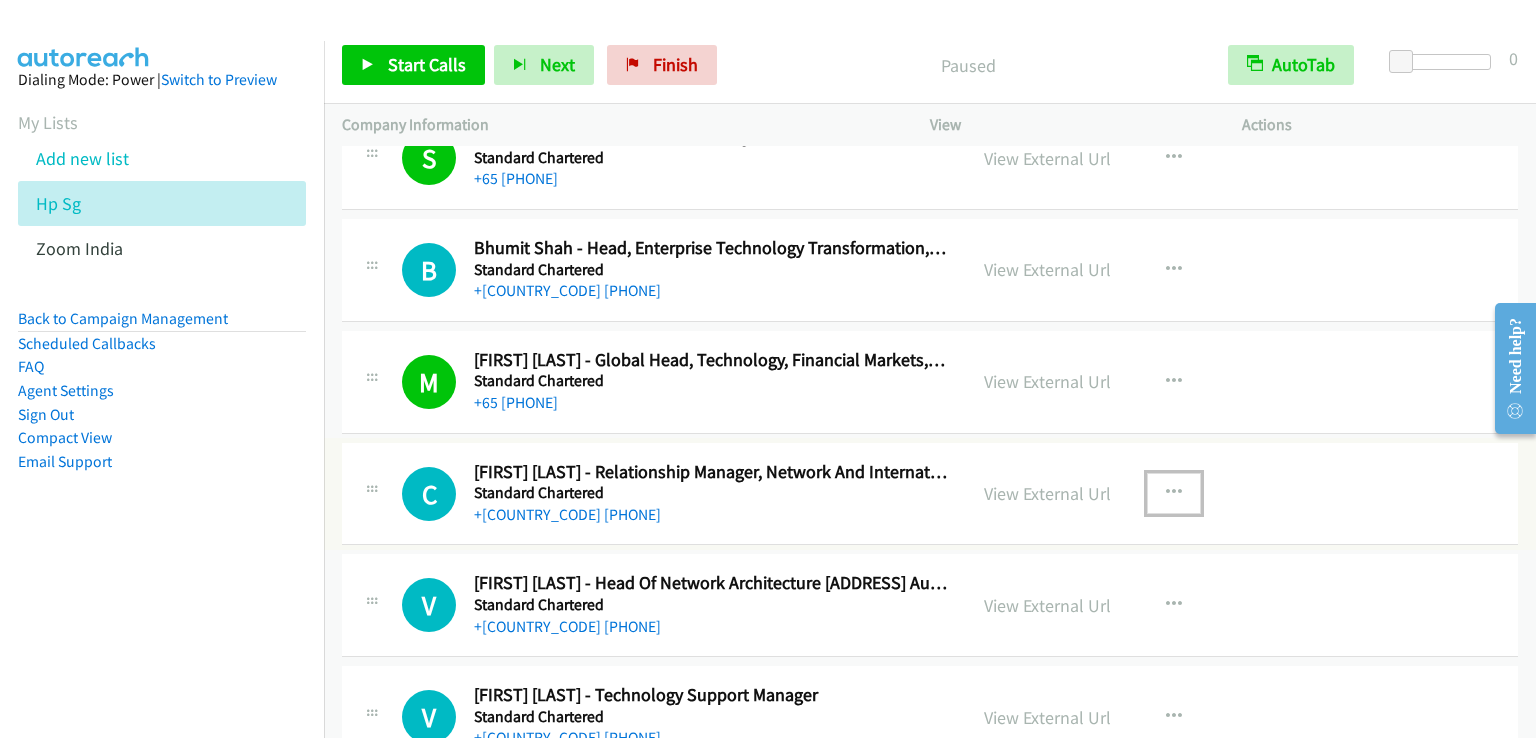 click at bounding box center (1174, 493) 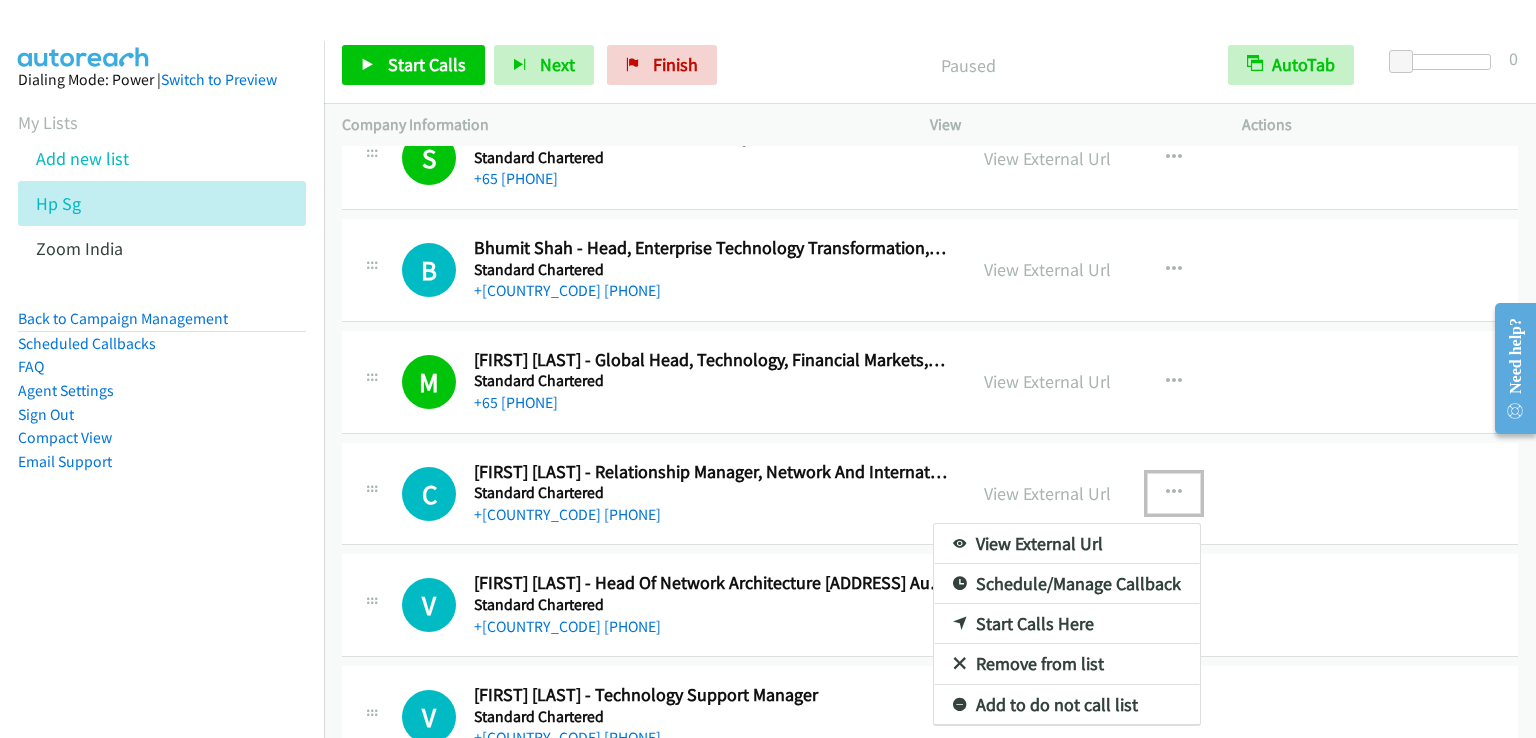 click on "Start Calls Here" at bounding box center (1067, 624) 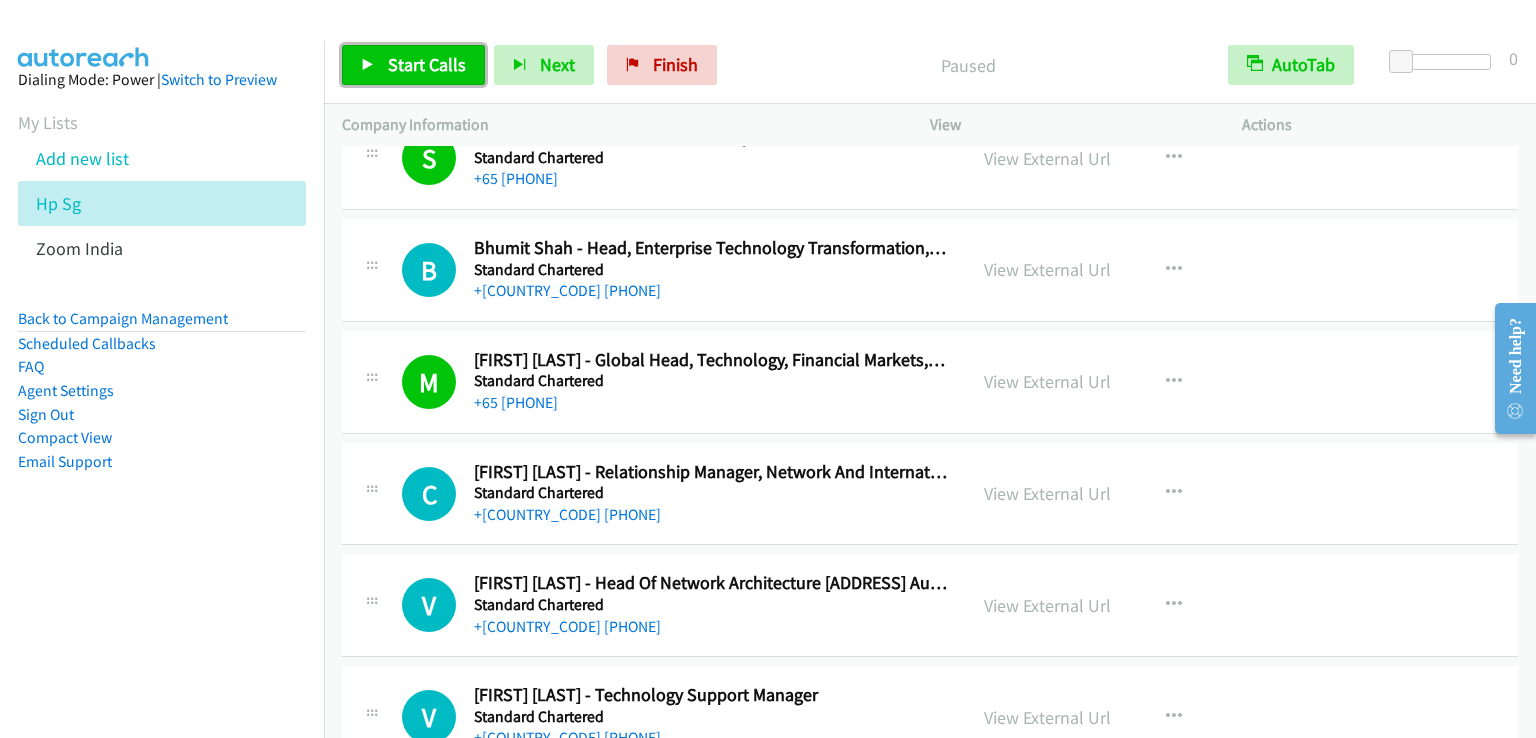 click on "Start Calls" at bounding box center [427, 64] 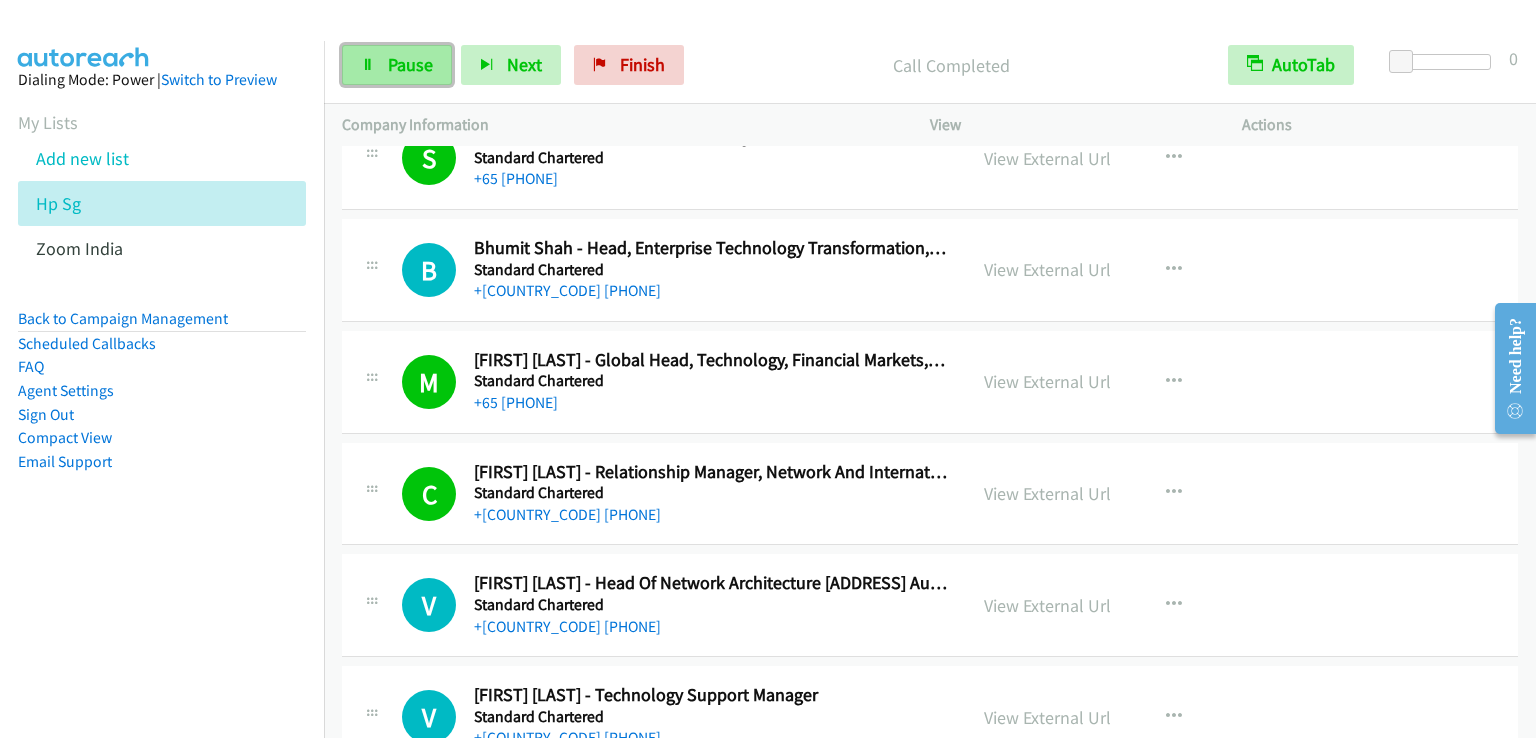 click on "Pause" at bounding box center [410, 64] 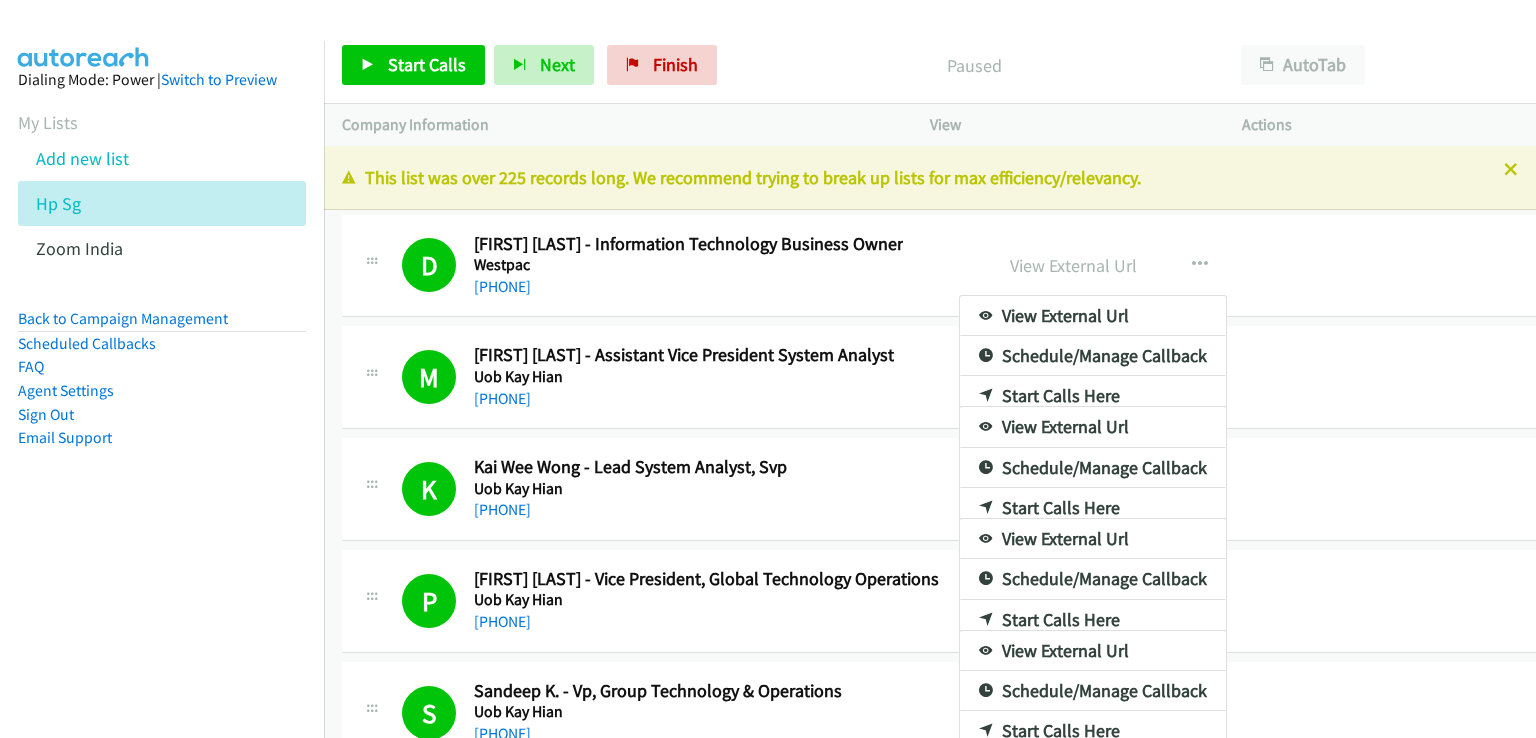 scroll, scrollTop: 0, scrollLeft: 0, axis: both 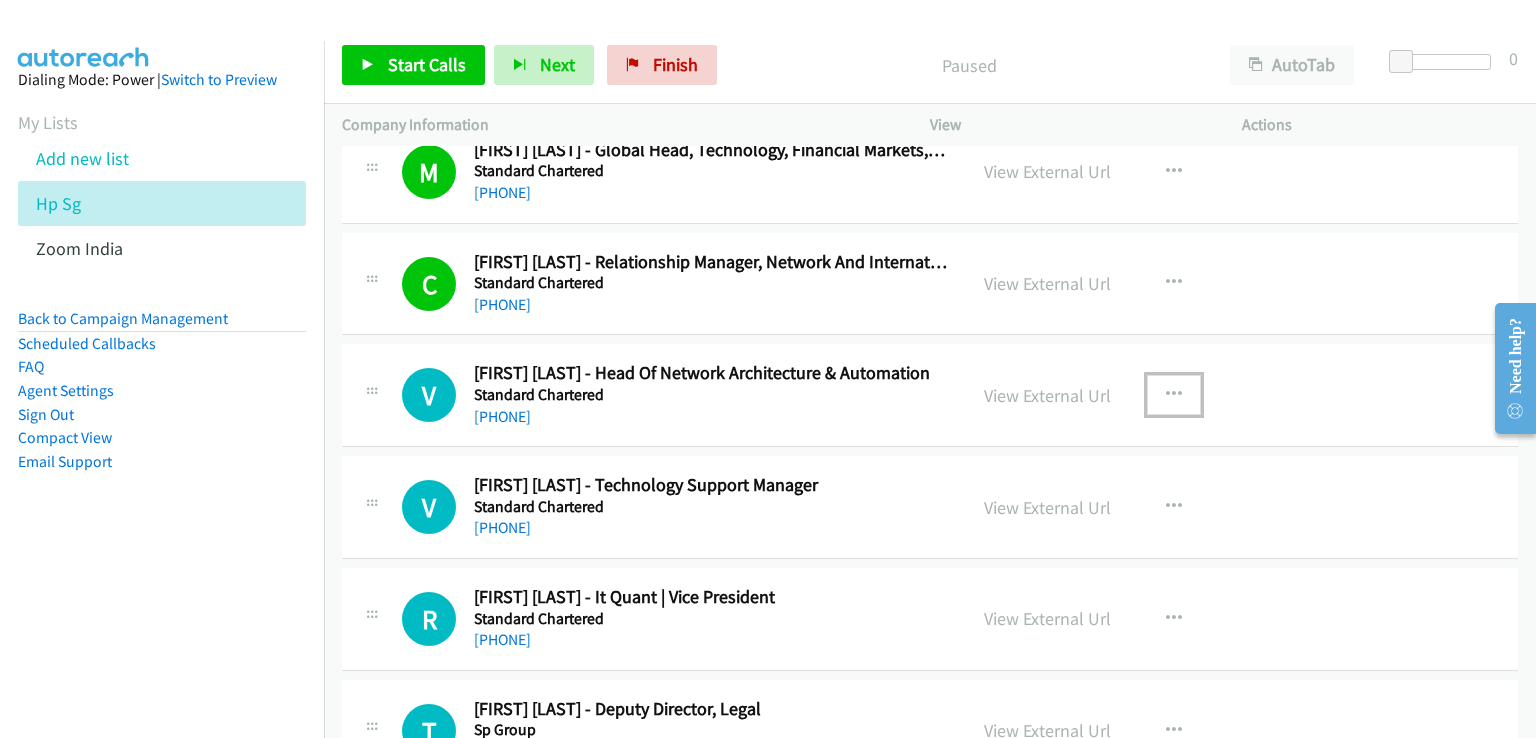 click at bounding box center (1174, 395) 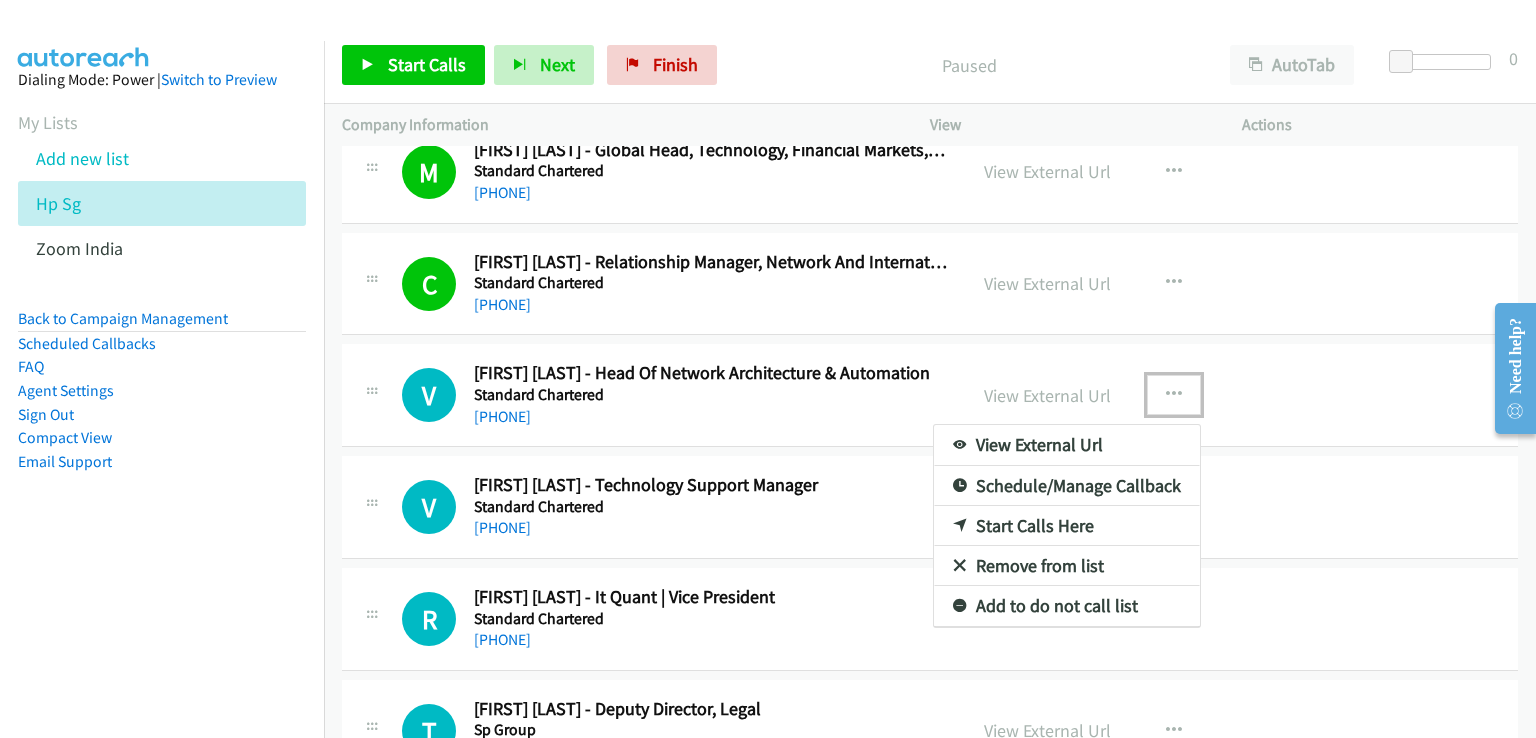 click at bounding box center (768, 369) 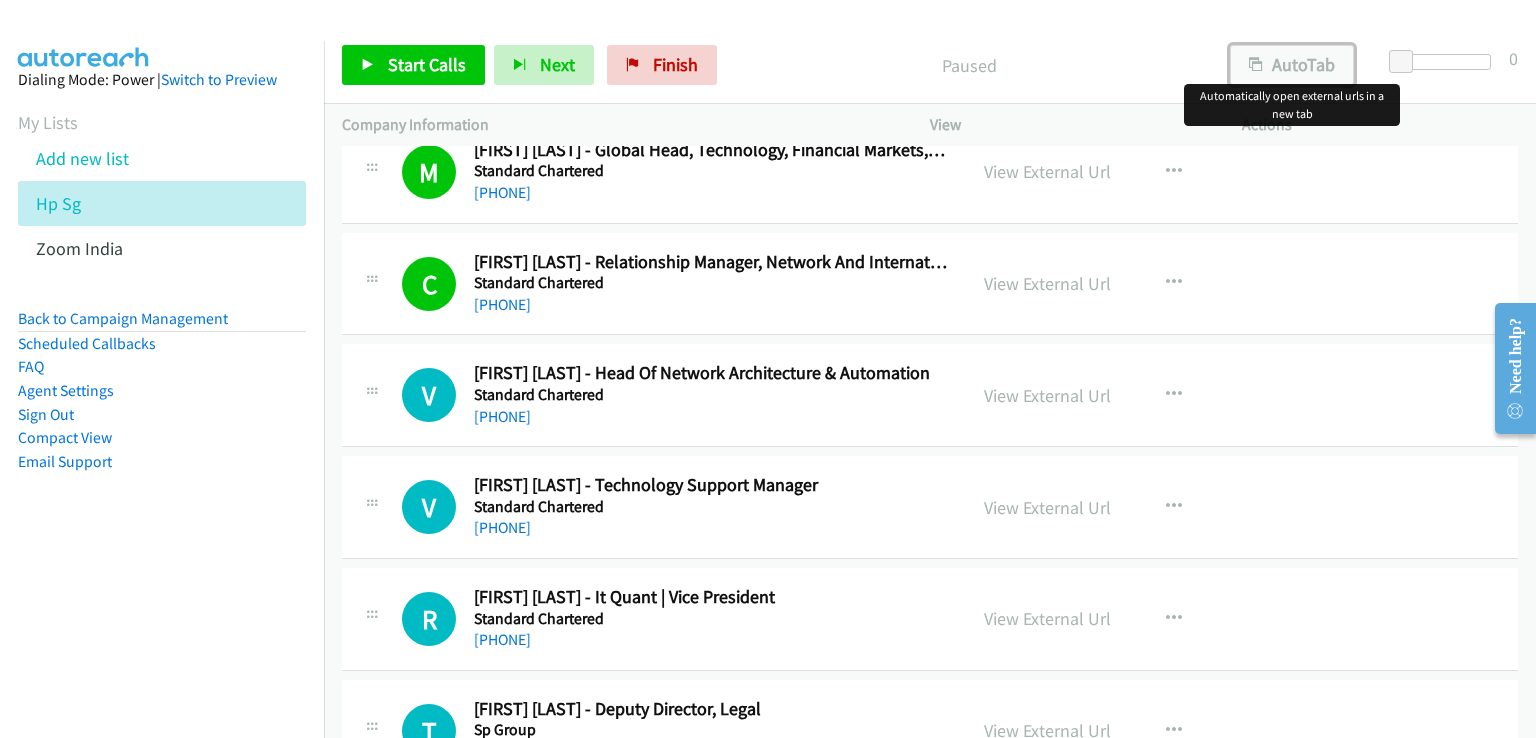 click on "AutoTab" at bounding box center [1292, 65] 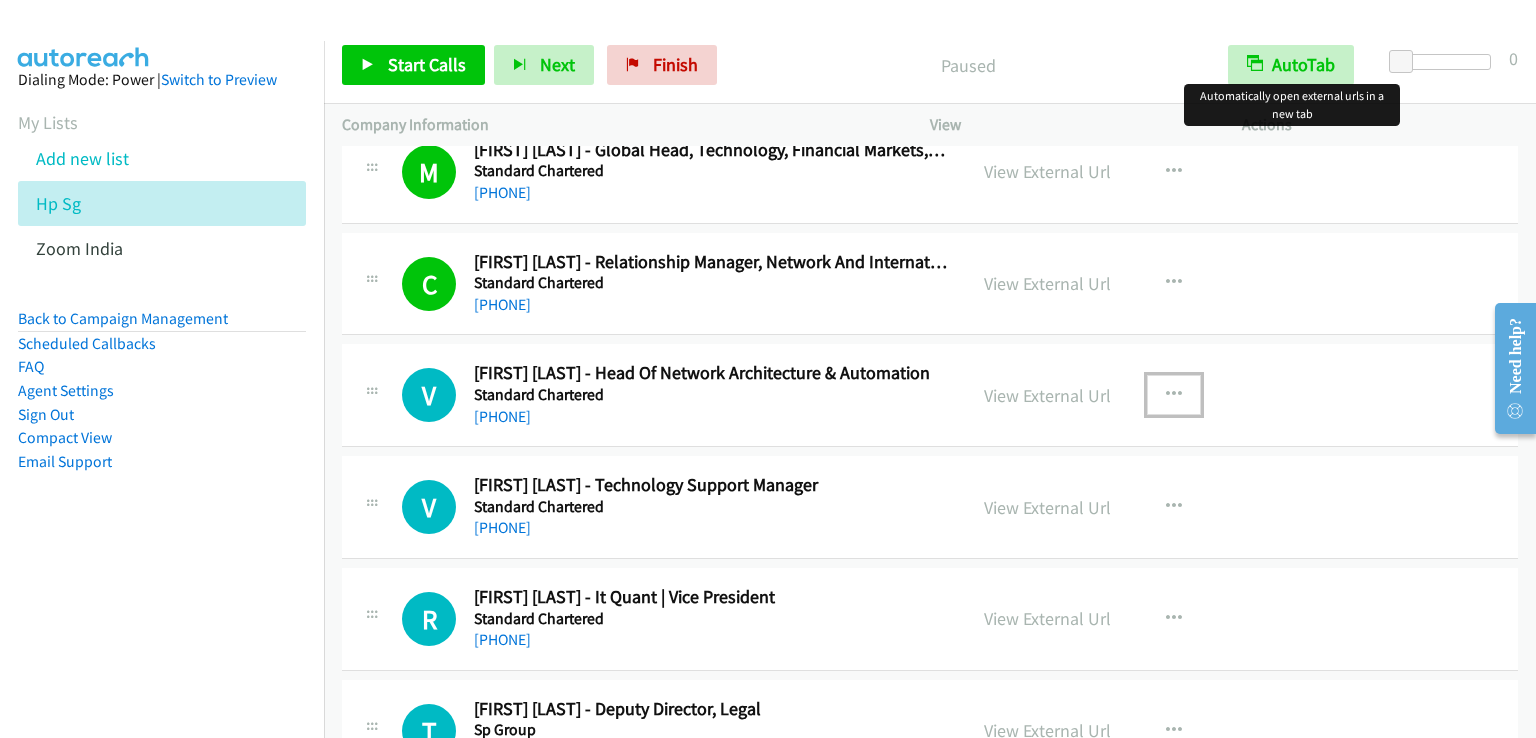 click at bounding box center (1174, 395) 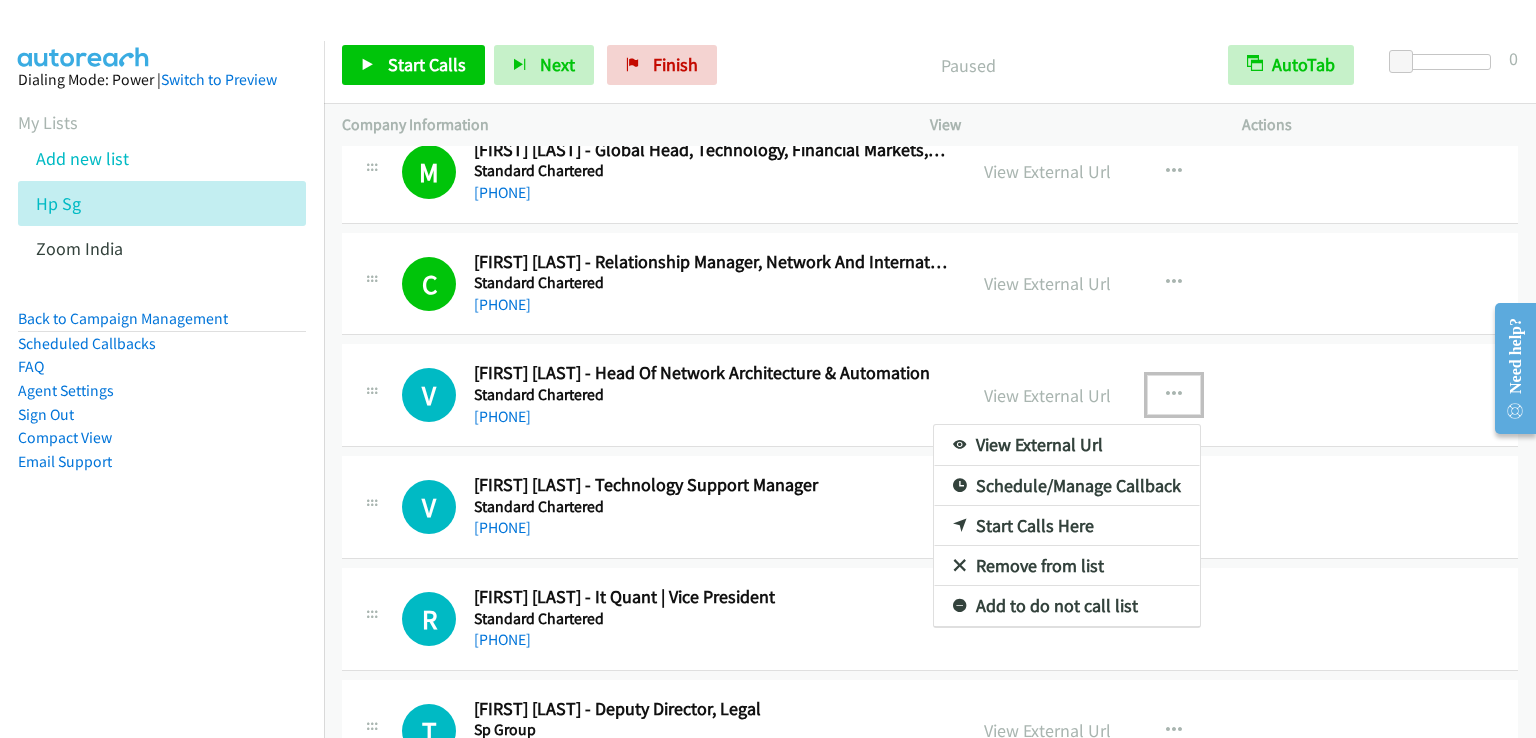 click on "Start Calls Here" at bounding box center (1067, 526) 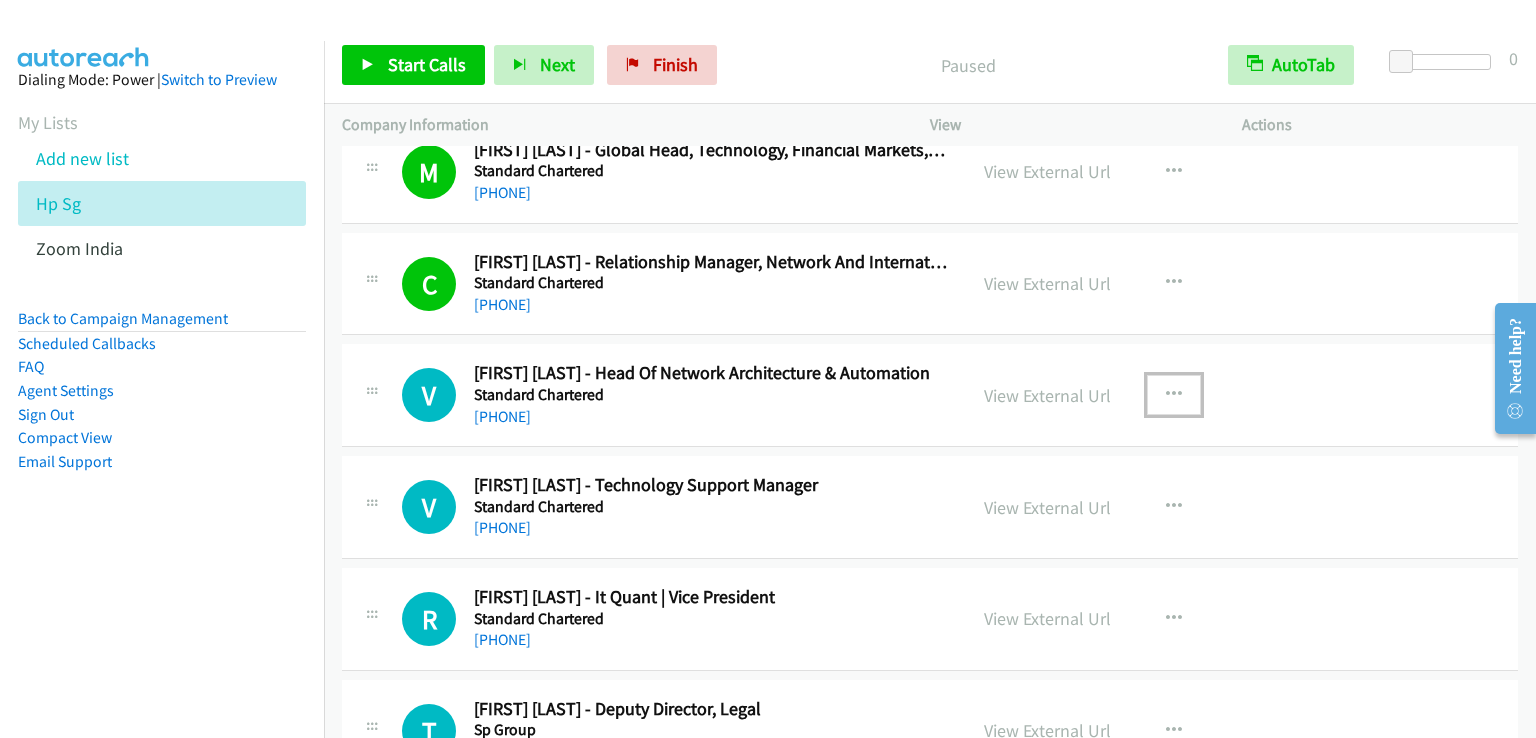 drag, startPoint x: 1159, startPoint y: 365, endPoint x: 1148, endPoint y: 379, distance: 17.804493 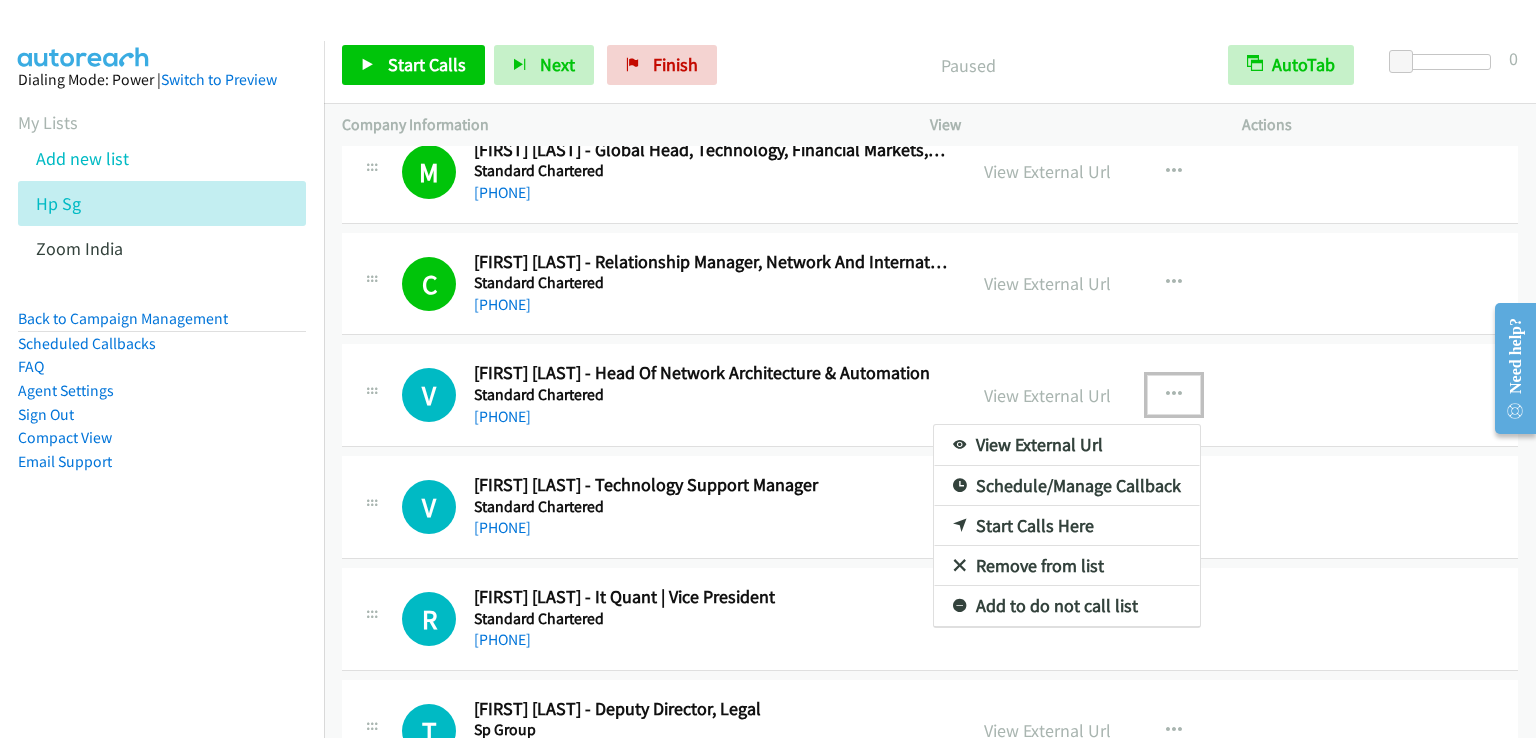 click on "Start Calls Here" at bounding box center [1067, 526] 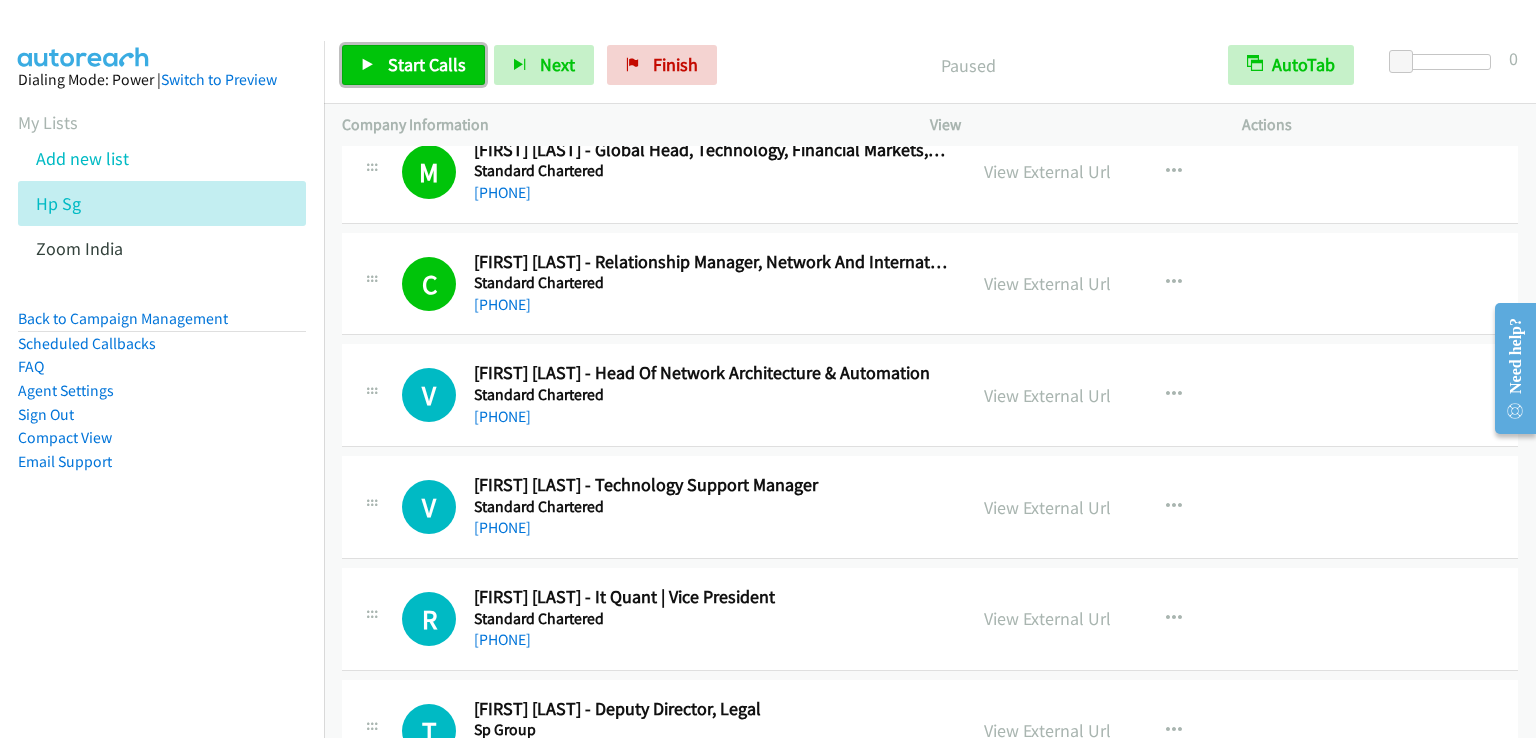 click on "Start Calls" at bounding box center [413, 65] 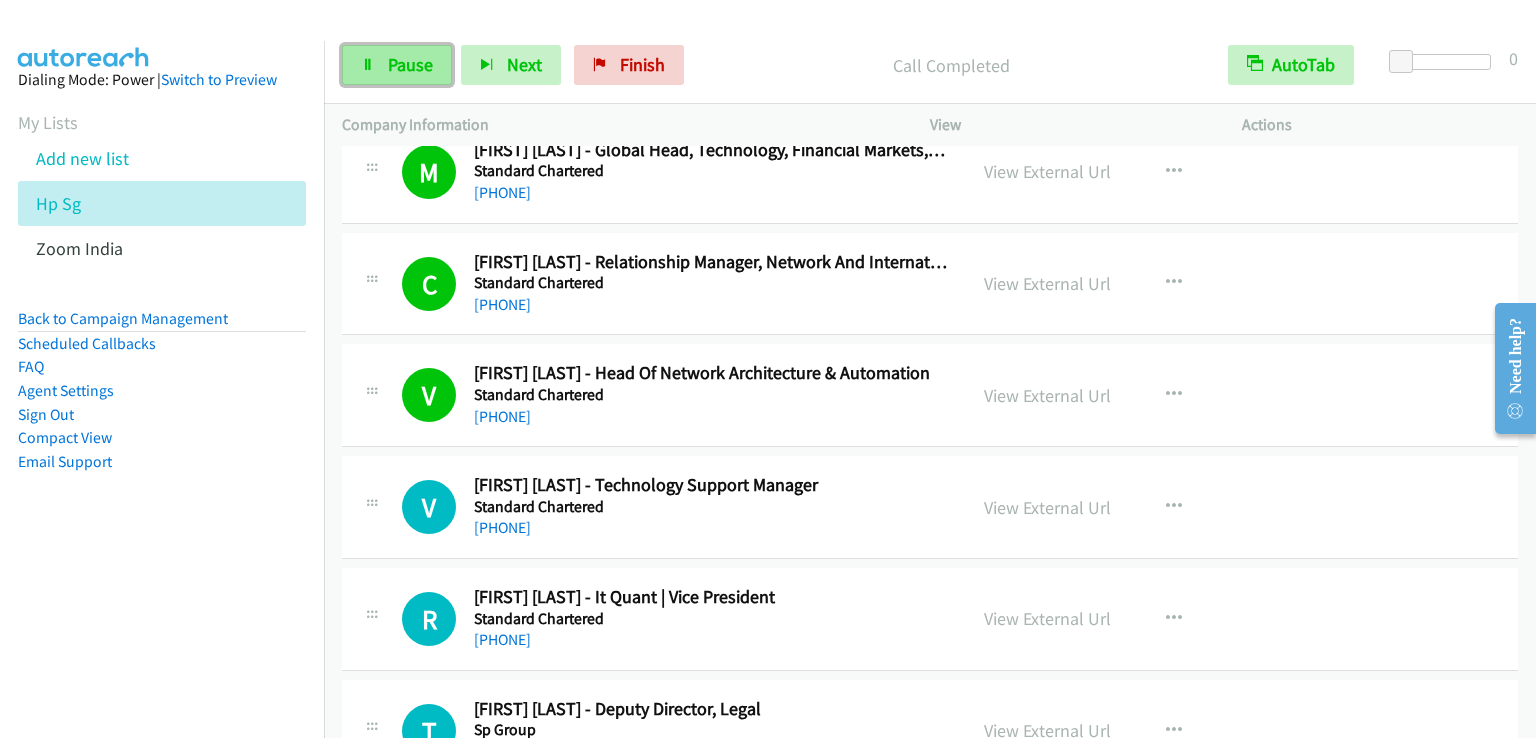click on "Pause" at bounding box center [410, 64] 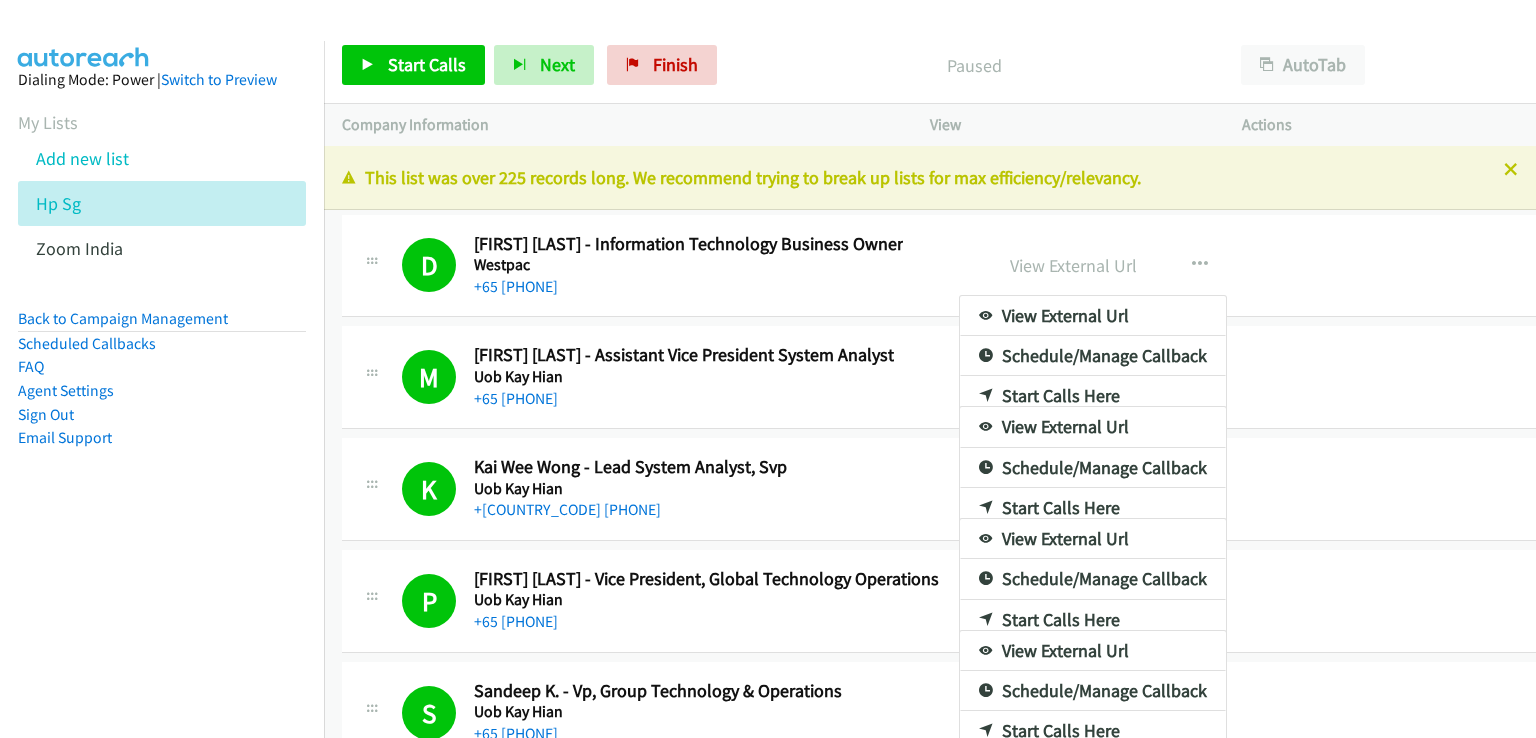 scroll, scrollTop: 0, scrollLeft: 0, axis: both 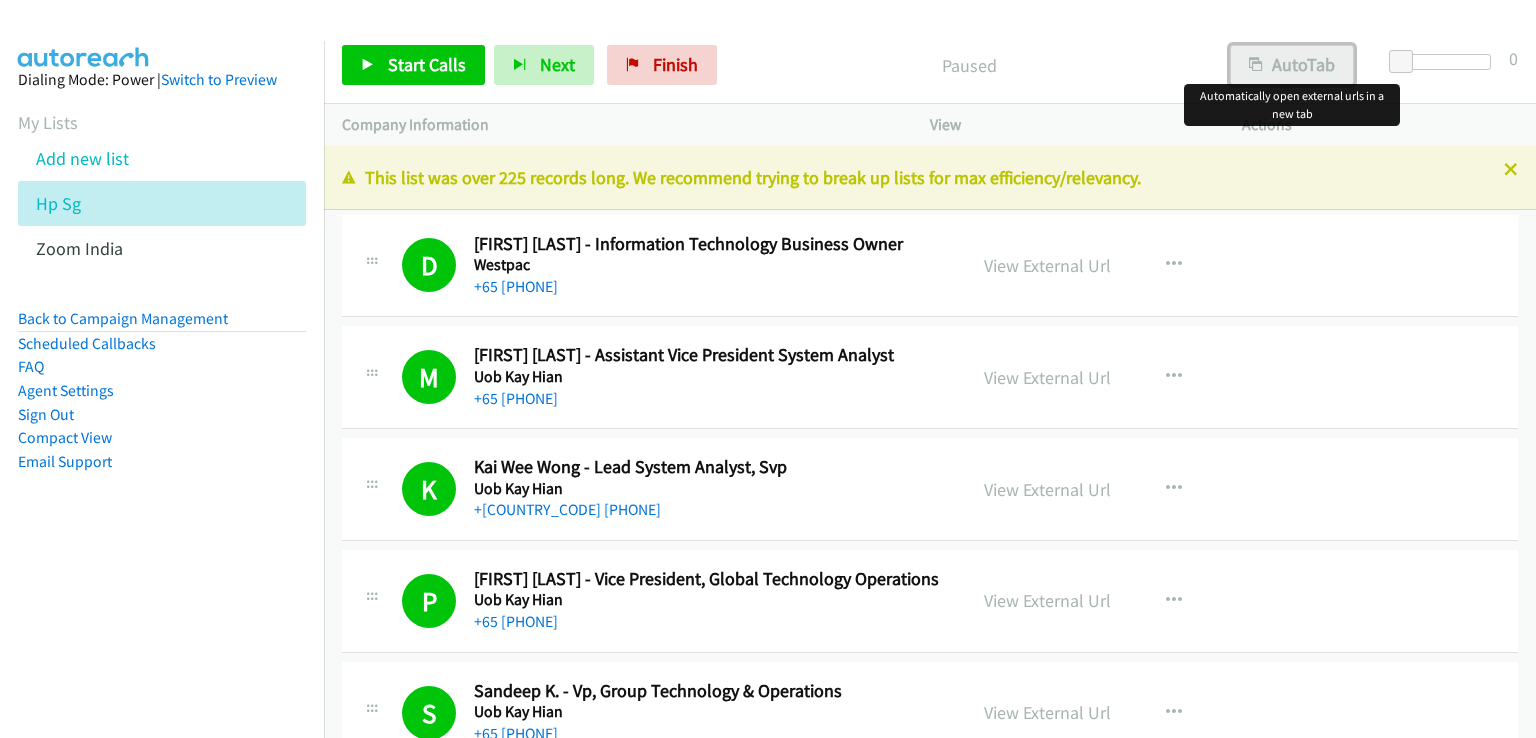 click on "AutoTab" at bounding box center (1292, 65) 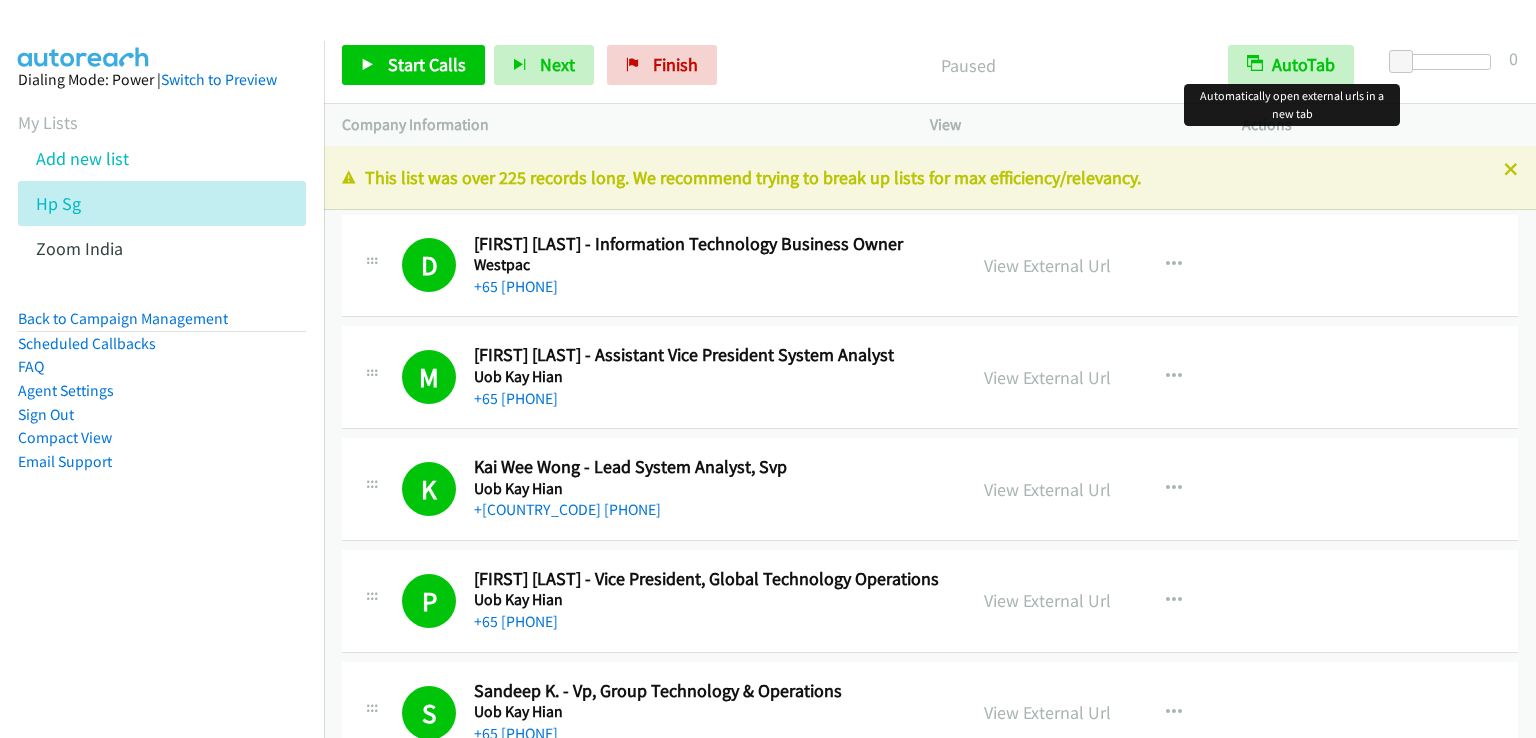 click on "Start Calls
Pause
Next
Finish
Paused
AutoTab
AutoTab
0" at bounding box center (930, 65) 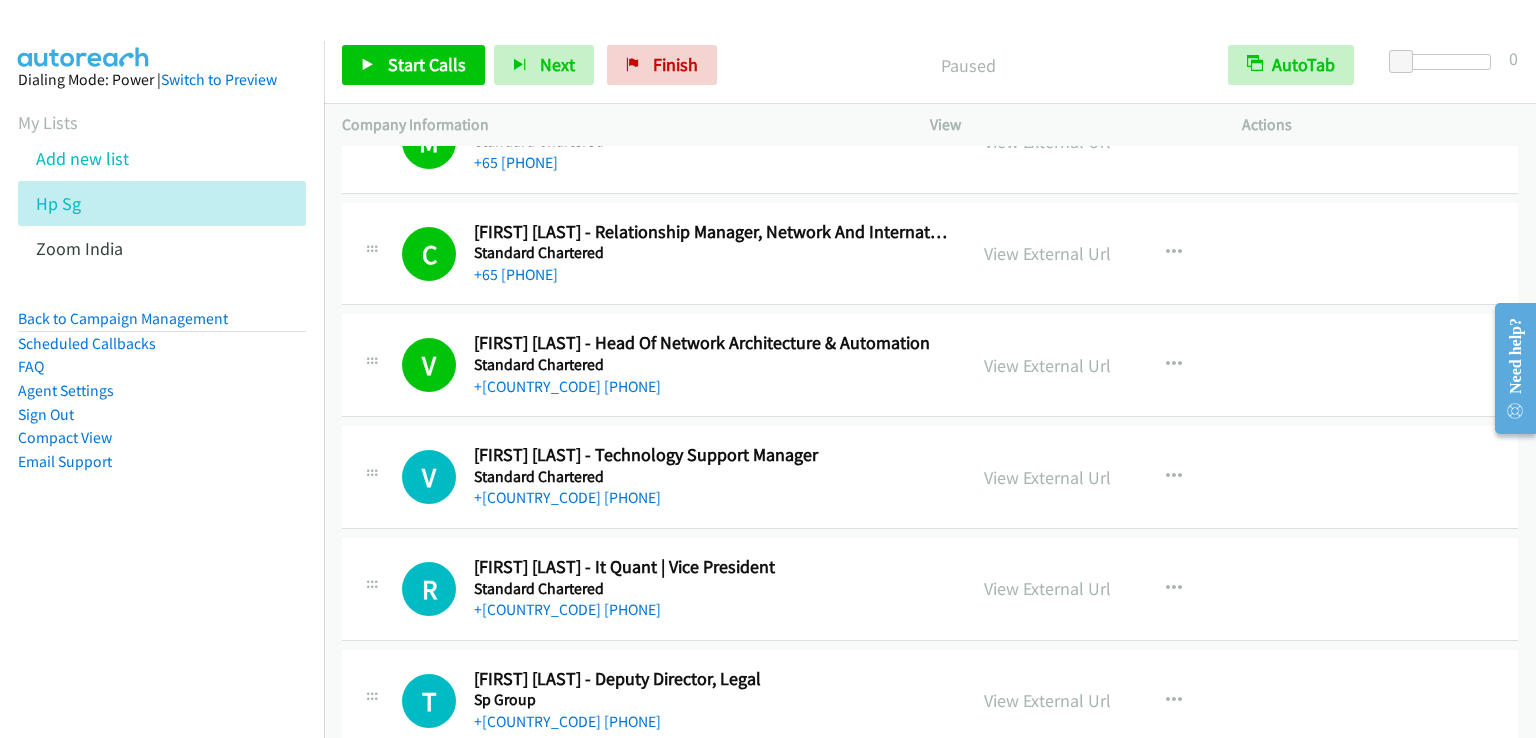 scroll, scrollTop: 20880, scrollLeft: 0, axis: vertical 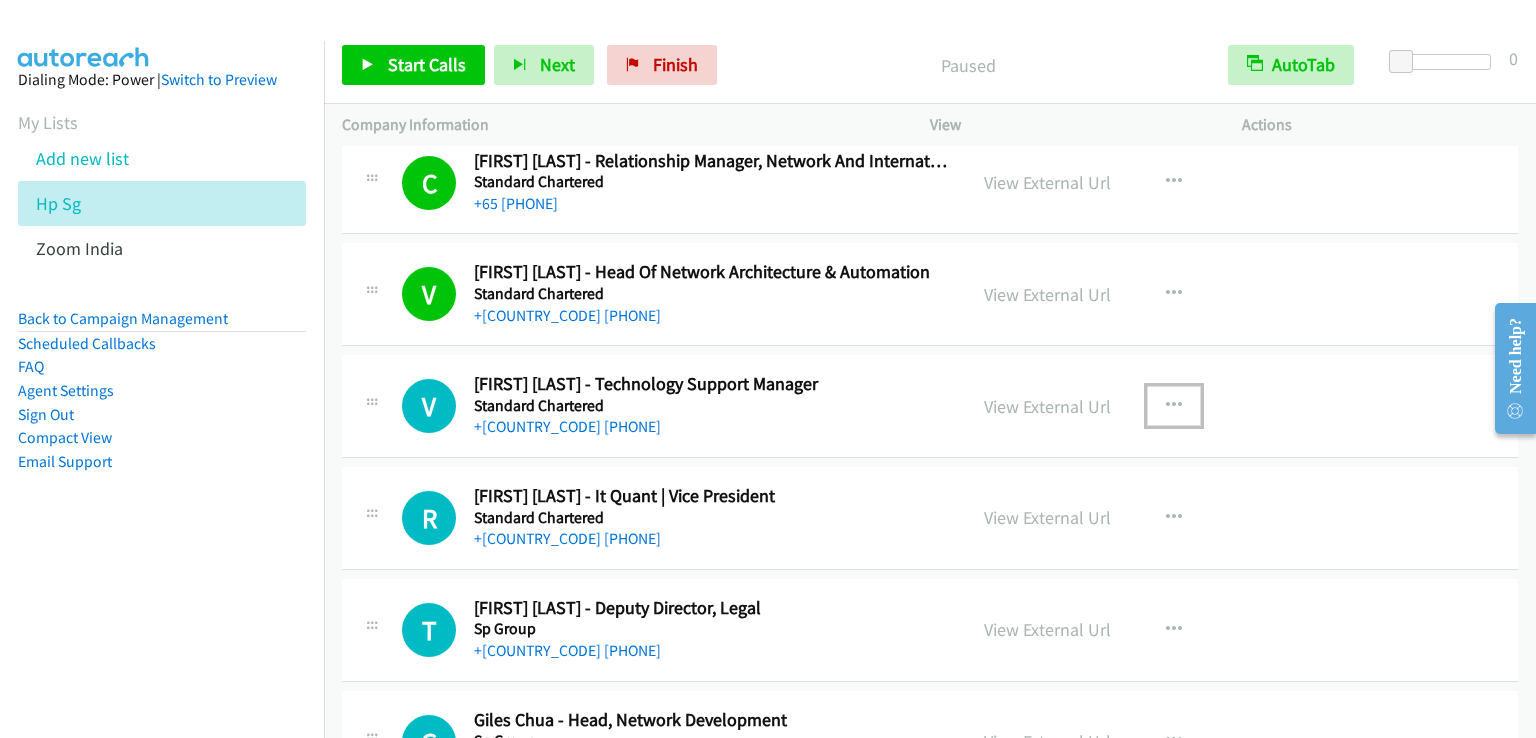 click at bounding box center (1174, 406) 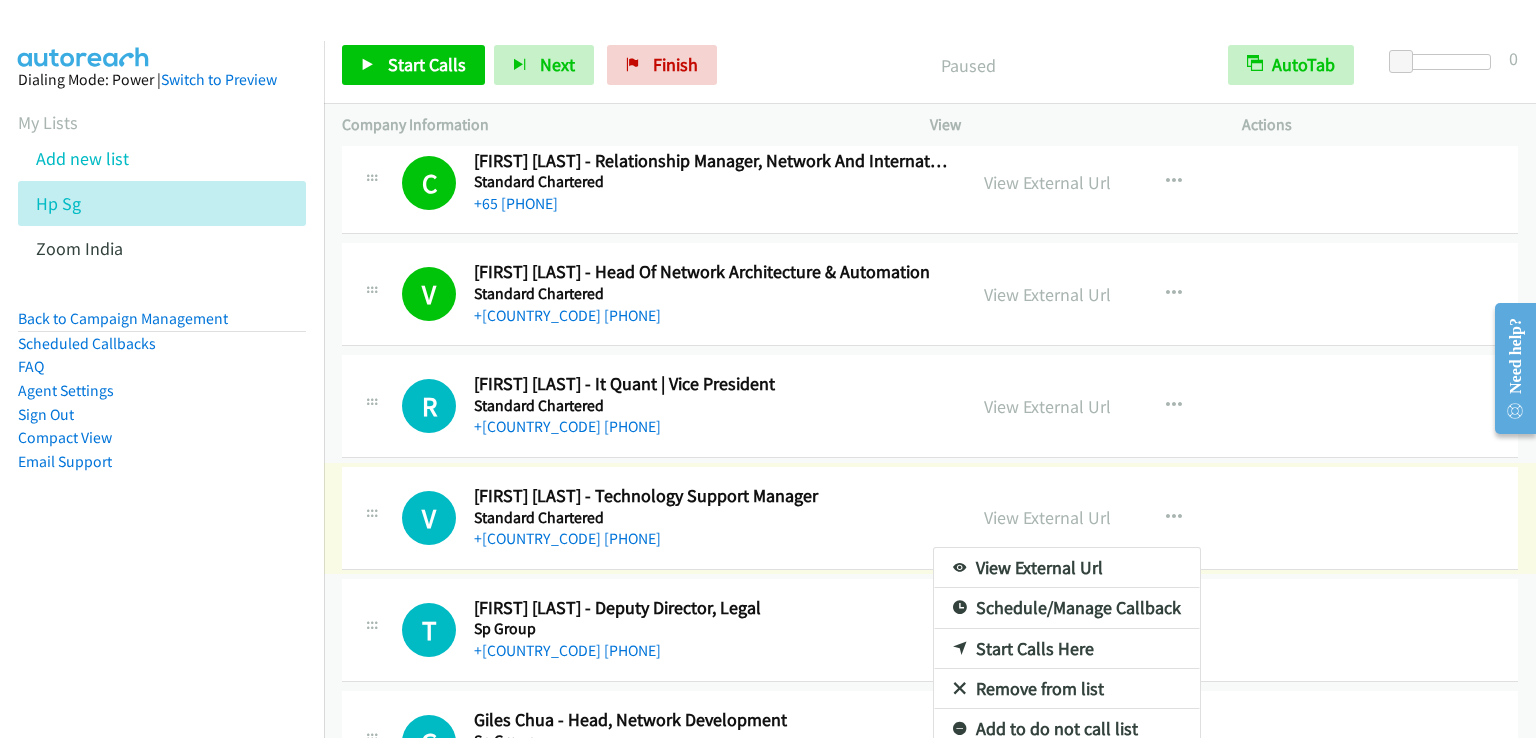click at bounding box center (768, 369) 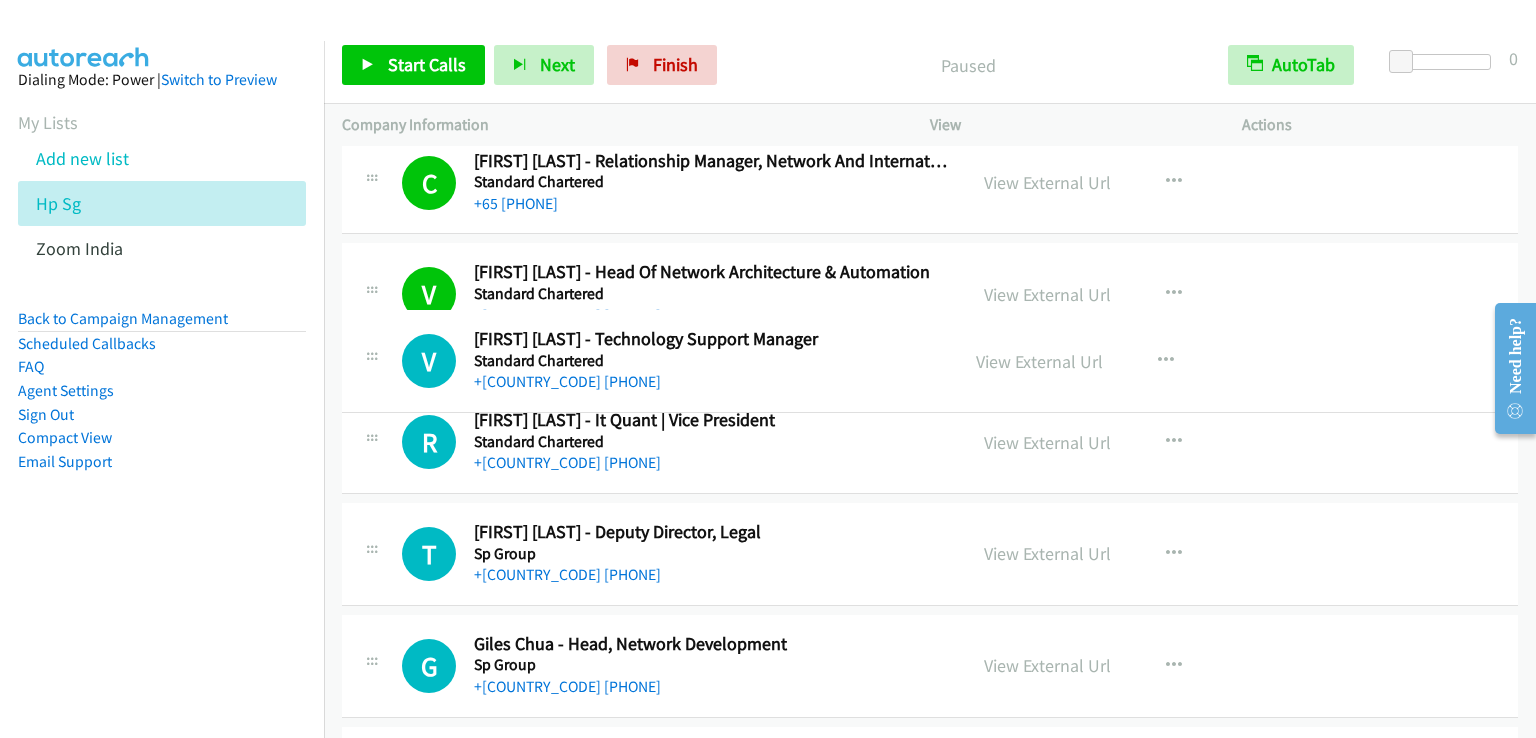 drag, startPoint x: 544, startPoint y: 465, endPoint x: 1204, endPoint y: 391, distance: 664.1355 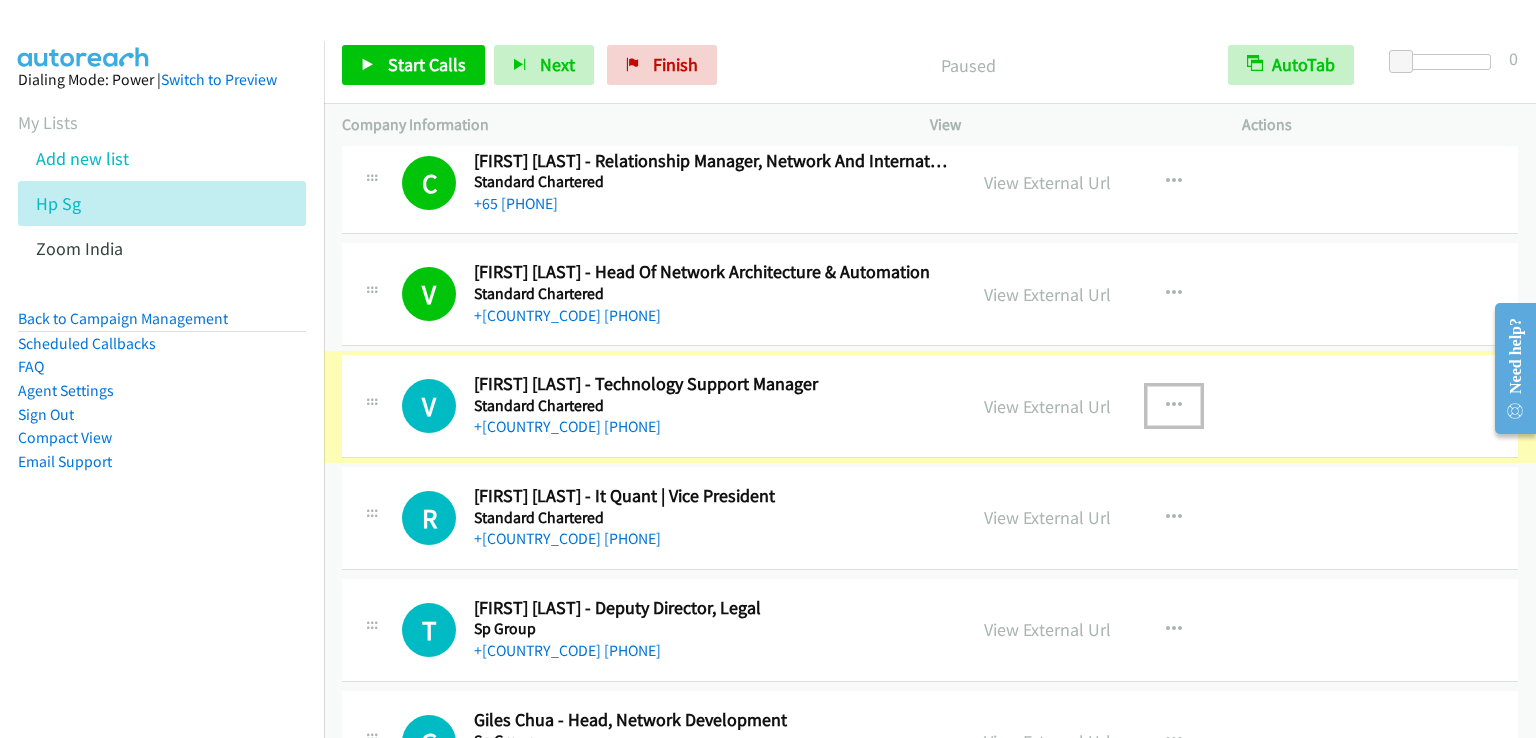 click at bounding box center [1174, 406] 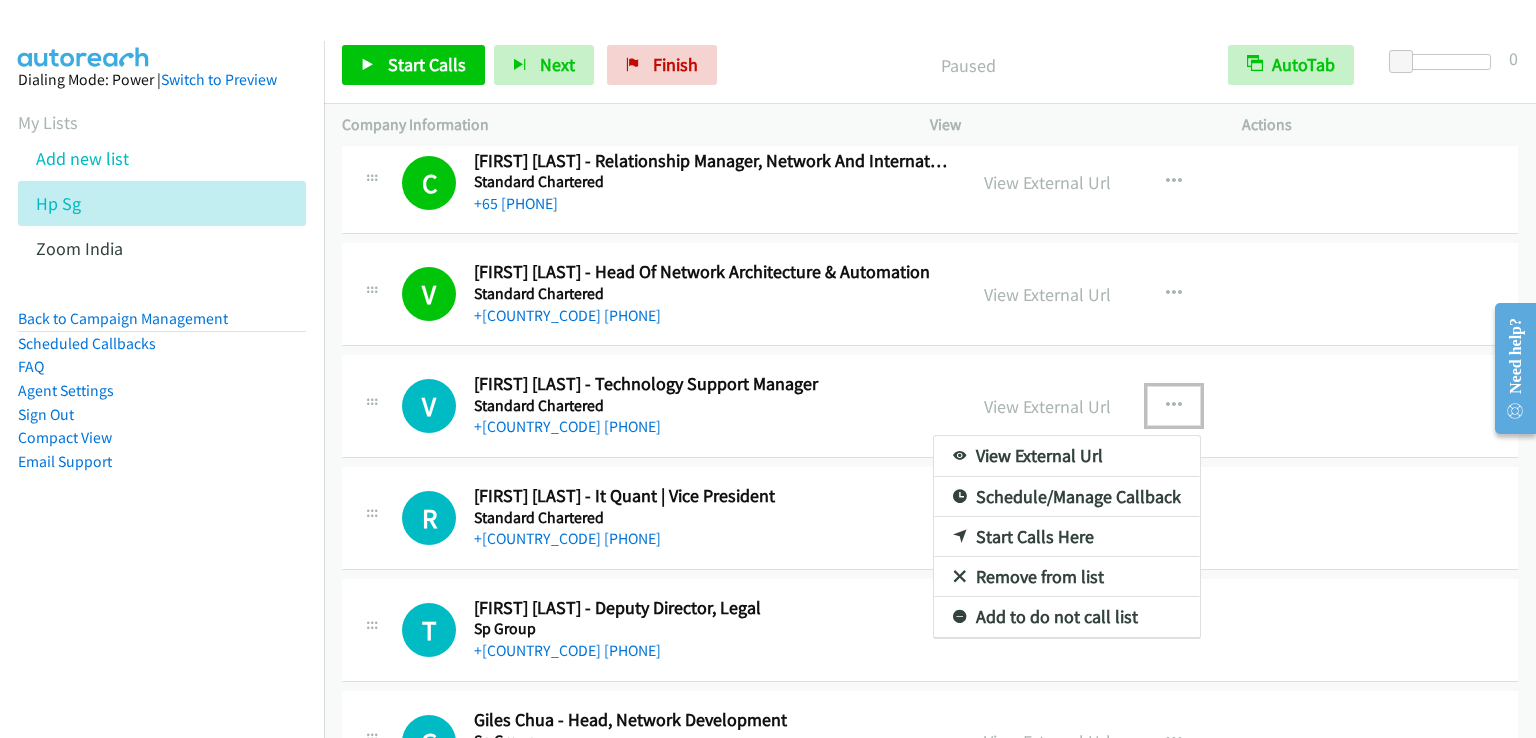 drag, startPoint x: 1056, startPoint y: 494, endPoint x: 1160, endPoint y: 411, distance: 133.06013 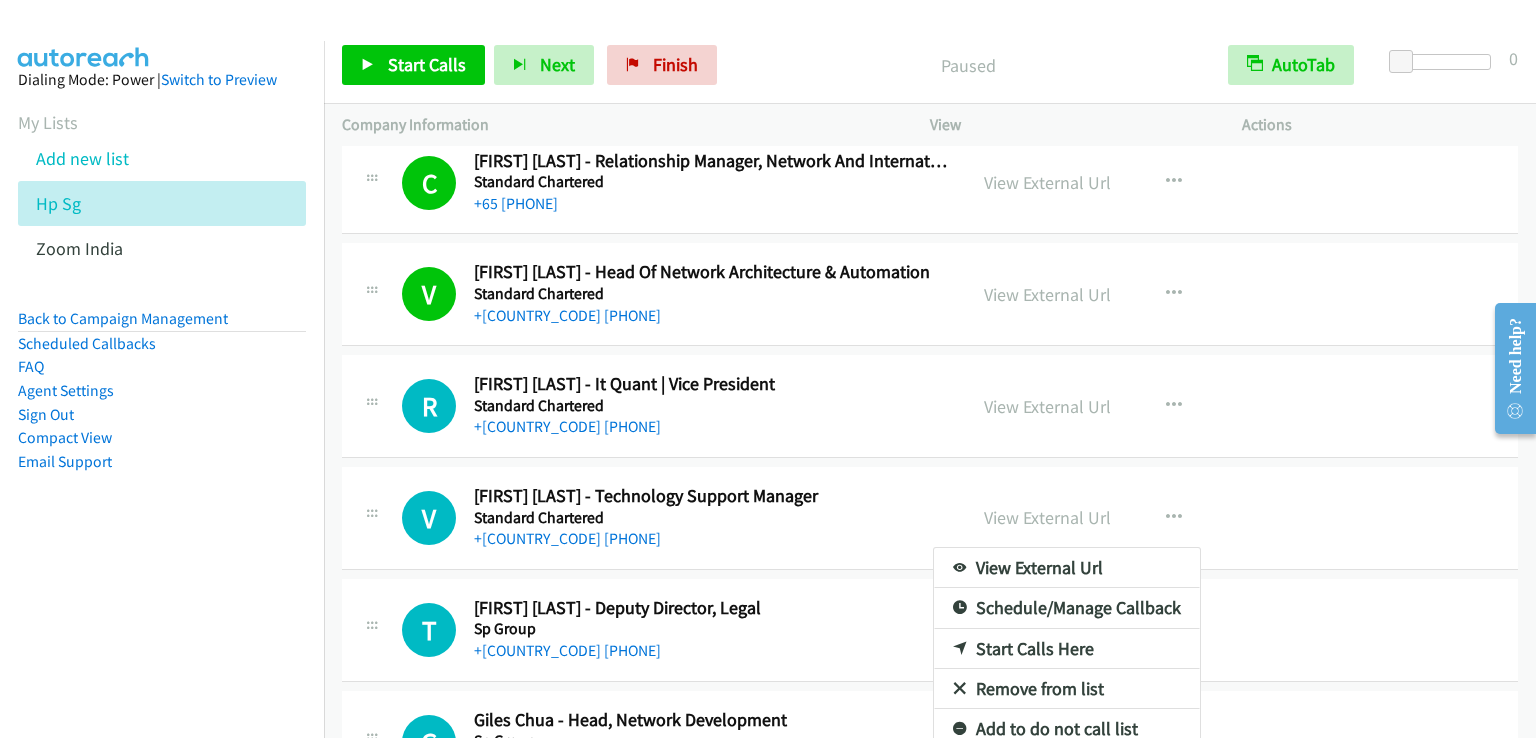 click at bounding box center (768, 369) 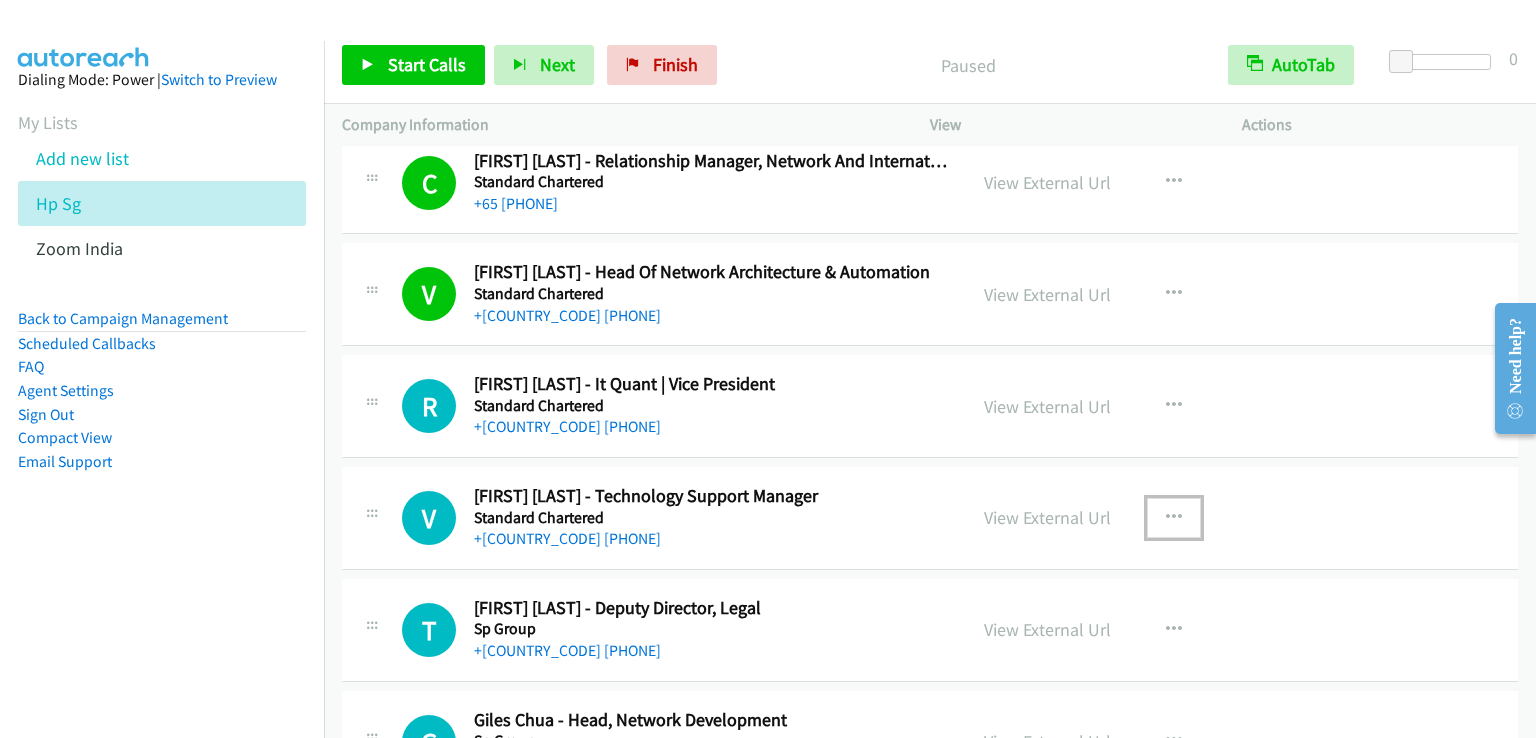 click at bounding box center [1174, 518] 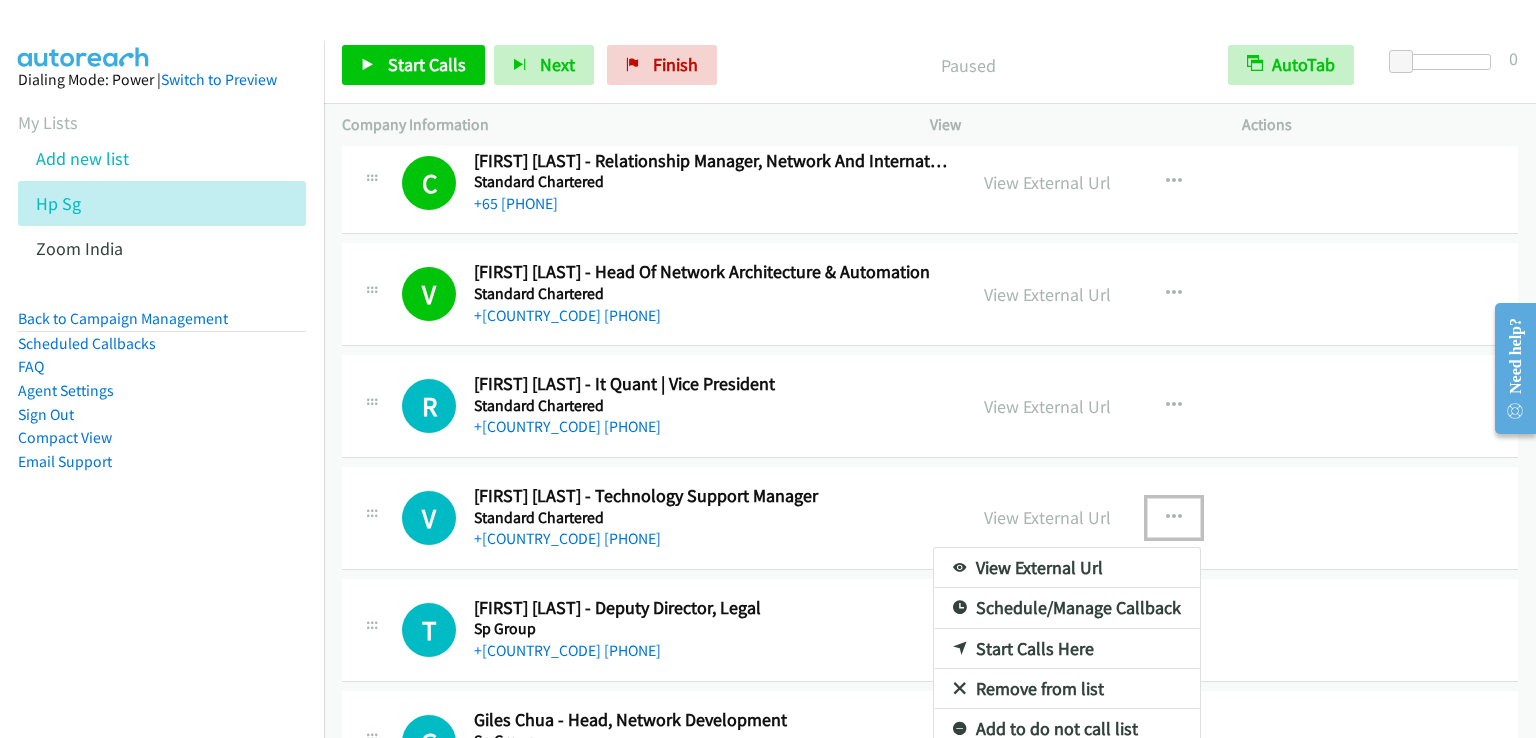 click on "Start Calls Here" at bounding box center (1067, 649) 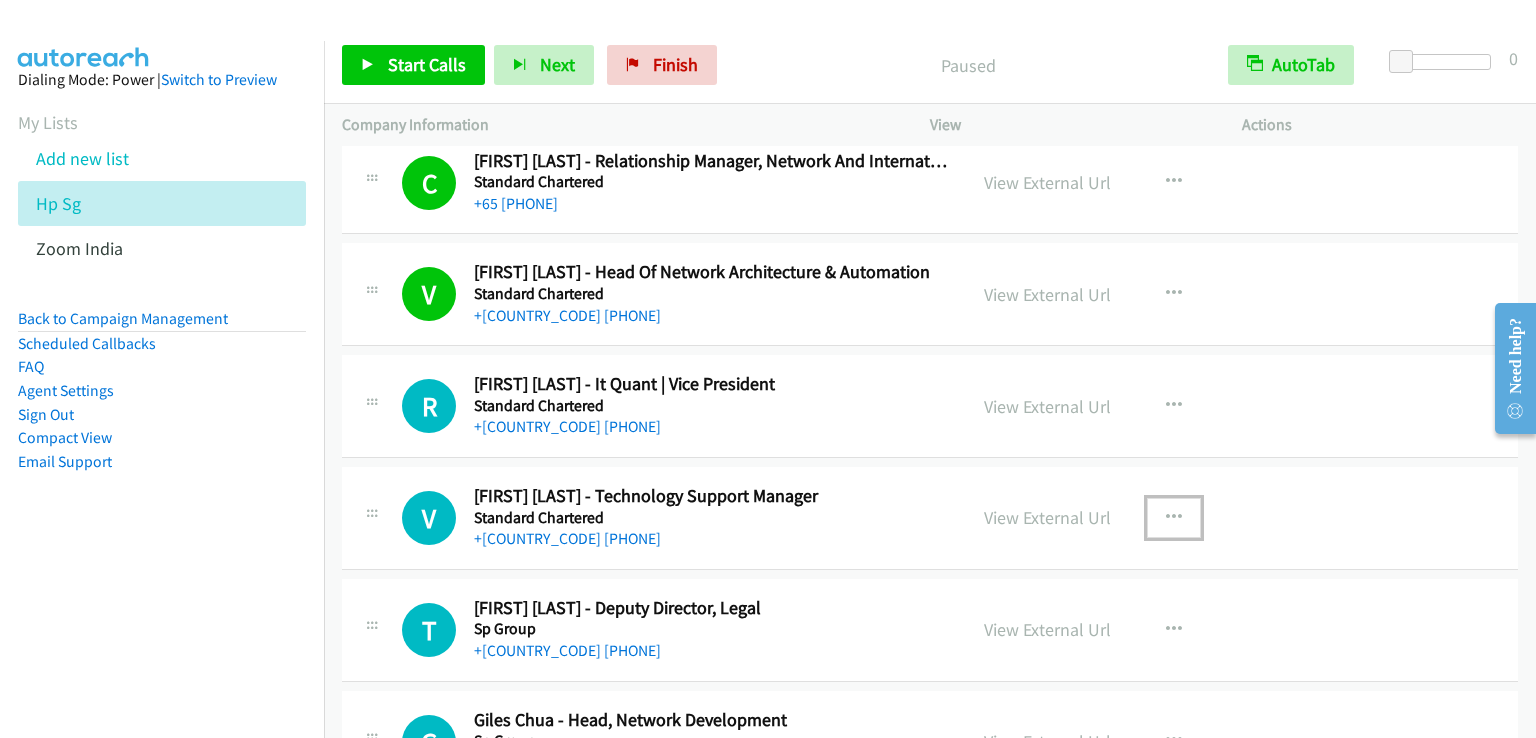 click at bounding box center [1174, 518] 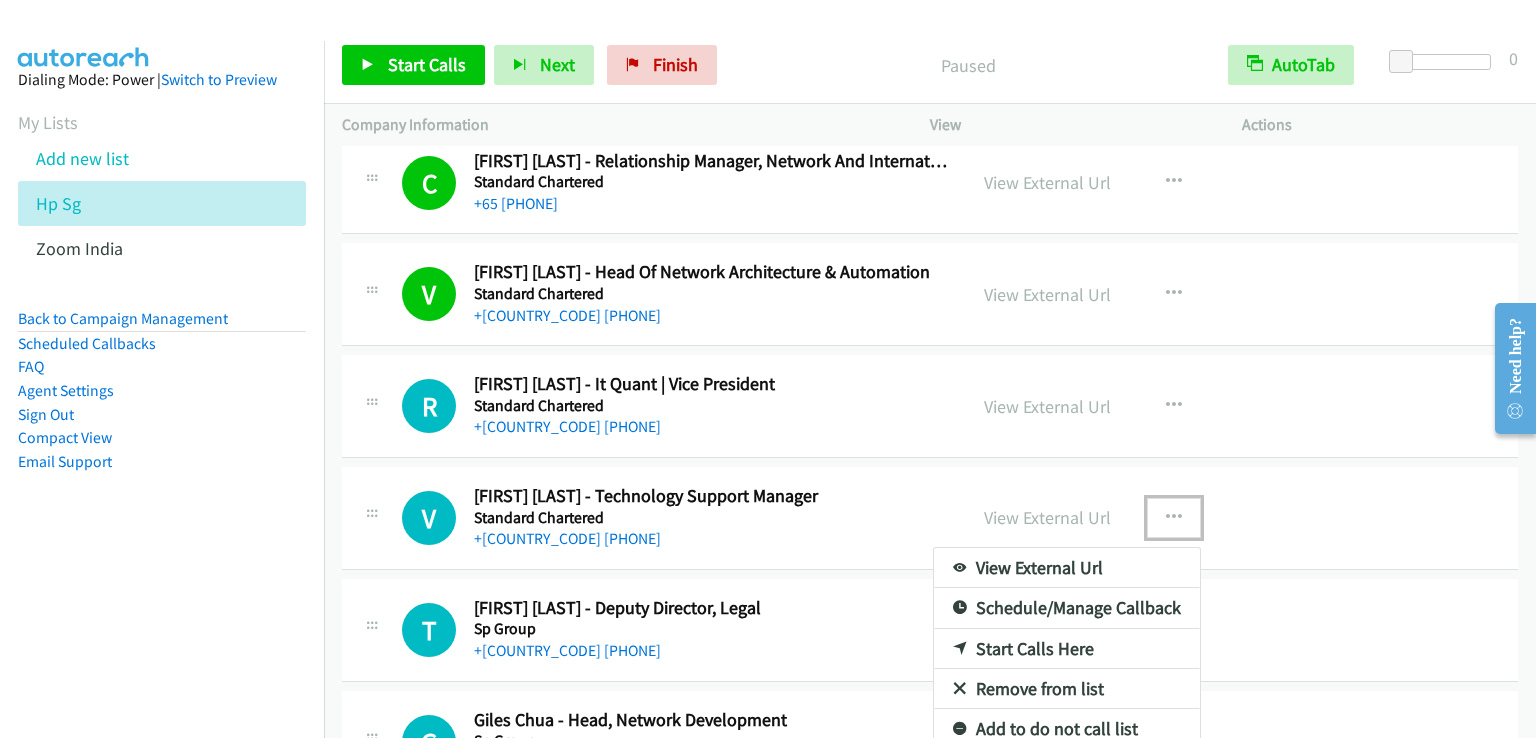 click on "Start Calls Here" at bounding box center [1067, 649] 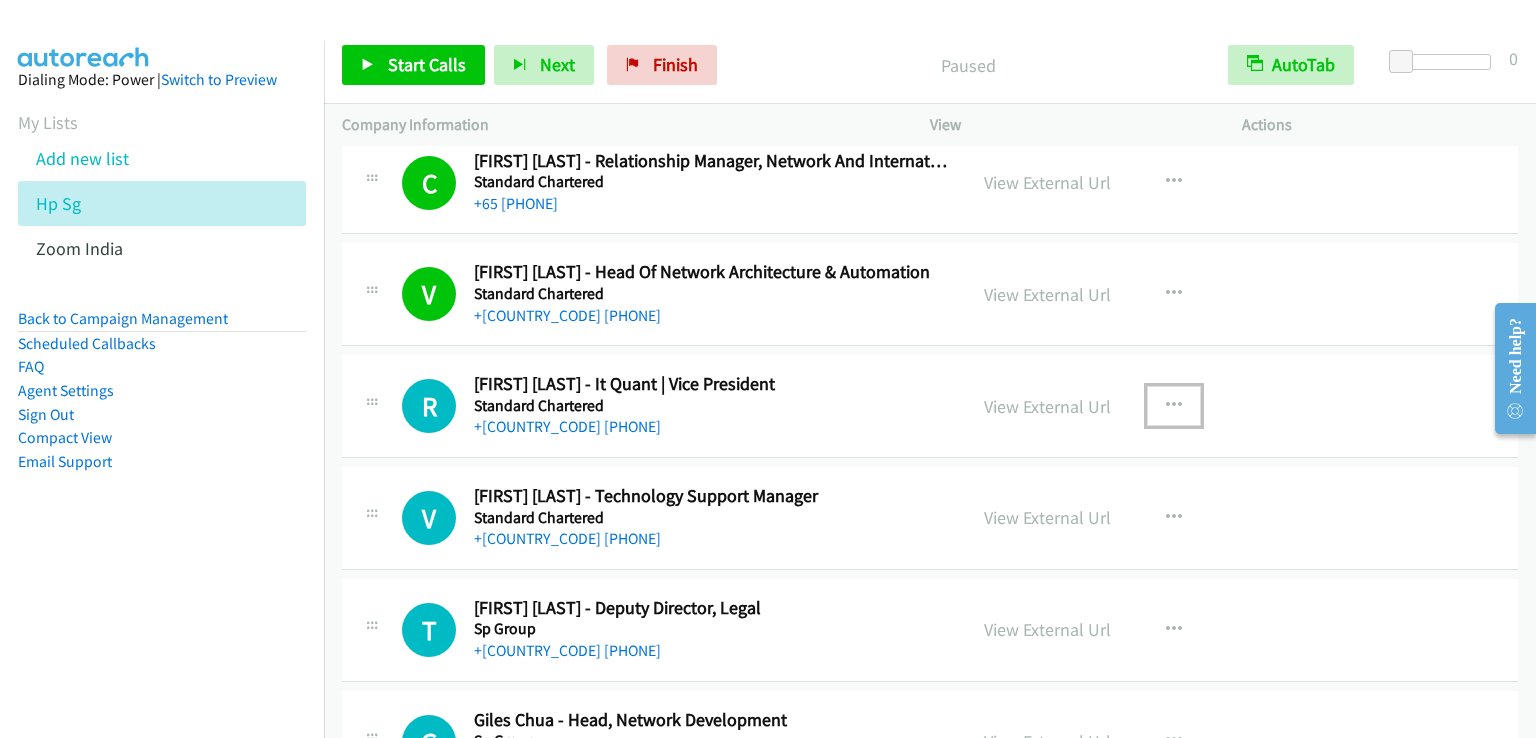 click at bounding box center (1174, 406) 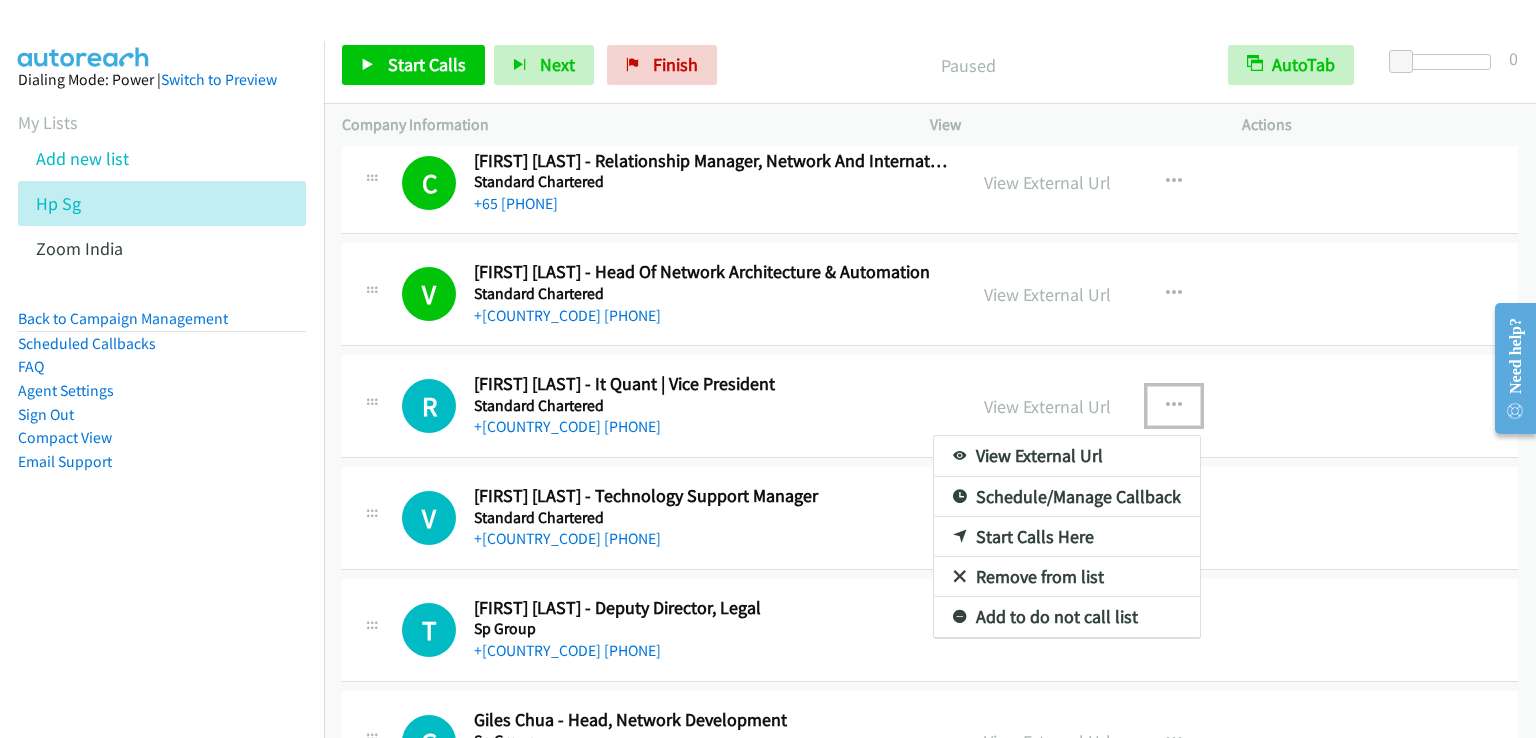 click on "Start Calls Here" at bounding box center [1067, 537] 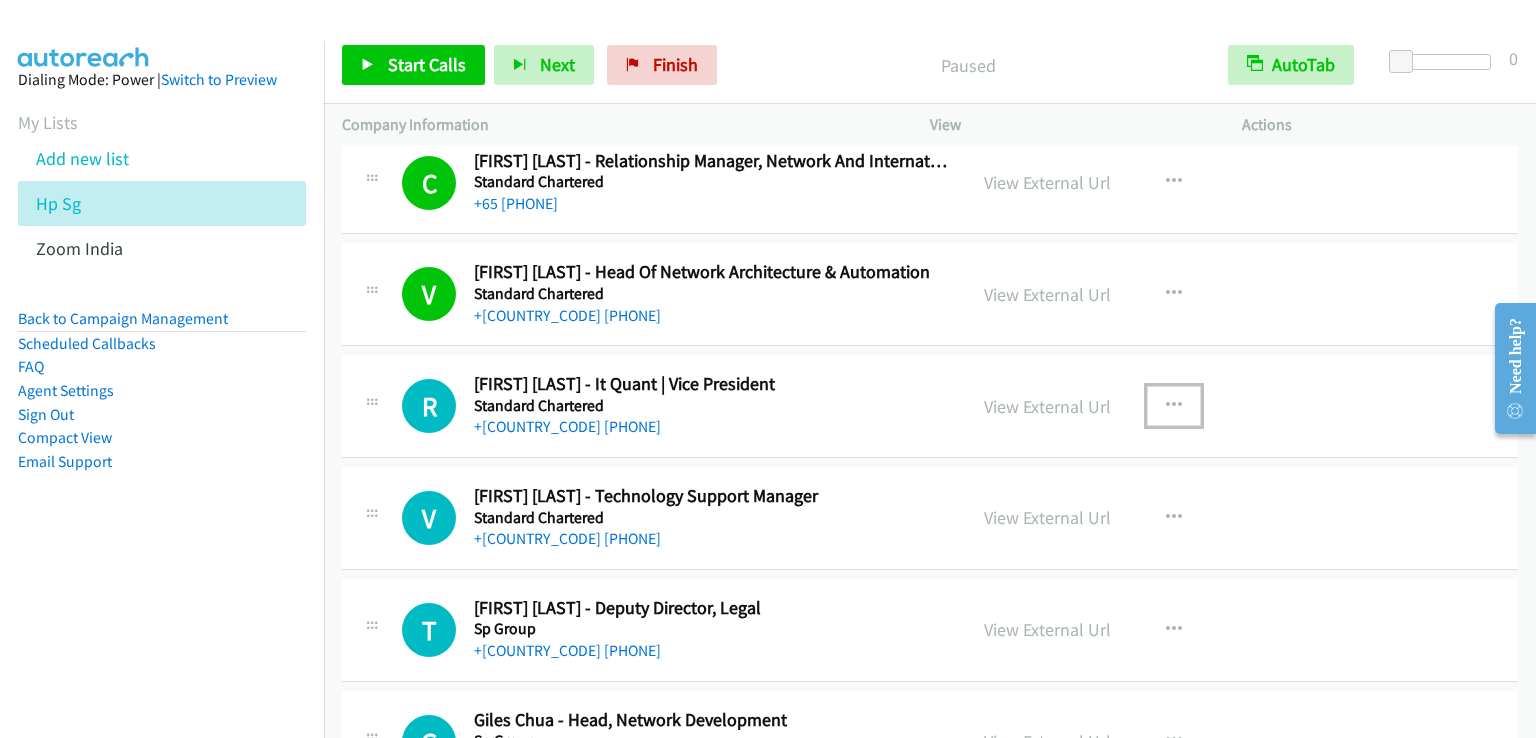 click at bounding box center (1174, 406) 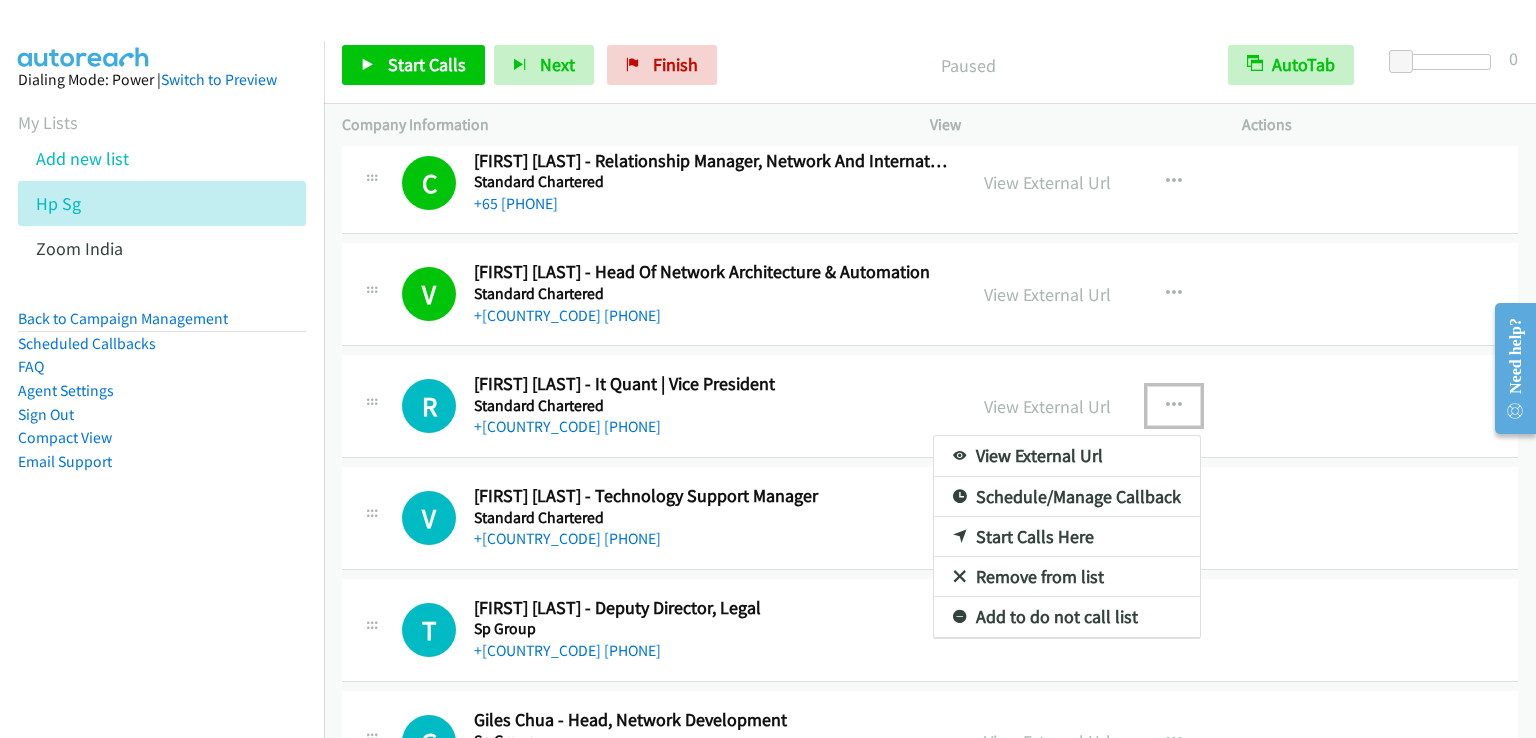 click on "Start Calls Here" at bounding box center (1067, 537) 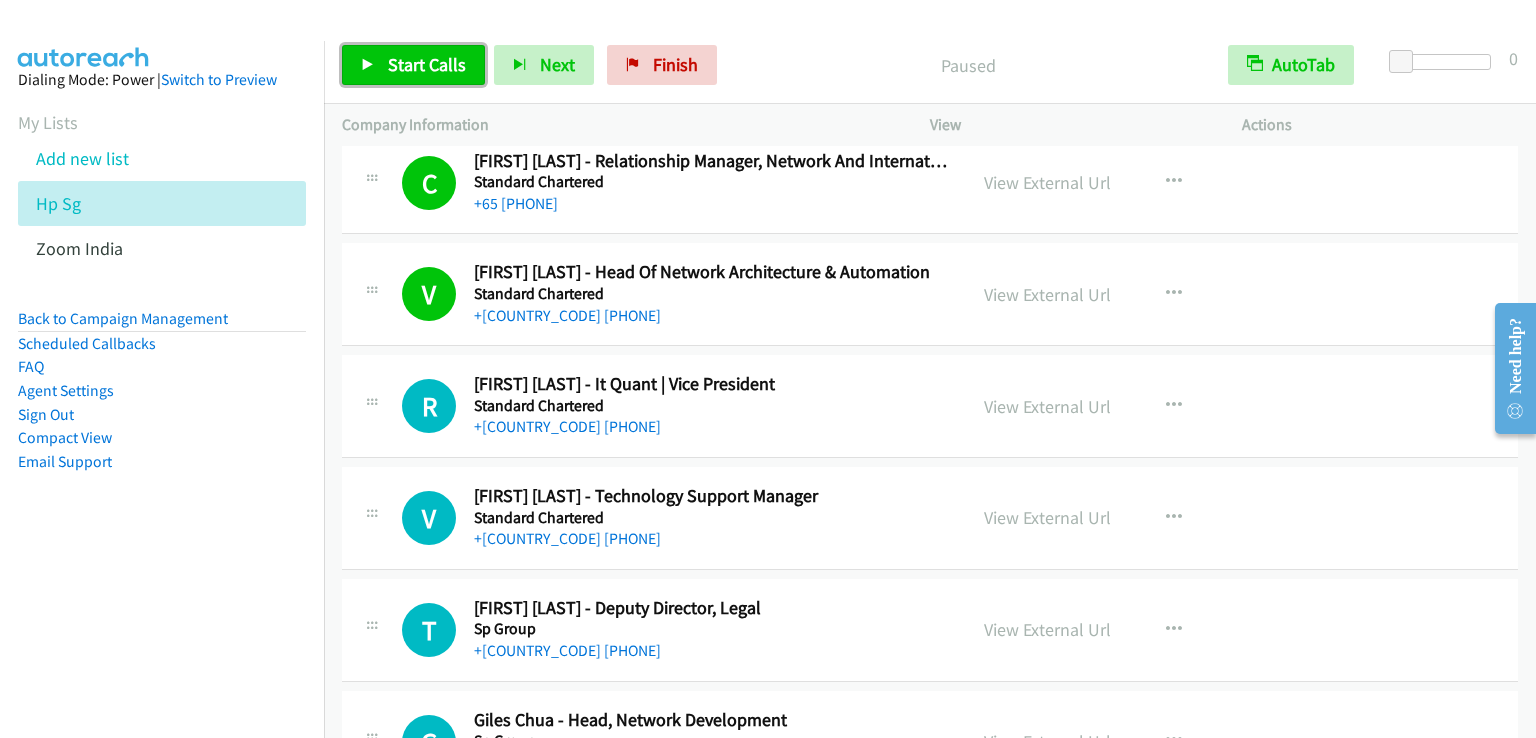 click on "Start Calls" at bounding box center (427, 64) 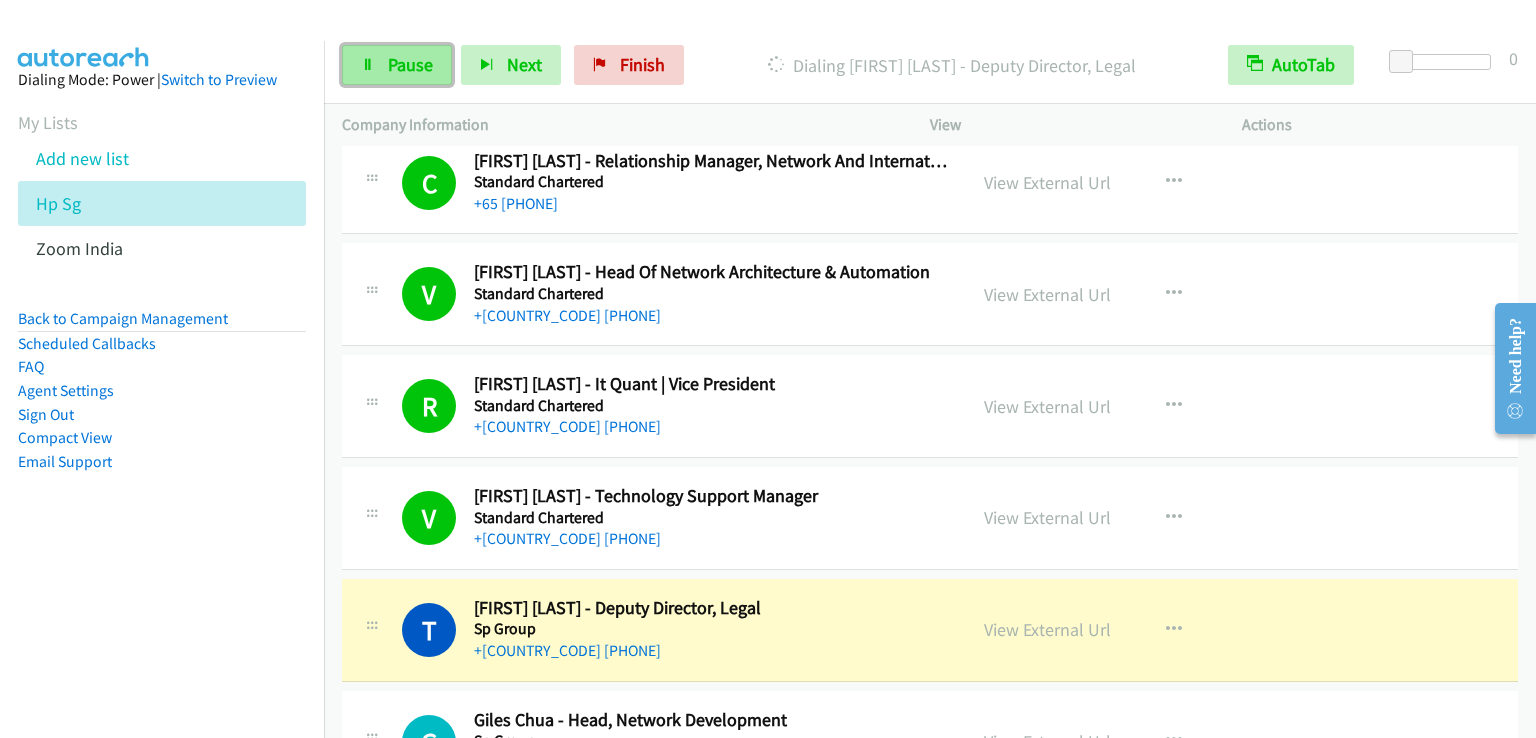 click on "Pause" at bounding box center (410, 64) 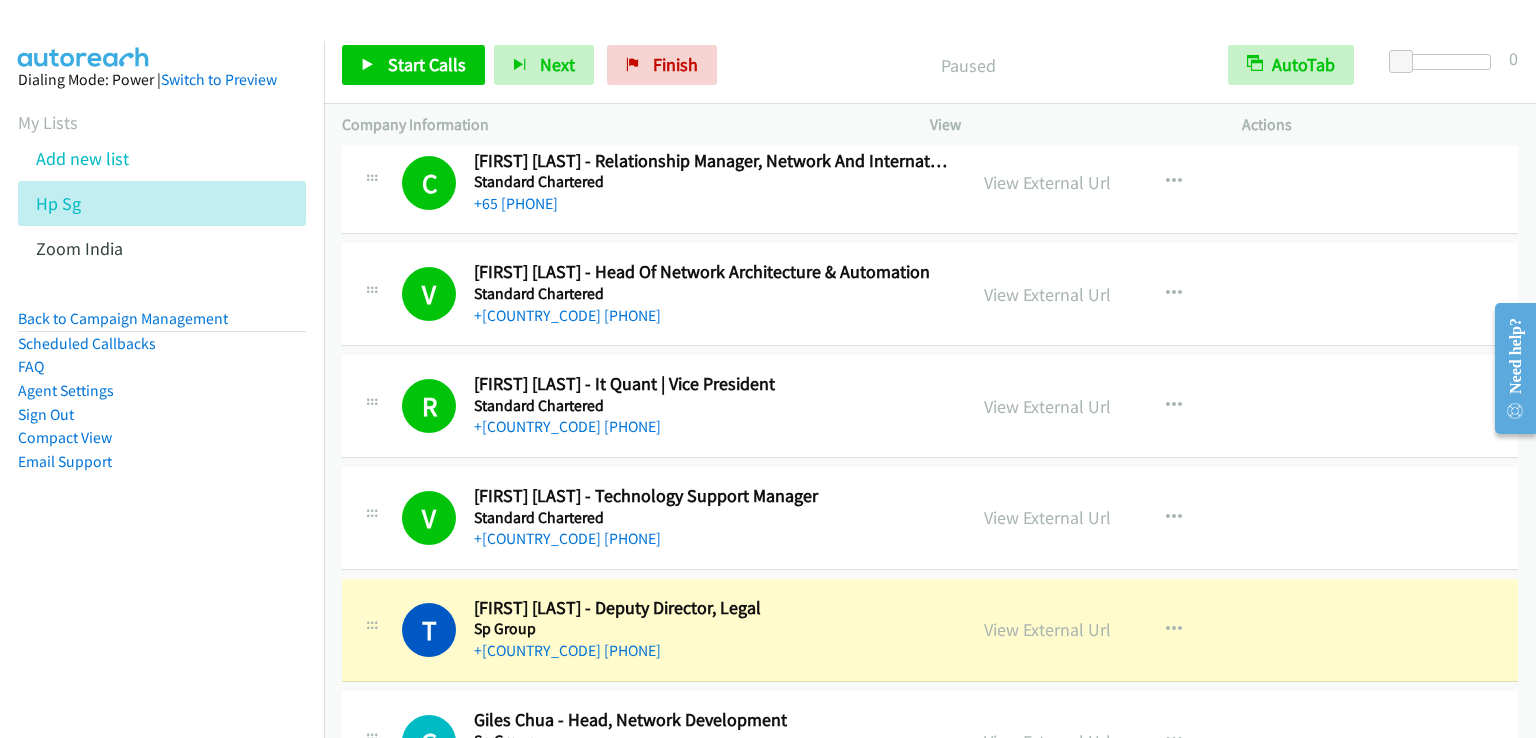 click on "Dialing Mode: Power
|
Switch to Preview
My Lists
Add new list
Hp Sg
Zoom India
Back to Campaign Management
Scheduled Callbacks
FAQ
Agent Settings
Sign Out
Compact View
Email Support" at bounding box center (162, 410) 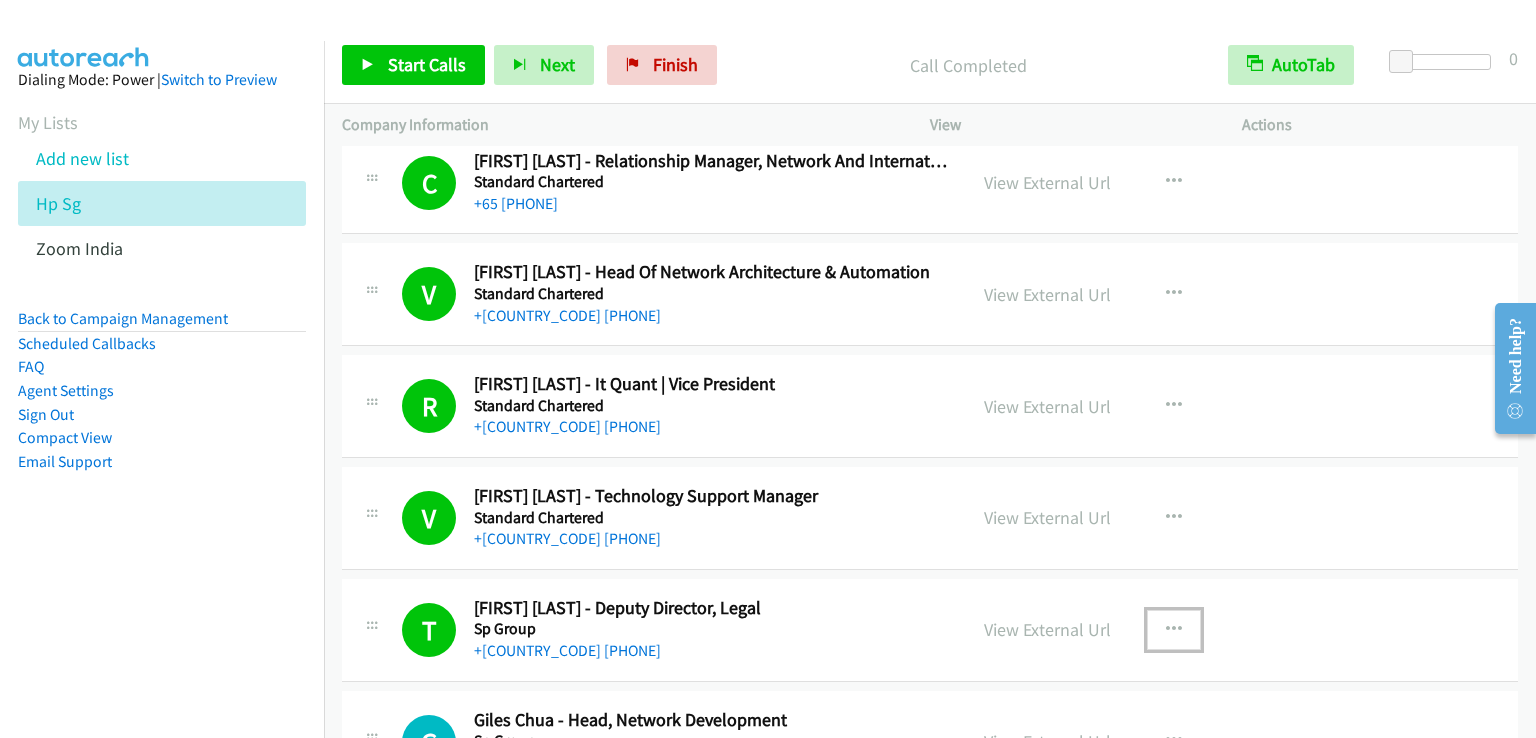 click at bounding box center (1174, 630) 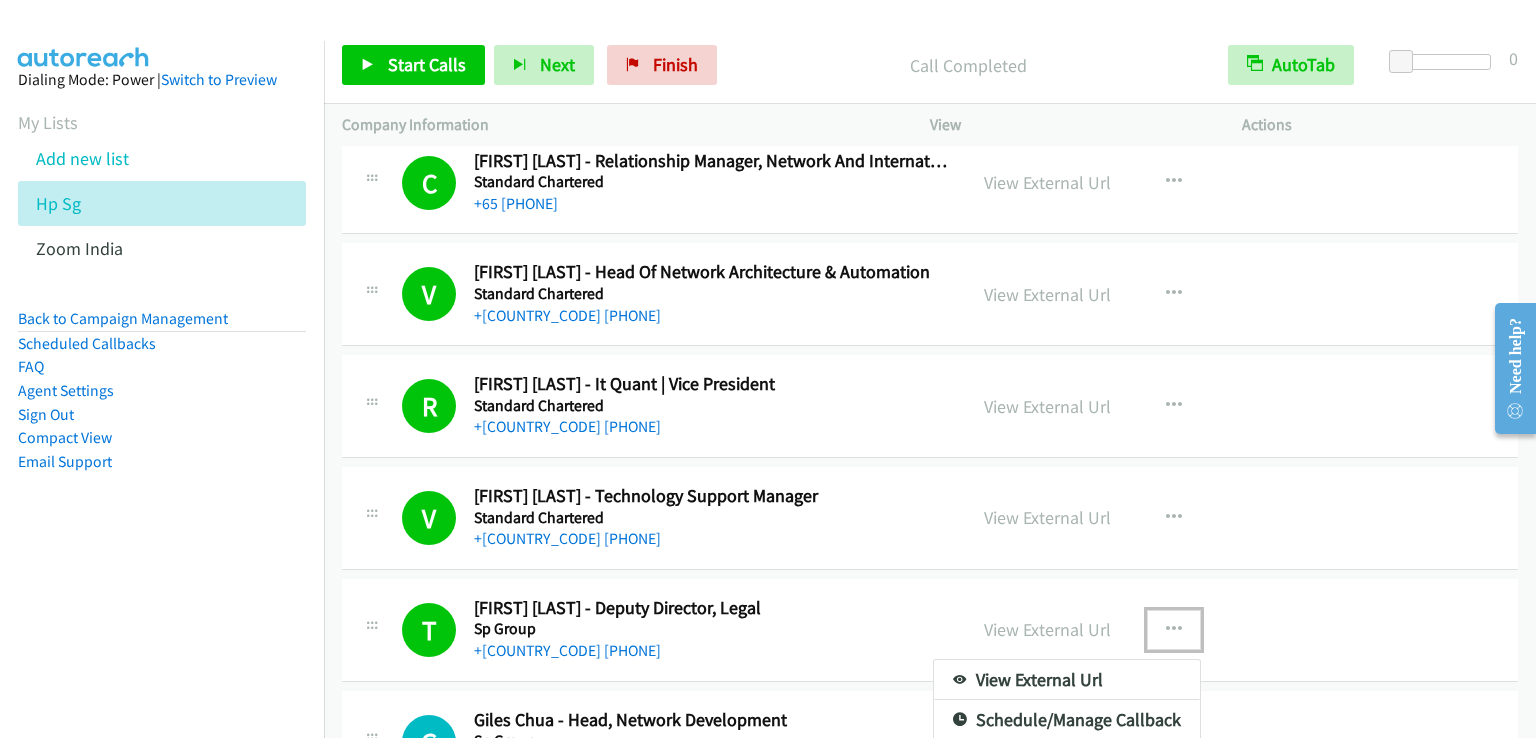 click at bounding box center [768, 369] 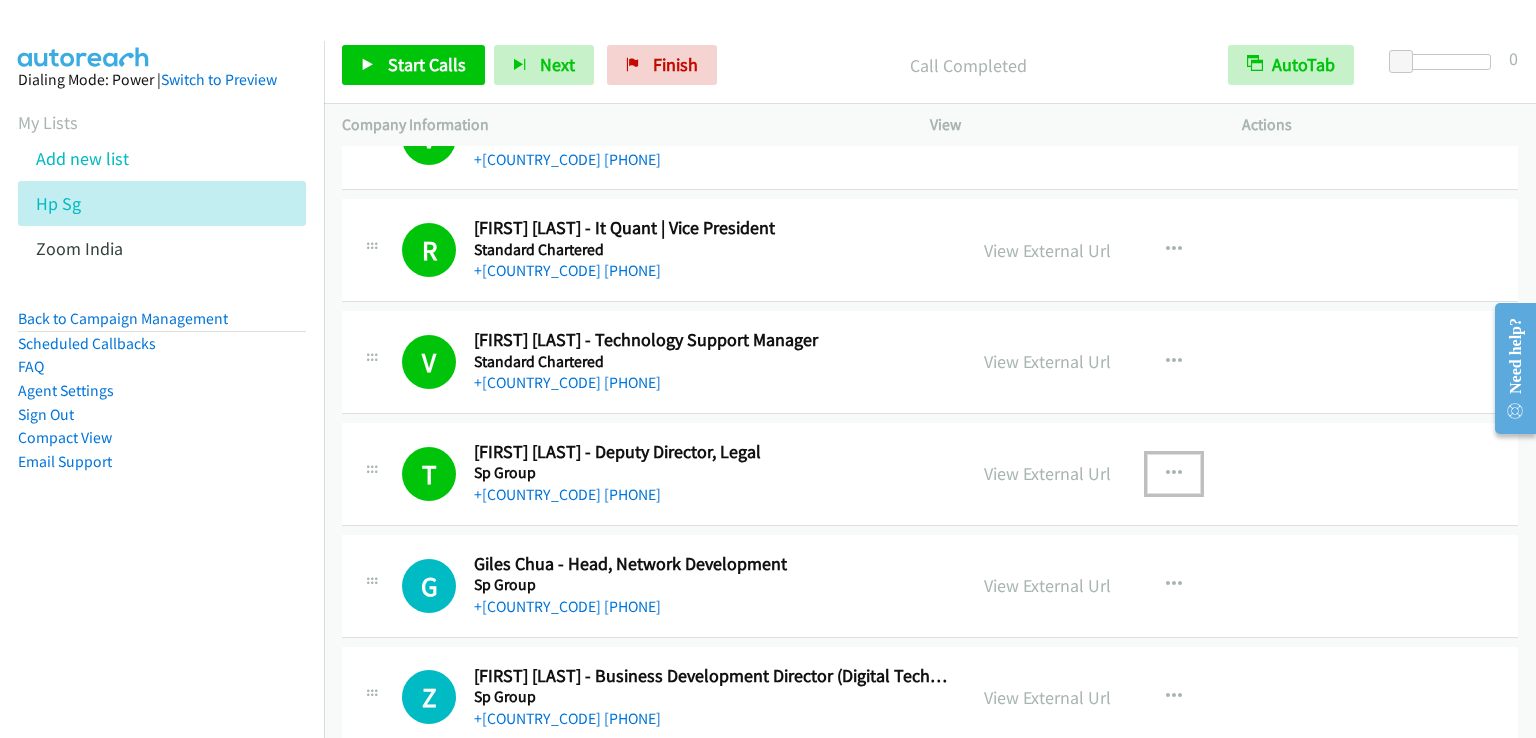 scroll, scrollTop: 21080, scrollLeft: 0, axis: vertical 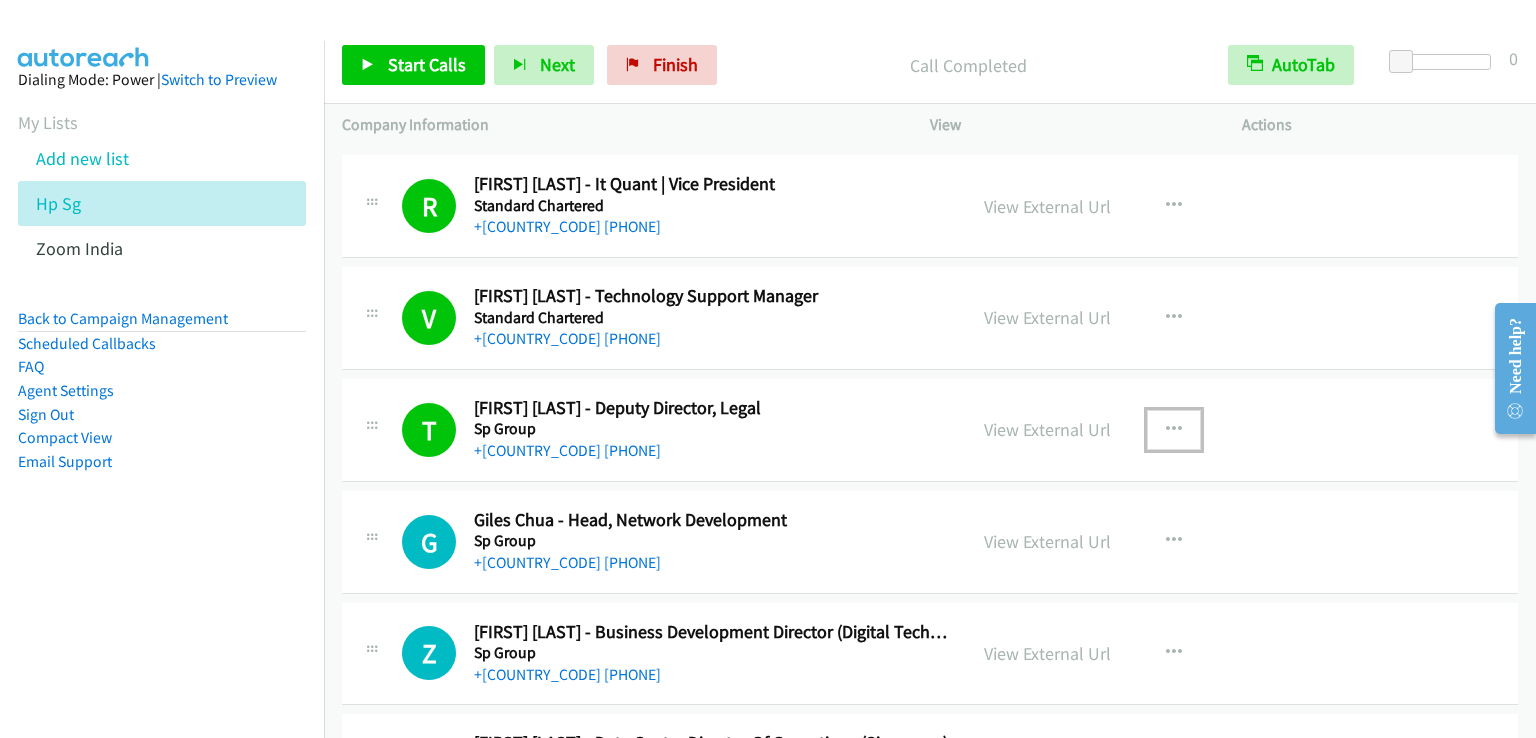 click at bounding box center [1174, 430] 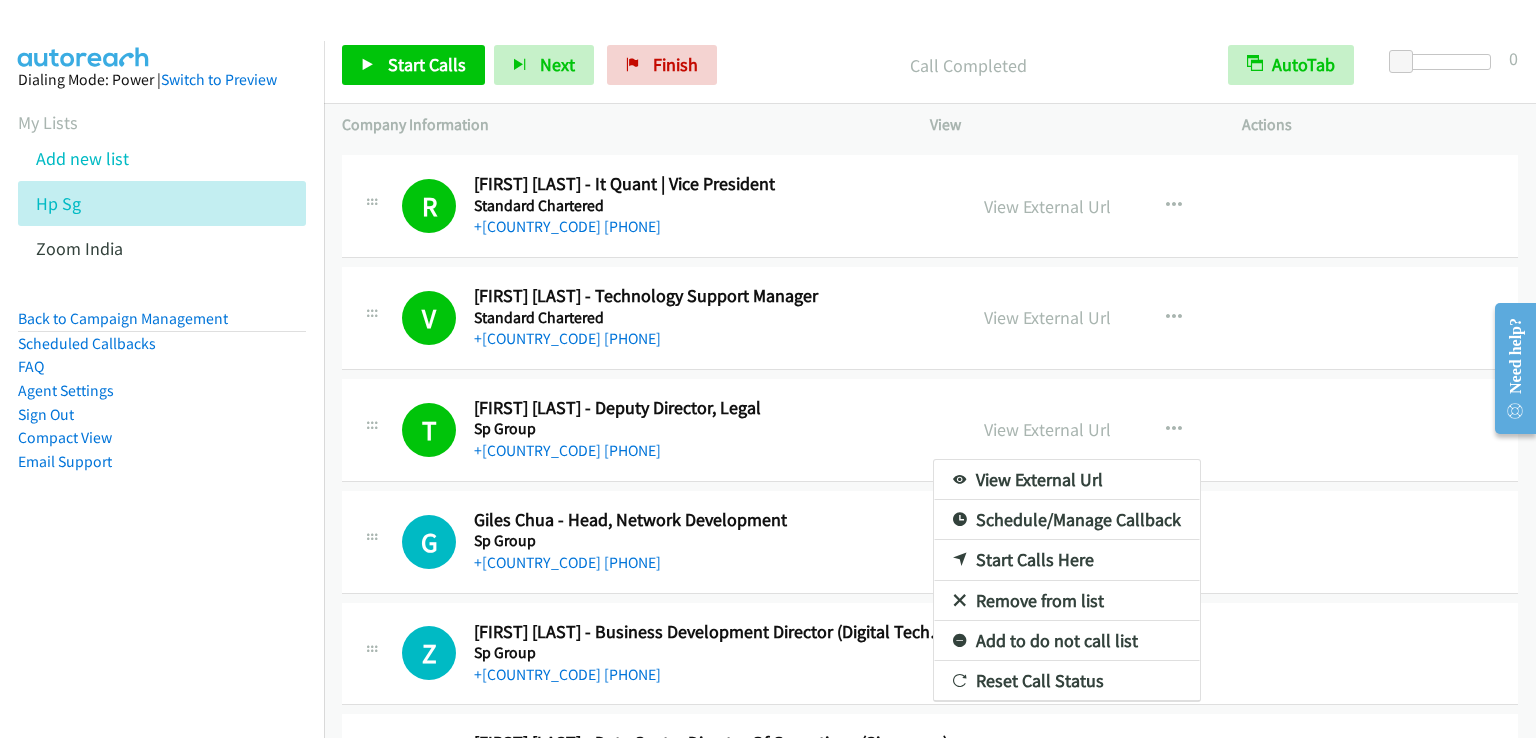 click on "Dialing Mode: Power
|
Switch to Preview
My Lists
Add new list
Hp Sg
Zoom India
Back to Campaign Management
Scheduled Callbacks
FAQ
Agent Settings
Sign Out
Compact View
Email Support" at bounding box center [162, 302] 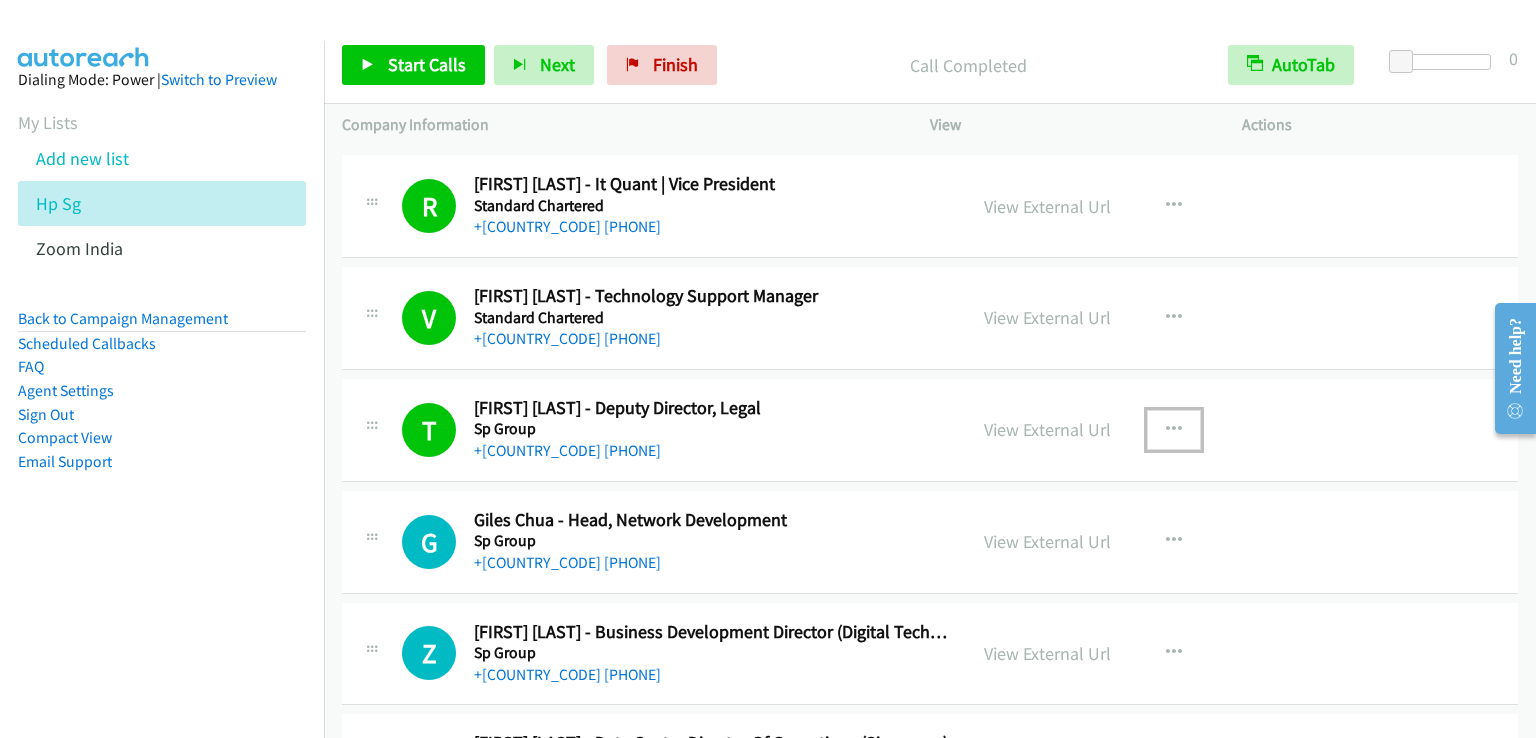 click at bounding box center [1174, 430] 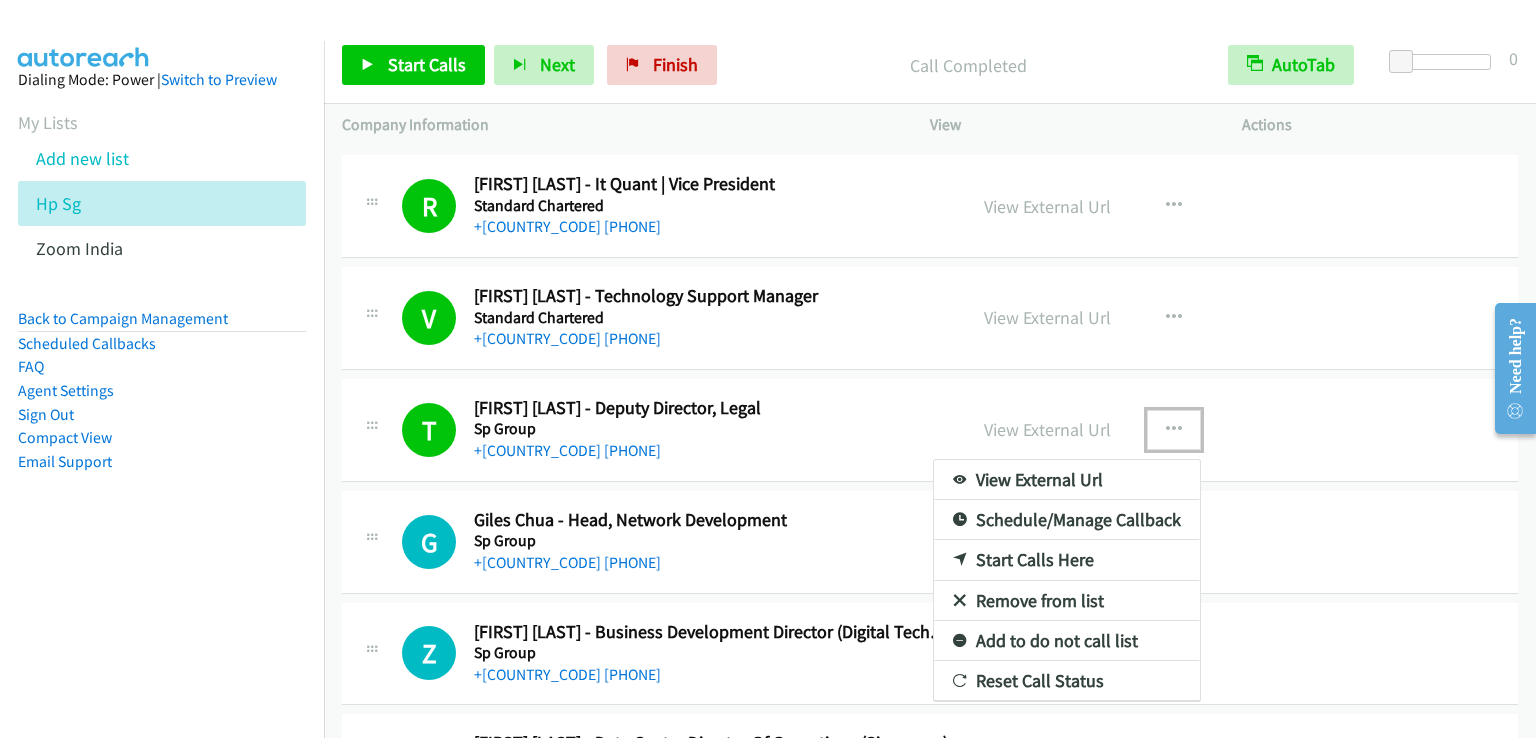 click on "Add to do not call list" at bounding box center [1067, 641] 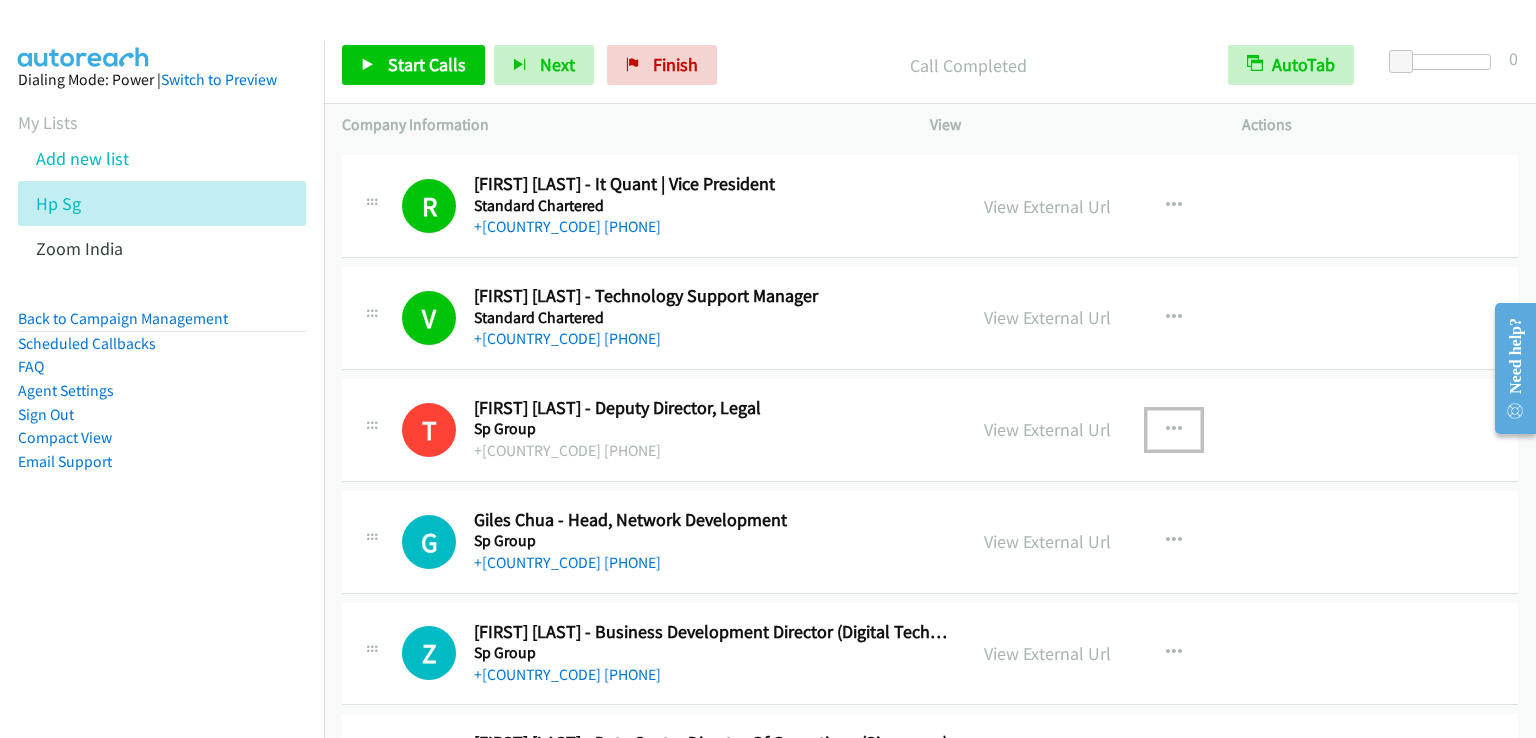 click at bounding box center [1174, 430] 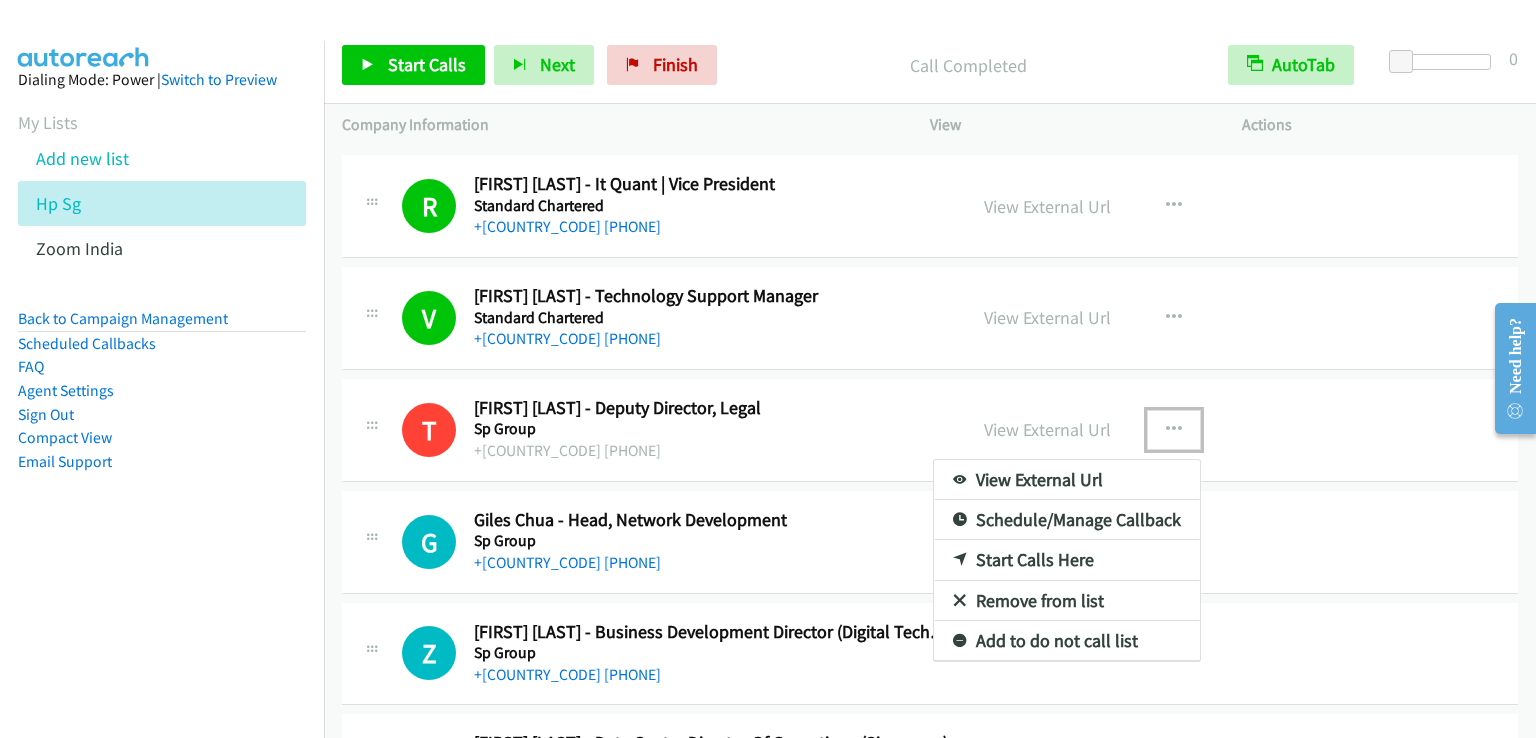 click on "Remove from list" at bounding box center (1067, 601) 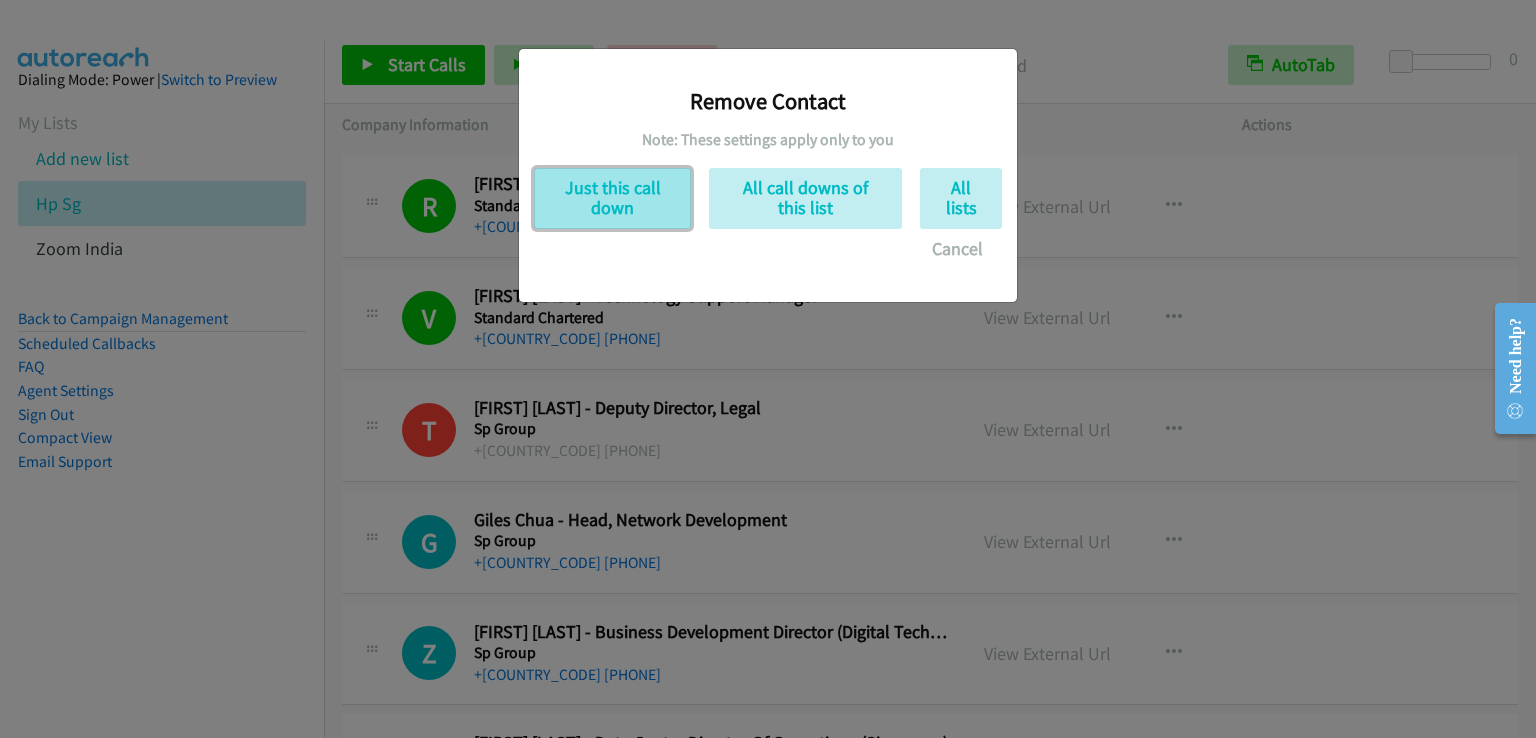 click on "Just this call down" at bounding box center [612, 198] 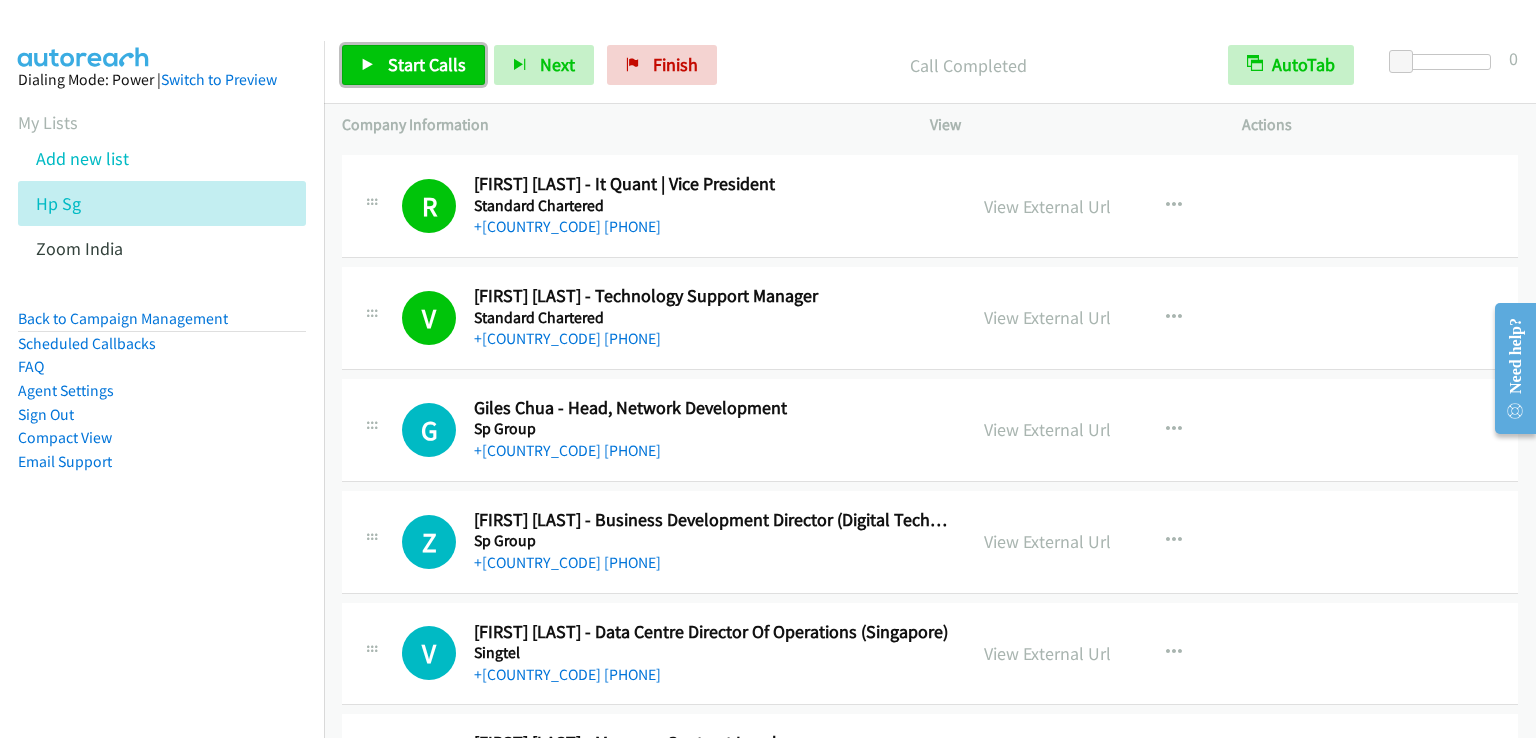 click on "Start Calls" at bounding box center [427, 64] 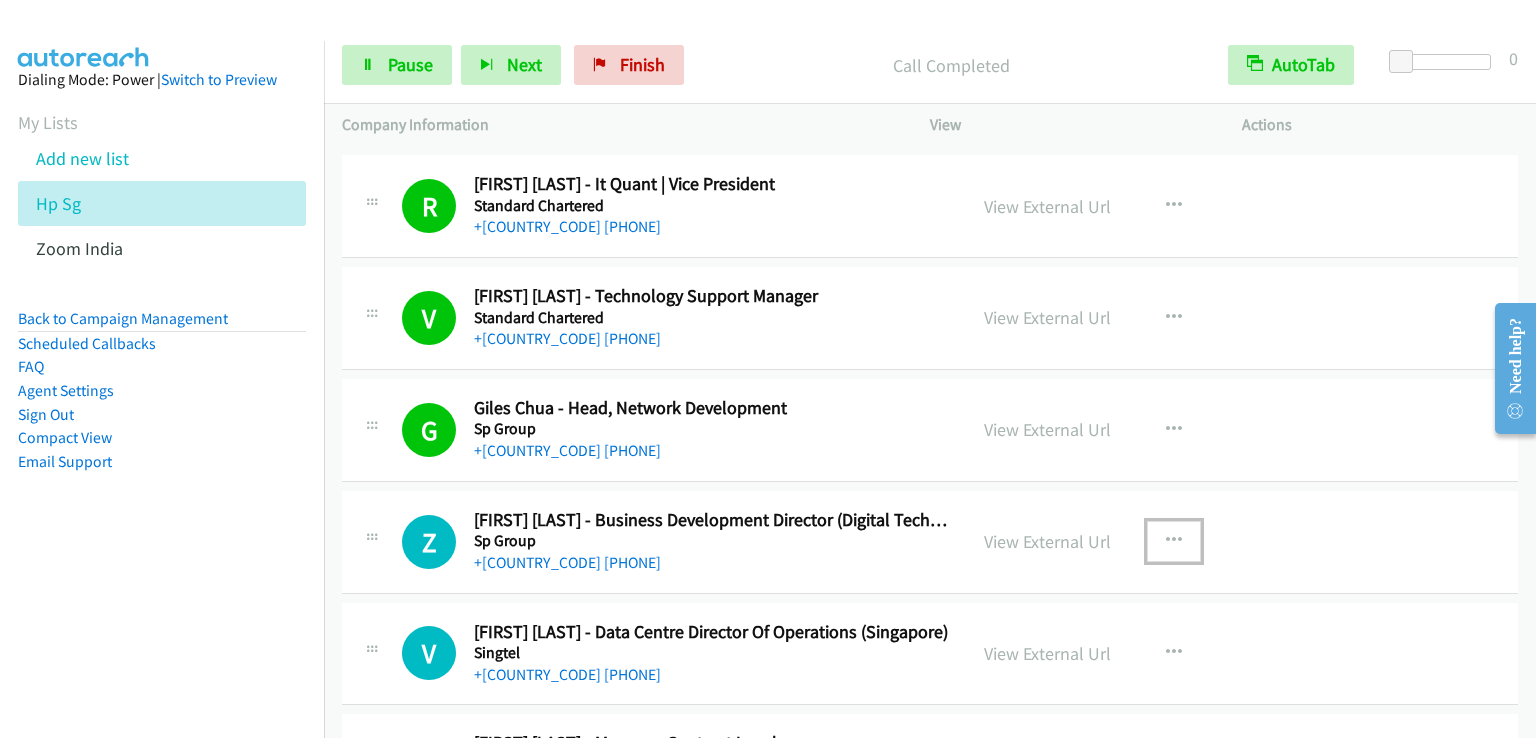 click at bounding box center [1174, 541] 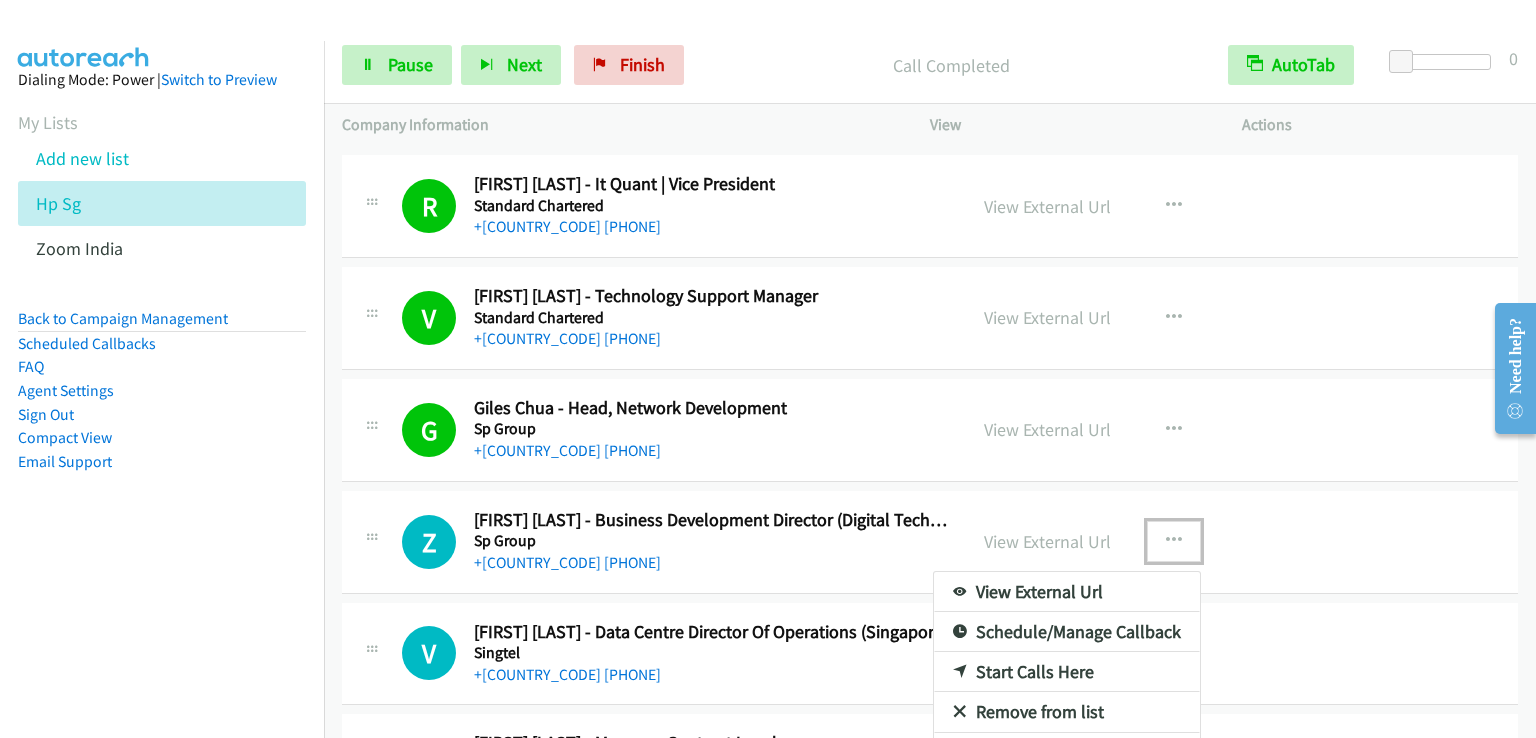 click at bounding box center [768, 369] 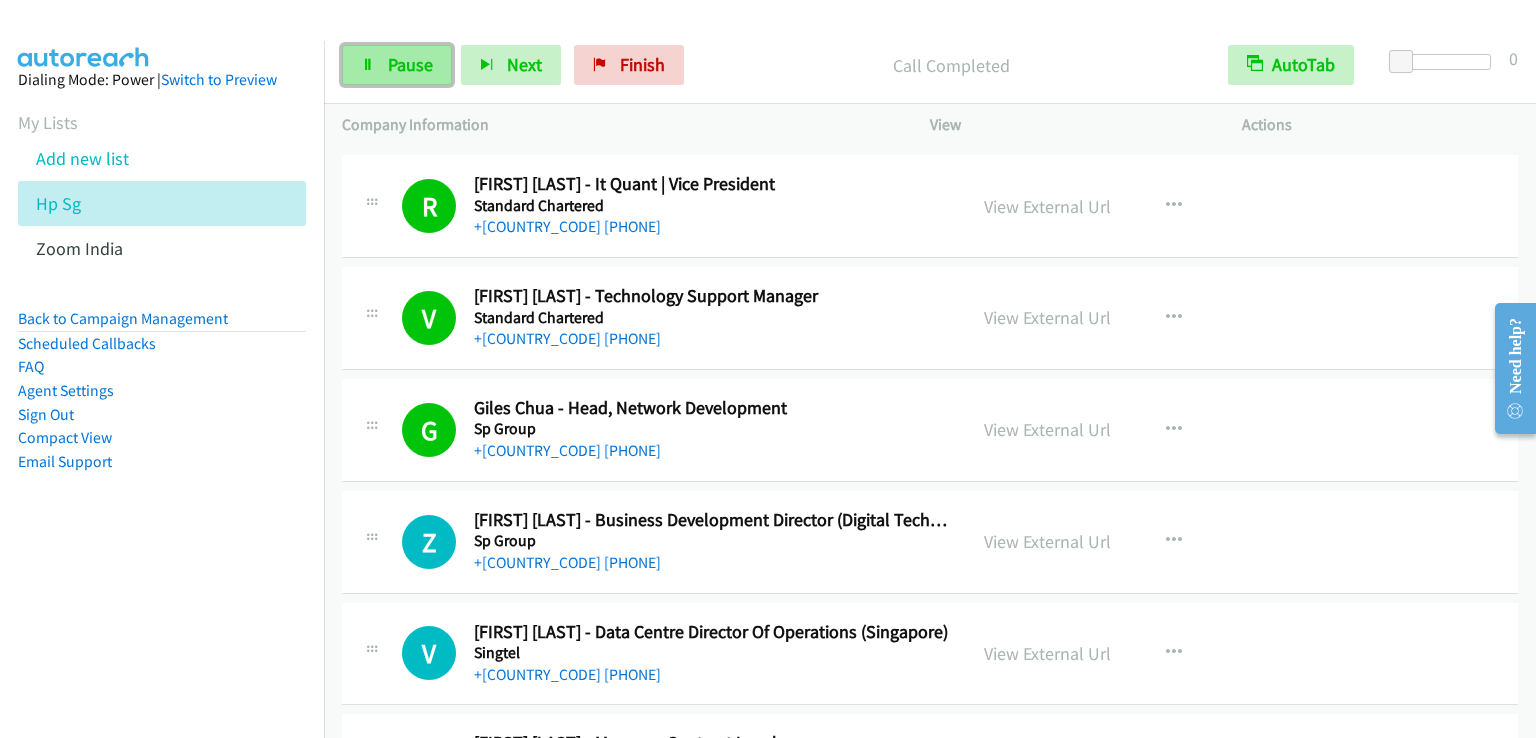 click on "Pause" at bounding box center [410, 64] 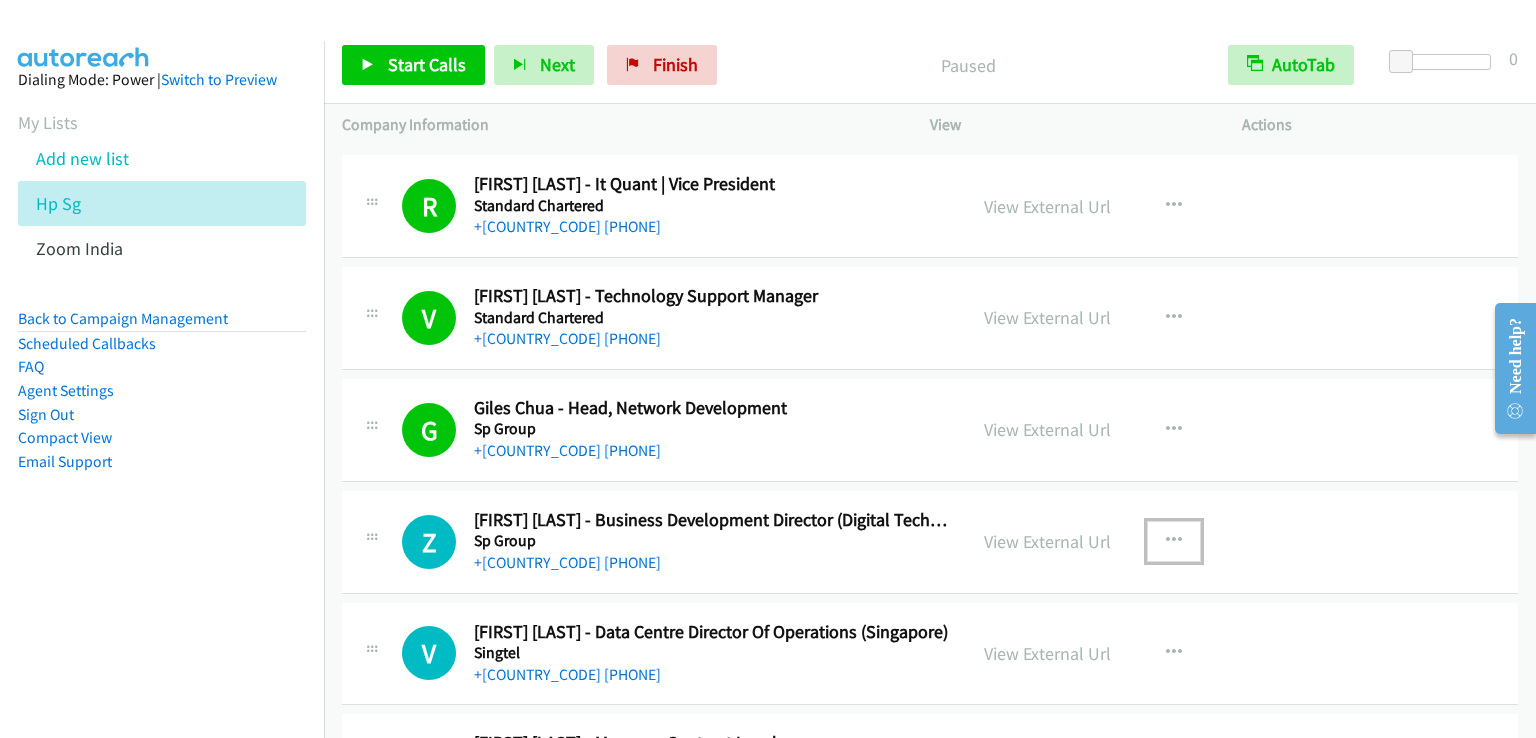 click at bounding box center (1174, 541) 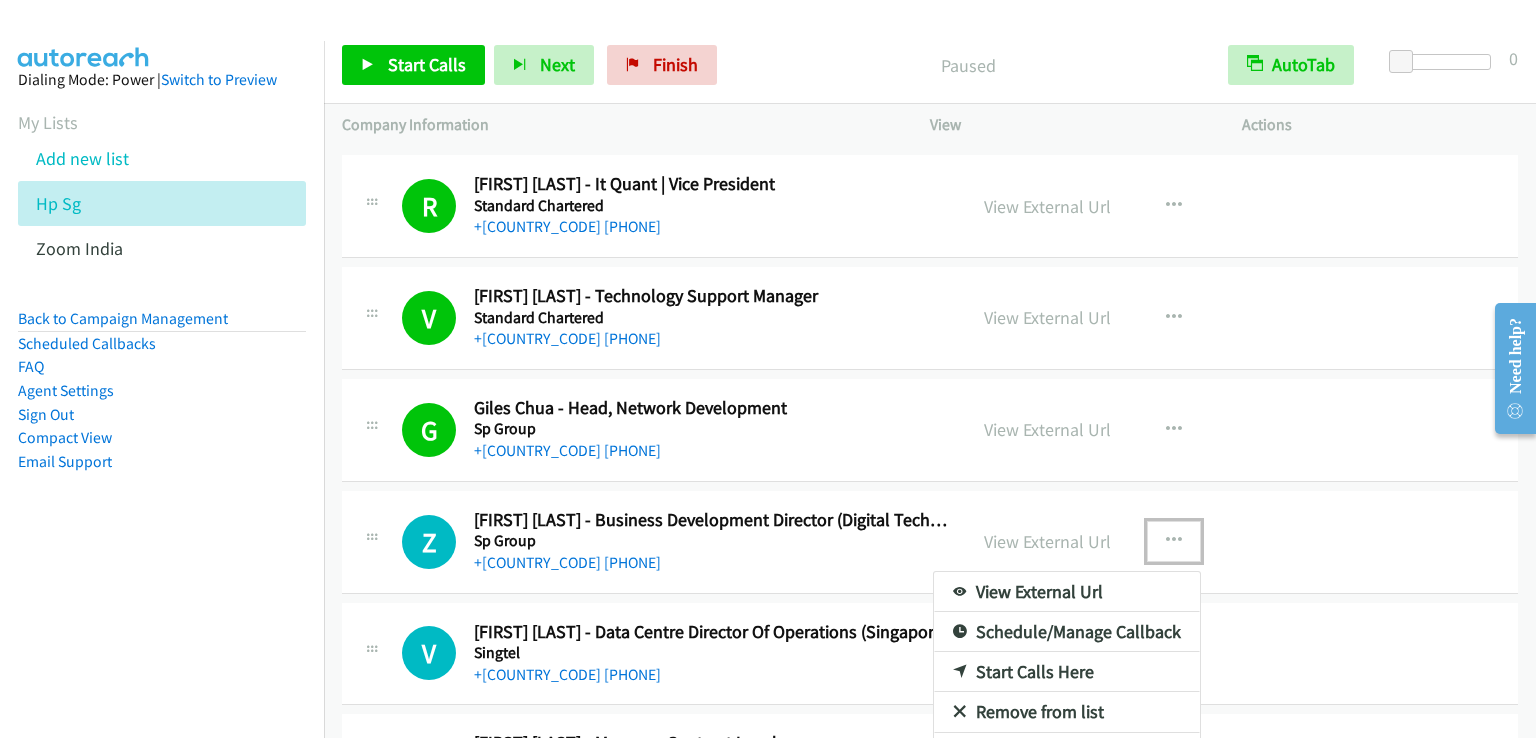 click on "Start Calls Here" at bounding box center [1067, 672] 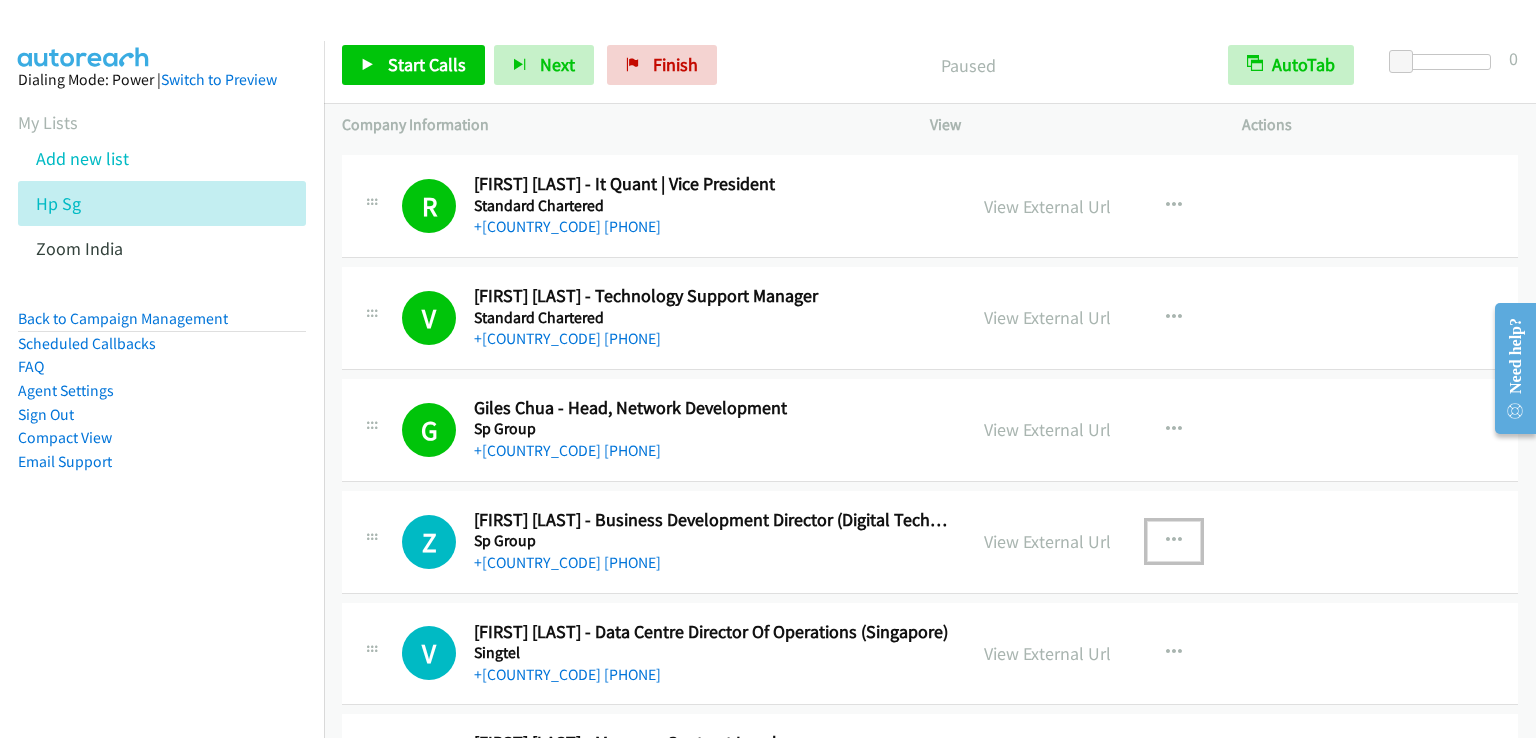 click at bounding box center (1174, 541) 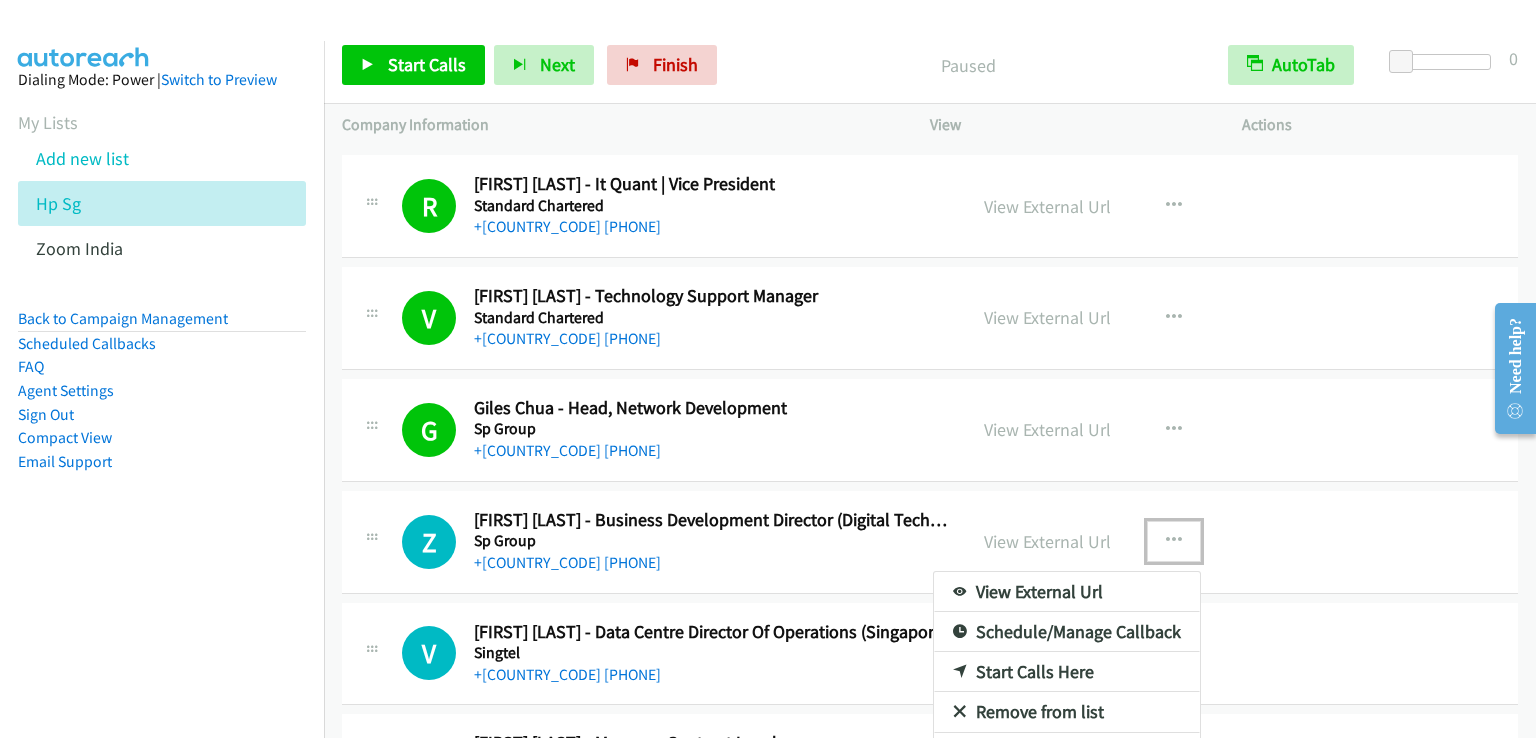 click on "Start Calls Here" at bounding box center [1067, 672] 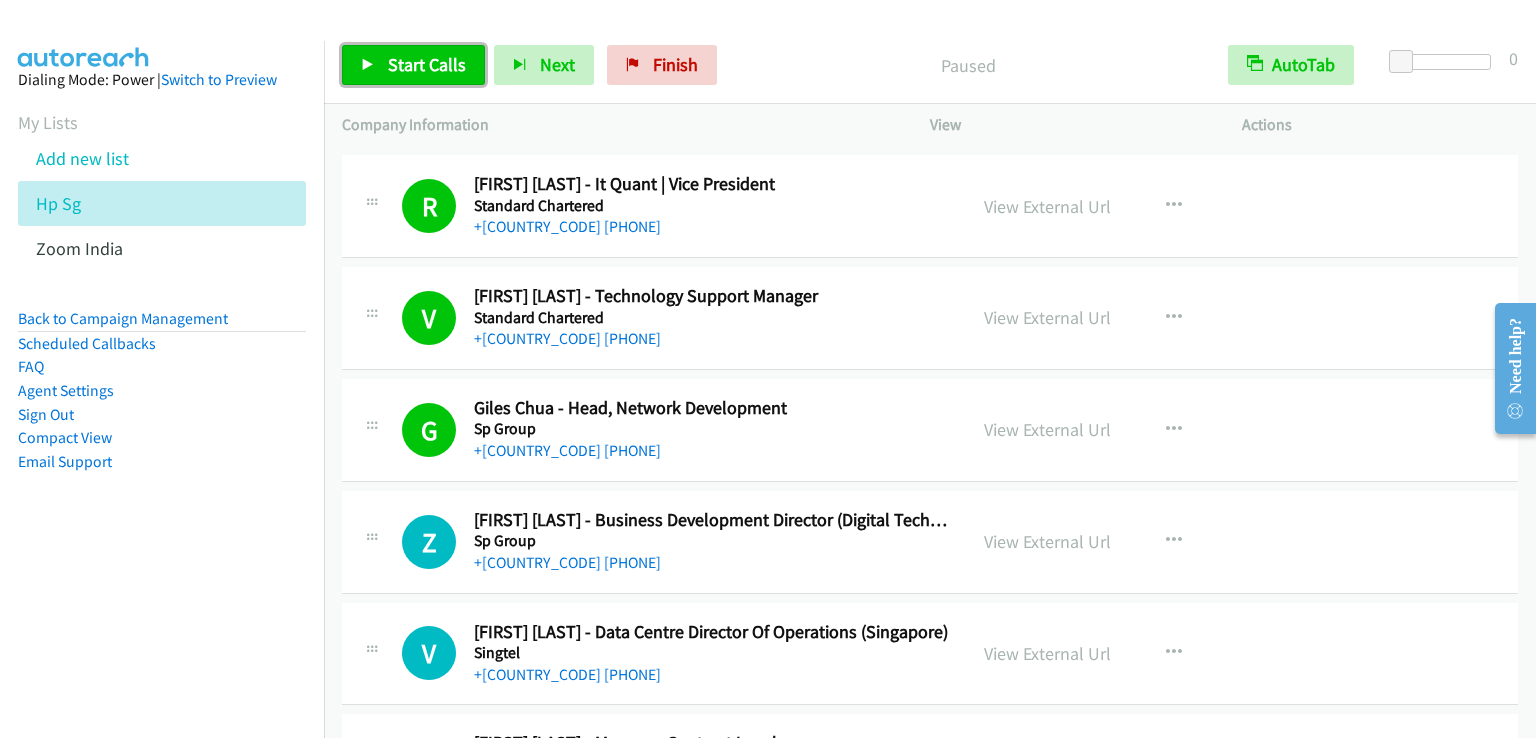 click on "Start Calls" at bounding box center [413, 65] 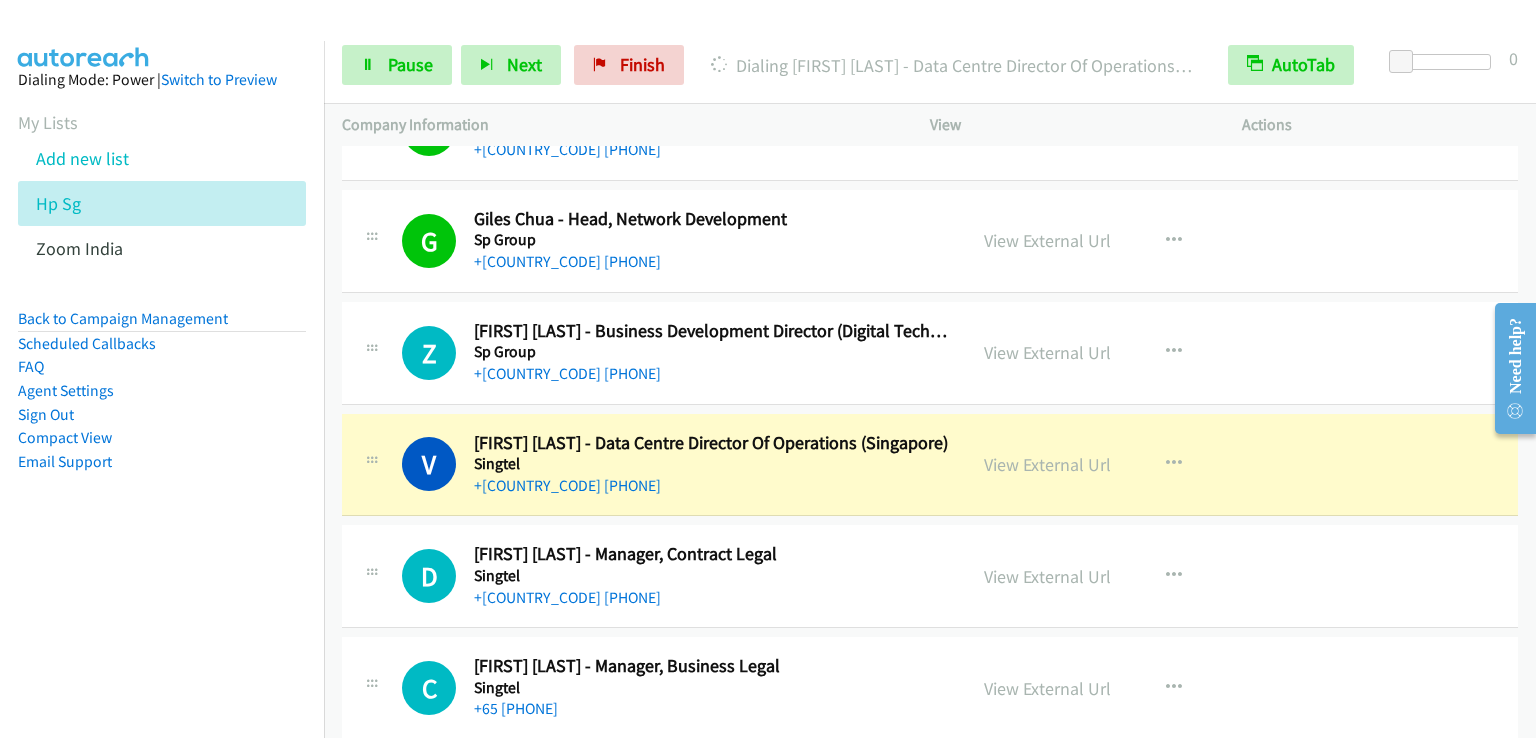 scroll, scrollTop: 21280, scrollLeft: 0, axis: vertical 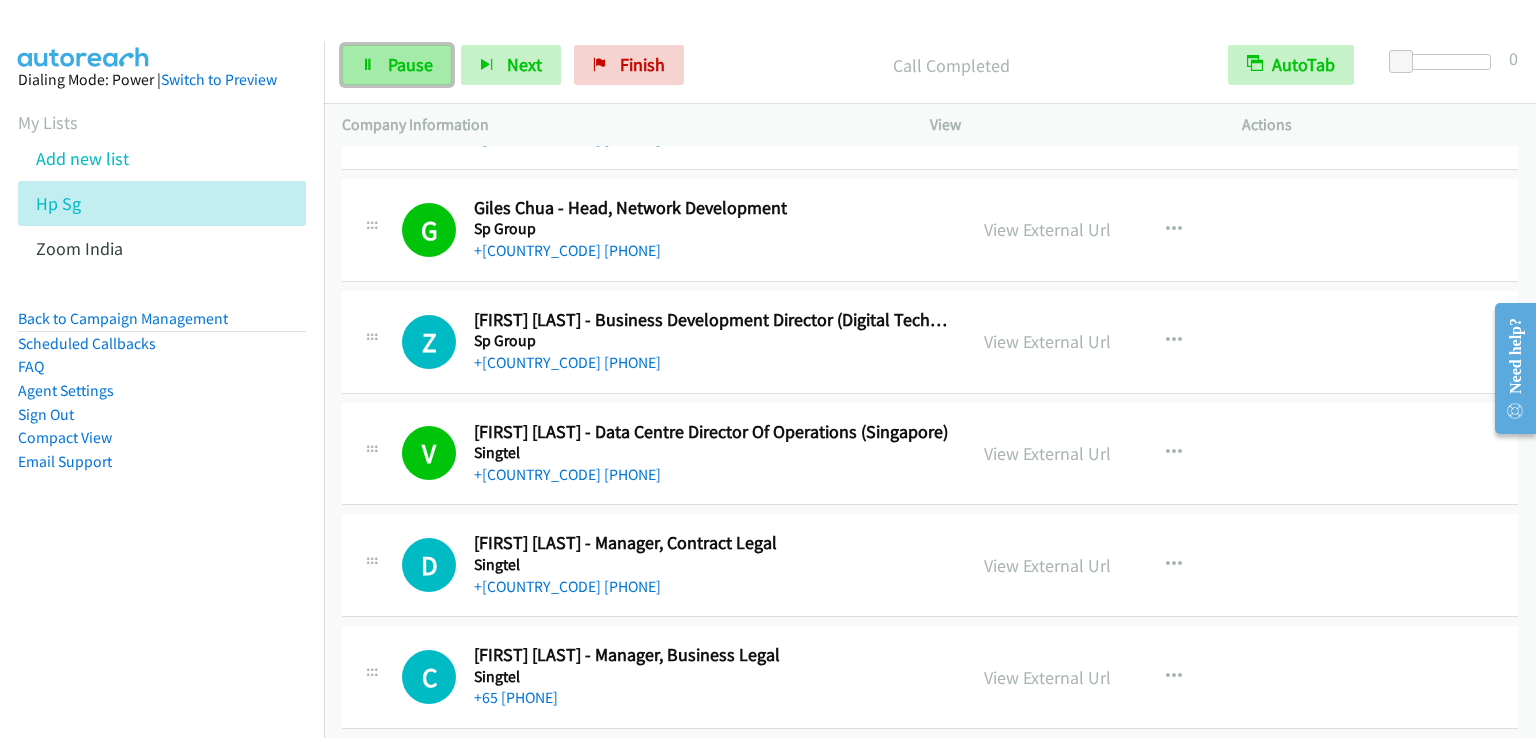 click on "Pause" at bounding box center [410, 64] 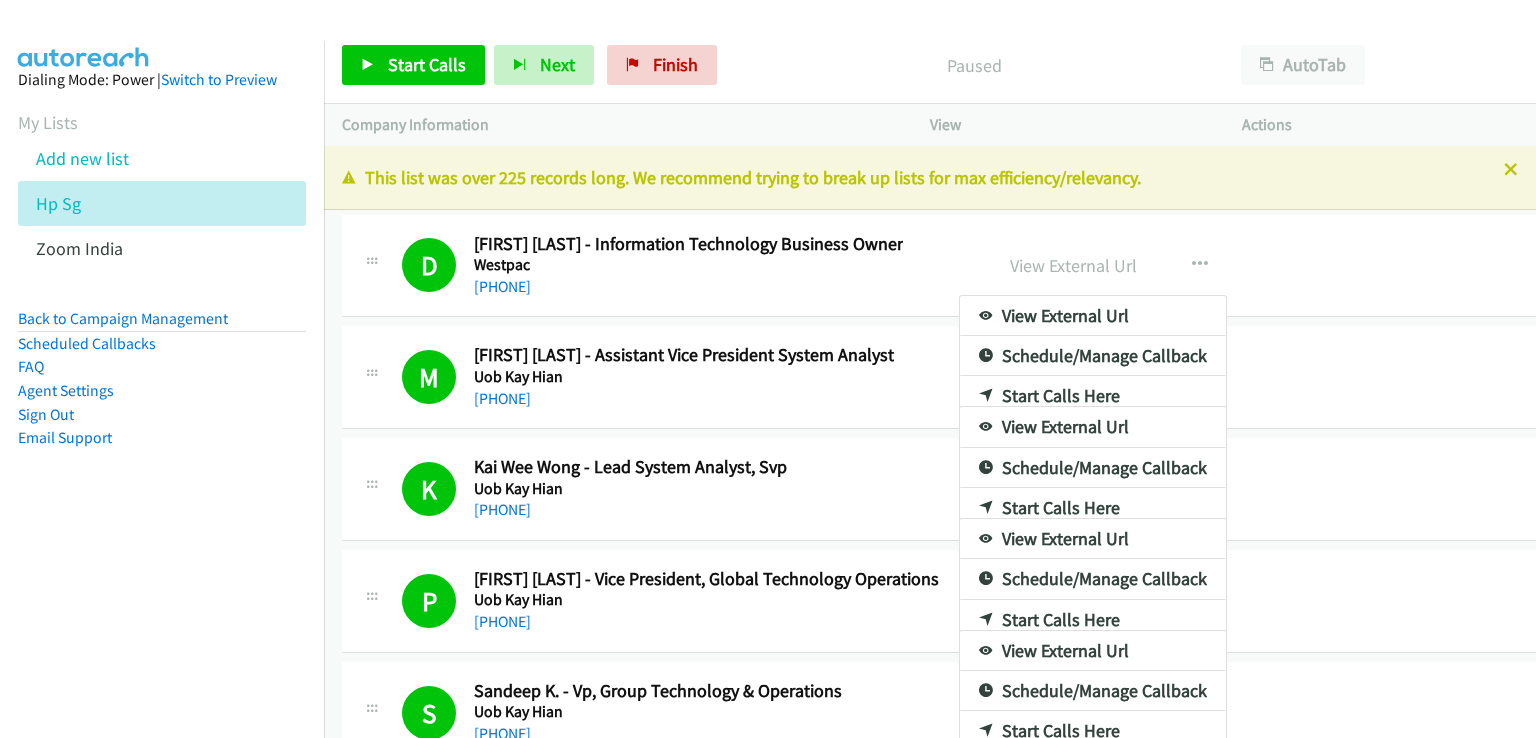 scroll, scrollTop: 0, scrollLeft: 0, axis: both 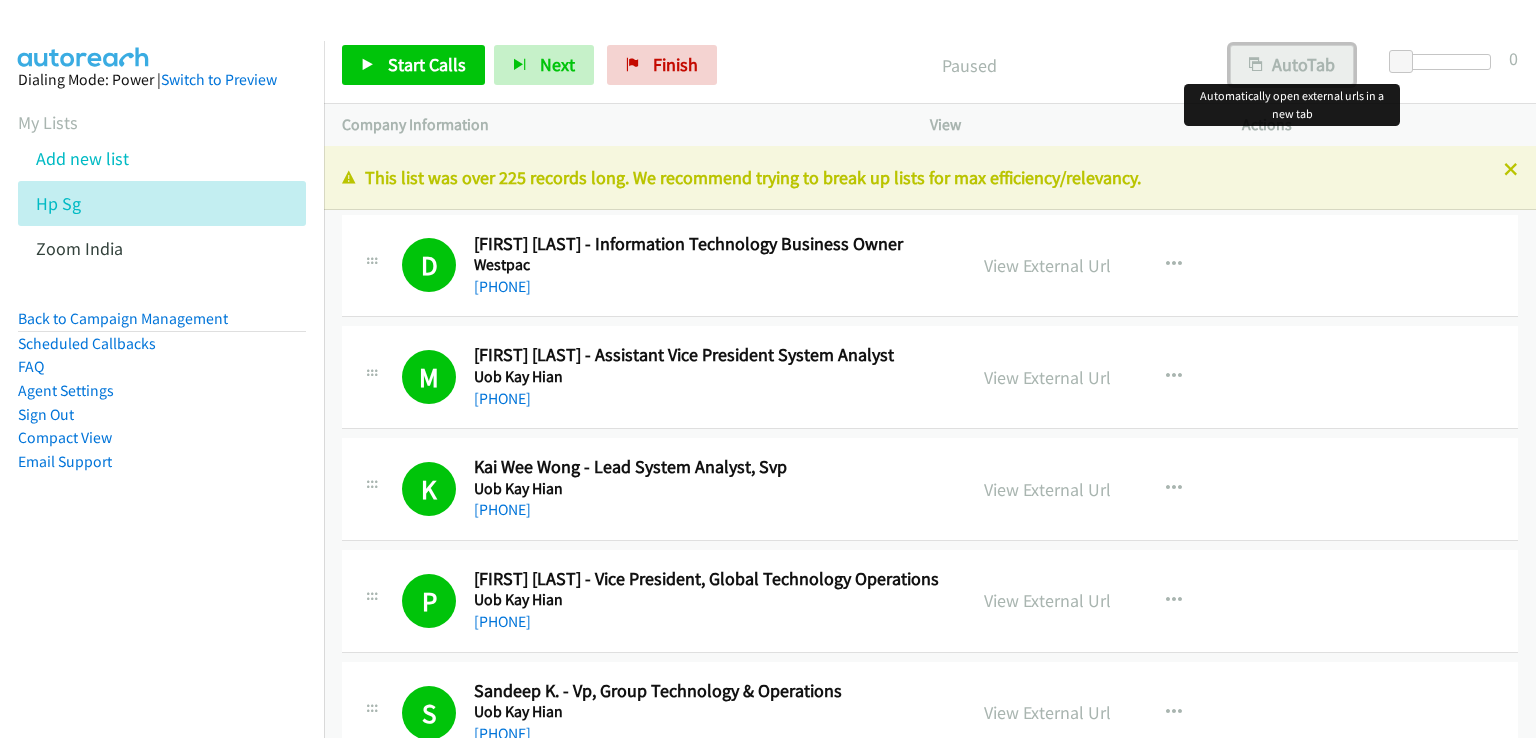 click on "AutoTab" at bounding box center (1292, 65) 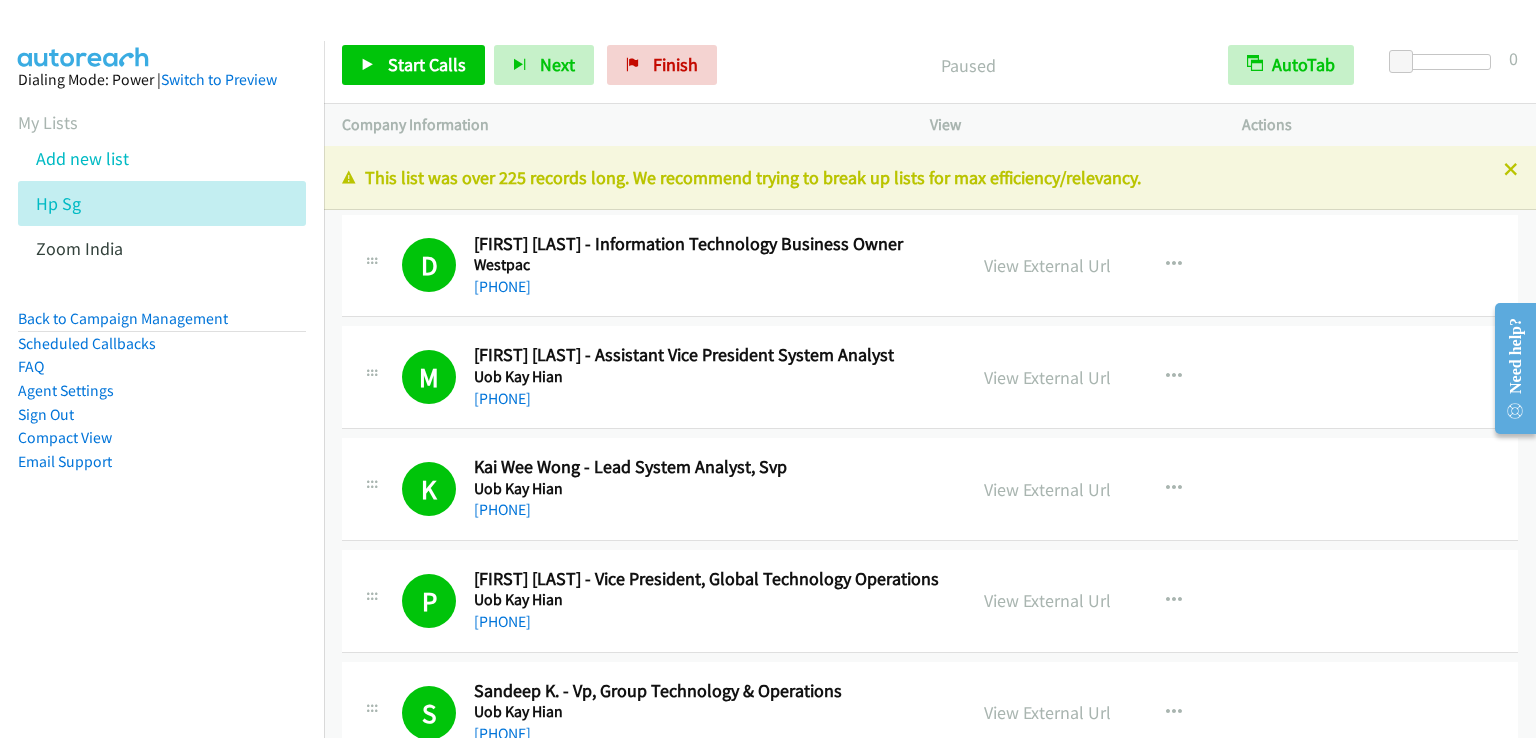 click on "Start Calls
Pause
Next
Finish
Paused
AutoTab
AutoTab
0" at bounding box center (930, 65) 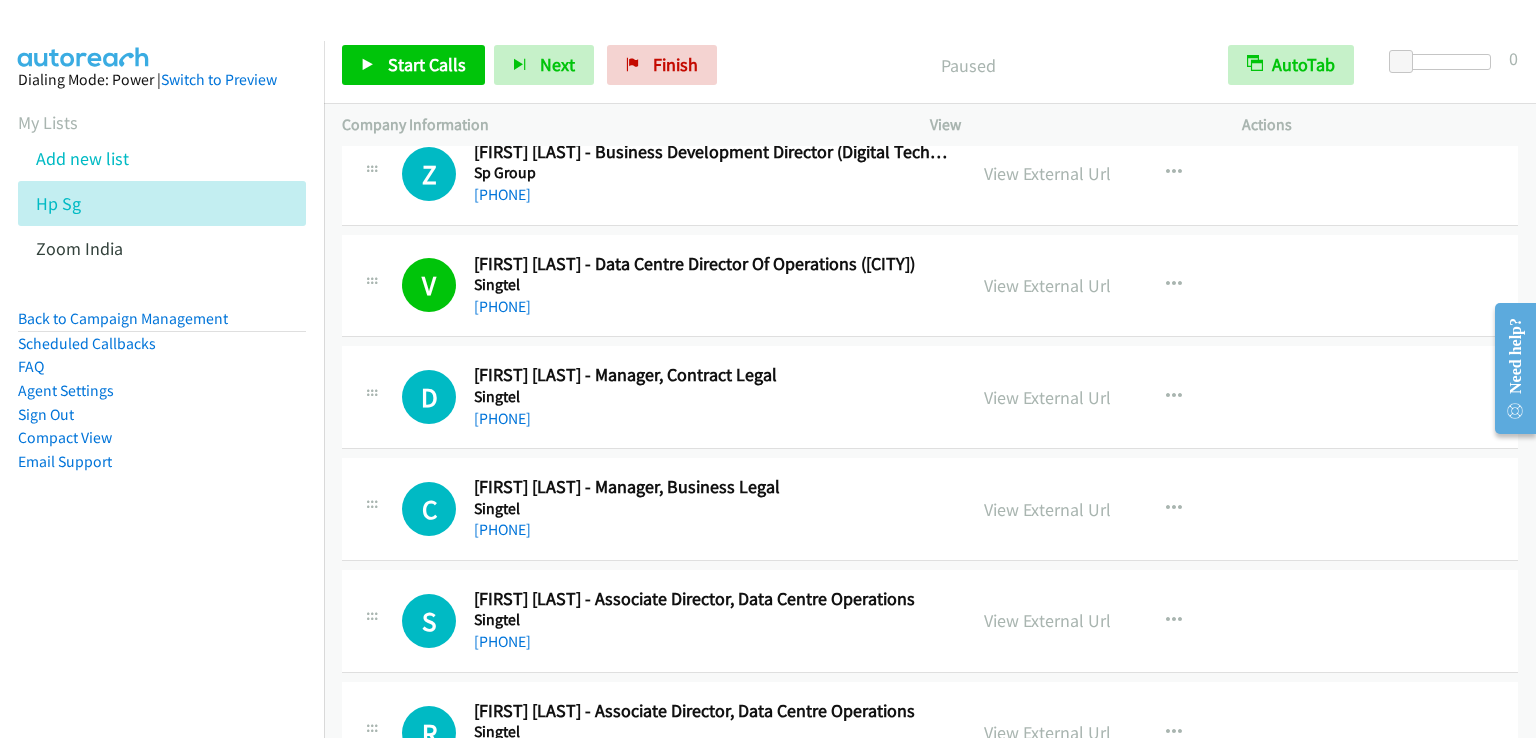 scroll, scrollTop: 21239, scrollLeft: 0, axis: vertical 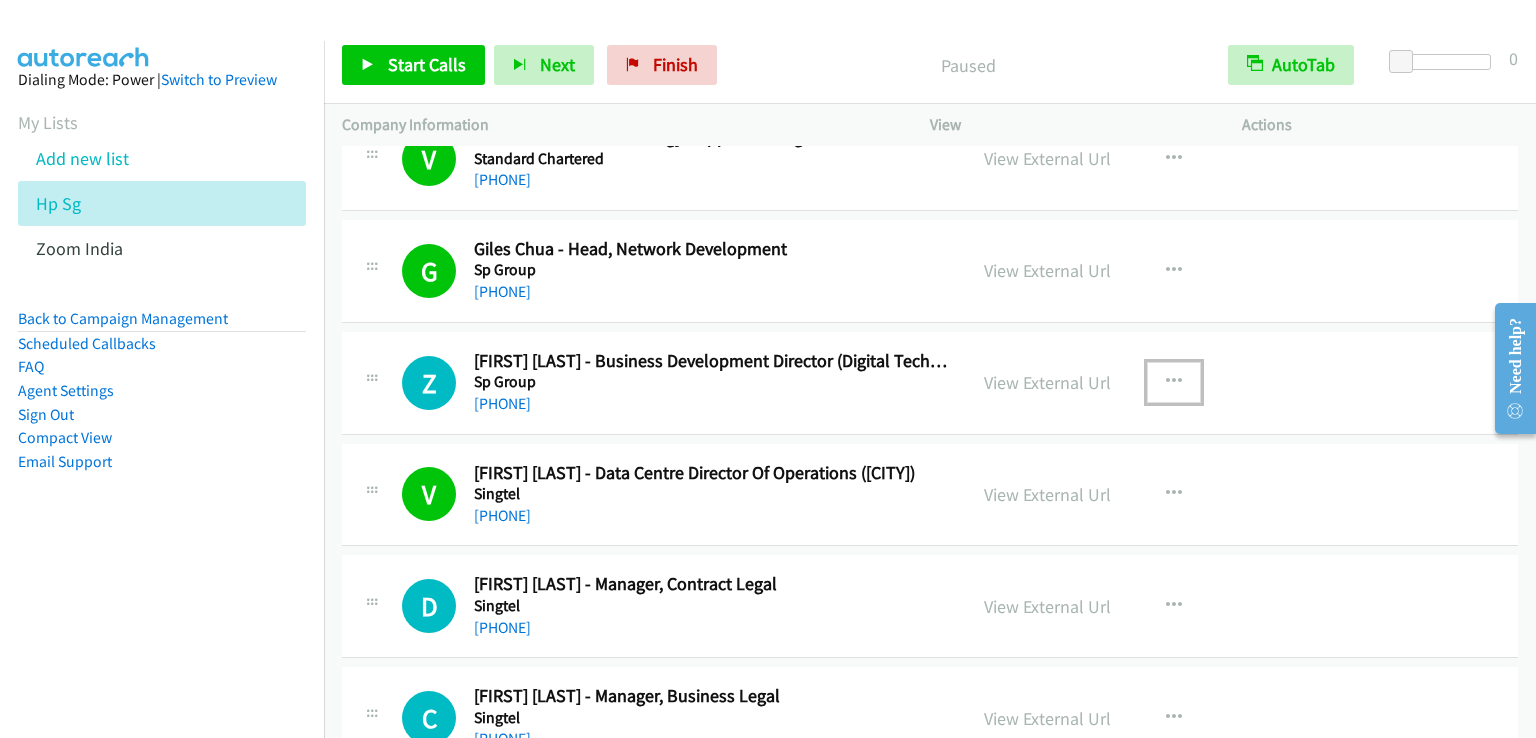 click at bounding box center (1174, 382) 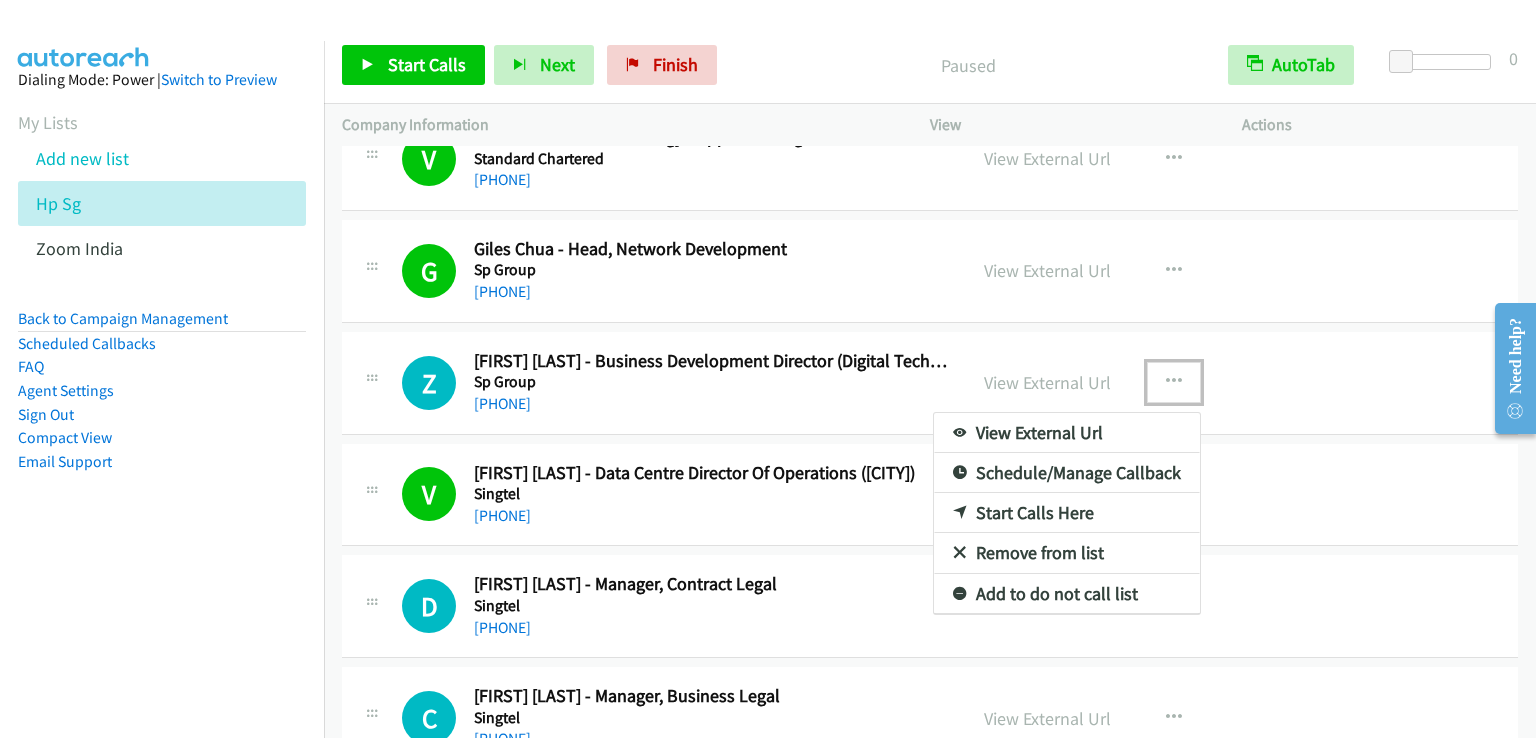 click on "Start Calls Here" at bounding box center [1067, 513] 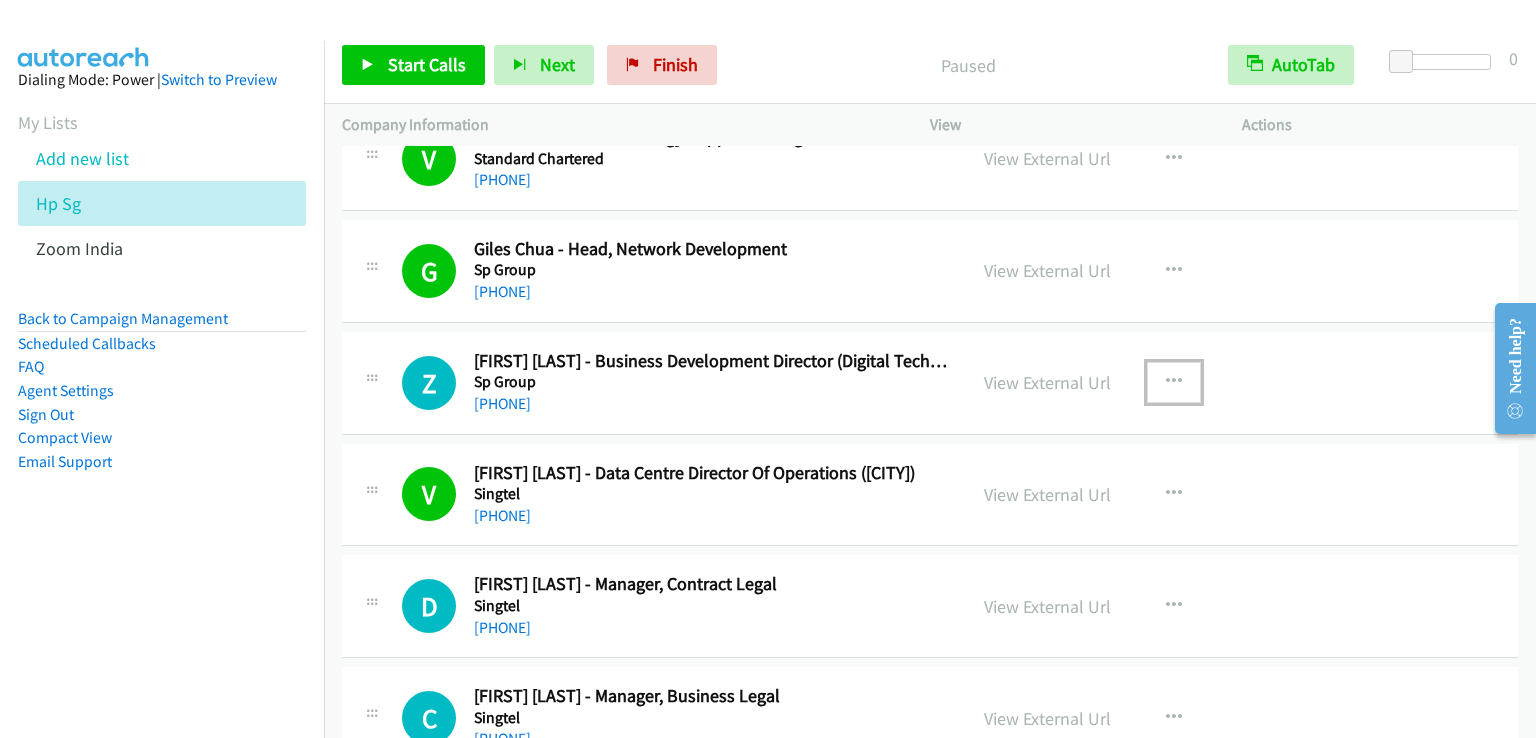 click at bounding box center [1174, 382] 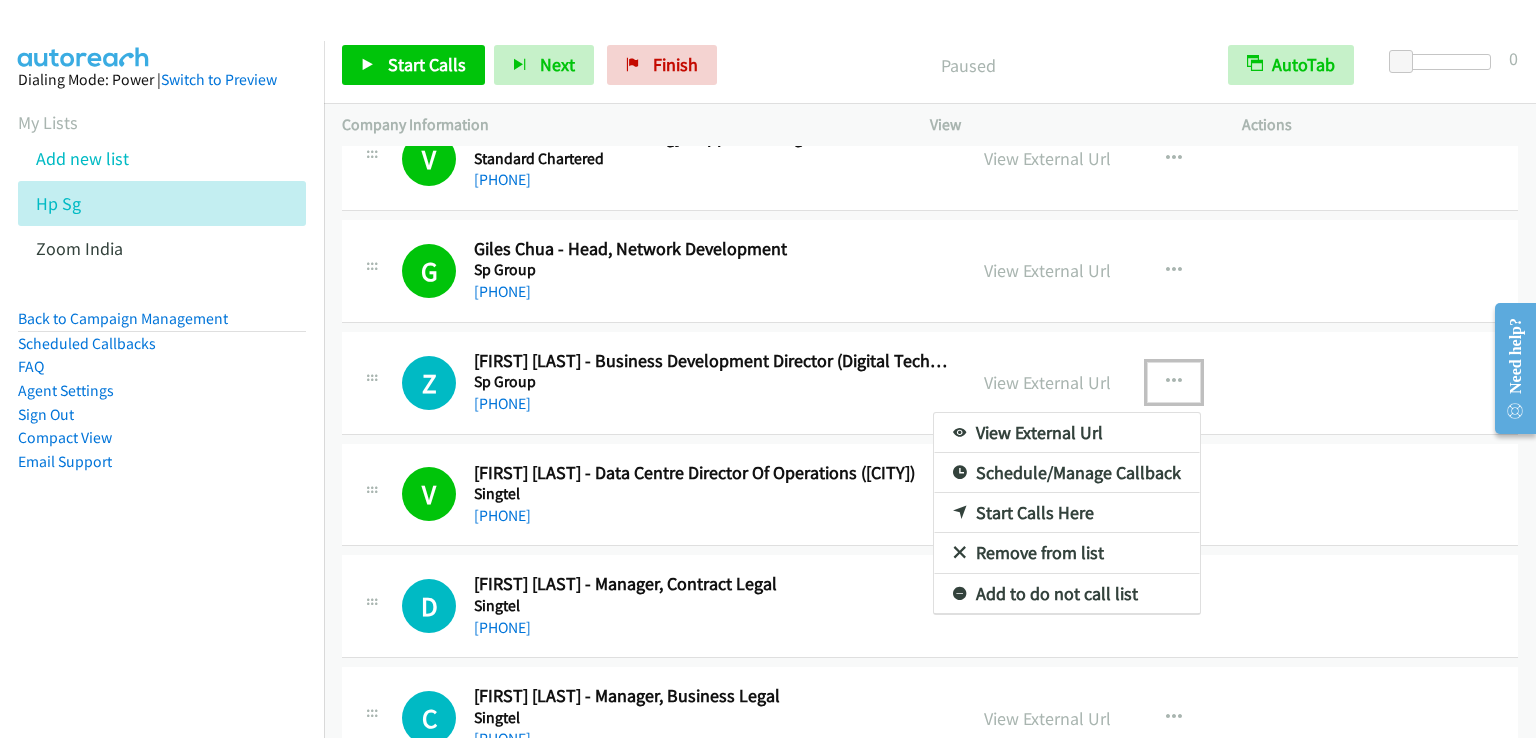 click on "Start Calls Here" at bounding box center [1067, 513] 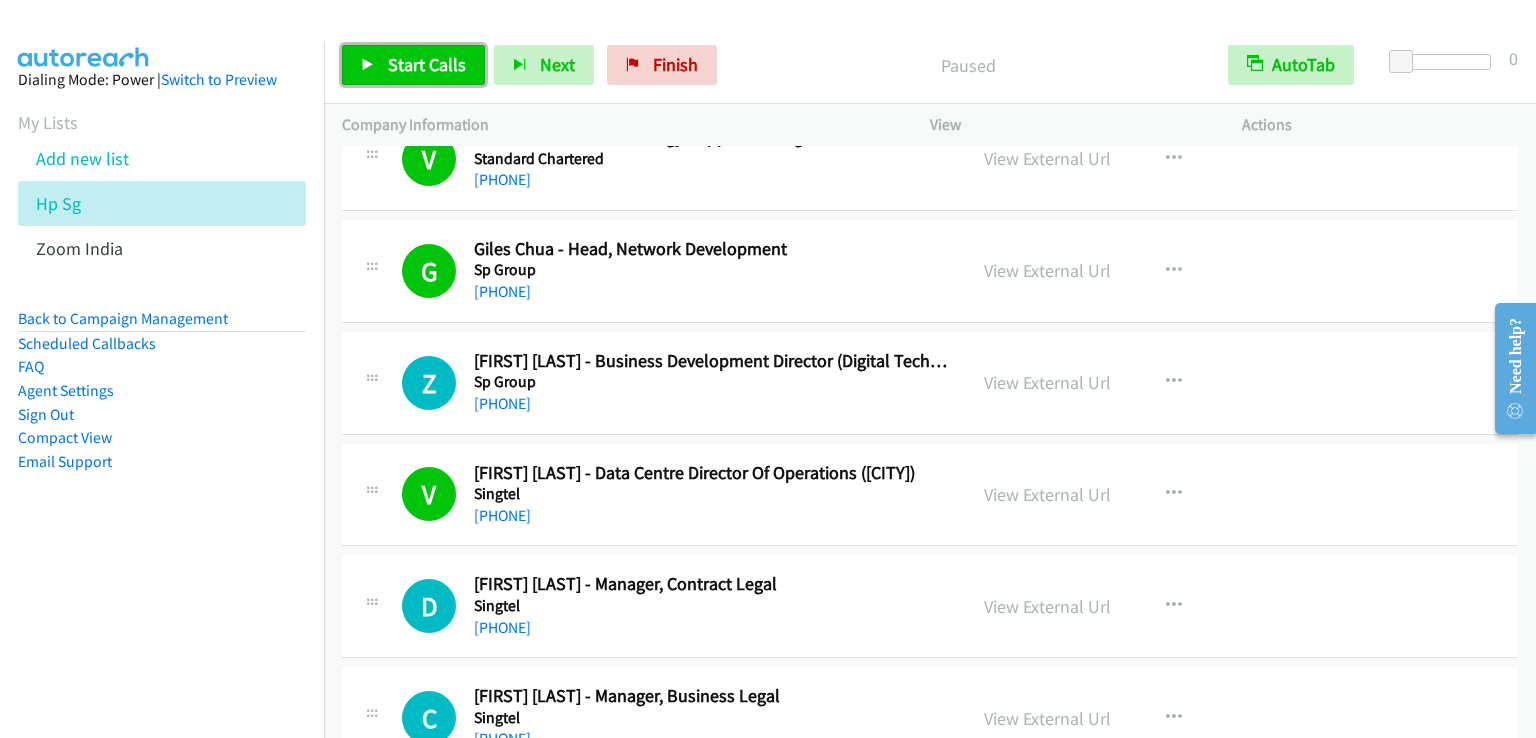 click on "Start Calls" at bounding box center (427, 64) 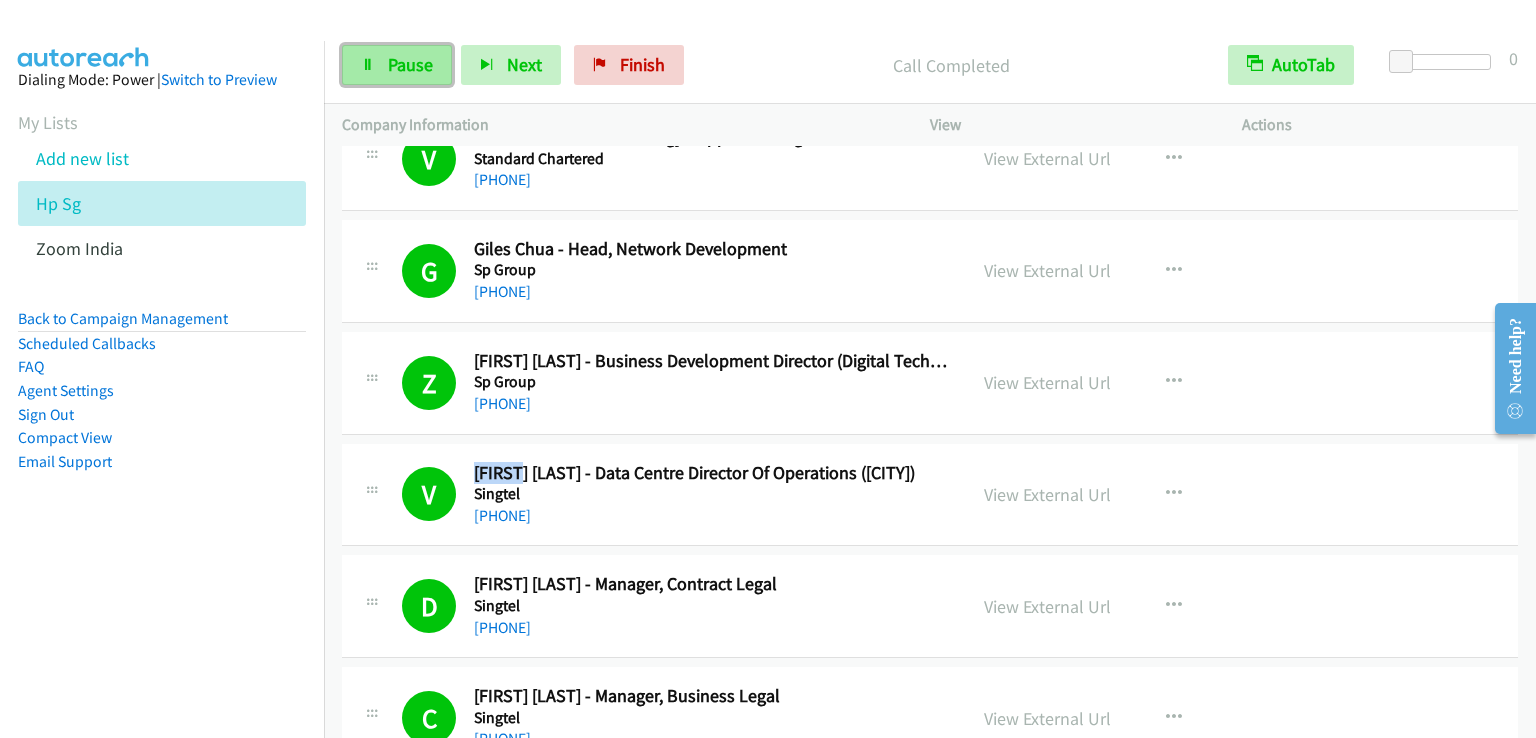 click on "Pause" at bounding box center (410, 64) 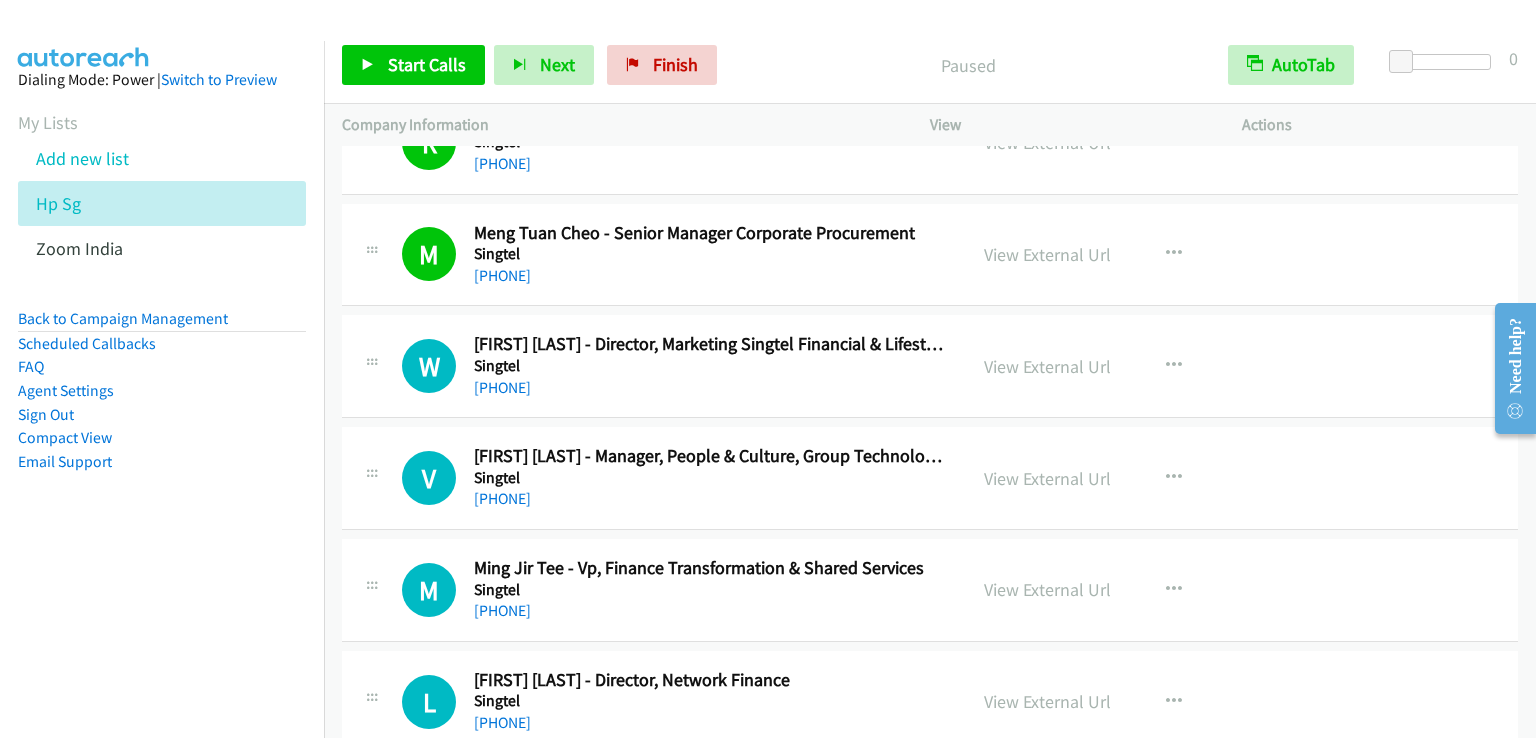 scroll, scrollTop: 22039, scrollLeft: 0, axis: vertical 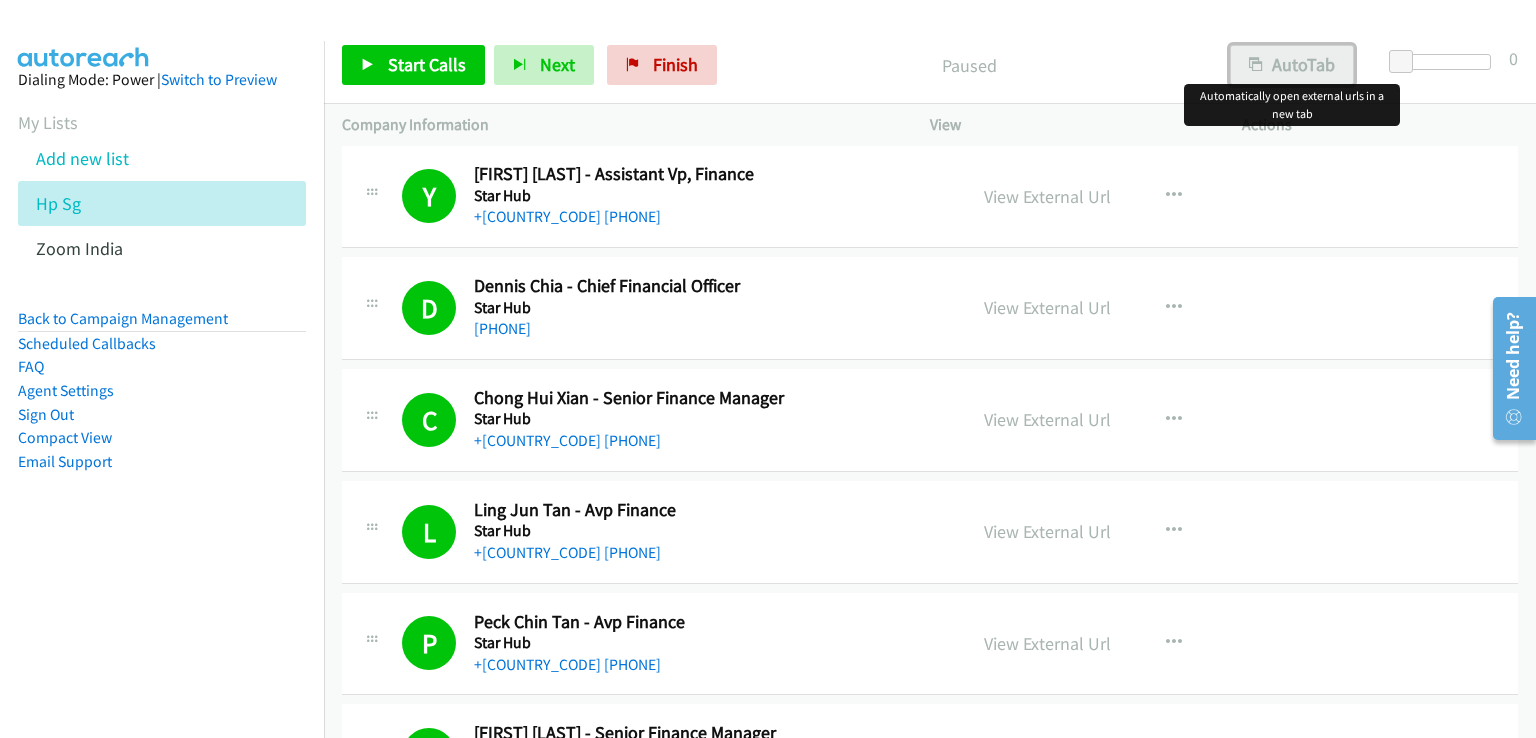 click on "AutoTab" at bounding box center (1292, 65) 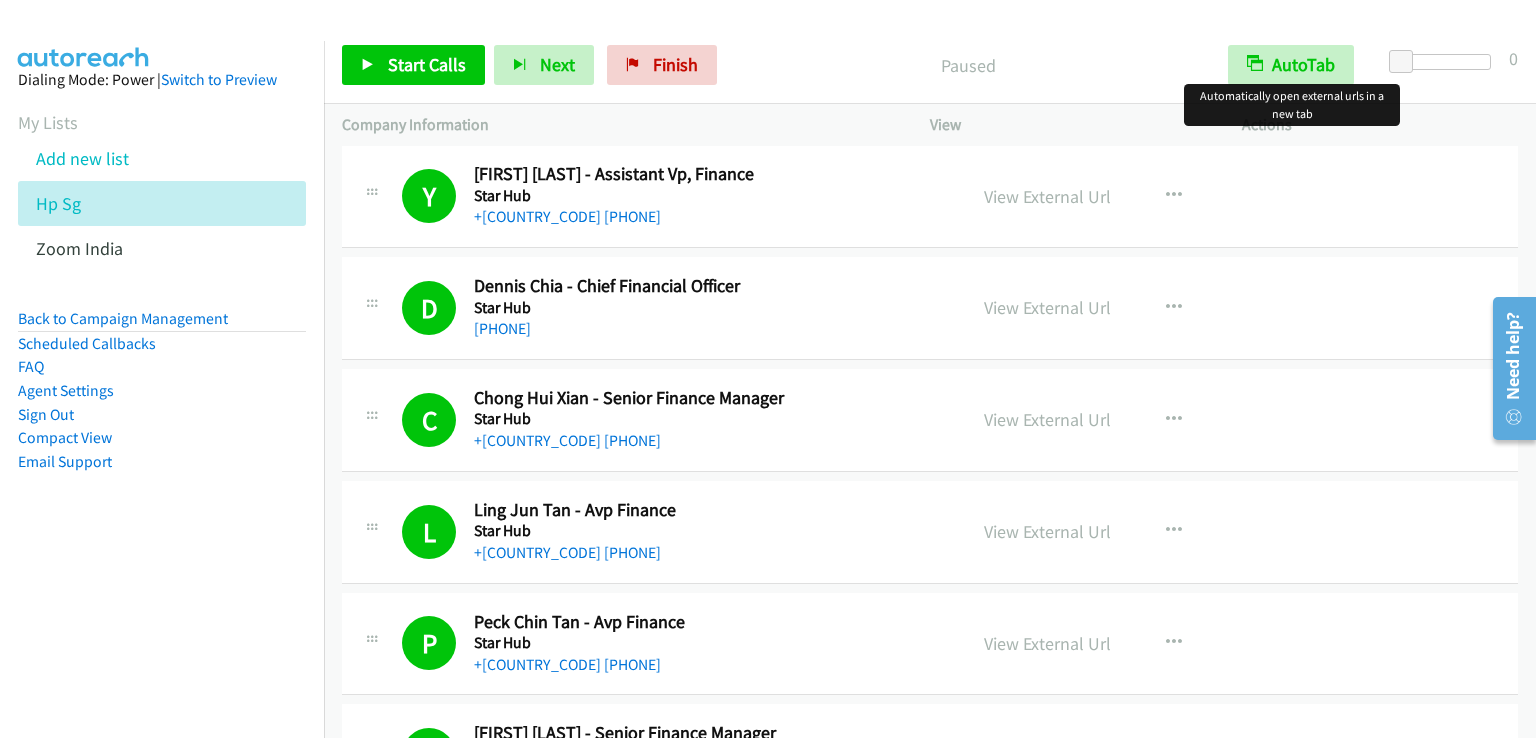 click on "Start Calls
Pause
Next
Finish
Paused
AutoTab
AutoTab
0" at bounding box center [930, 65] 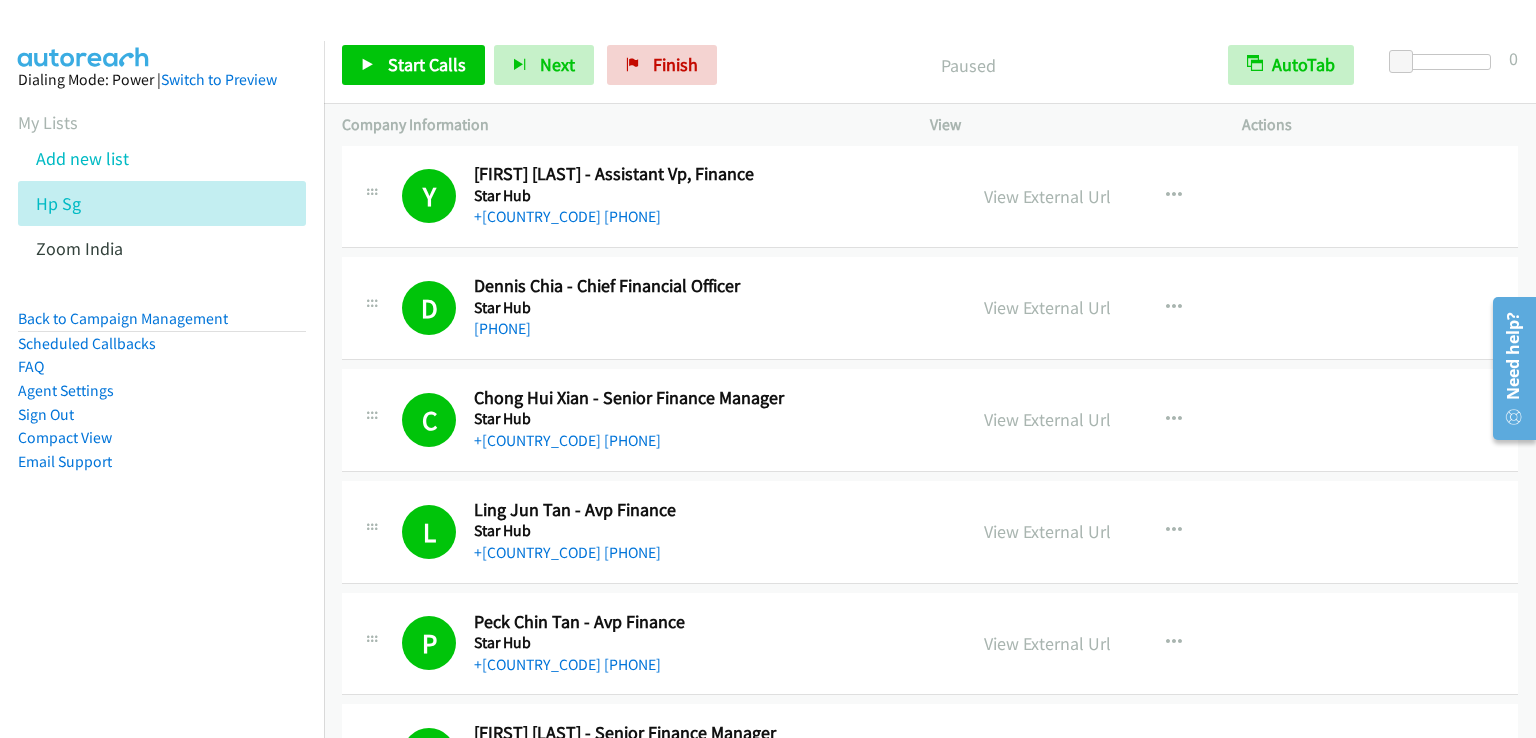 scroll, scrollTop: 21908, scrollLeft: 0, axis: vertical 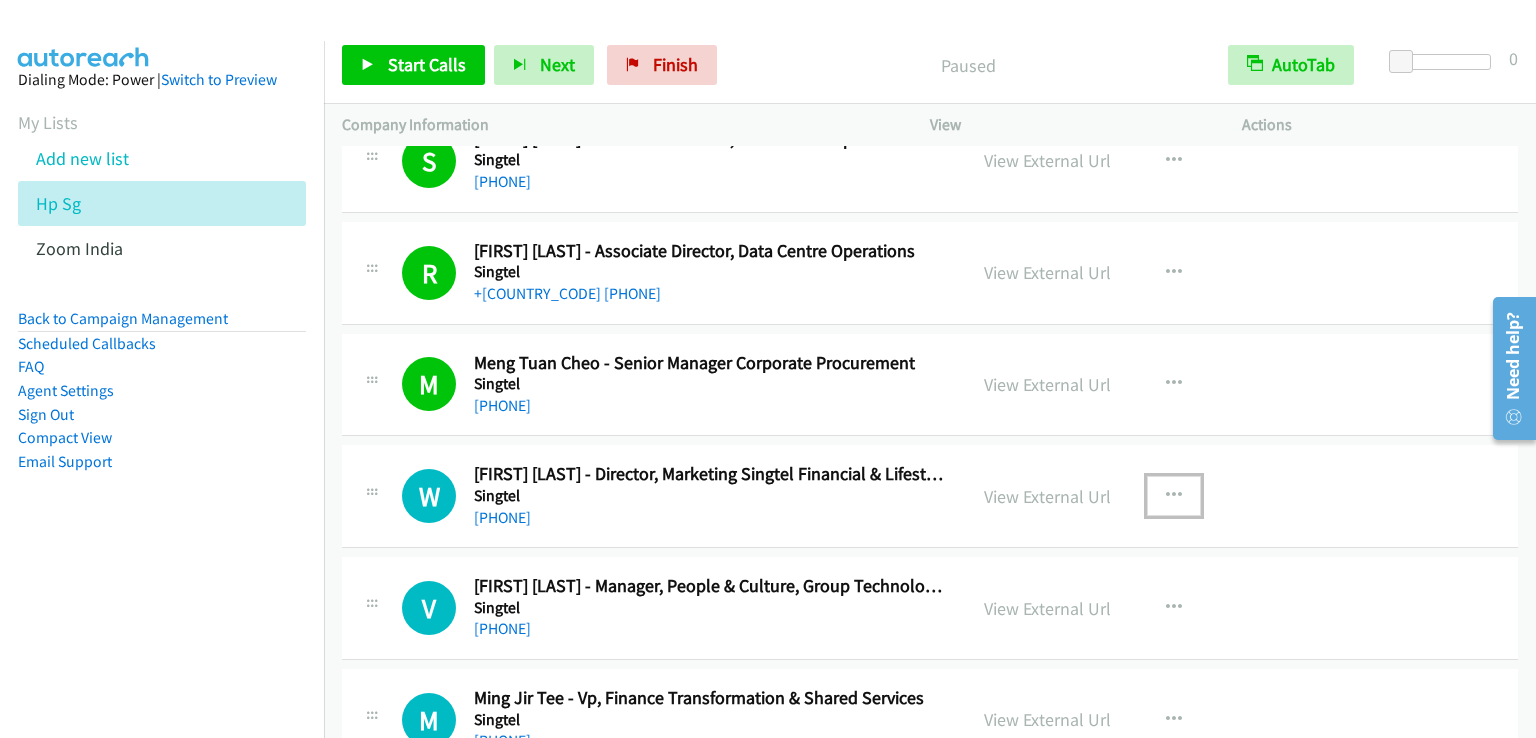 click at bounding box center (1174, 496) 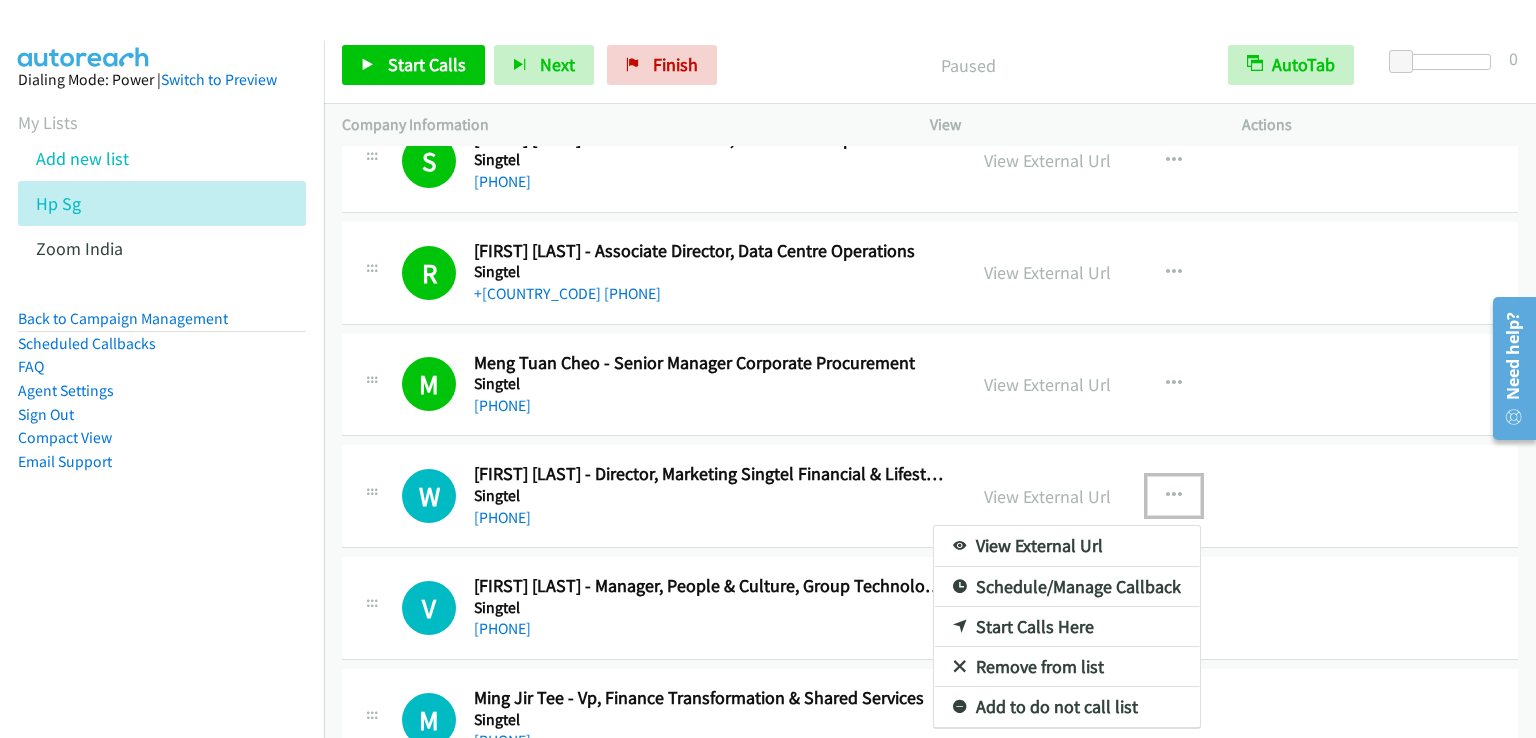 click on "Start Calls Here" at bounding box center [1067, 627] 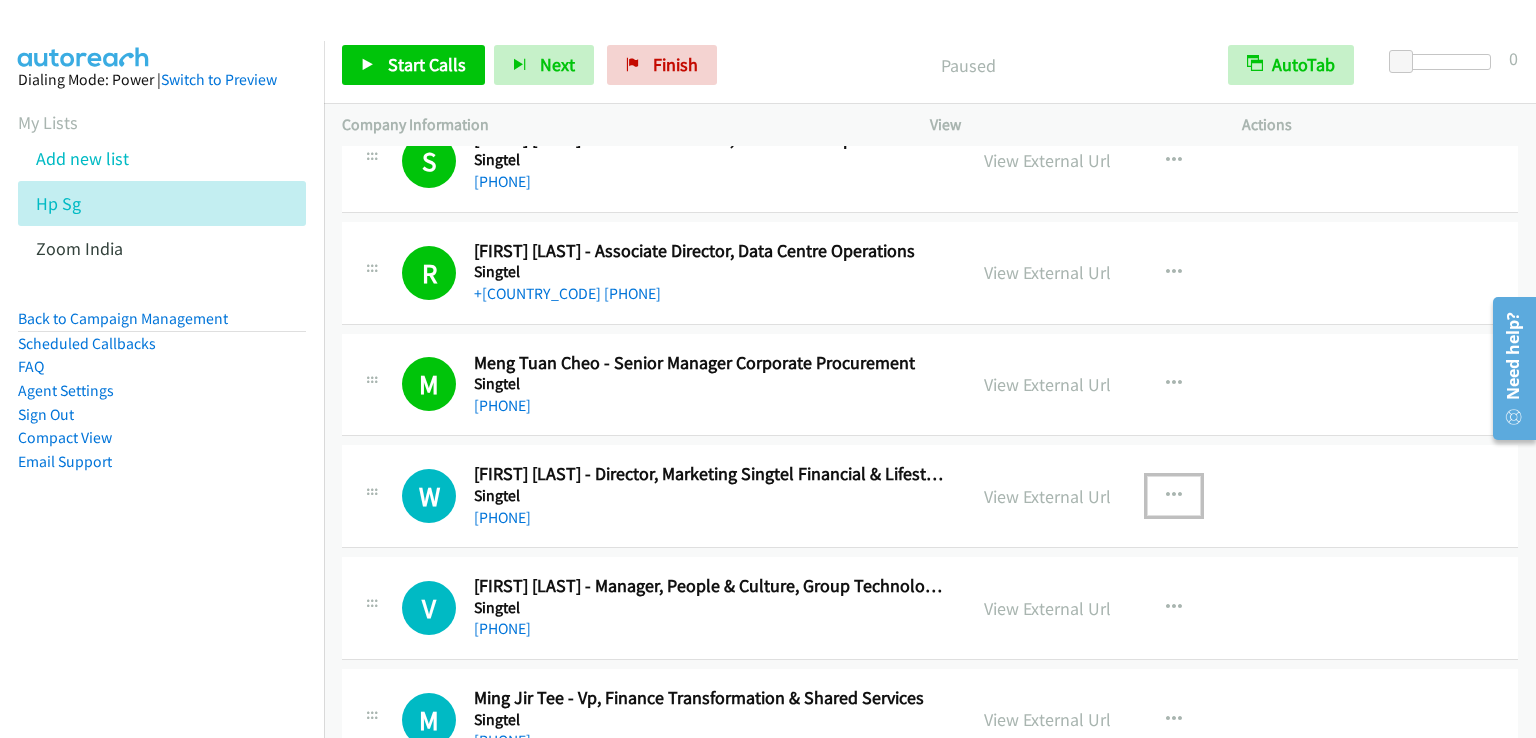 click at bounding box center (1174, 496) 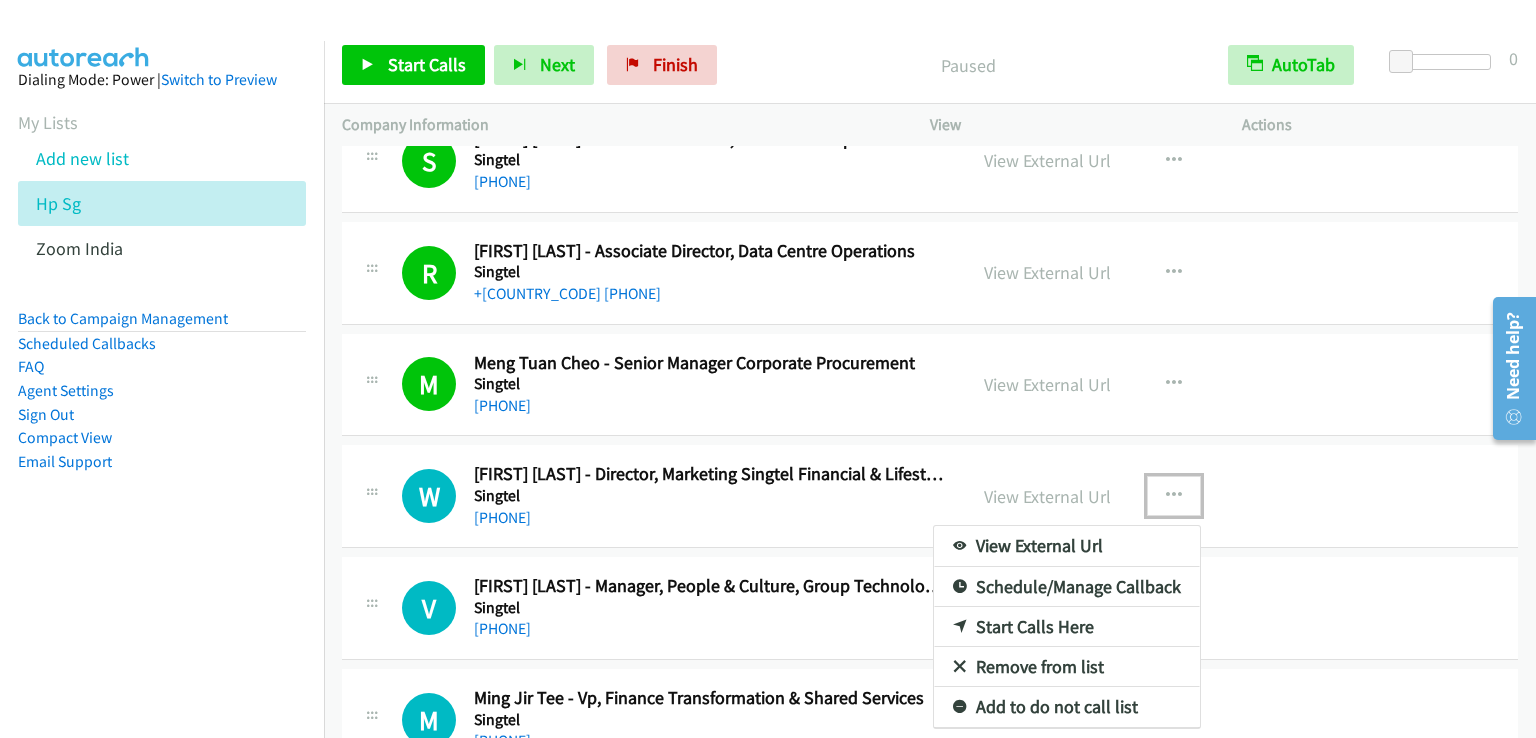 click on "Start Calls Here" at bounding box center (1067, 627) 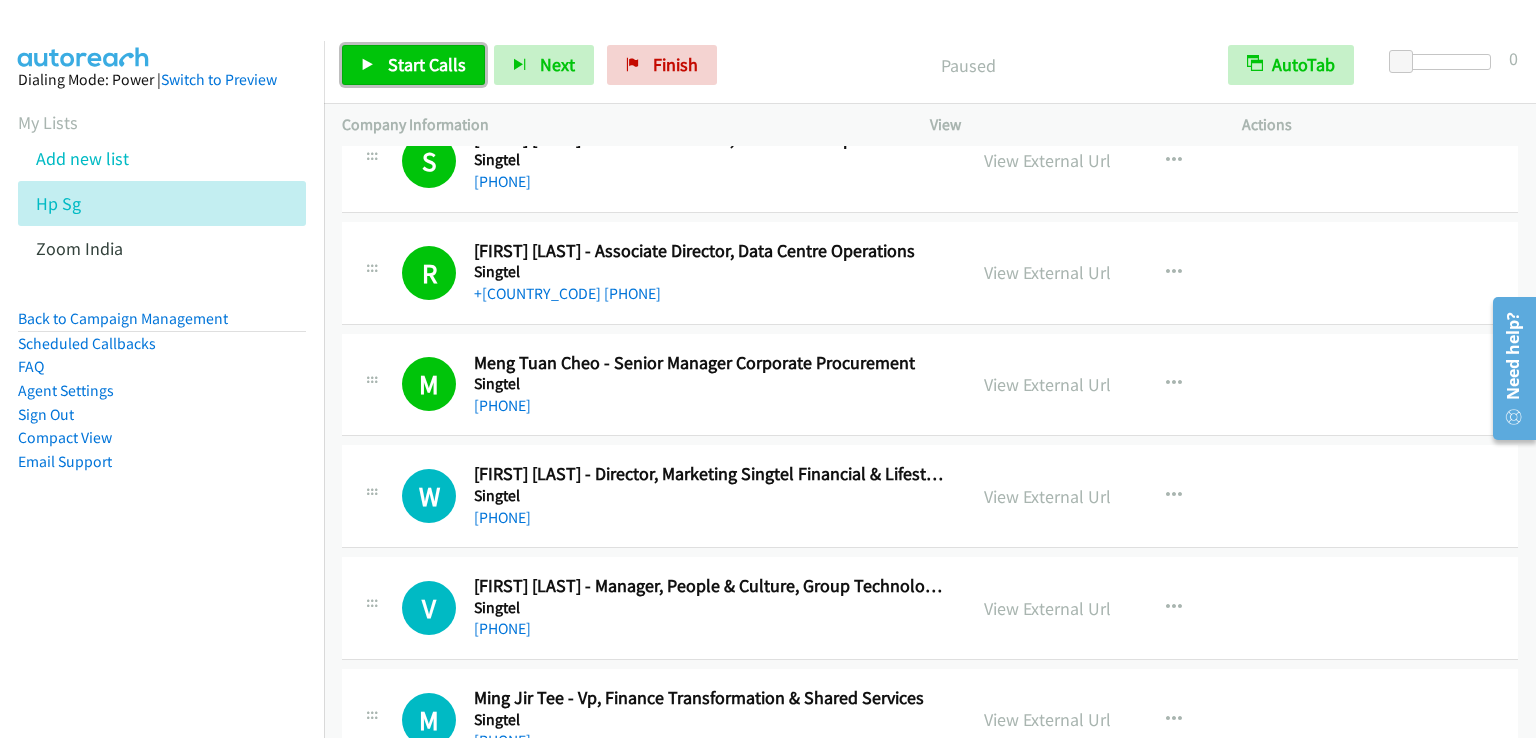 click on "Start Calls" at bounding box center (427, 64) 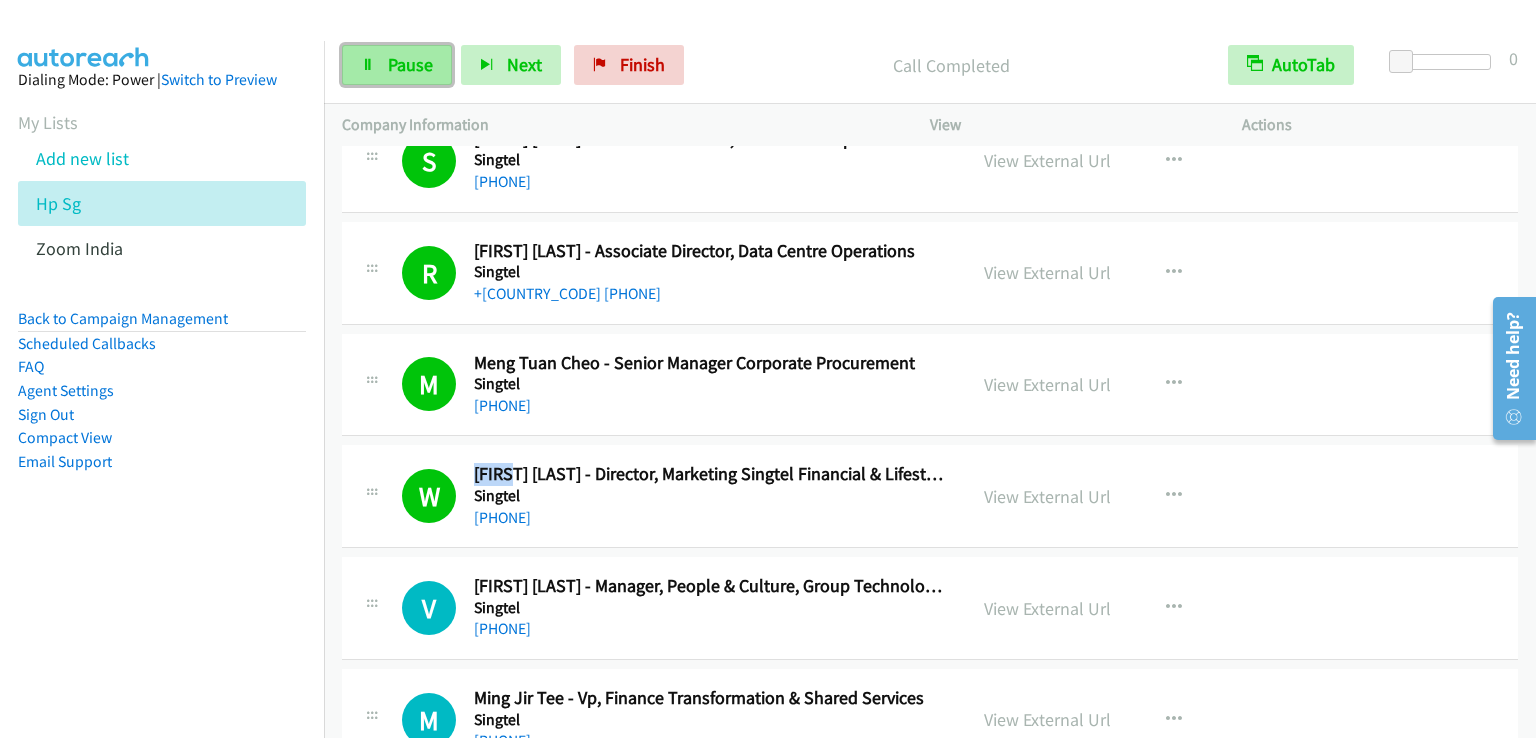 click on "Pause" at bounding box center [410, 64] 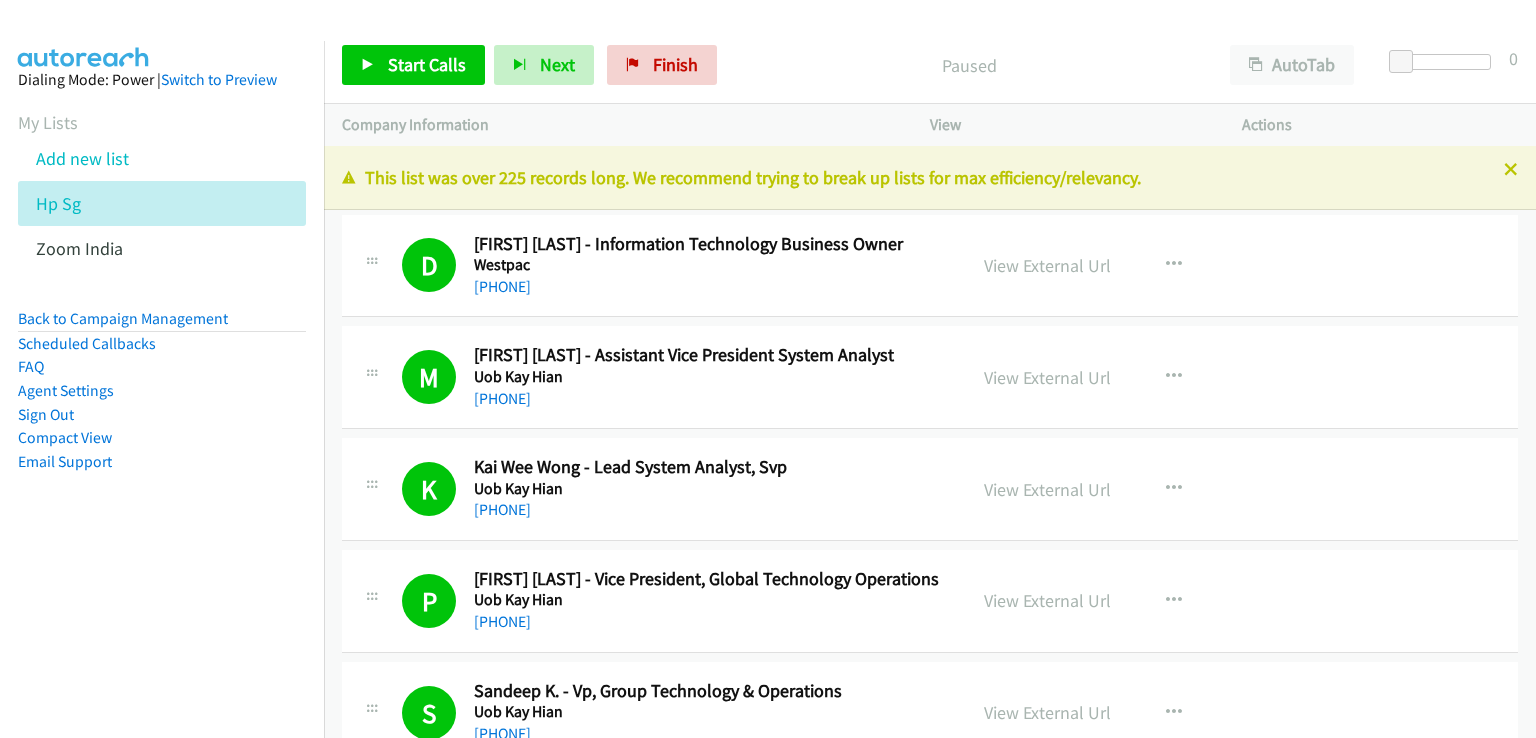 scroll, scrollTop: 0, scrollLeft: 0, axis: both 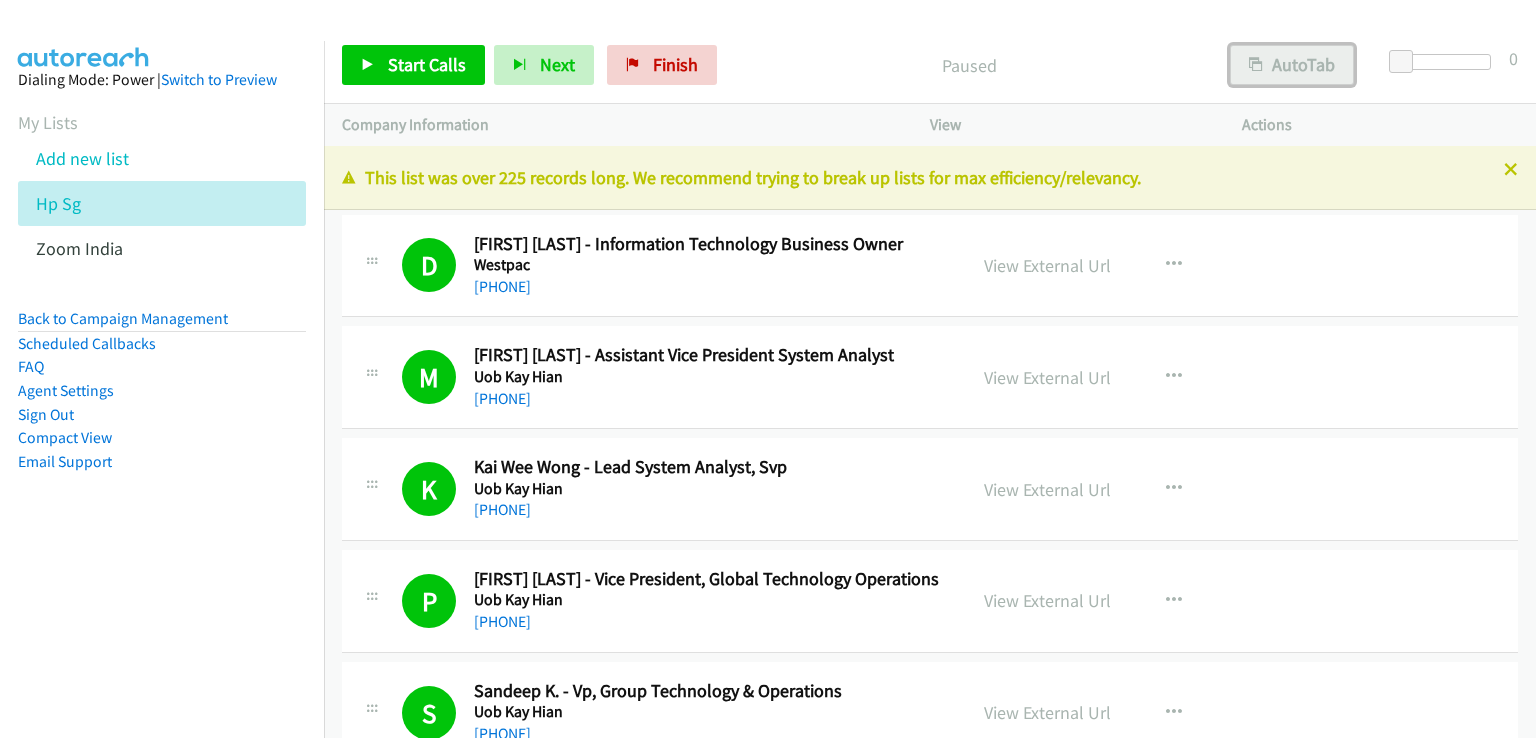 click on "AutoTab" at bounding box center (1292, 65) 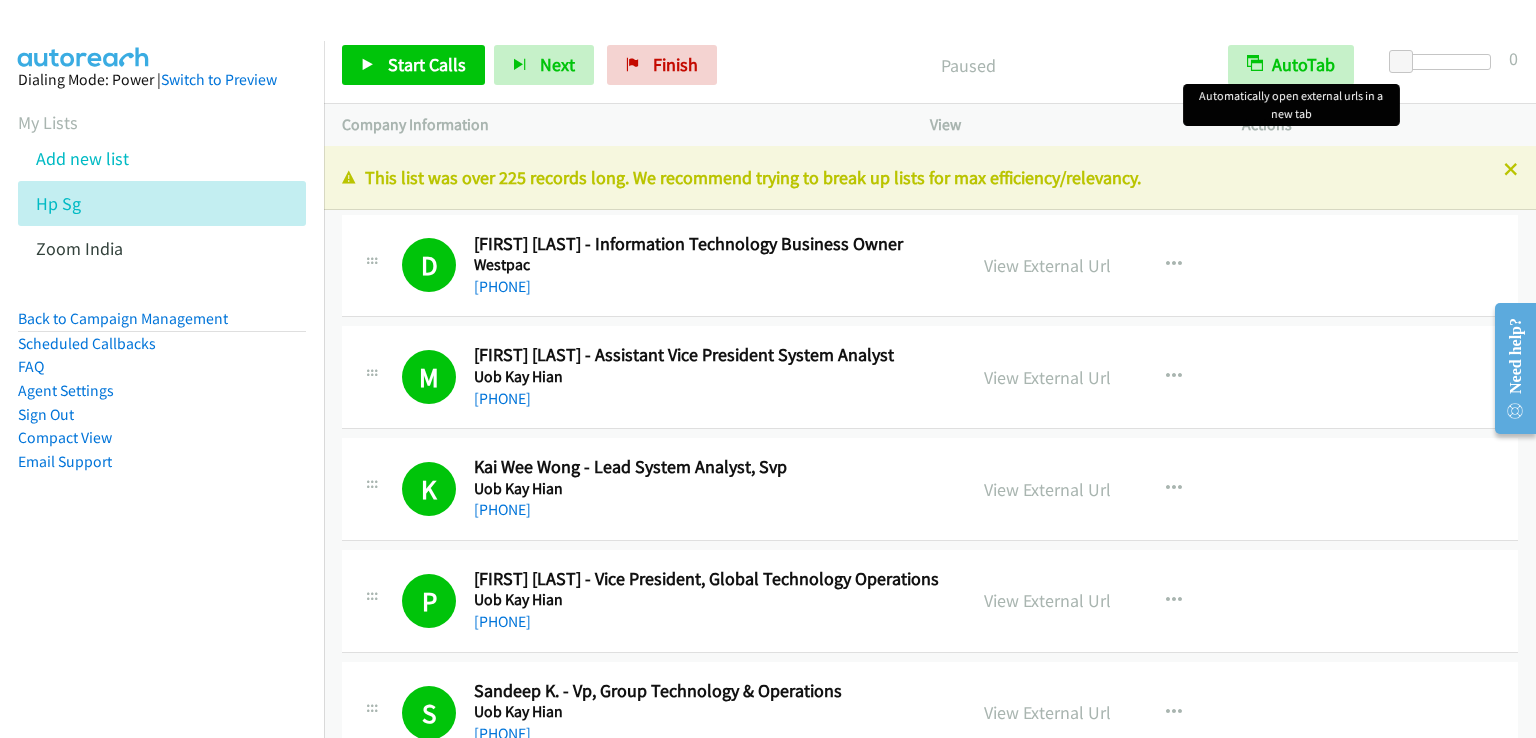 click on "Paused" at bounding box center [968, 65] 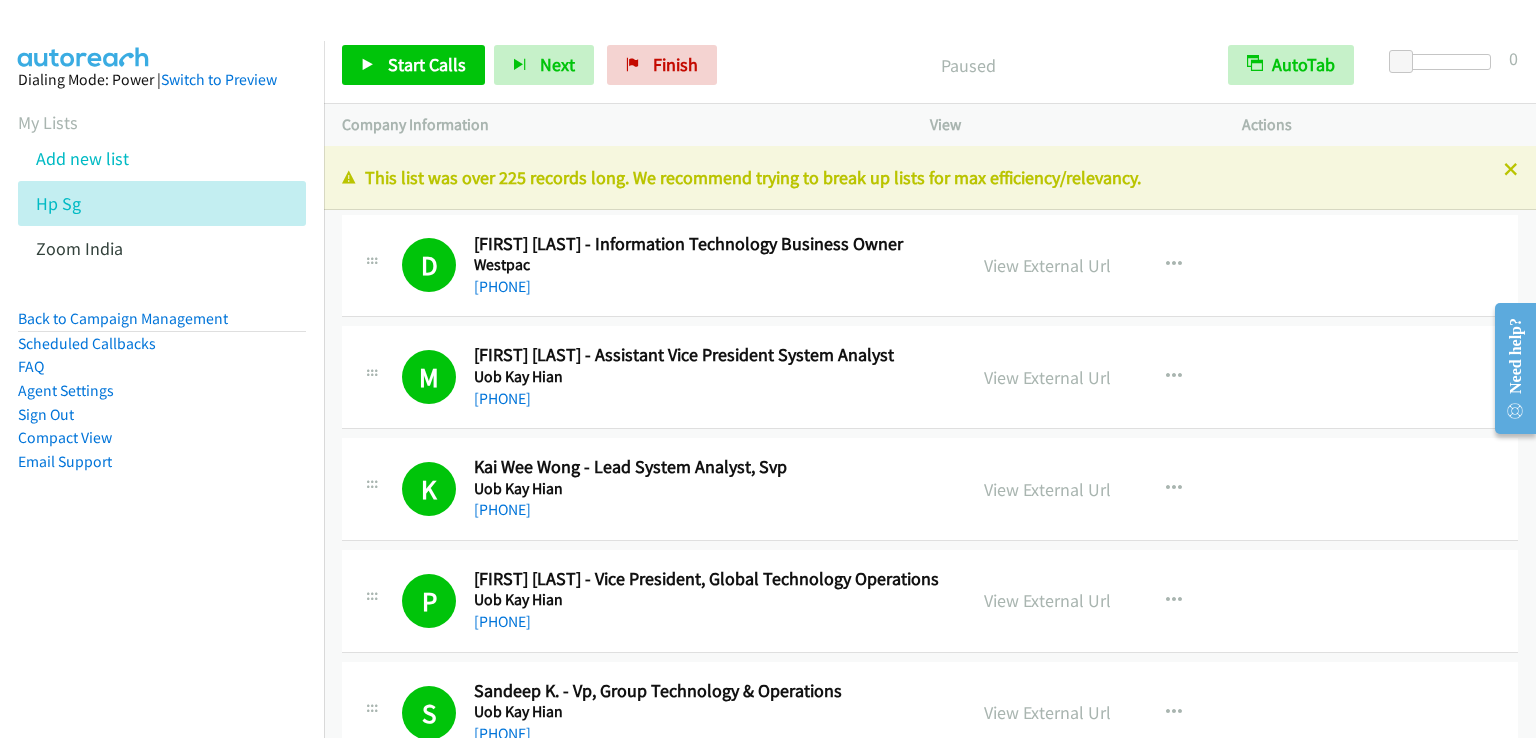 scroll, scrollTop: 21908, scrollLeft: 0, axis: vertical 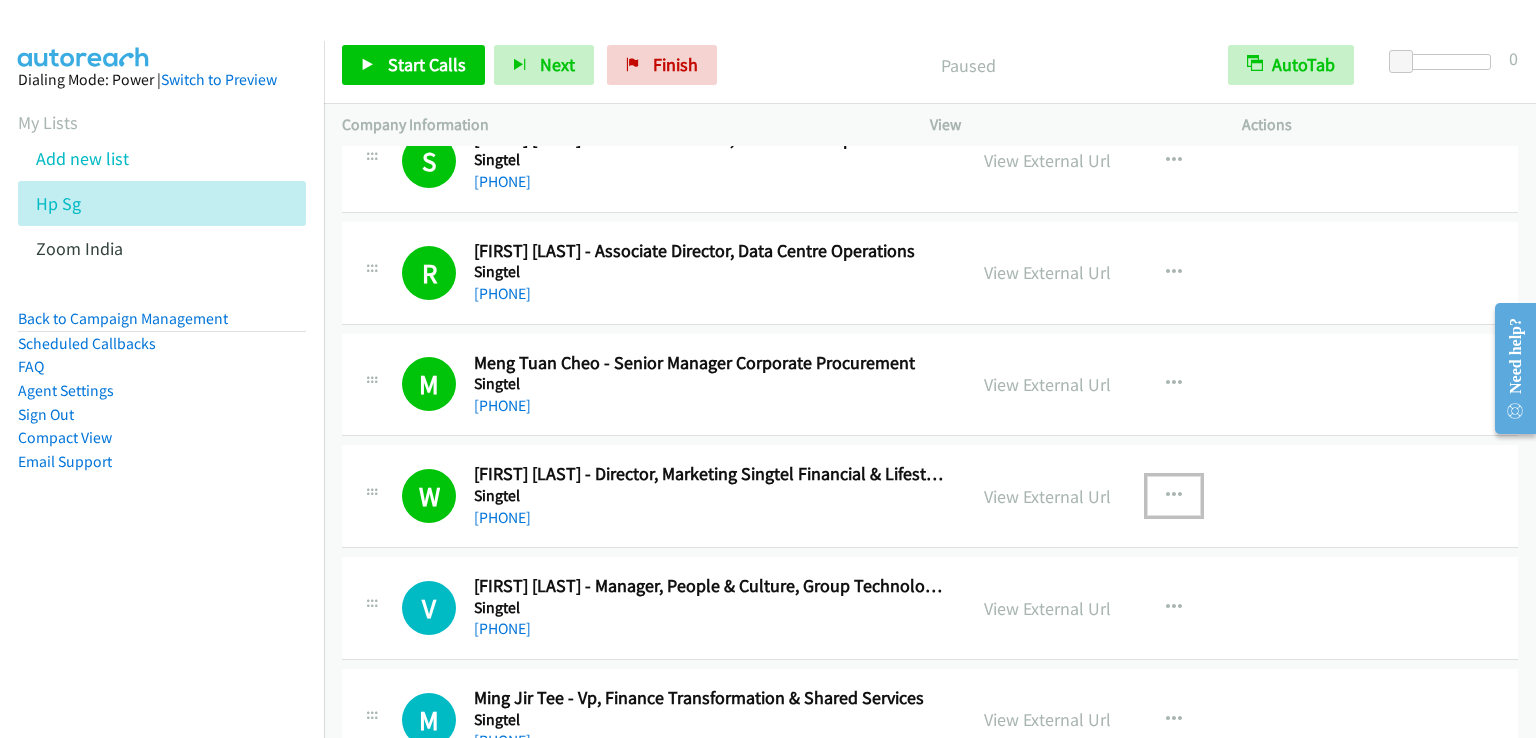 click at bounding box center [1174, 496] 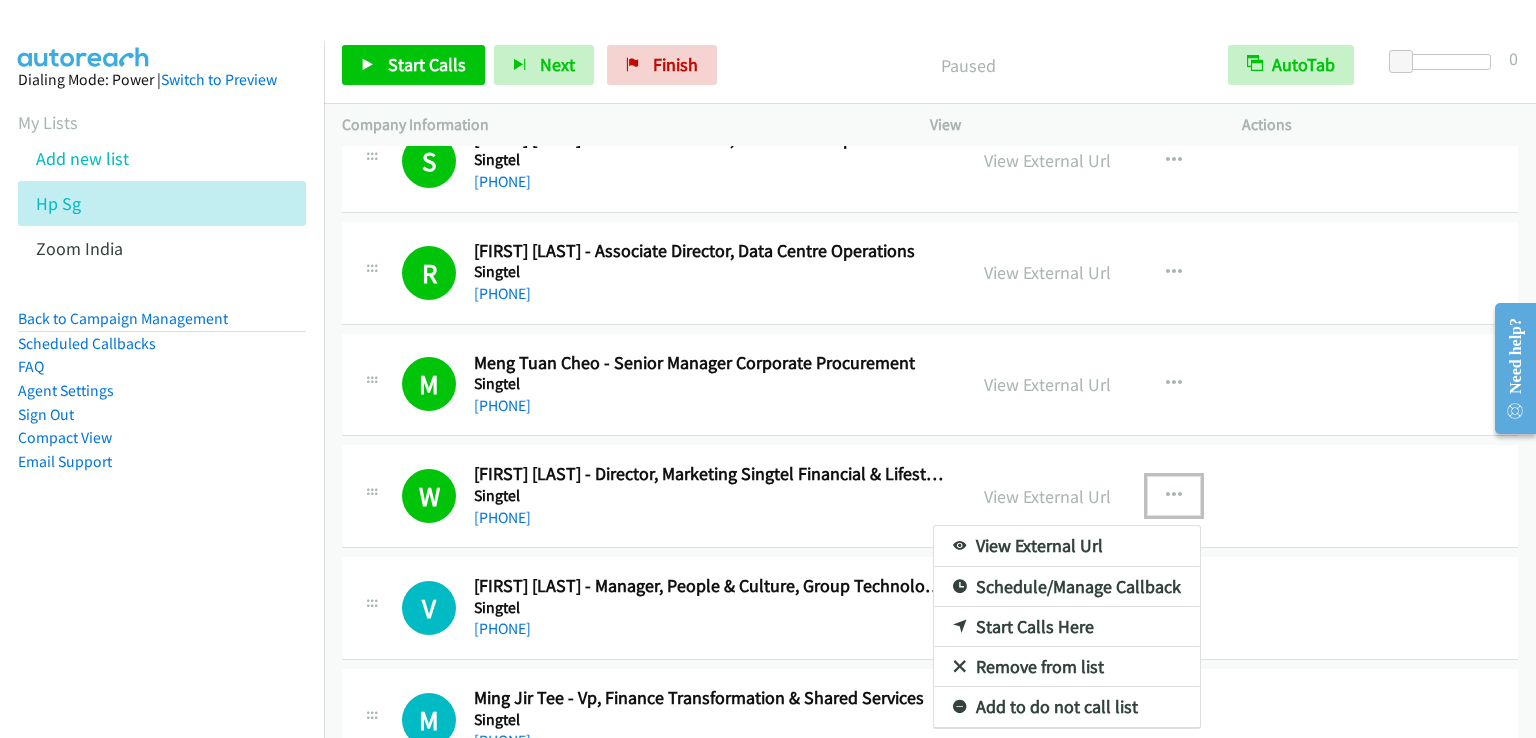 click on "Start Calls Here" at bounding box center [1067, 627] 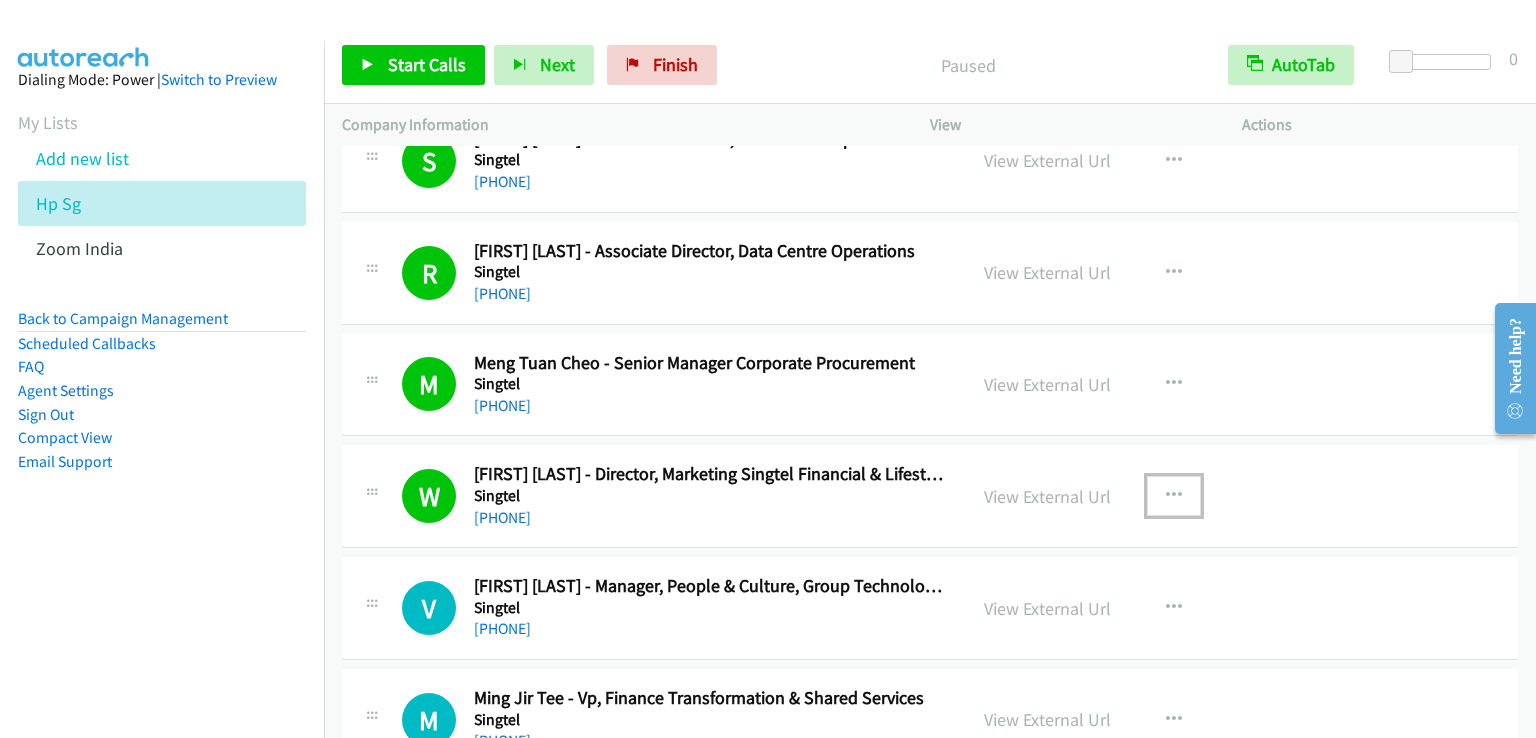 click at bounding box center (1174, 496) 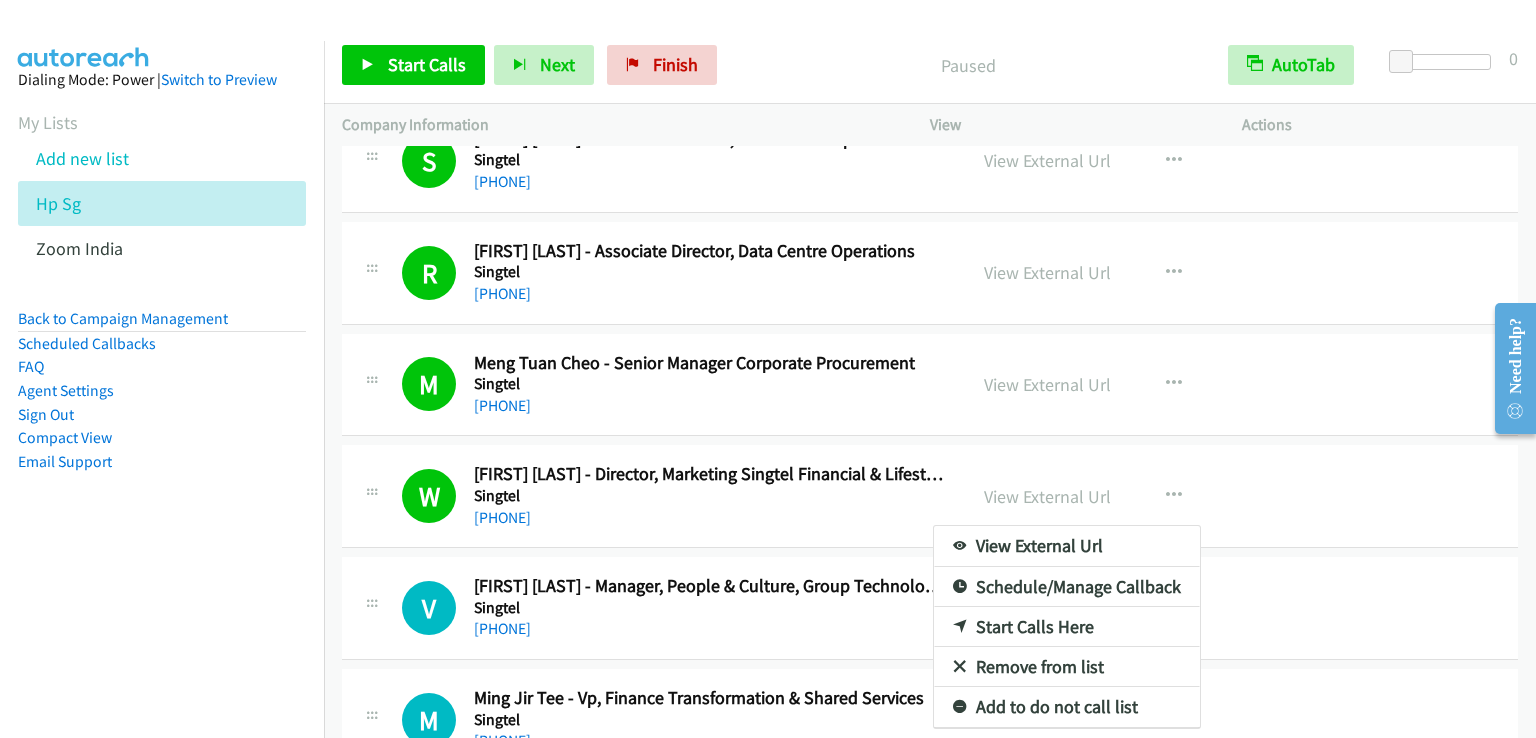 click at bounding box center [768, 369] 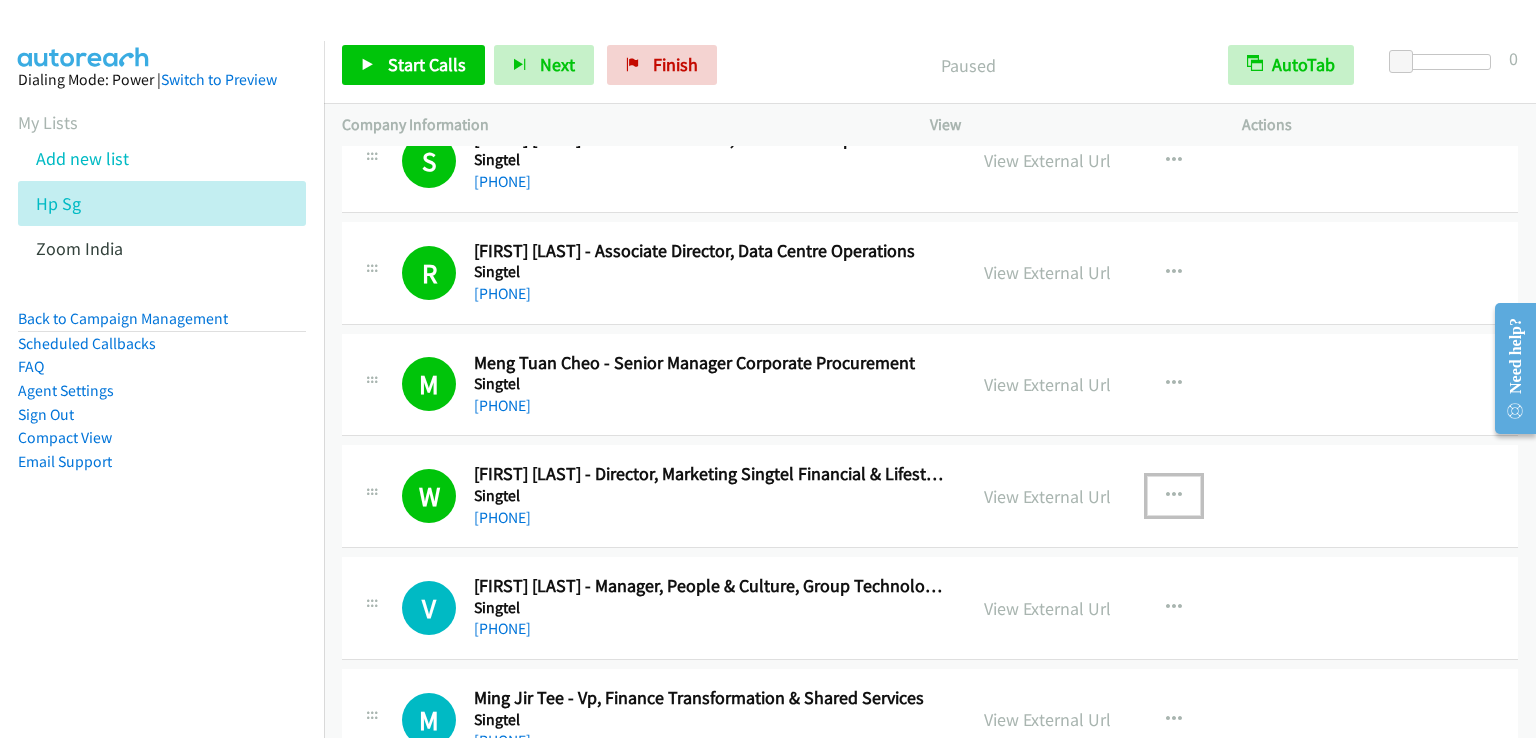 click at bounding box center (1174, 496) 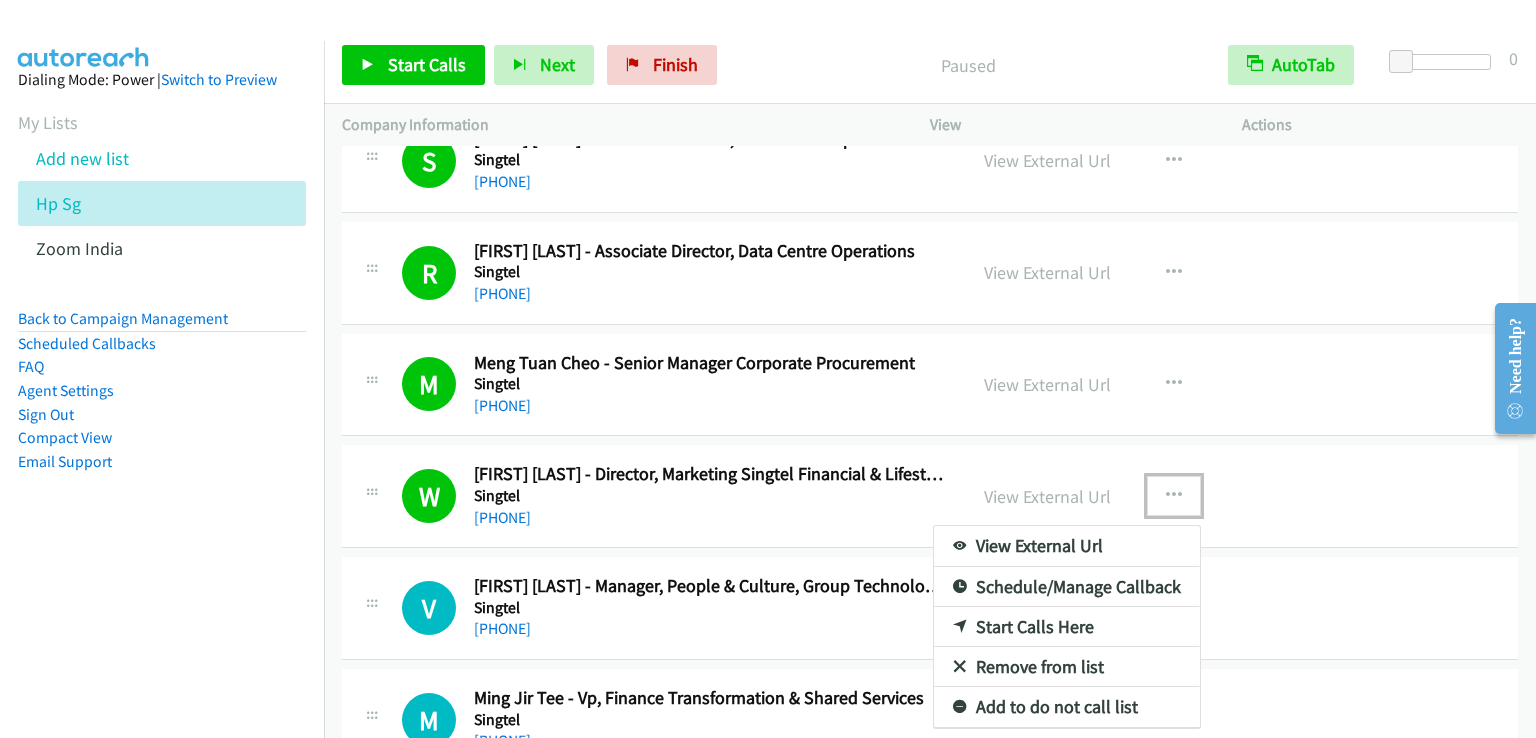 drag, startPoint x: 1035, startPoint y: 588, endPoint x: 545, endPoint y: 155, distance: 653.9029 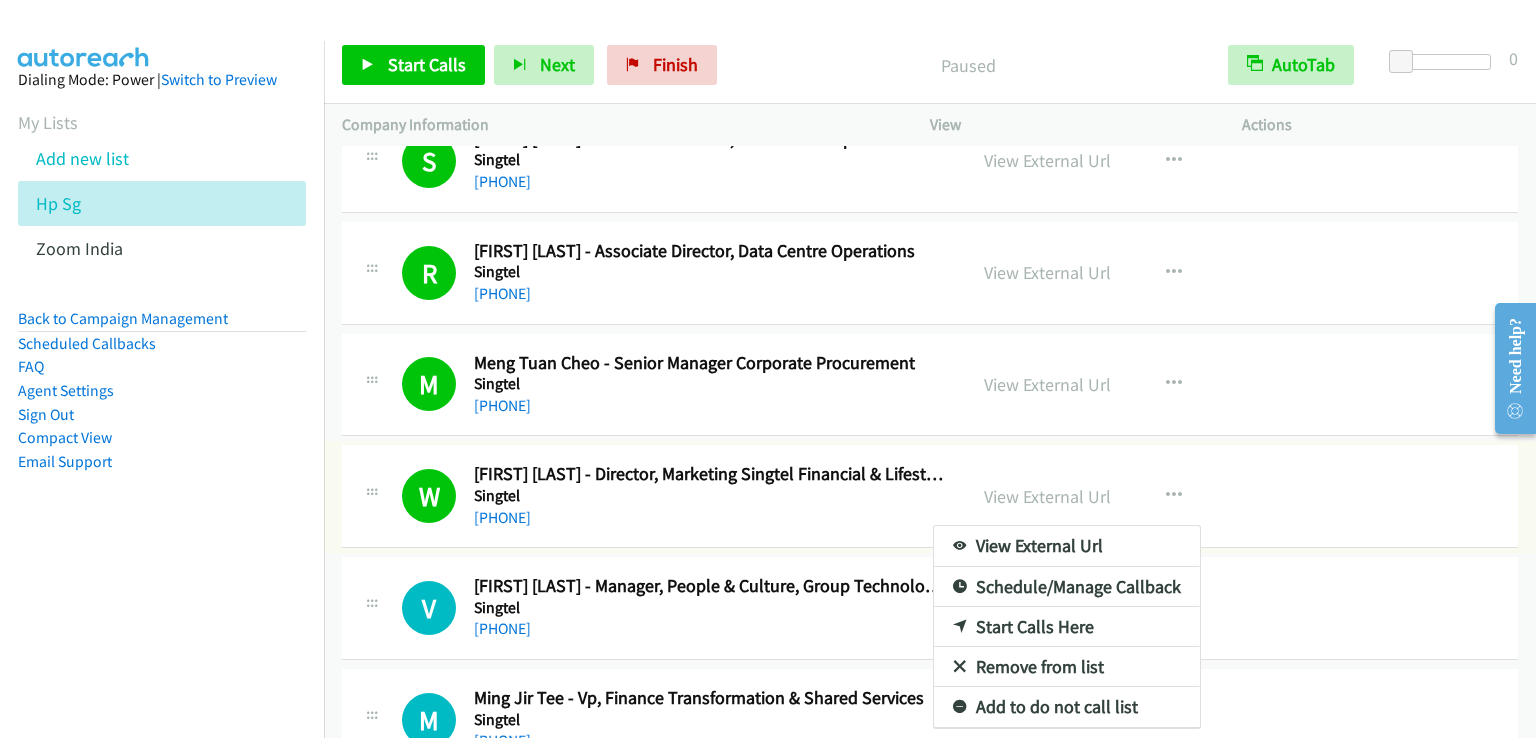 click at bounding box center (768, 369) 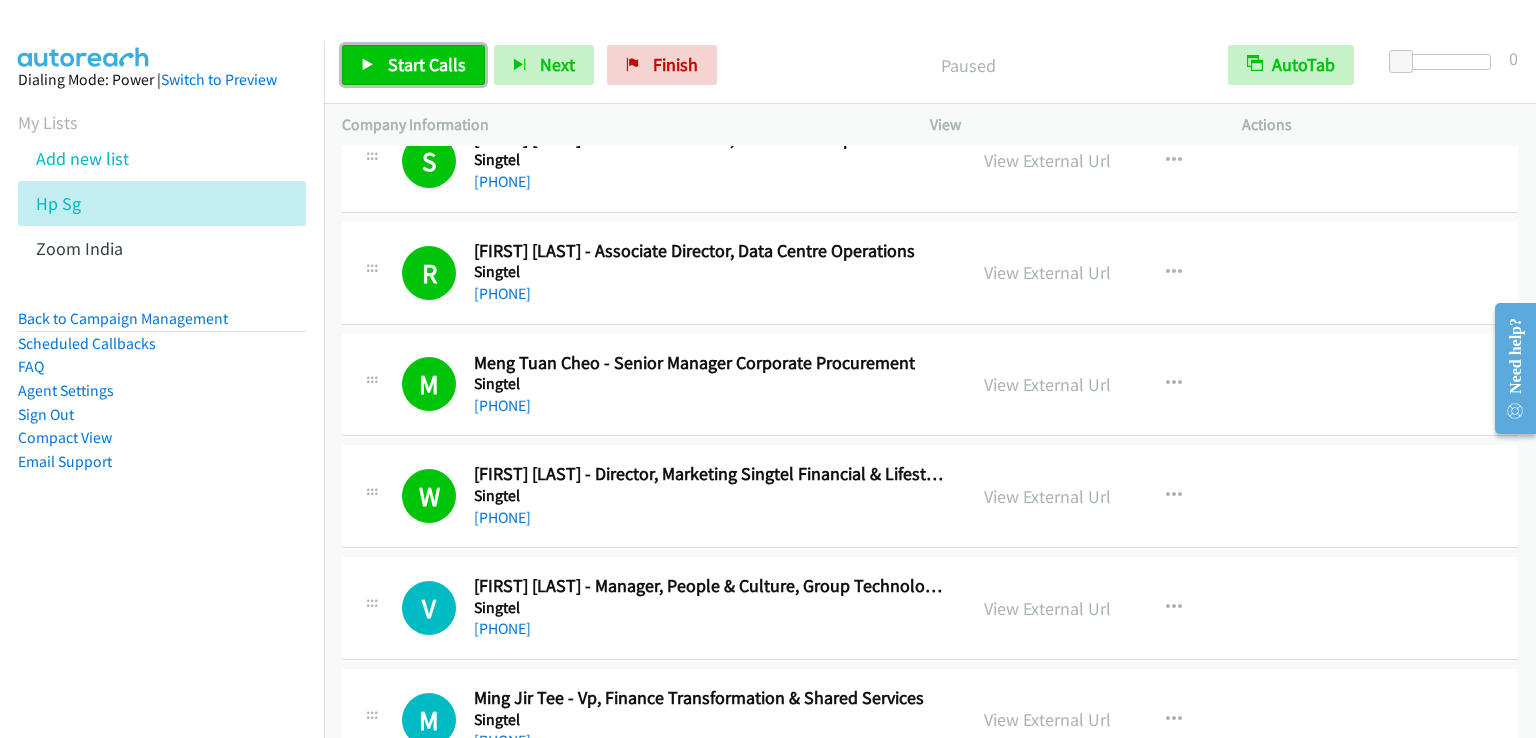 click on "Start Calls" at bounding box center (427, 64) 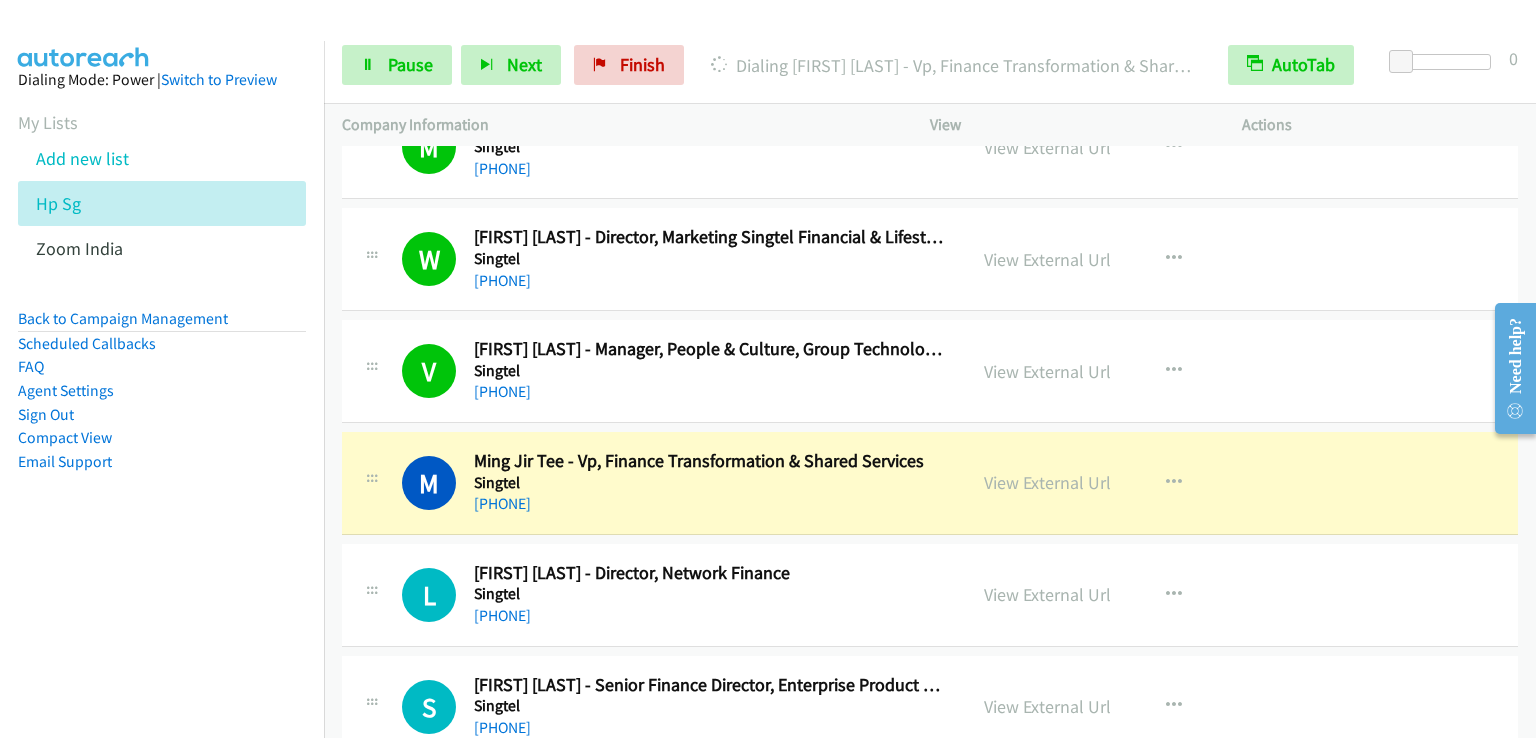 scroll, scrollTop: 22208, scrollLeft: 0, axis: vertical 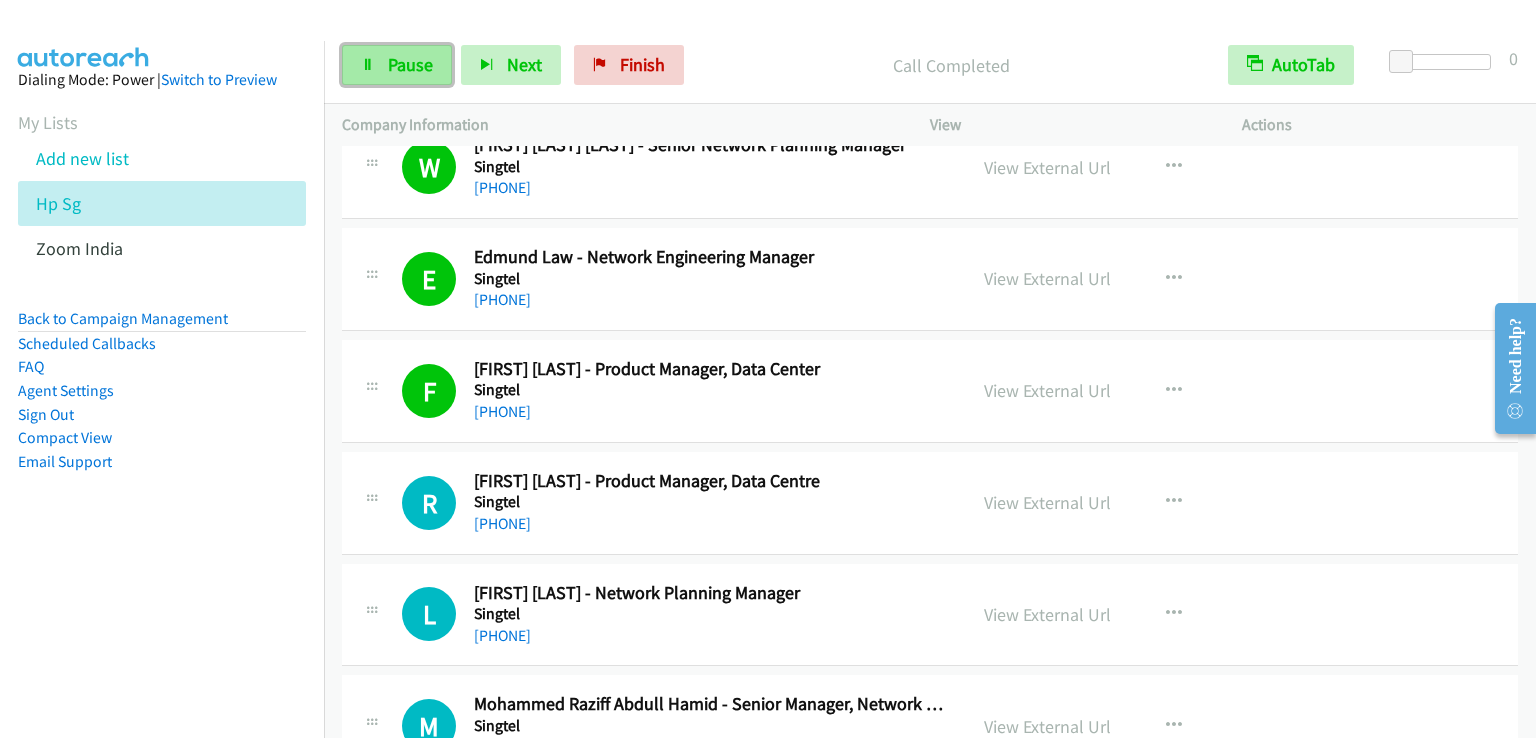 click on "Pause" at bounding box center (410, 64) 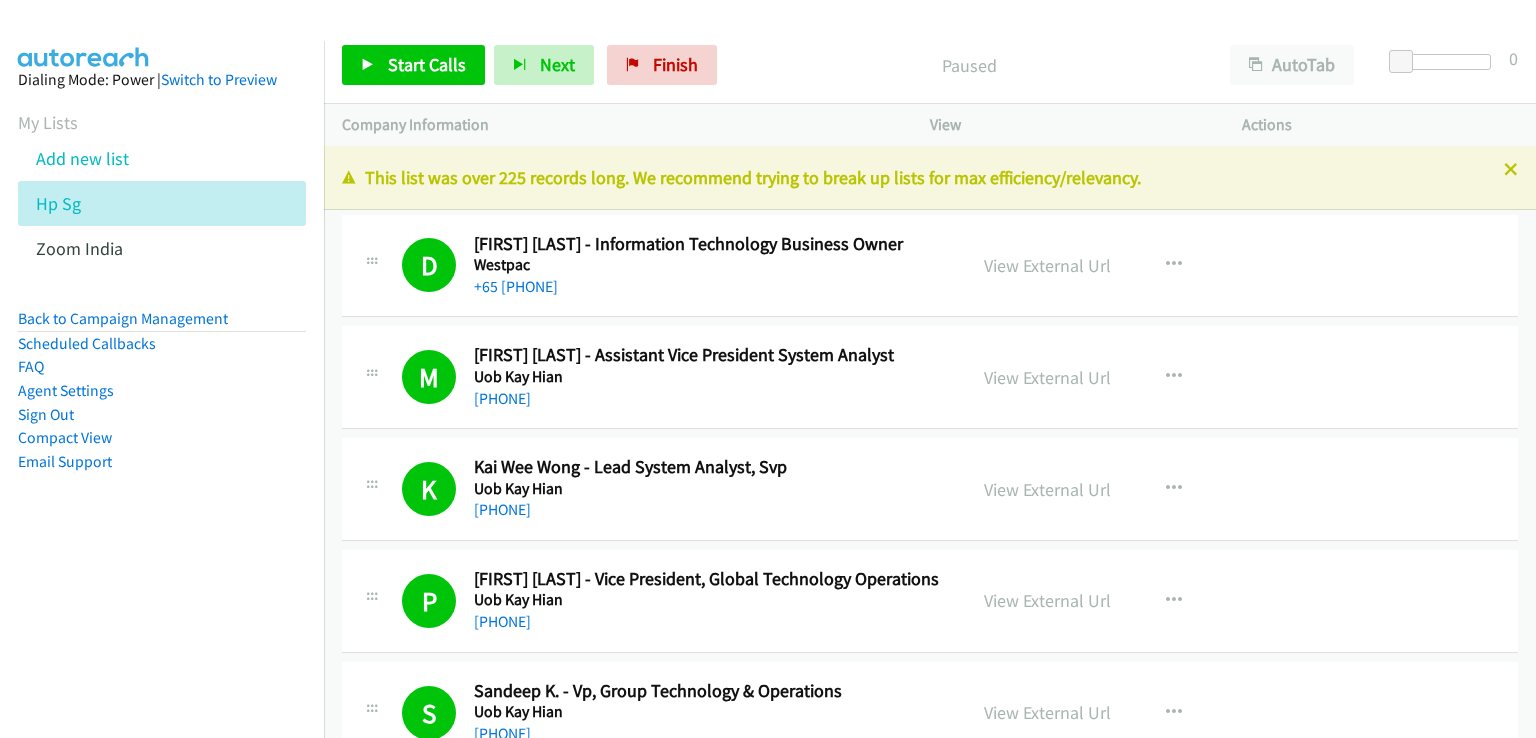 scroll, scrollTop: 0, scrollLeft: 0, axis: both 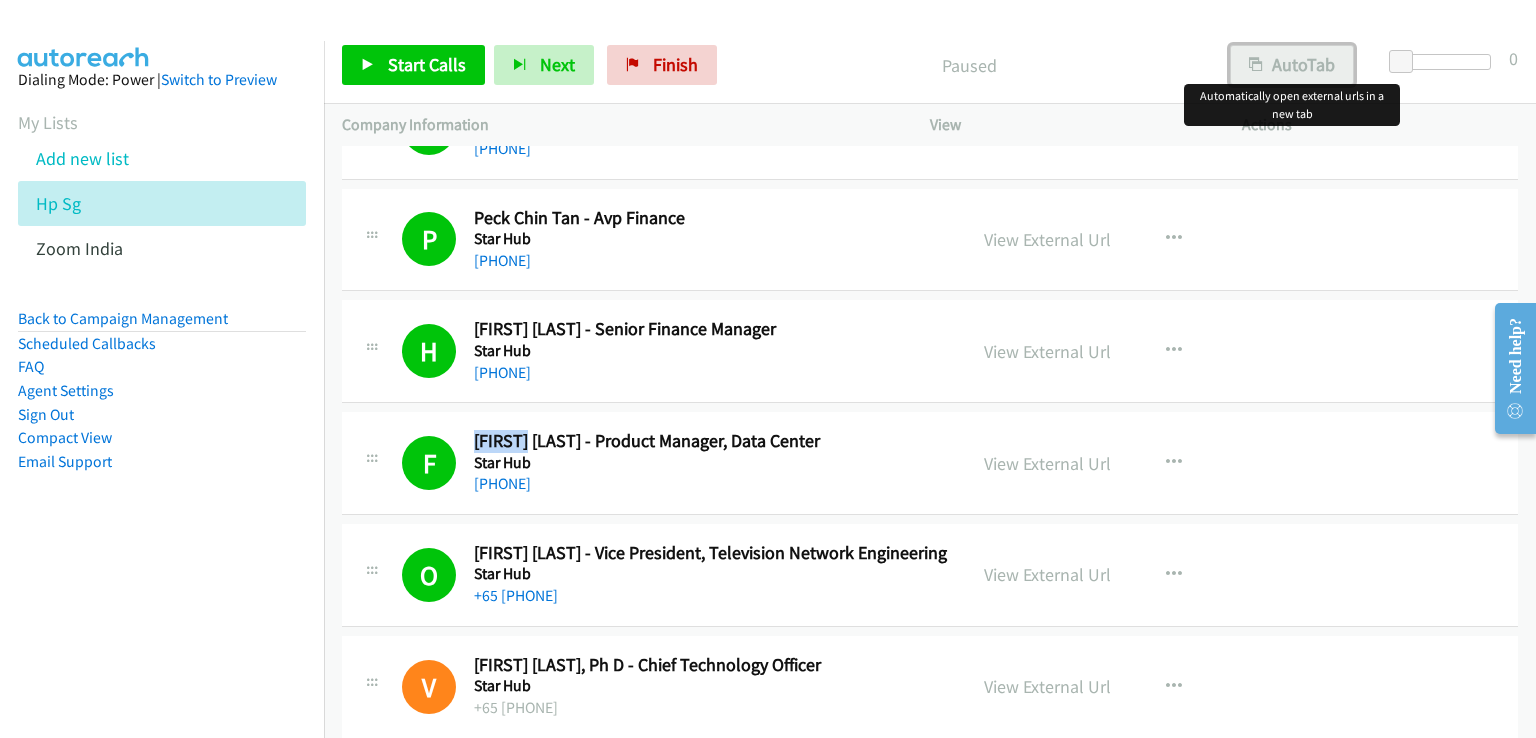 click on "AutoTab" at bounding box center [1292, 65] 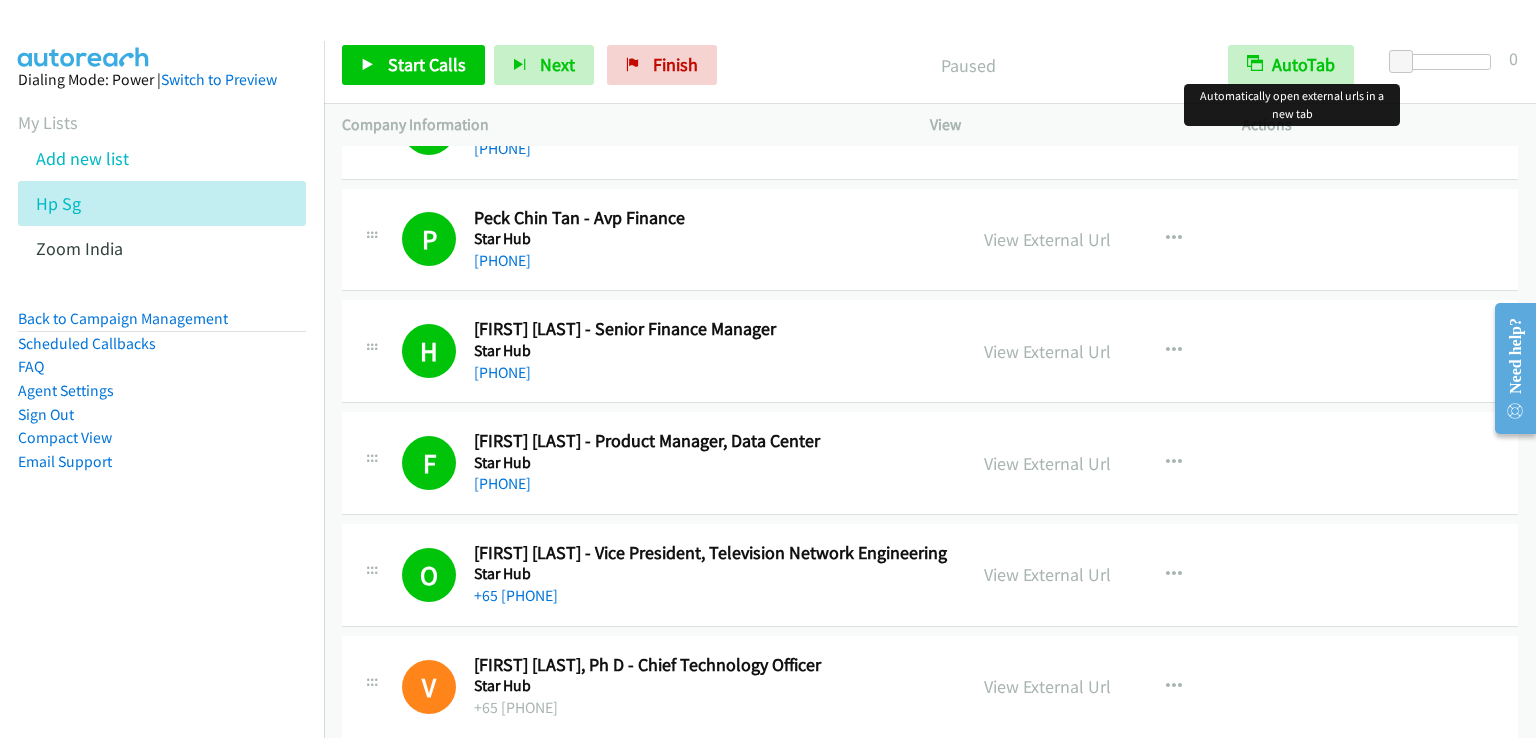 click on "Paused" at bounding box center [968, 65] 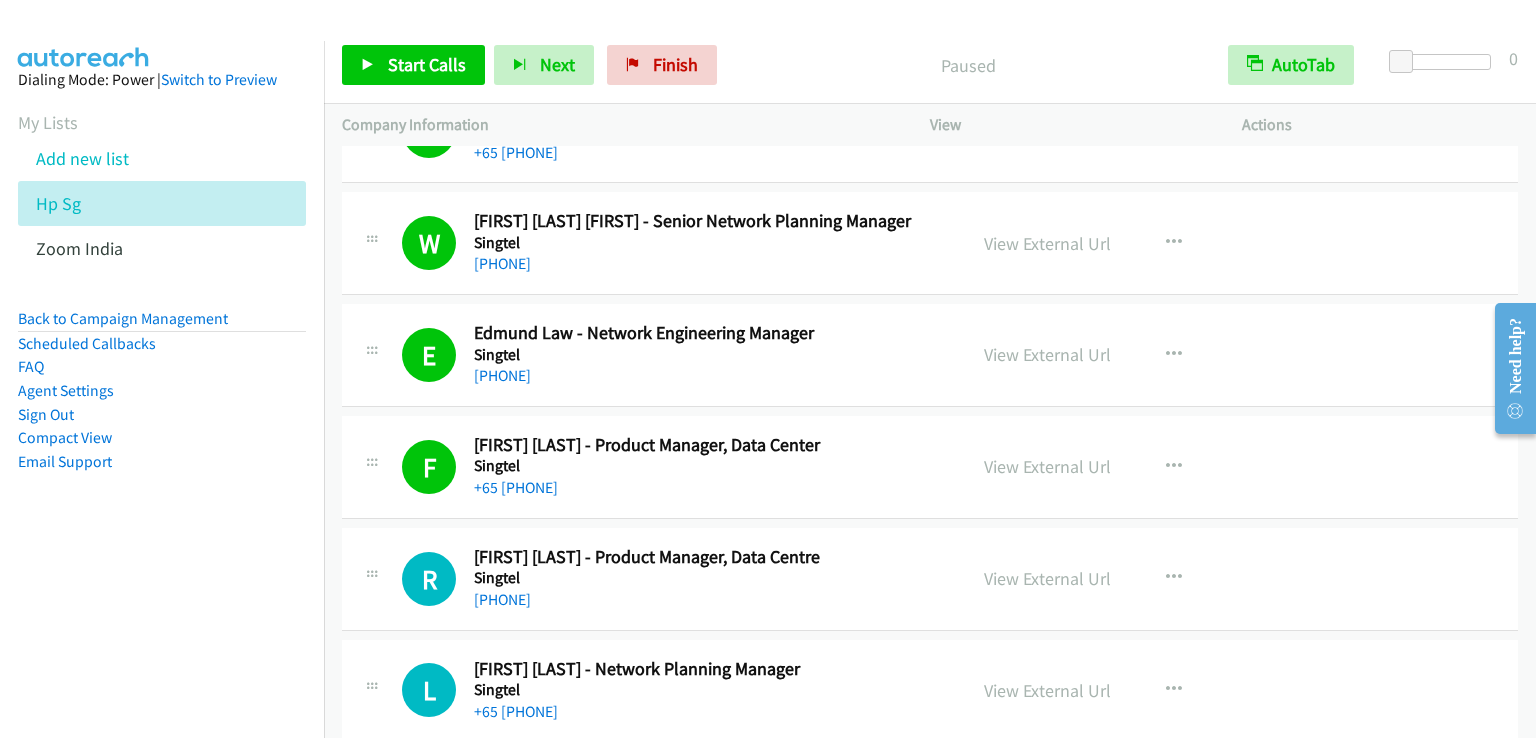 scroll, scrollTop: 22901, scrollLeft: 0, axis: vertical 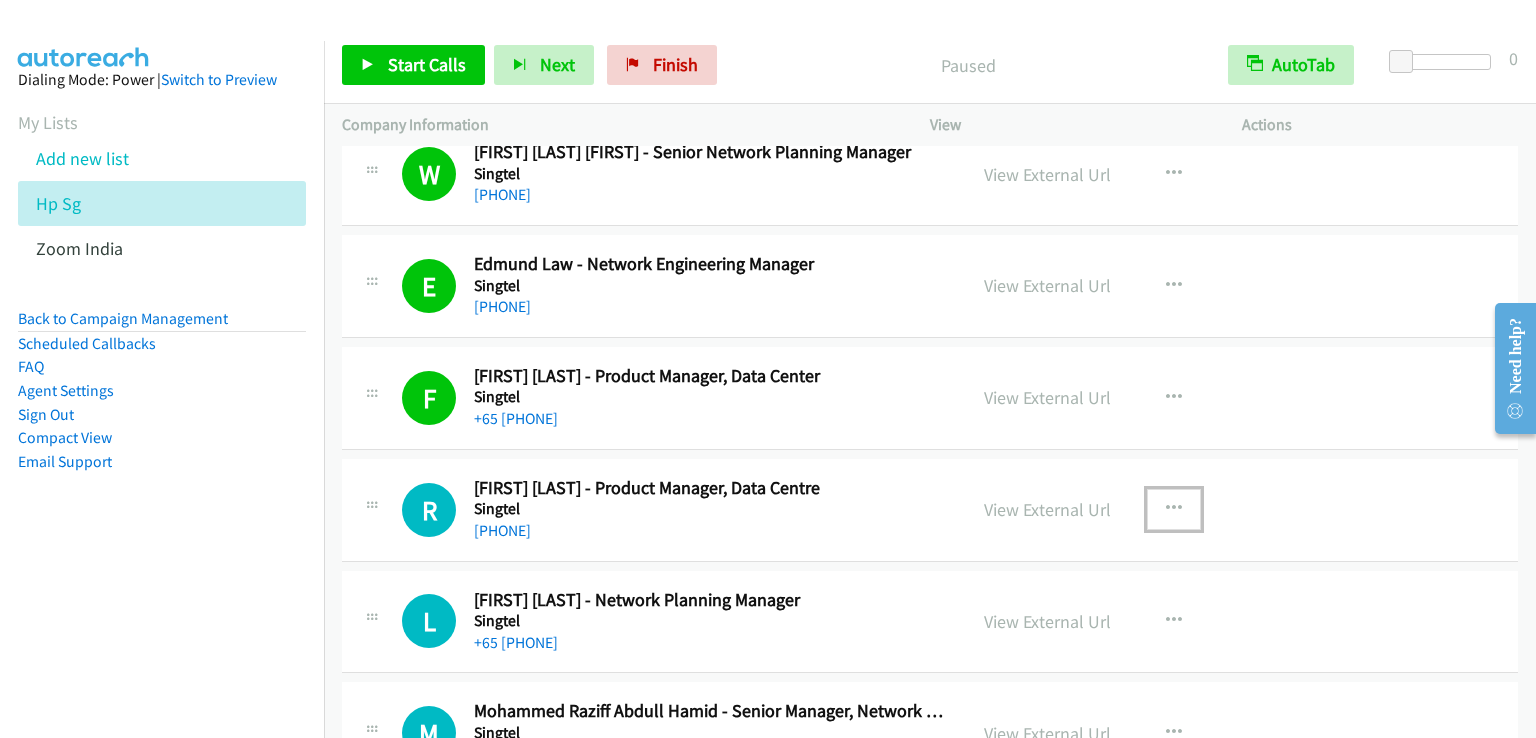 click at bounding box center [1174, 509] 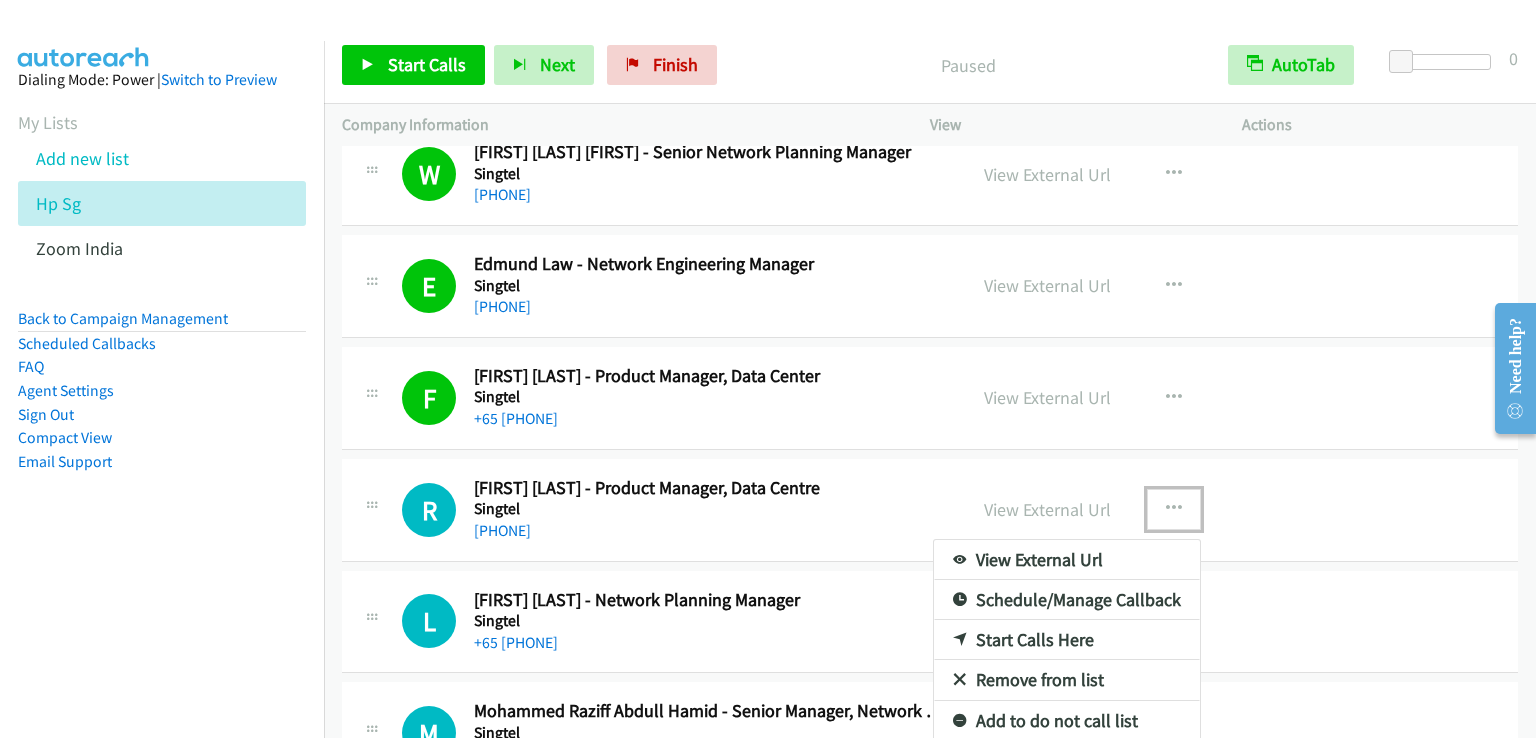 click on "Start Calls Here" at bounding box center (1067, 640) 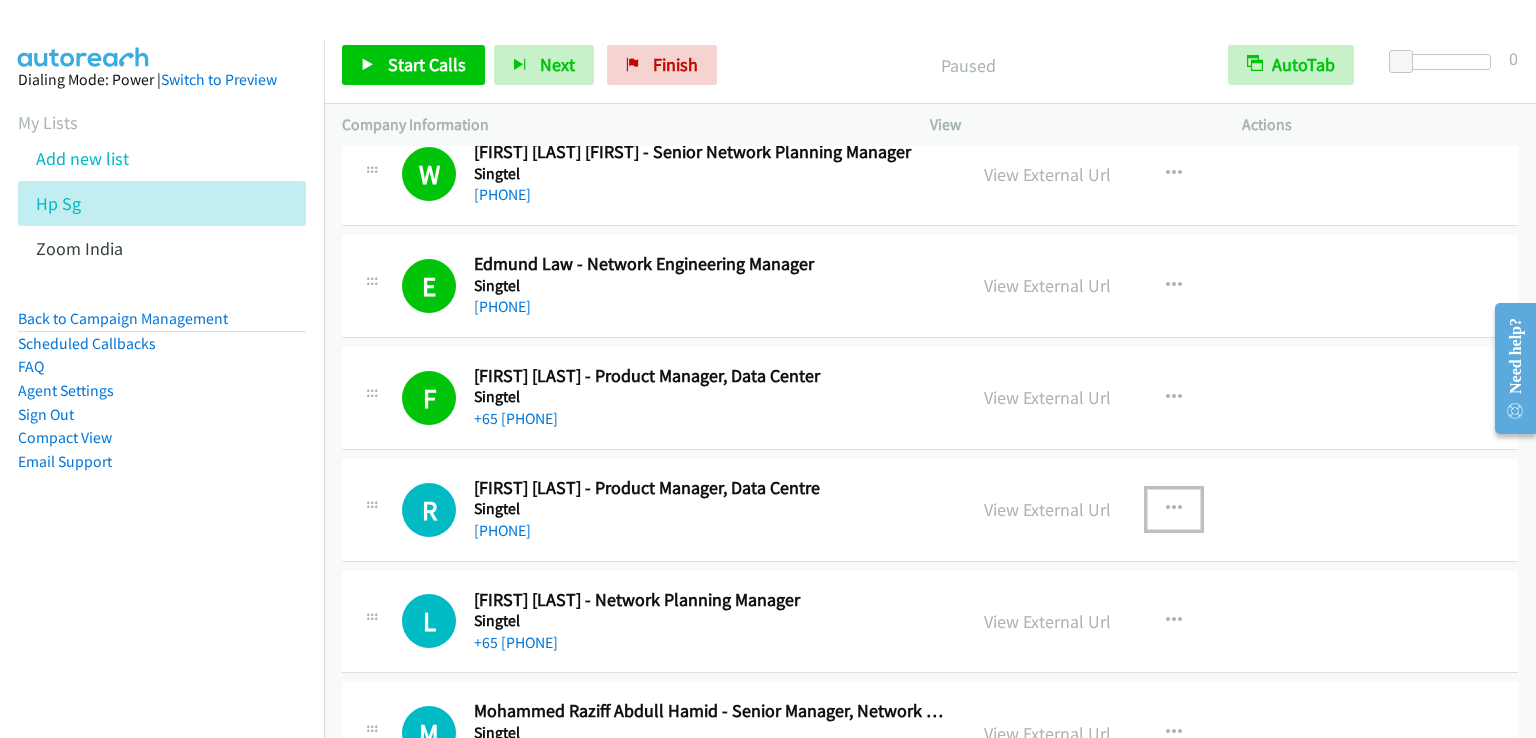 click at bounding box center (1174, 509) 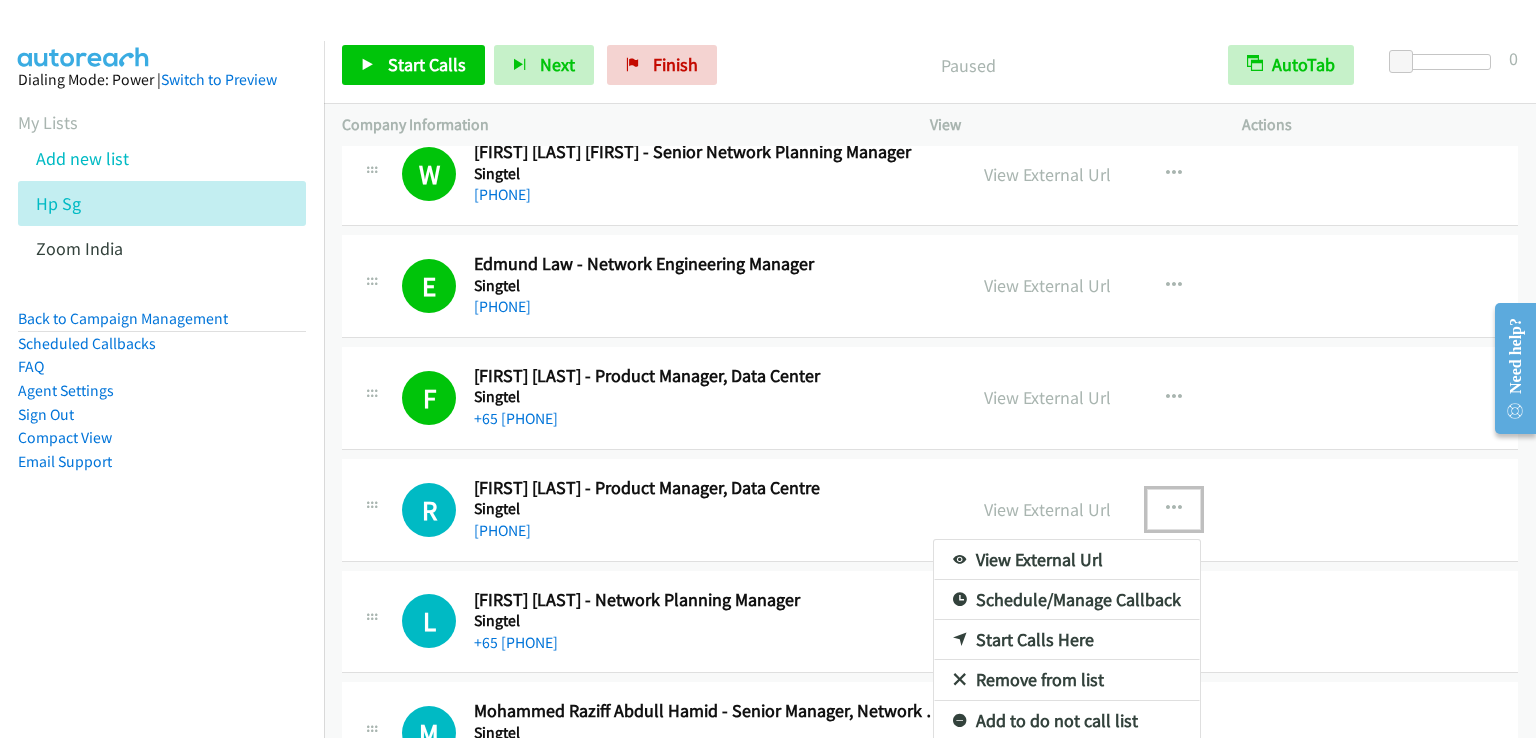 click on "Start Calls Here" at bounding box center [1067, 640] 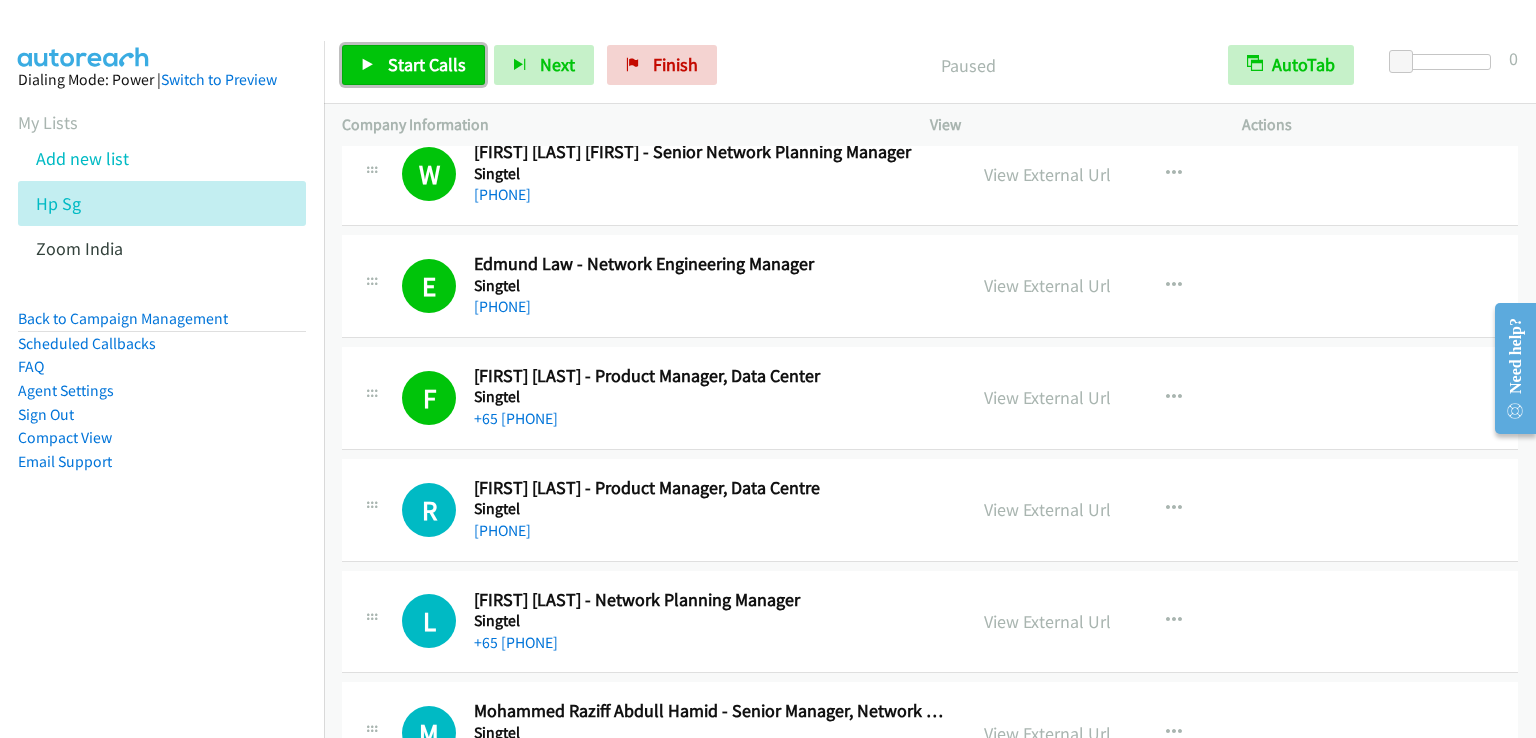 click on "Start Calls" at bounding box center [427, 64] 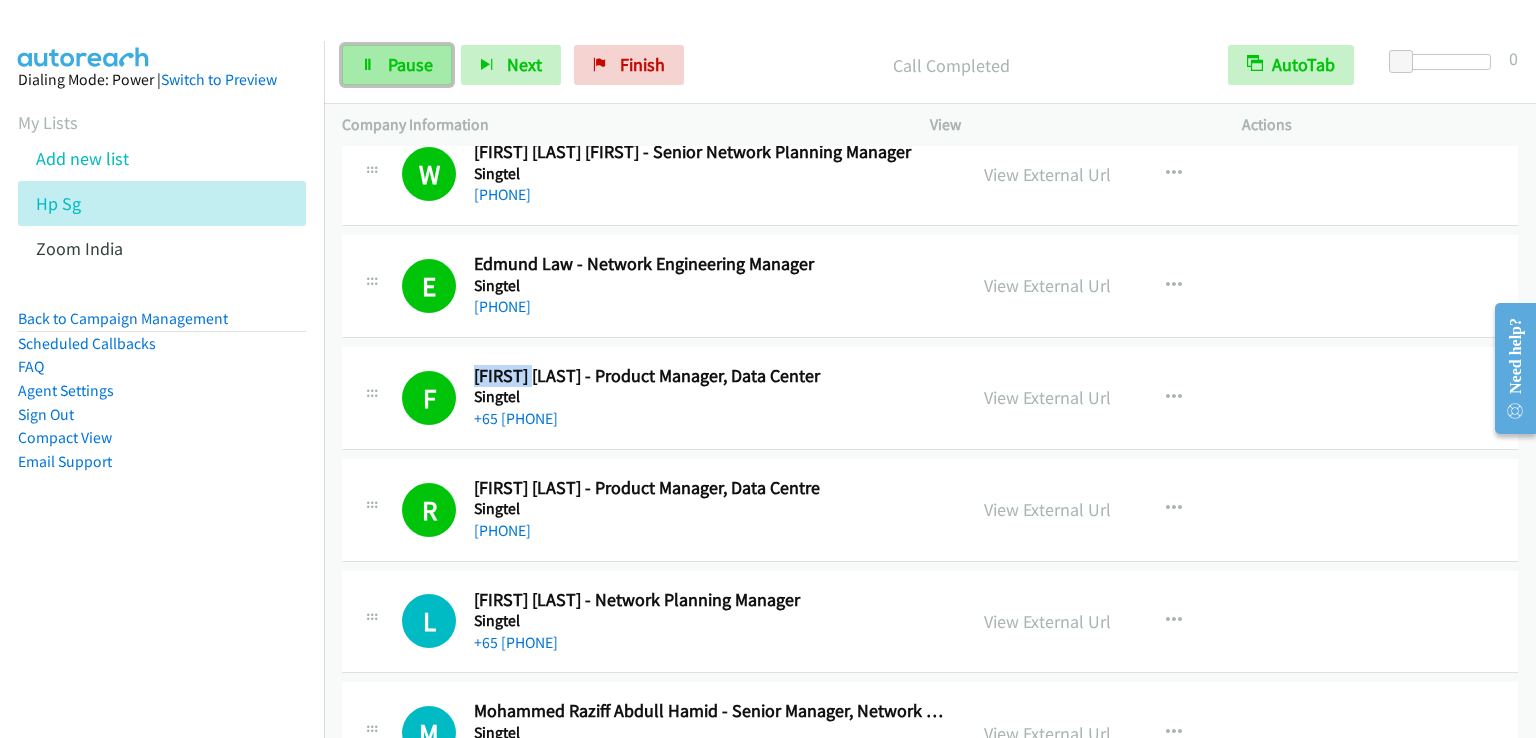 click on "Pause" at bounding box center [410, 64] 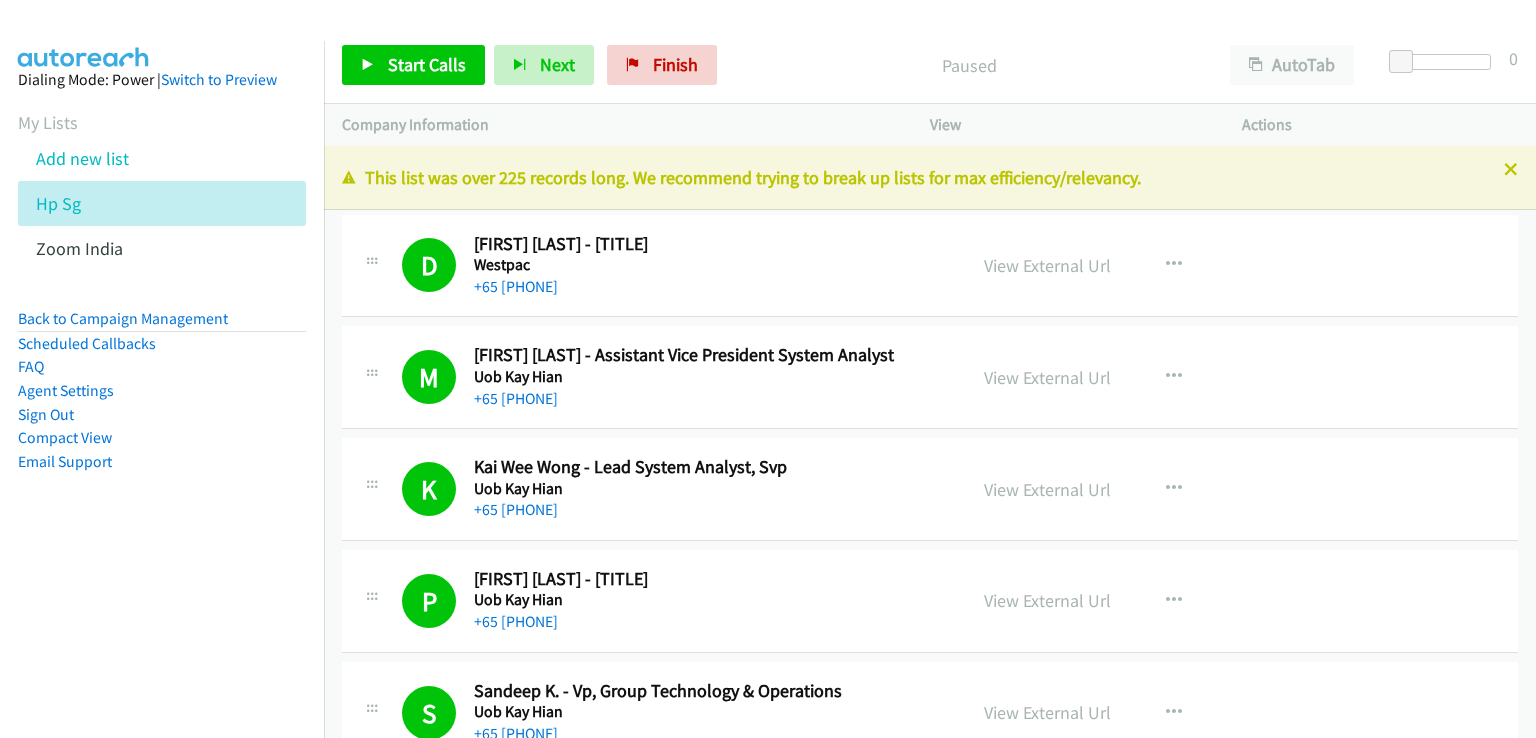 scroll, scrollTop: 0, scrollLeft: 0, axis: both 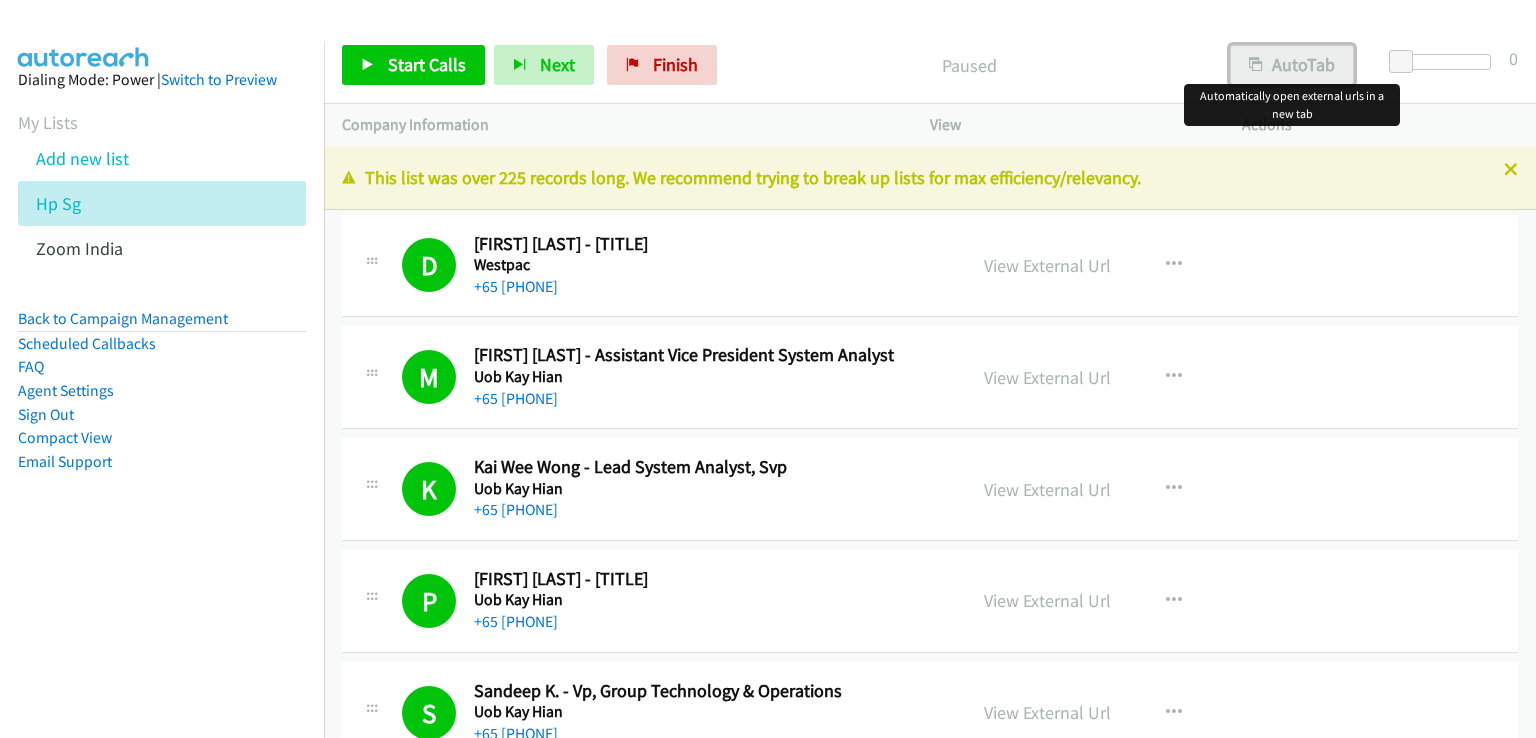 click on "AutoTab" at bounding box center [1292, 65] 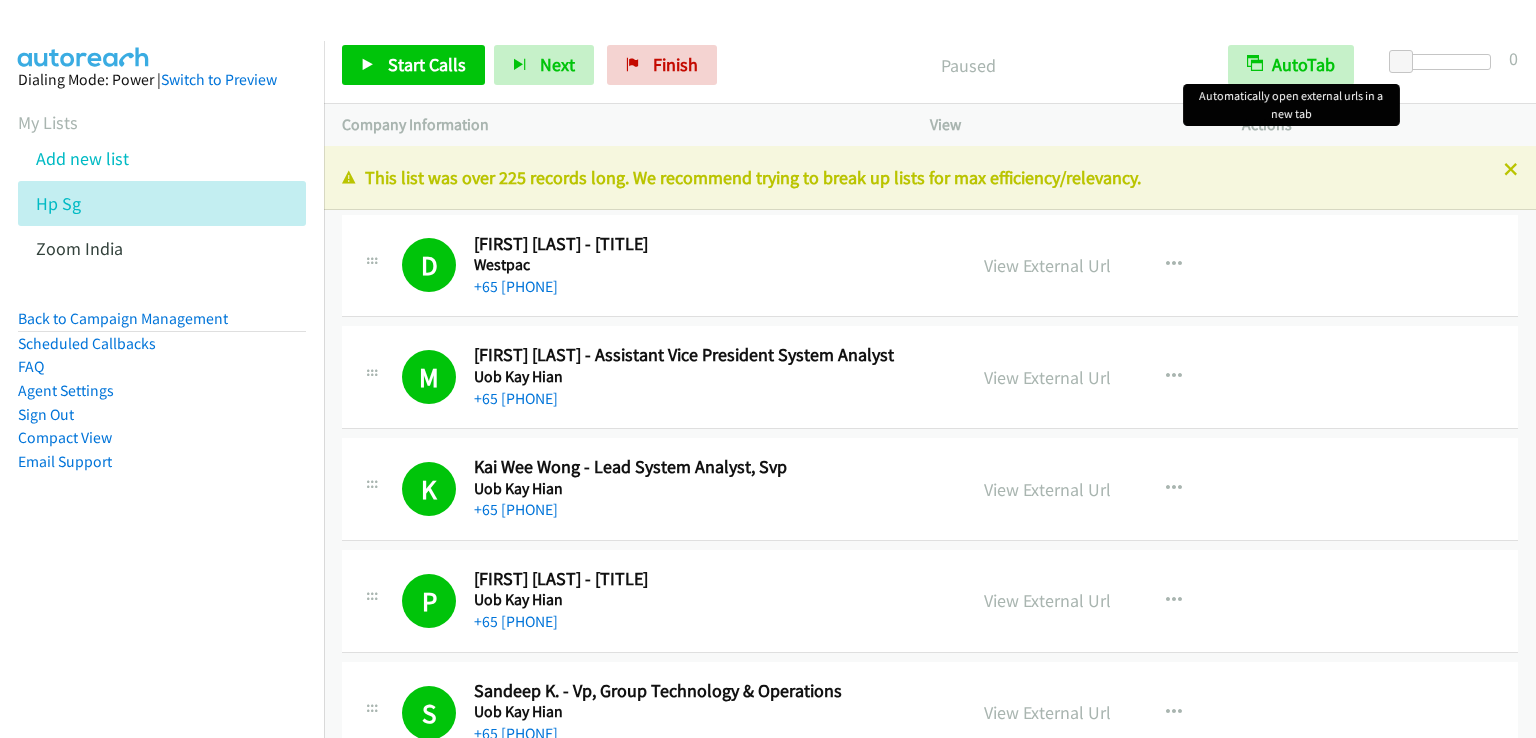 scroll, scrollTop: 0, scrollLeft: 0, axis: both 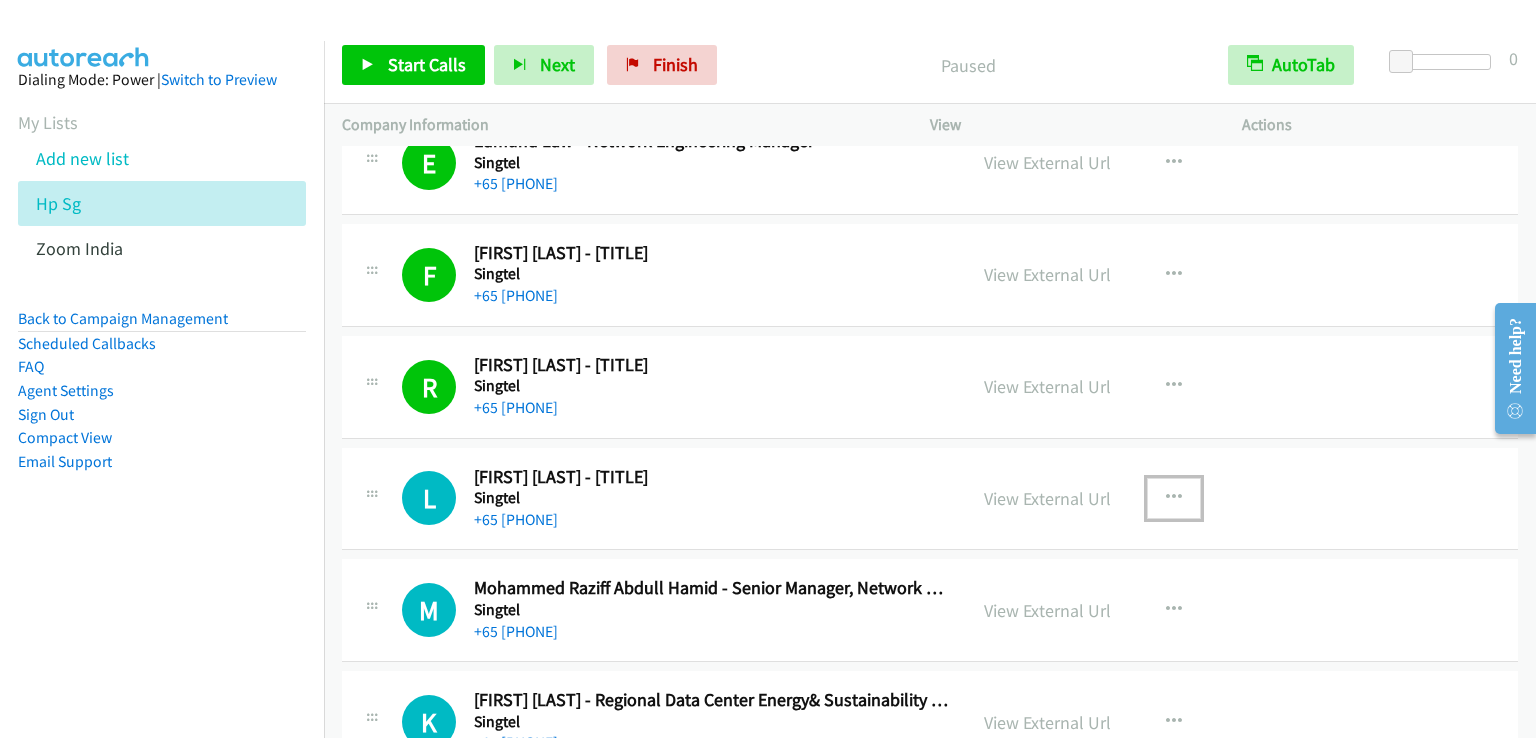 click at bounding box center (1174, 498) 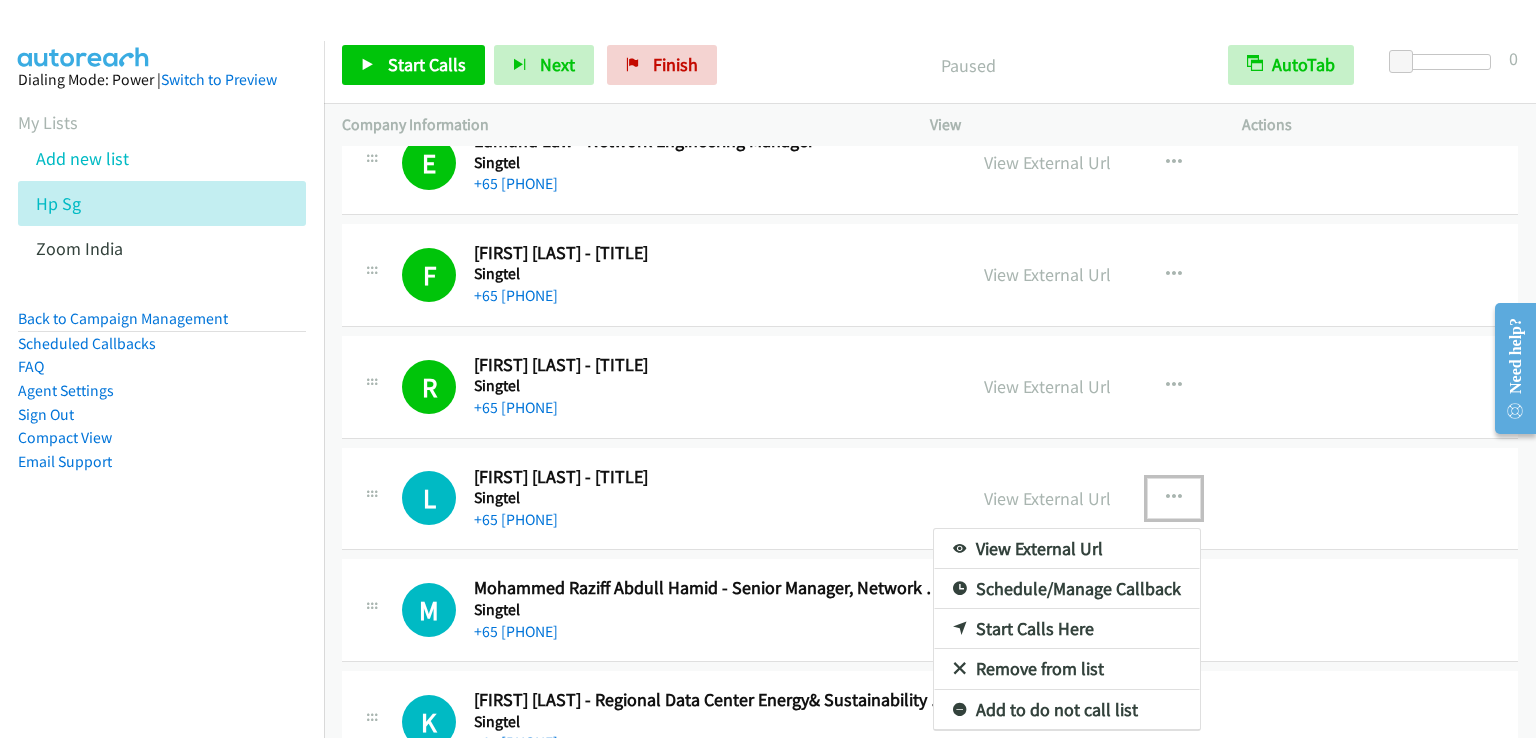 click on "Start Calls Here" at bounding box center (1067, 629) 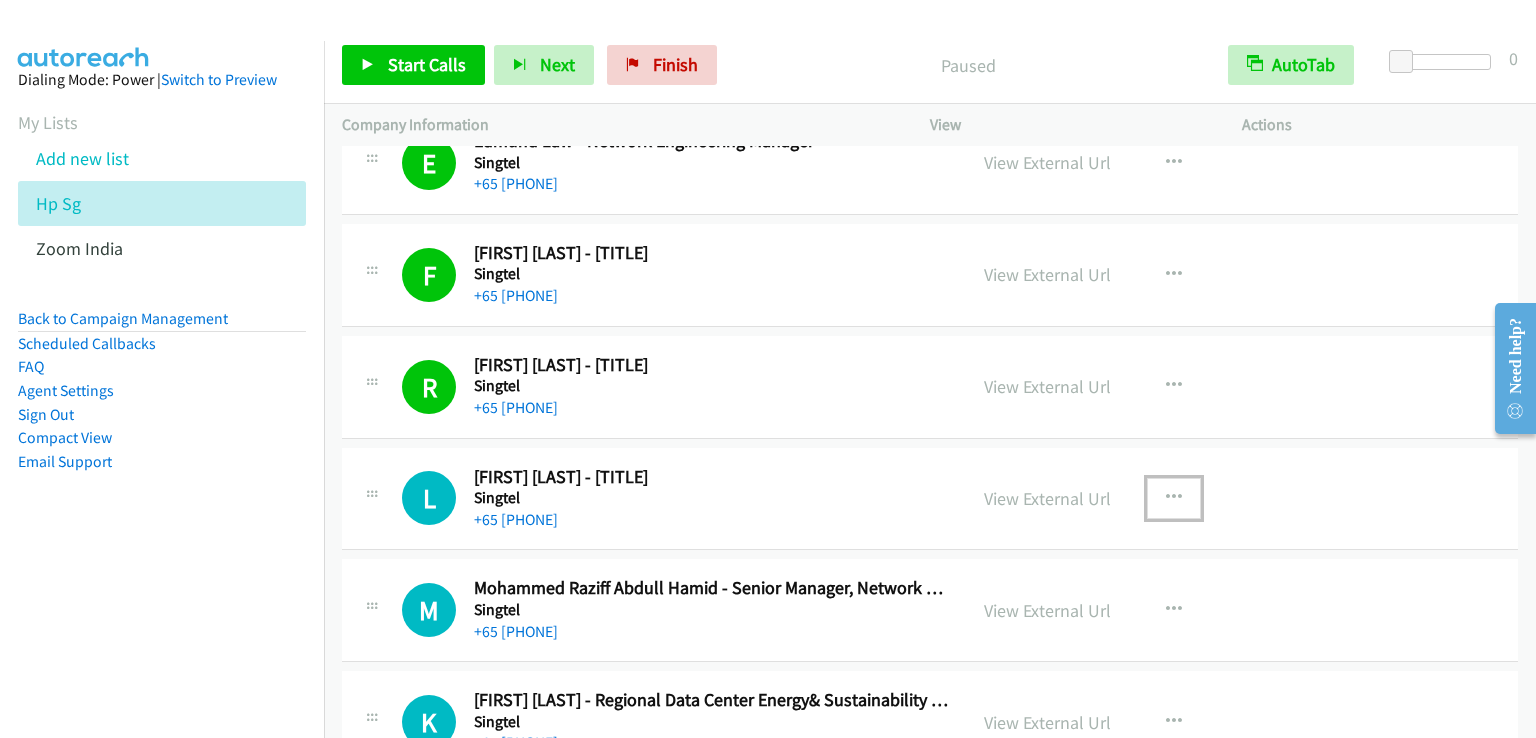click at bounding box center (1174, 498) 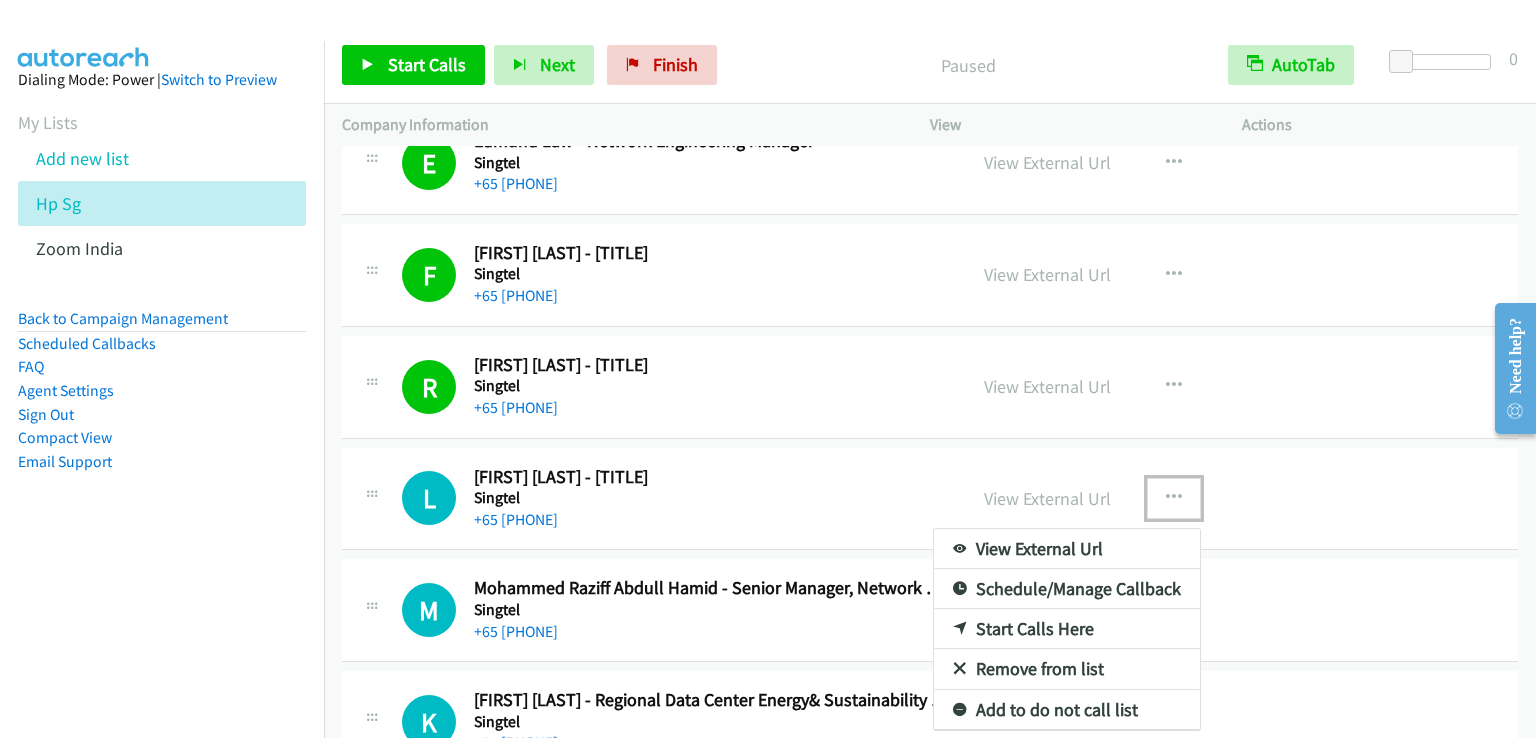 click on "Start Calls Here" at bounding box center [1067, 629] 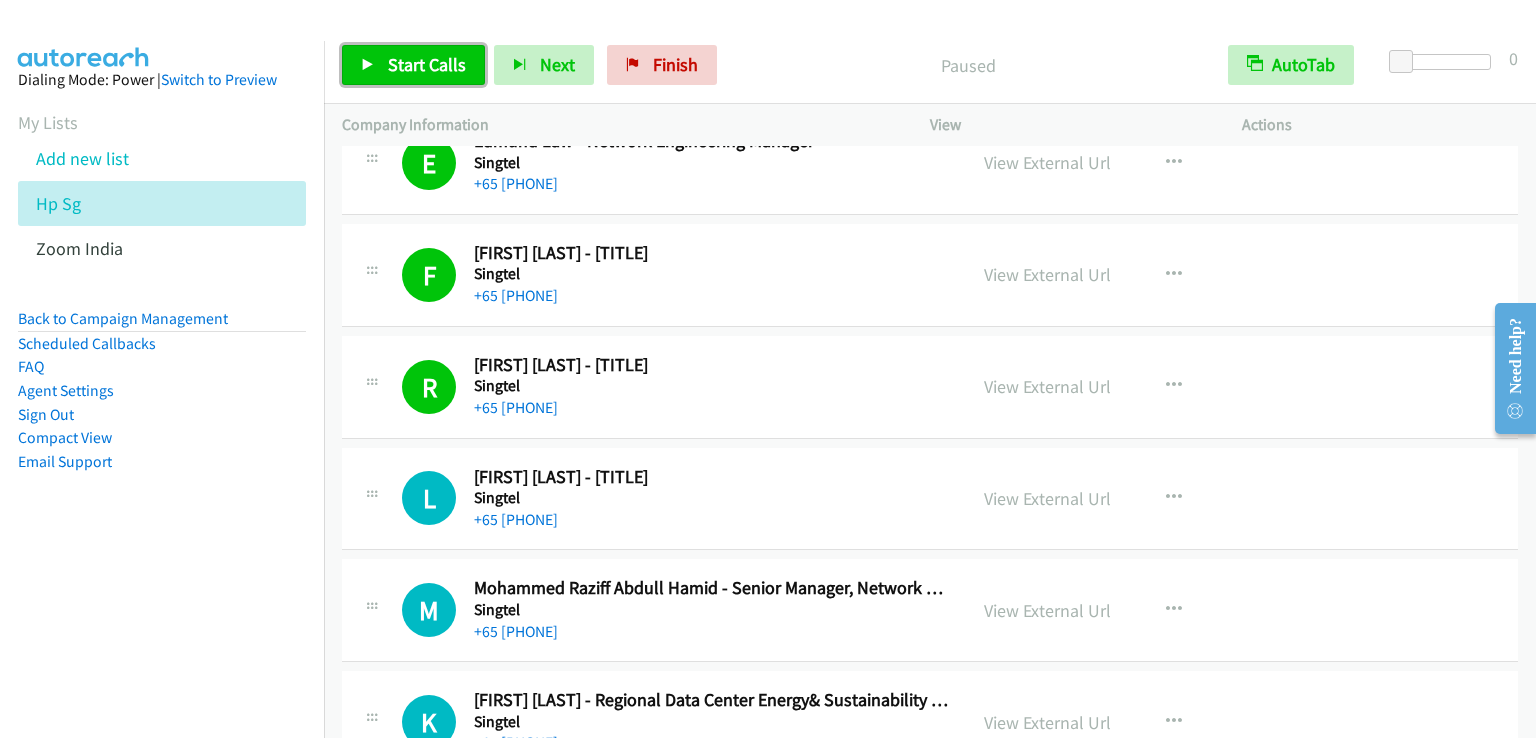 click on "Start Calls" at bounding box center (427, 64) 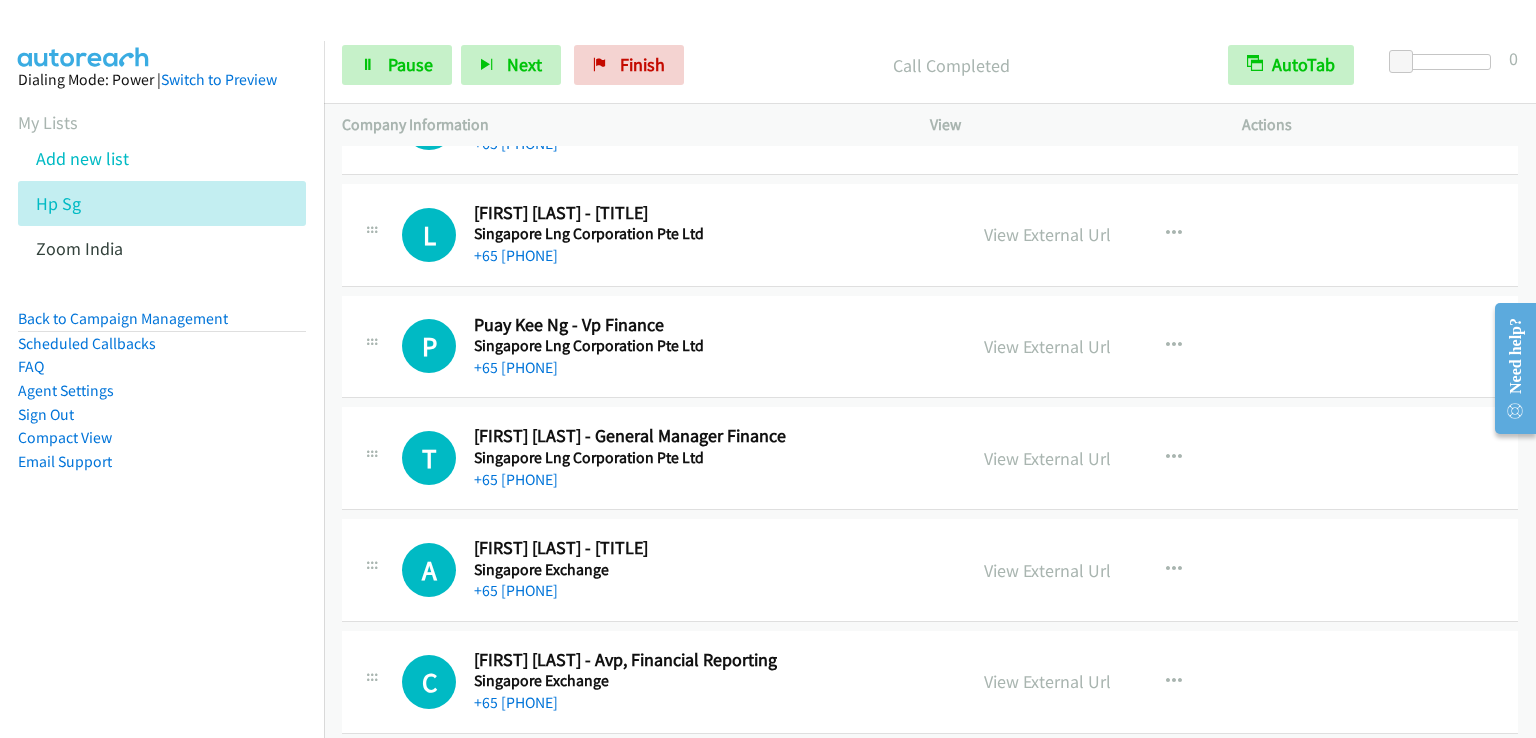 scroll, scrollTop: 27124, scrollLeft: 0, axis: vertical 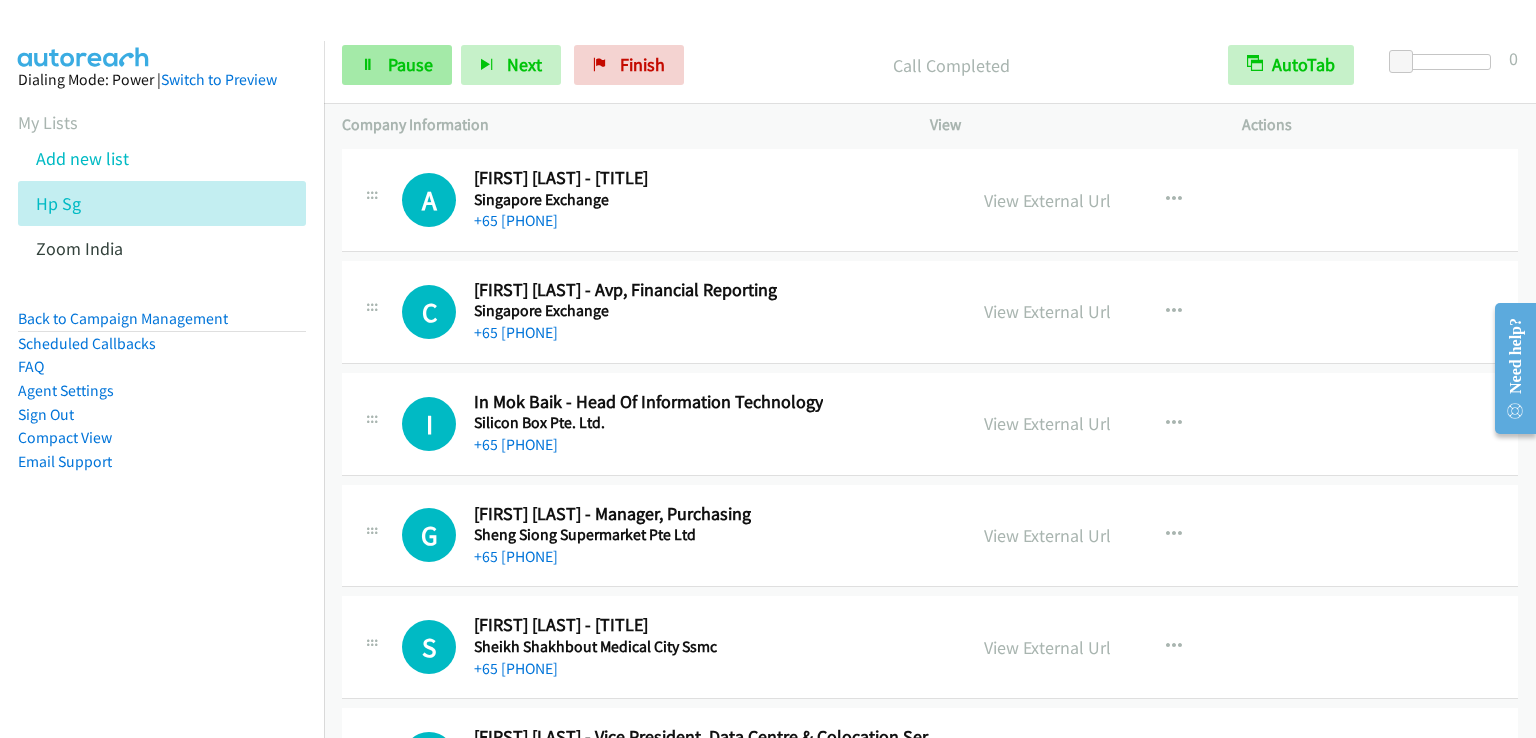 click on "Start Calls
Pause
Next
Finish
Call Completed
AutoTab
AutoTab
0" at bounding box center (930, 65) 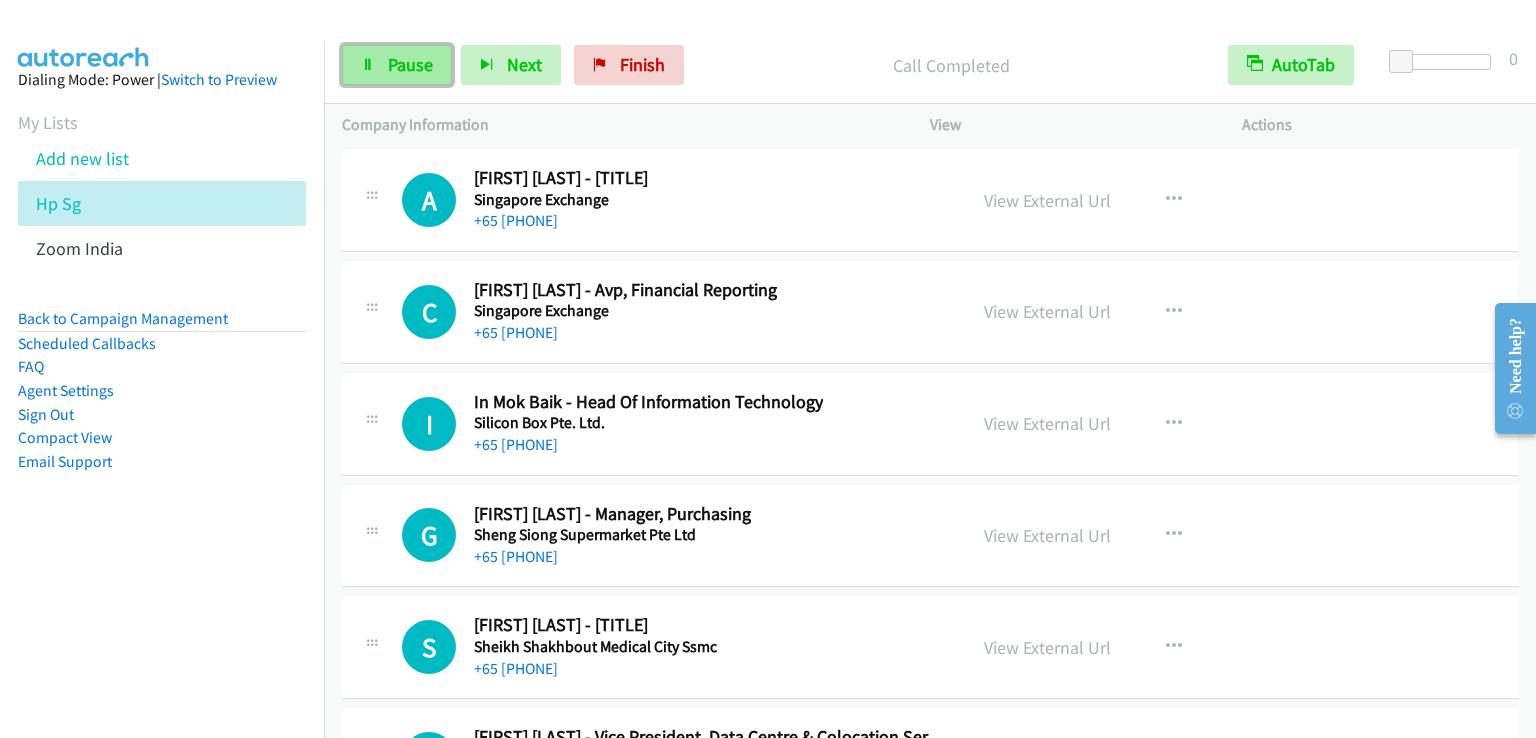 click on "Pause" at bounding box center (410, 64) 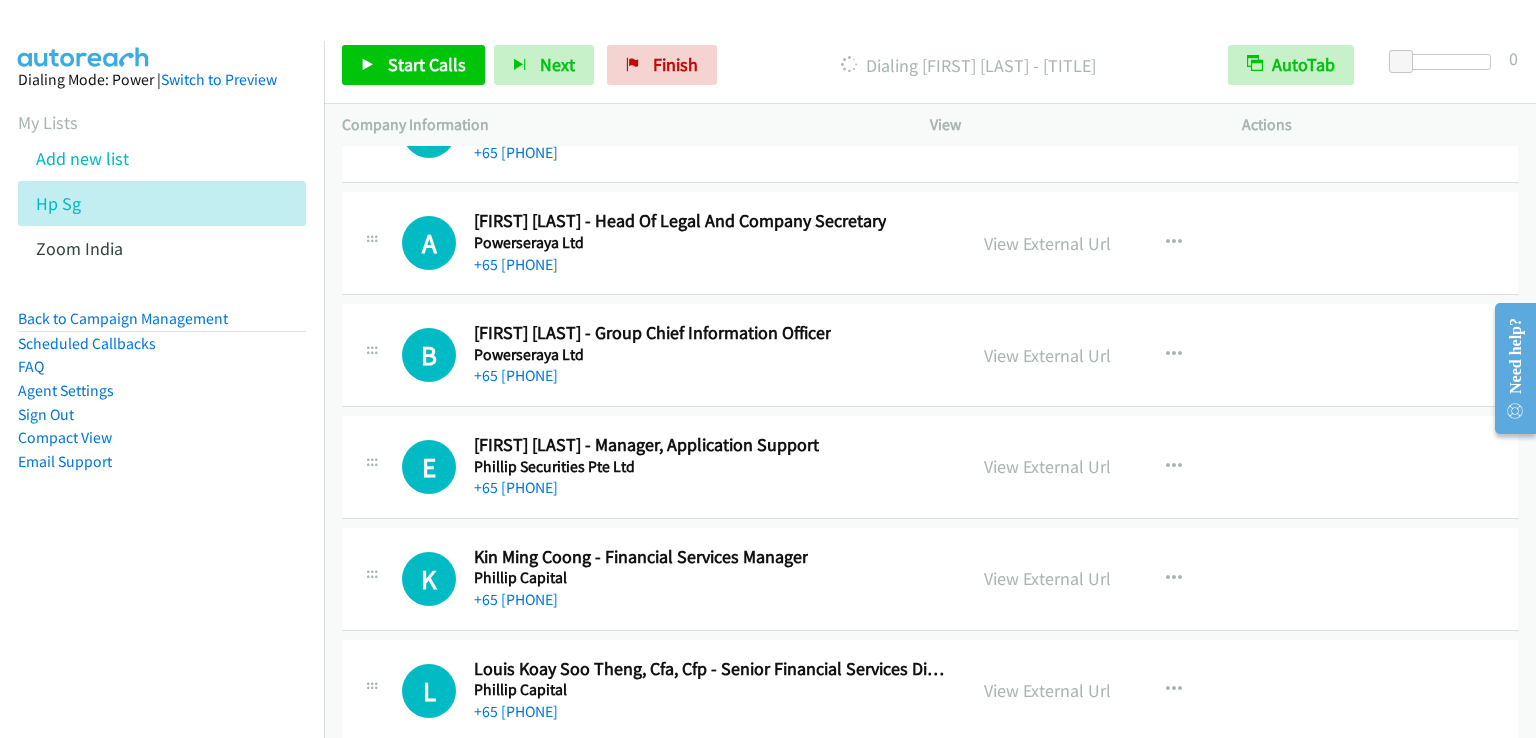 scroll, scrollTop: 31195, scrollLeft: 0, axis: vertical 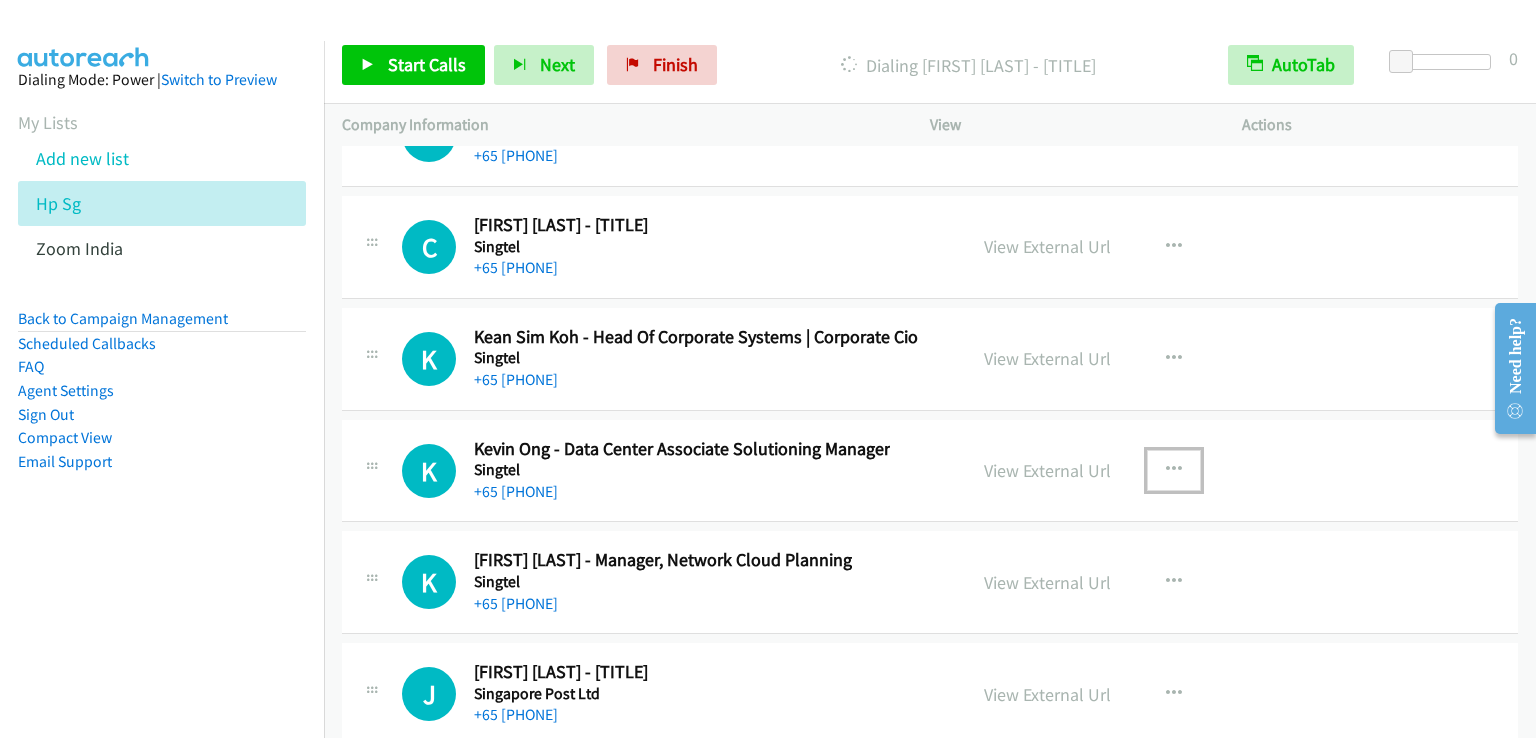 click at bounding box center (1174, 470) 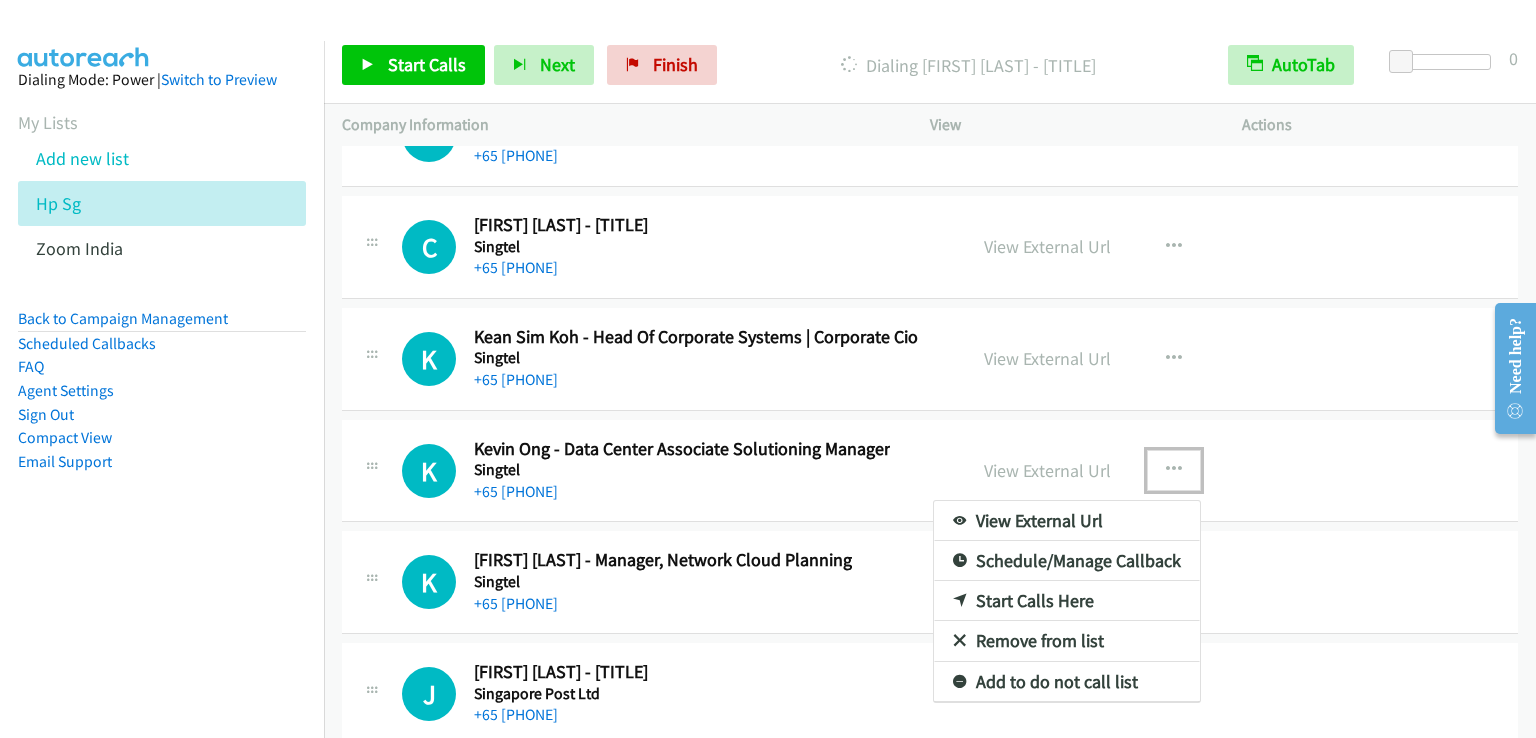 click on "Start Calls Here" at bounding box center (1067, 601) 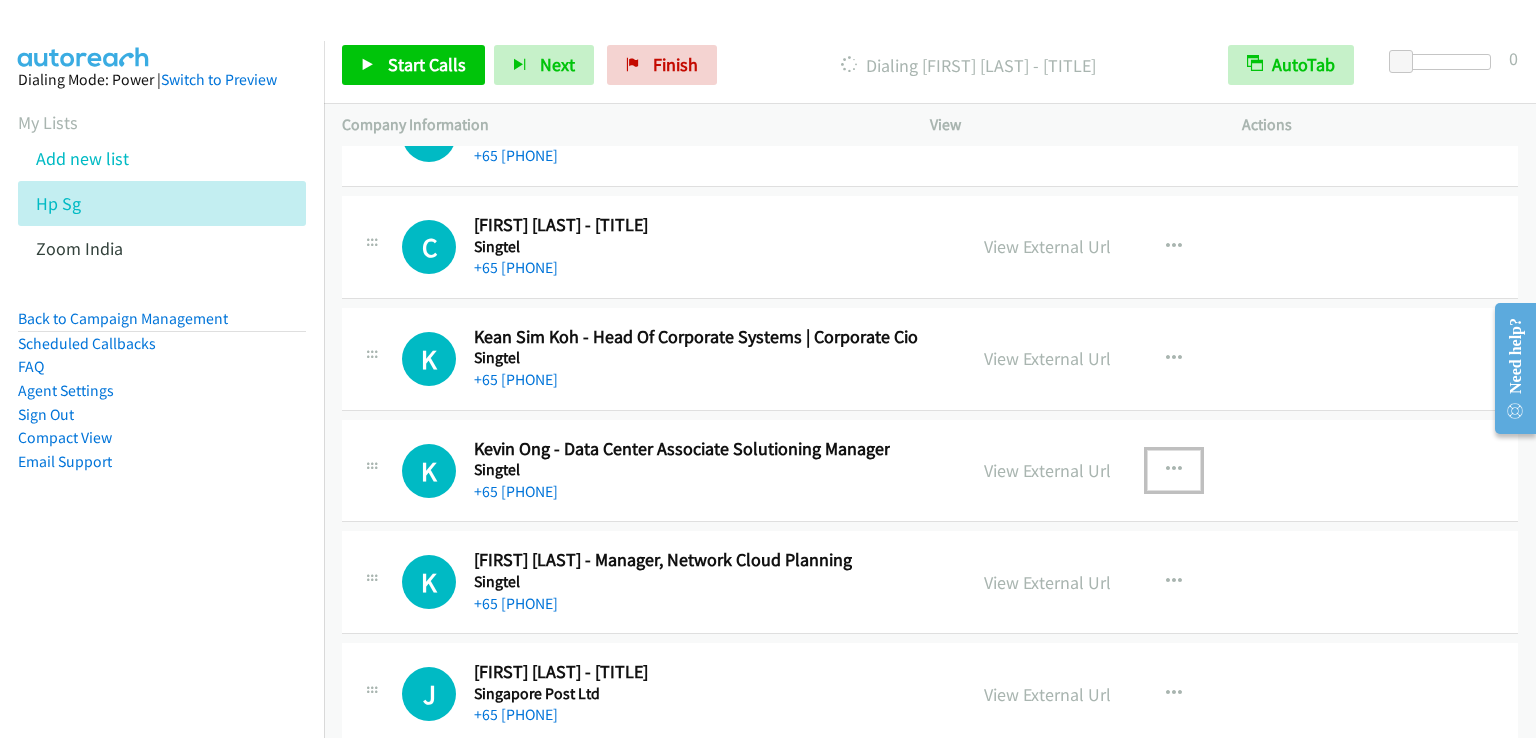 drag, startPoint x: 1162, startPoint y: 425, endPoint x: 1146, endPoint y: 449, distance: 28.84441 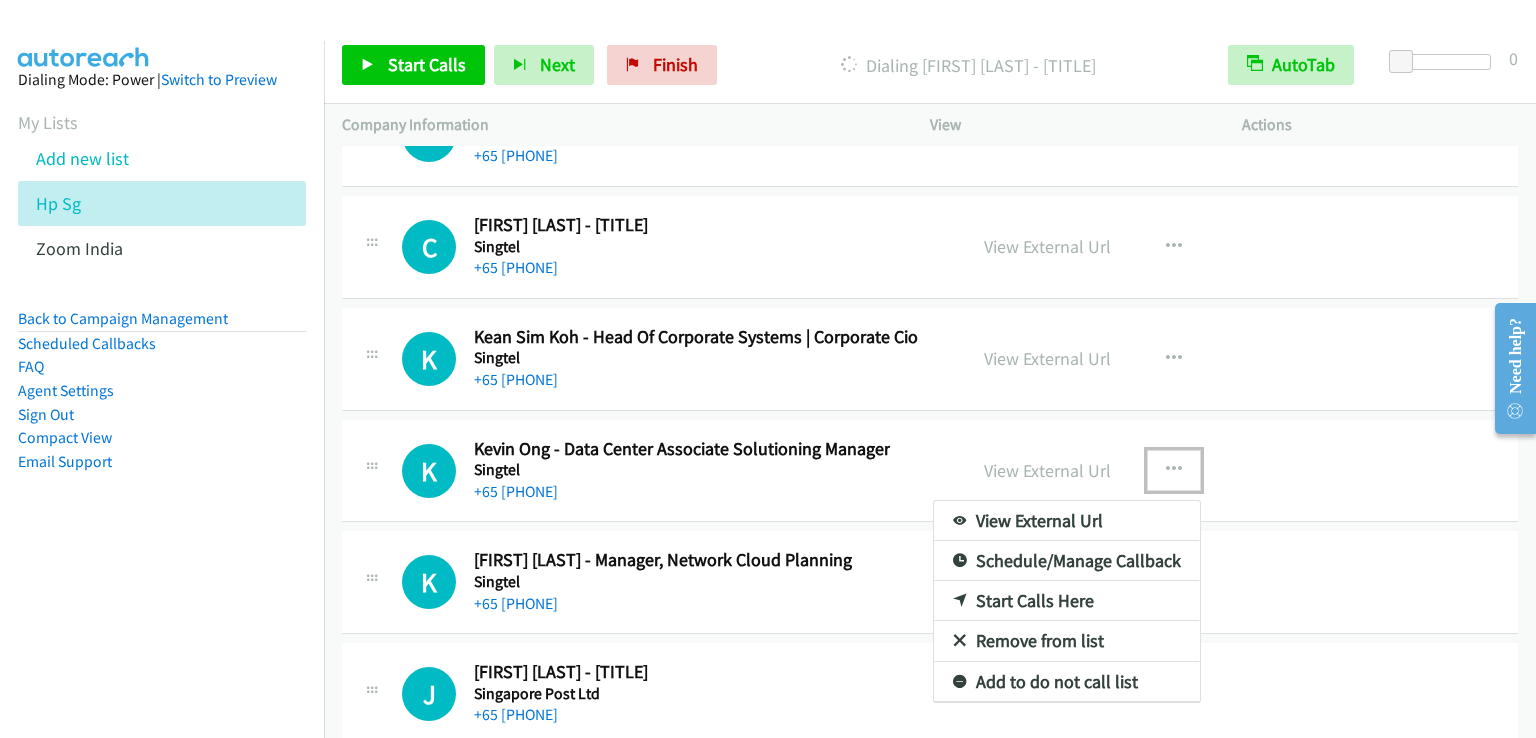 click on "Start Calls Here" at bounding box center [1067, 601] 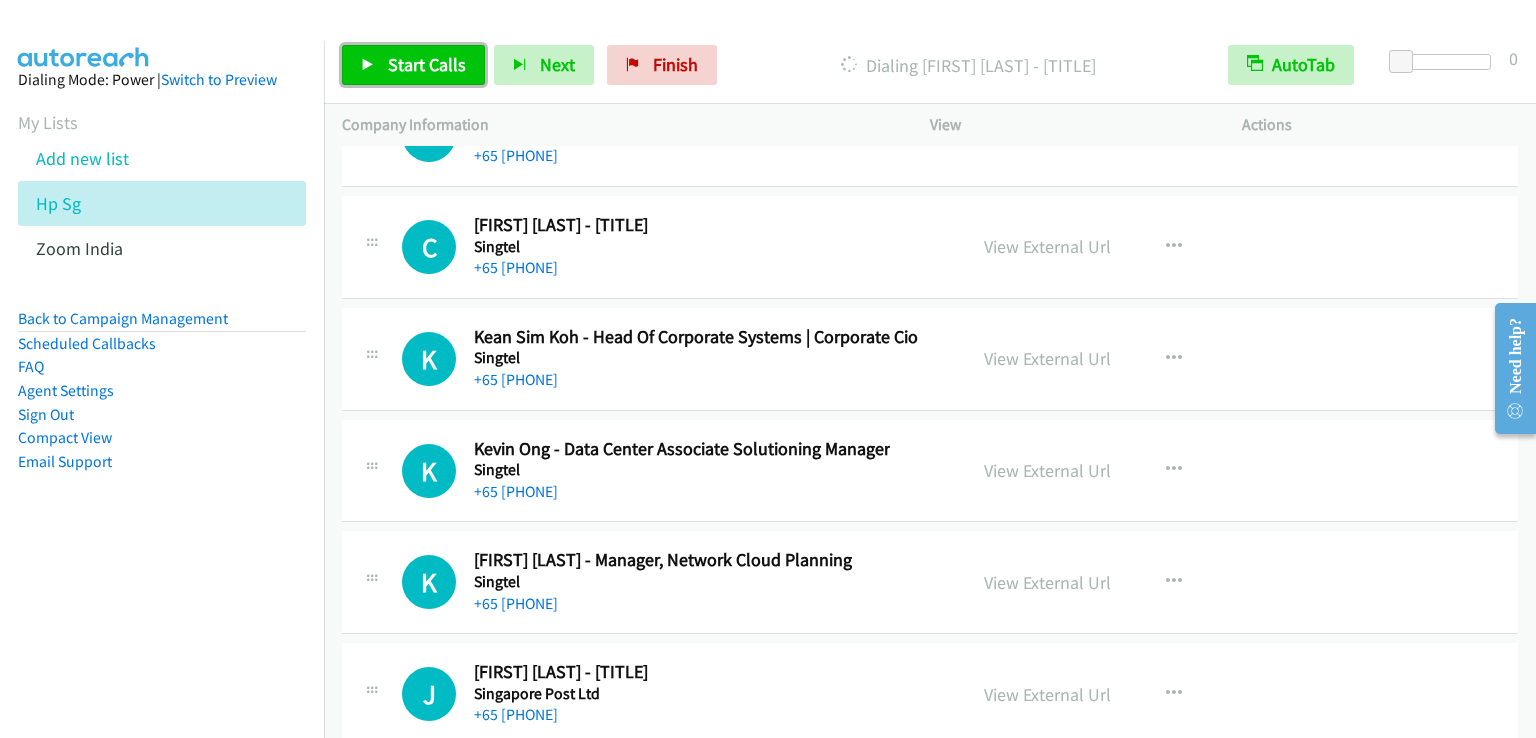 click on "Start Calls" at bounding box center [413, 65] 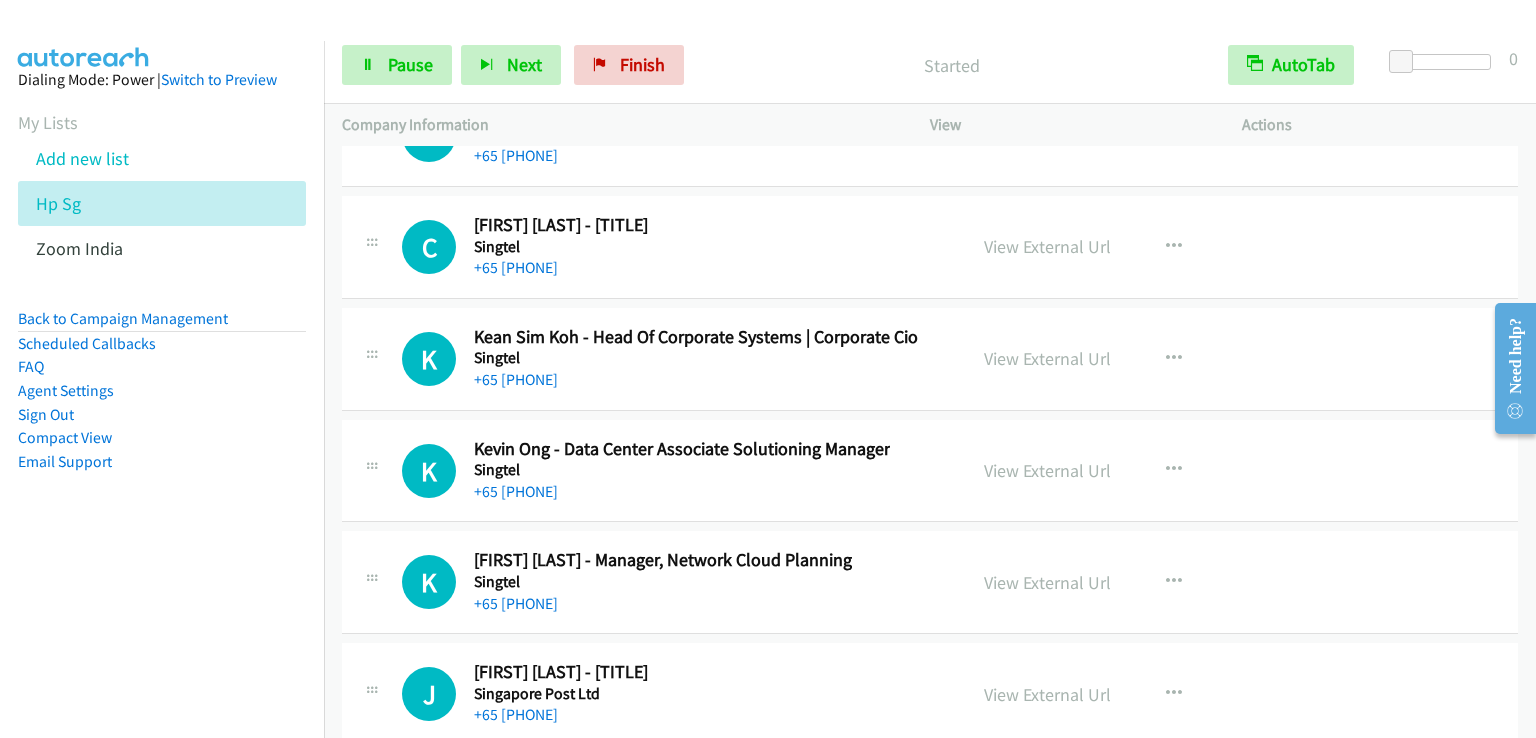 drag, startPoint x: 146, startPoint y: 590, endPoint x: 198, endPoint y: 514, distance: 92.086914 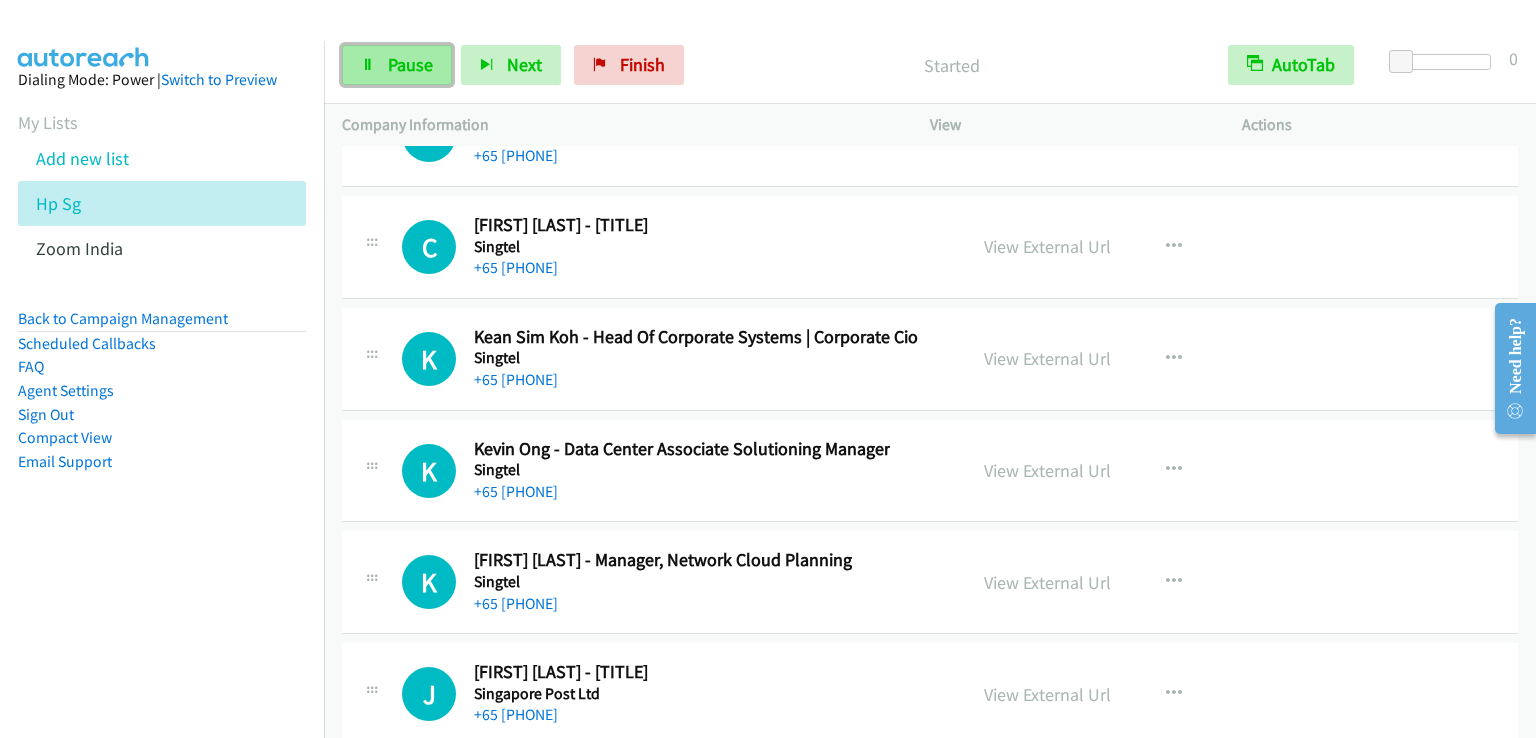 click on "Pause" at bounding box center (410, 64) 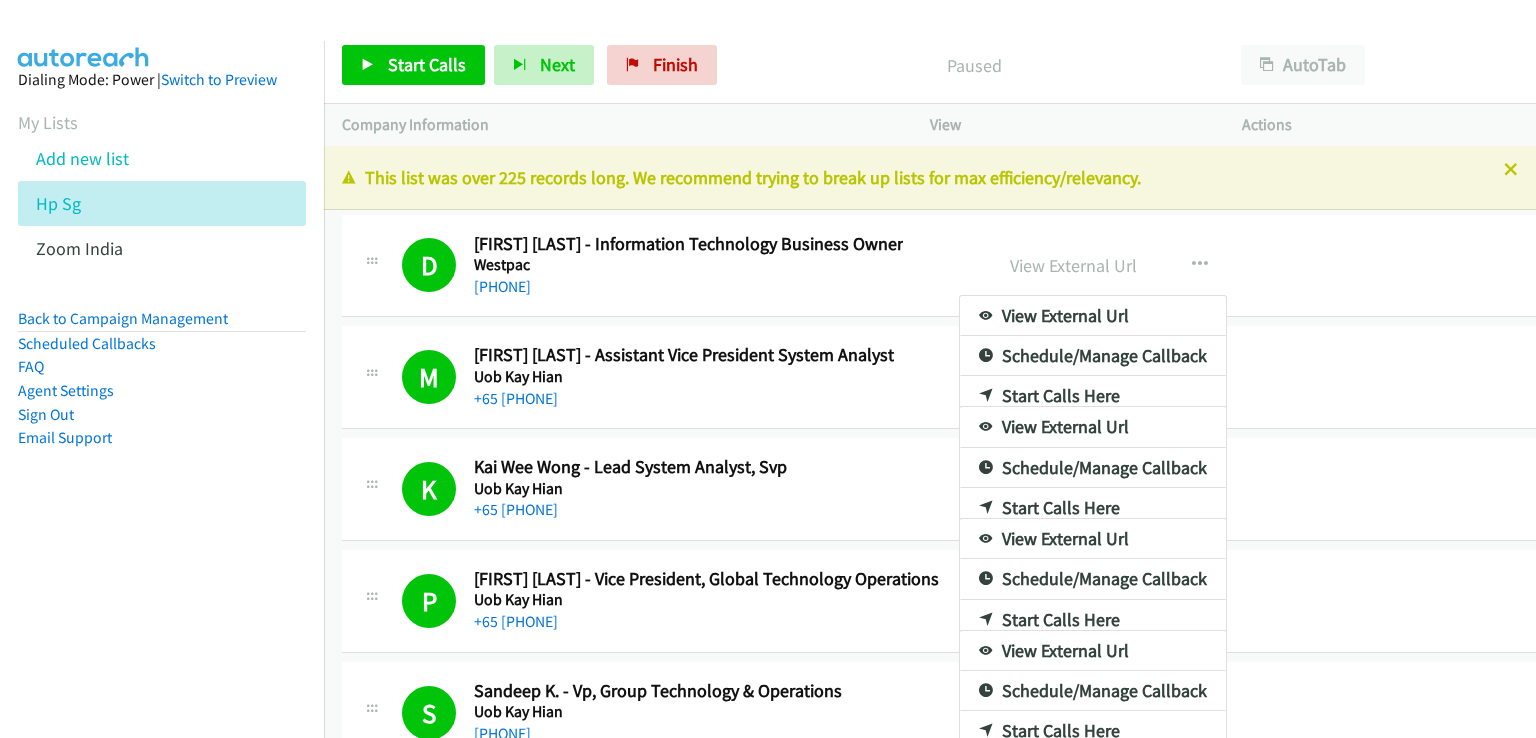 scroll, scrollTop: 0, scrollLeft: 0, axis: both 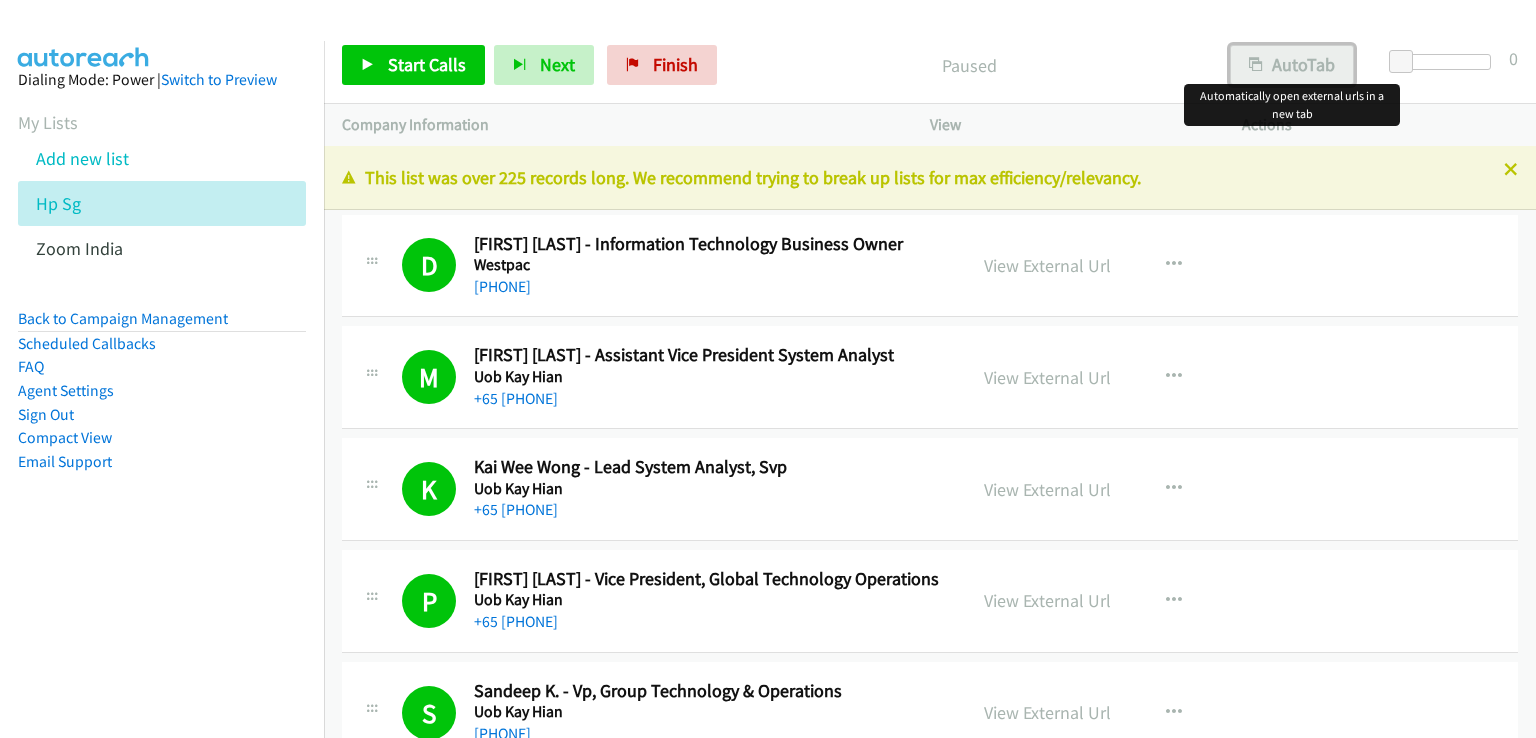 click on "AutoTab" at bounding box center [1292, 65] 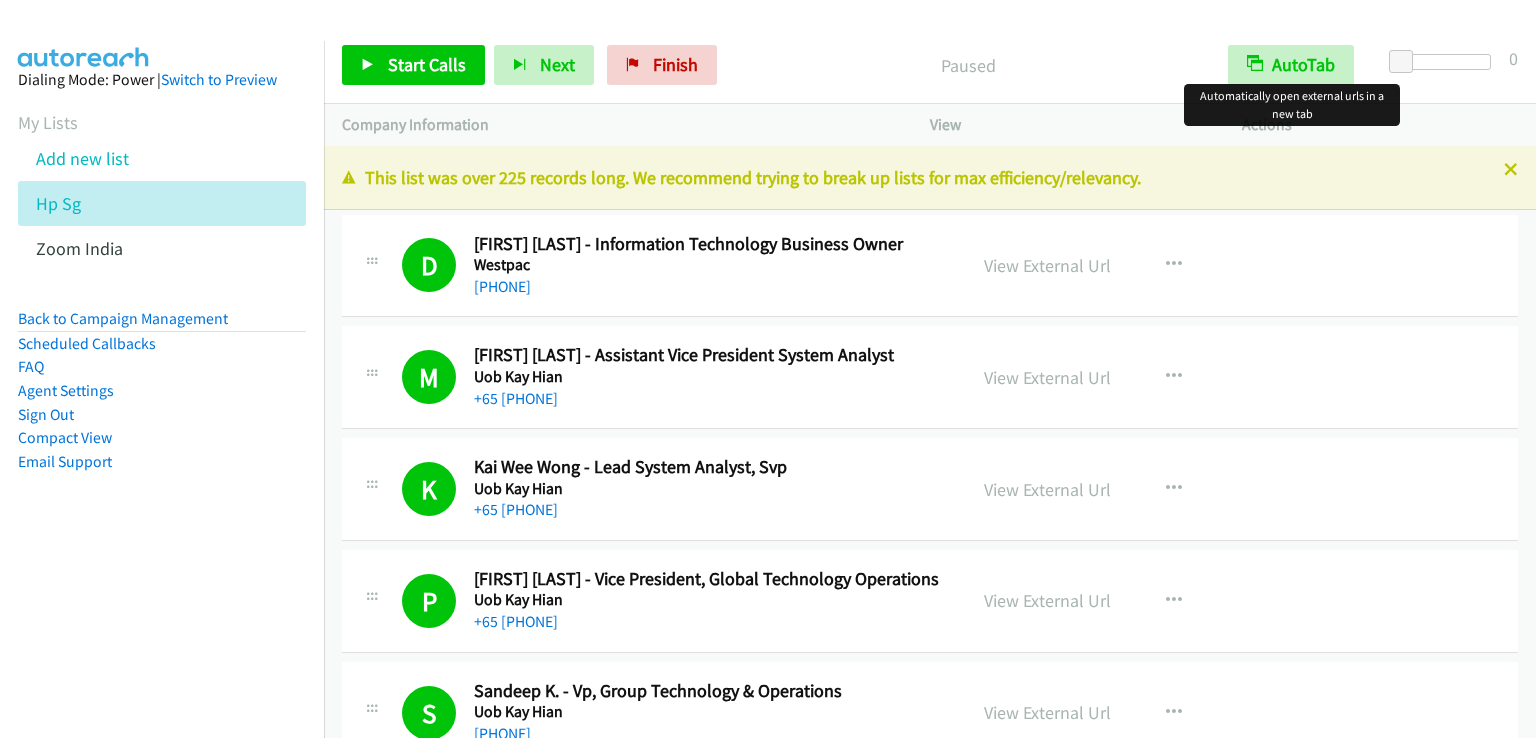 click on "Paused" at bounding box center (968, 65) 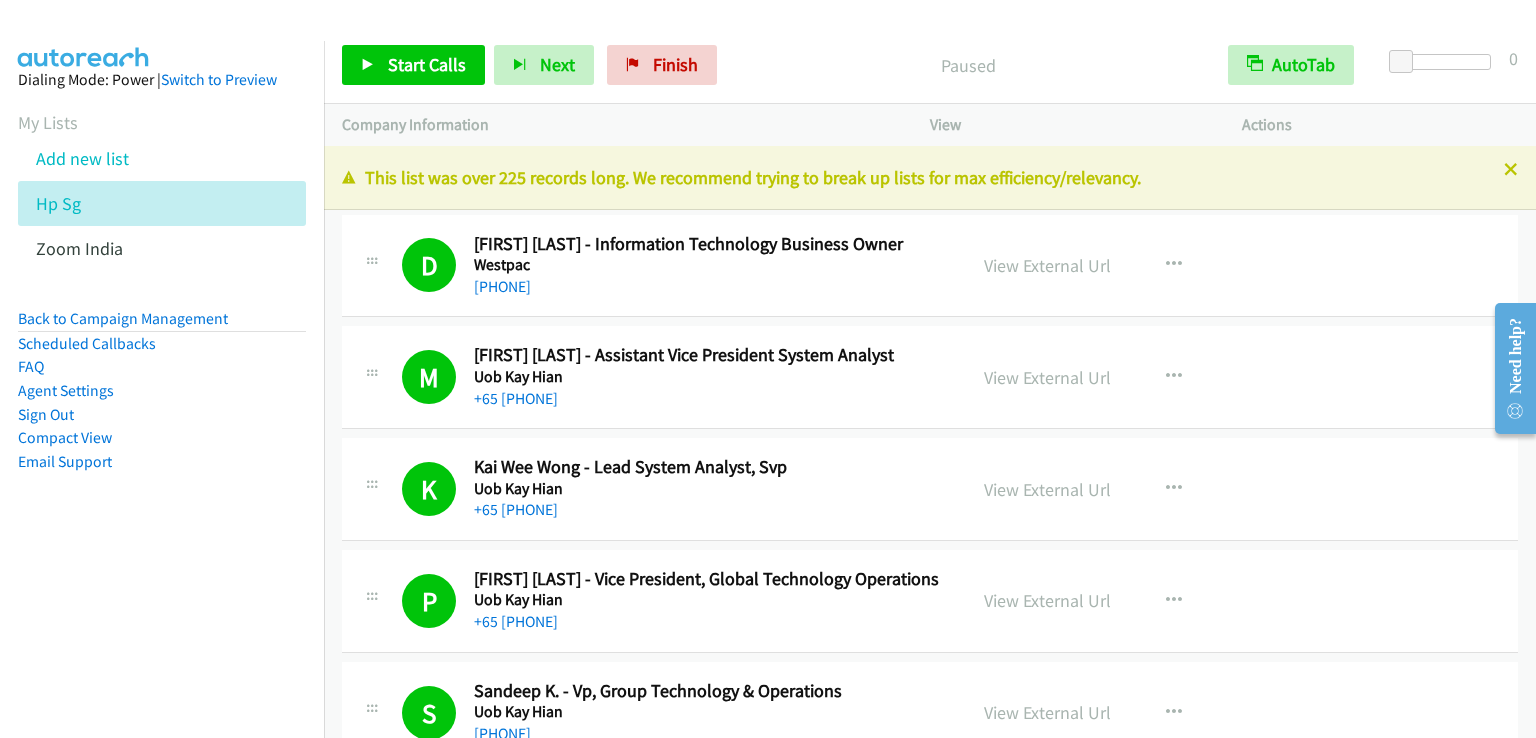 scroll, scrollTop: 25926, scrollLeft: 0, axis: vertical 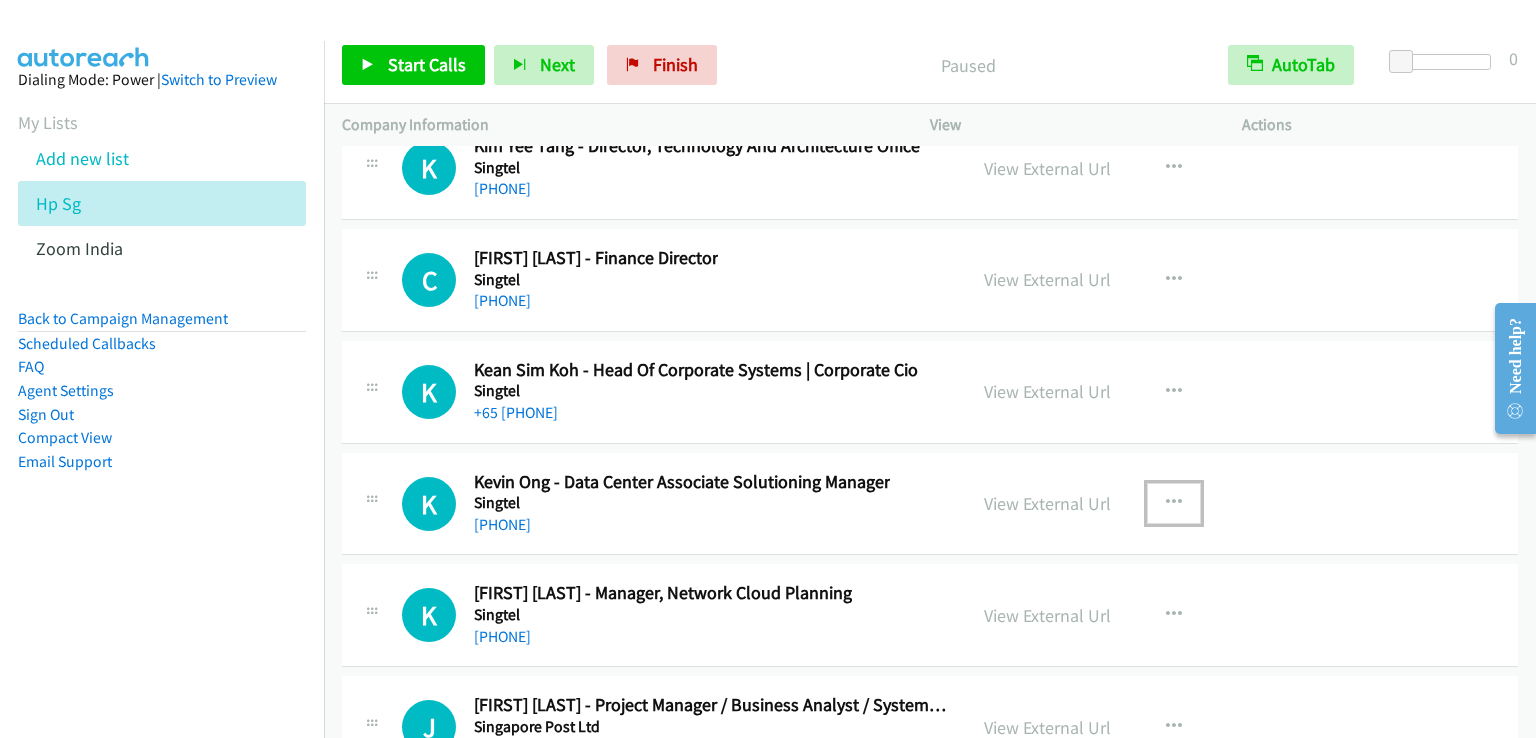 click at bounding box center (1174, 503) 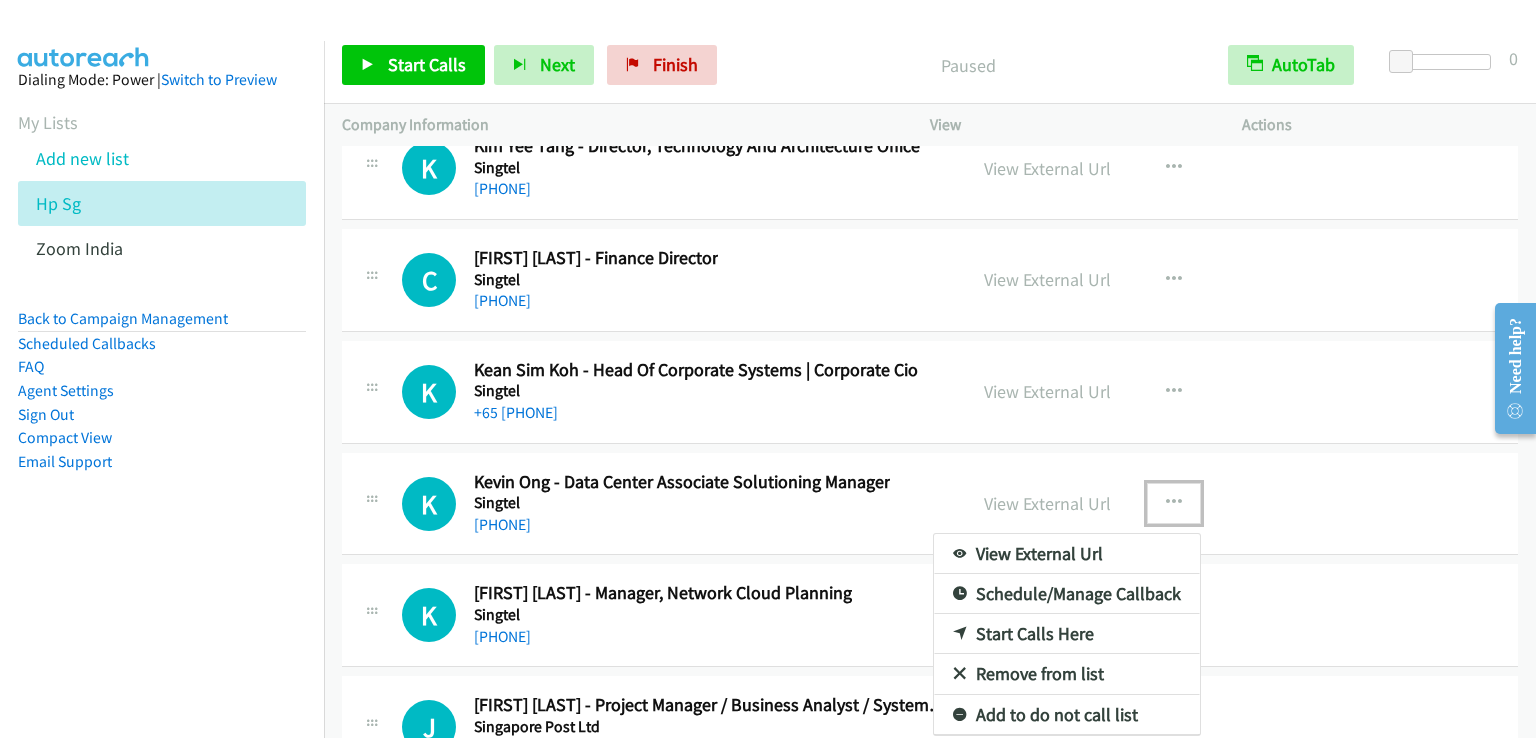 drag, startPoint x: 1024, startPoint y: 585, endPoint x: 1140, endPoint y: 498, distance: 145 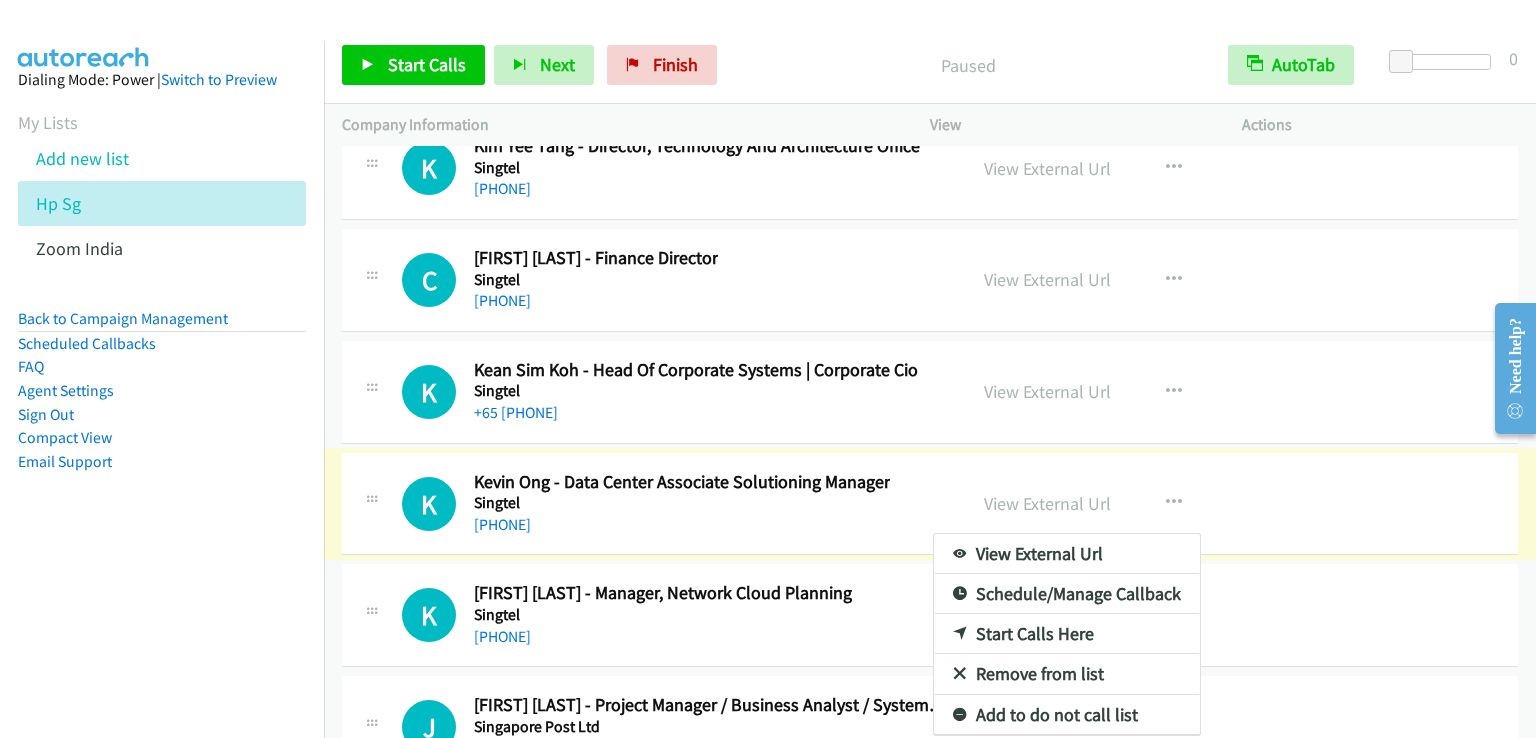 click at bounding box center (768, 369) 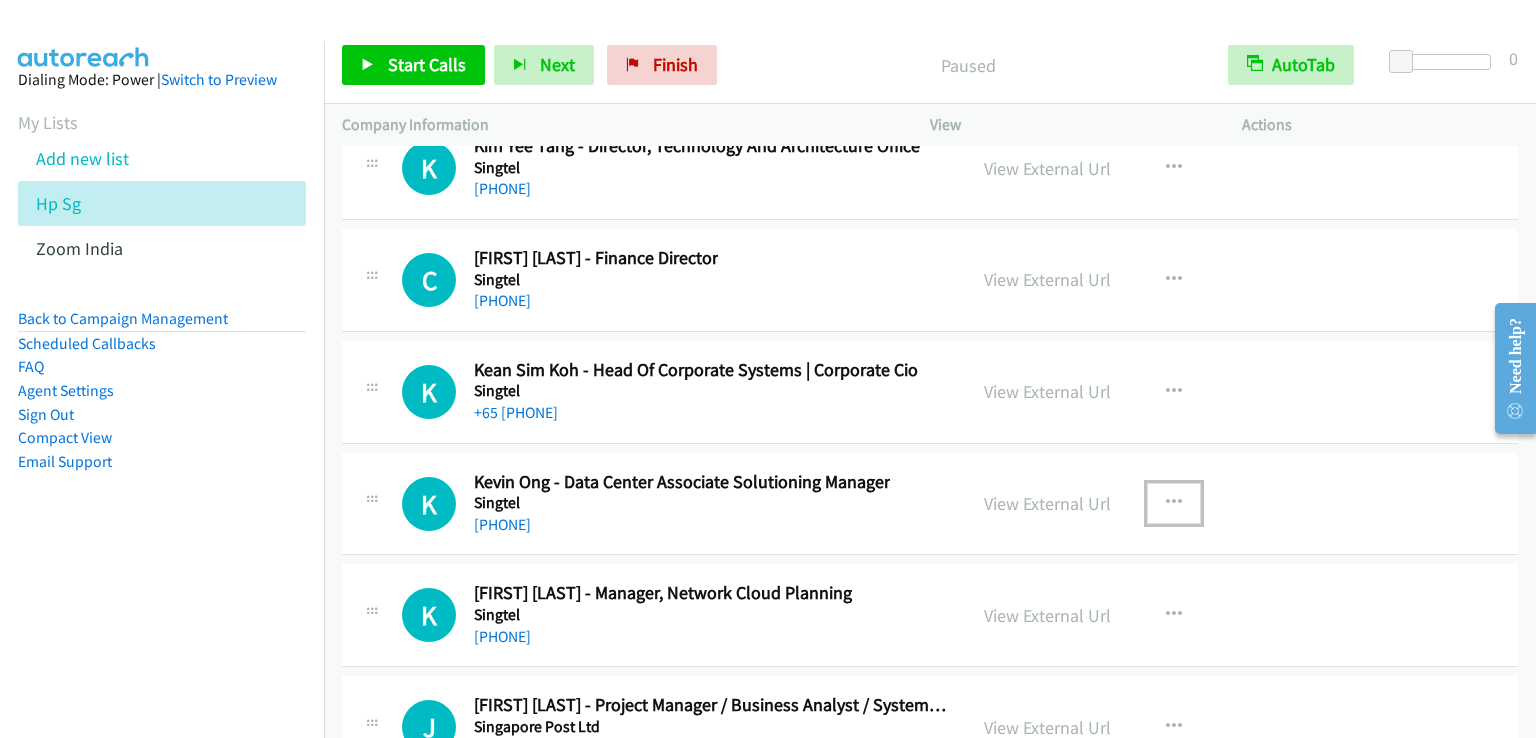 click at bounding box center [1174, 503] 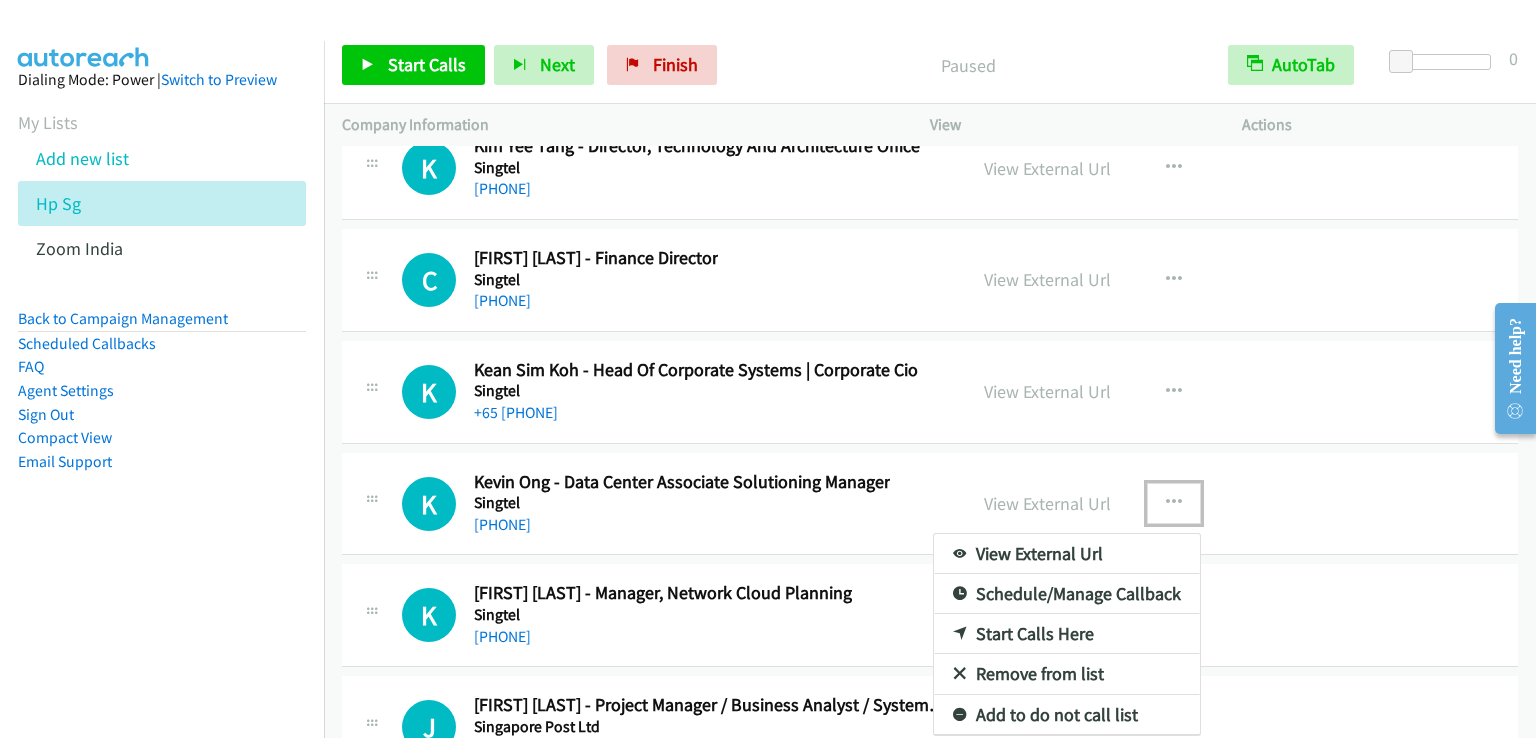 click on "Start Calls Here" at bounding box center (1067, 634) 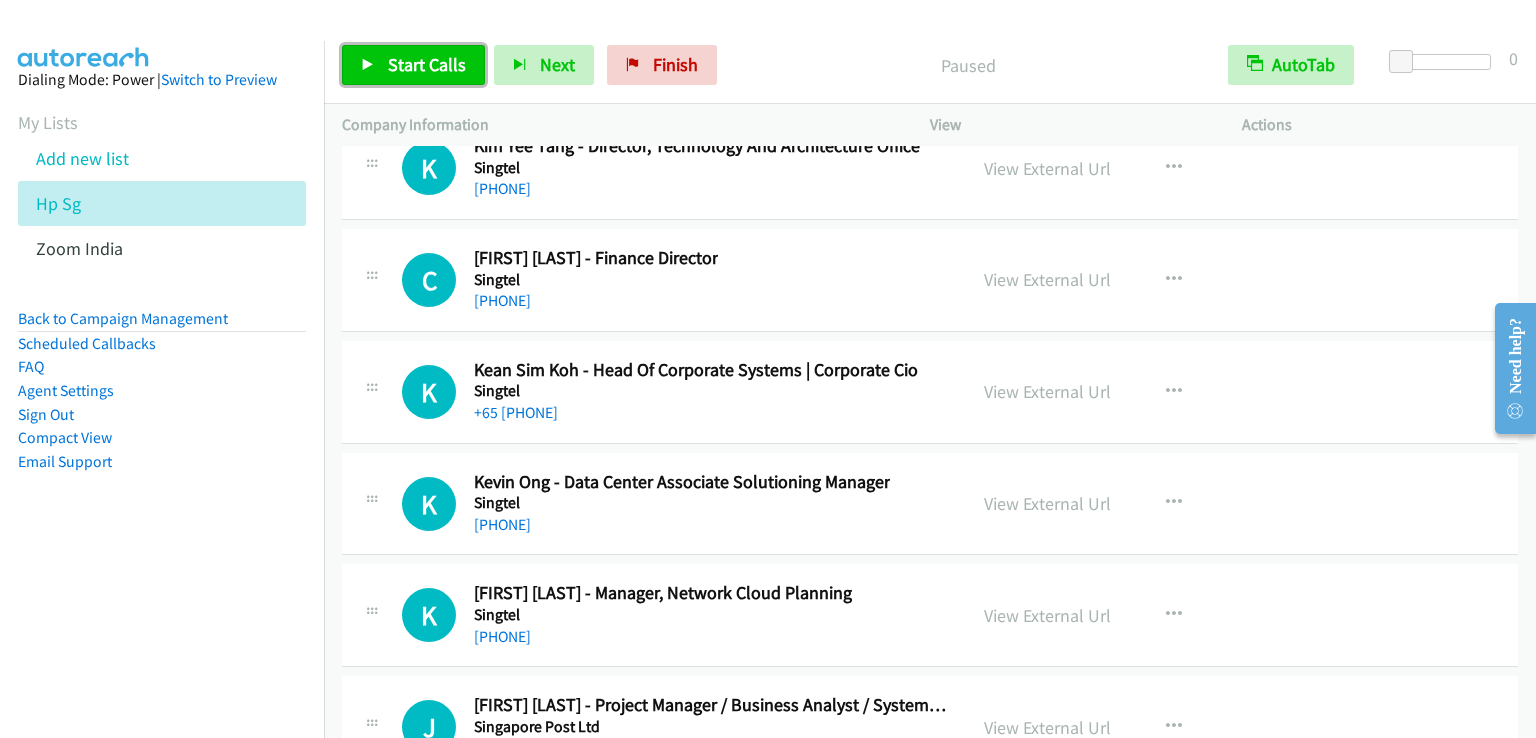 click on "Start Calls" at bounding box center (427, 64) 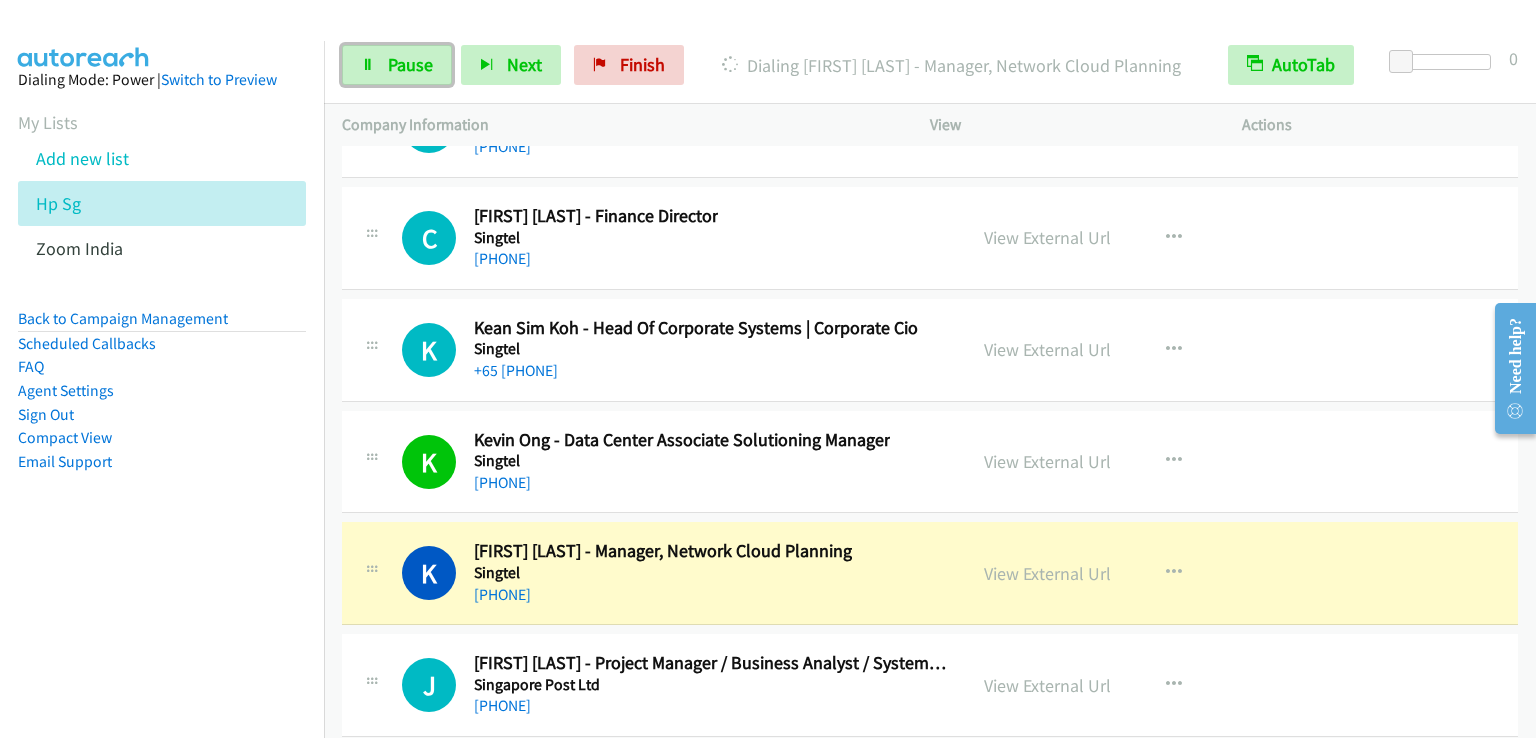 scroll, scrollTop: 26026, scrollLeft: 0, axis: vertical 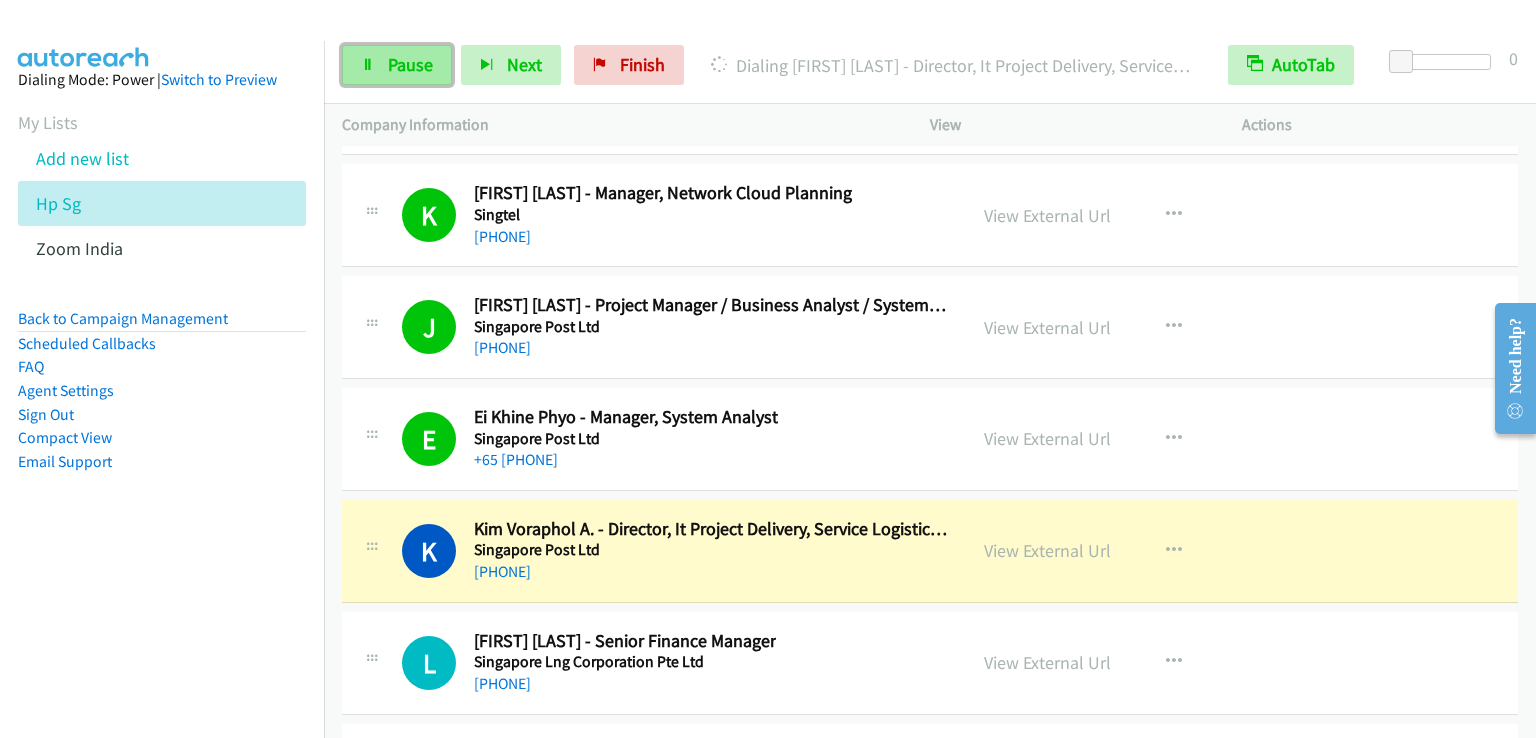 click on "Pause" at bounding box center (410, 64) 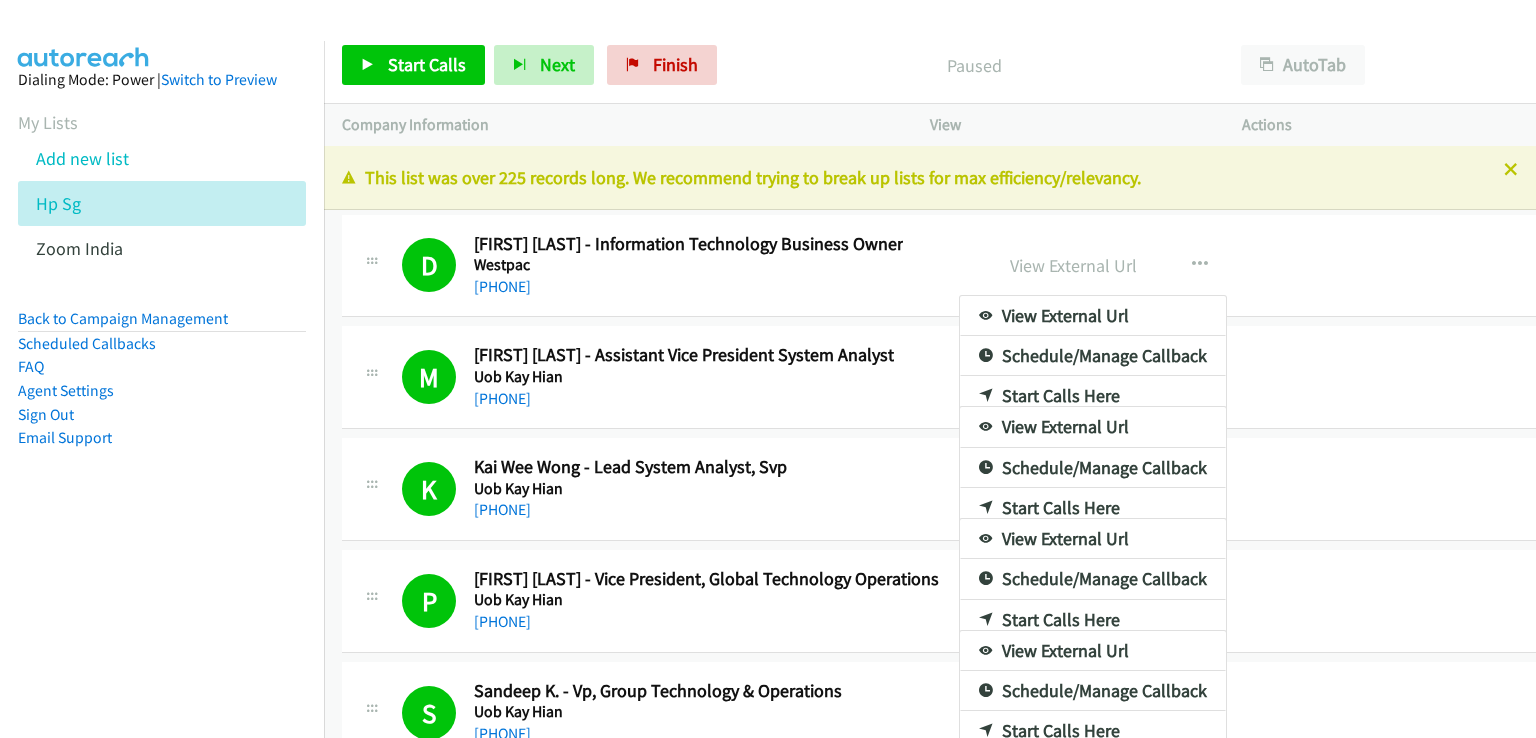 scroll, scrollTop: 0, scrollLeft: 0, axis: both 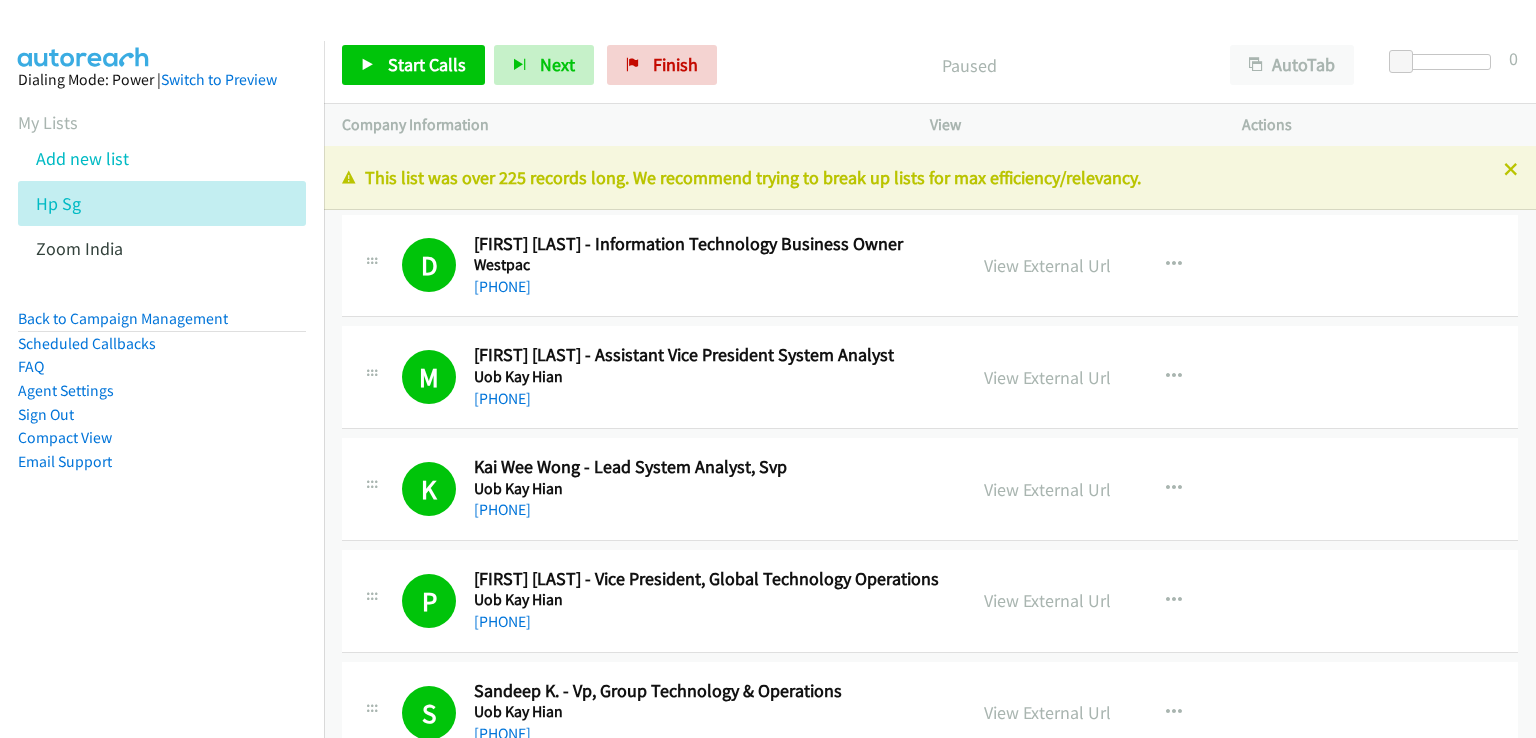 click on "Start Calls
Pause
Next
Finish
Paused
AutoTab
AutoTab
0" at bounding box center [930, 65] 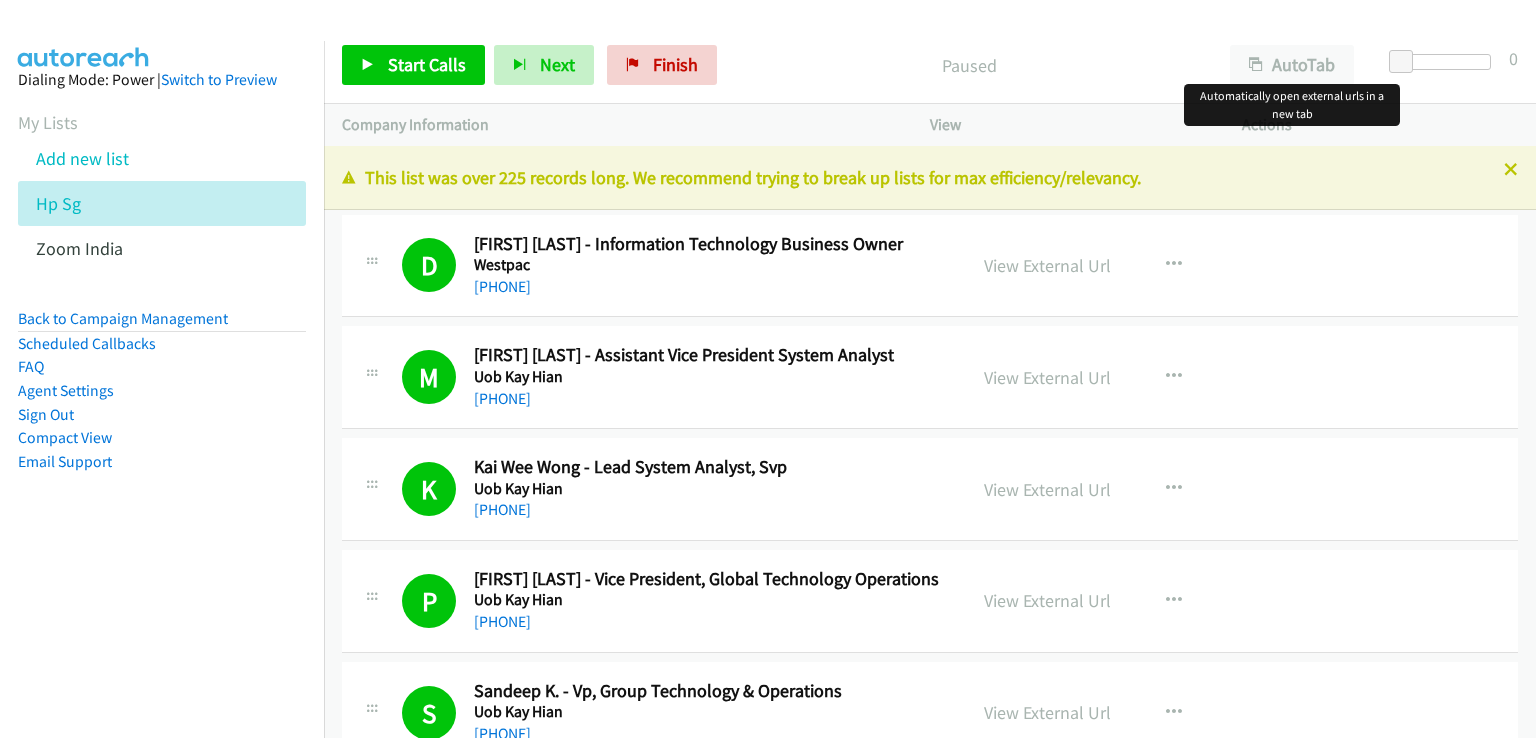 scroll, scrollTop: 0, scrollLeft: 0, axis: both 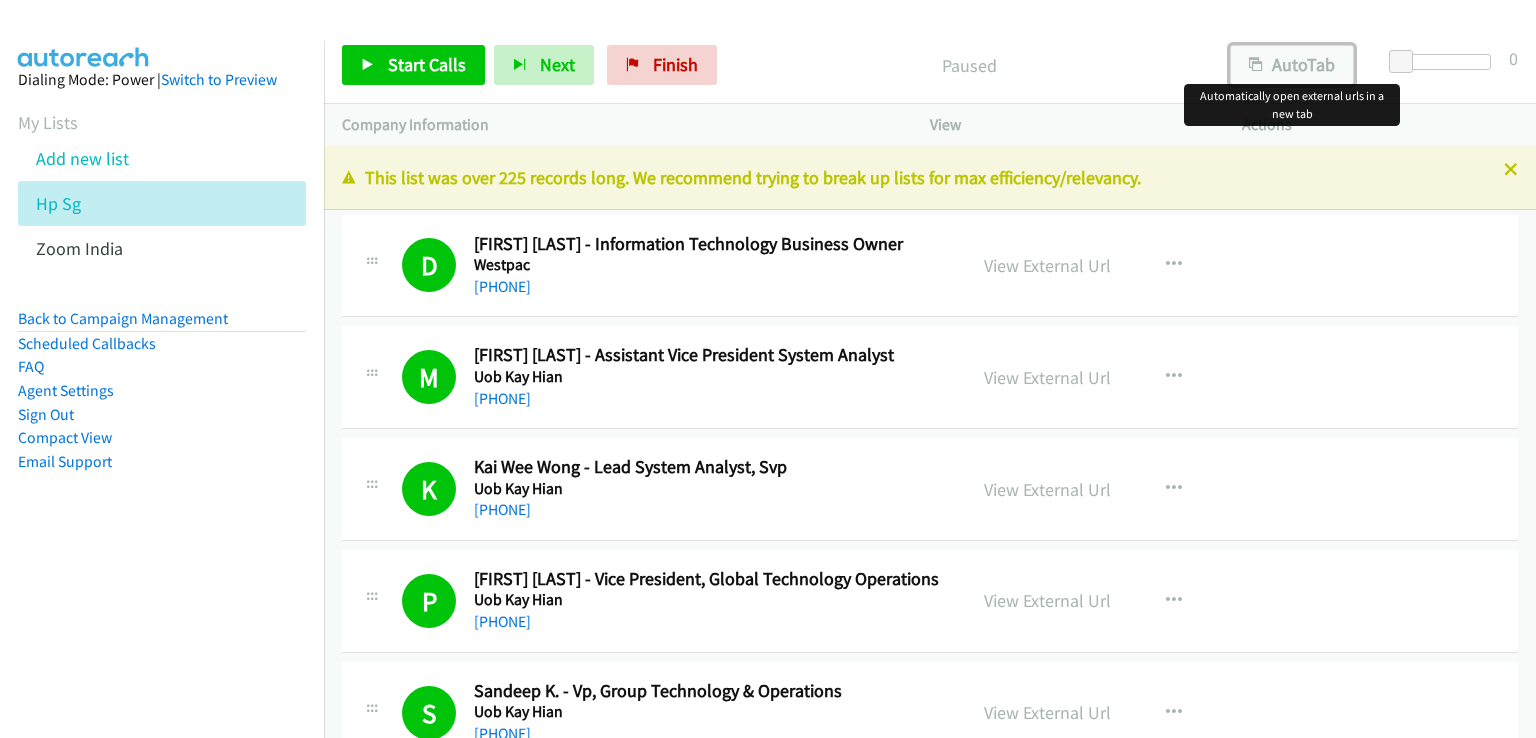 click on "AutoTab" at bounding box center [1292, 65] 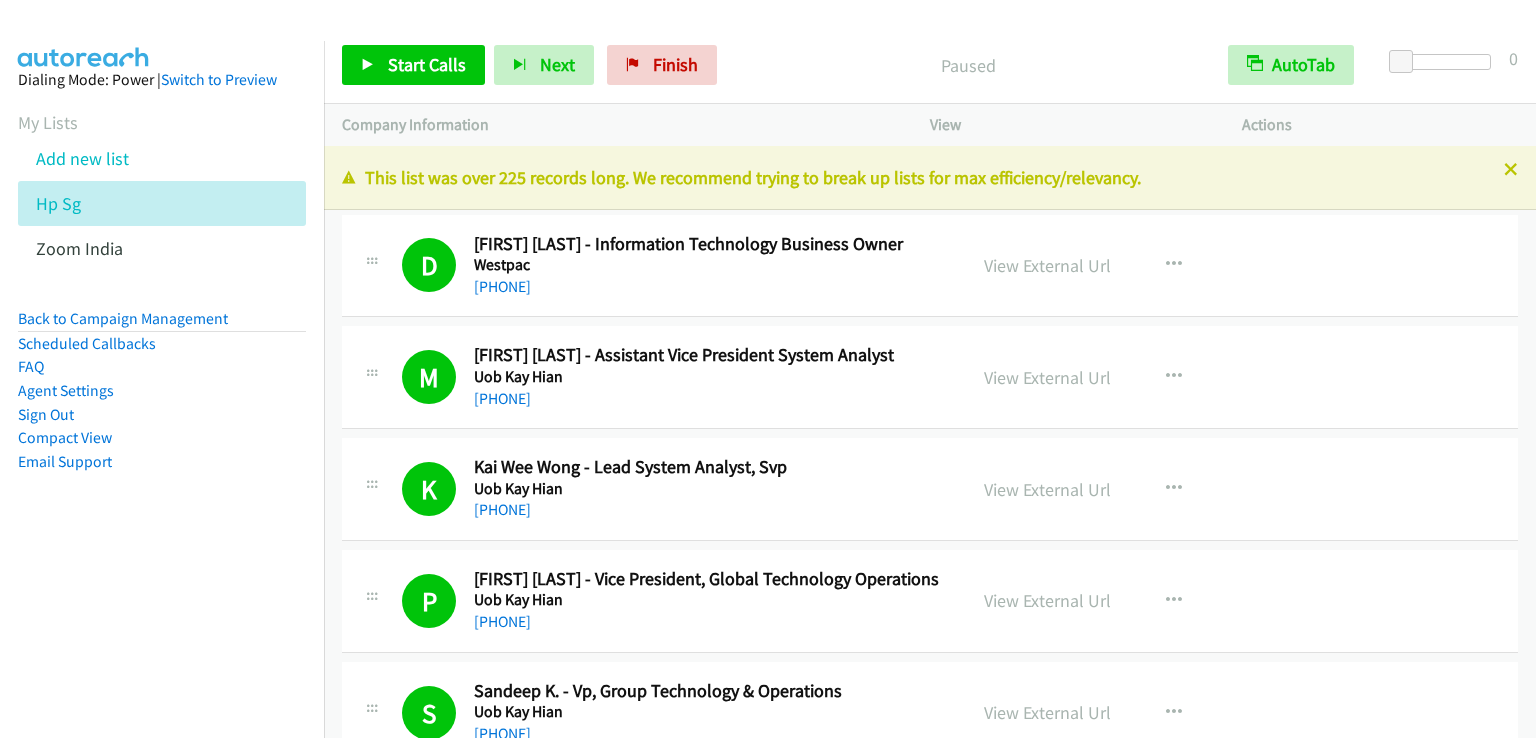 click at bounding box center [759, 38] 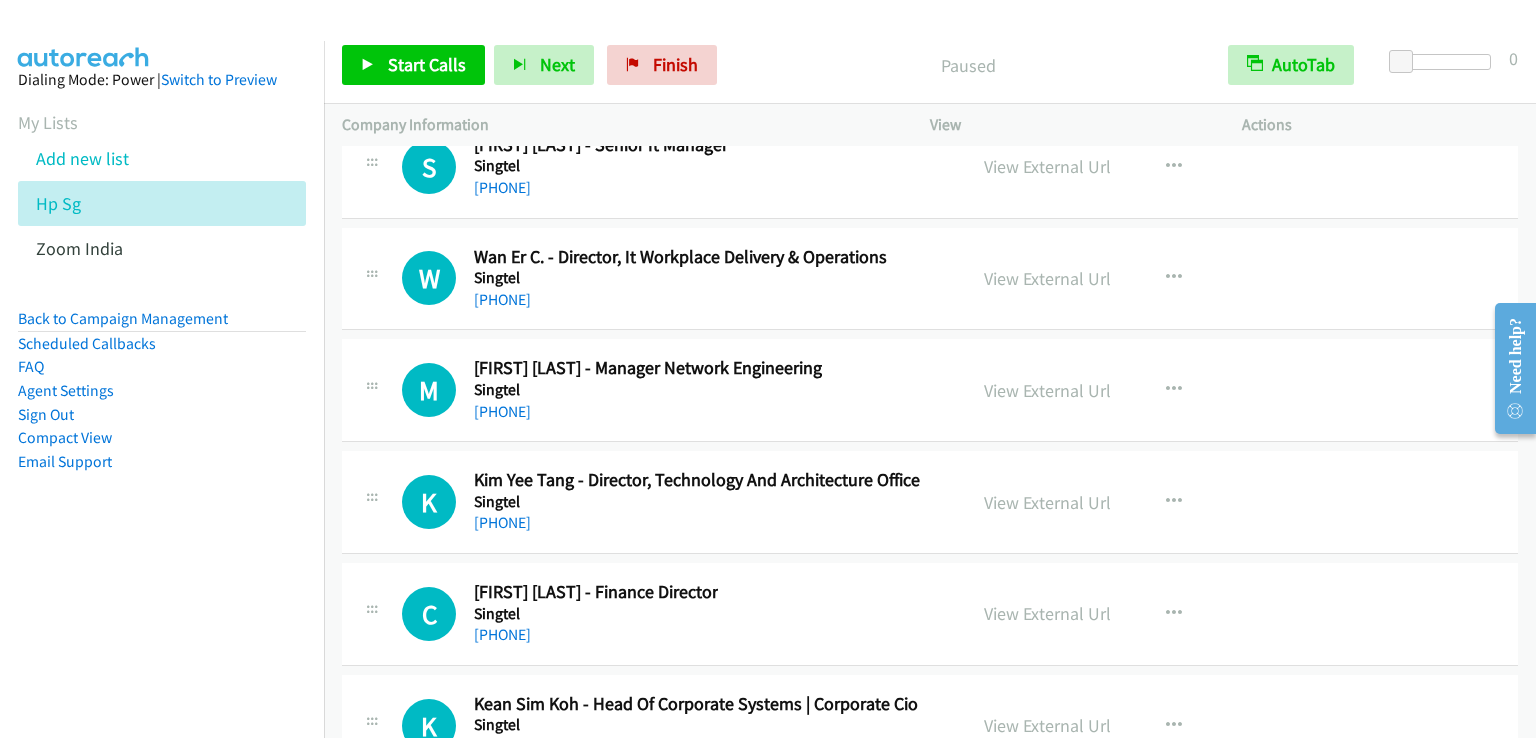 scroll, scrollTop: 26372, scrollLeft: 0, axis: vertical 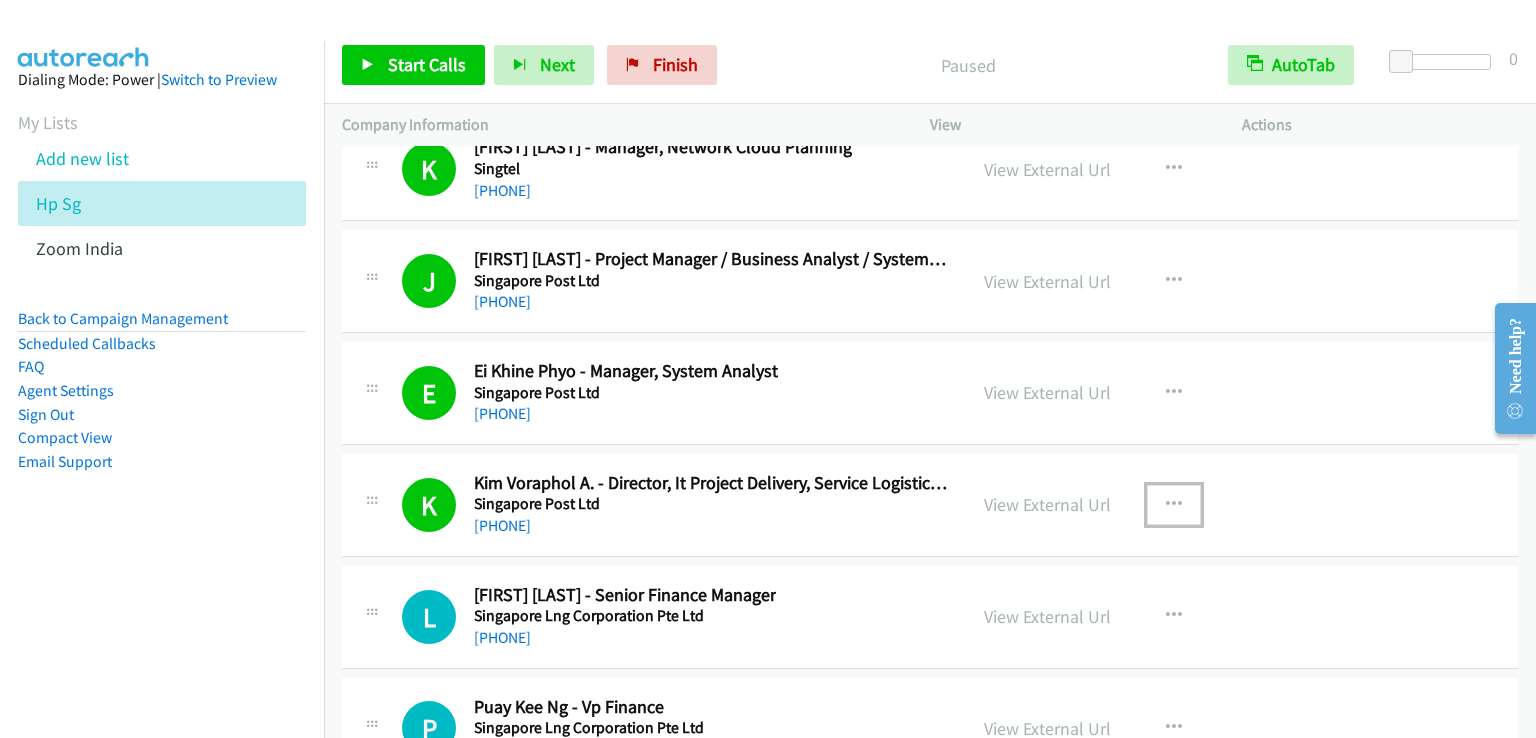 click at bounding box center (1174, 505) 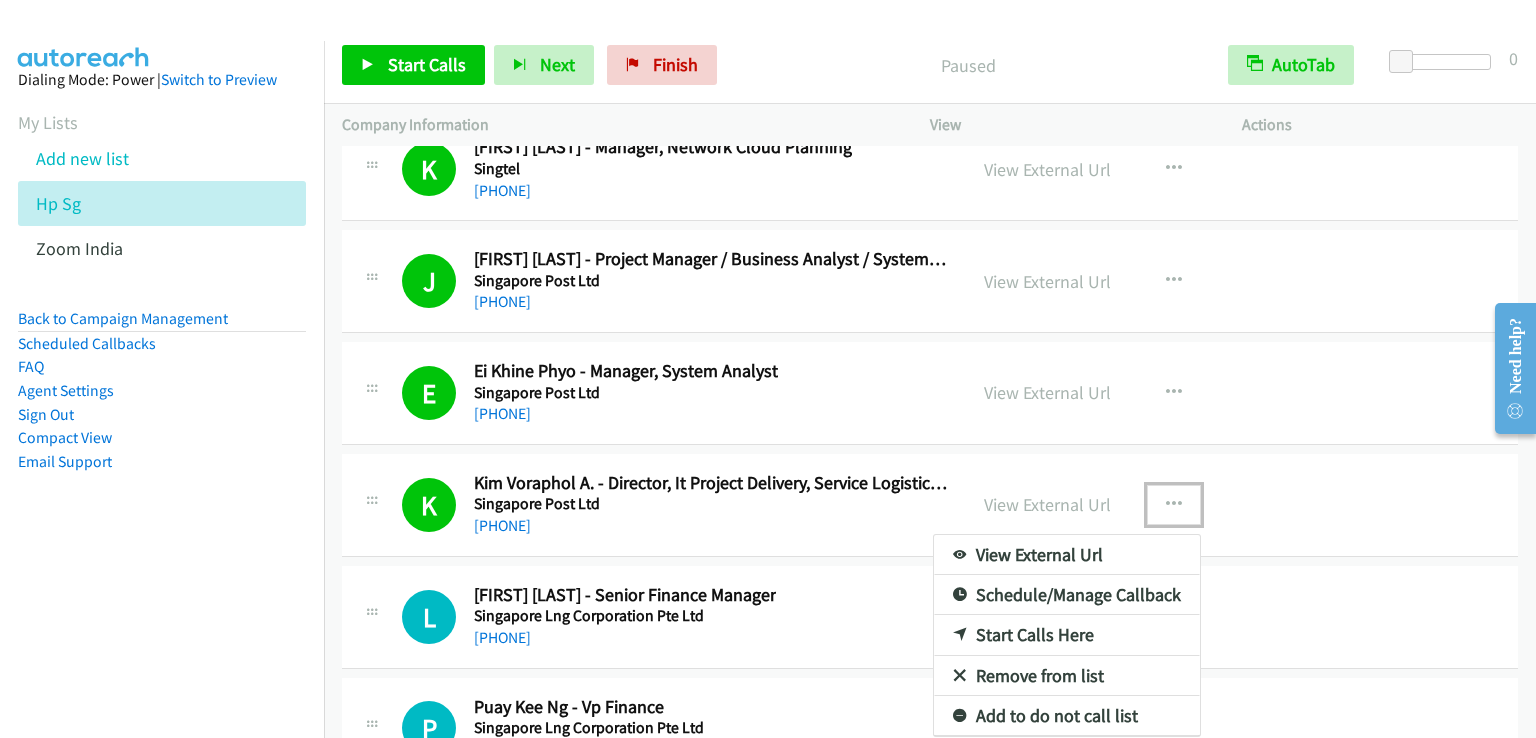 click on "Start Calls Here" at bounding box center [1067, 635] 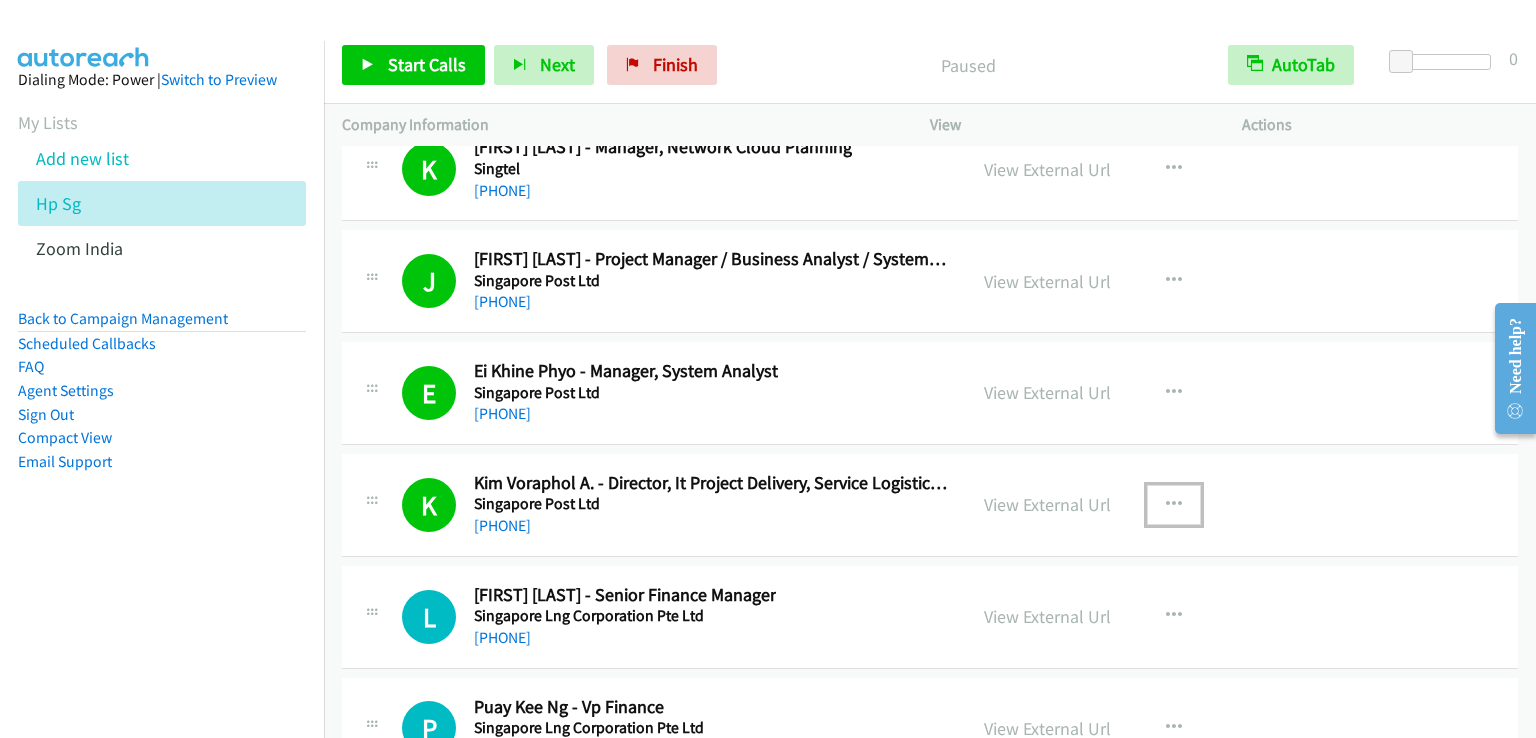 click at bounding box center [1174, 505] 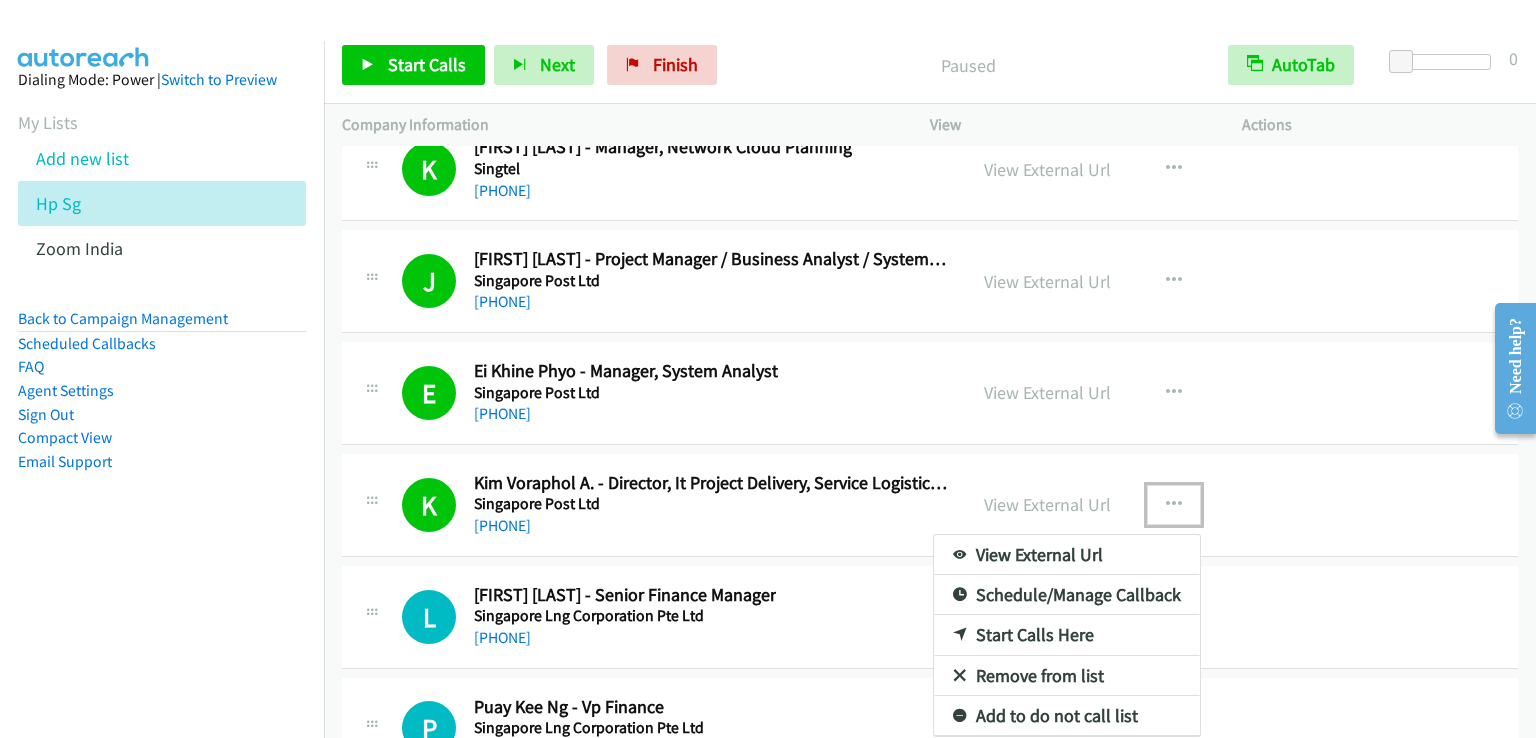 click on "Start Calls Here" at bounding box center [1067, 635] 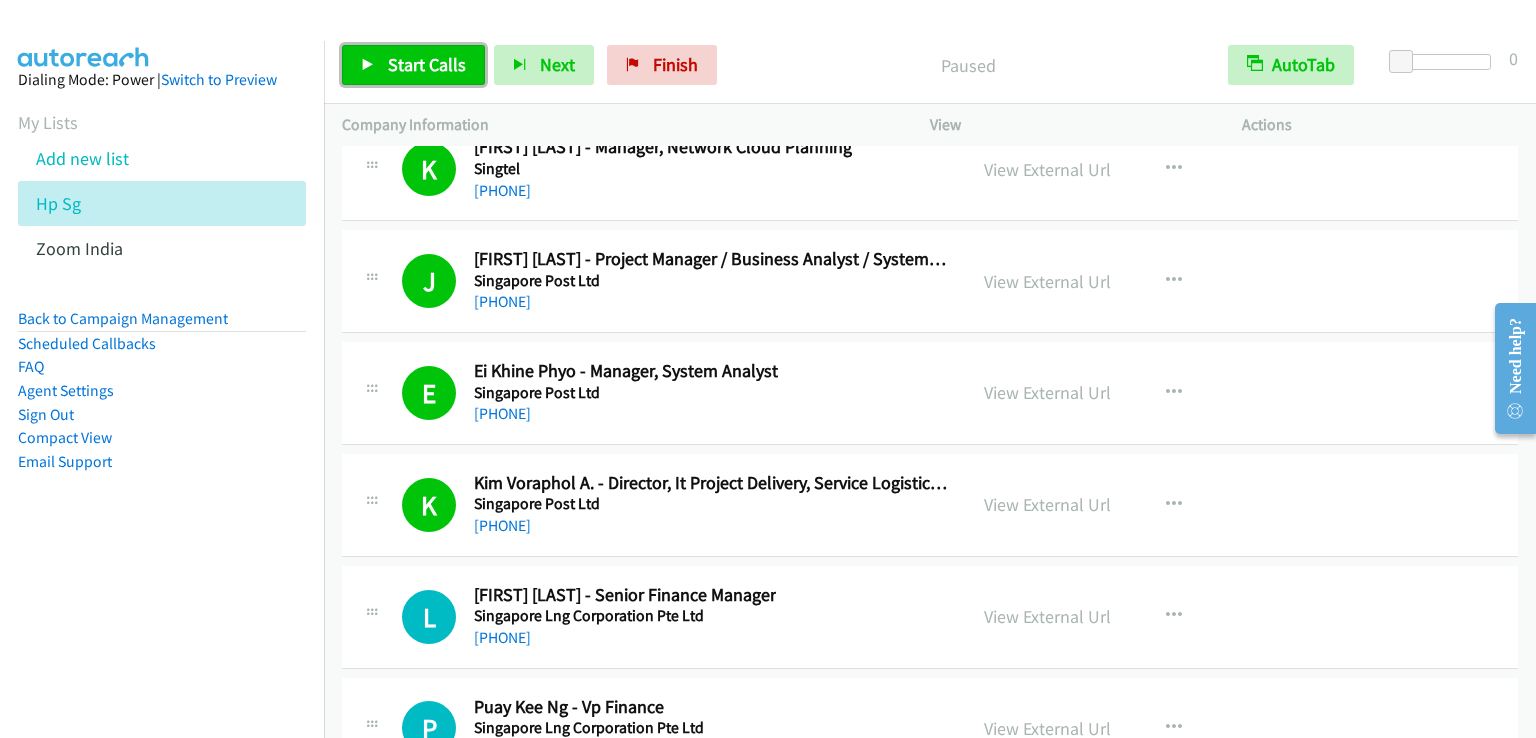 click on "Start Calls" at bounding box center (427, 64) 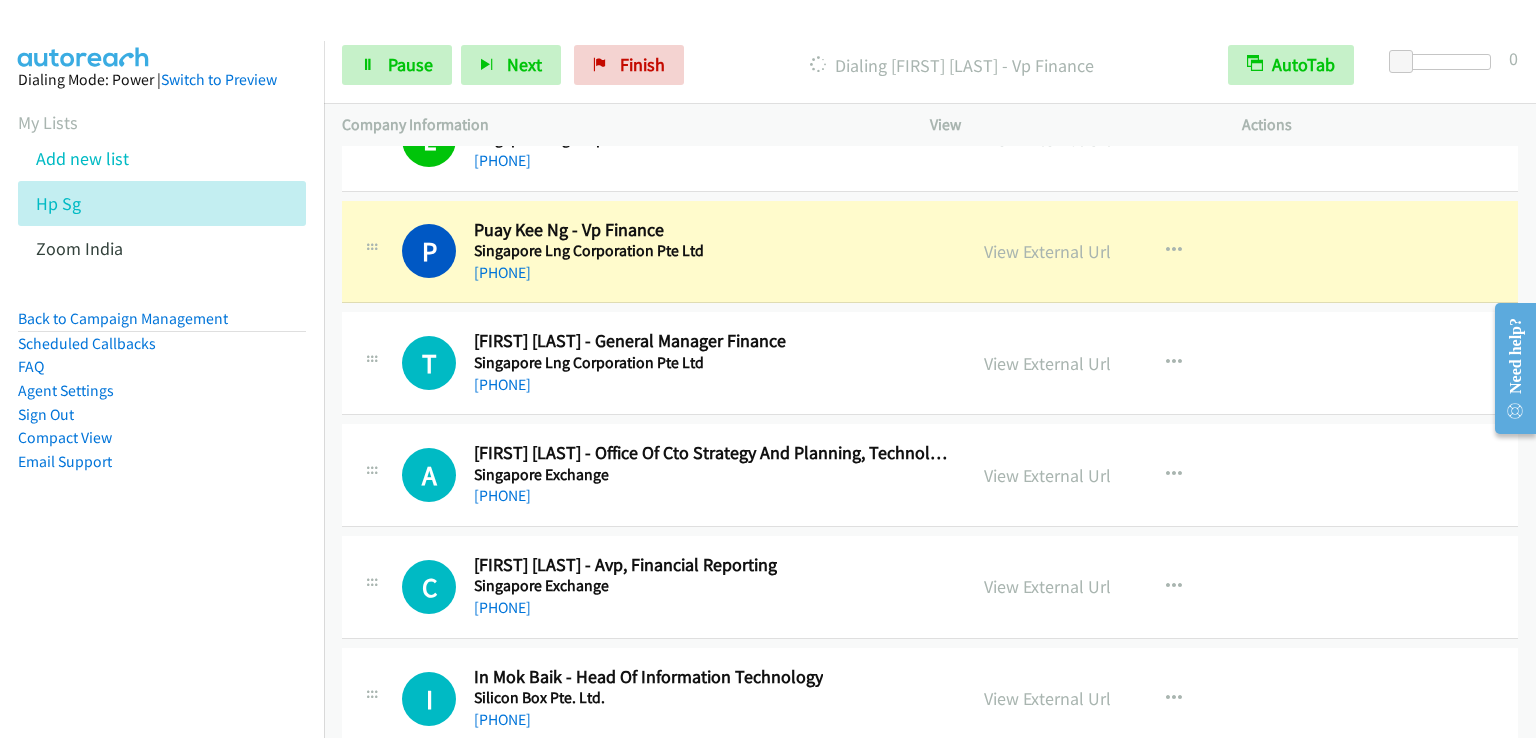 scroll, scrollTop: 26872, scrollLeft: 0, axis: vertical 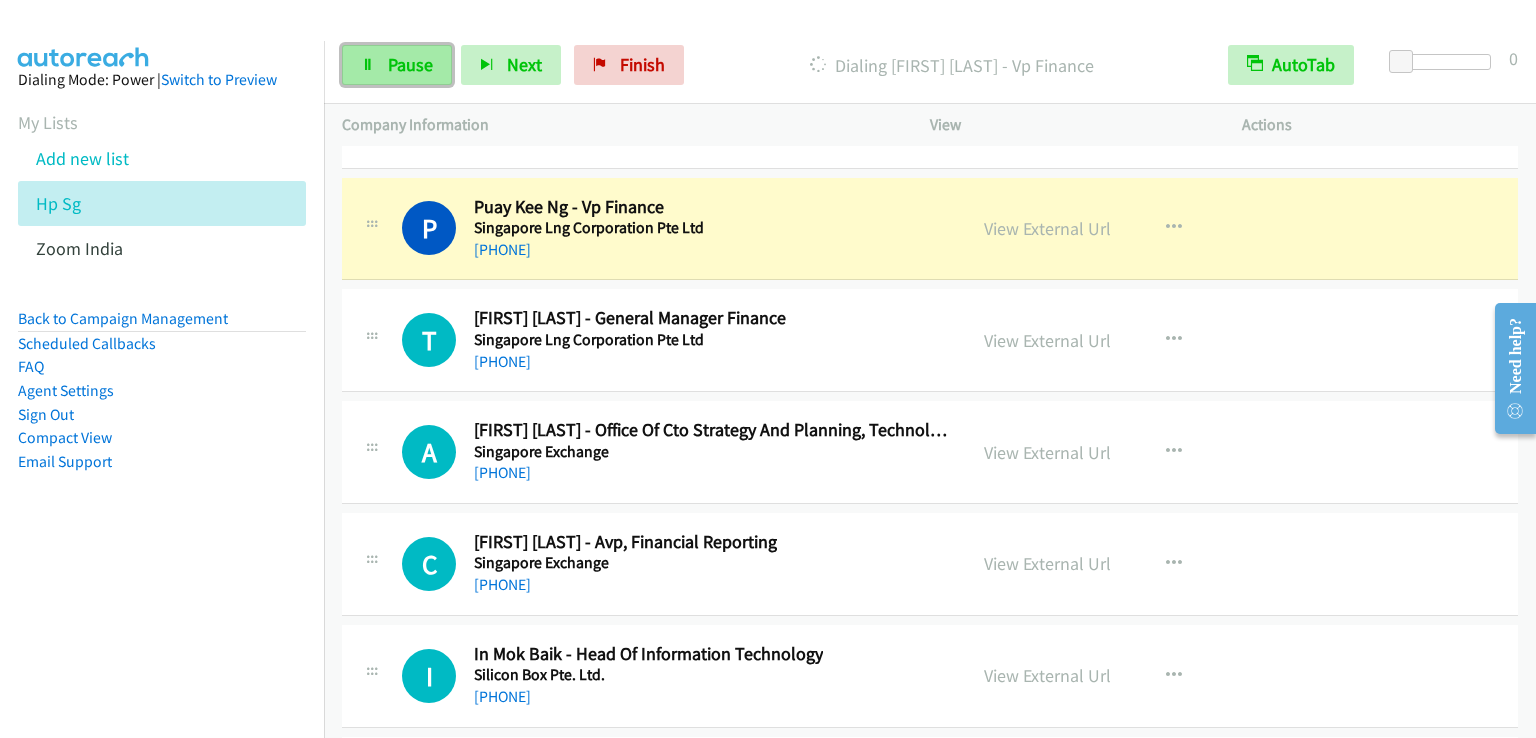 click on "Pause" at bounding box center (410, 64) 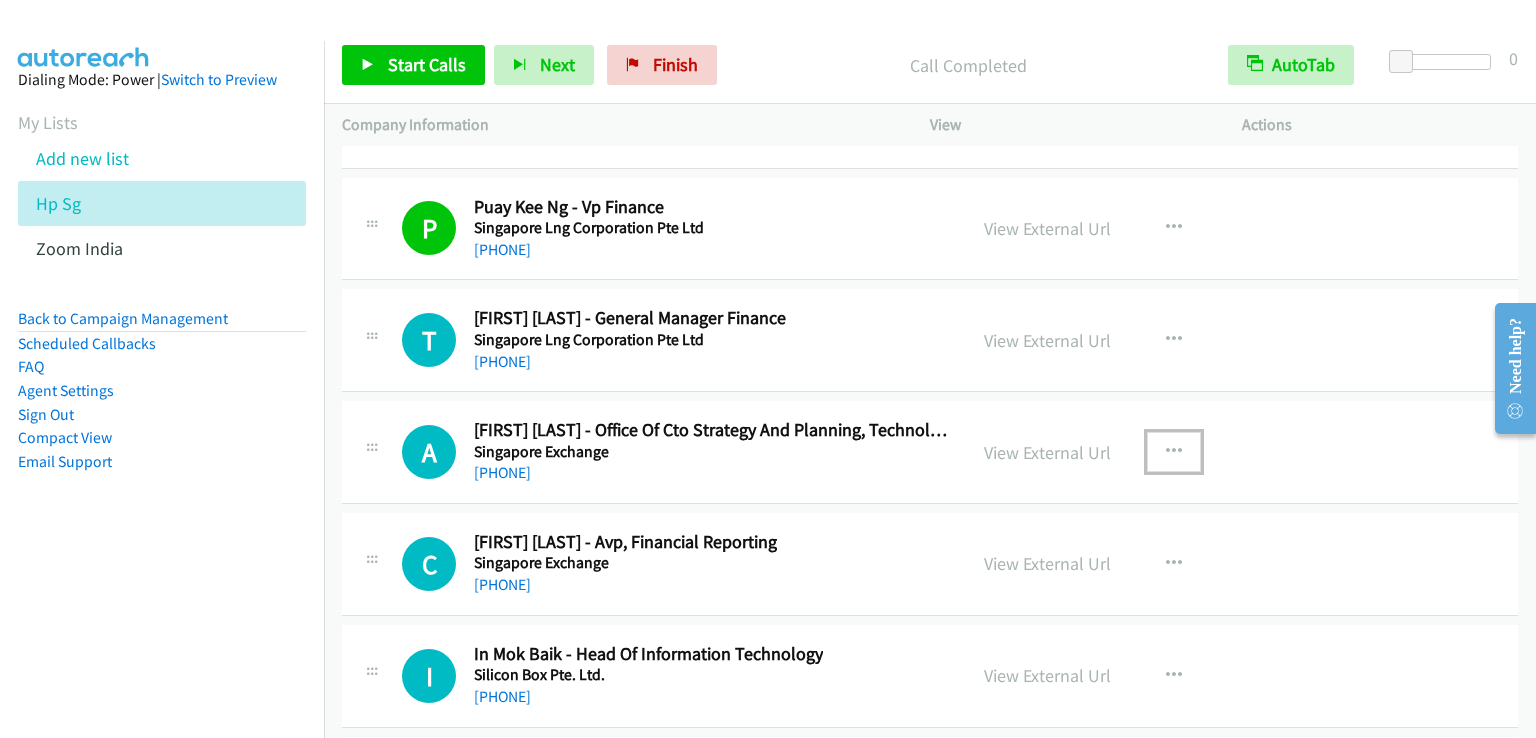 click at bounding box center (1174, 452) 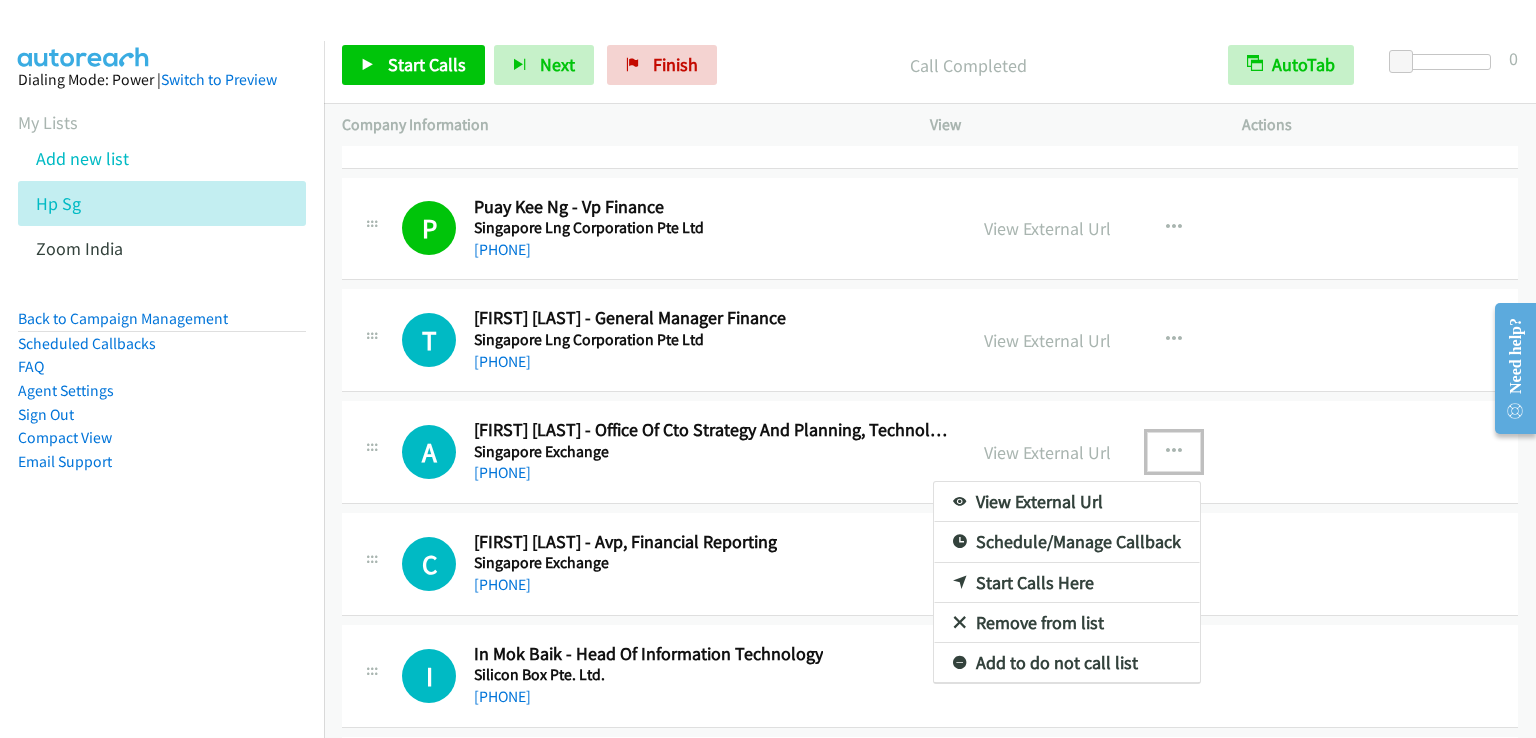 drag, startPoint x: 1022, startPoint y: 533, endPoint x: 1136, endPoint y: 429, distance: 154.31137 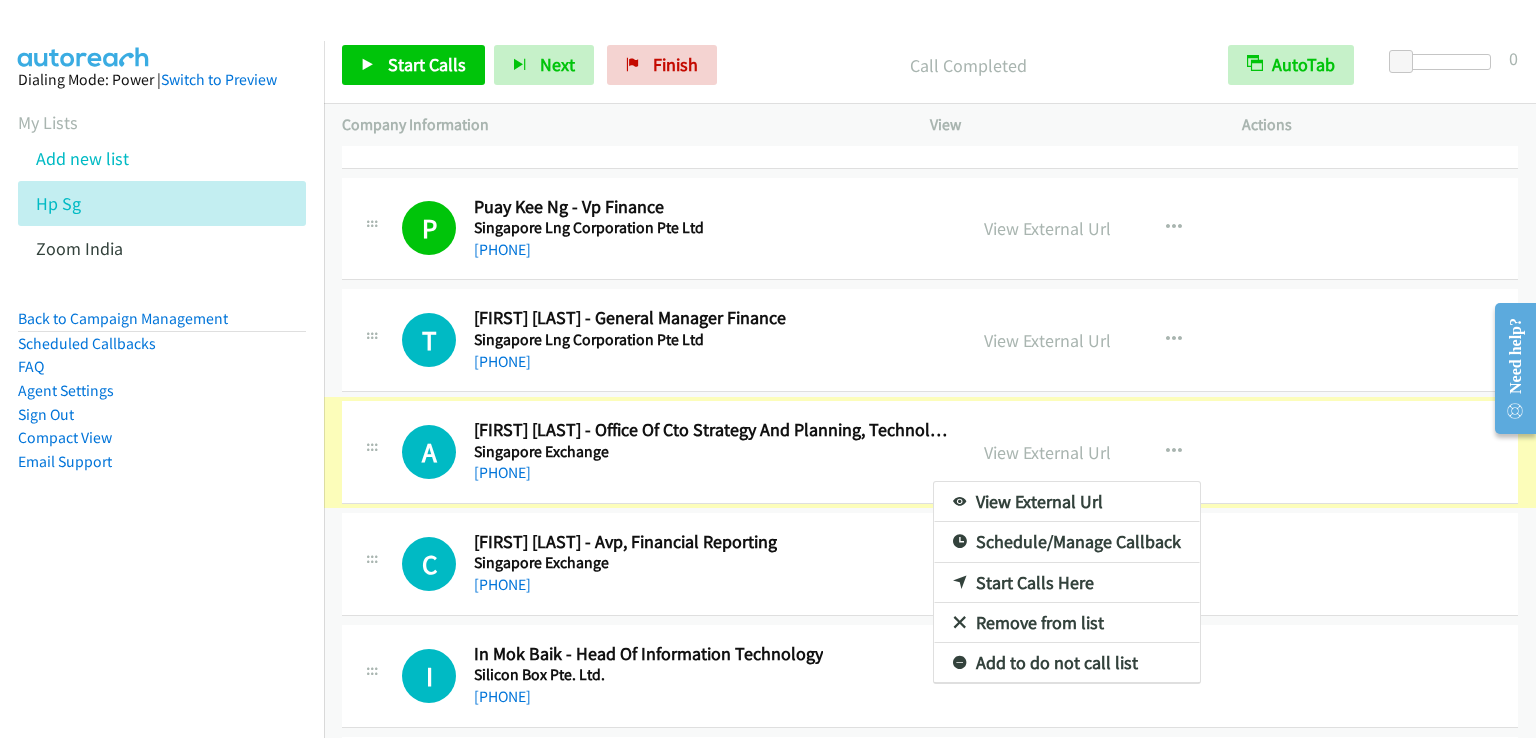 click at bounding box center (768, 369) 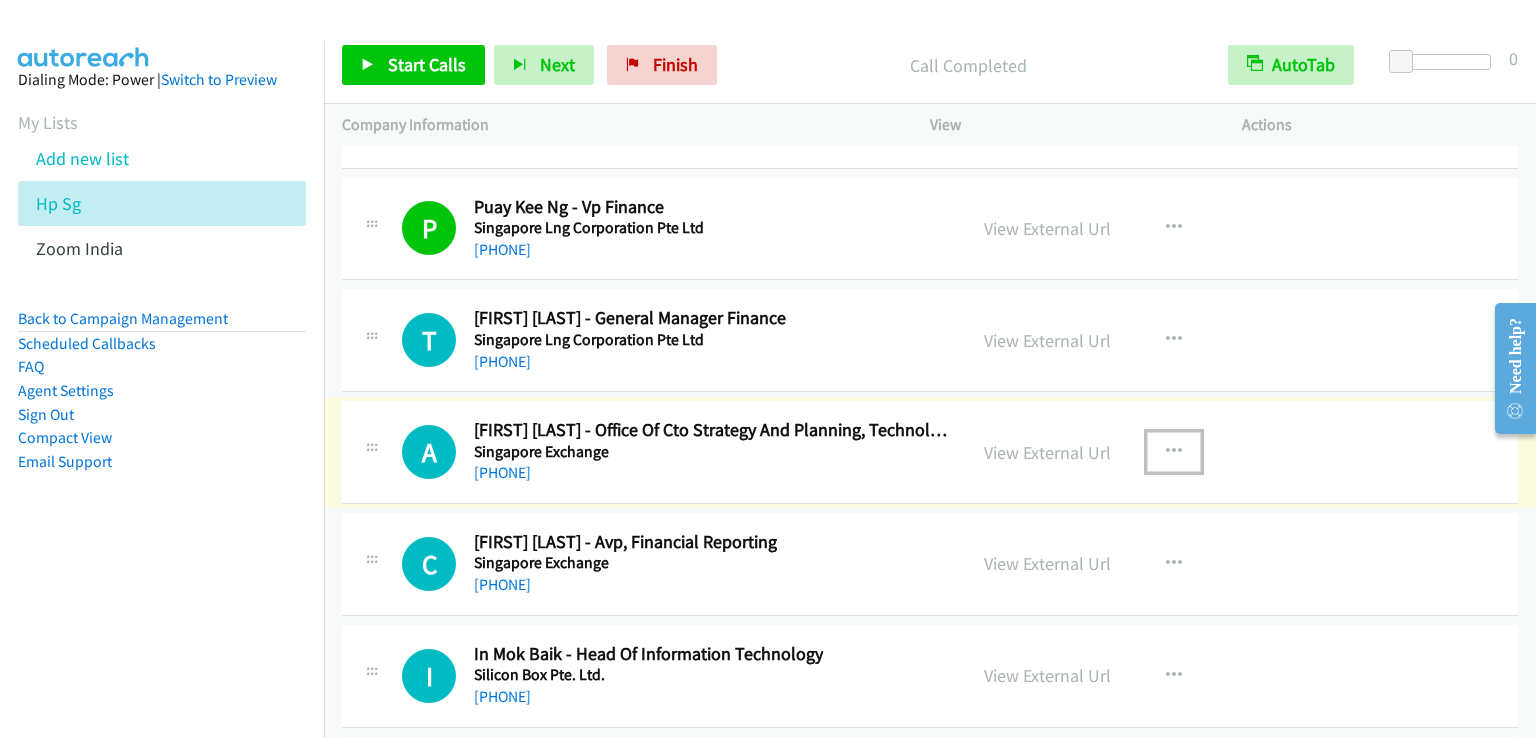 click at bounding box center [1174, 452] 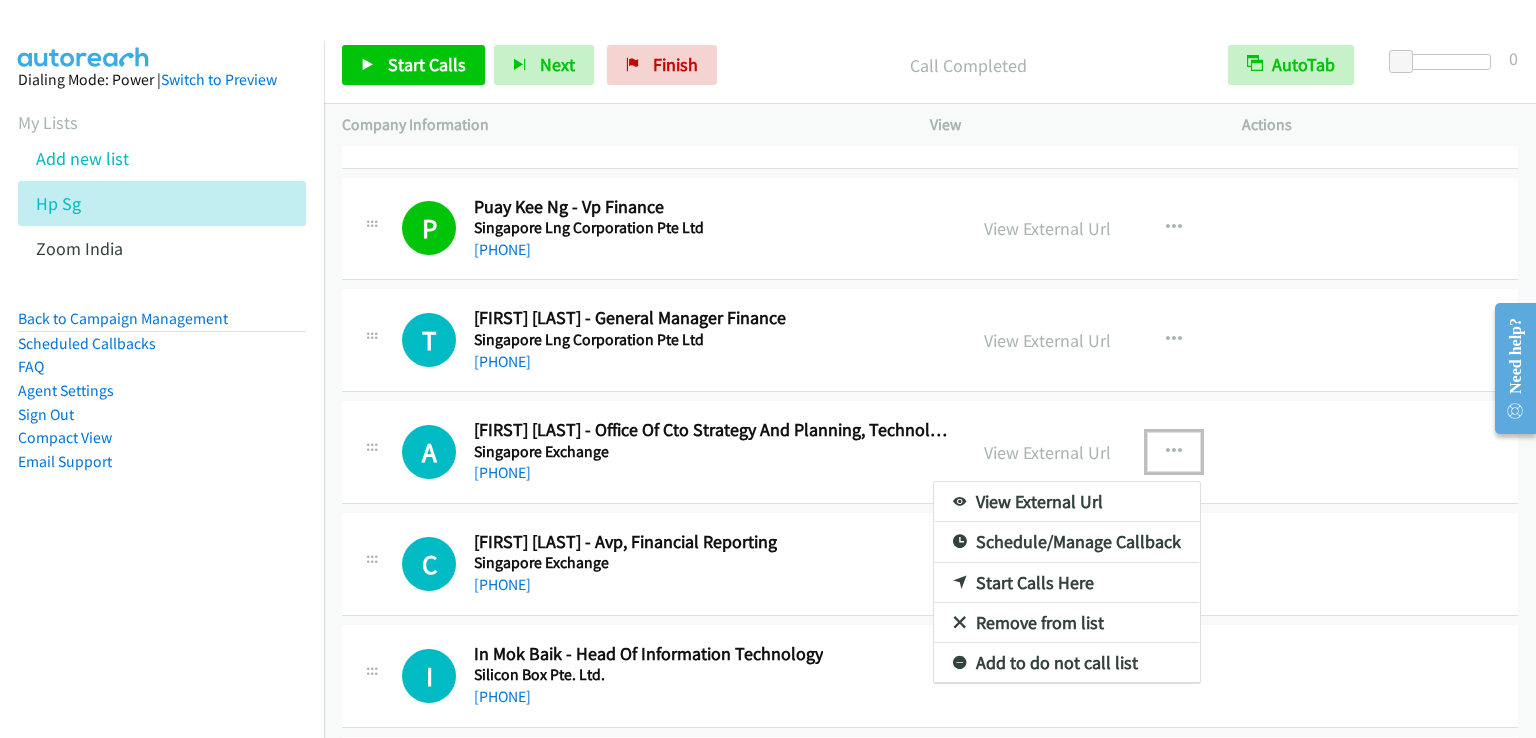 click on "Start Calls Here" at bounding box center [1067, 583] 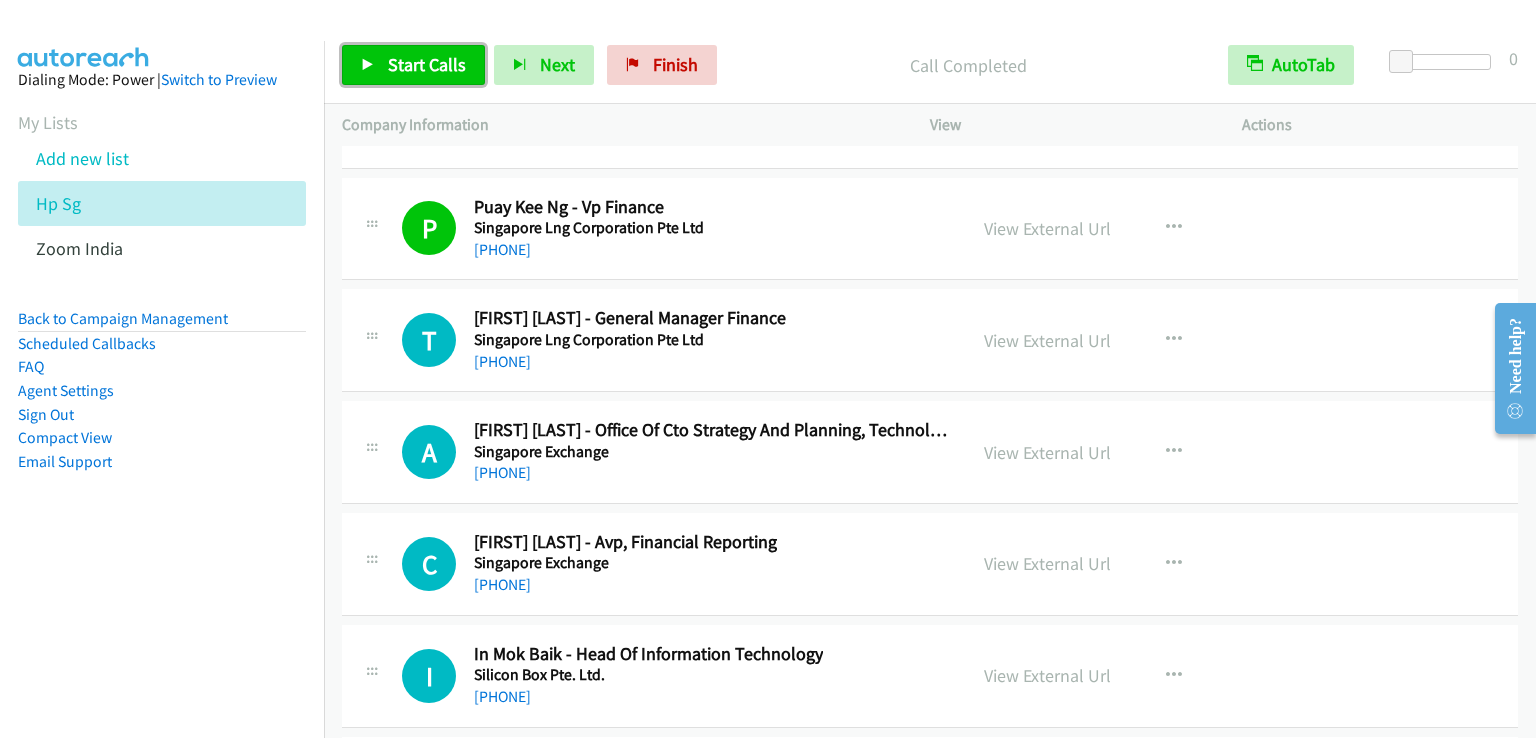 click on "Start Calls" at bounding box center [427, 64] 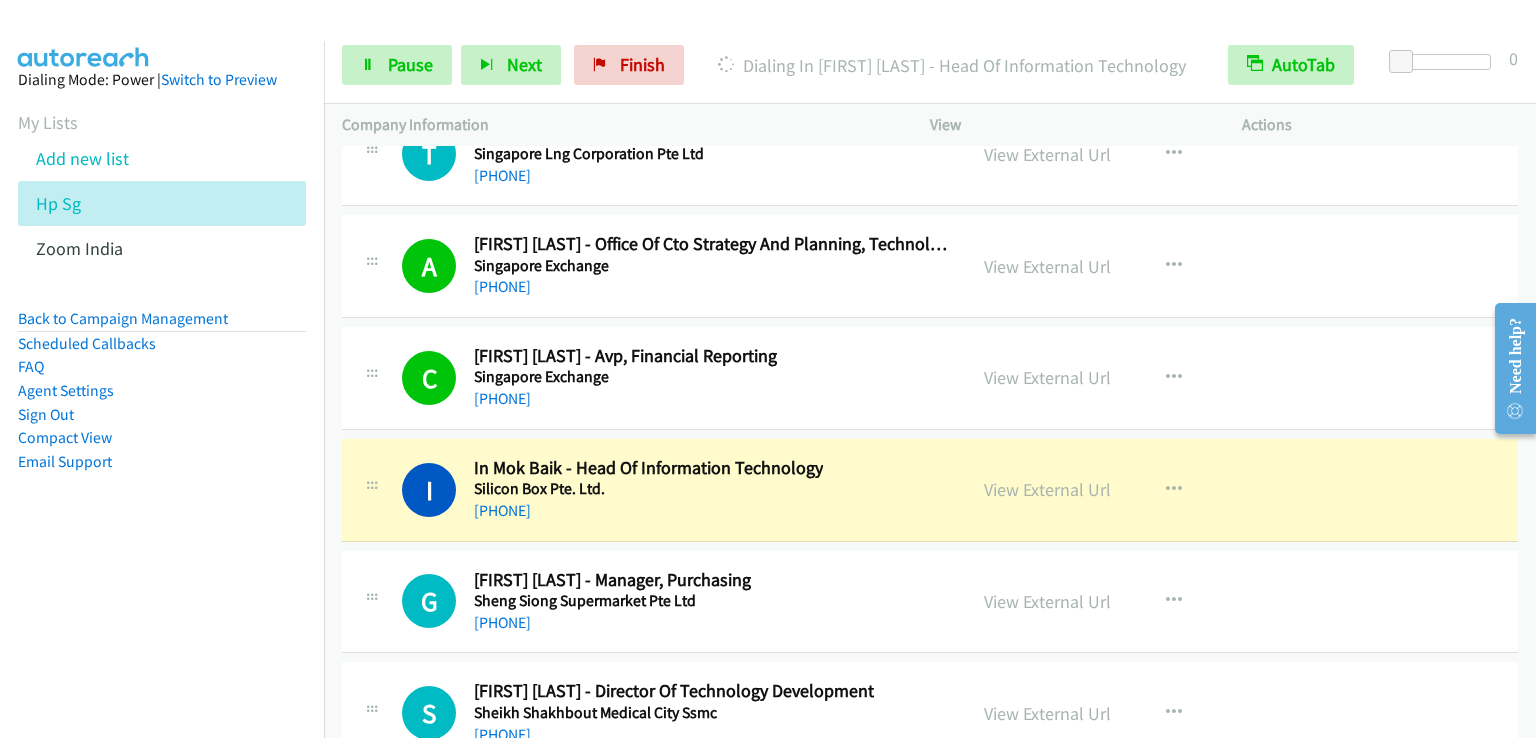 scroll, scrollTop: 27072, scrollLeft: 0, axis: vertical 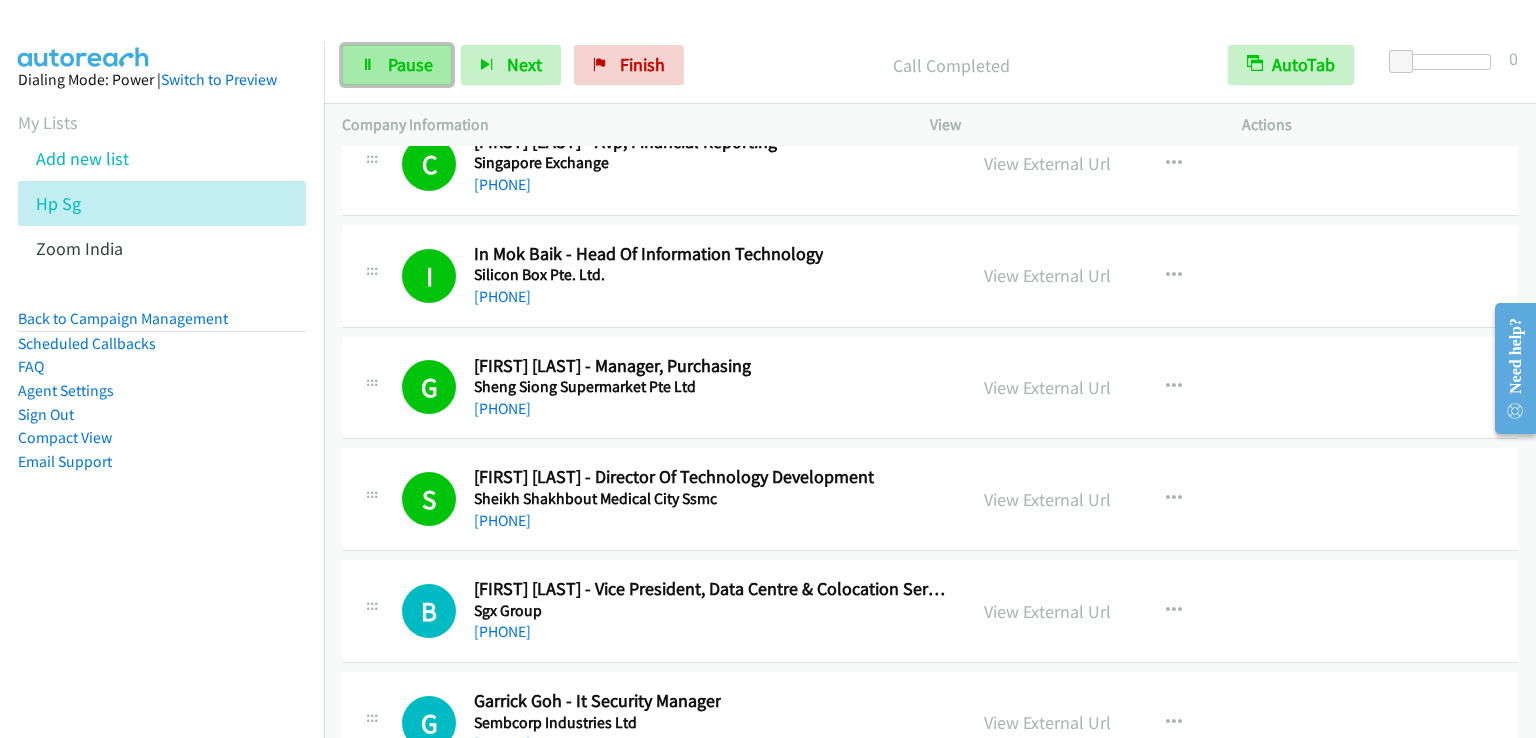 click on "Pause" at bounding box center [397, 65] 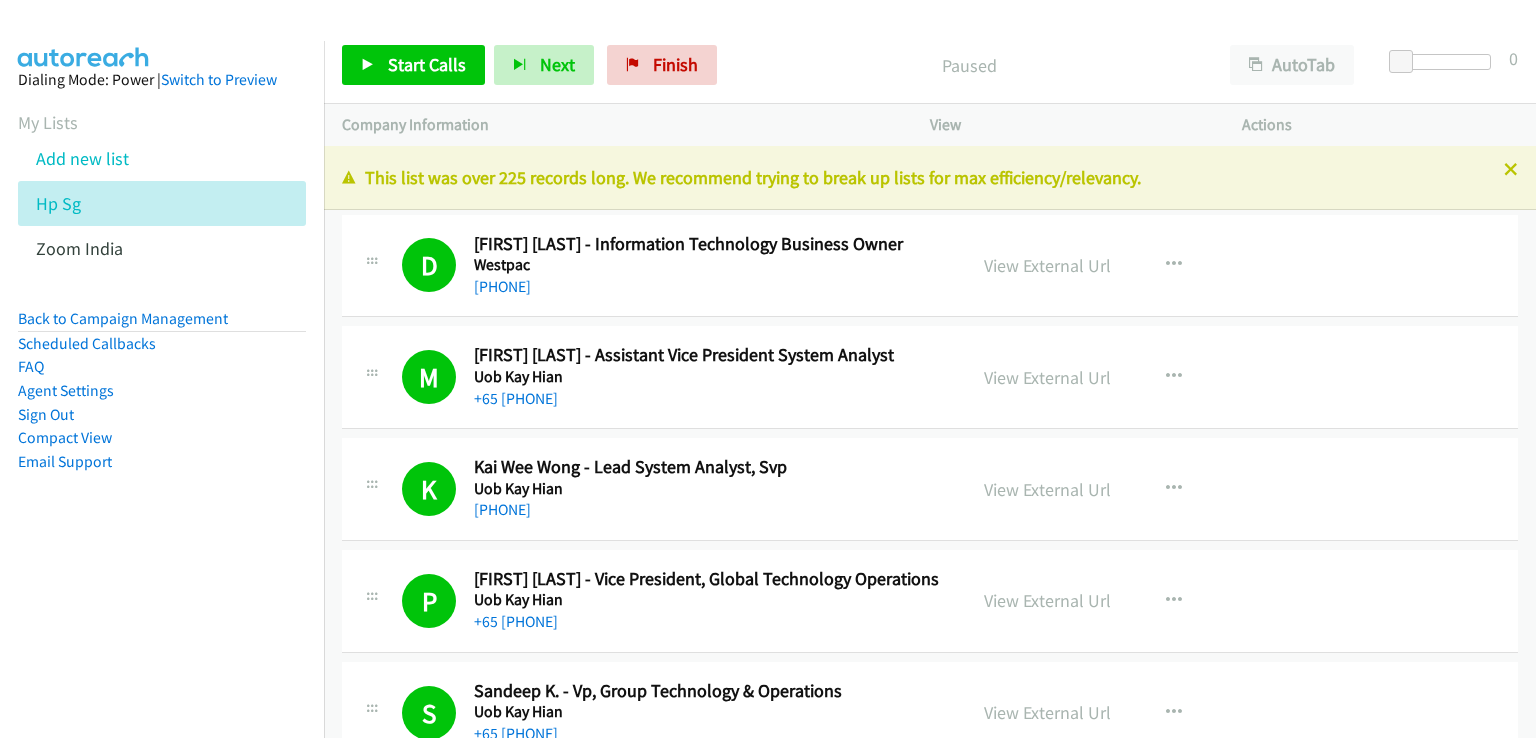 scroll, scrollTop: 0, scrollLeft: 0, axis: both 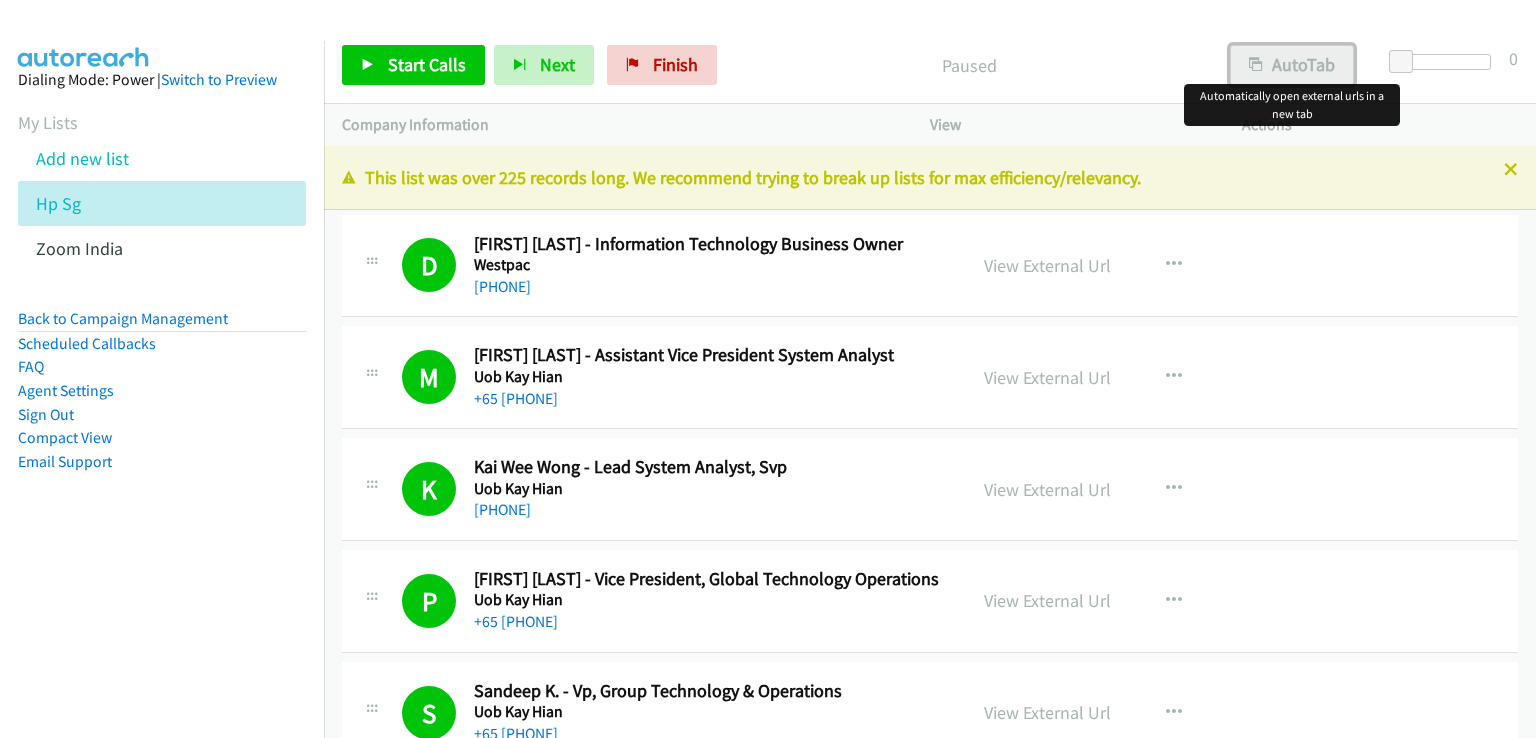 click on "AutoTab" at bounding box center [1292, 65] 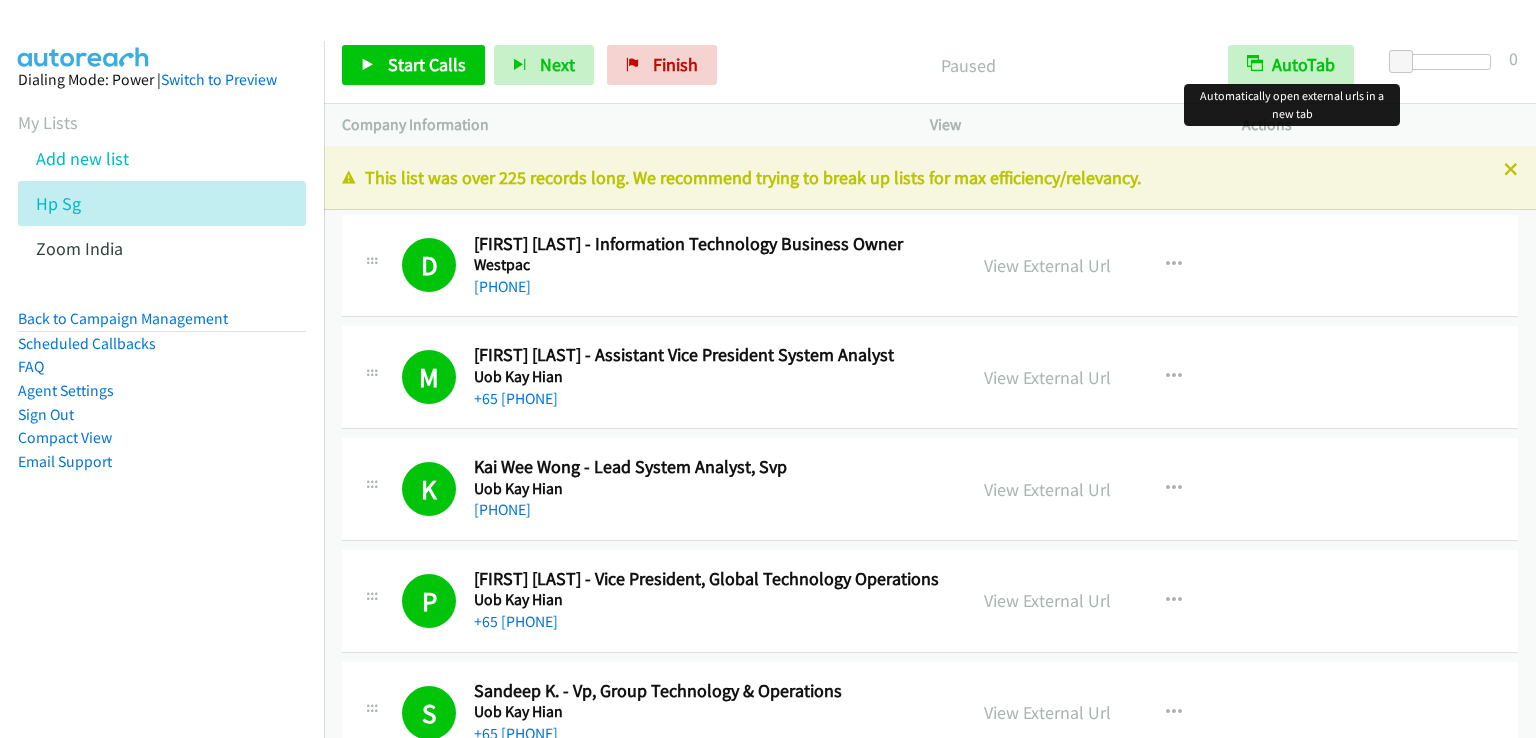 scroll, scrollTop: 0, scrollLeft: 0, axis: both 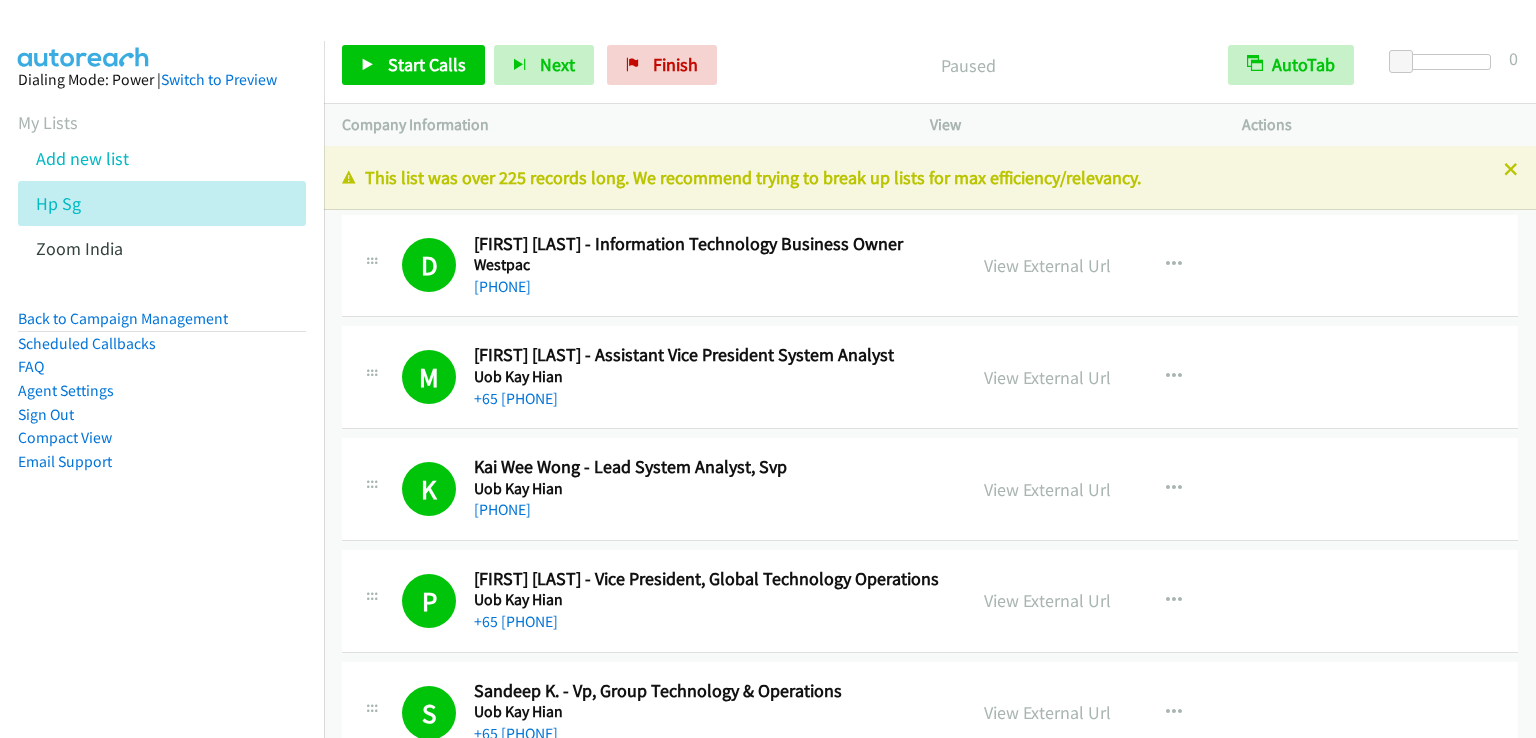 click on "Start Calls
Pause
Next
Finish
Paused
AutoTab
AutoTab
0" at bounding box center [930, 65] 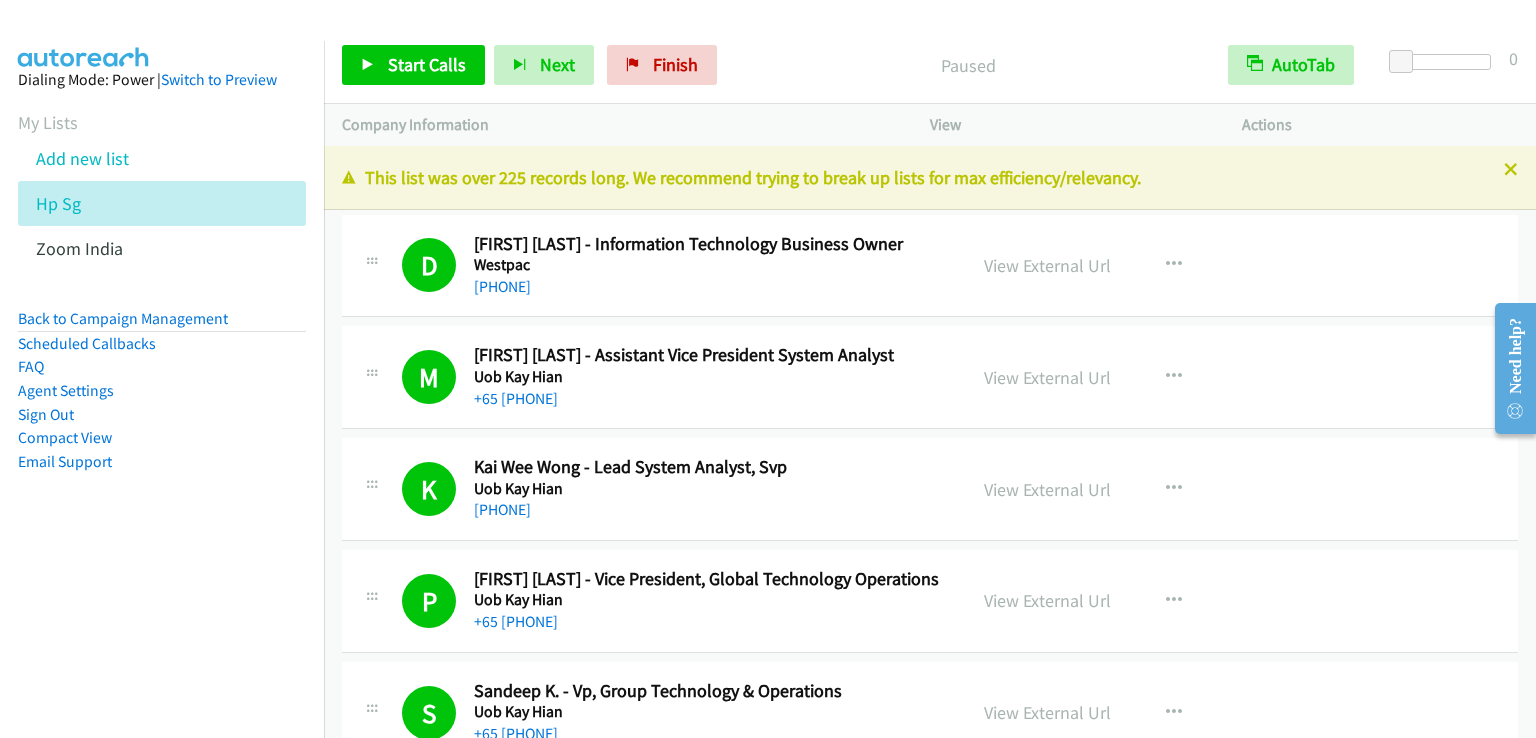 scroll, scrollTop: 27489, scrollLeft: 0, axis: vertical 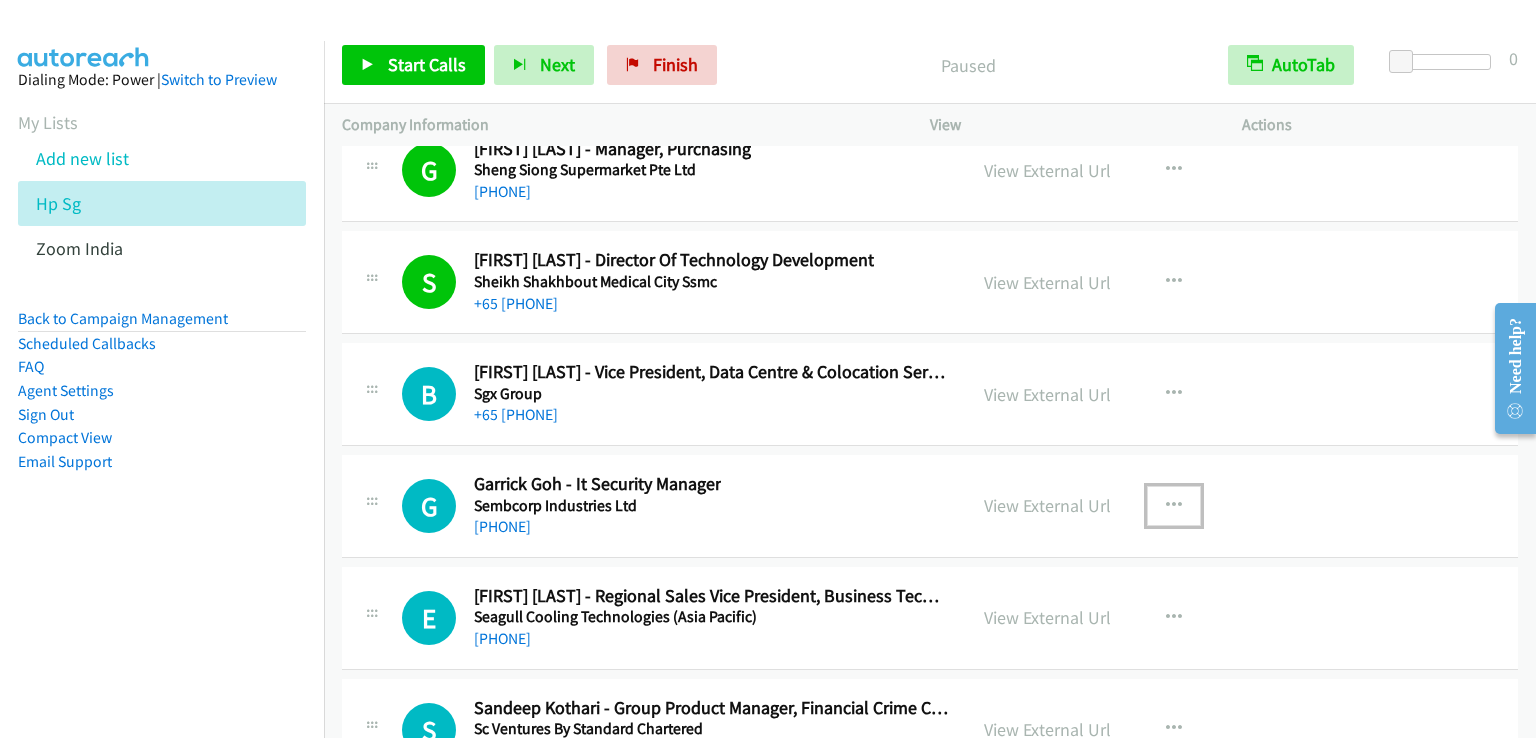 click at bounding box center [1174, 506] 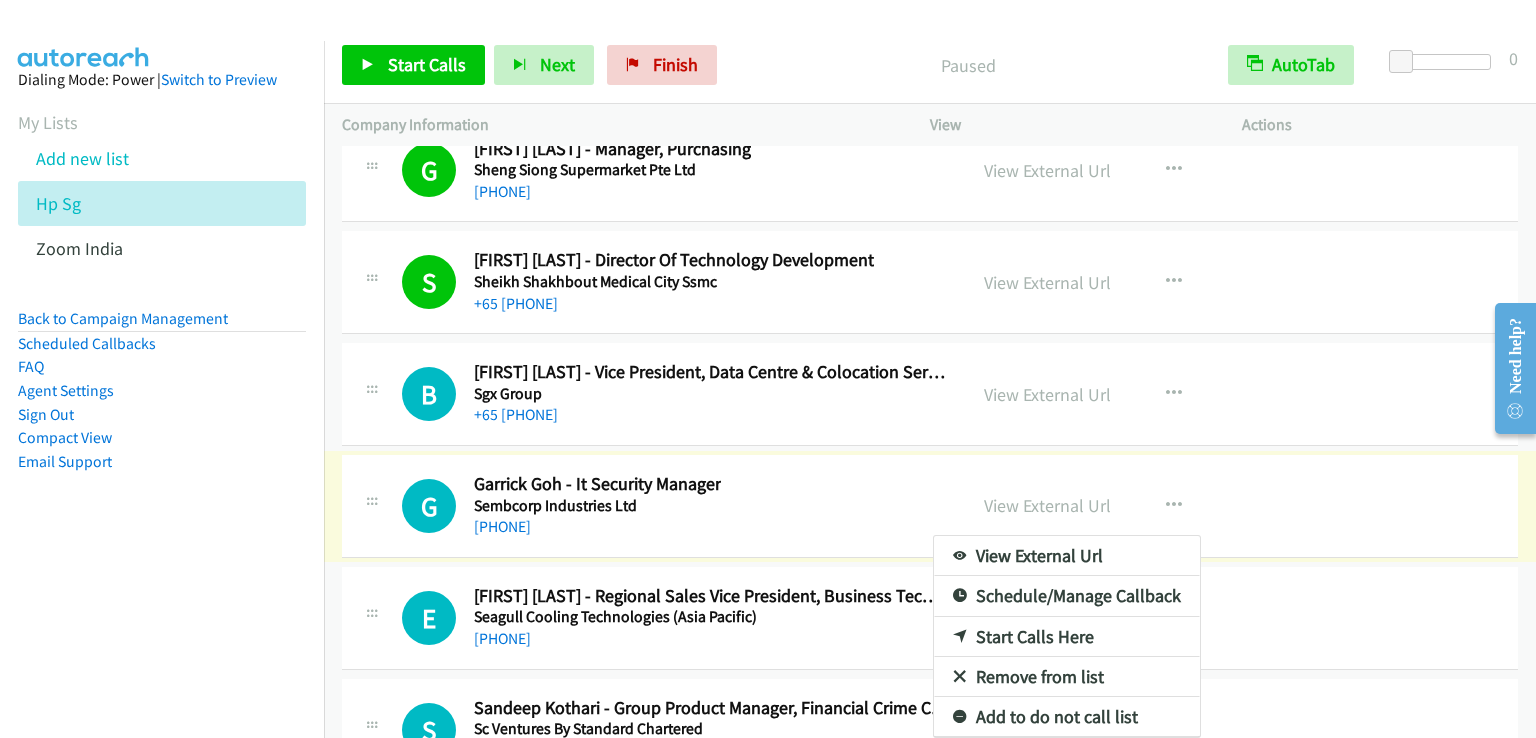 click at bounding box center (768, 369) 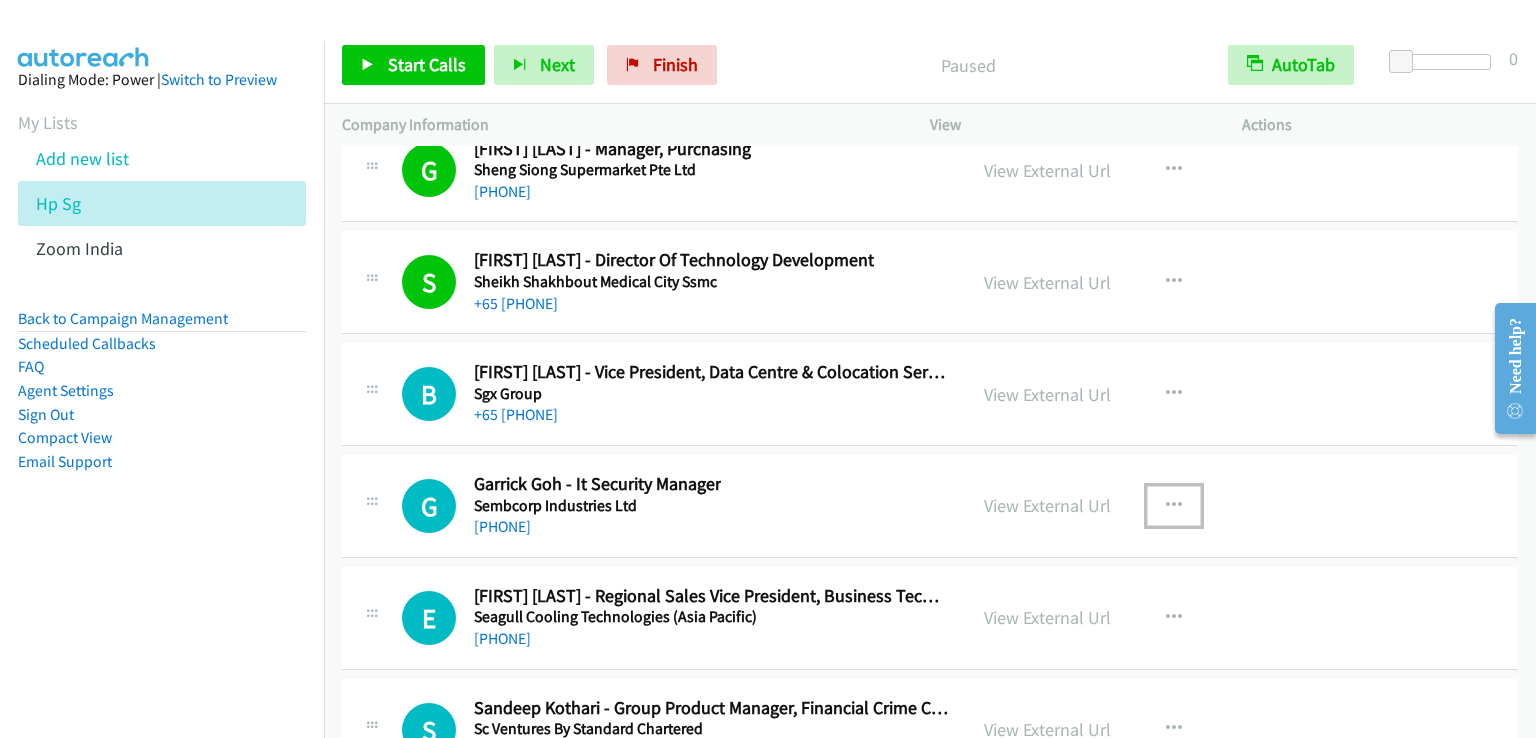 click at bounding box center (1174, 506) 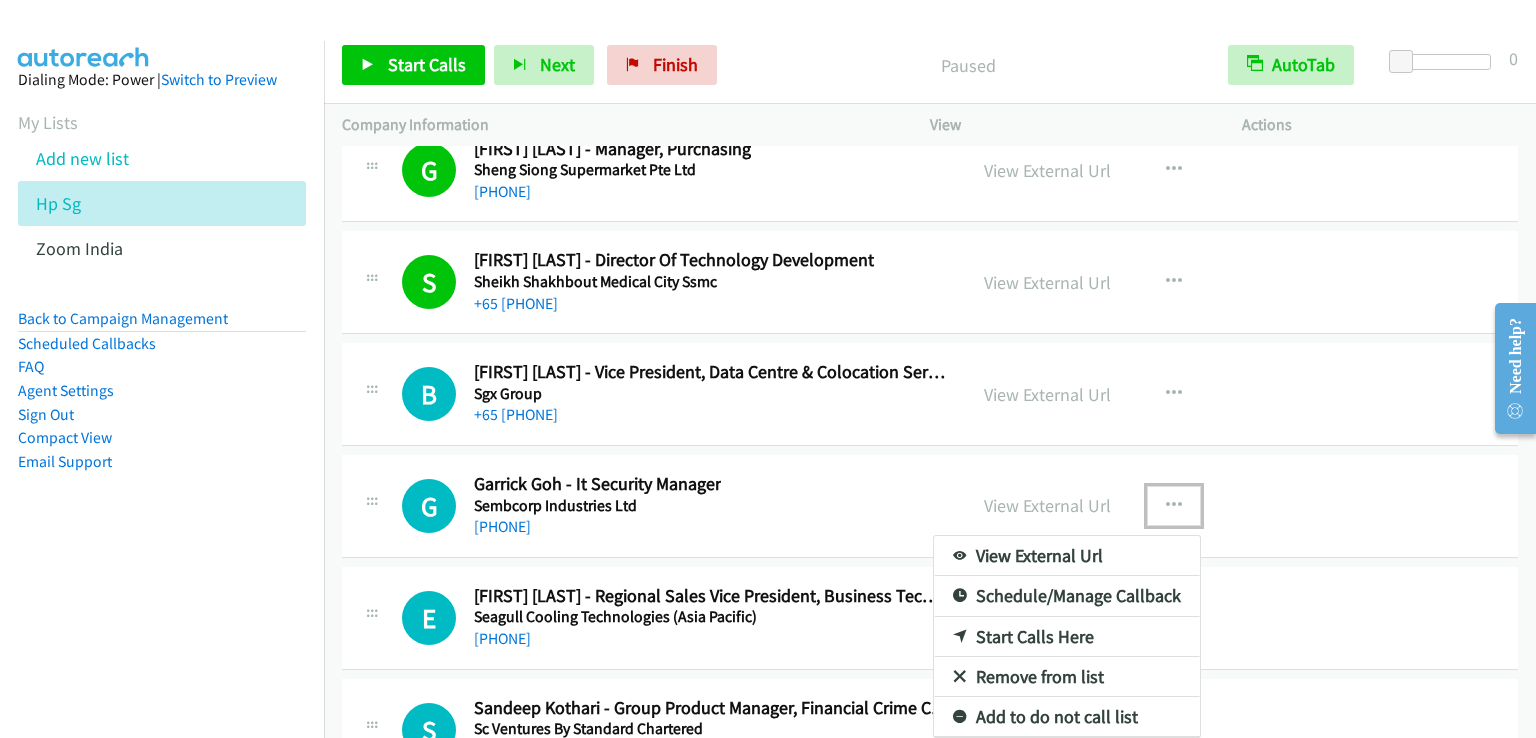 click on "Start Calls Here" at bounding box center (1067, 637) 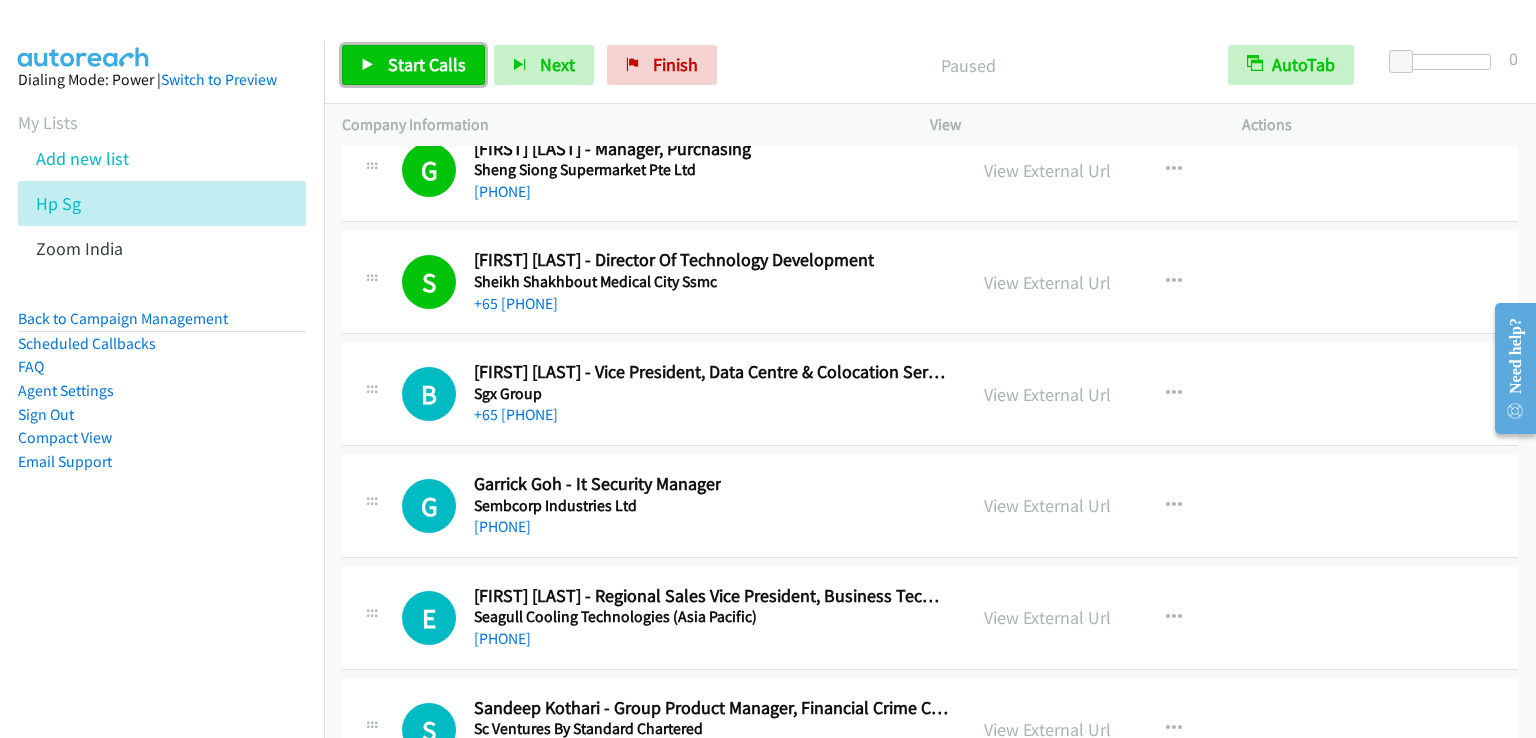 click on "Start Calls" at bounding box center [427, 64] 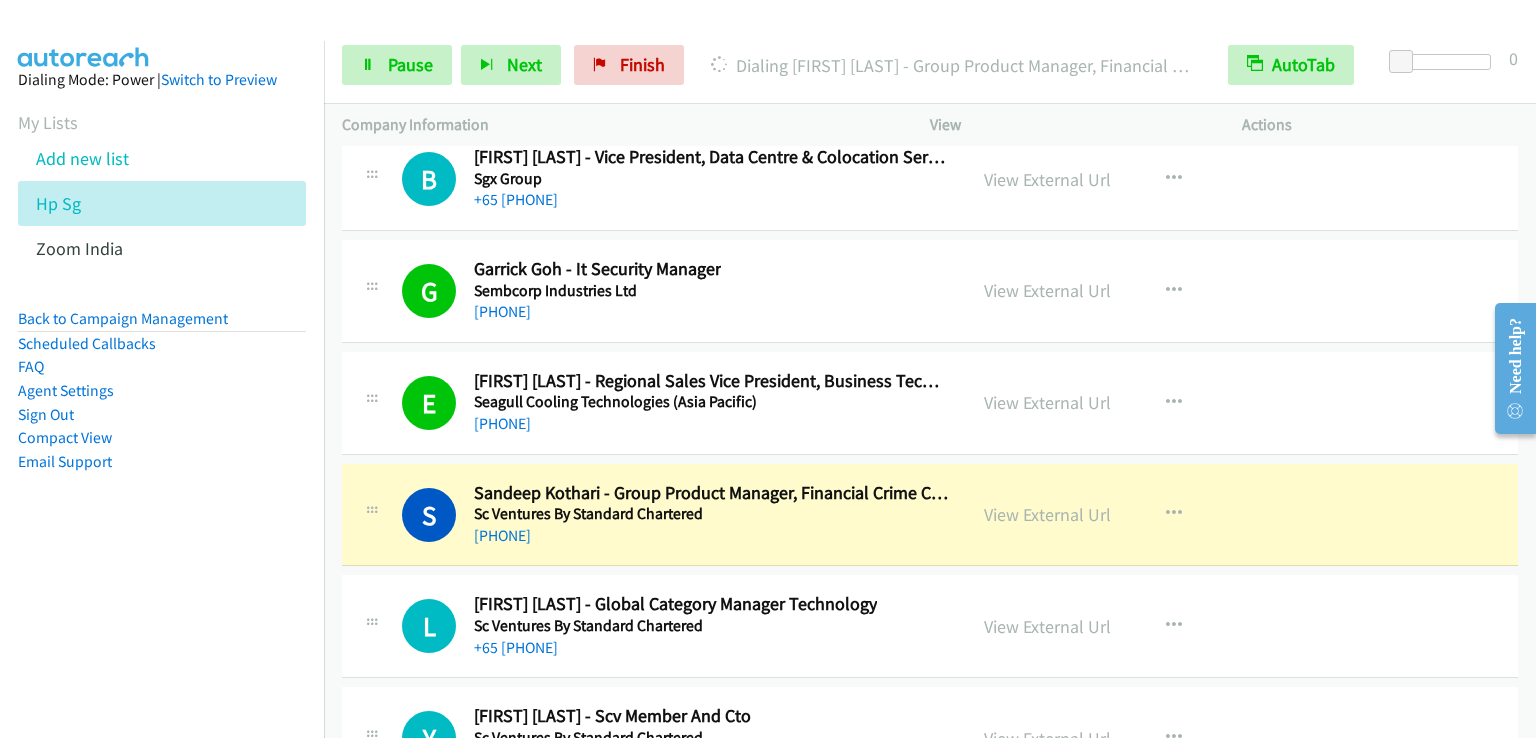 scroll, scrollTop: 27689, scrollLeft: 0, axis: vertical 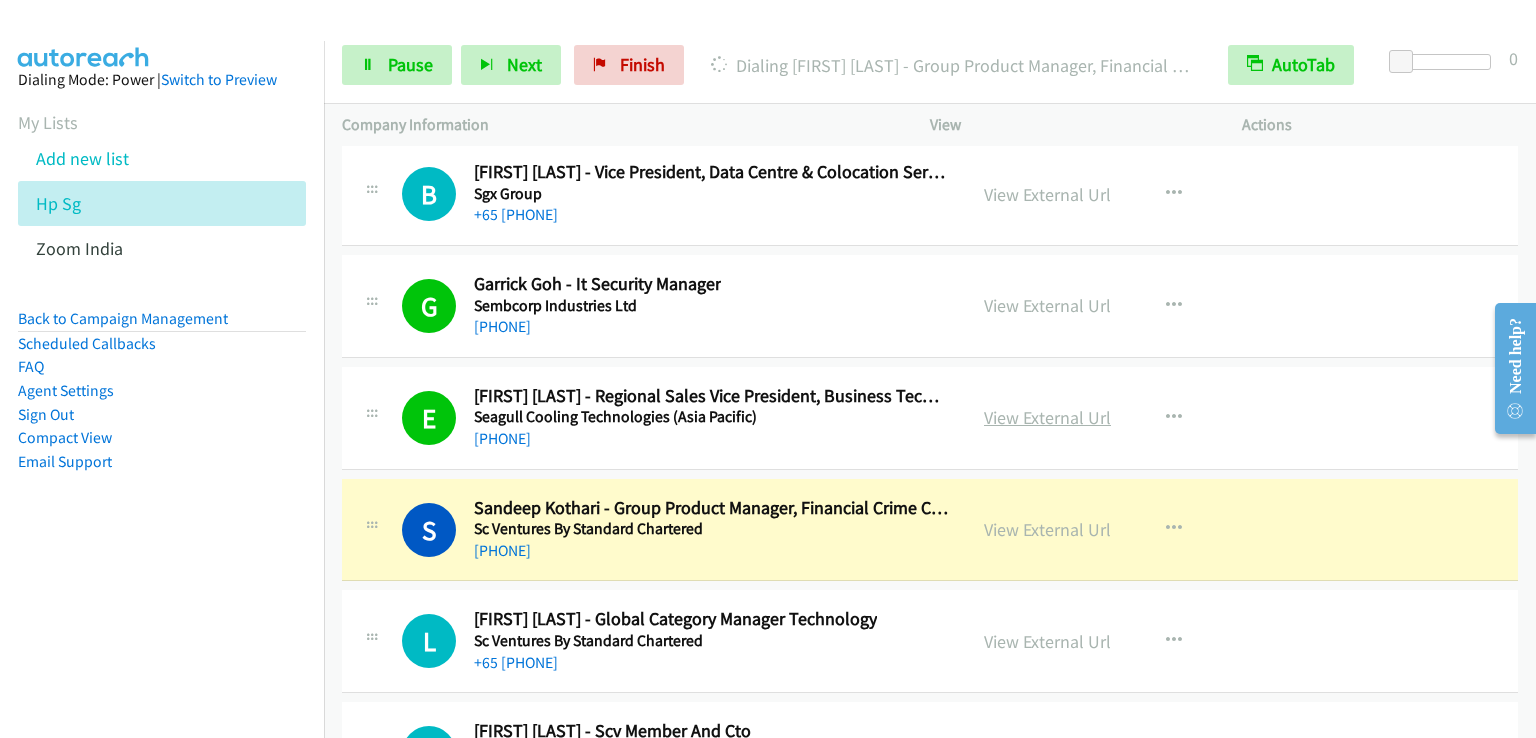 click on "View External Url" at bounding box center [1047, 417] 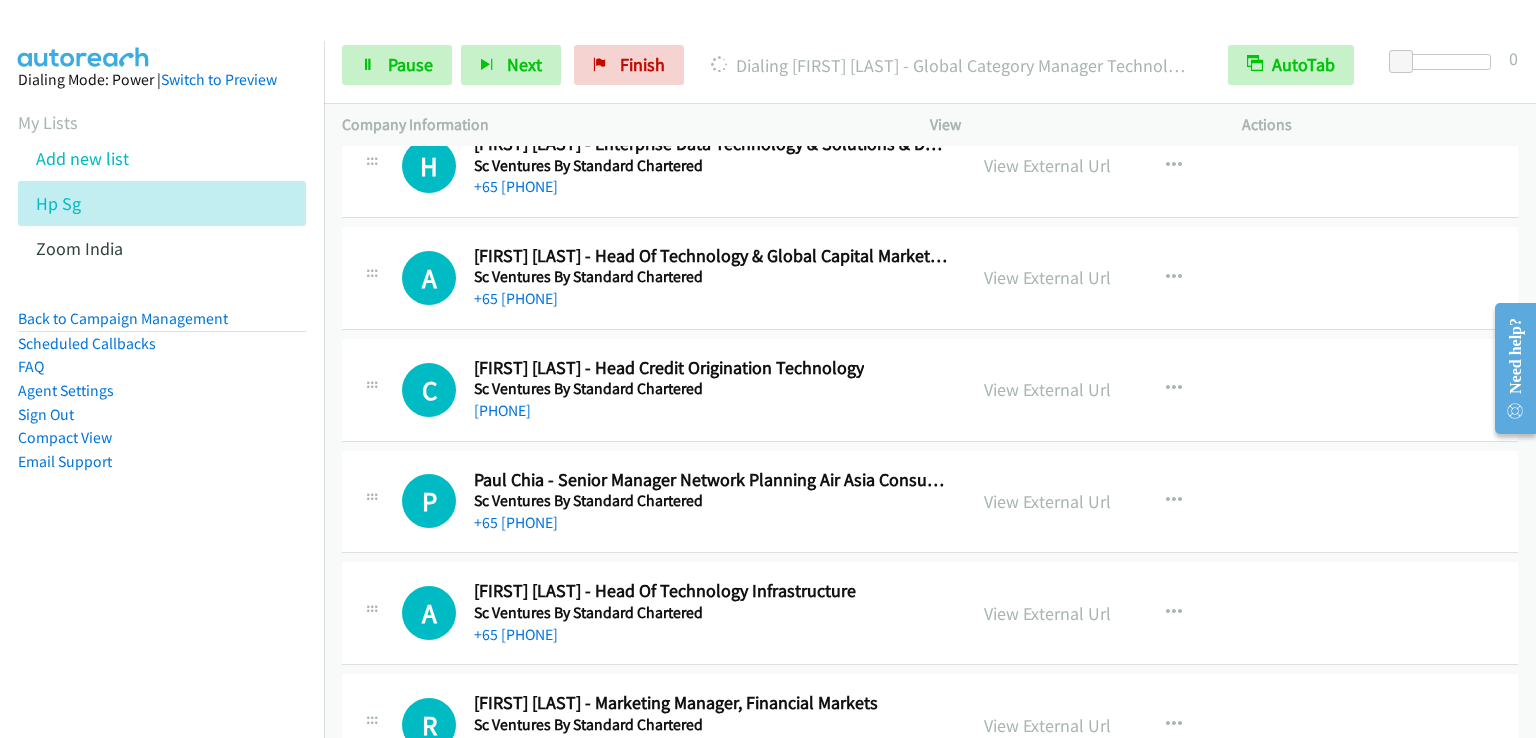 scroll, scrollTop: 28389, scrollLeft: 0, axis: vertical 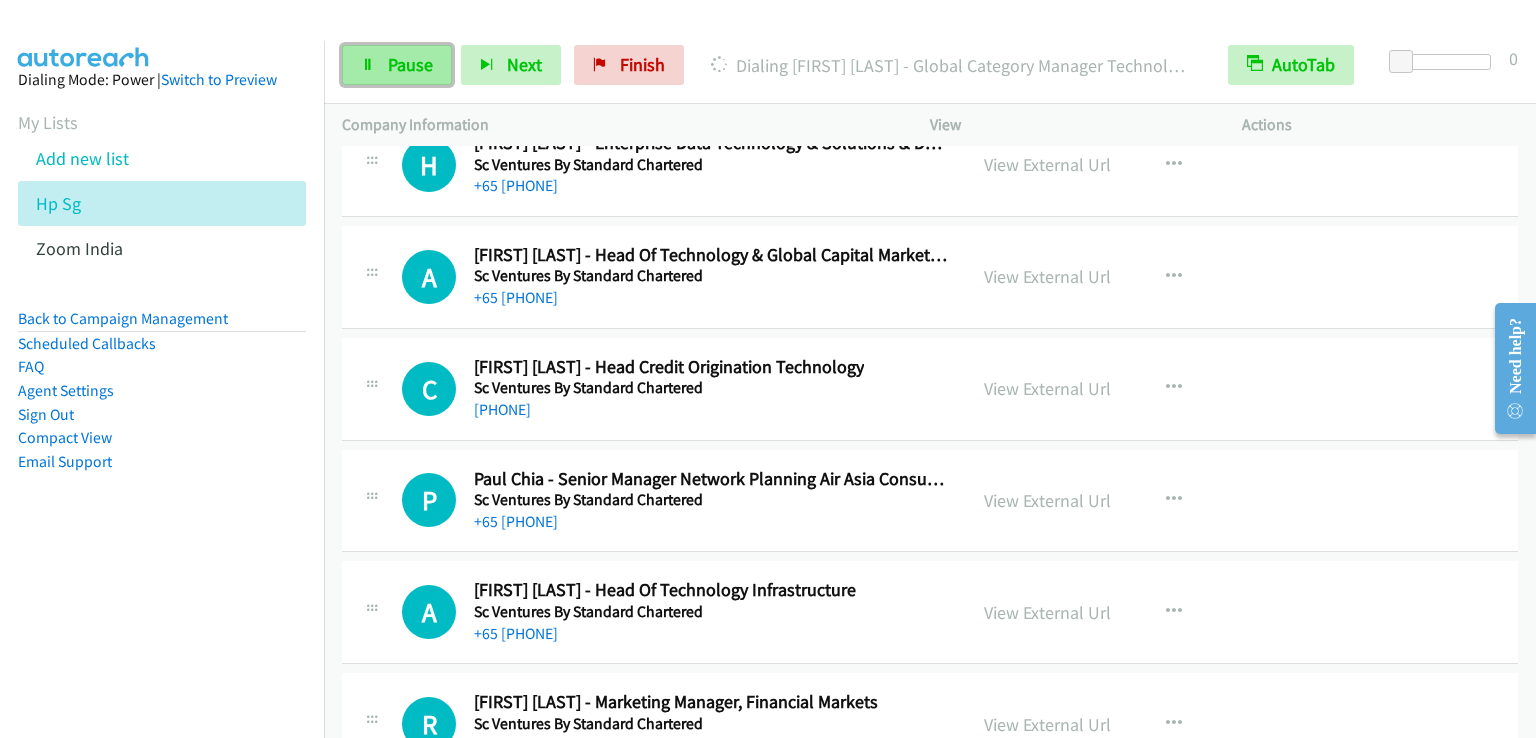 click on "Pause" at bounding box center [410, 64] 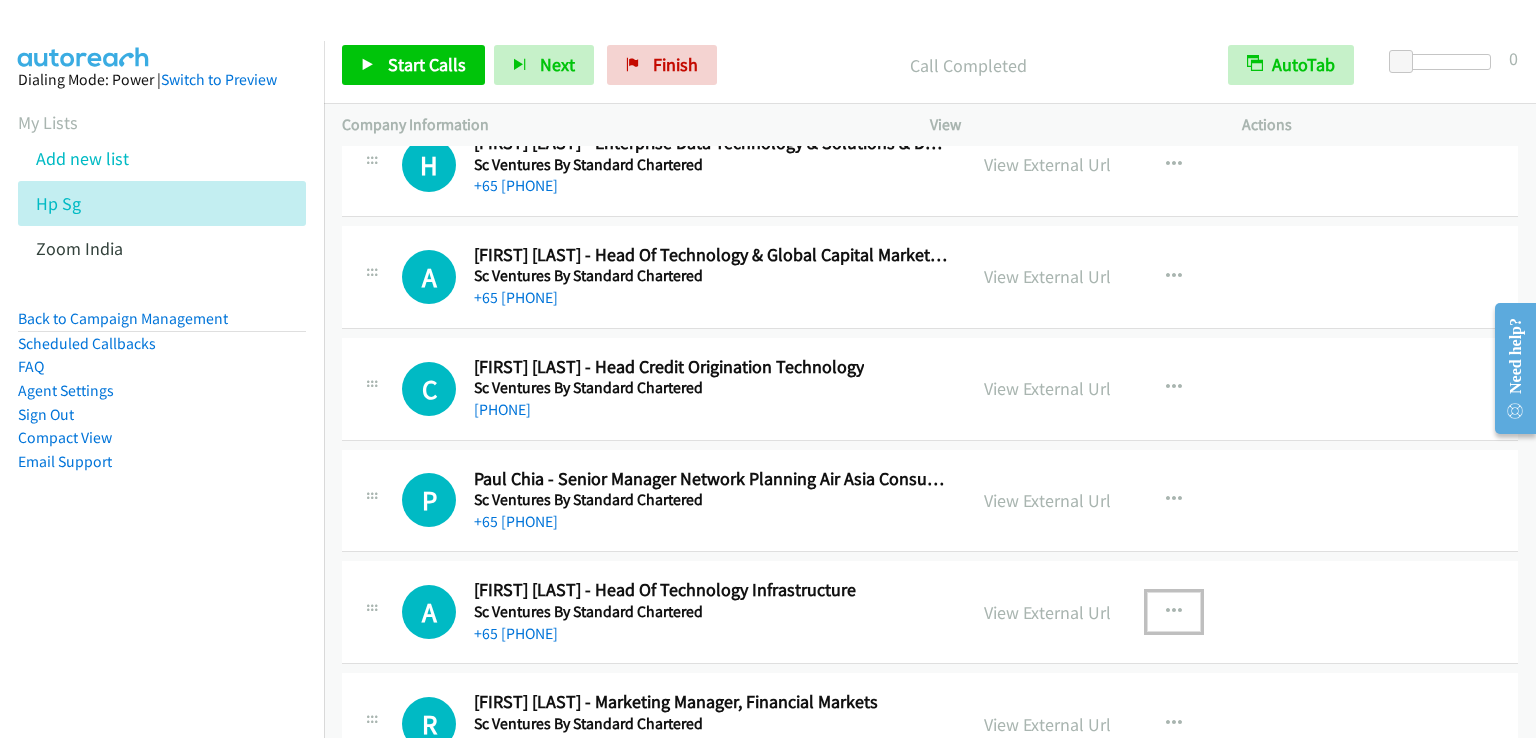 click at bounding box center (1174, 612) 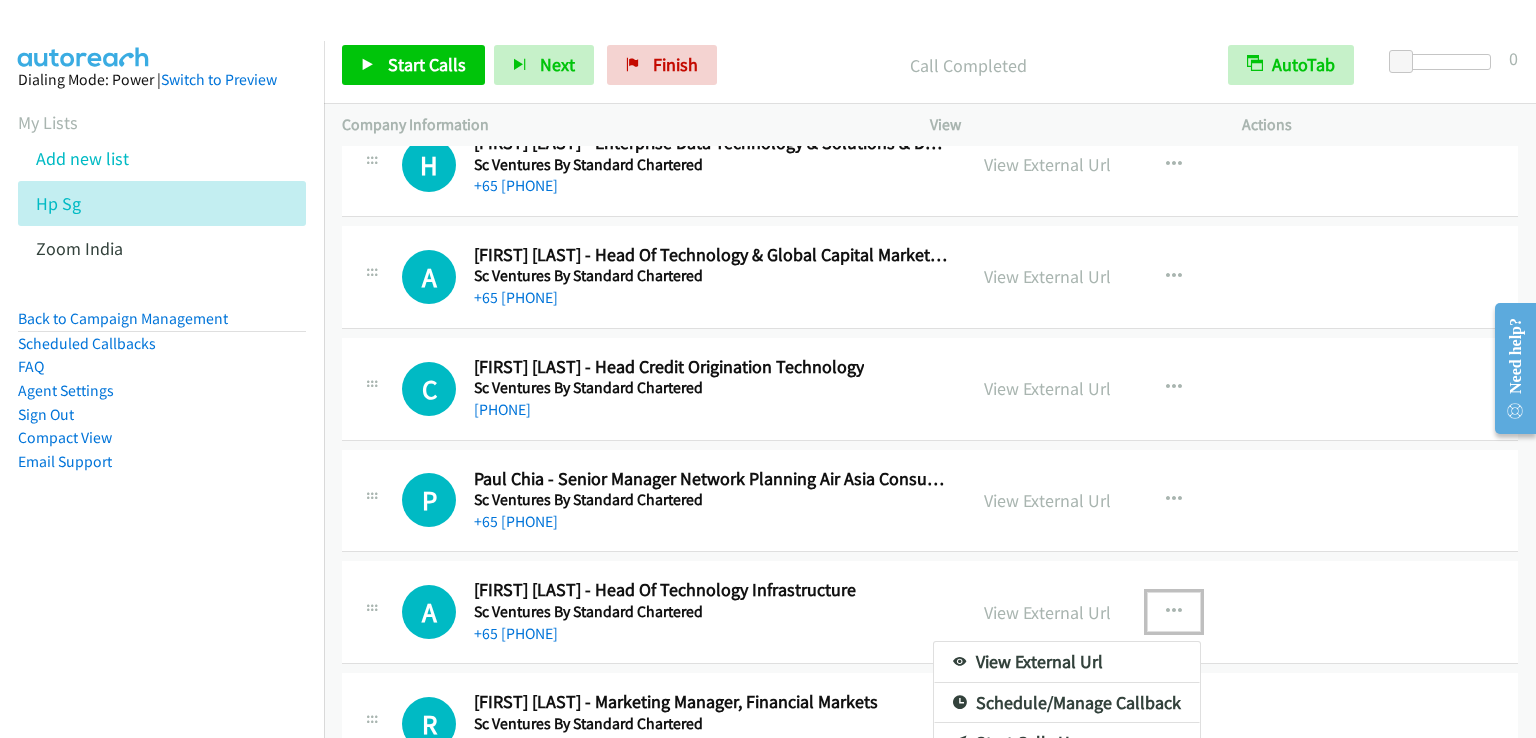 drag, startPoint x: 1016, startPoint y: 692, endPoint x: 1034, endPoint y: 670, distance: 28.42534 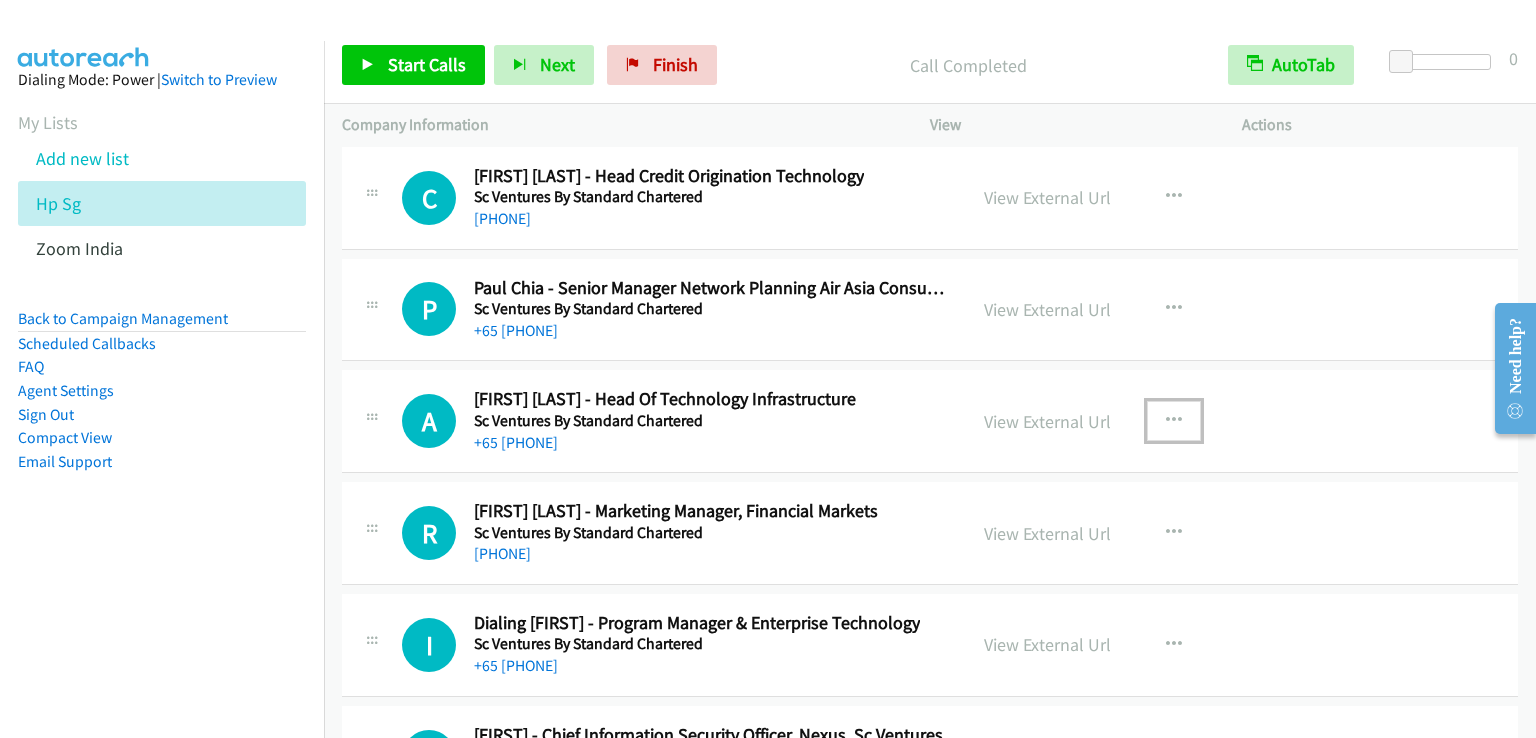 scroll, scrollTop: 28589, scrollLeft: 0, axis: vertical 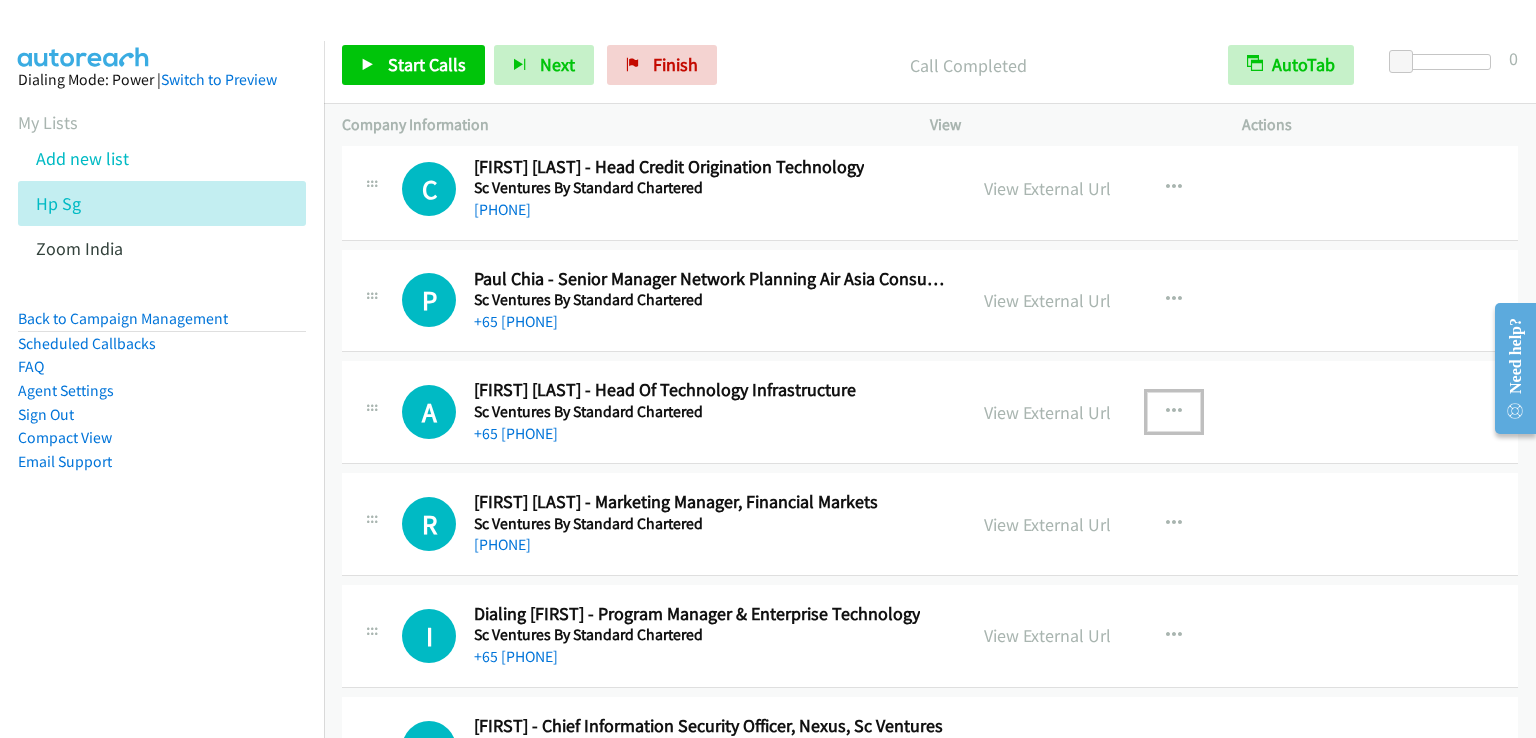 click at bounding box center [1174, 412] 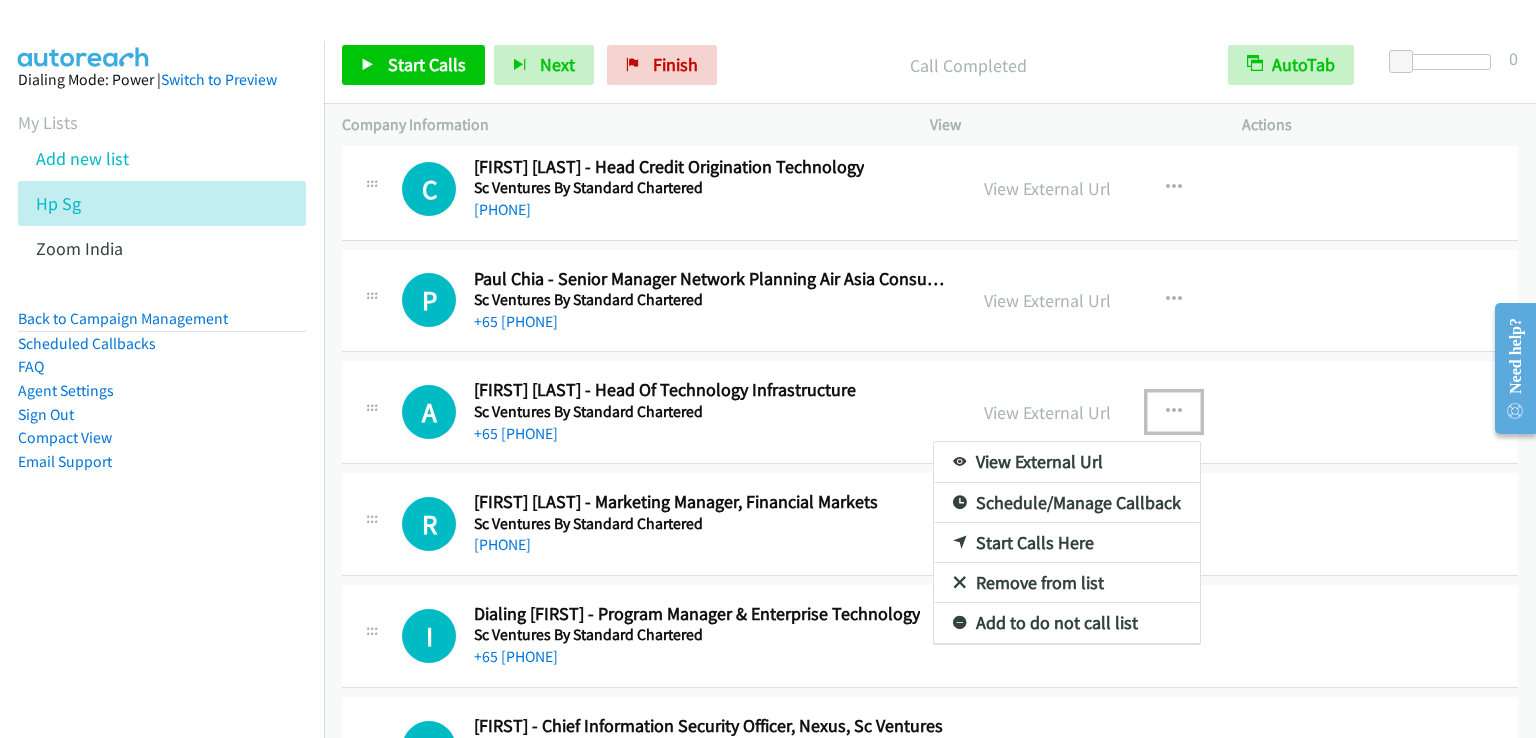 click on "Start Calls Here" at bounding box center (1067, 543) 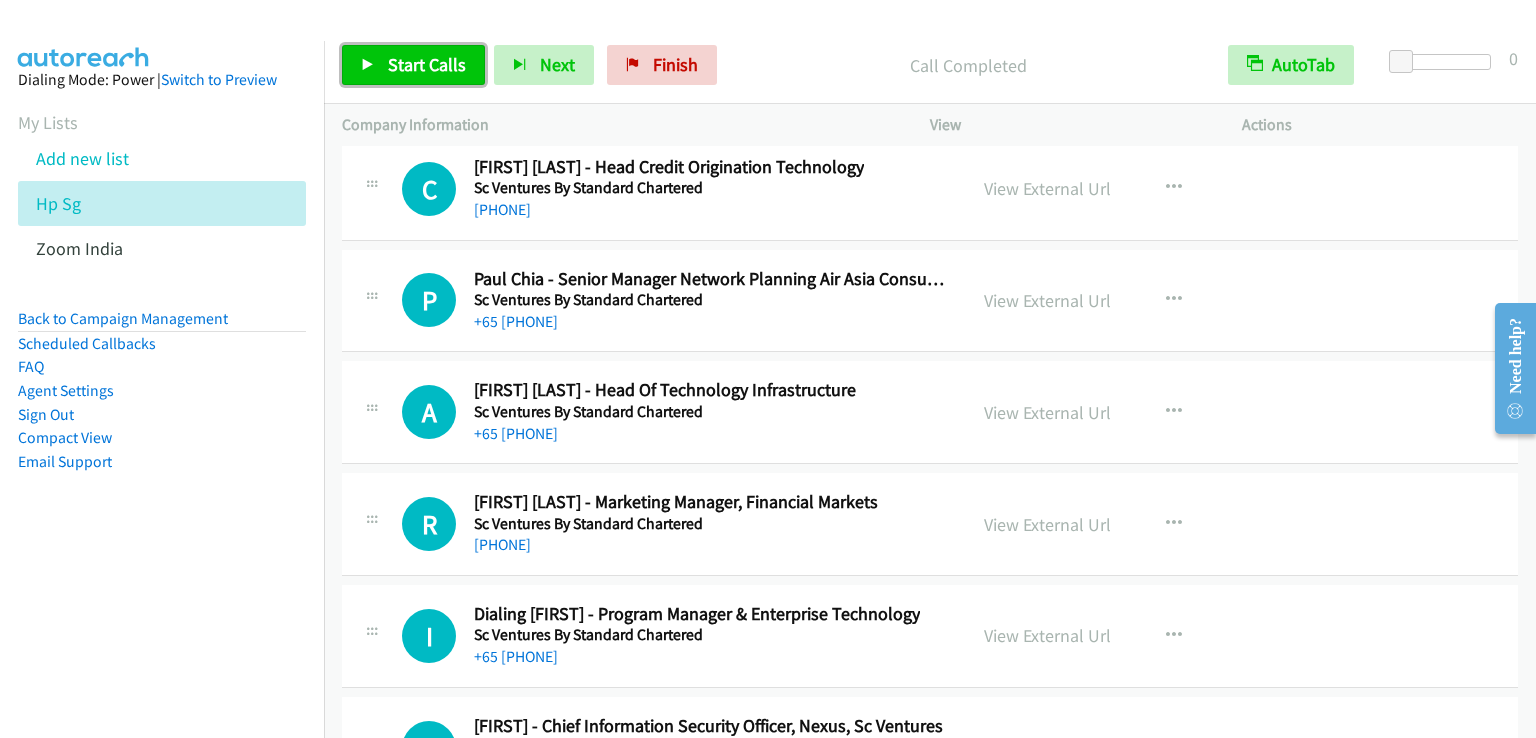 click on "Start Calls" at bounding box center (427, 64) 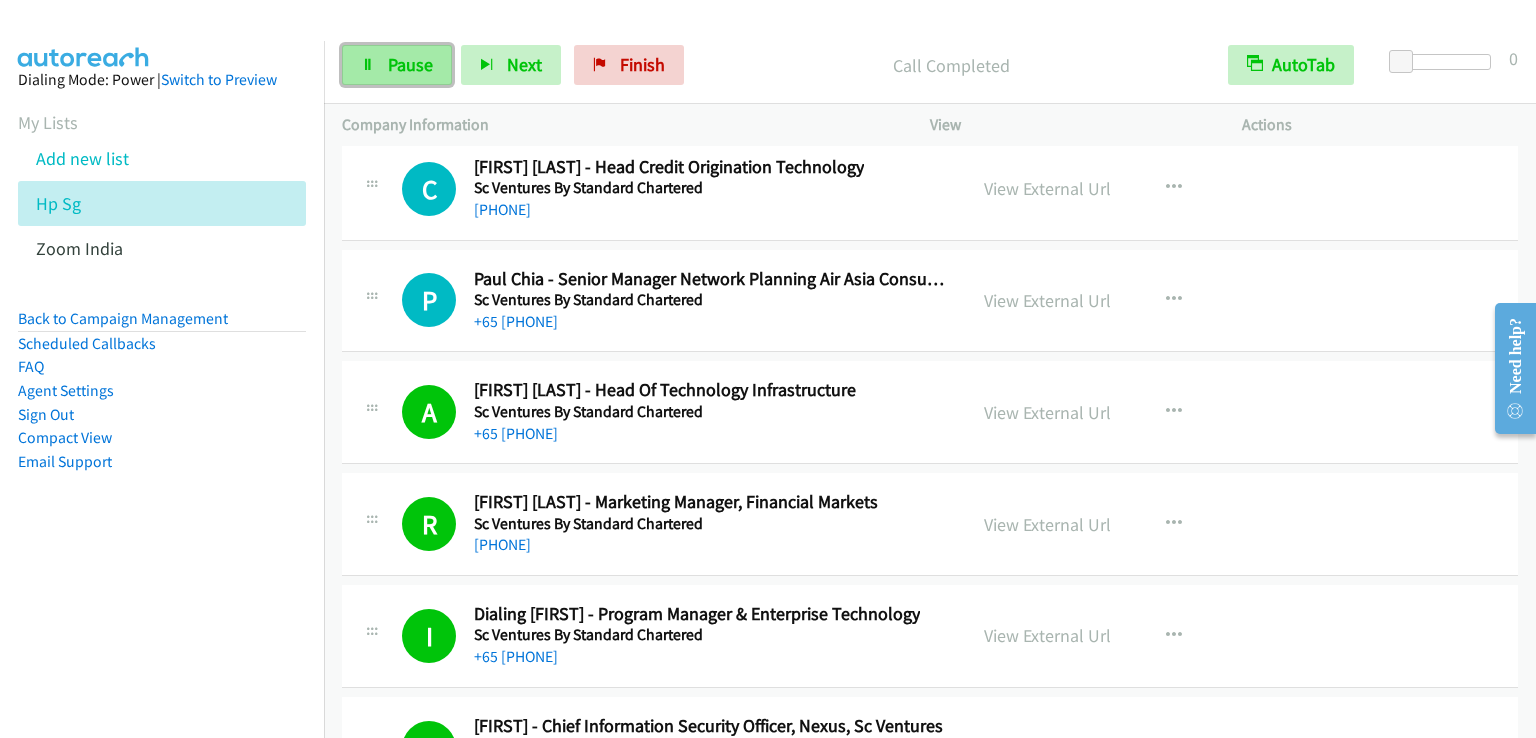 click on "Pause" at bounding box center (410, 64) 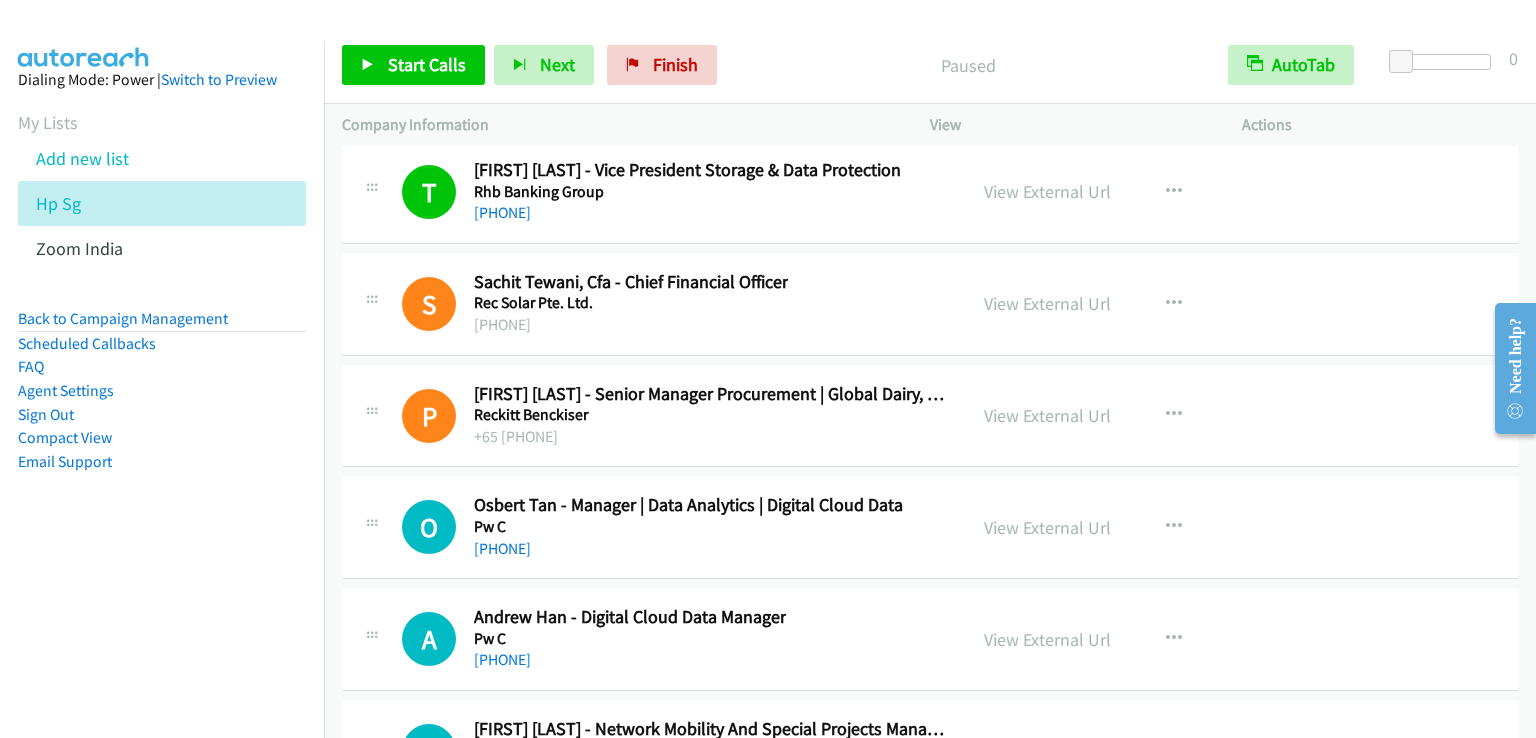 scroll, scrollTop: 29595, scrollLeft: 0, axis: vertical 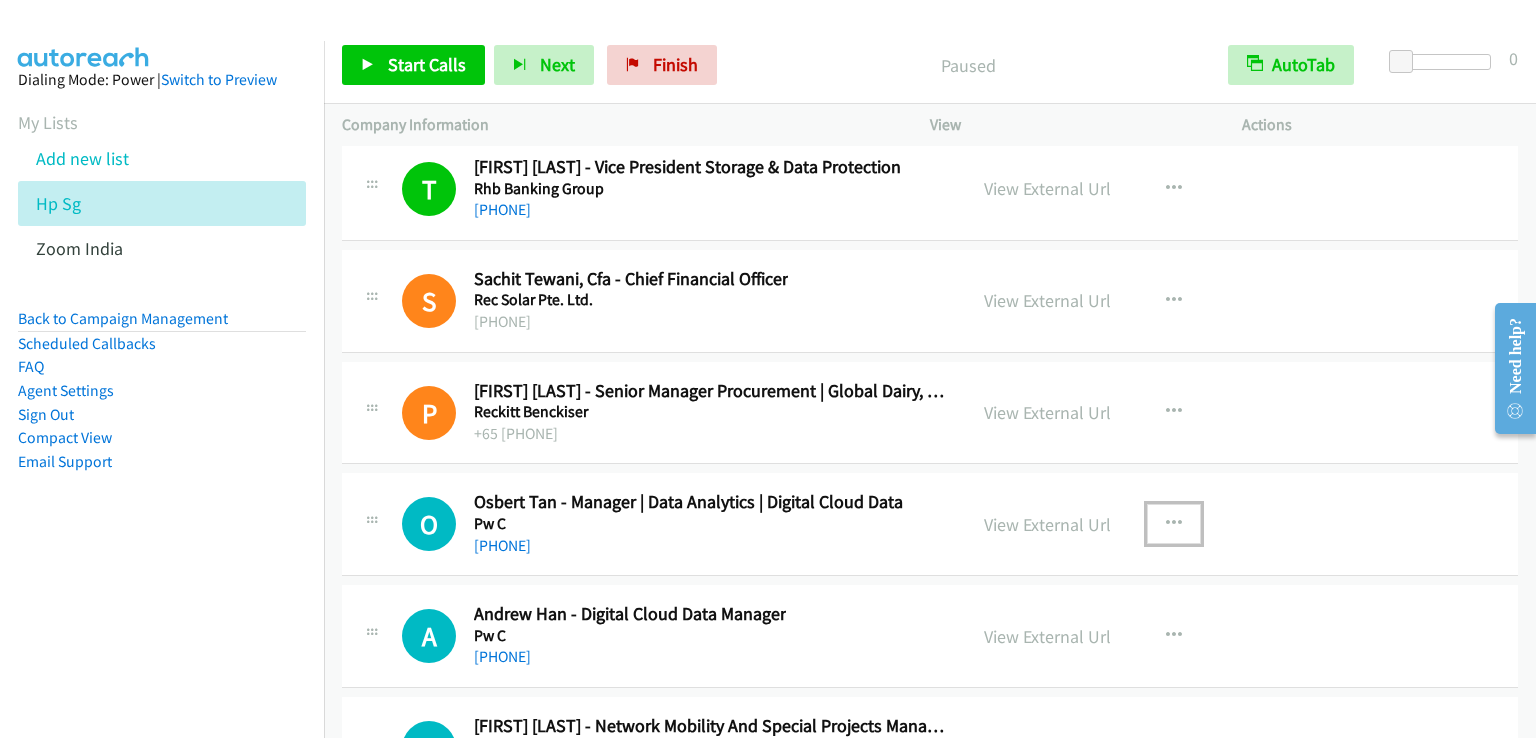 click at bounding box center (1174, 524) 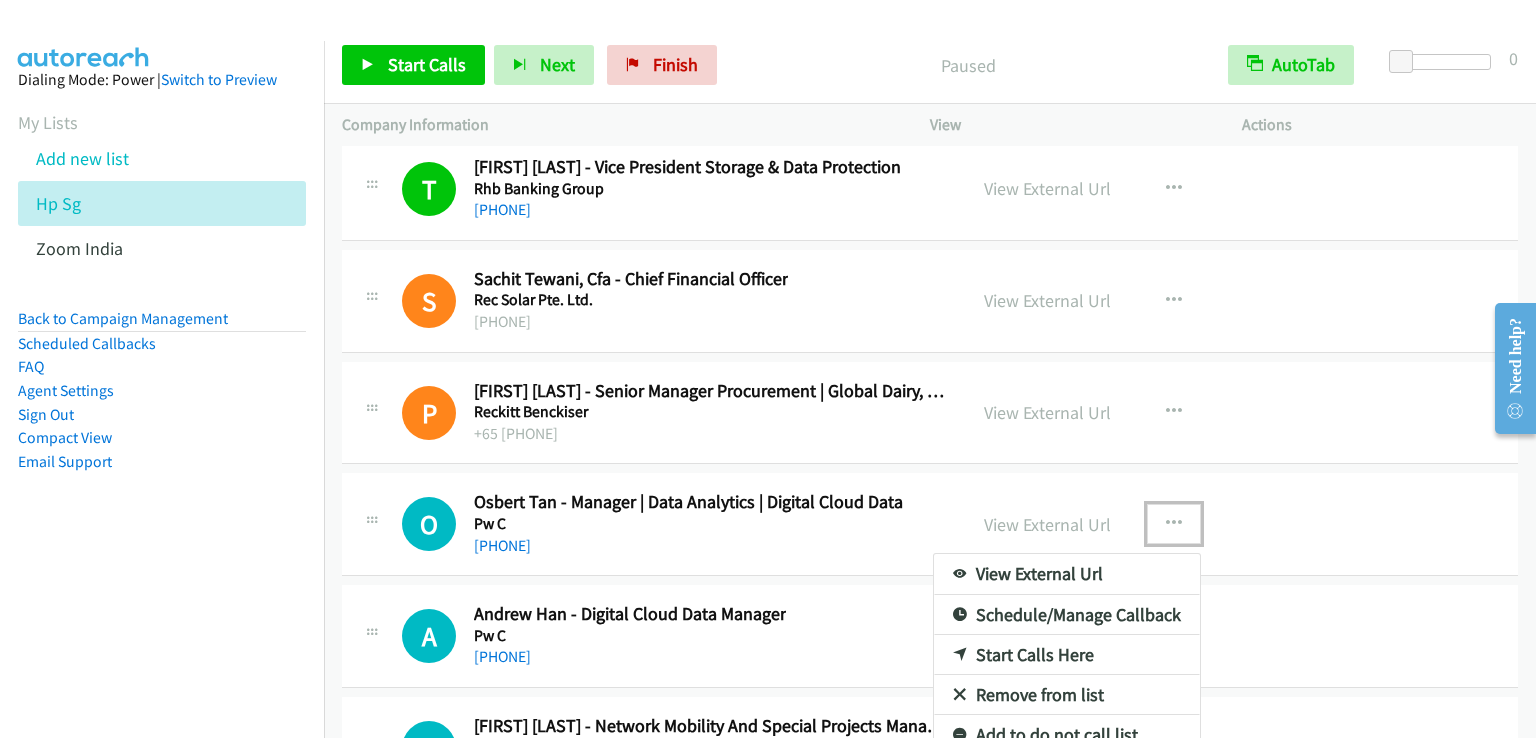 click on "Start Calls Here" at bounding box center [1067, 655] 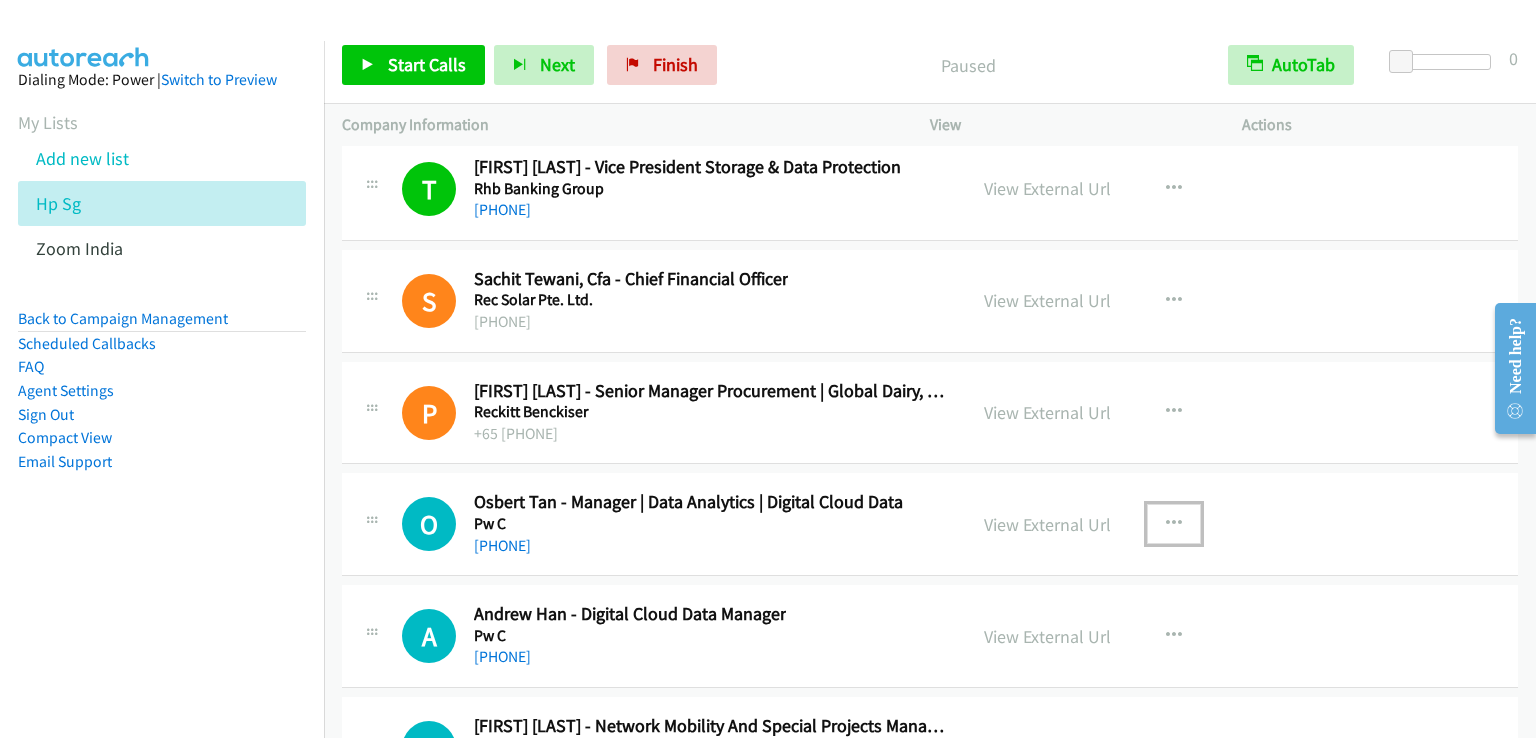 click at bounding box center (1174, 524) 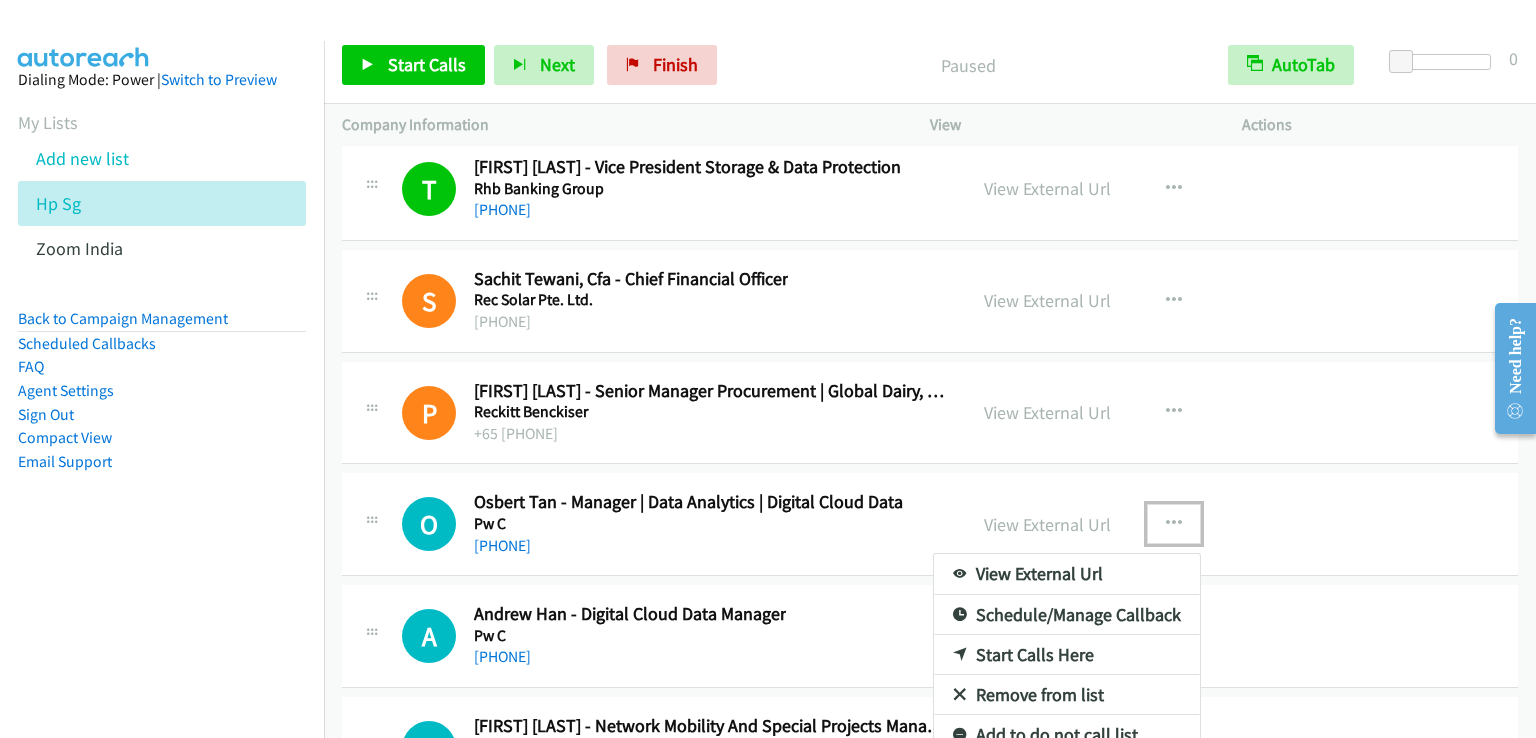 click on "Start Calls Here" at bounding box center (1067, 655) 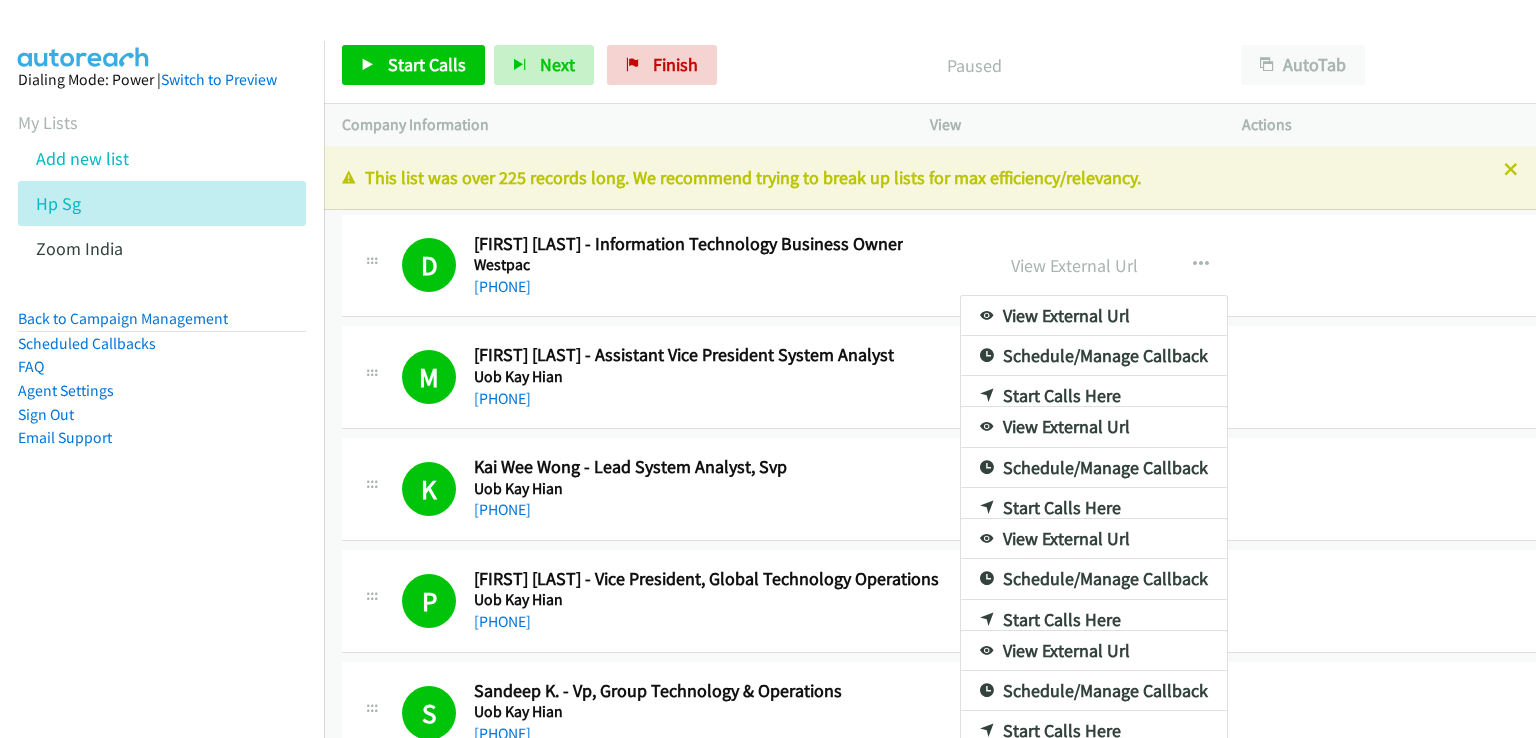 scroll, scrollTop: 0, scrollLeft: 0, axis: both 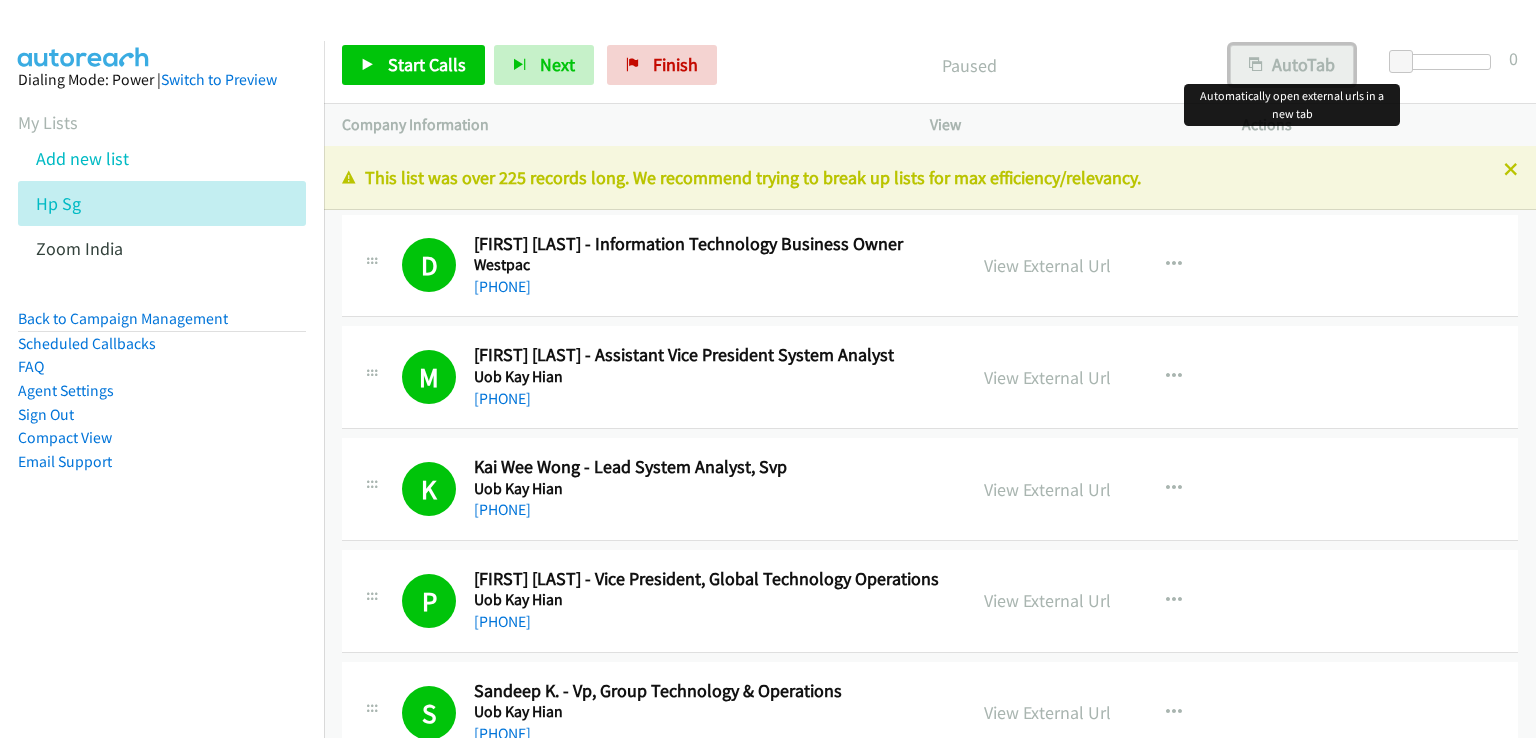 click on "AutoTab" at bounding box center [1292, 65] 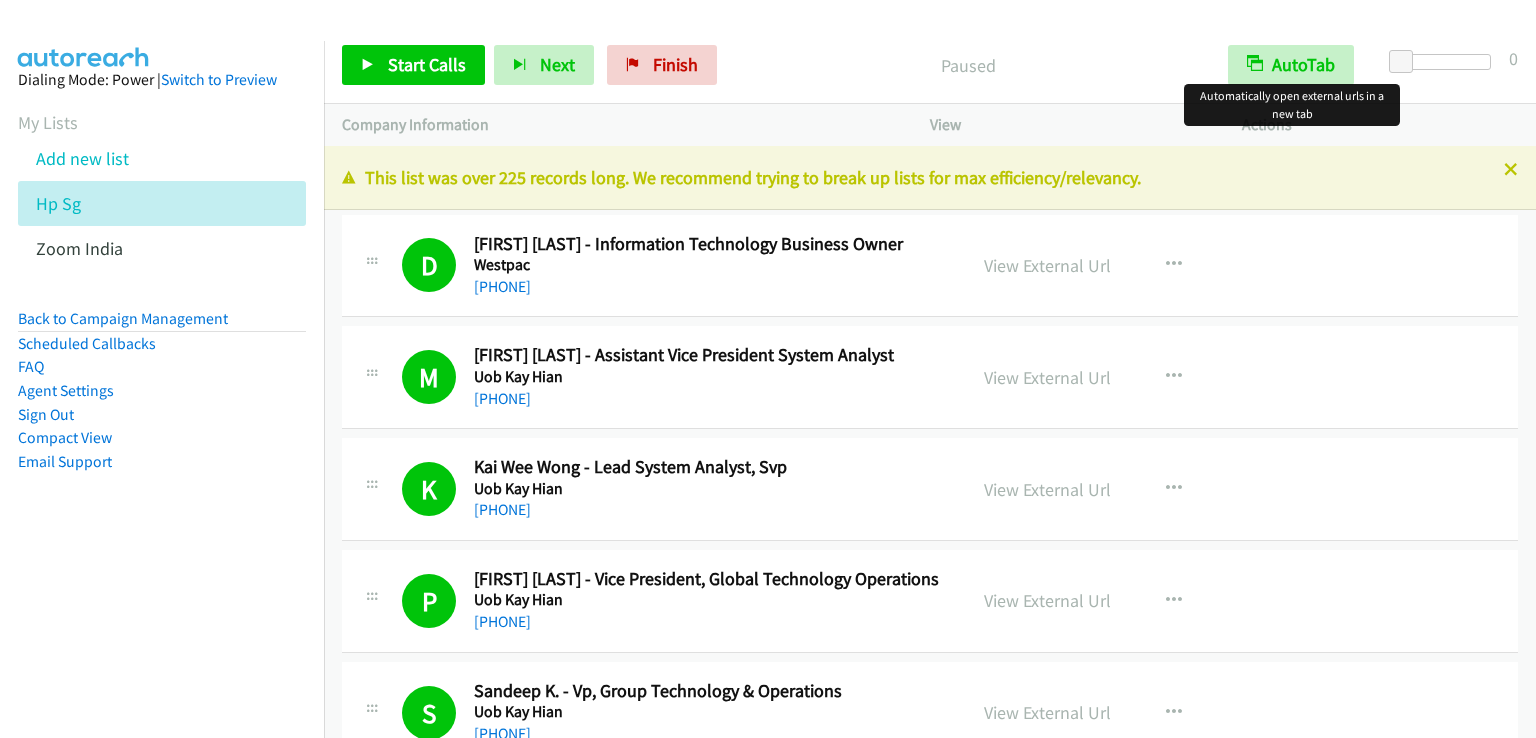 click on "Paused" at bounding box center (968, 65) 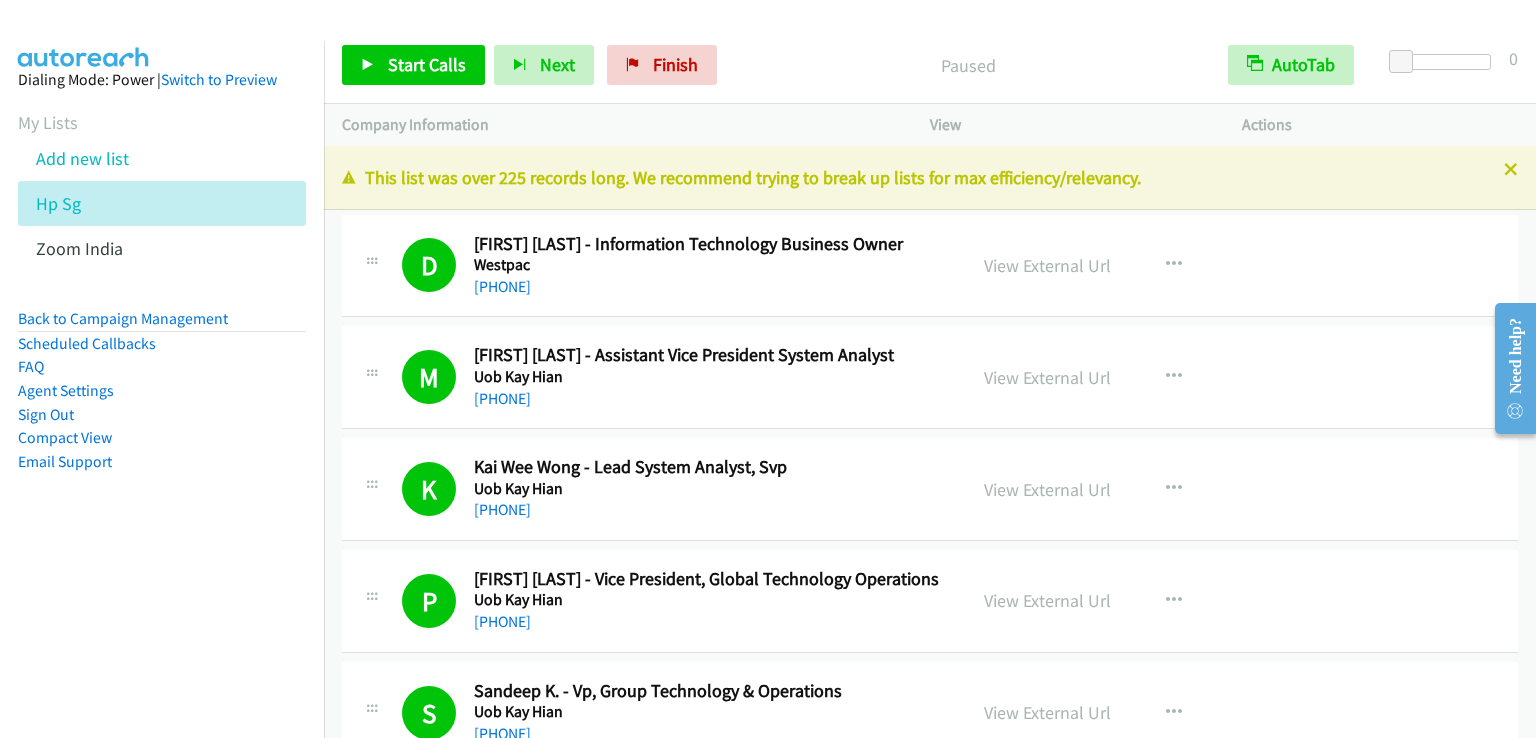 scroll, scrollTop: 29609, scrollLeft: 0, axis: vertical 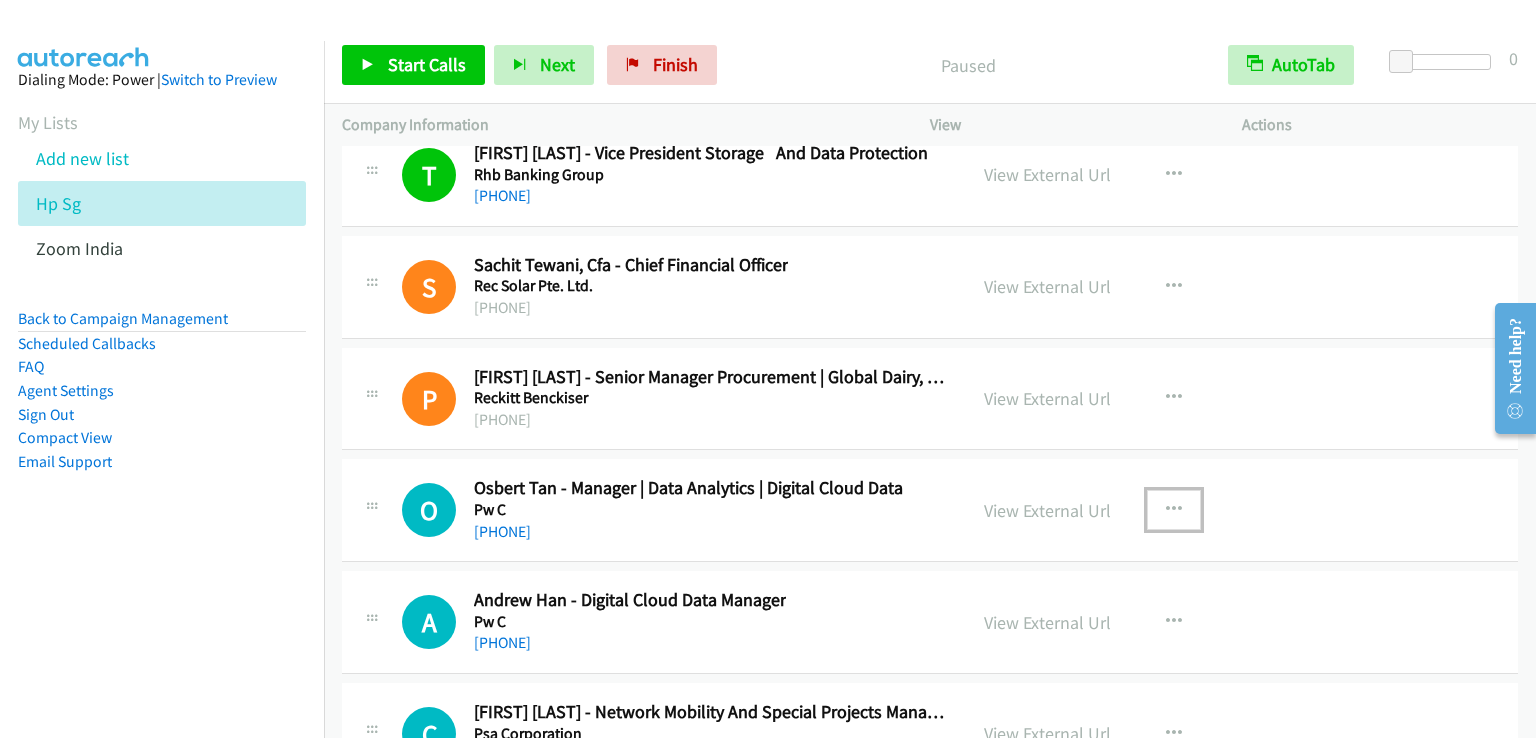 click at bounding box center [1174, 510] 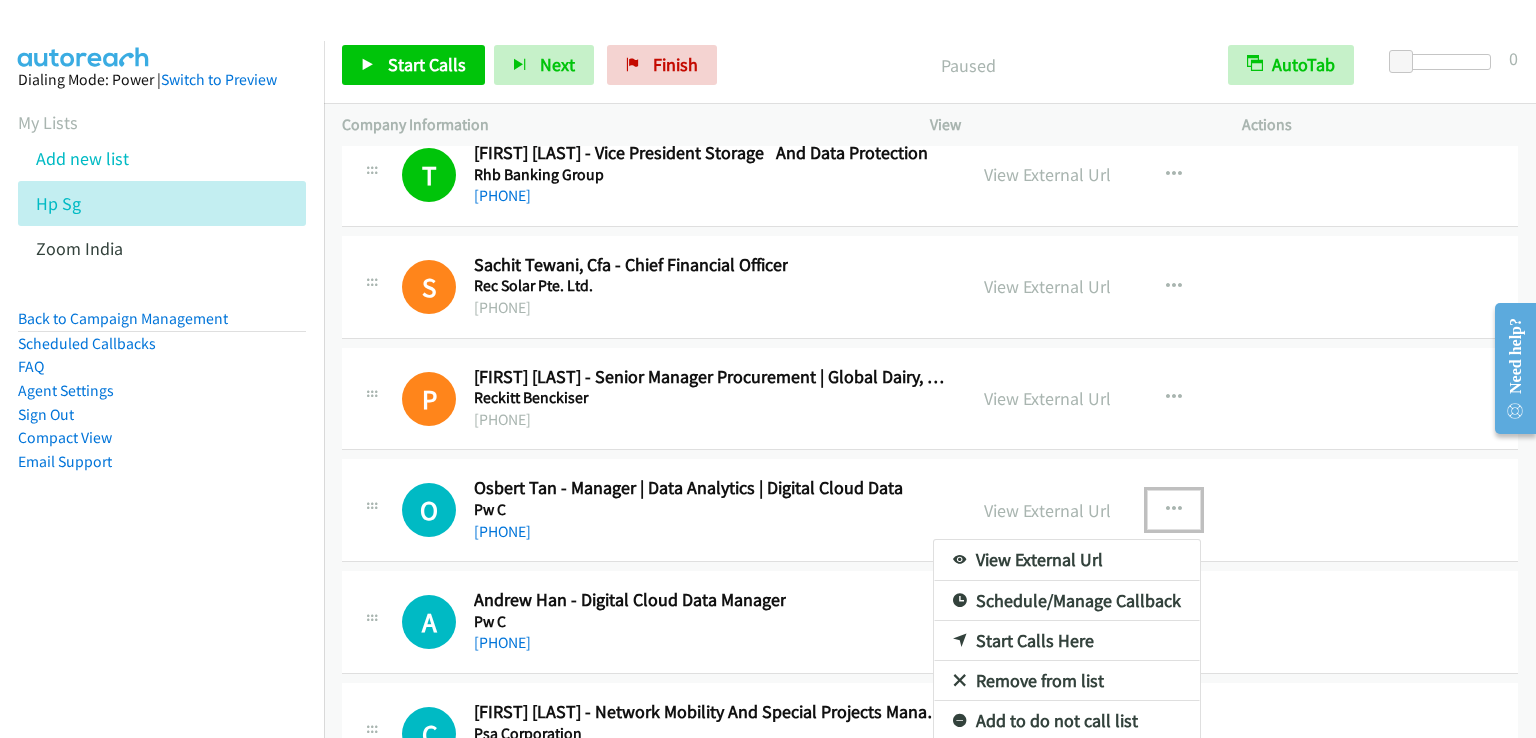 click on "Start Calls Here" at bounding box center (1067, 641) 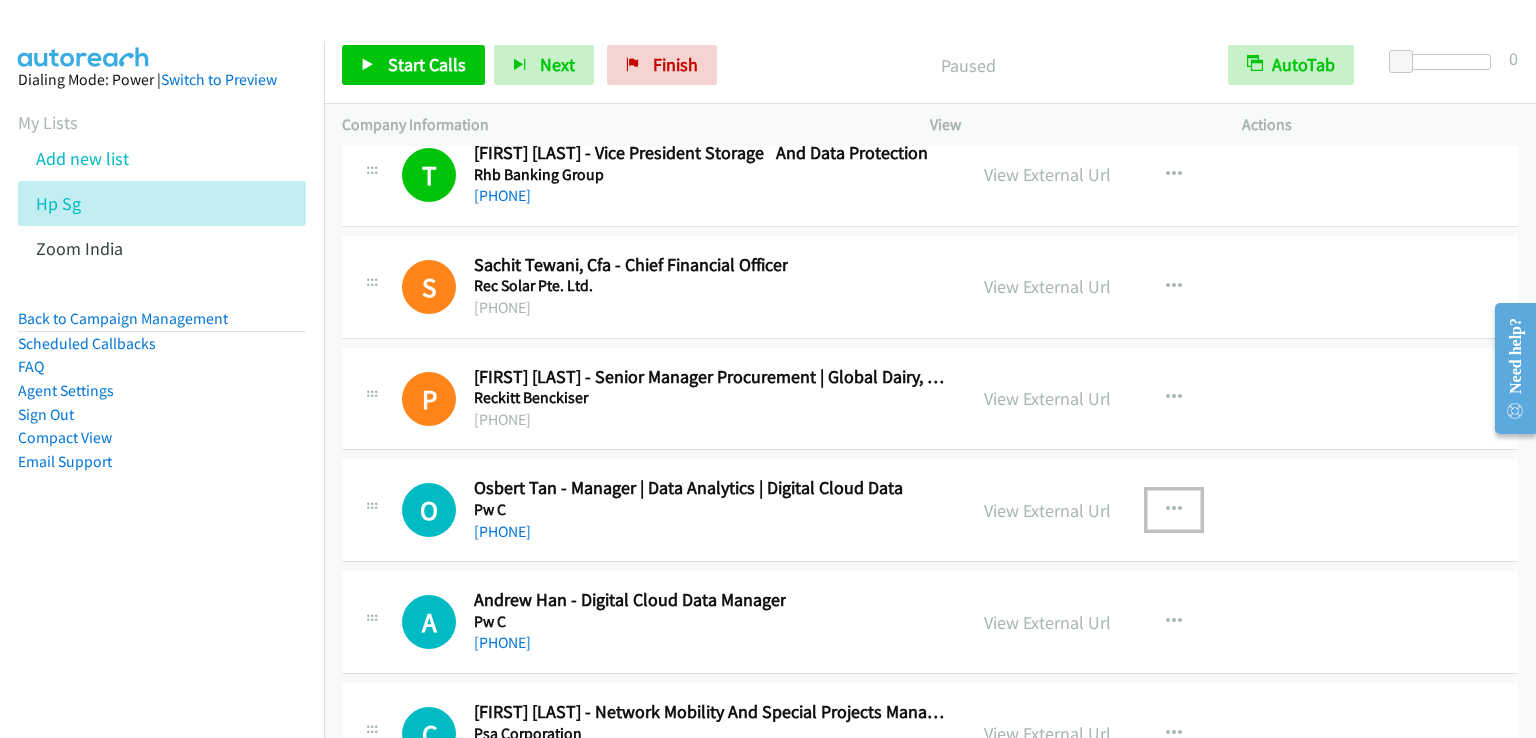 click at bounding box center [1174, 510] 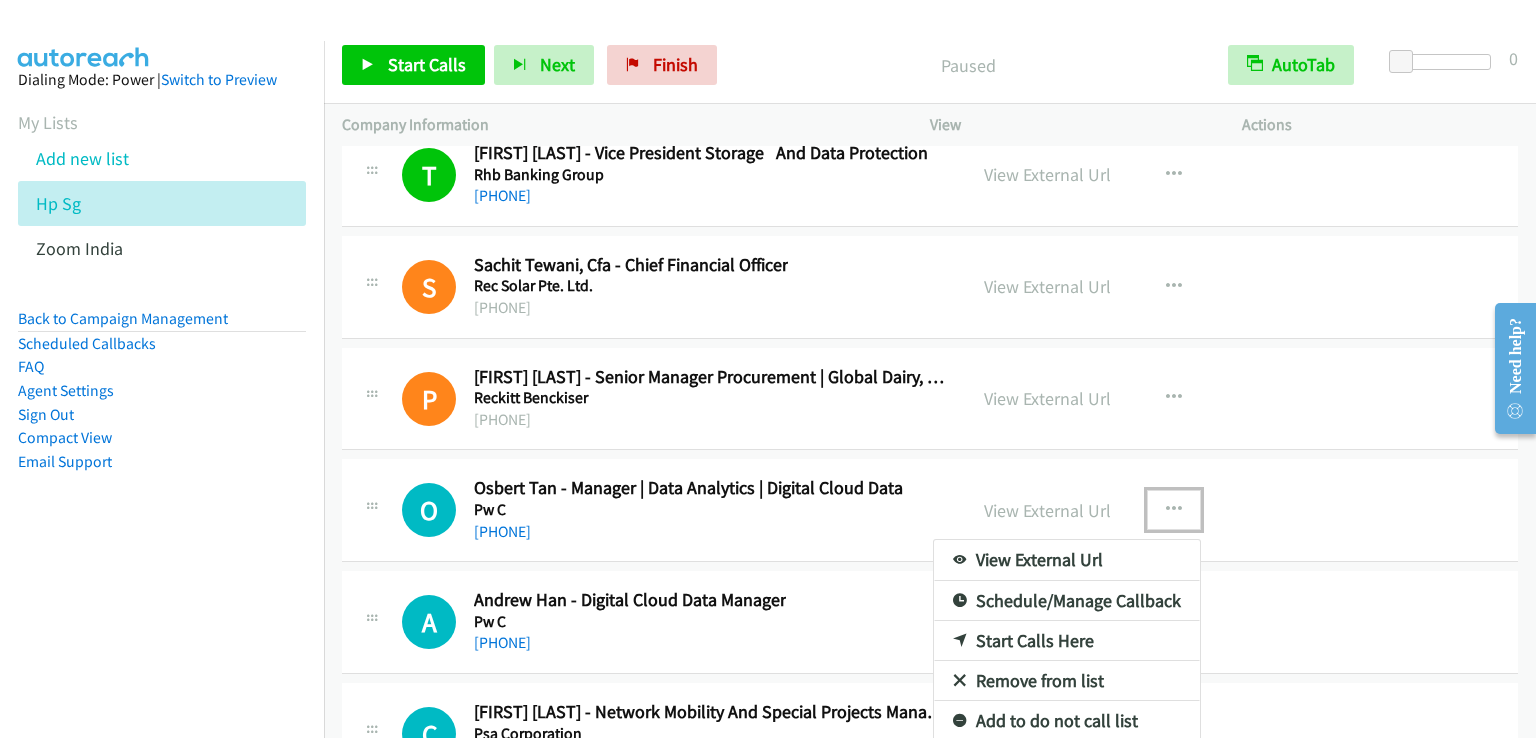 click on "Start Calls Here" at bounding box center [1067, 641] 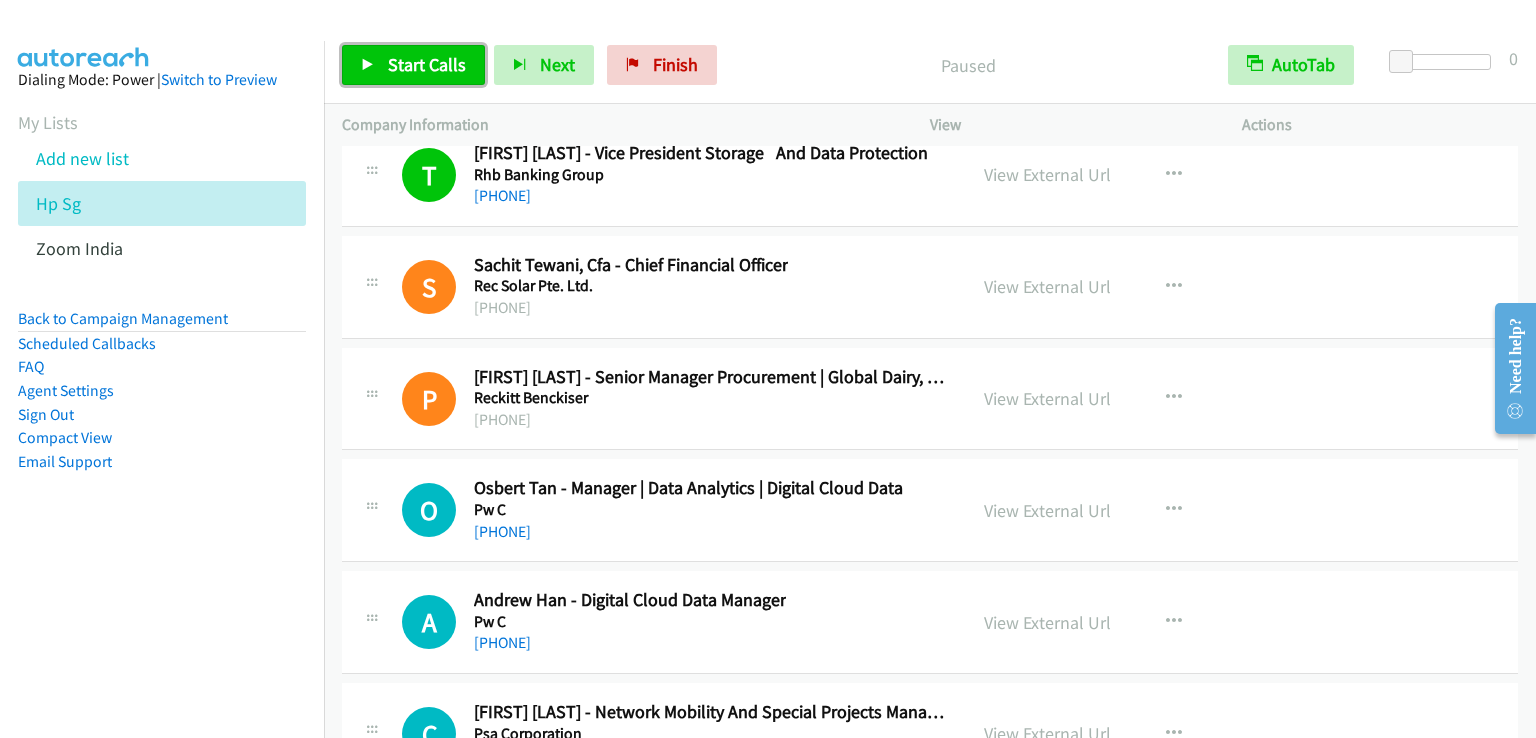 click on "Start Calls" at bounding box center (427, 64) 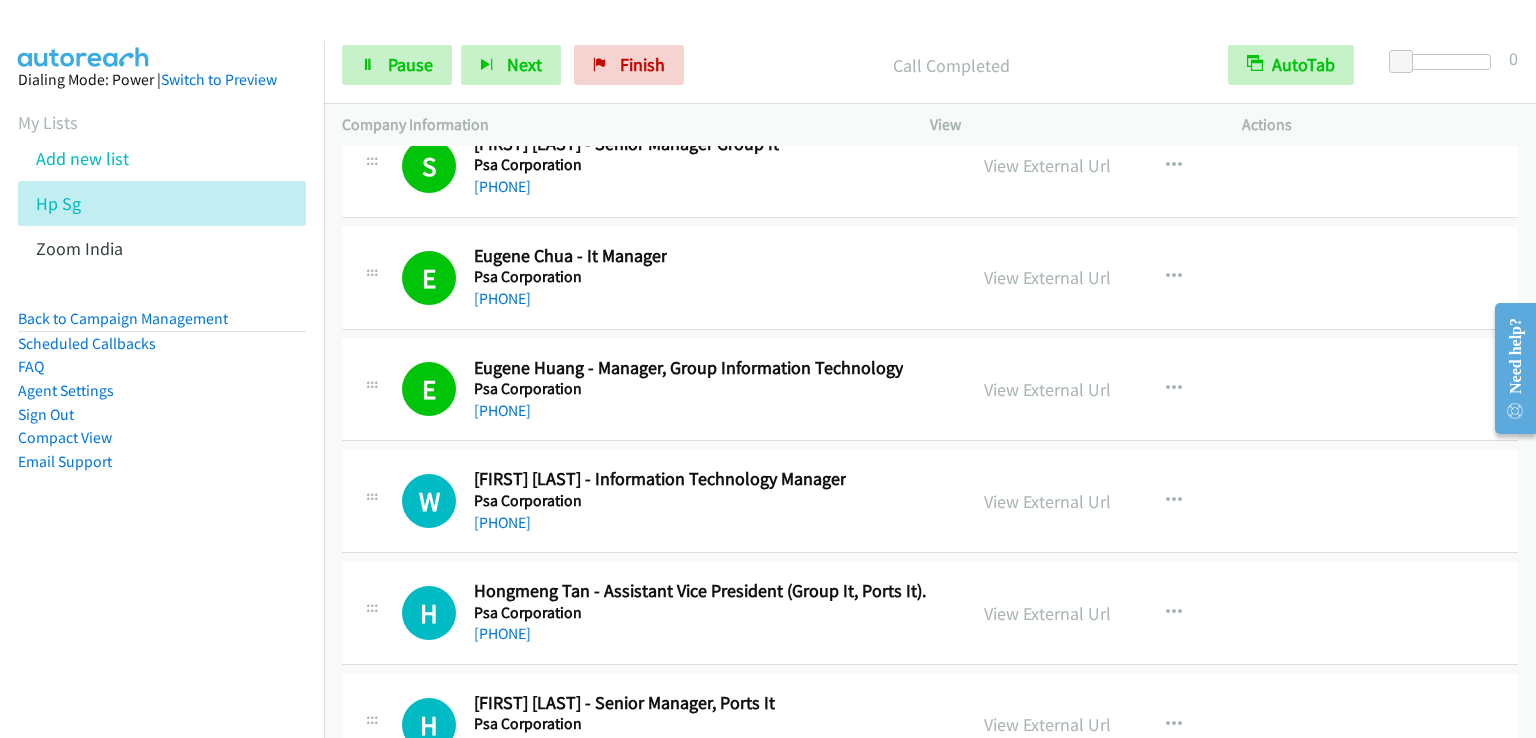 scroll, scrollTop: 30309, scrollLeft: 0, axis: vertical 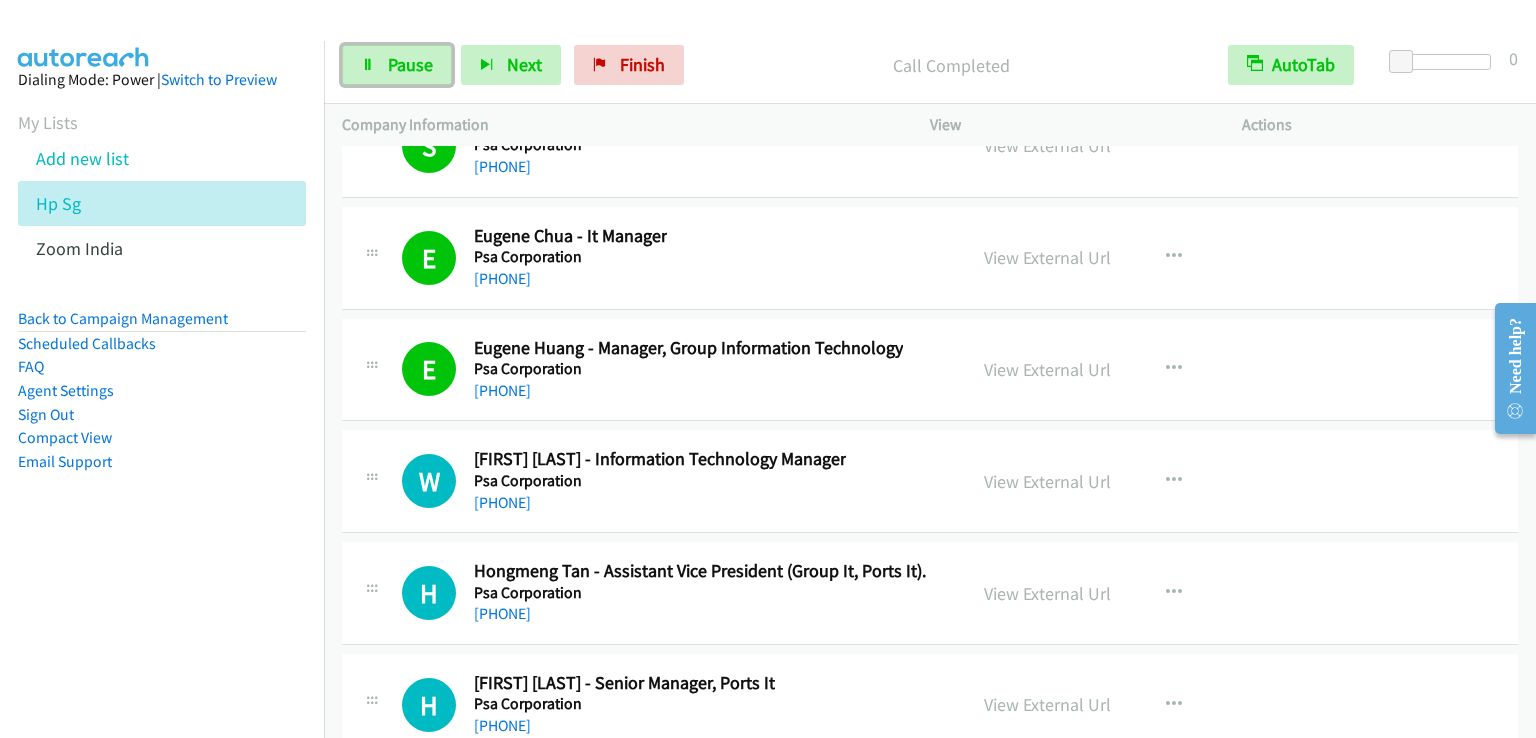 drag, startPoint x: 400, startPoint y: 57, endPoint x: 946, endPoint y: 49, distance: 546.0586 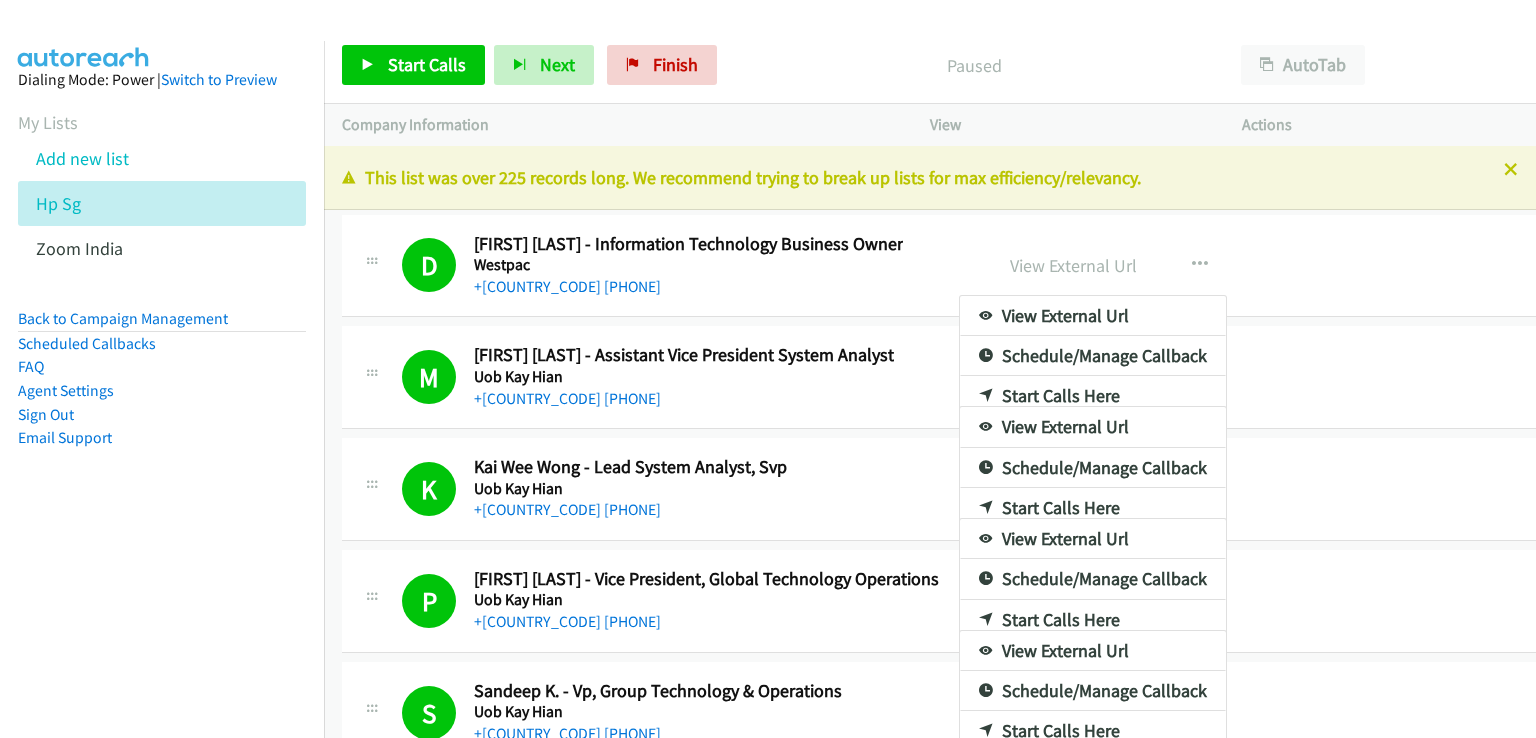 scroll, scrollTop: 0, scrollLeft: 0, axis: both 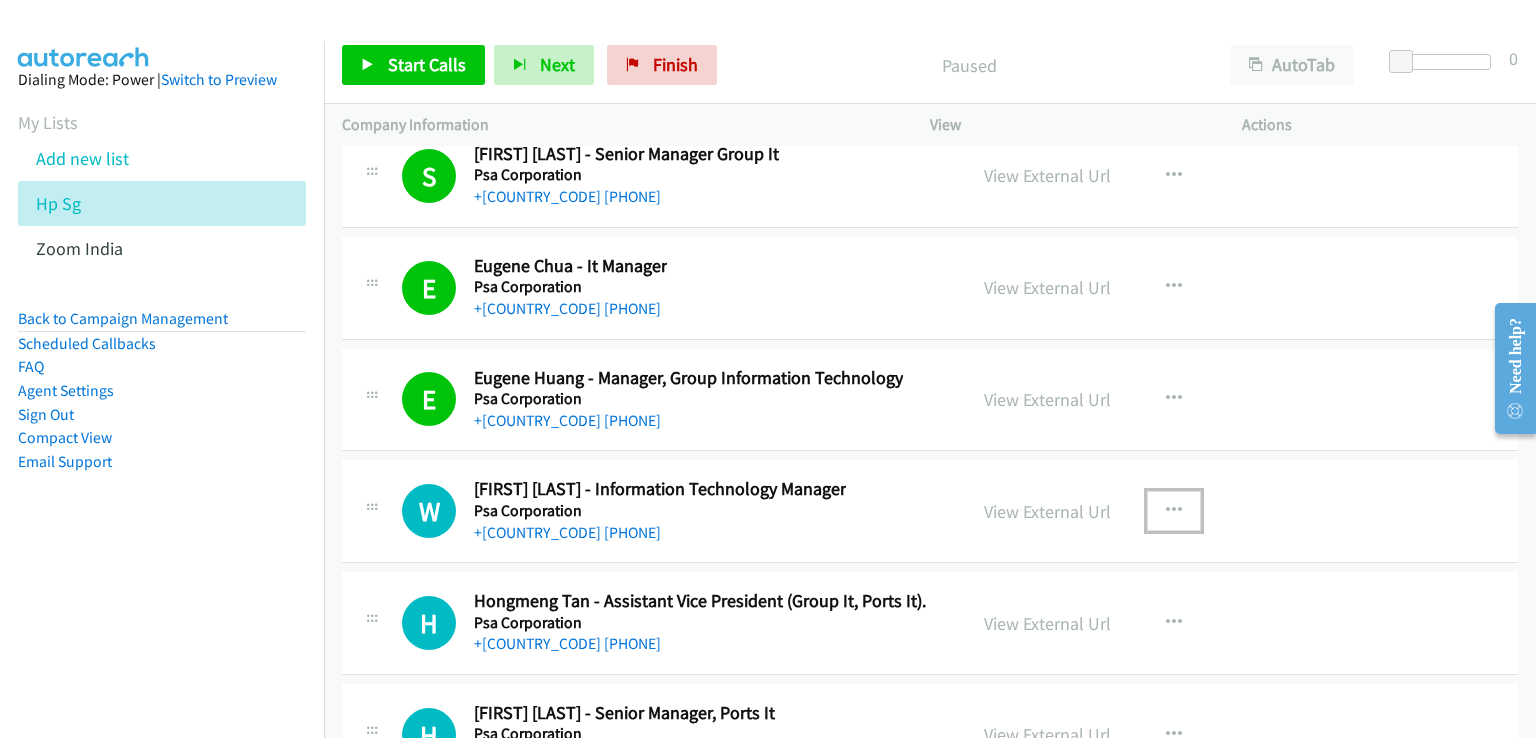 click at bounding box center [1174, 511] 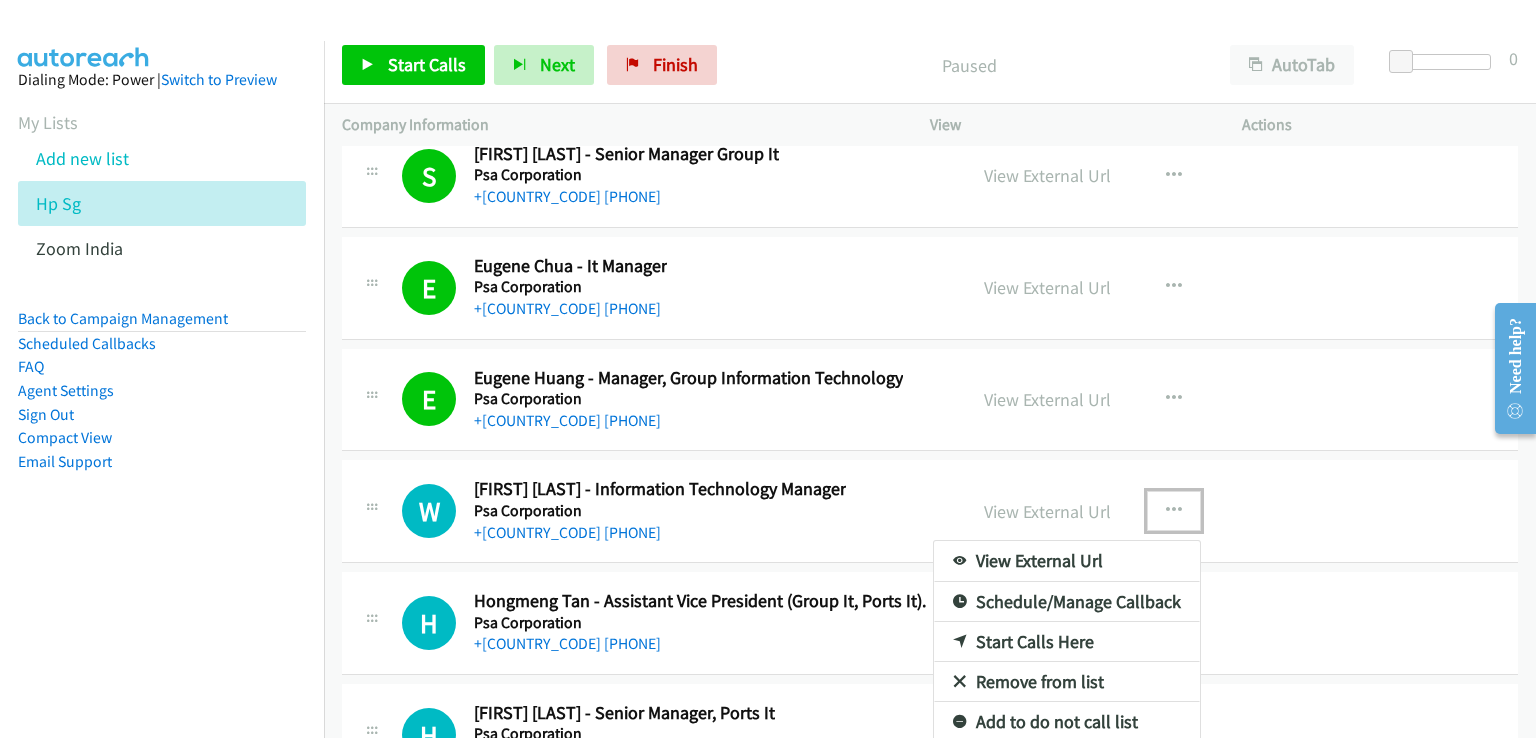 click on "Start Calls Here" at bounding box center [1067, 642] 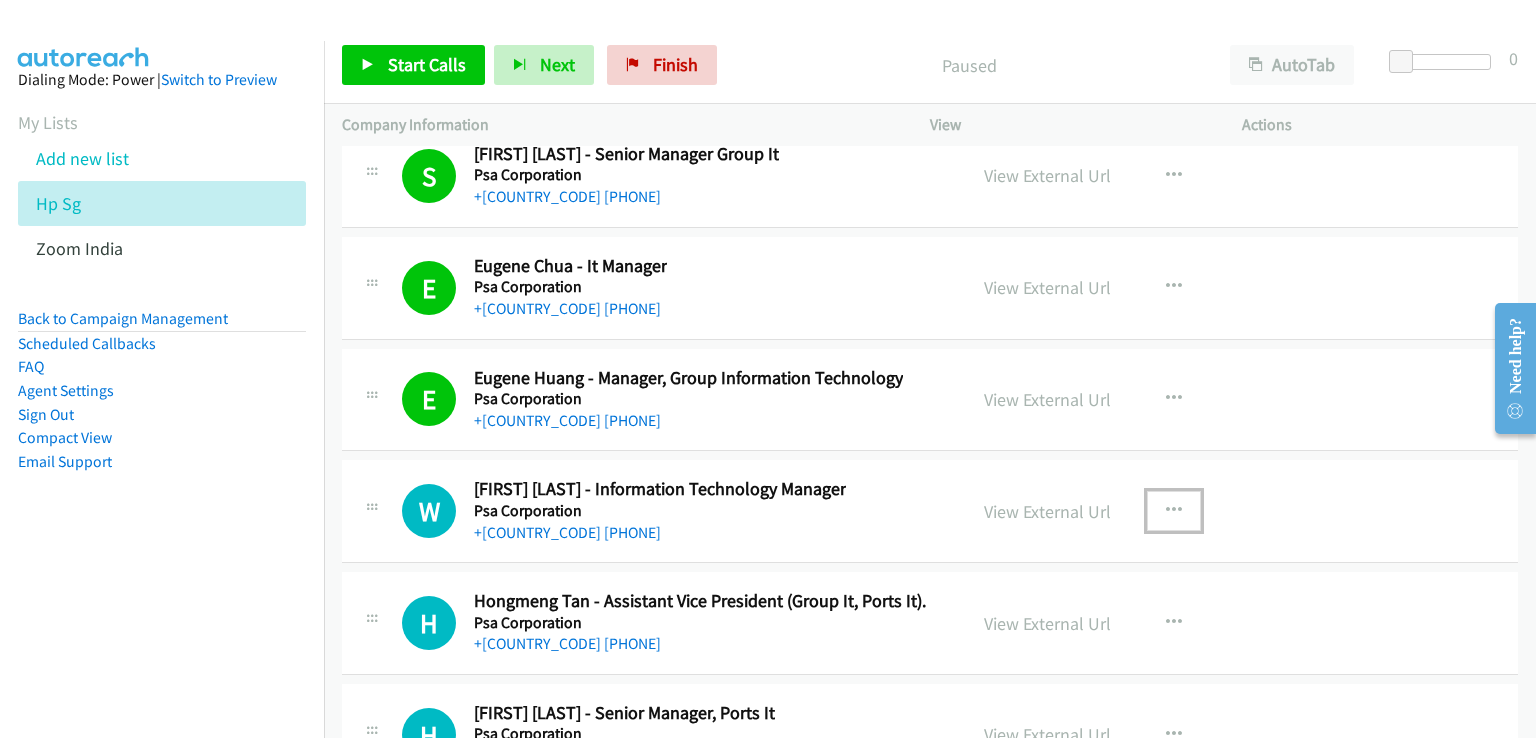 click at bounding box center (1174, 511) 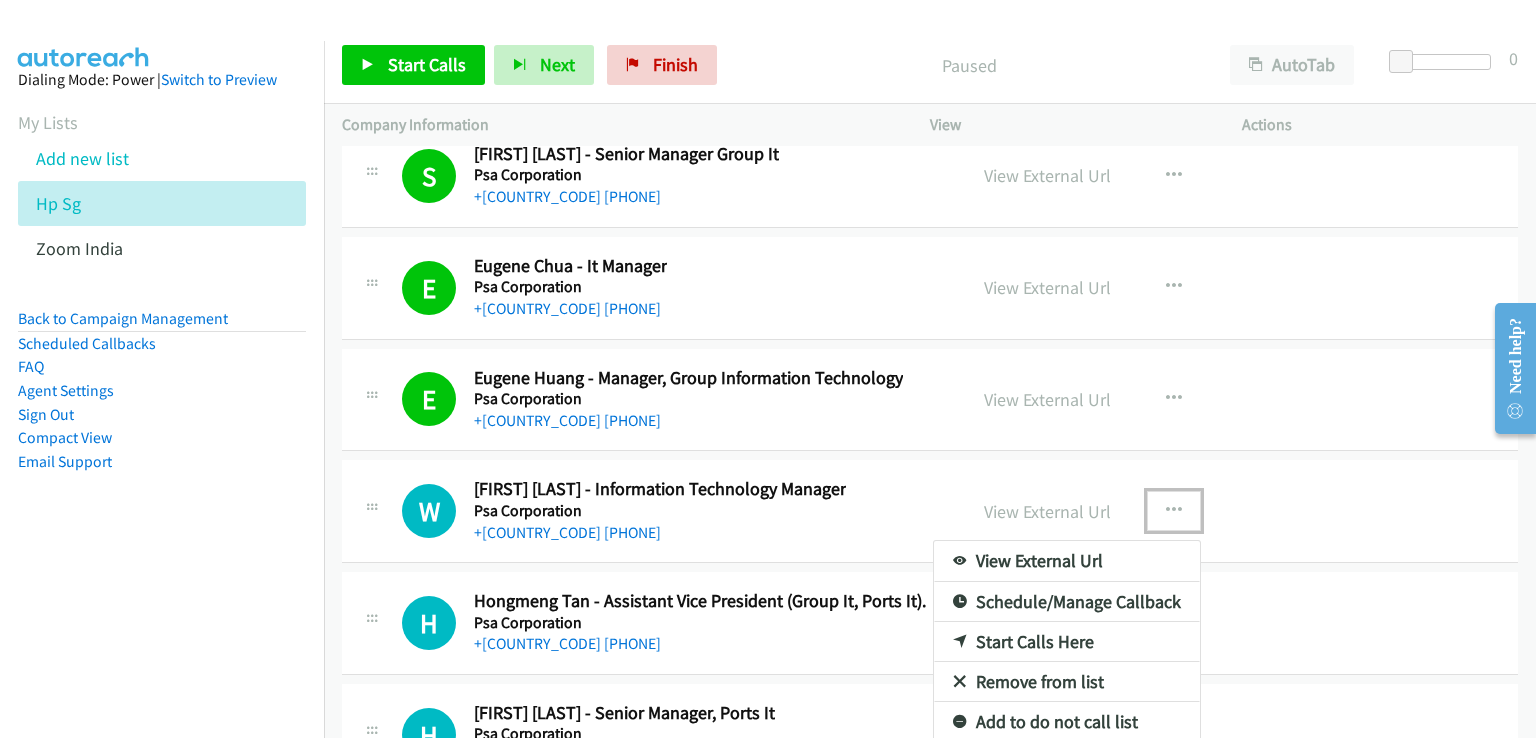 drag, startPoint x: 1052, startPoint y: 581, endPoint x: 621, endPoint y: 256, distance: 539.8018 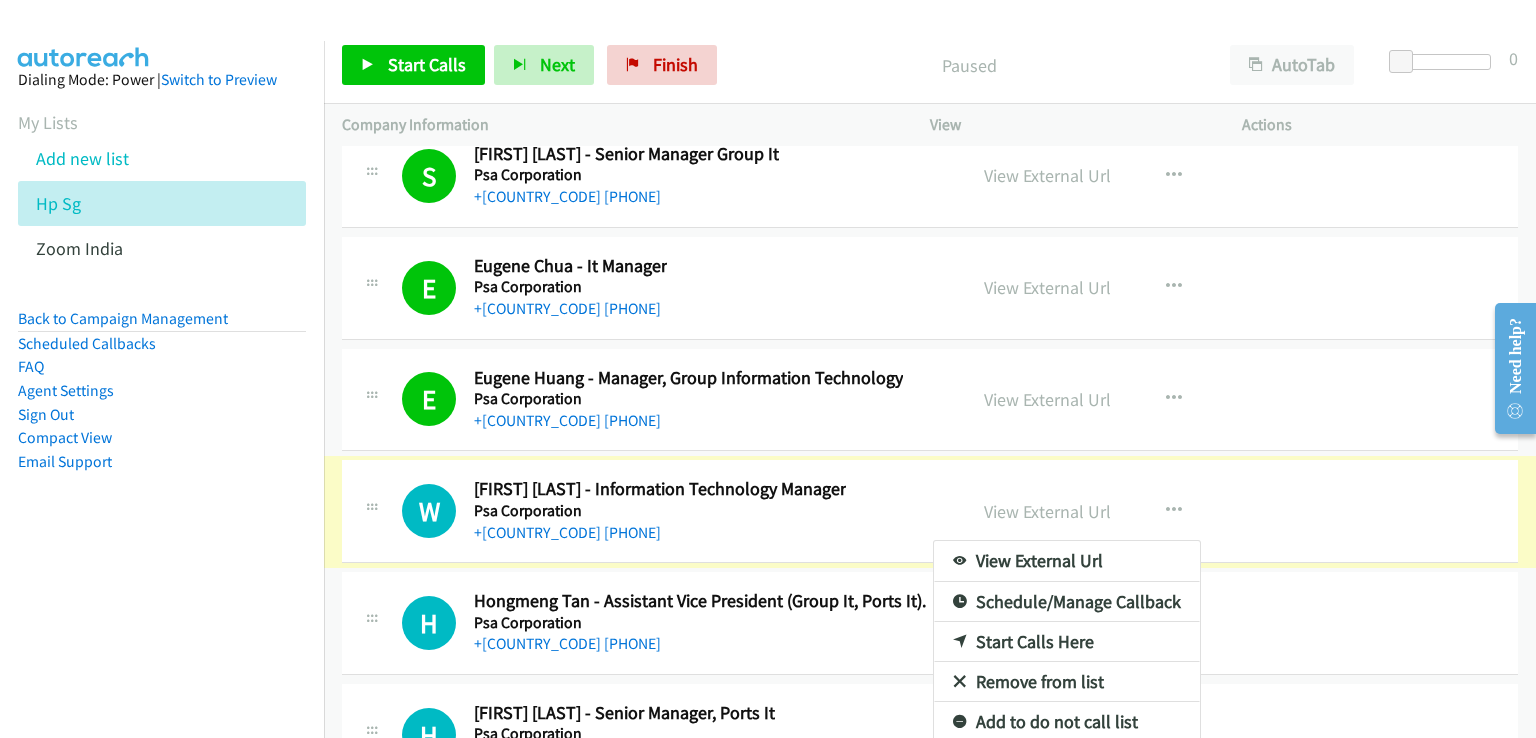 click at bounding box center (768, 369) 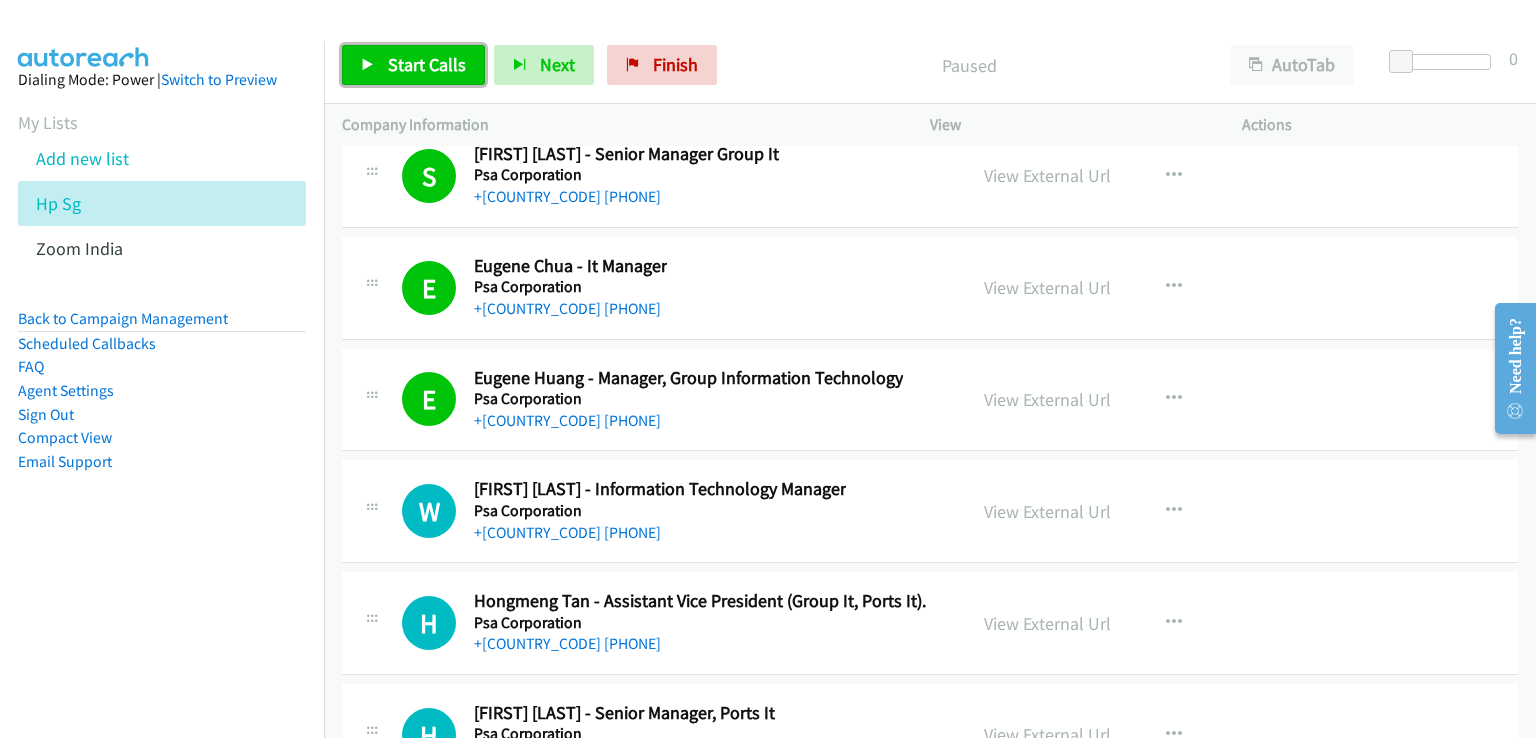 click on "Start Calls" at bounding box center (427, 64) 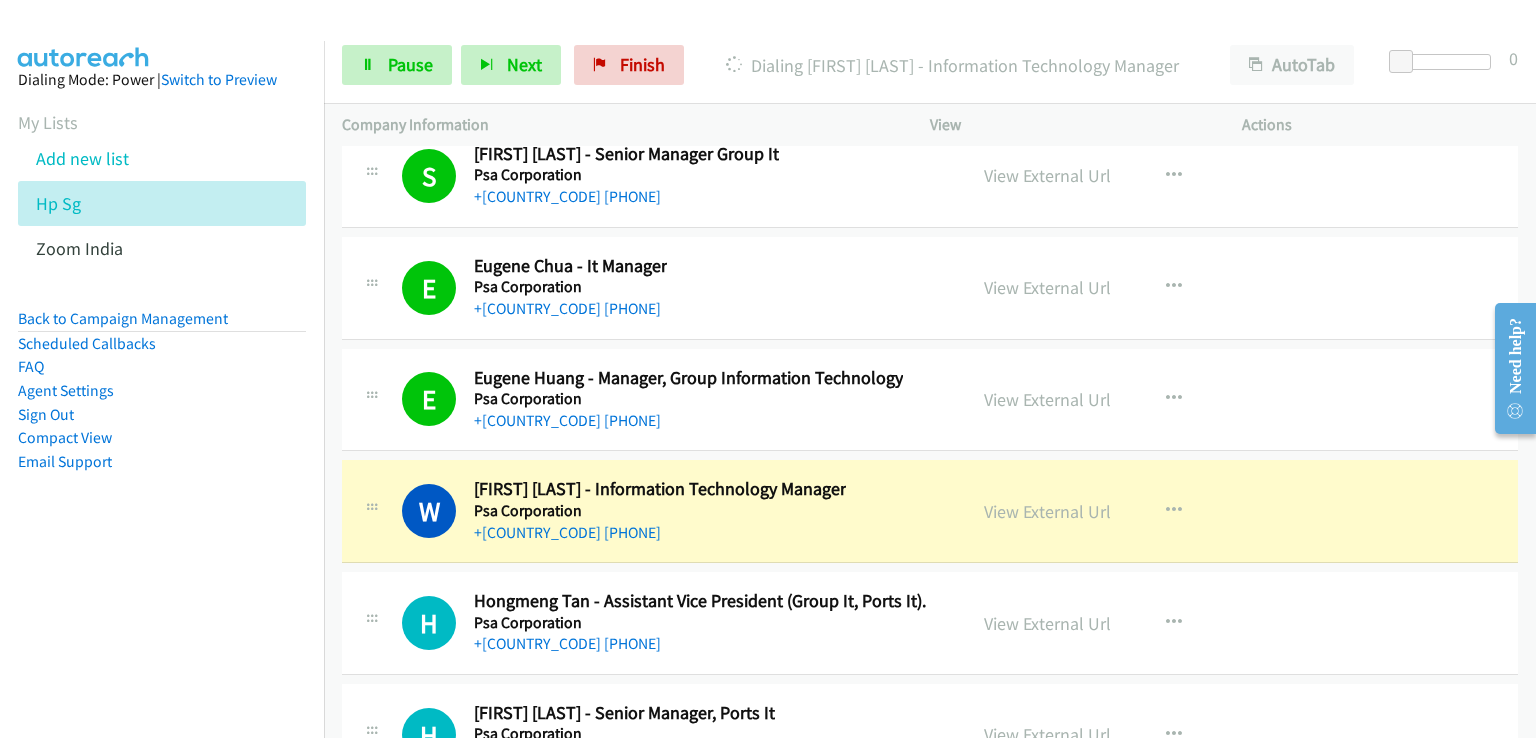 click on "Dialing Mode: Power
|
Switch to Preview
My Lists
Add new list
Hp Sg
Zoom India
Back to Campaign Management
Scheduled Callbacks
FAQ
Agent Settings
Sign Out
Compact View
Email Support" at bounding box center [162, 410] 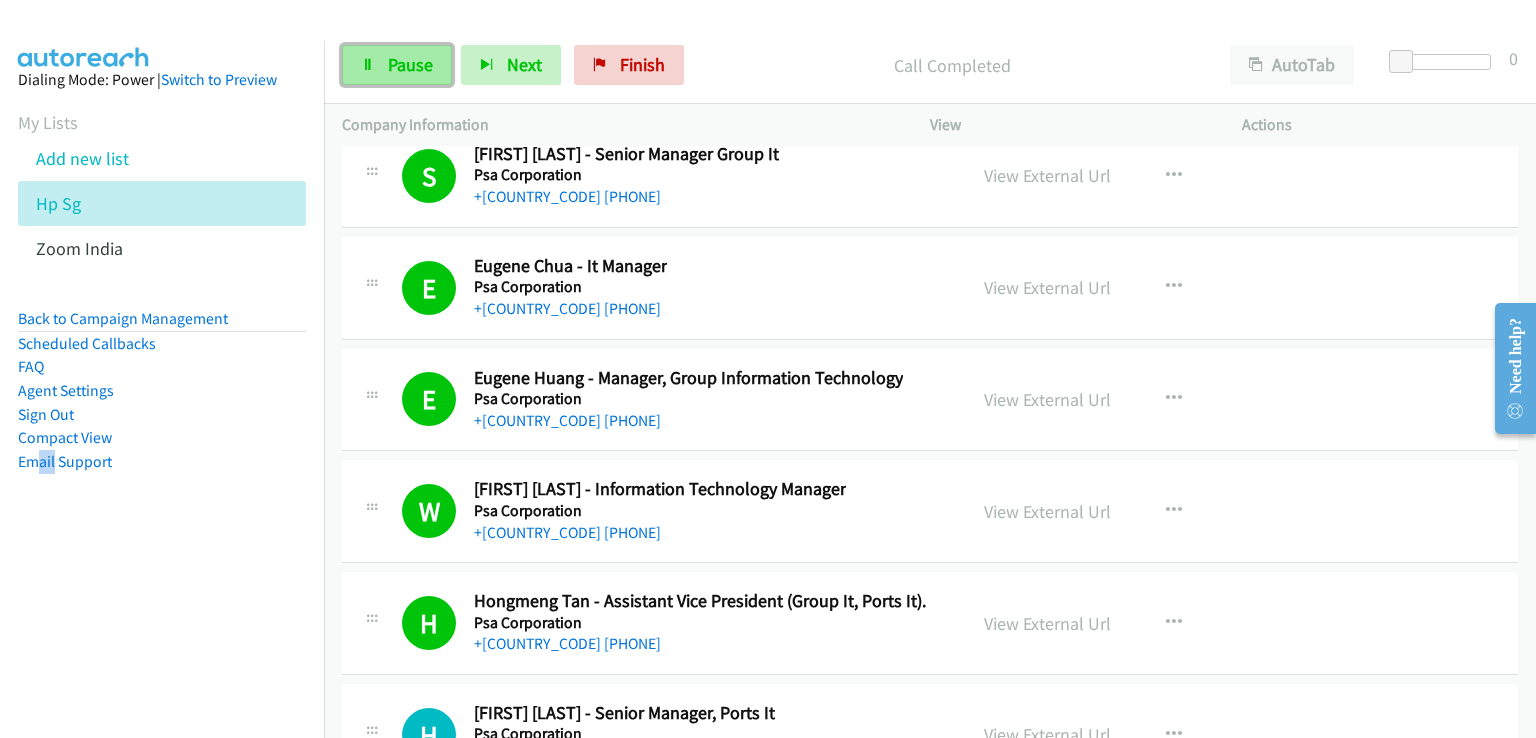 click on "Pause" at bounding box center [410, 64] 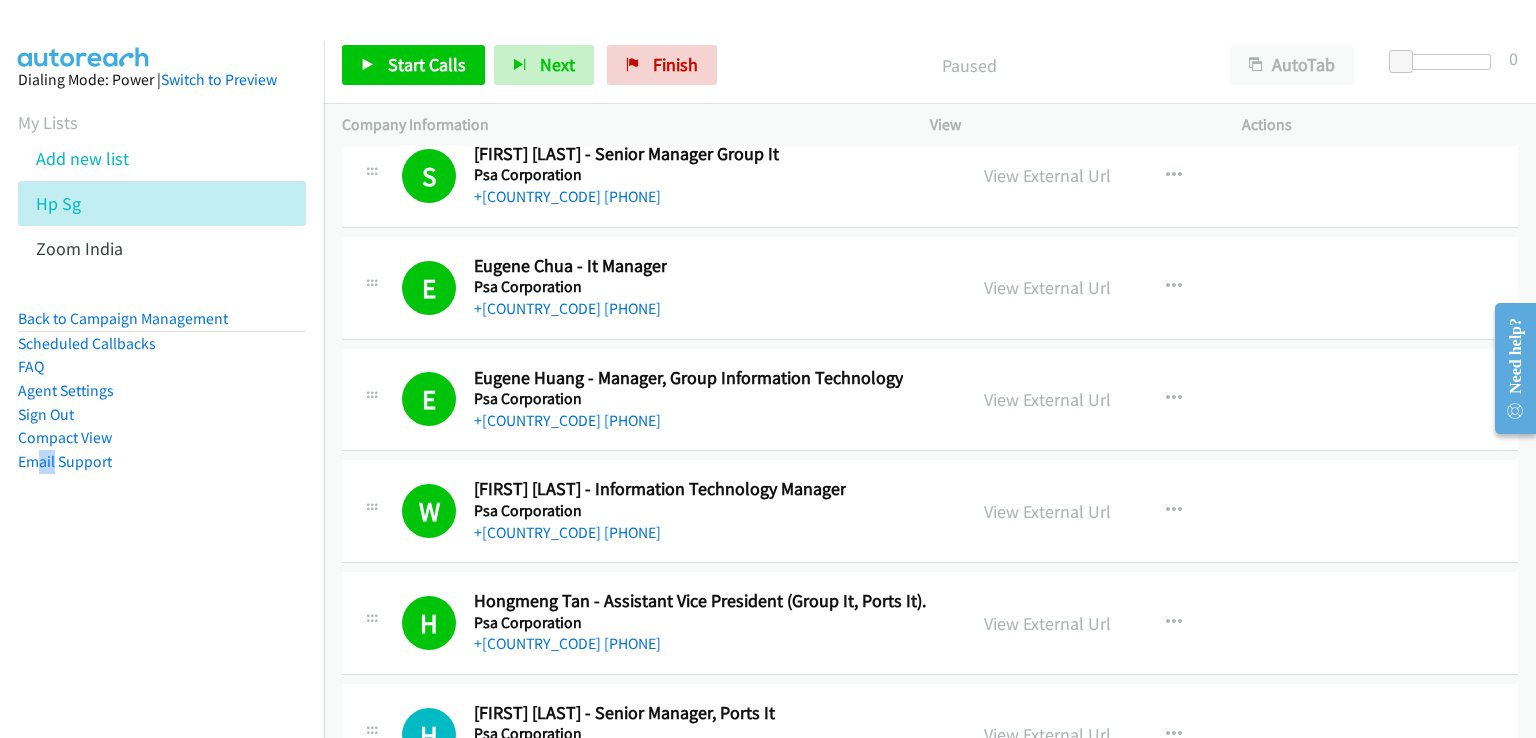 scroll, scrollTop: 30363, scrollLeft: 0, axis: vertical 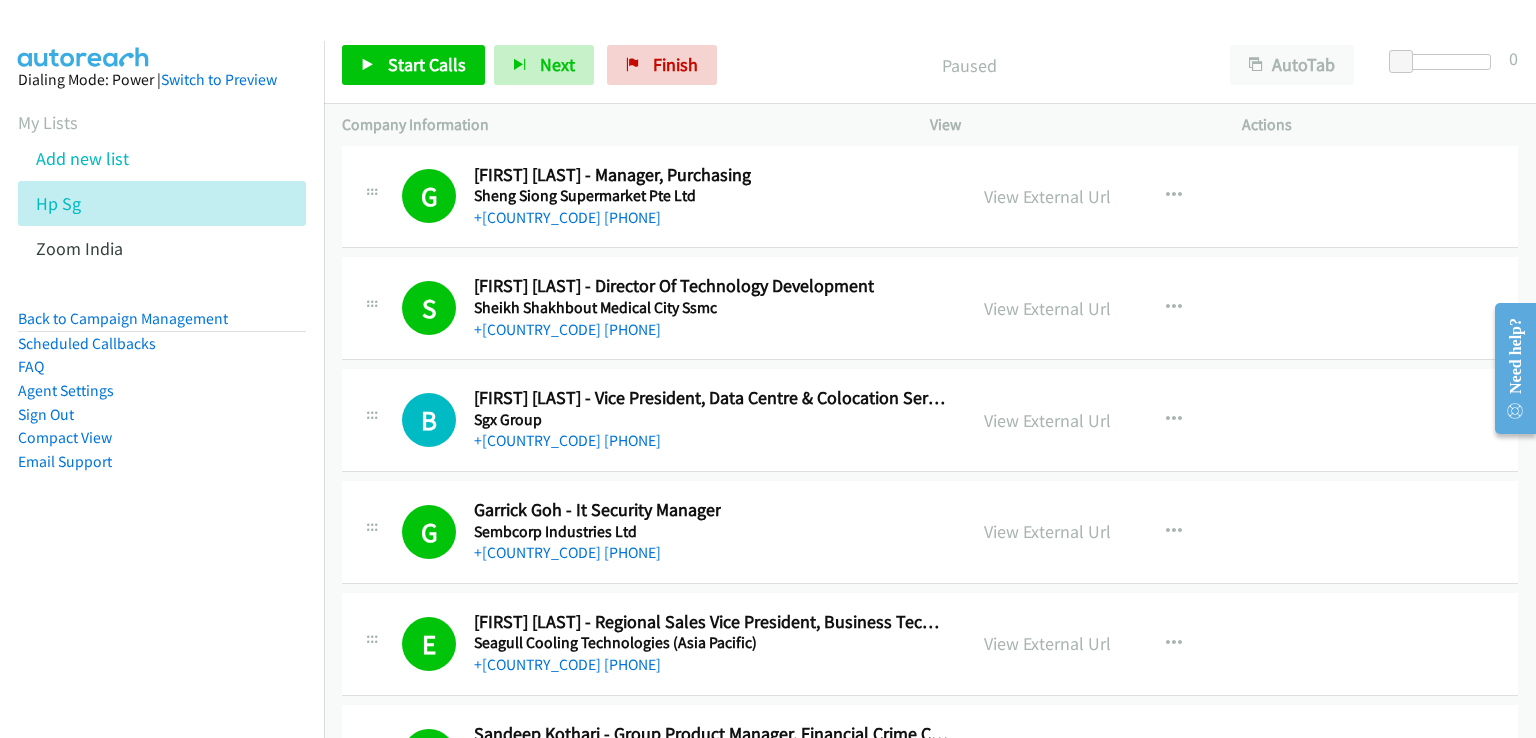 click on "Dialing Mode: Power
|
Switch to Preview
My Lists
Add new list
Hp Sg
Zoom India
Back to Campaign Management
Scheduled Callbacks
FAQ
Agent Settings
Sign Out
Compact View
Email Support" at bounding box center (162, 410) 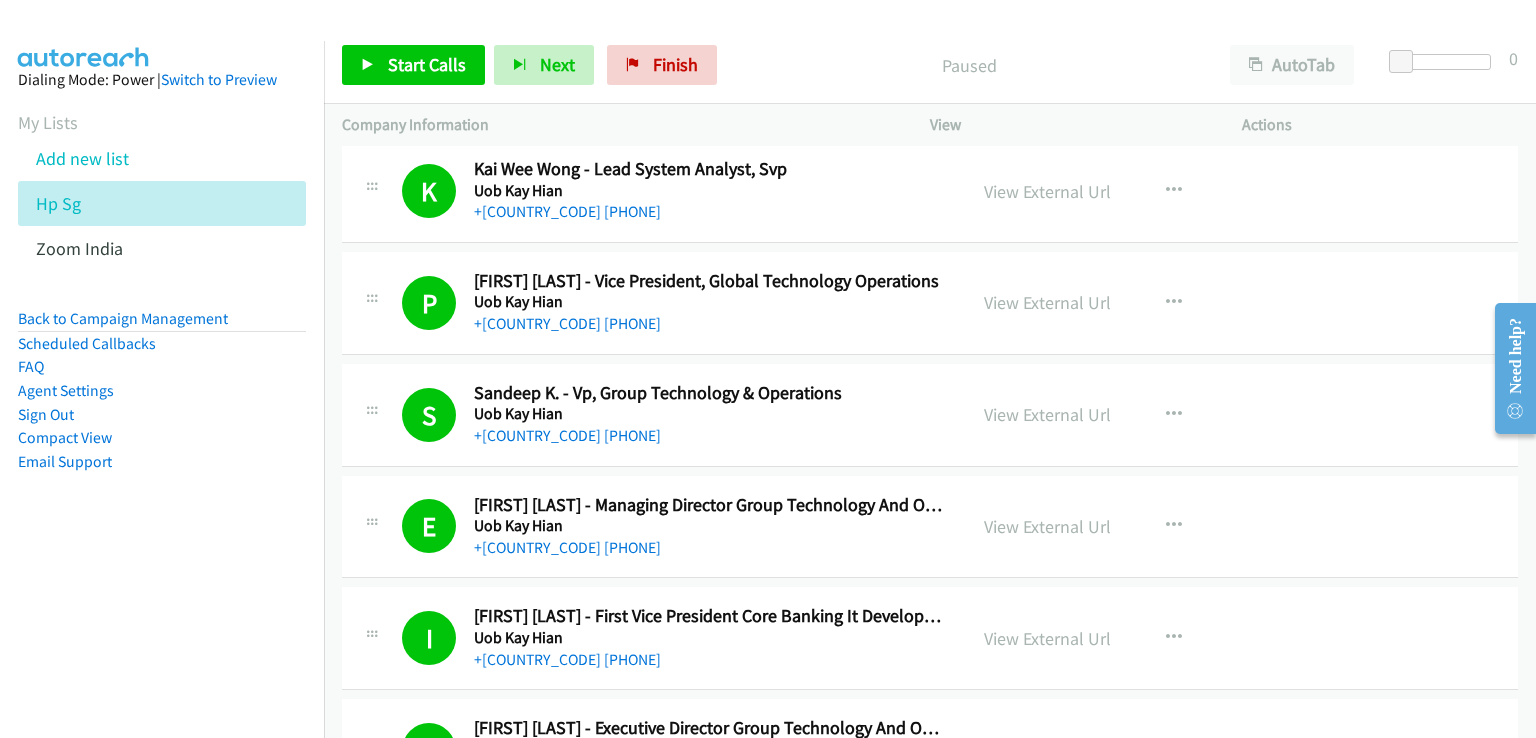 click on "Paused" at bounding box center [969, 65] 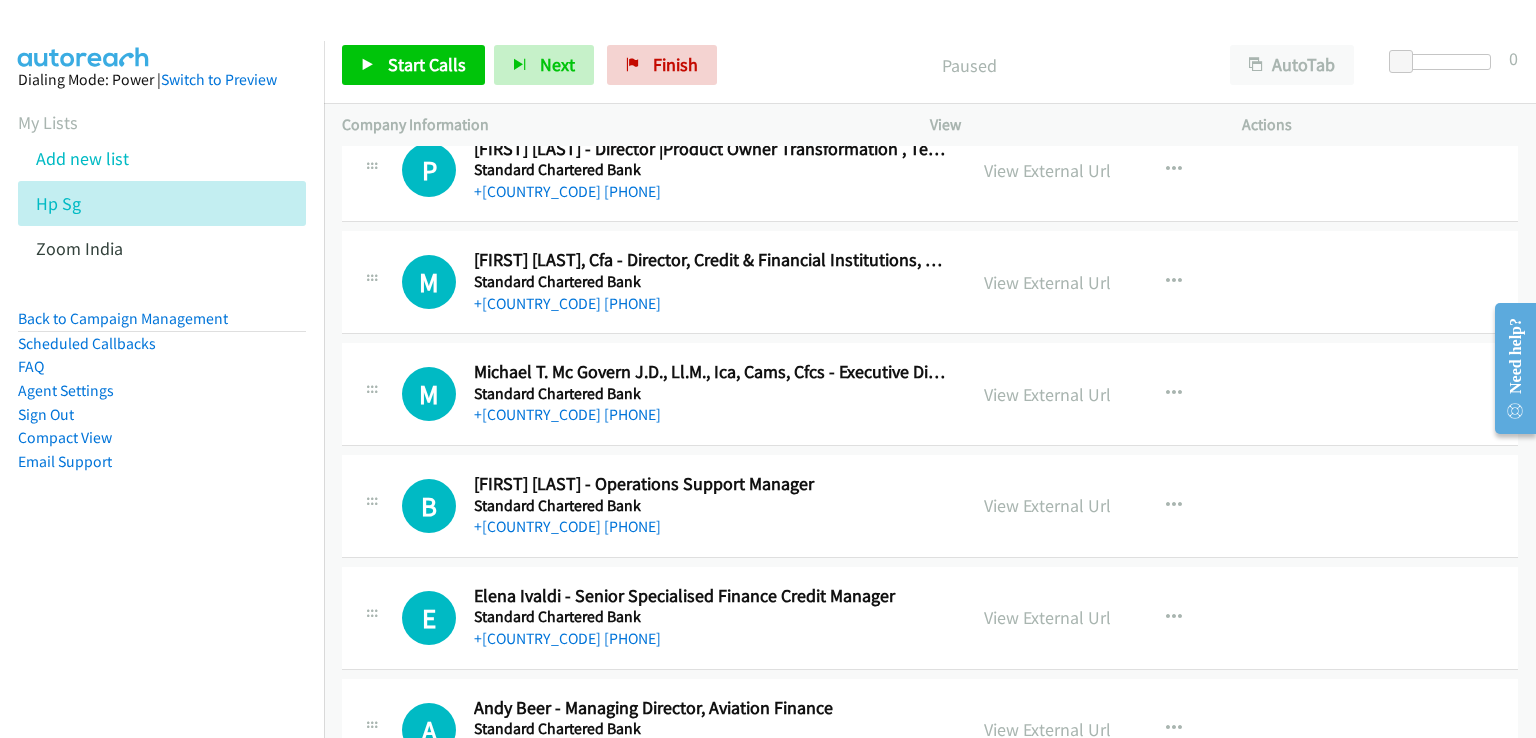 scroll, scrollTop: 11500, scrollLeft: 0, axis: vertical 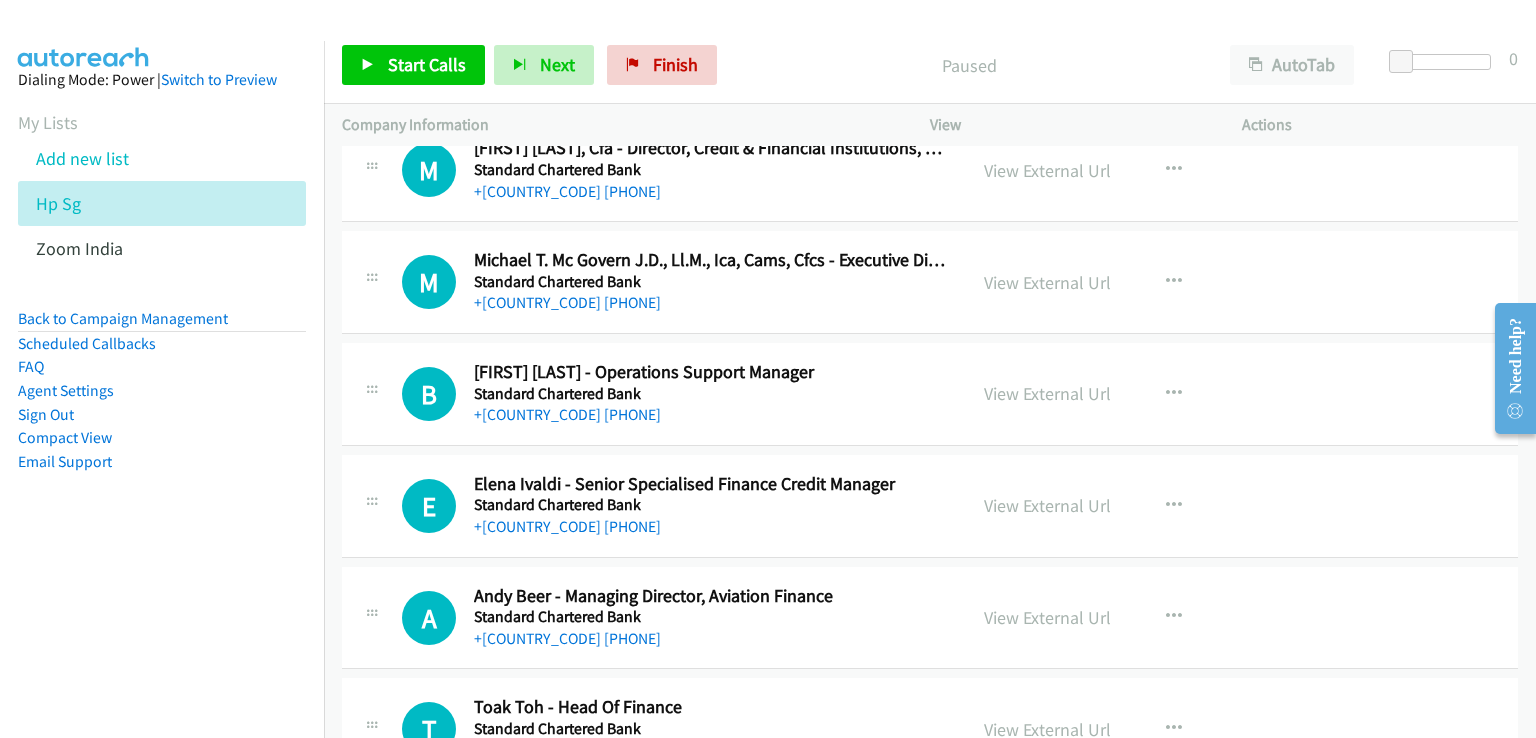click at bounding box center (759, 38) 